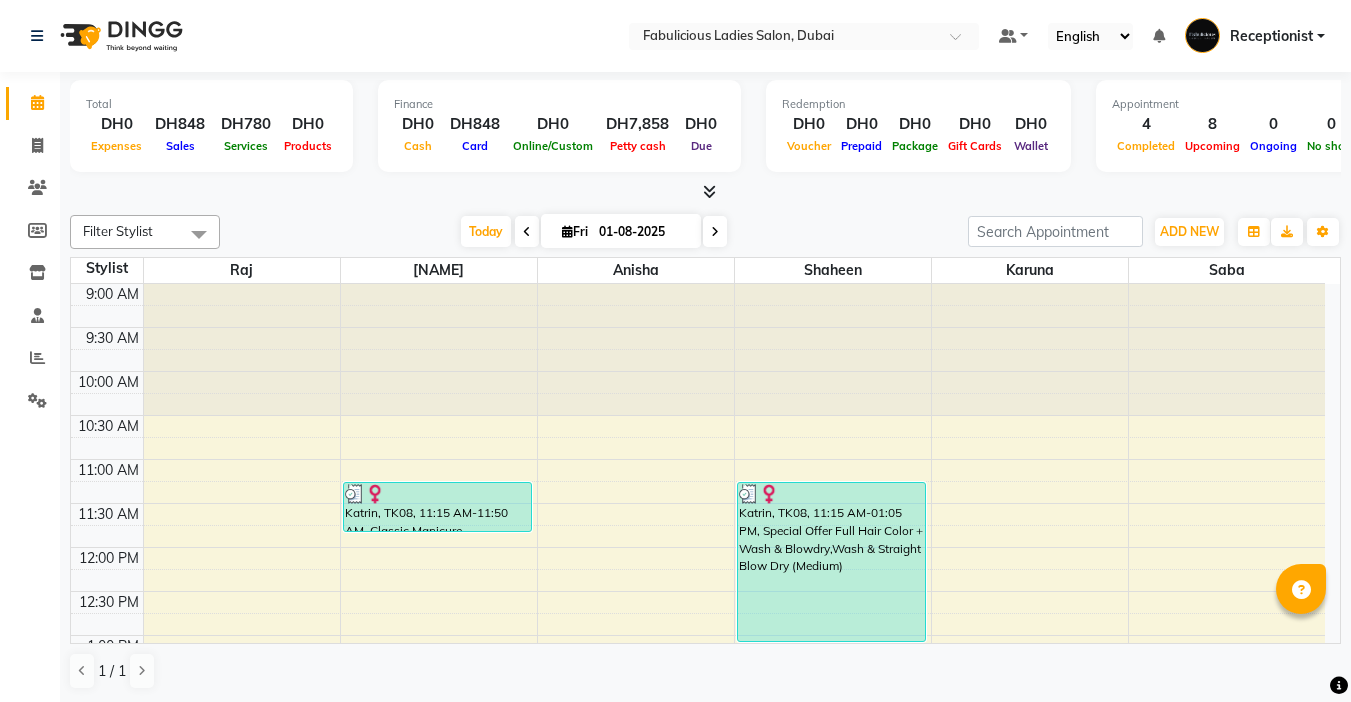 scroll, scrollTop: 0, scrollLeft: 0, axis: both 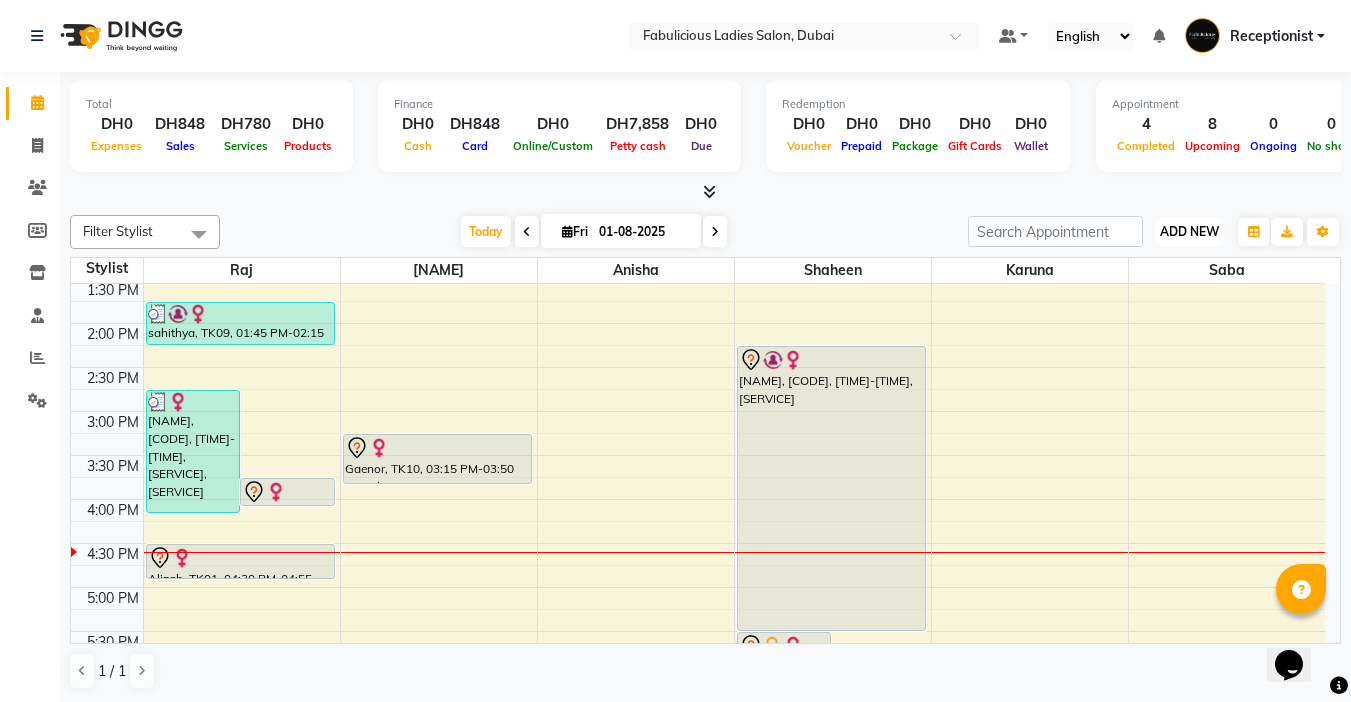 click on "ADD NEW" at bounding box center [1189, 231] 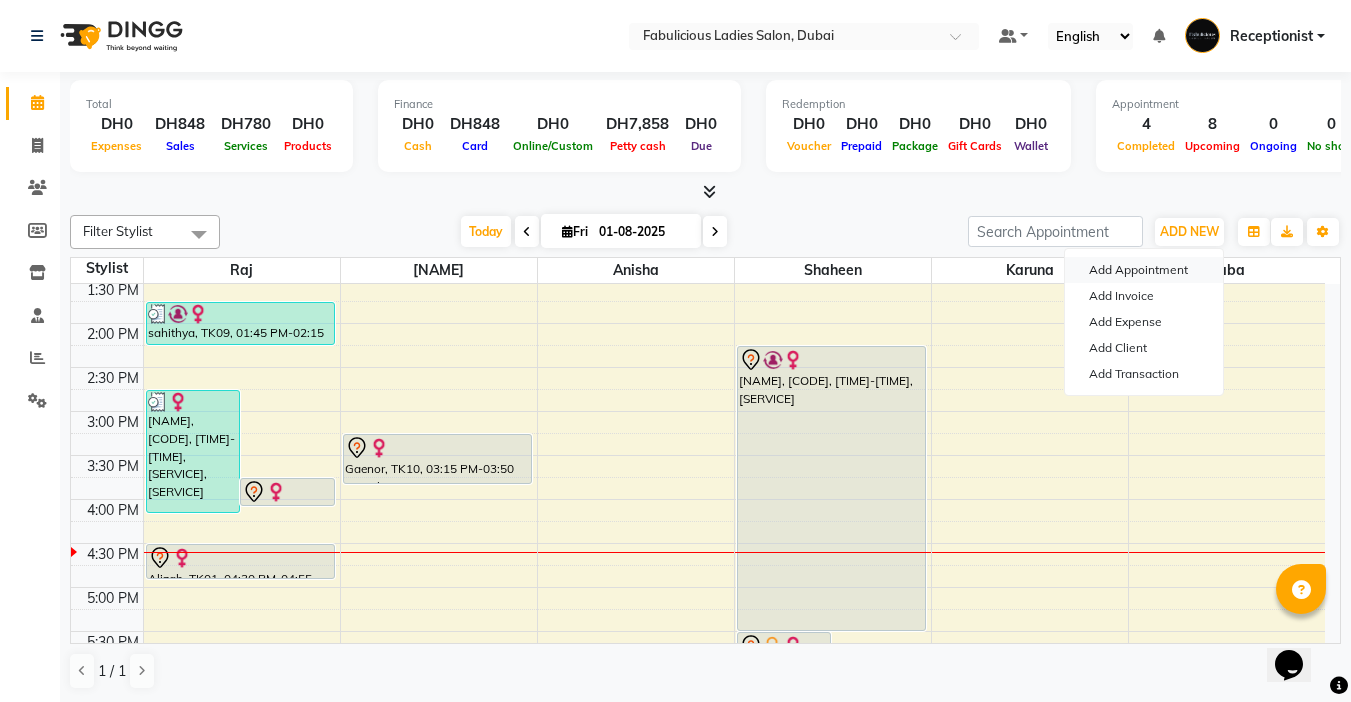 click on "Add Appointment" at bounding box center (1144, 270) 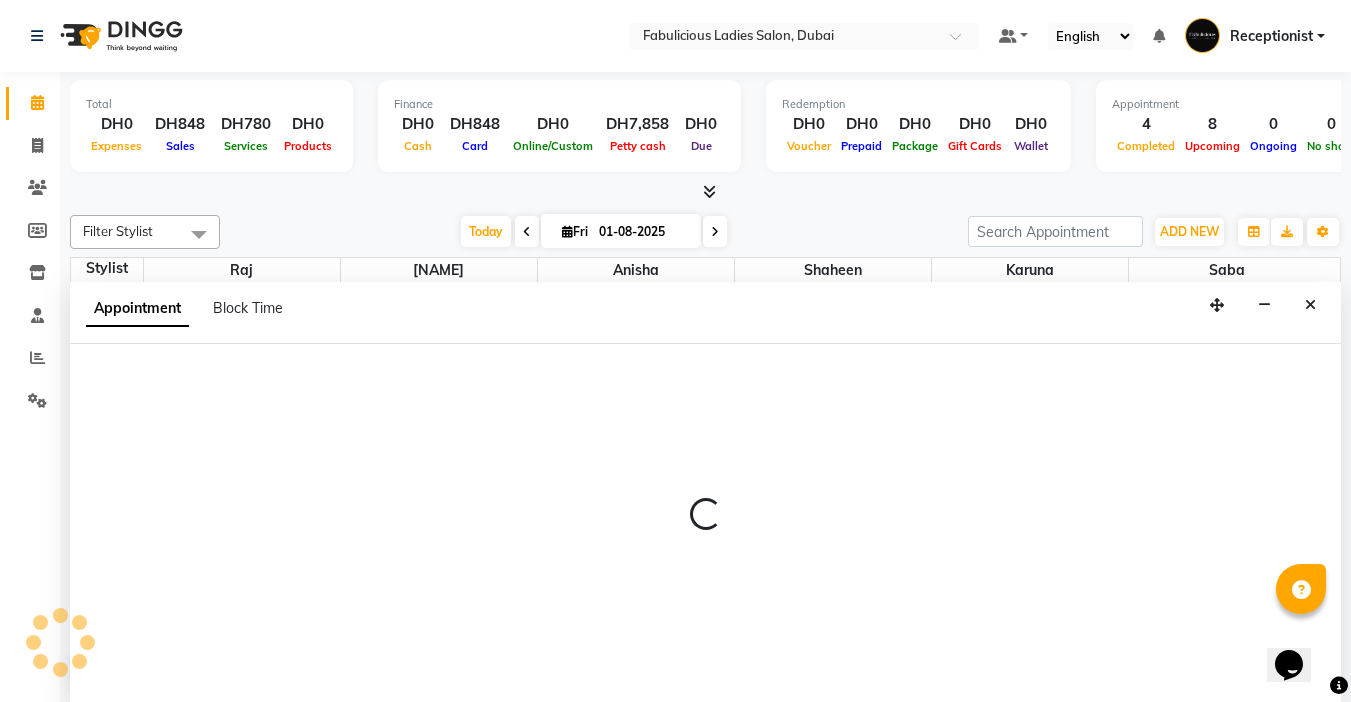 scroll, scrollTop: 1, scrollLeft: 0, axis: vertical 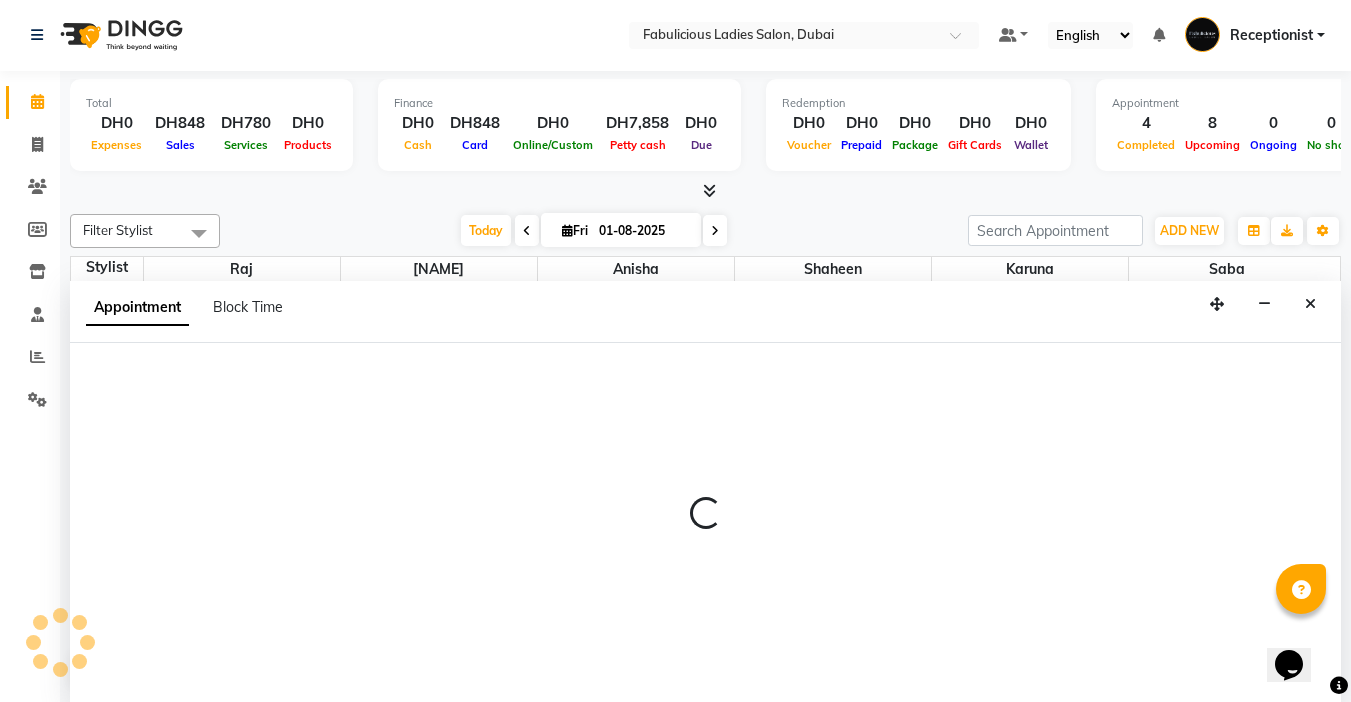 select on "600" 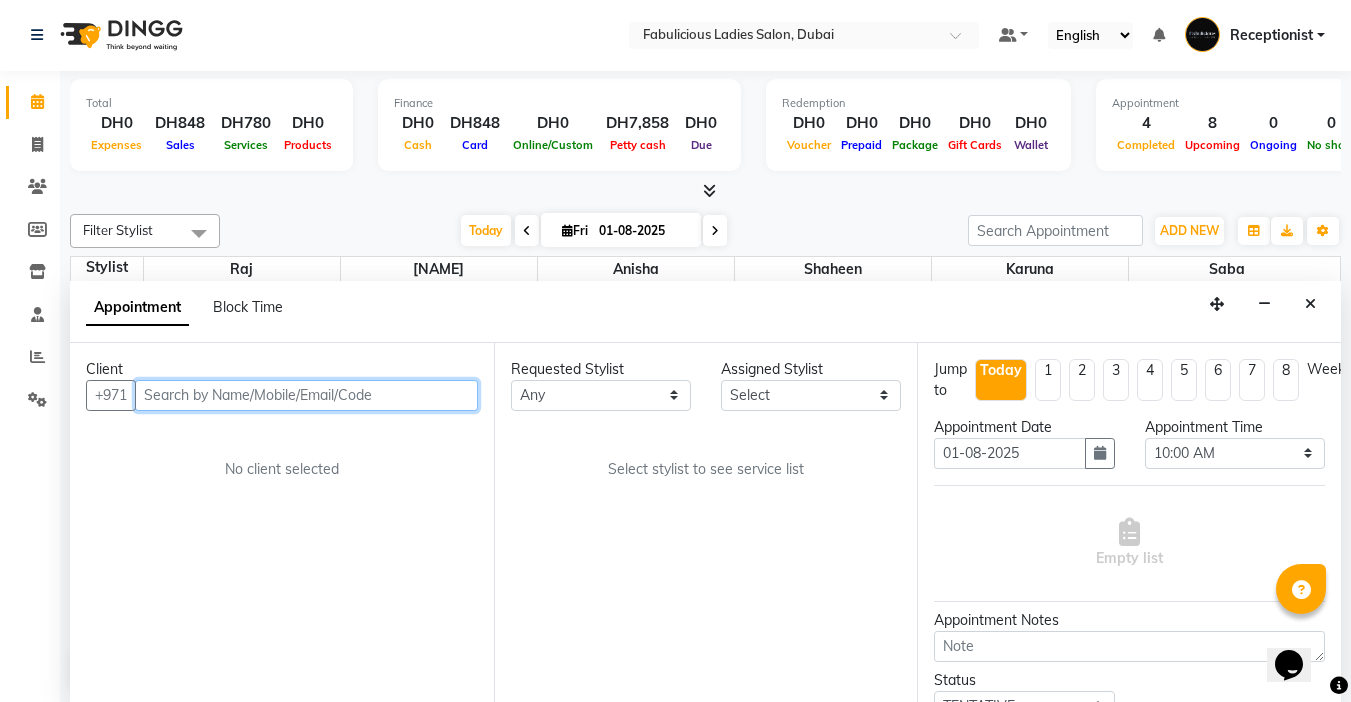 click at bounding box center [306, 395] 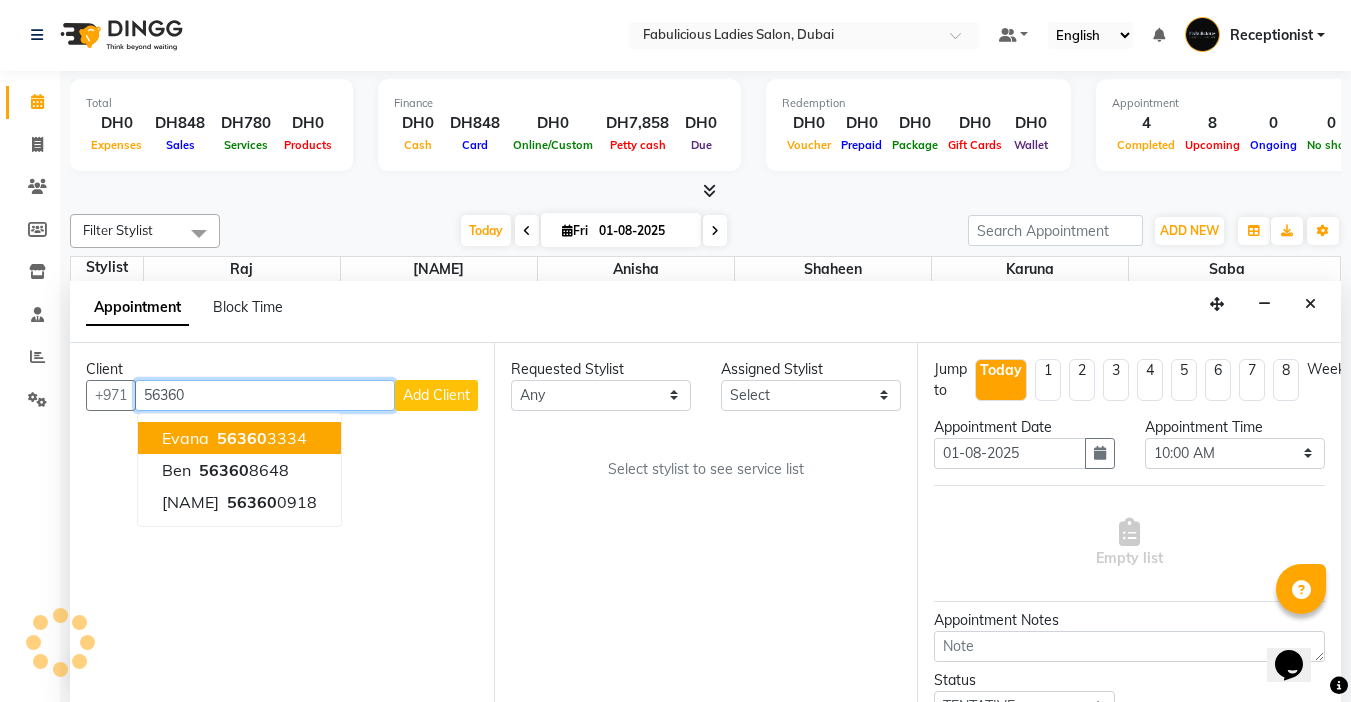 click on "Evana" at bounding box center (185, 438) 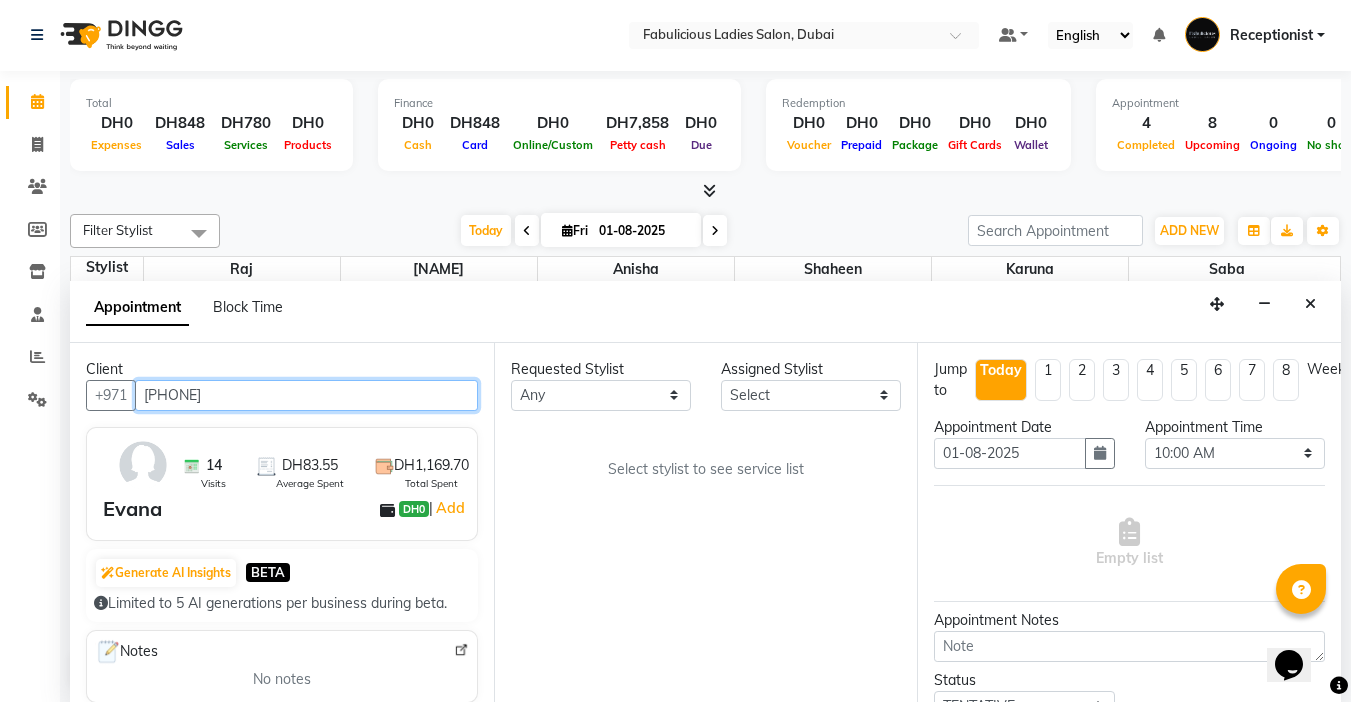 type on "[PHONE]" 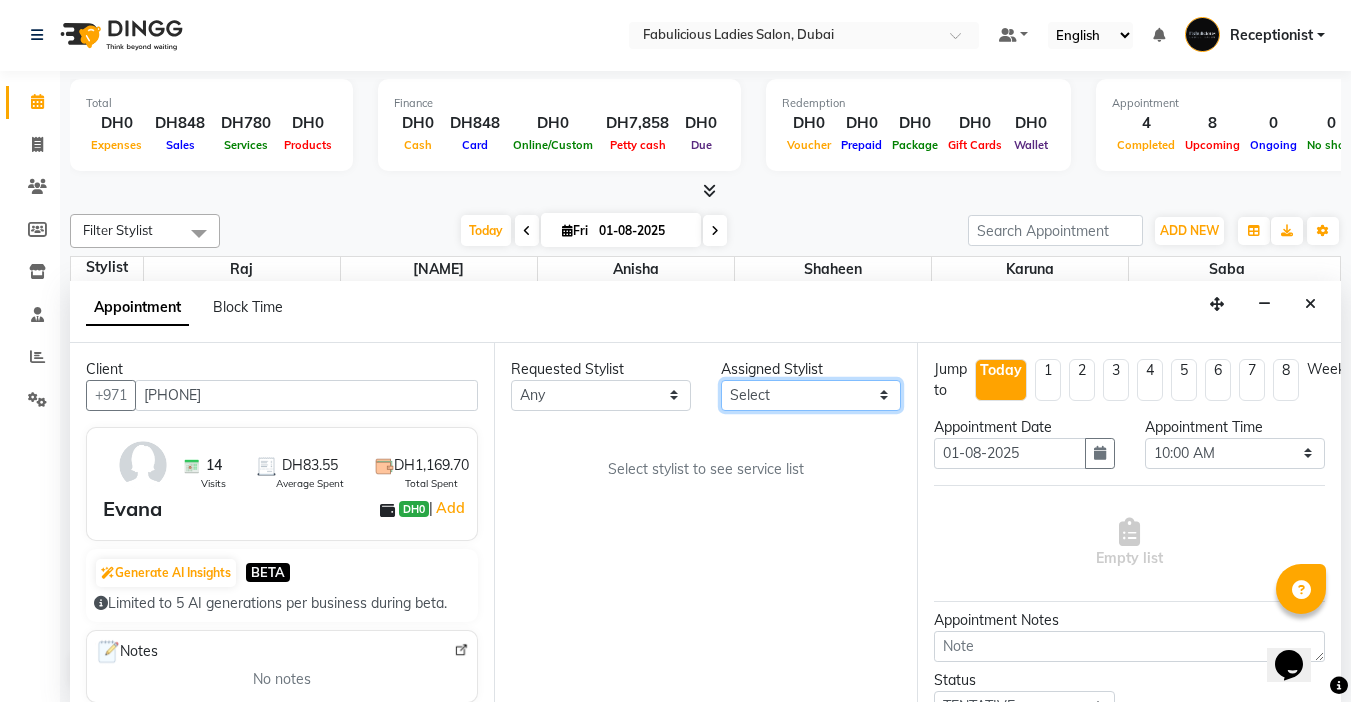drag, startPoint x: 812, startPoint y: 391, endPoint x: 812, endPoint y: 403, distance: 12 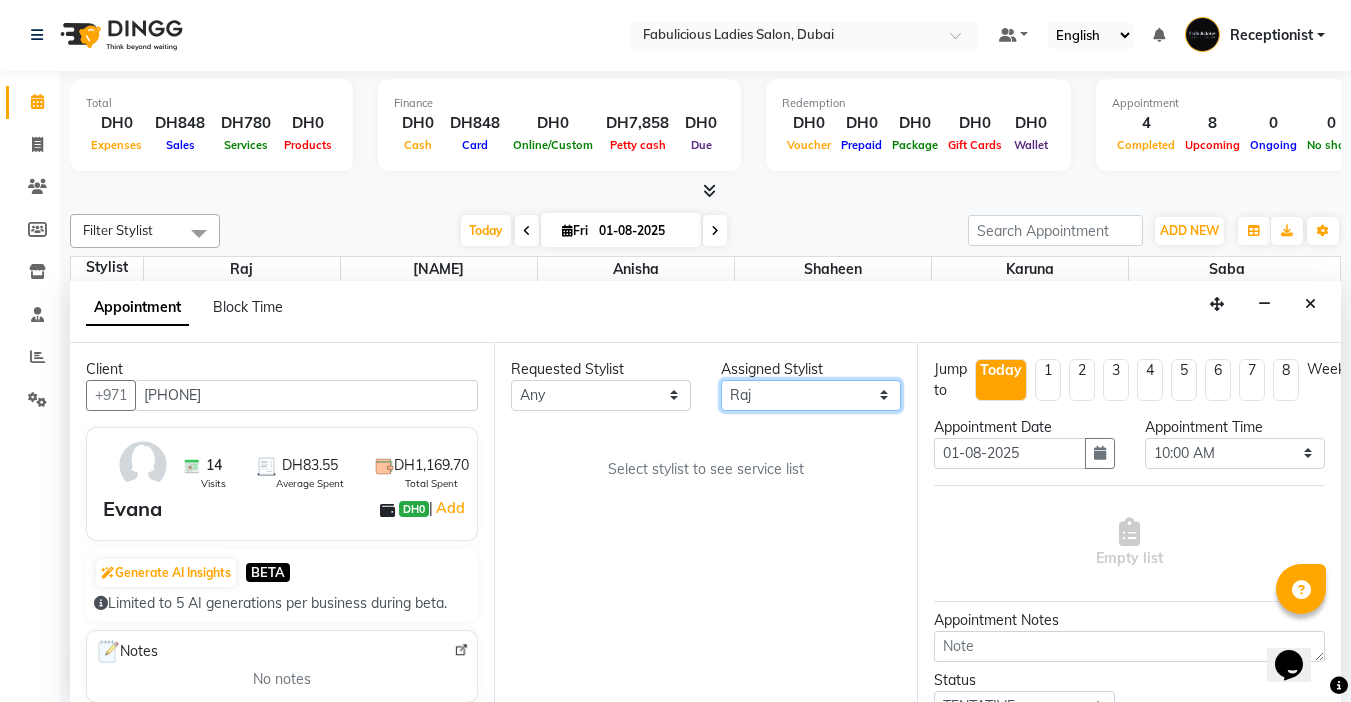 click on "Select [NAME] [NAME] [NAME] [NAME] [NAME] [NAME]" at bounding box center (811, 395) 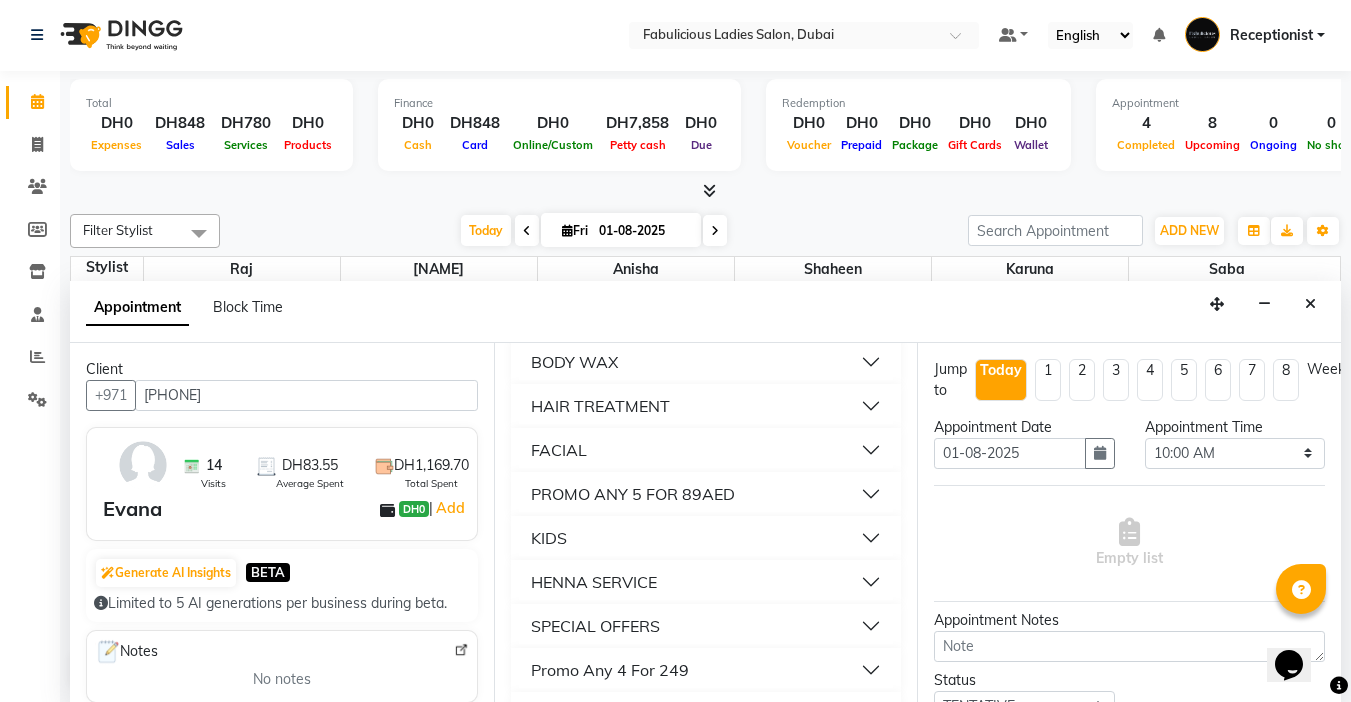 scroll, scrollTop: 1400, scrollLeft: 0, axis: vertical 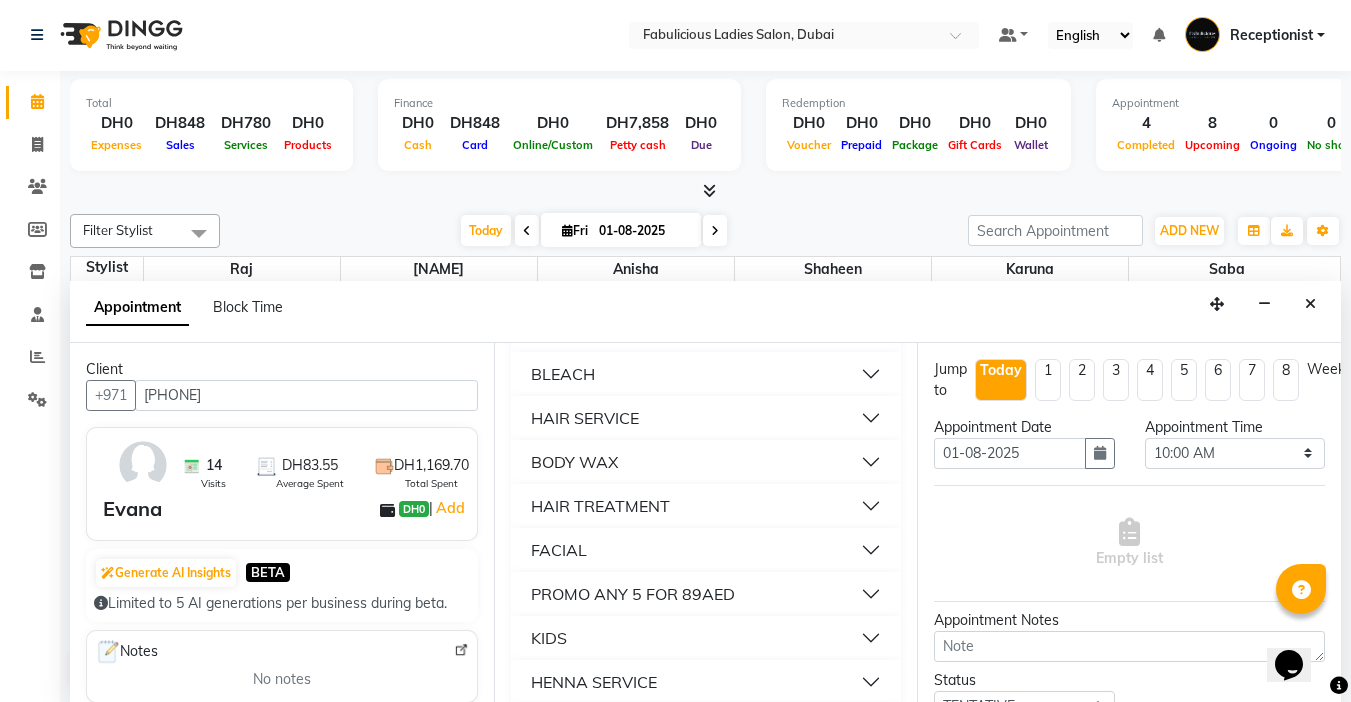click on "FACE THREADING" at bounding box center (600, 242) 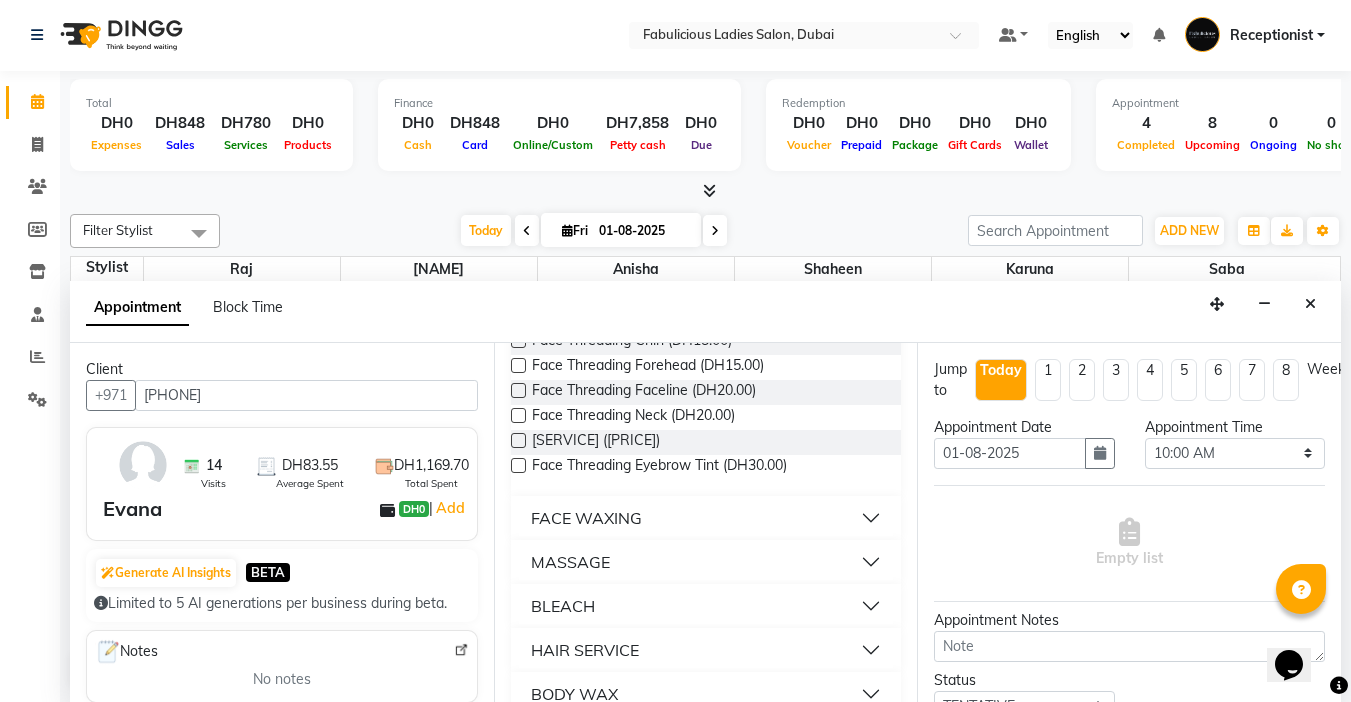 click at bounding box center [518, 290] 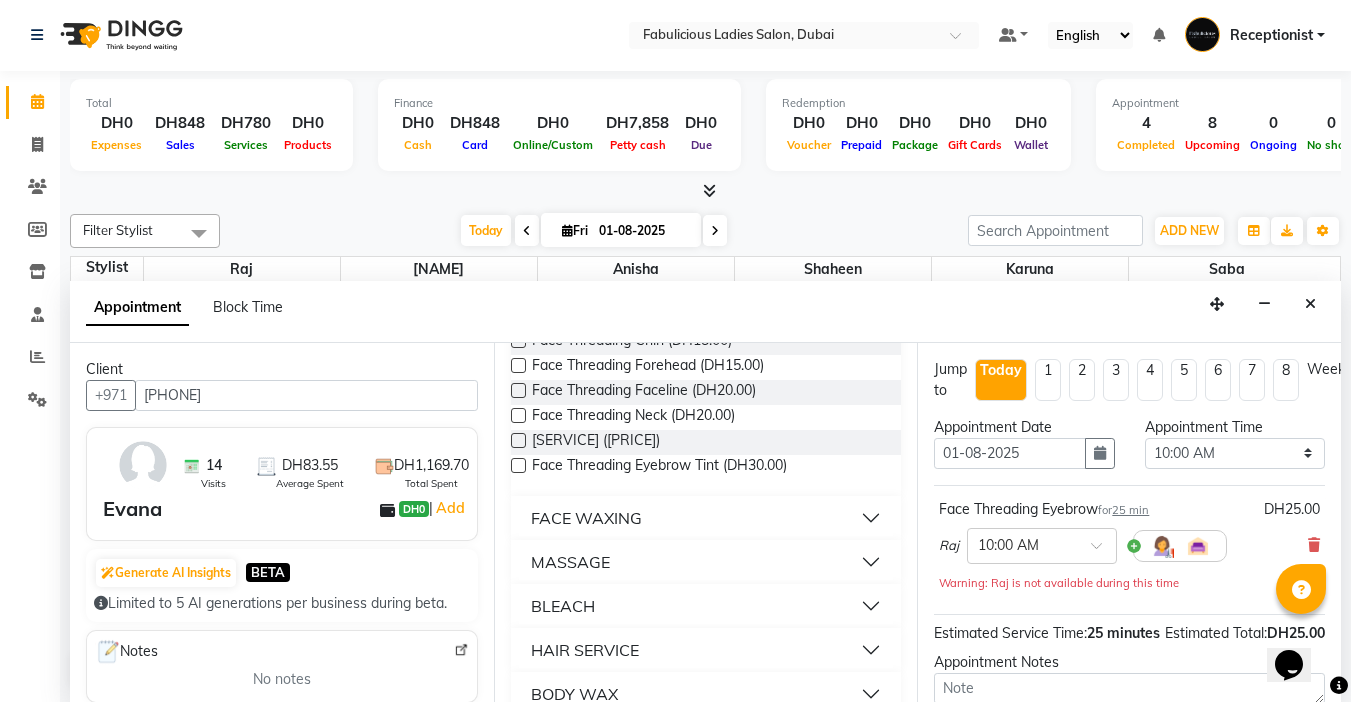 click at bounding box center [518, 315] 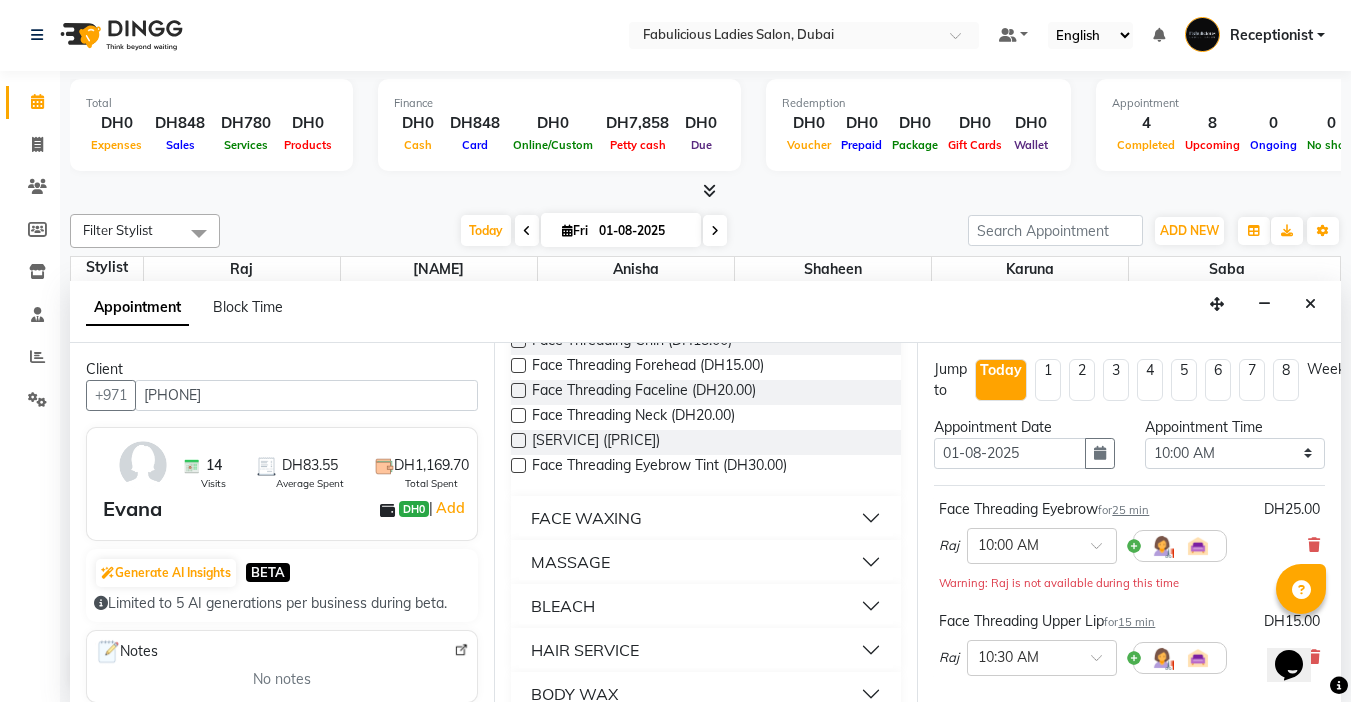 checkbox on "false" 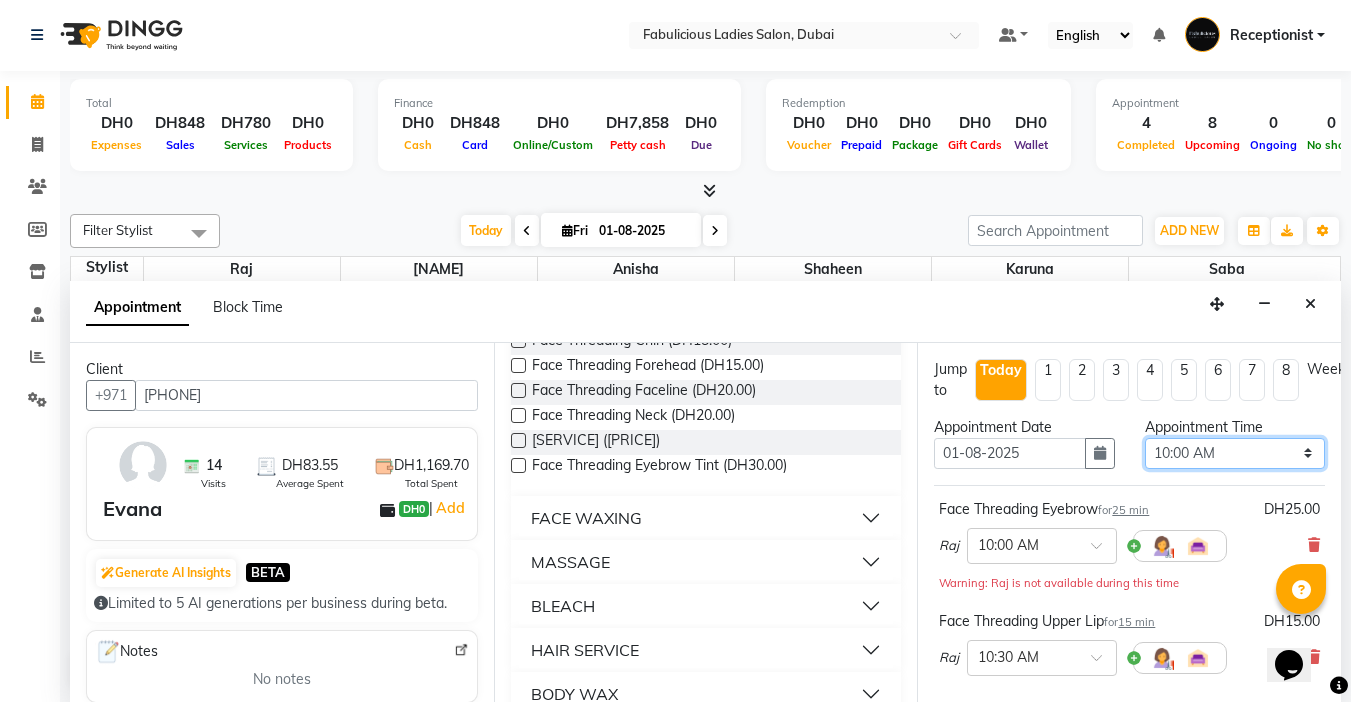 click on "Select 10:00 AM 10:15 AM 10:30 AM 10:45 AM 11:00 AM 11:15 AM 11:30 AM 11:45 AM 12:00 PM 12:15 PM 12:30 PM 12:45 PM 01:00 PM 01:15 PM 01:30 PM 01:45 PM 02:00 PM 02:15 PM 02:30 PM 02:45 PM 03:00 PM 03:15 PM 03:30 PM 03:45 PM 04:00 PM 04:15 PM 04:30 PM 04:45 PM 05:00 PM 05:15 PM 05:30 PM 05:45 PM 06:00 PM 06:15 PM 06:30 PM 06:45 PM 07:00 PM 07:15 PM 07:30 PM 07:45 PM 08:00 PM 08:15 PM 08:30 PM 08:45 PM 09:00 PM 09:15 PM 09:30 PM 09:45 PM 10:00 PM 10:15 PM 10:30 PM 10:45 PM 11:00 PM 11:15 PM 11:30 PM 11:45 PM" at bounding box center [1235, 453] 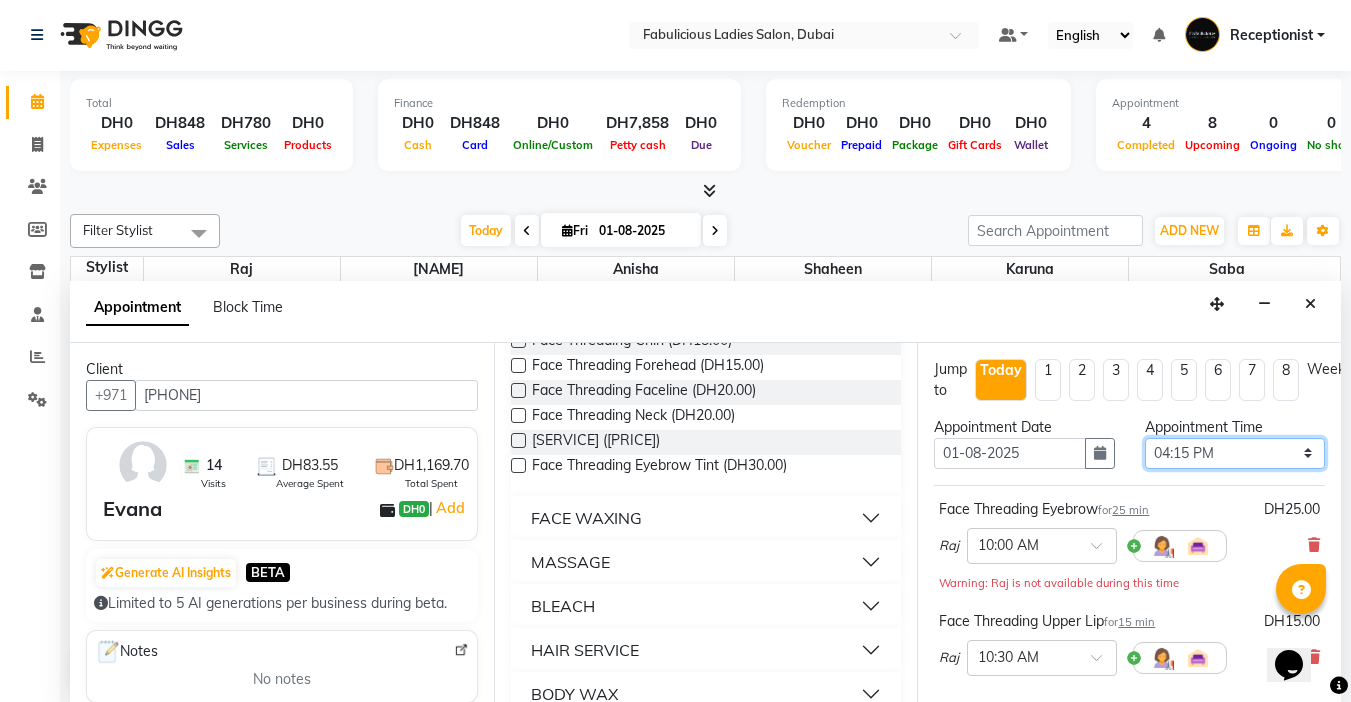 click on "Select 10:00 AM 10:15 AM 10:30 AM 10:45 AM 11:00 AM 11:15 AM 11:30 AM 11:45 AM 12:00 PM 12:15 PM 12:30 PM 12:45 PM 01:00 PM 01:15 PM 01:30 PM 01:45 PM 02:00 PM 02:15 PM 02:30 PM 02:45 PM 03:00 PM 03:15 PM 03:30 PM 03:45 PM 04:00 PM 04:15 PM 04:30 PM 04:45 PM 05:00 PM 05:15 PM 05:30 PM 05:45 PM 06:00 PM 06:15 PM 06:30 PM 06:45 PM 07:00 PM 07:15 PM 07:30 PM 07:45 PM 08:00 PM 08:15 PM 08:30 PM 08:45 PM 09:00 PM 09:15 PM 09:30 PM 09:45 PM 10:00 PM 10:15 PM 10:30 PM 10:45 PM 11:00 PM 11:15 PM 11:30 PM 11:45 PM" at bounding box center (1235, 453) 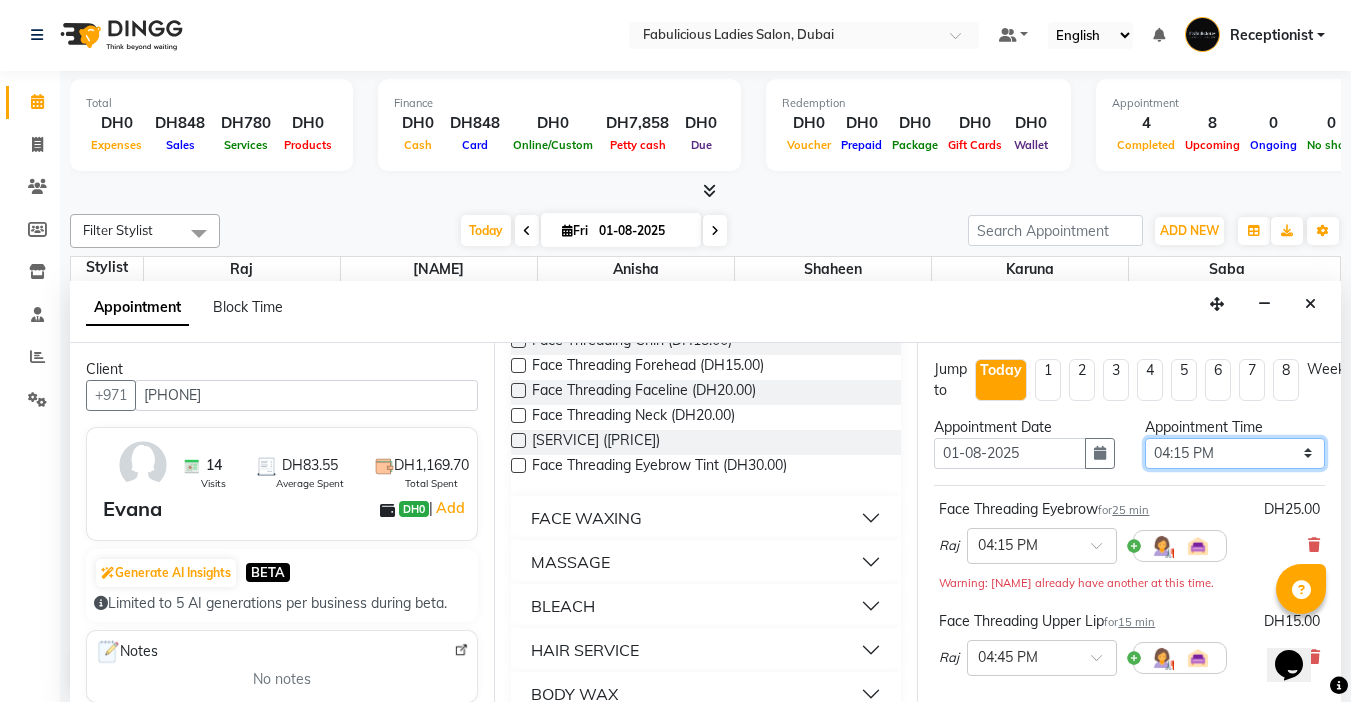 scroll, scrollTop: 315, scrollLeft: 0, axis: vertical 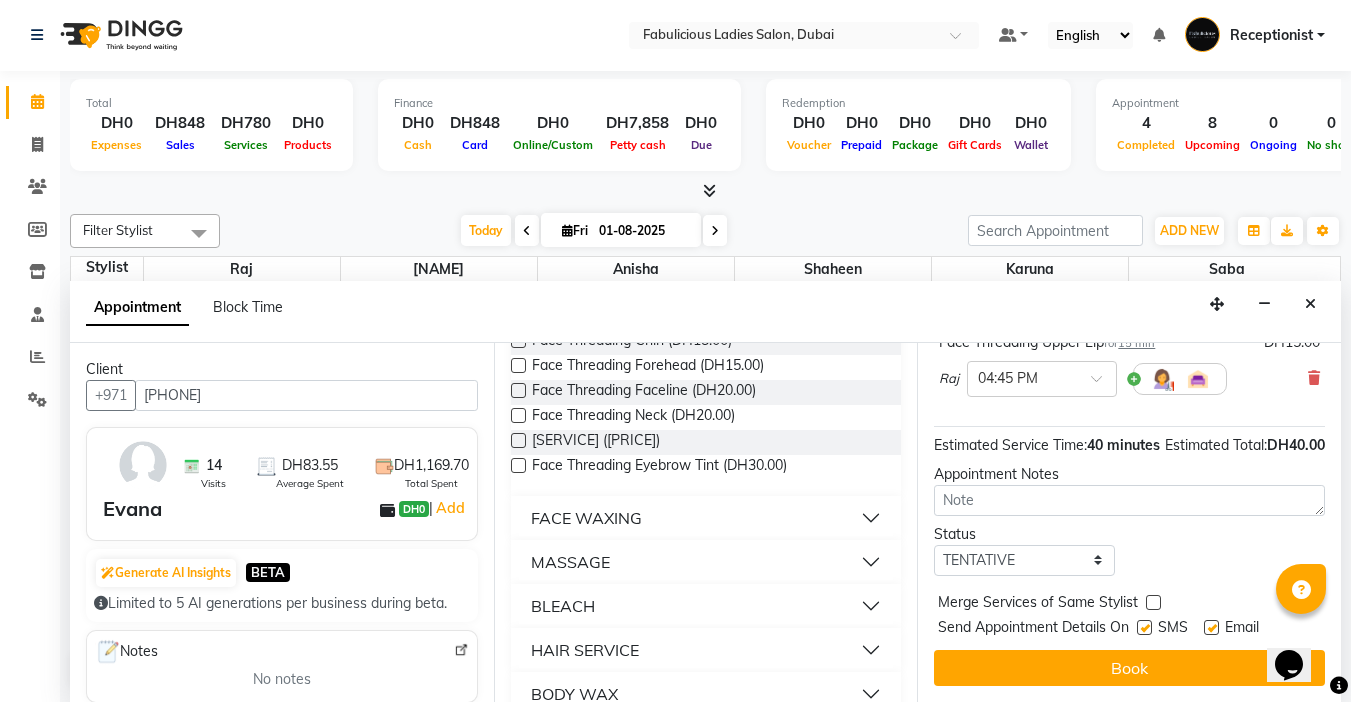 click at bounding box center (1153, 602) 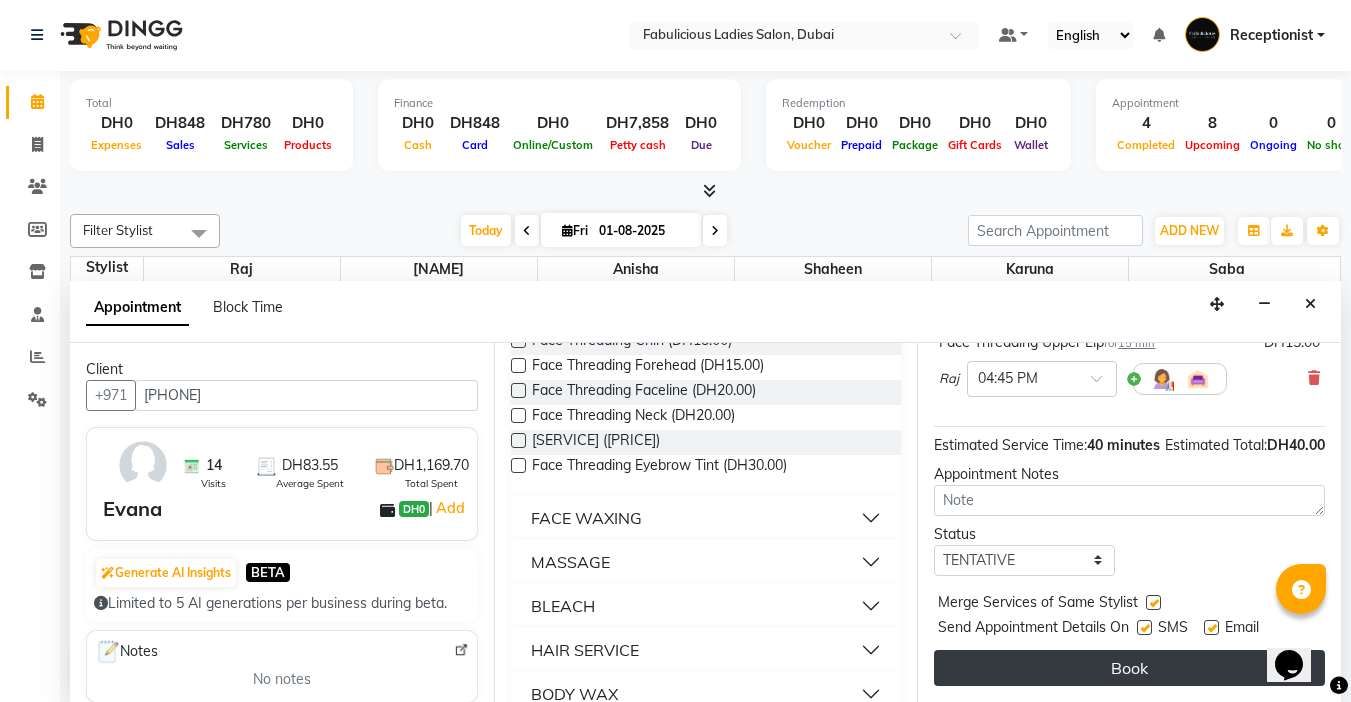 click on "Book" at bounding box center (1129, 668) 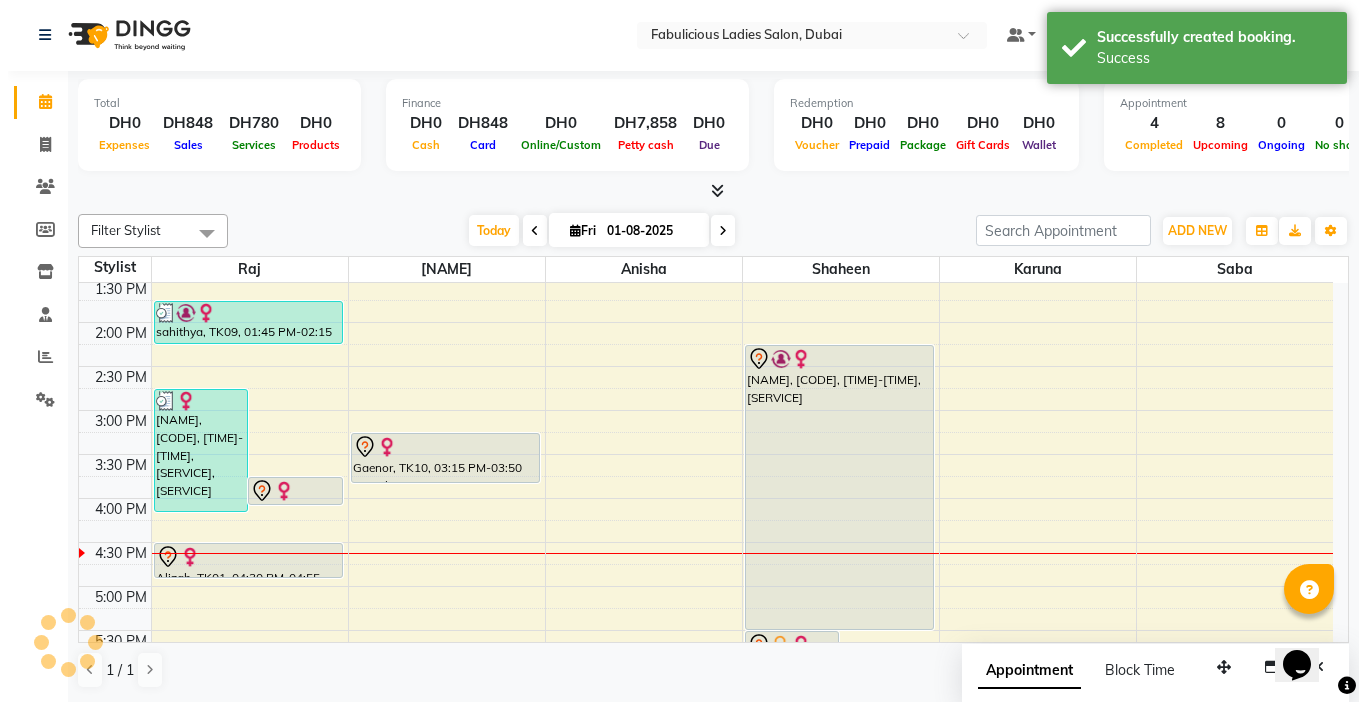 scroll, scrollTop: 0, scrollLeft: 0, axis: both 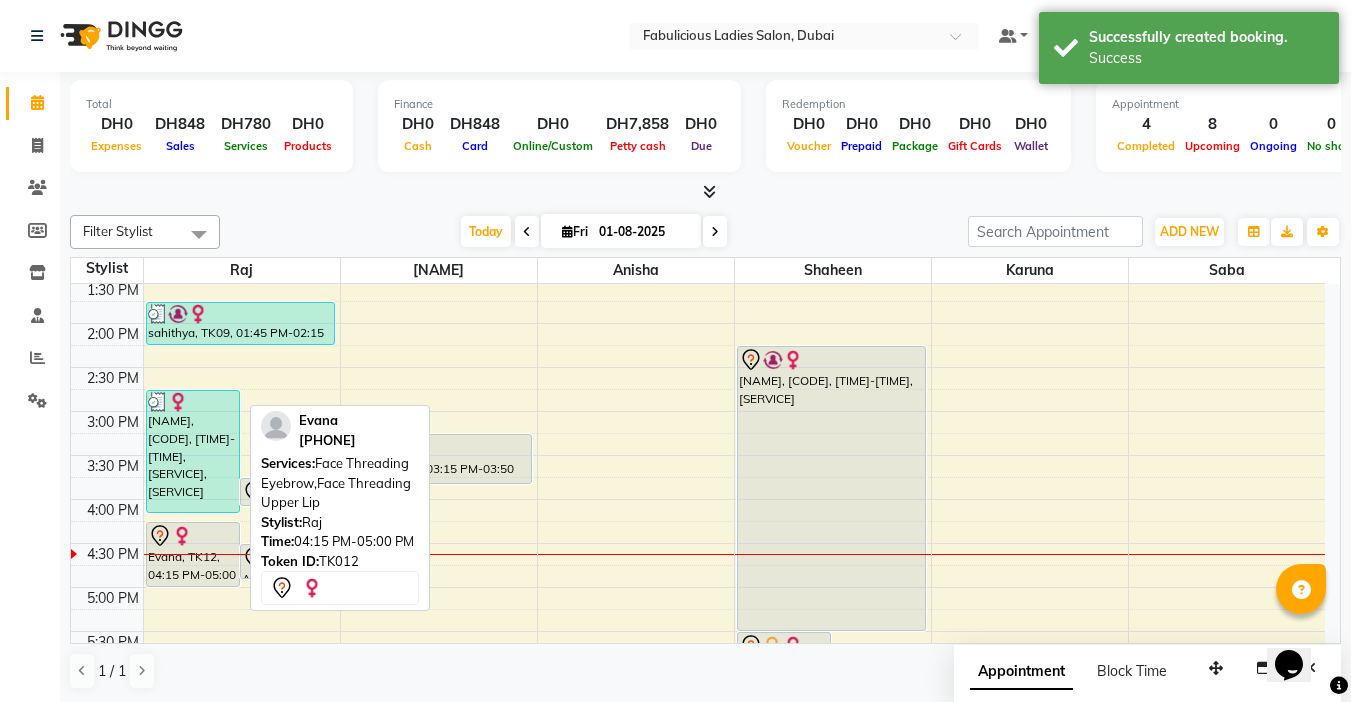 click on "[NAME], [CODE], [TIME], [SERVICE],[SERVICE]             [NAME], [CODE], [TIME], [SERVICE]             [NAME], [CODE], [TIME], [SERVICE],[SERVICE]     [NAME], [CODE], [TIME], [SERVICE]             [NAME], [CODE], [TIME], [SERVICE],[SERVICE]" at bounding box center [242, 543] 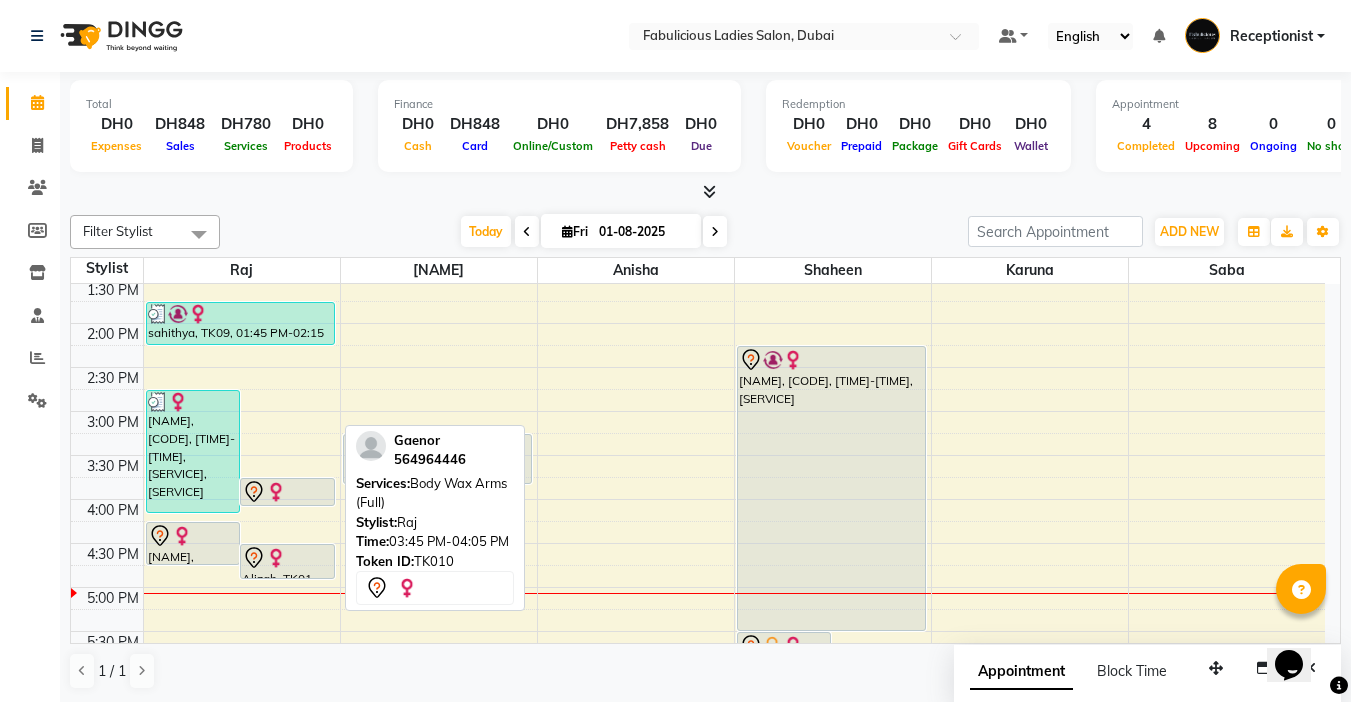 click at bounding box center (287, 492) 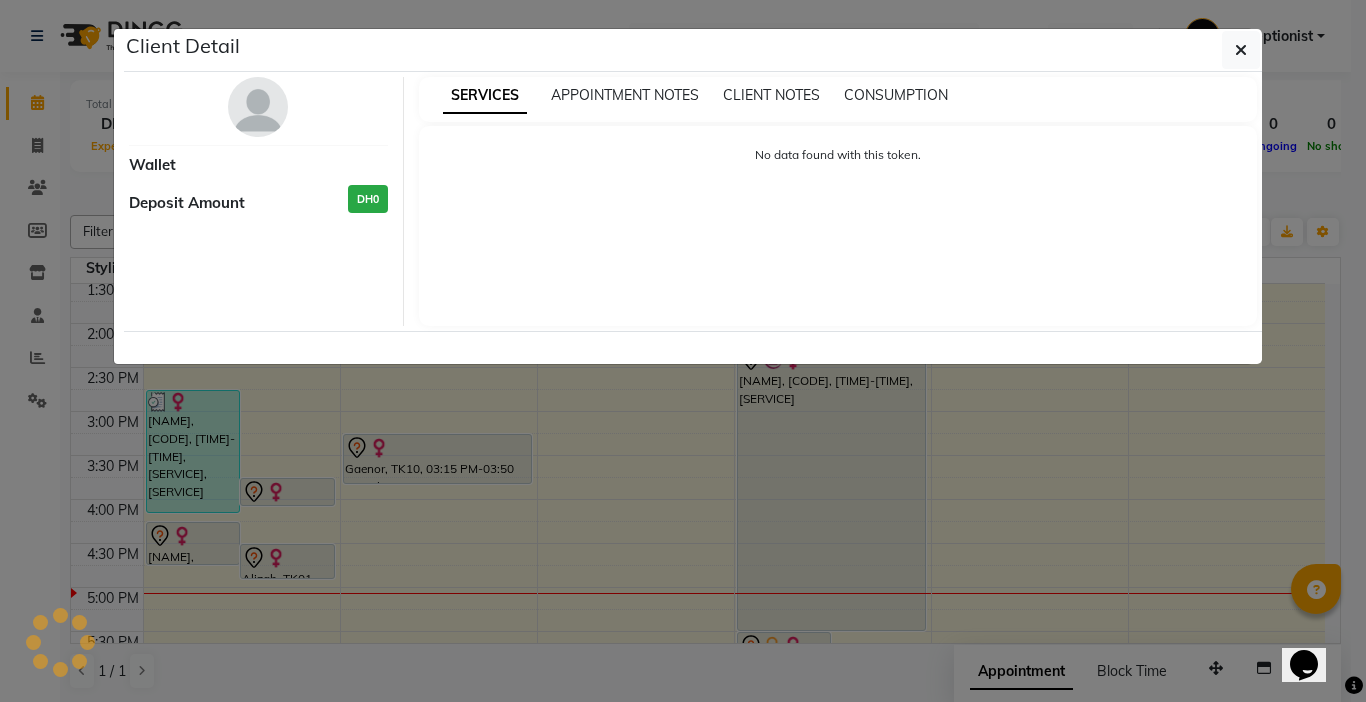 select on "7" 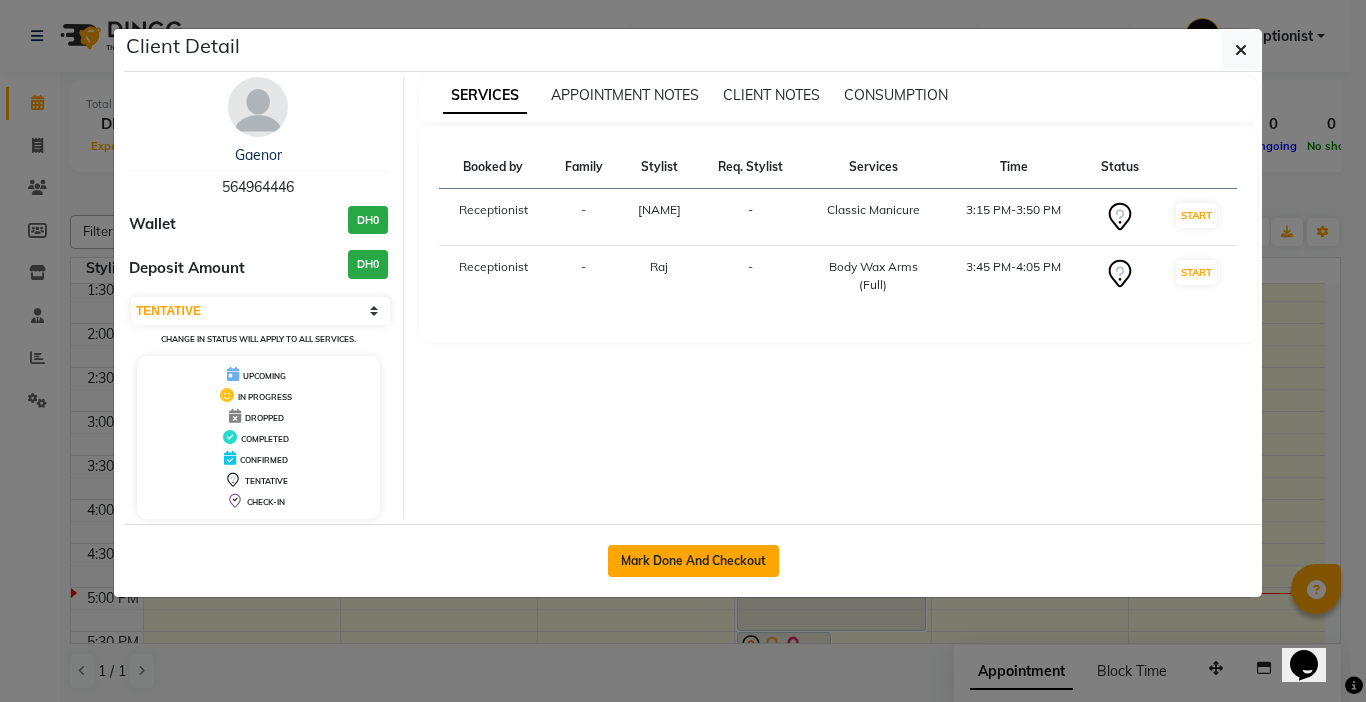 click on "Mark Done And Checkout" 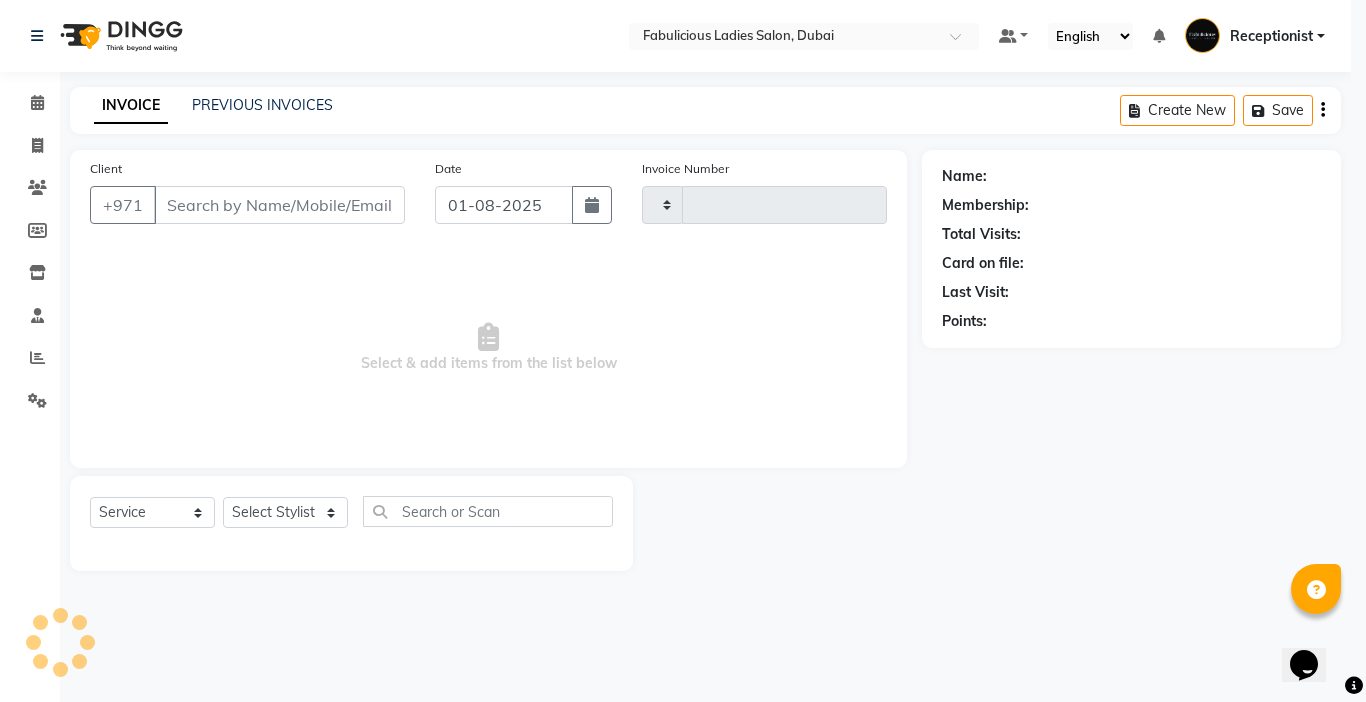 type on "1650" 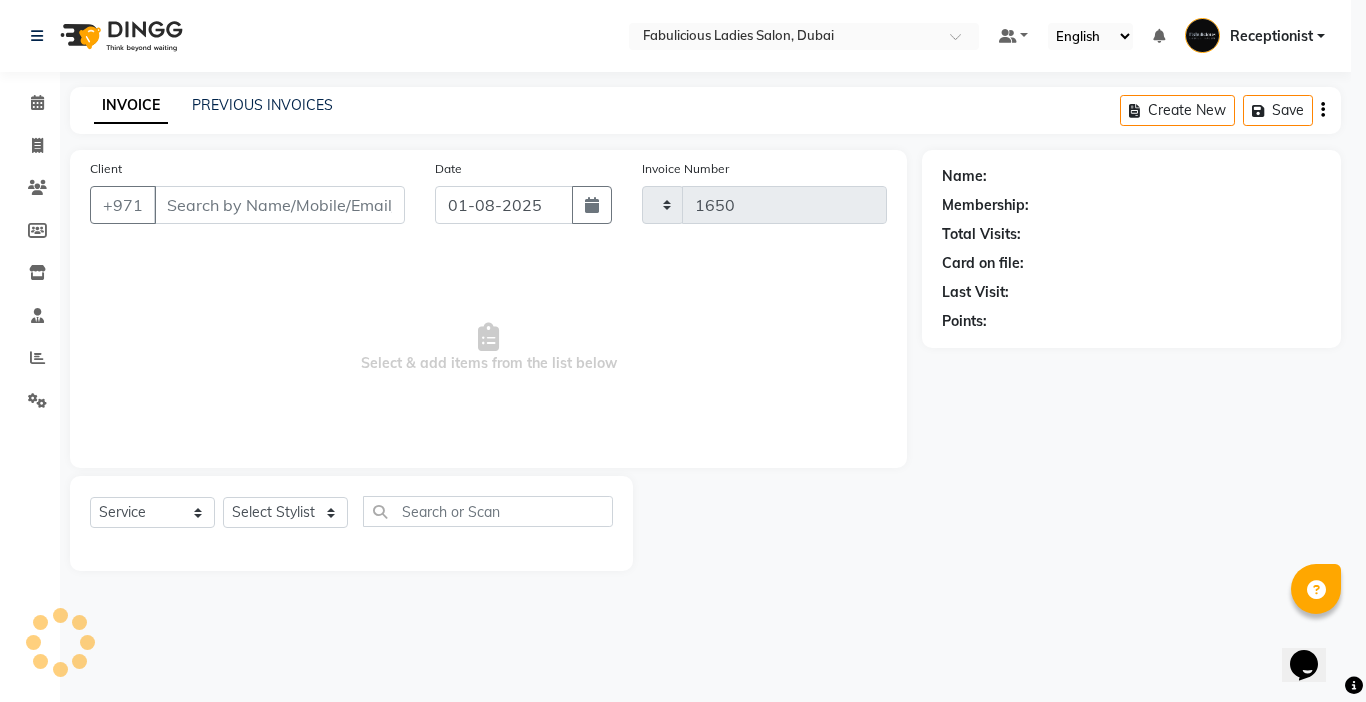 select on "738" 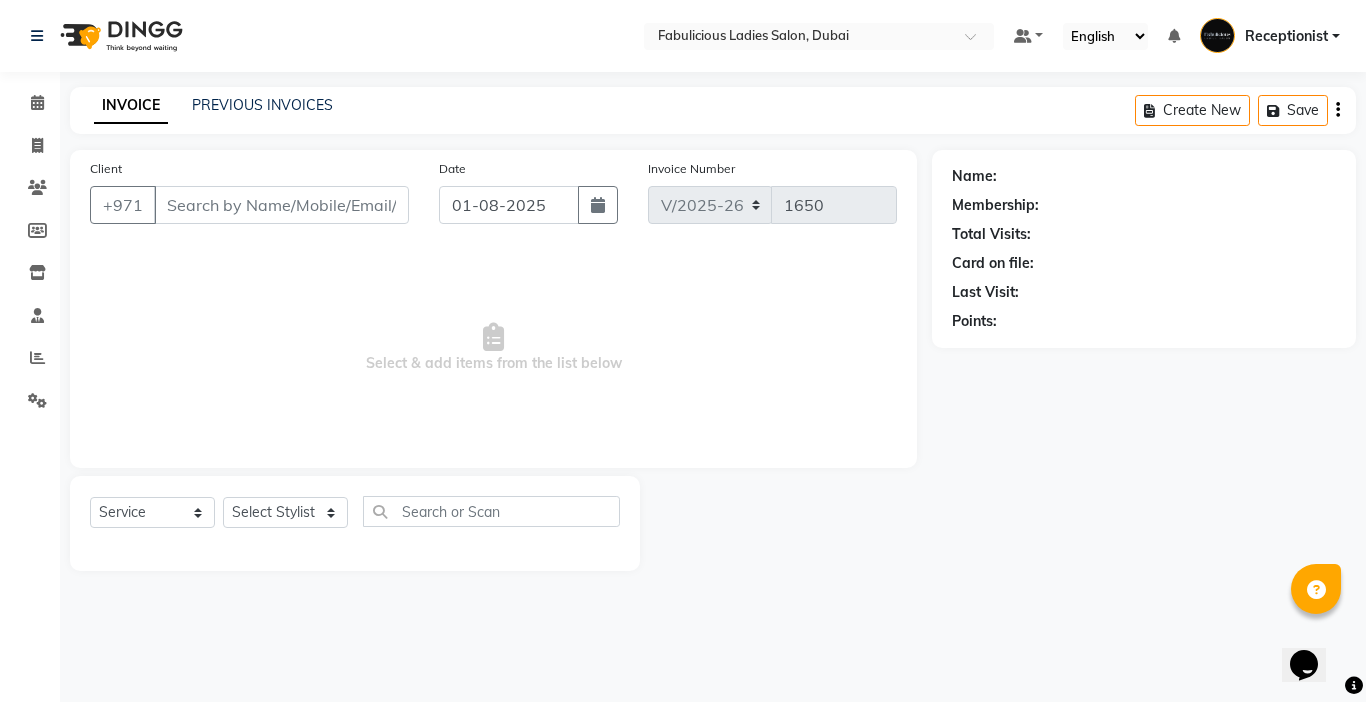 type on "564964446" 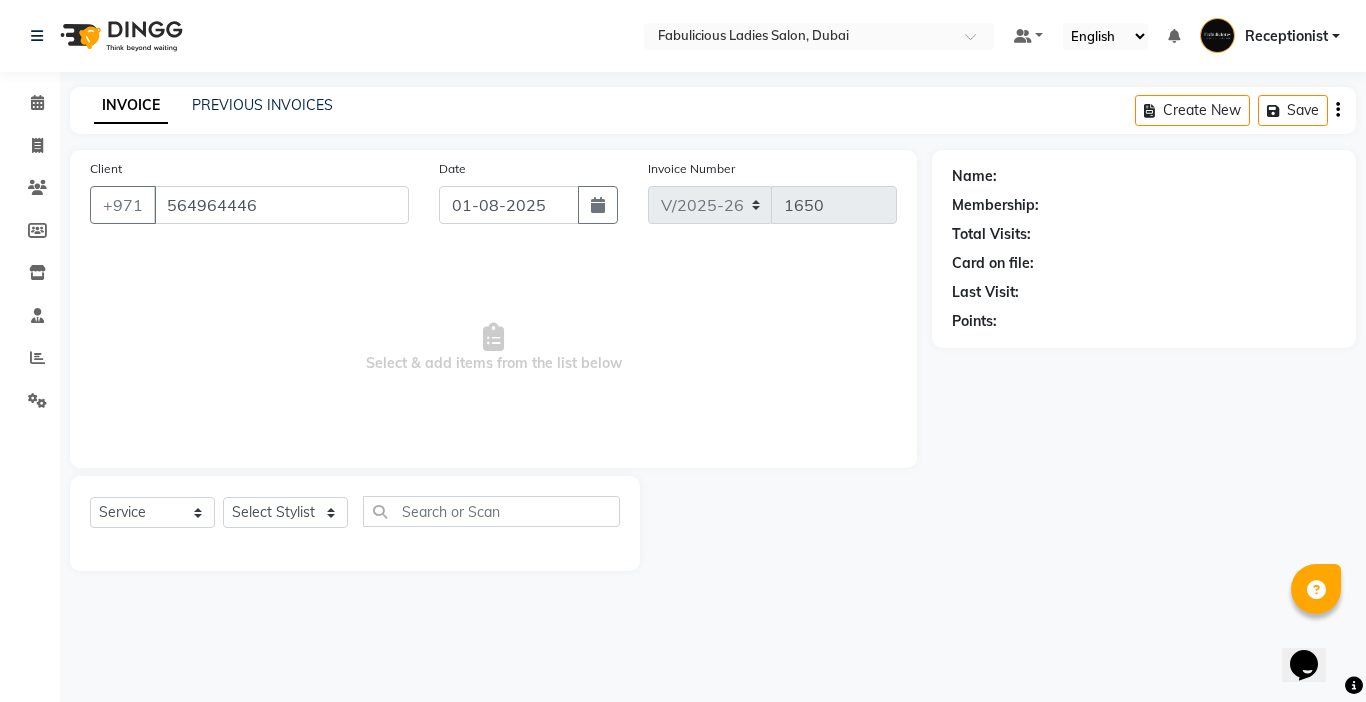 select on "11628" 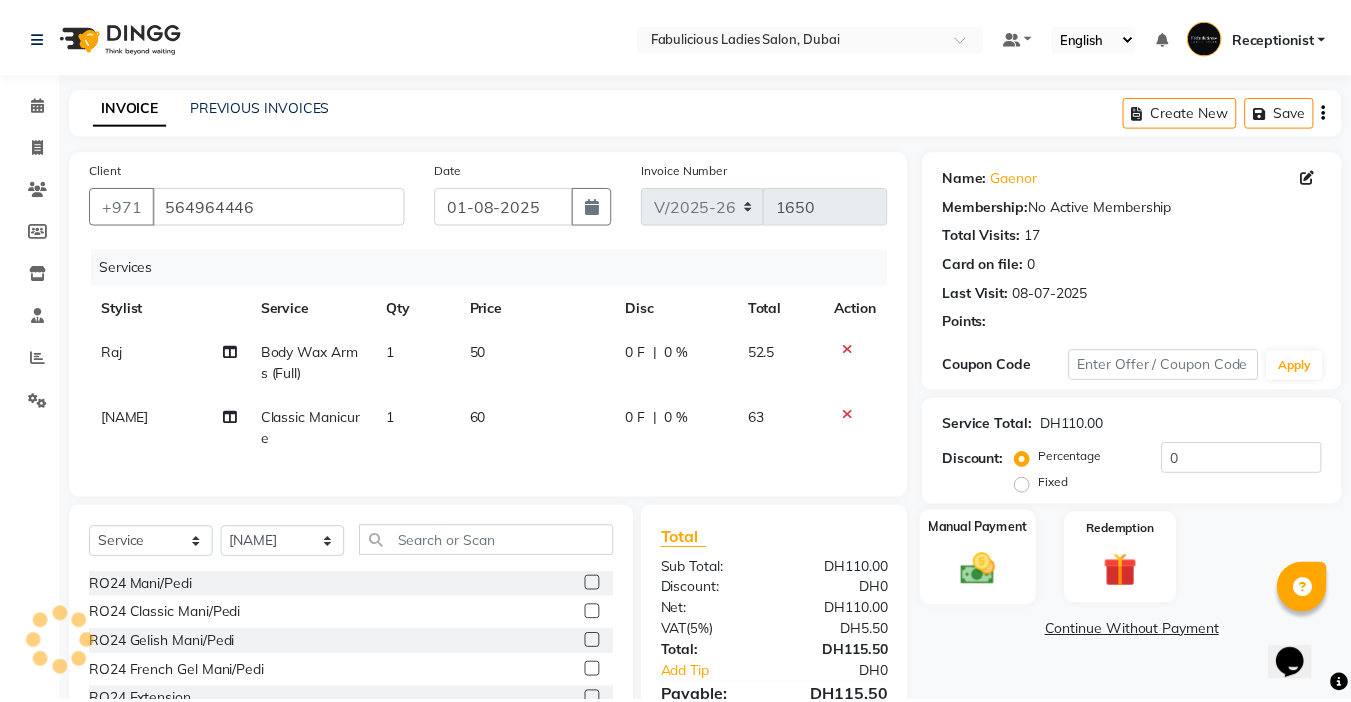 scroll, scrollTop: 100, scrollLeft: 0, axis: vertical 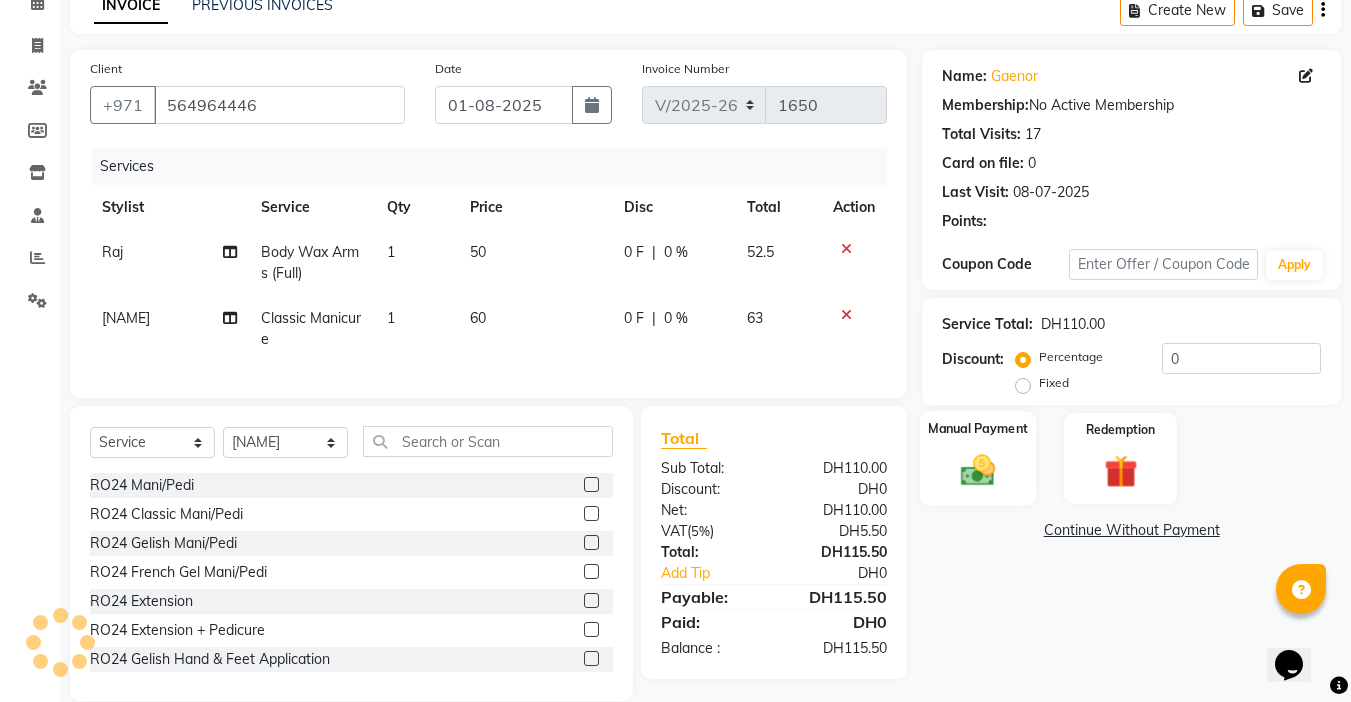 click 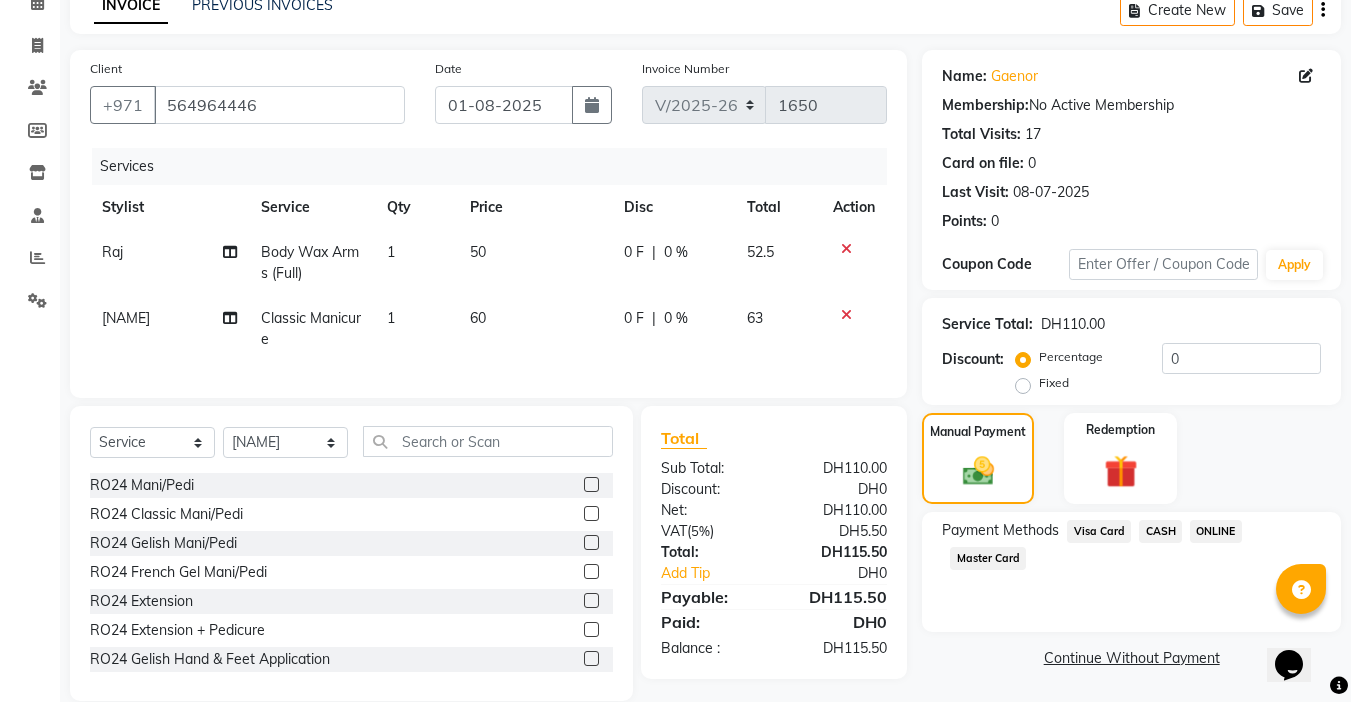 click on "Master Card" 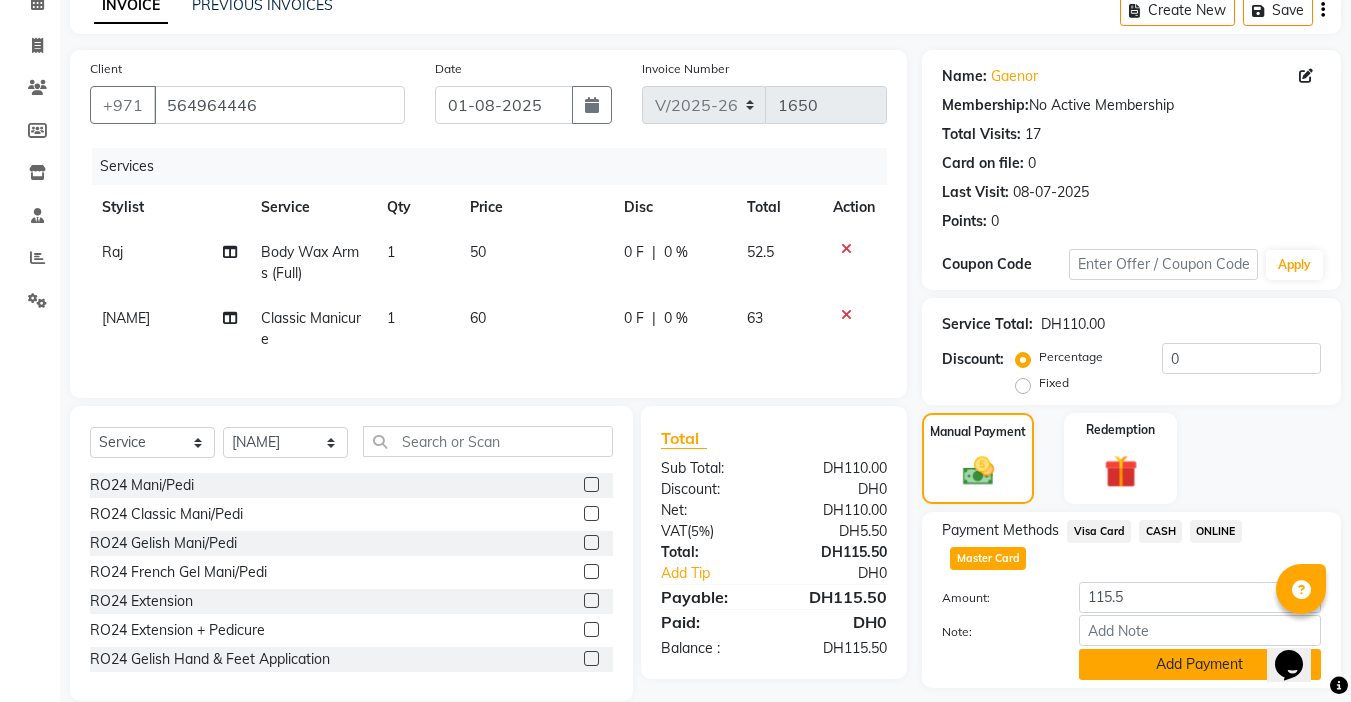 click on "Add Payment" 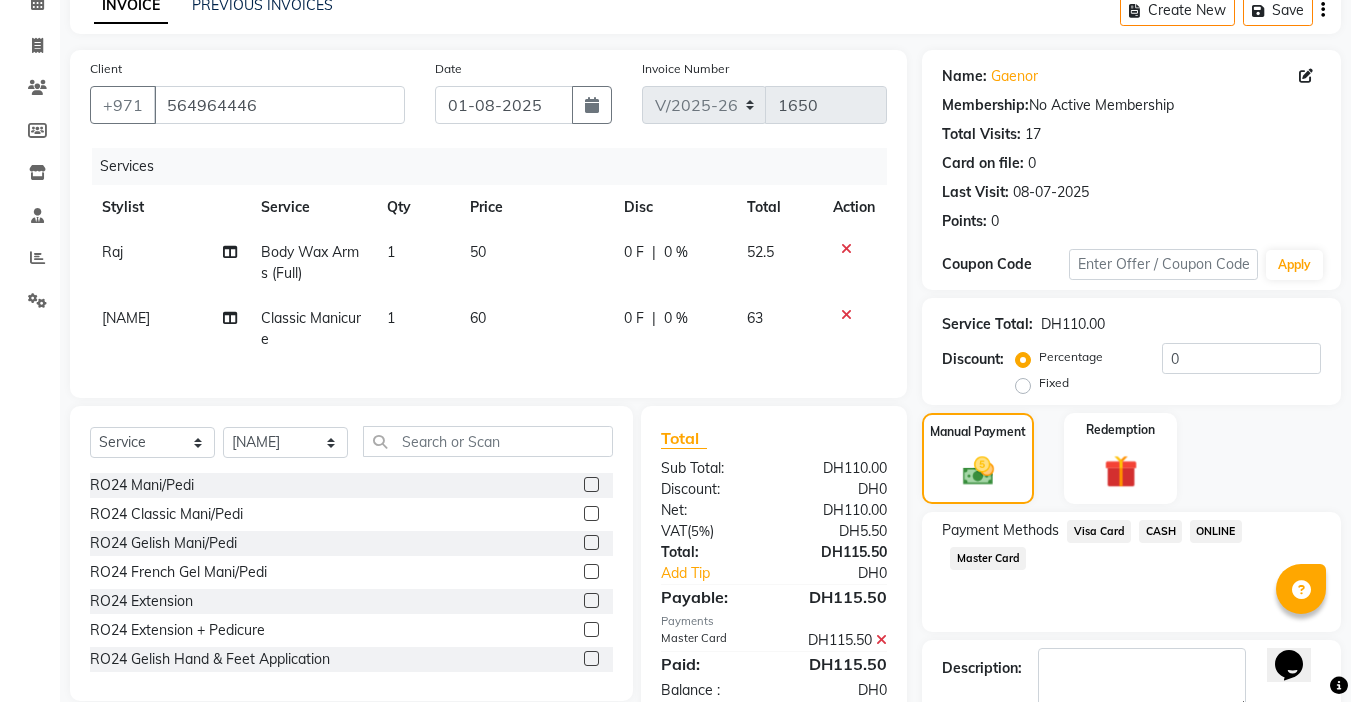 click on "Checkout" 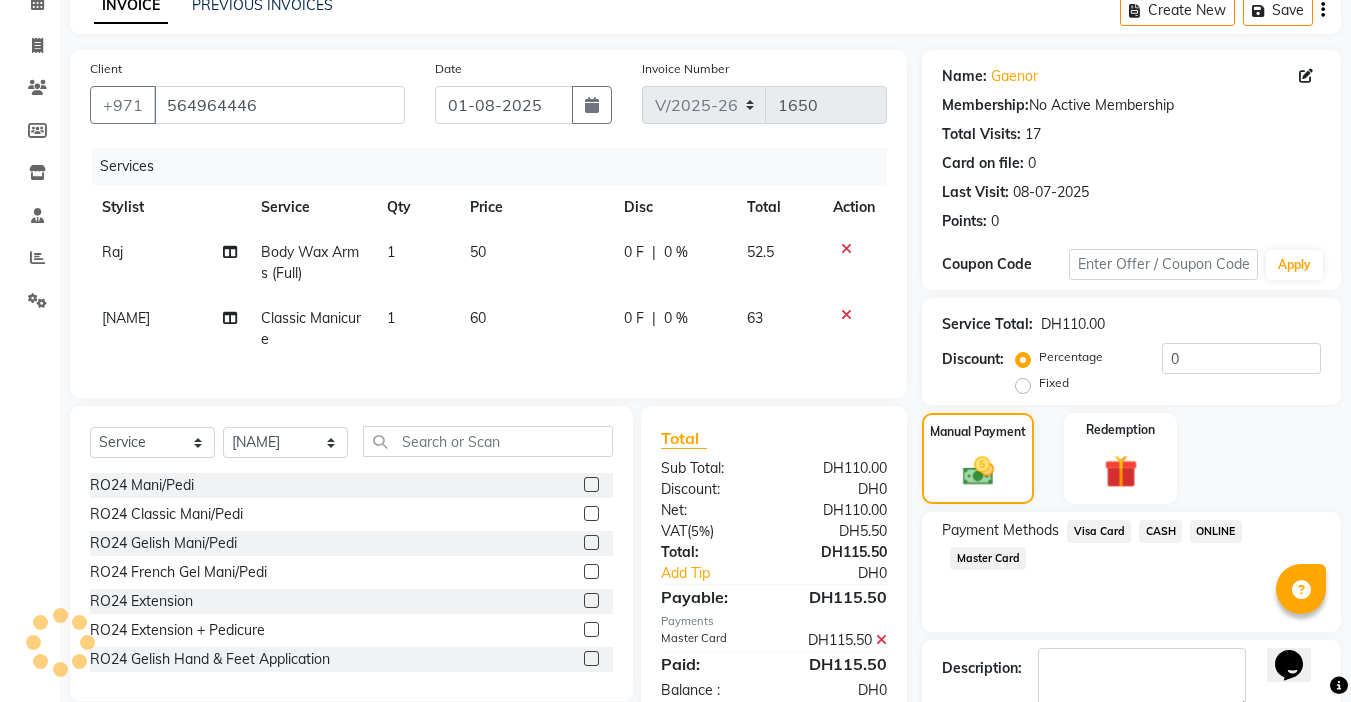 scroll, scrollTop: 214, scrollLeft: 0, axis: vertical 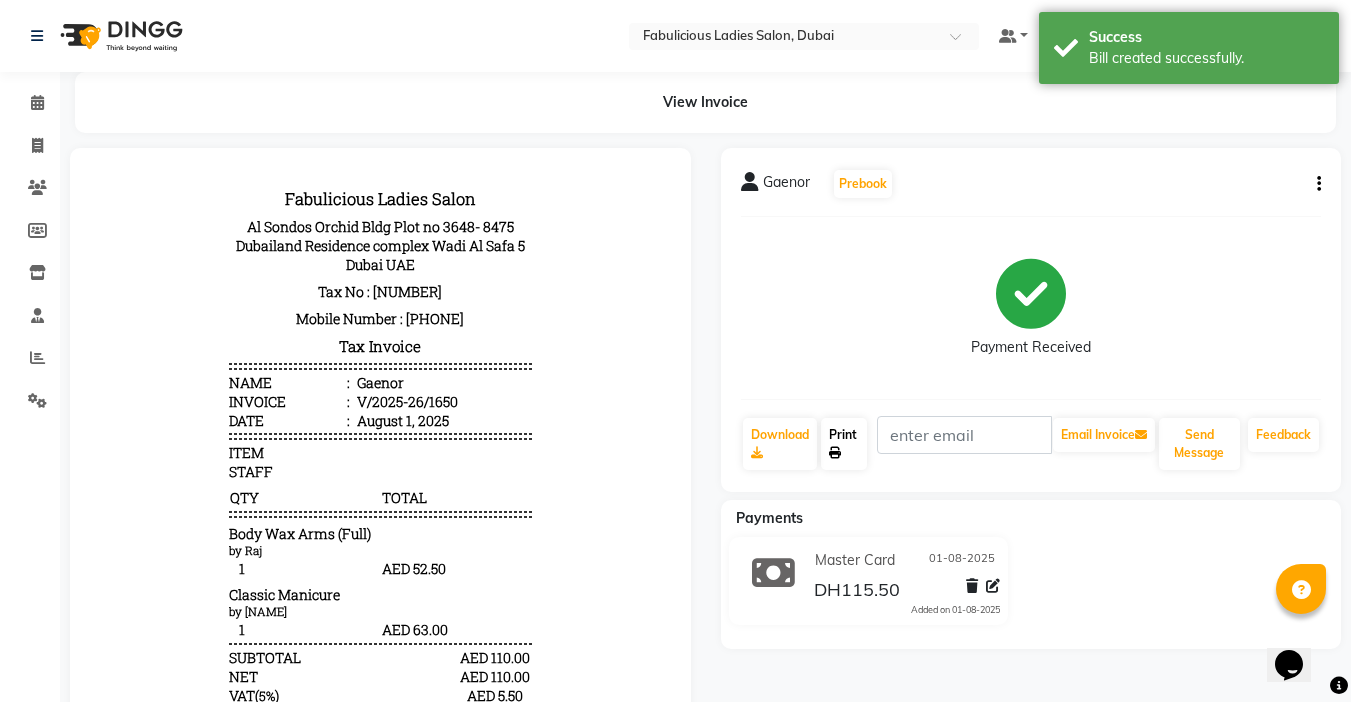 click on "Print" 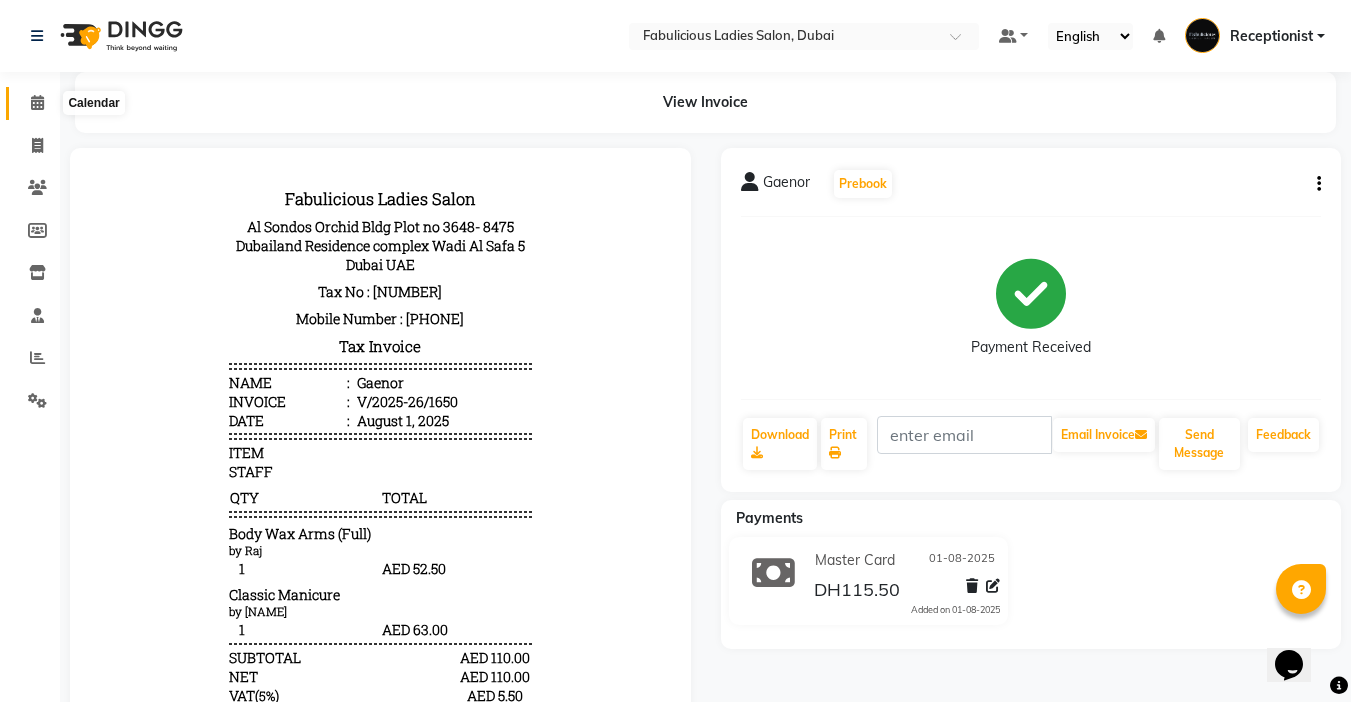 click 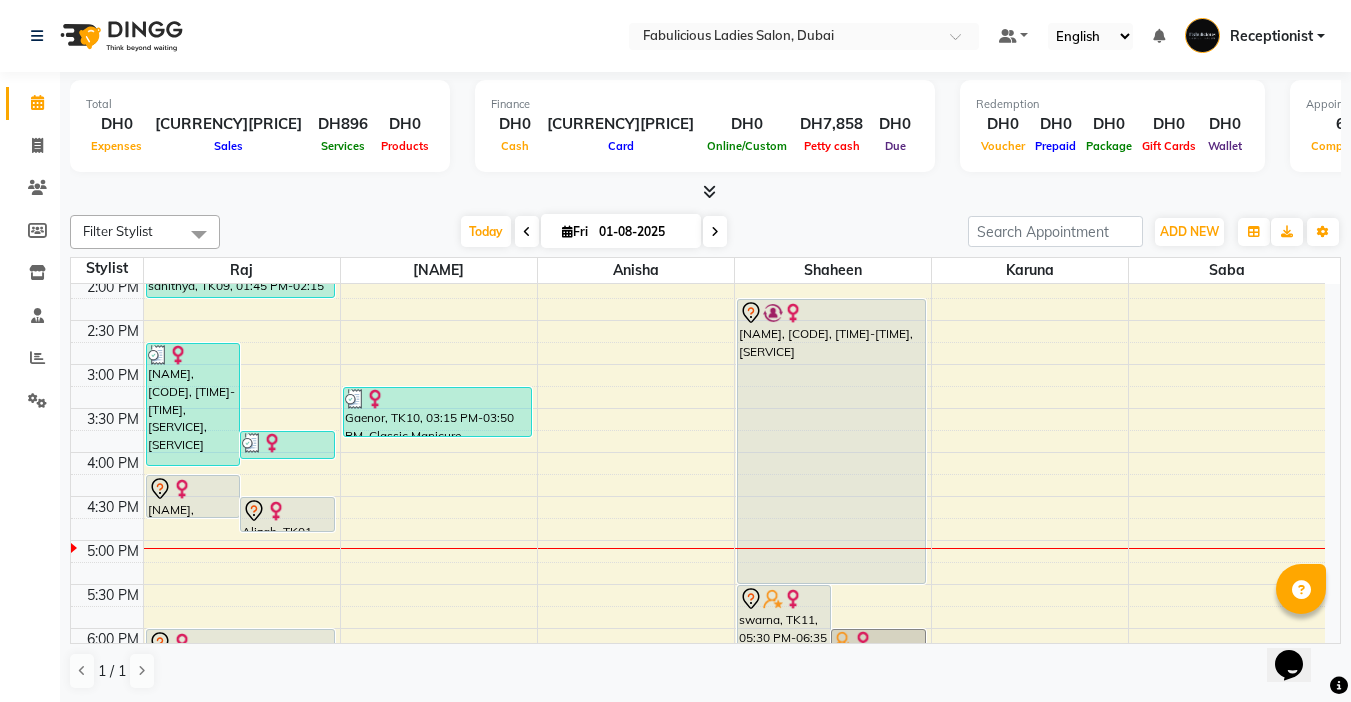 scroll, scrollTop: 500, scrollLeft: 0, axis: vertical 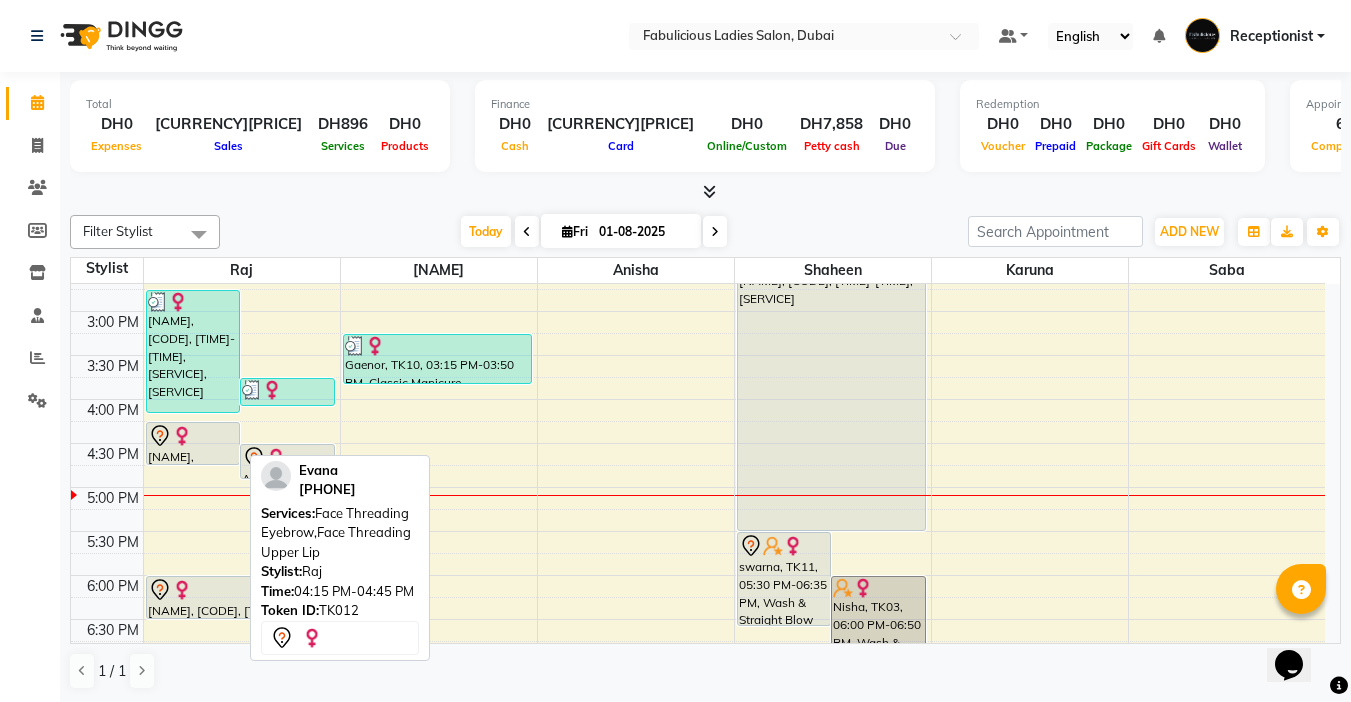 click on "[NAME], [CODE], [TIME], [SERVICE],[SERVICE]" at bounding box center [193, 443] 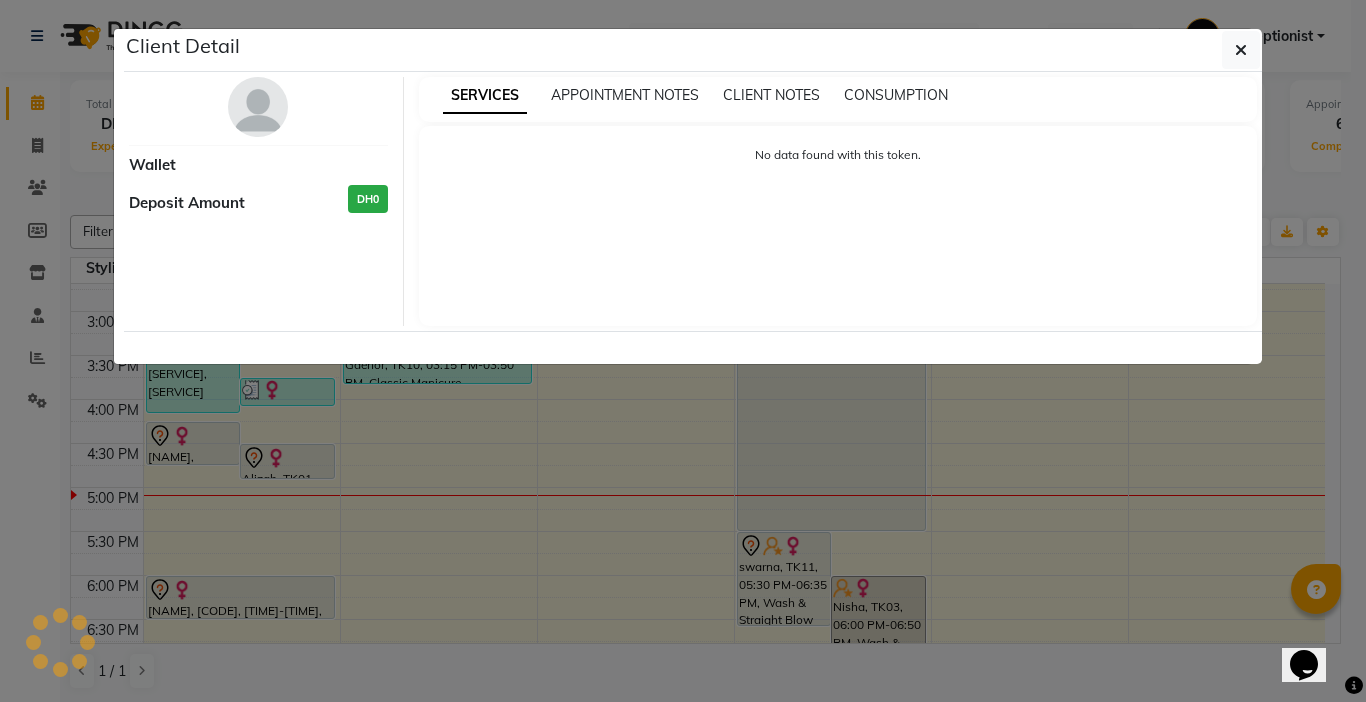 select on "7" 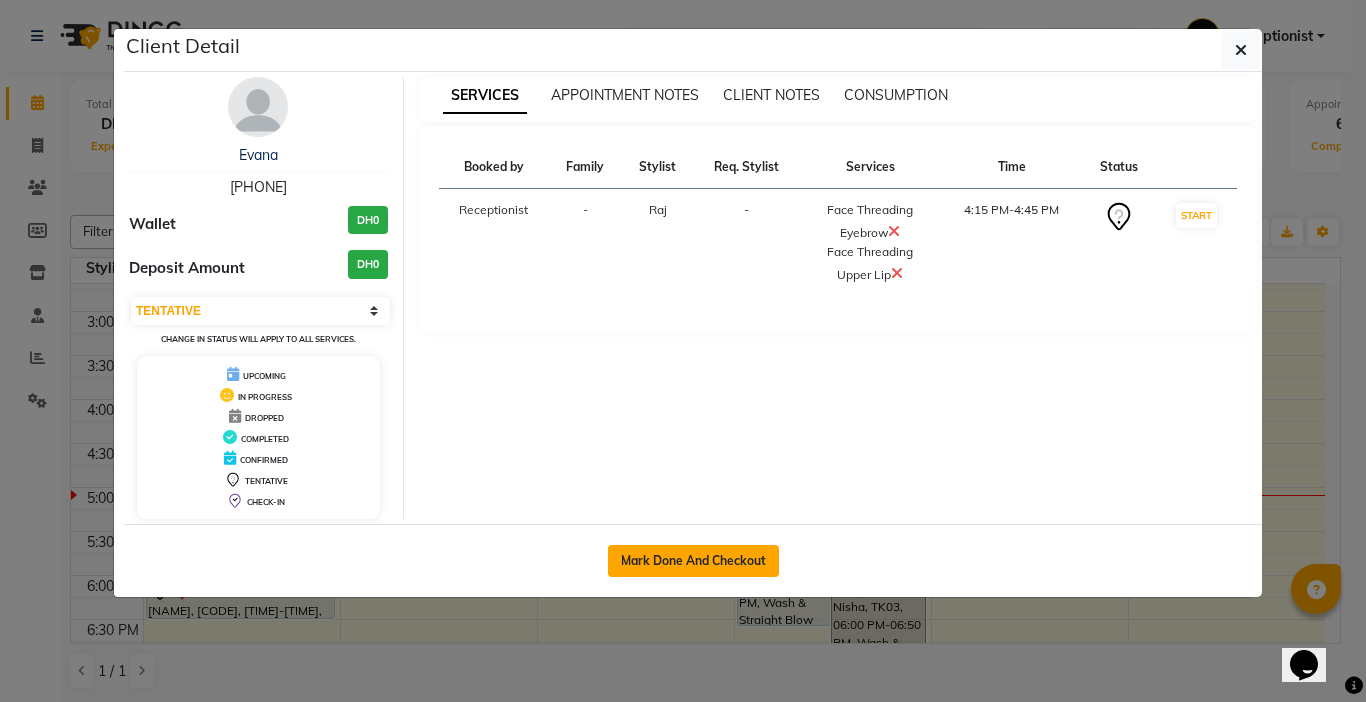 click on "Mark Done And Checkout" 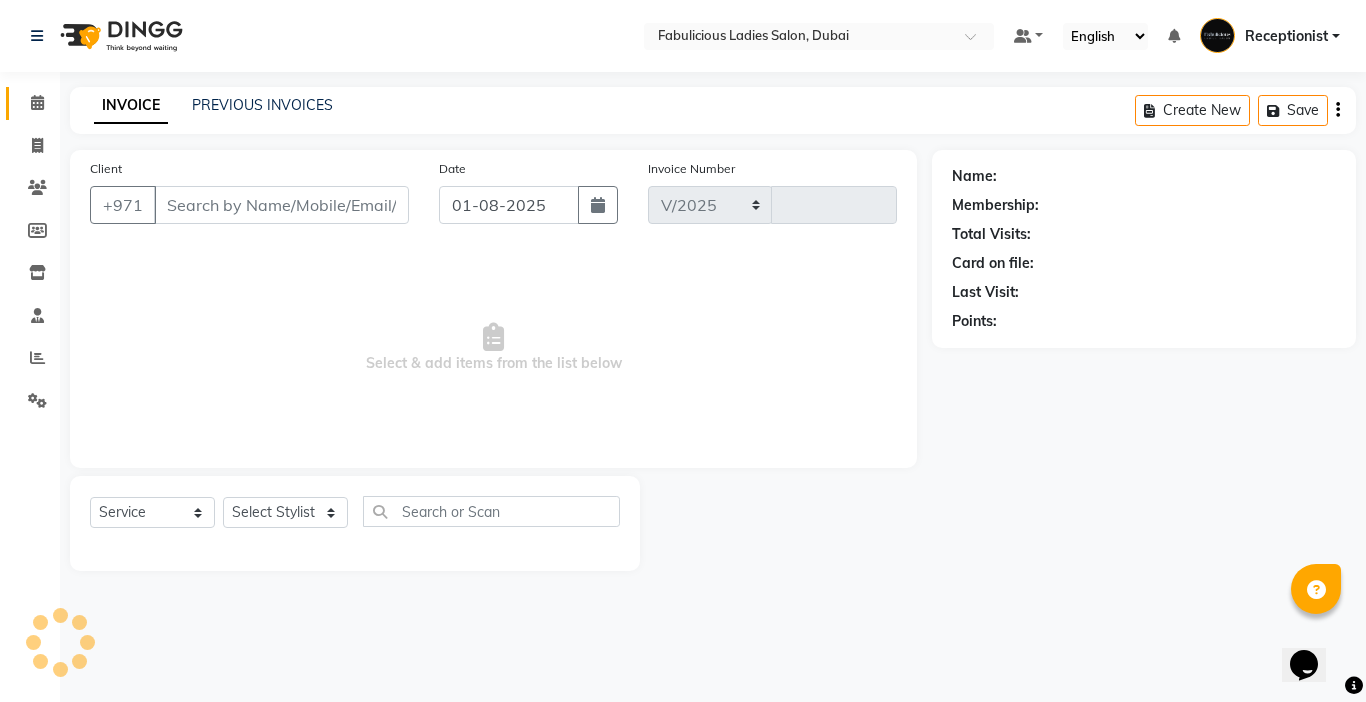 select on "738" 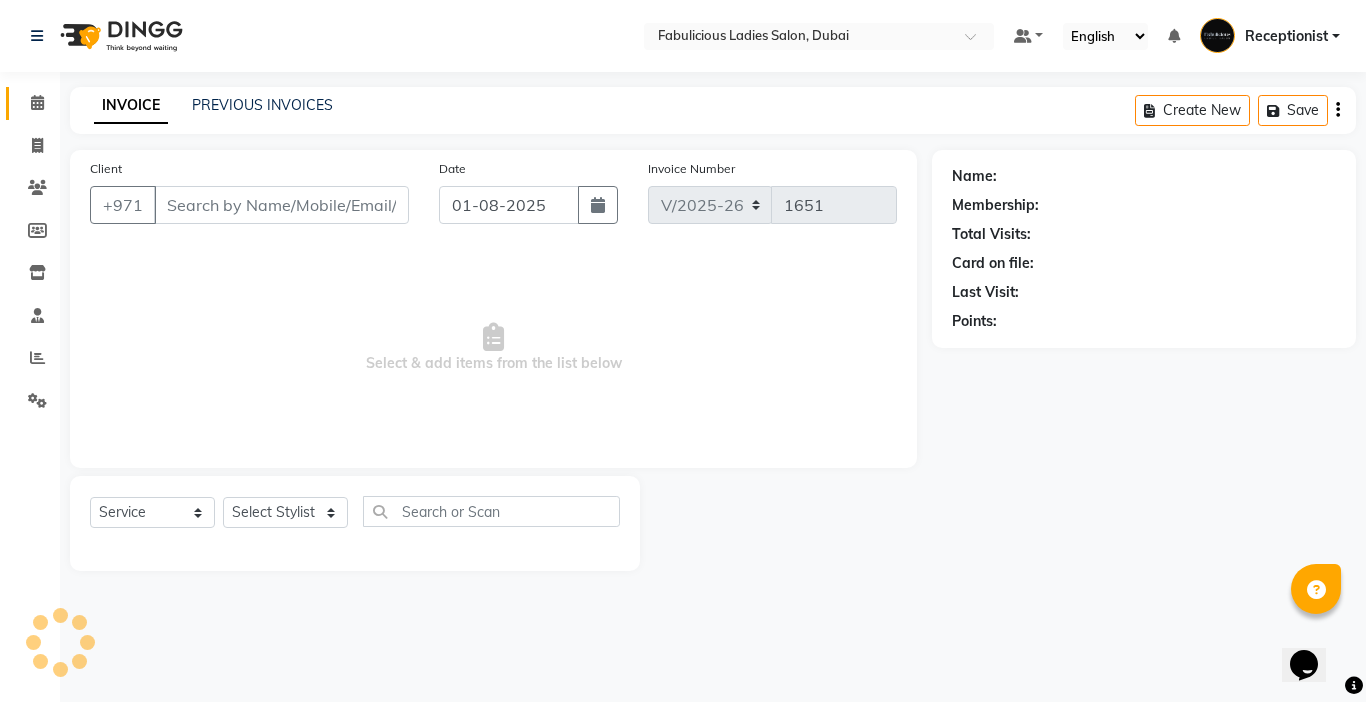 type on "[PHONE]" 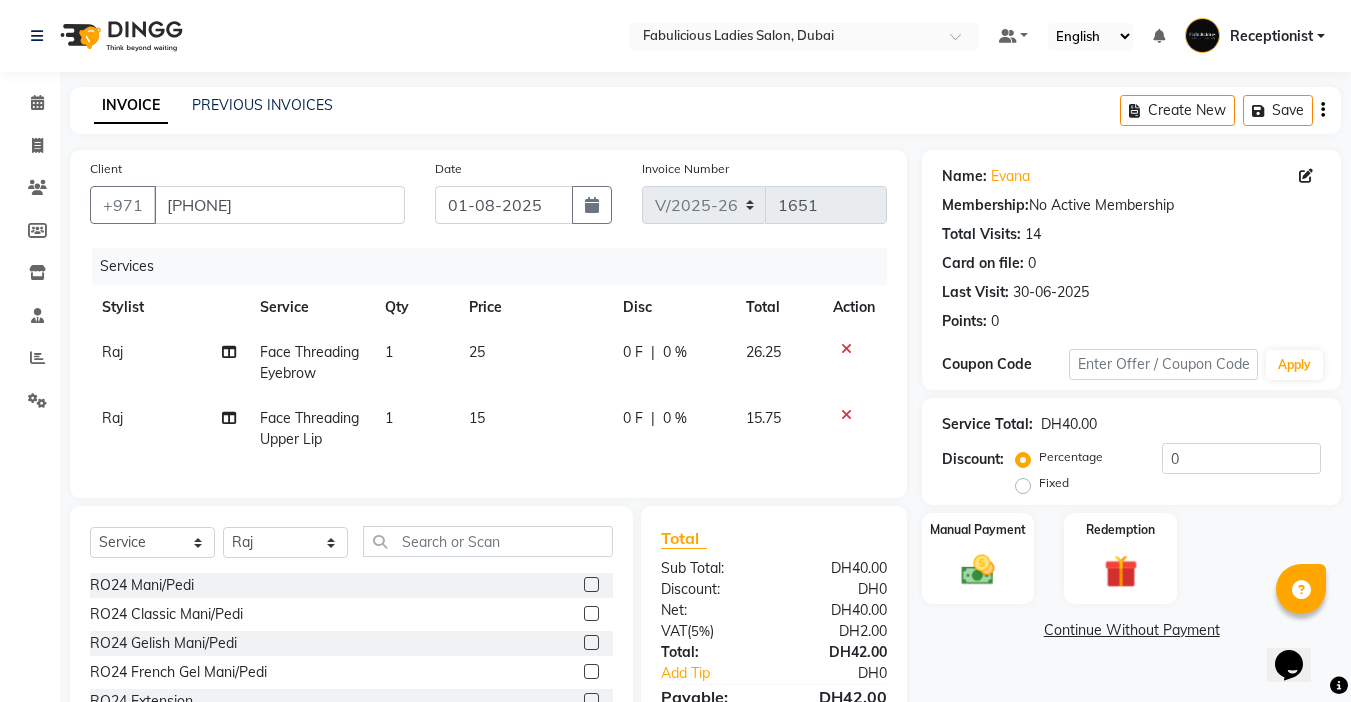 click 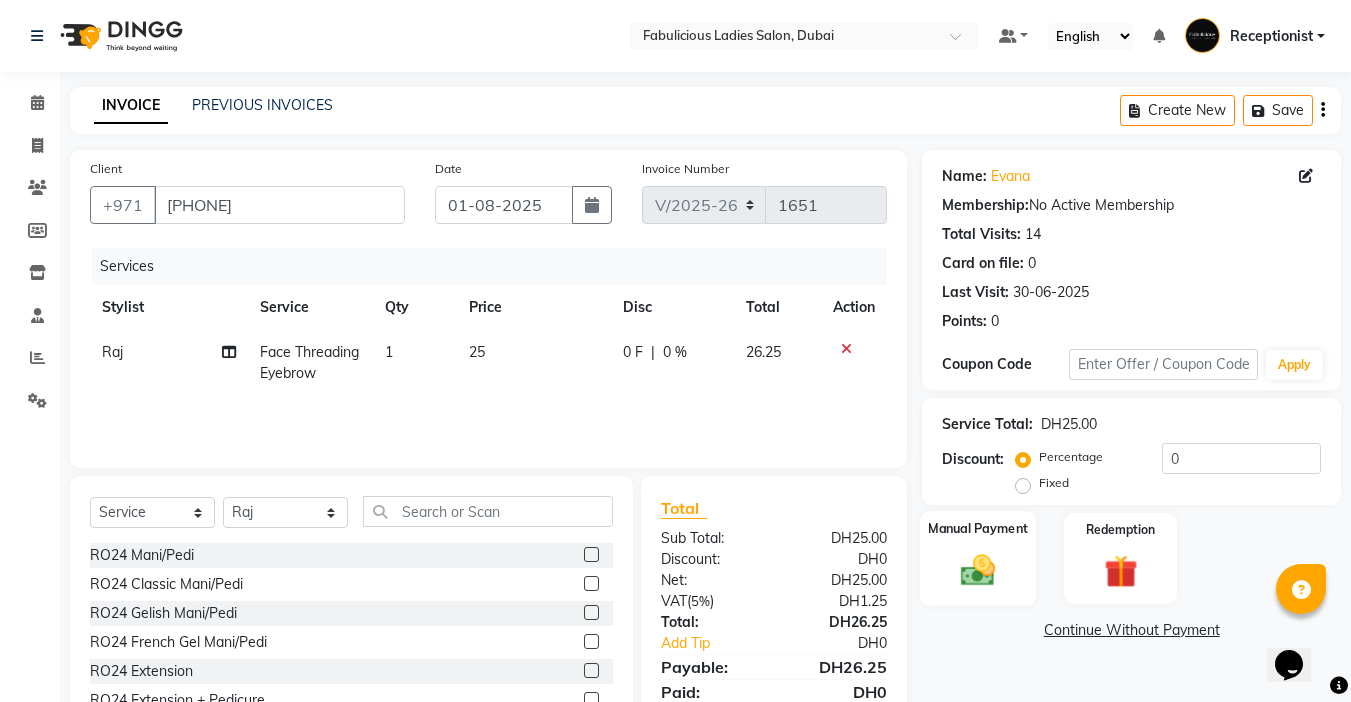 click 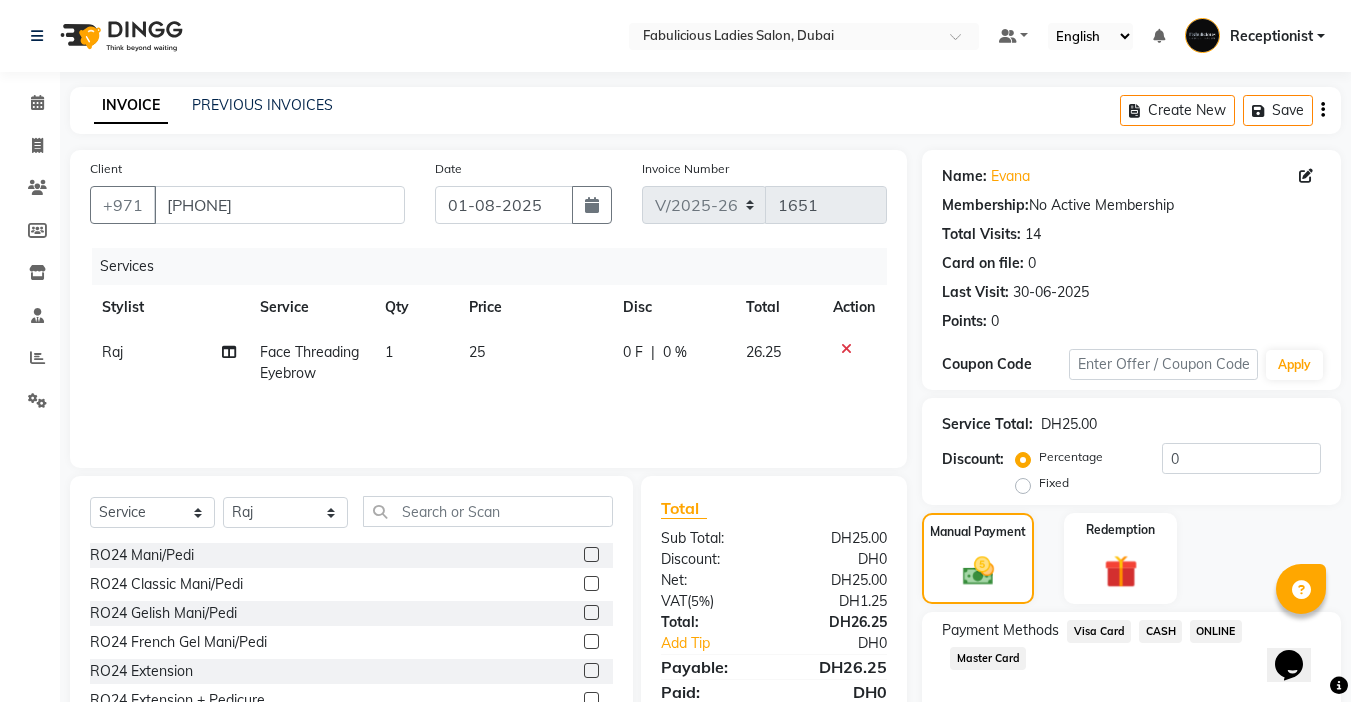 click on "Master Card" 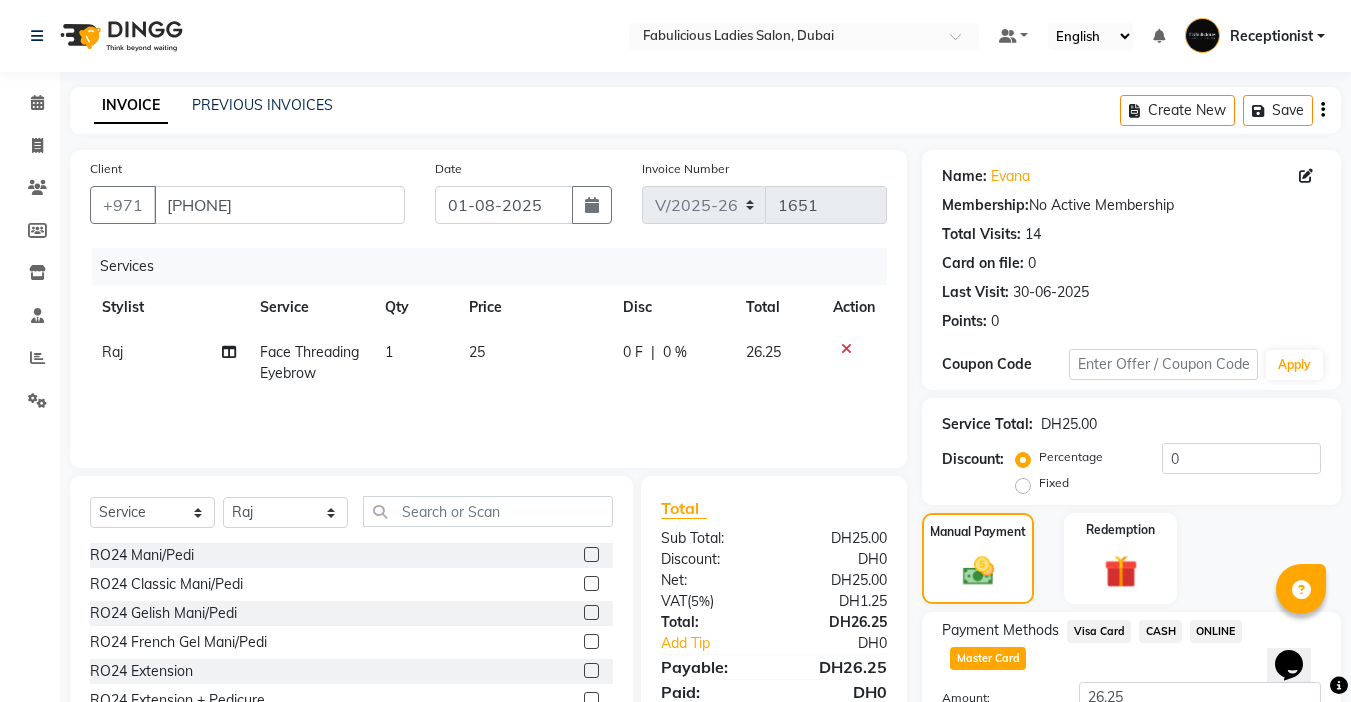click on "Add Payment" 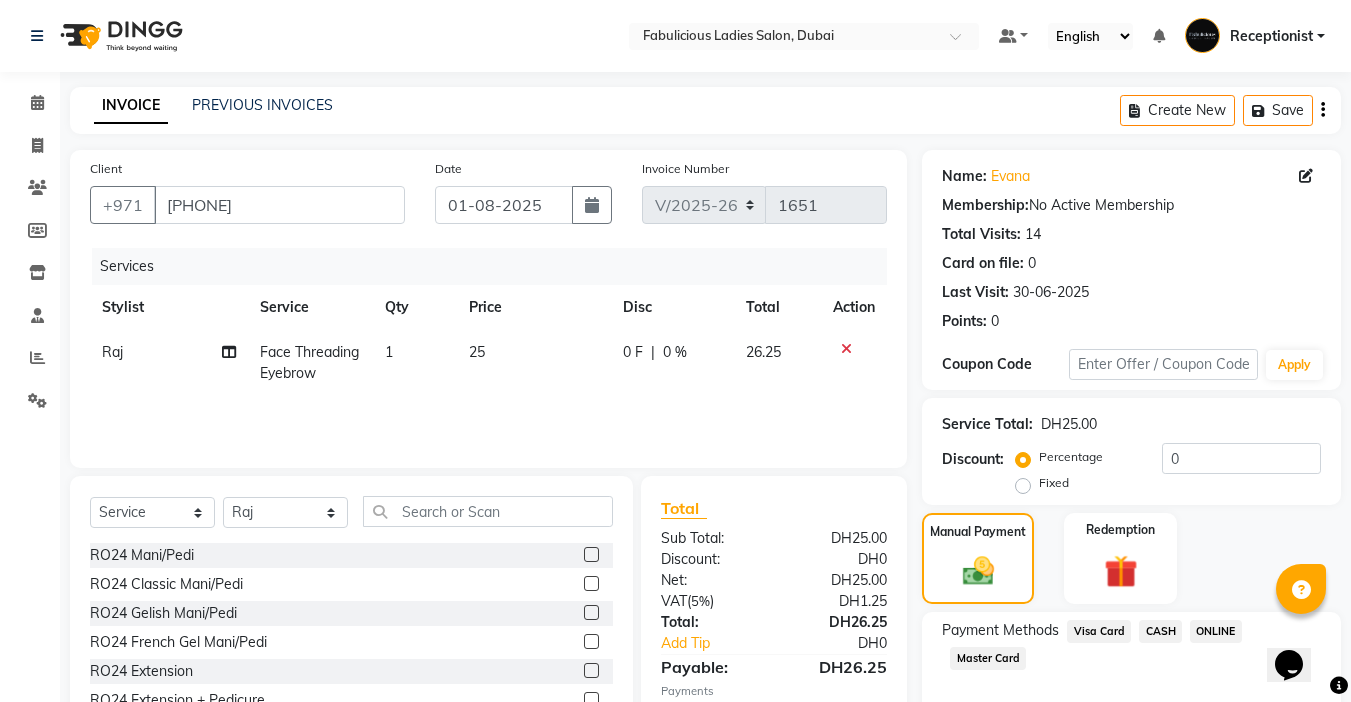 scroll, scrollTop: 157, scrollLeft: 0, axis: vertical 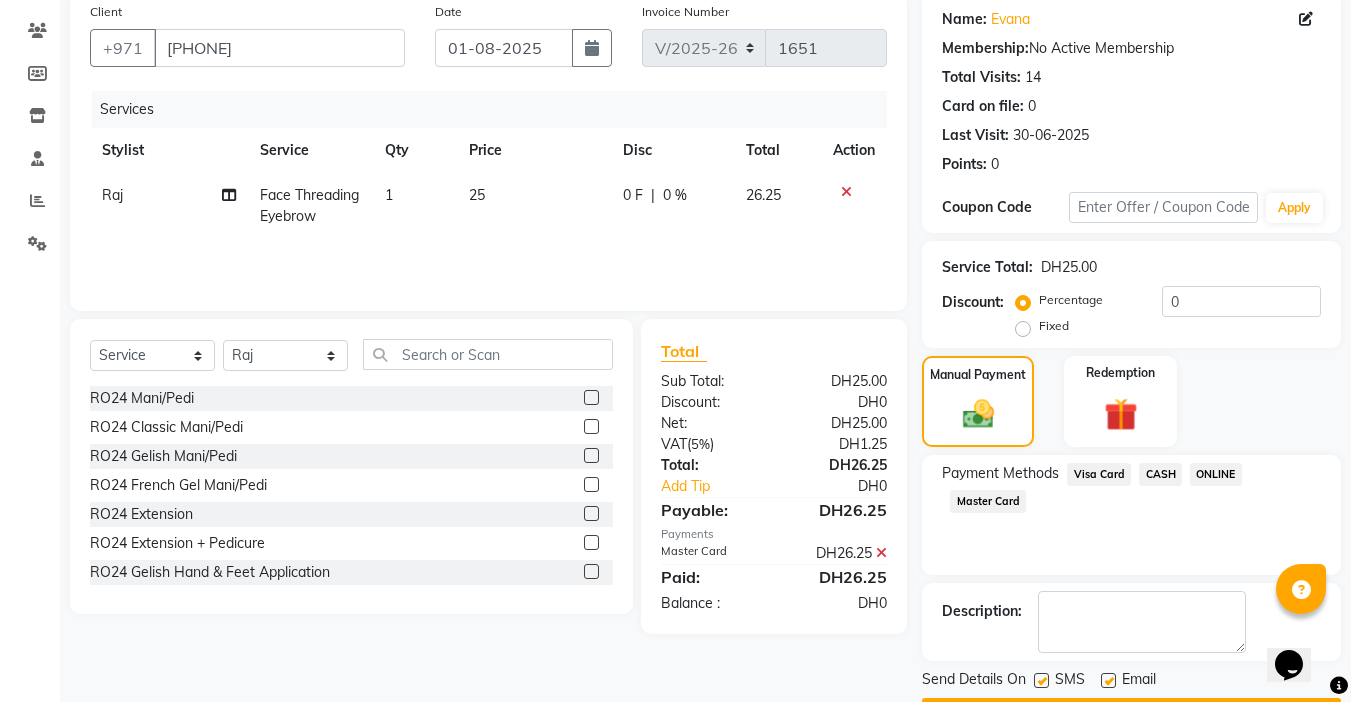 click on "Checkout" 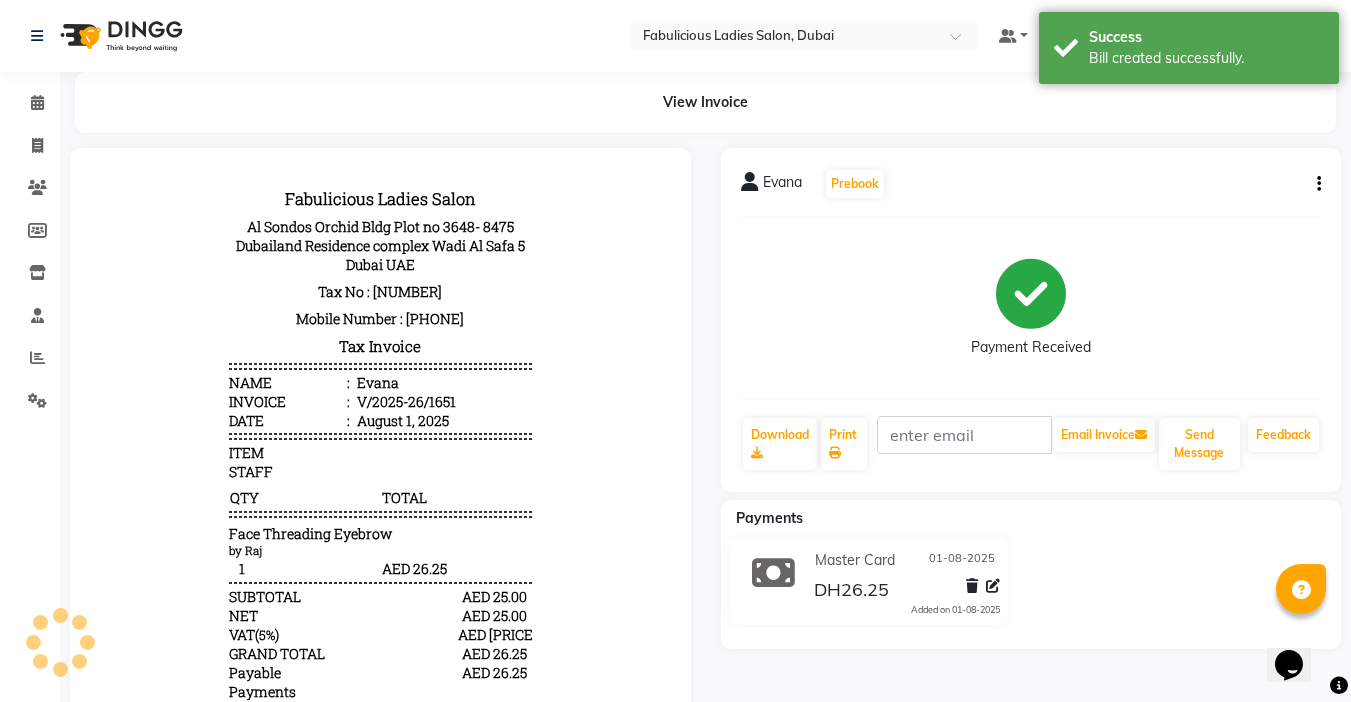 scroll, scrollTop: 0, scrollLeft: 0, axis: both 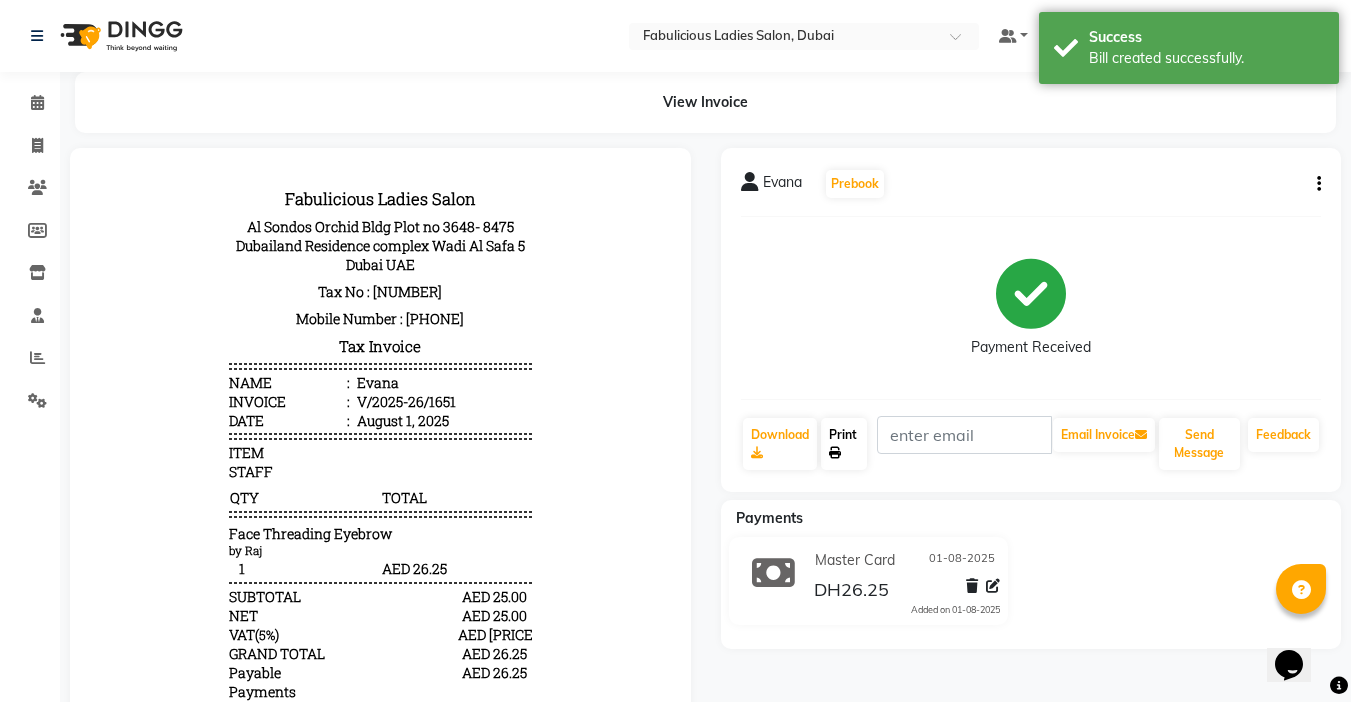 click on "Print" 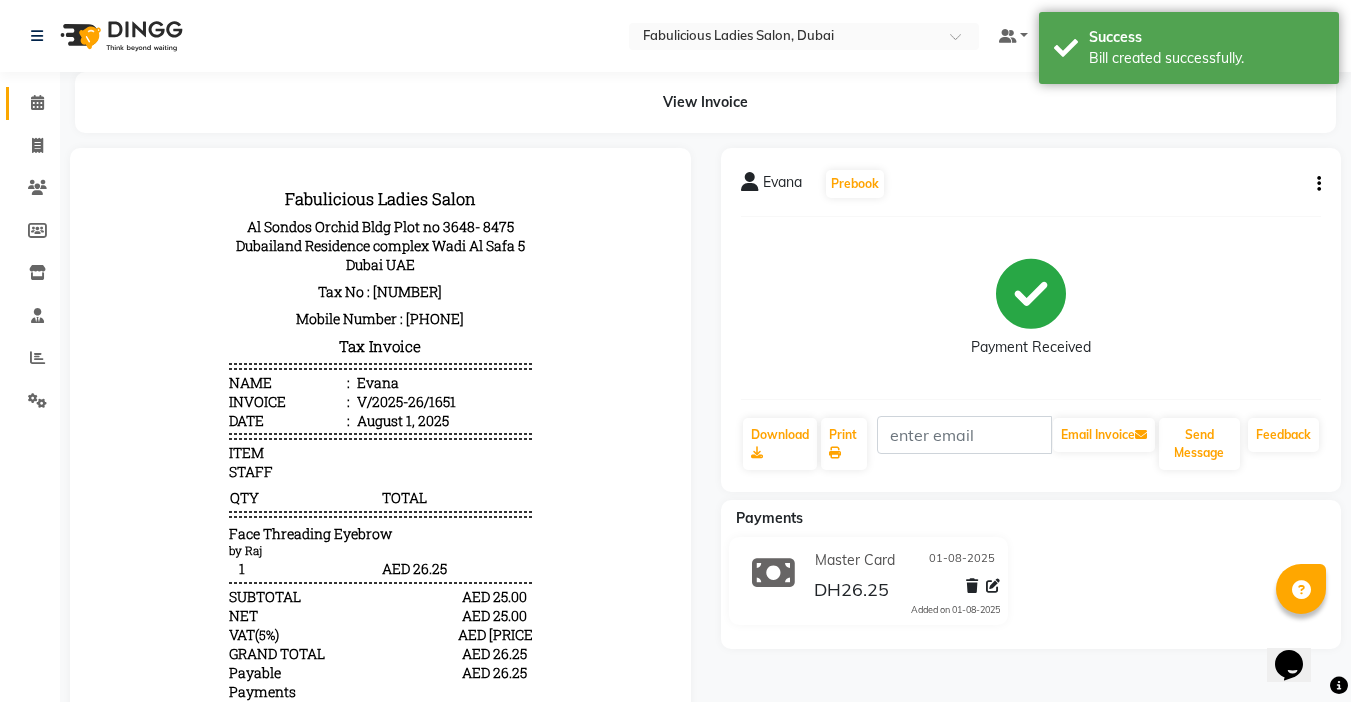 click 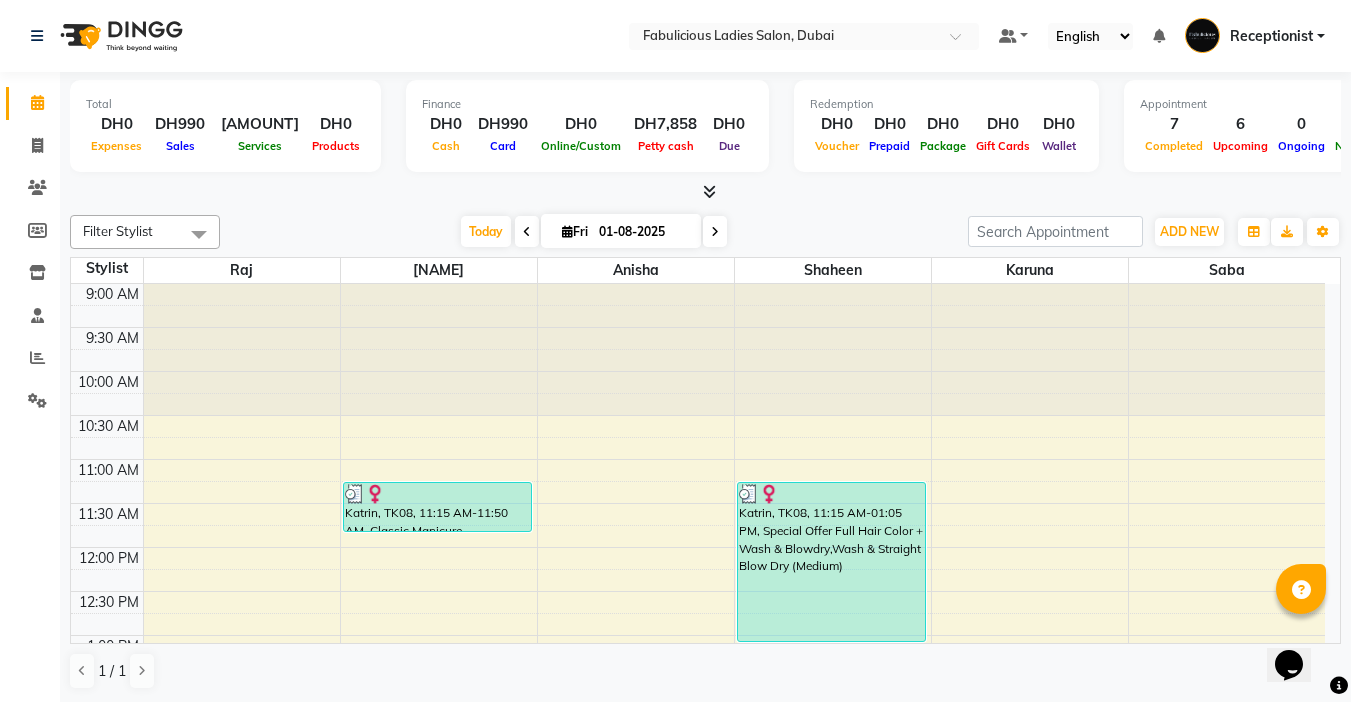 scroll, scrollTop: 0, scrollLeft: 0, axis: both 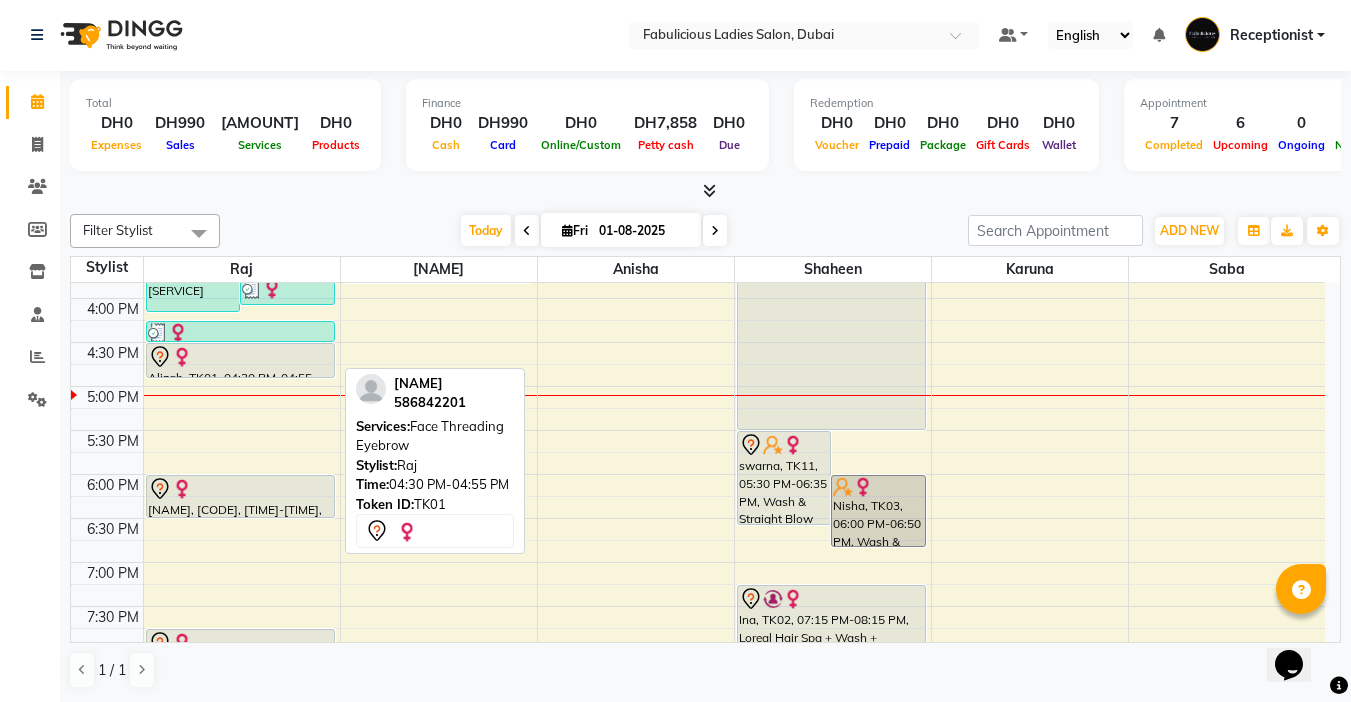 click at bounding box center [240, 357] 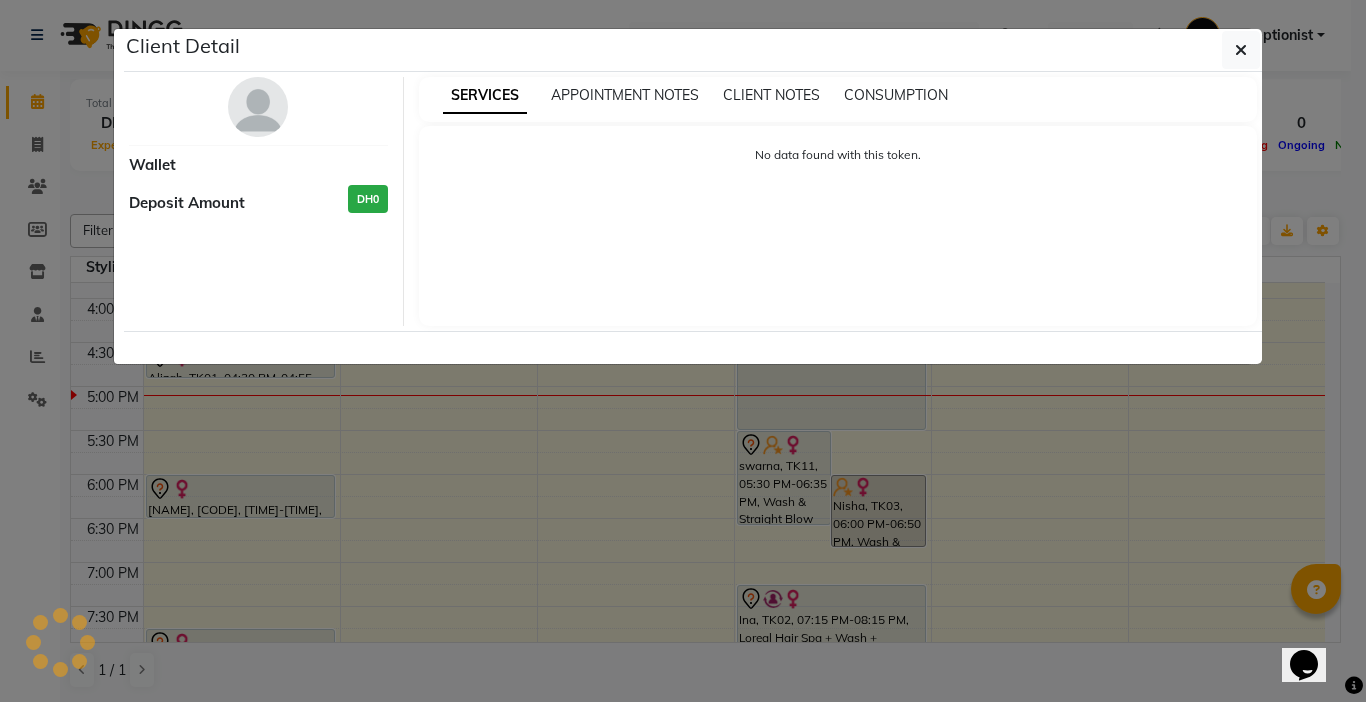 select on "7" 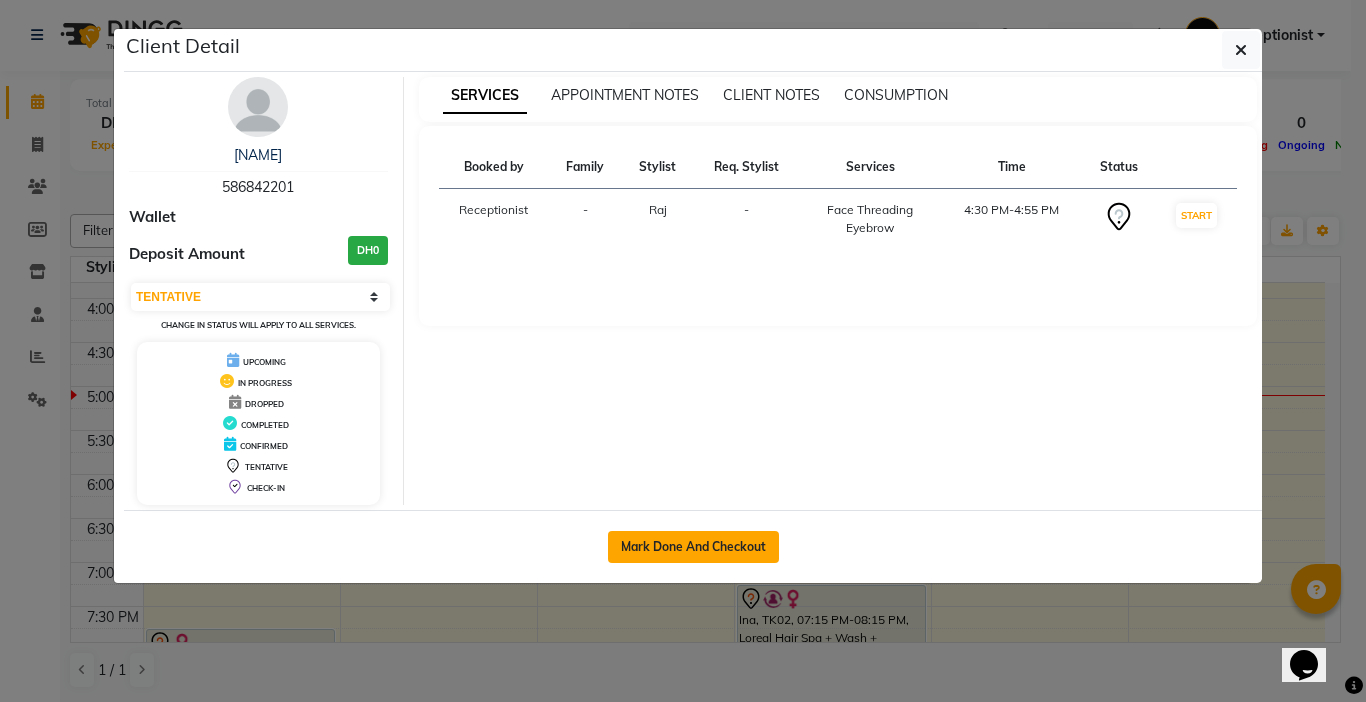 click on "Mark Done And Checkout" 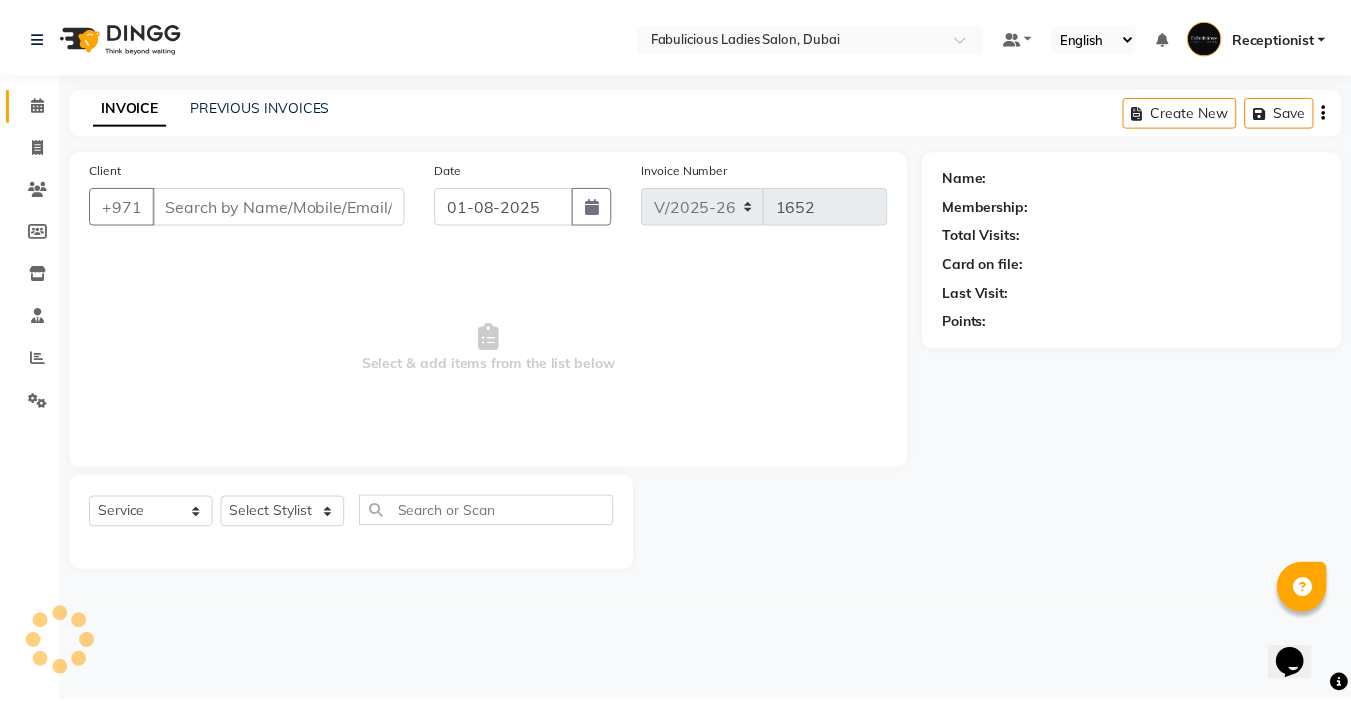 scroll, scrollTop: 0, scrollLeft: 0, axis: both 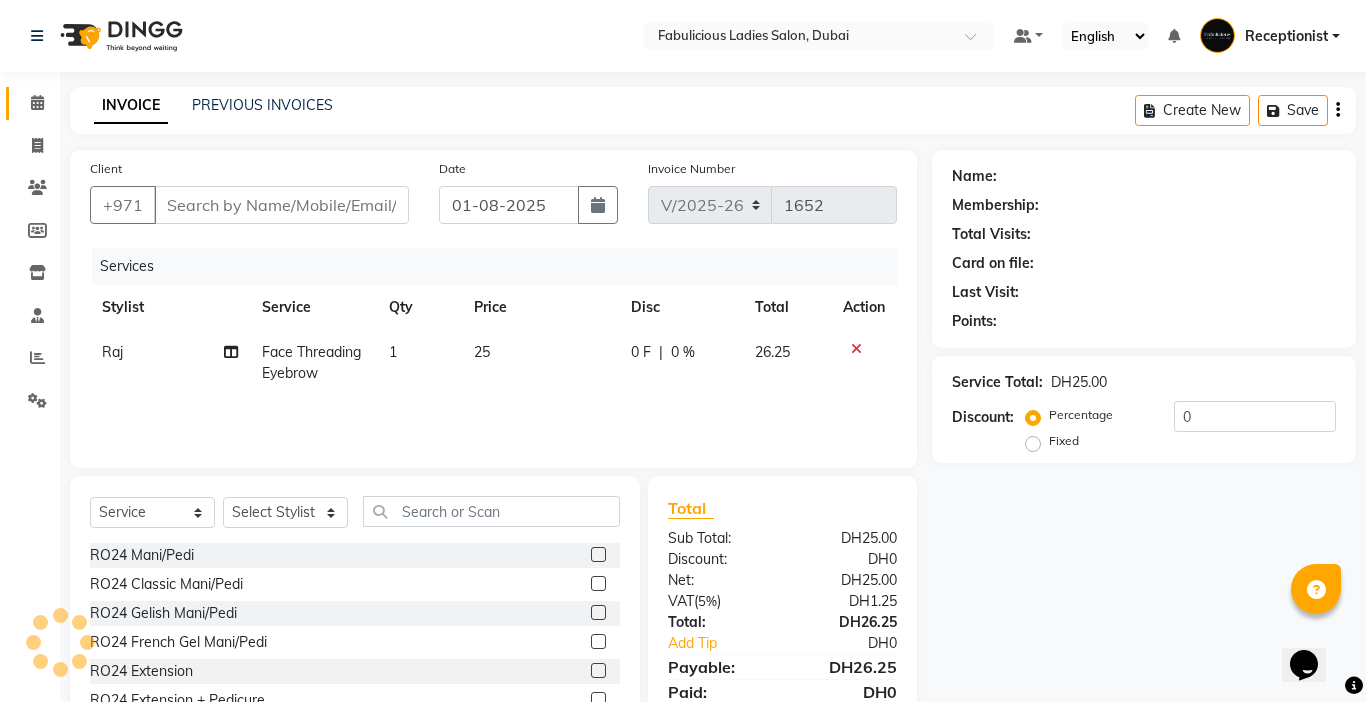 type on "586842201" 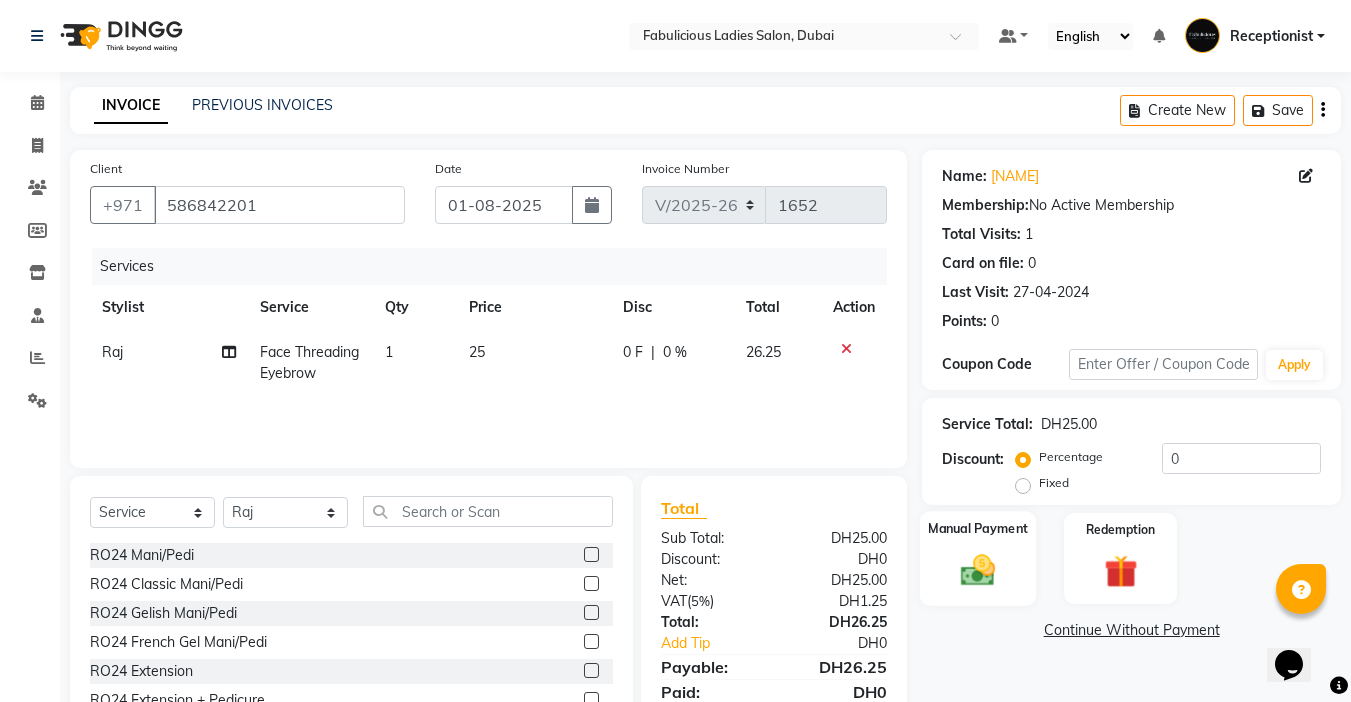 click 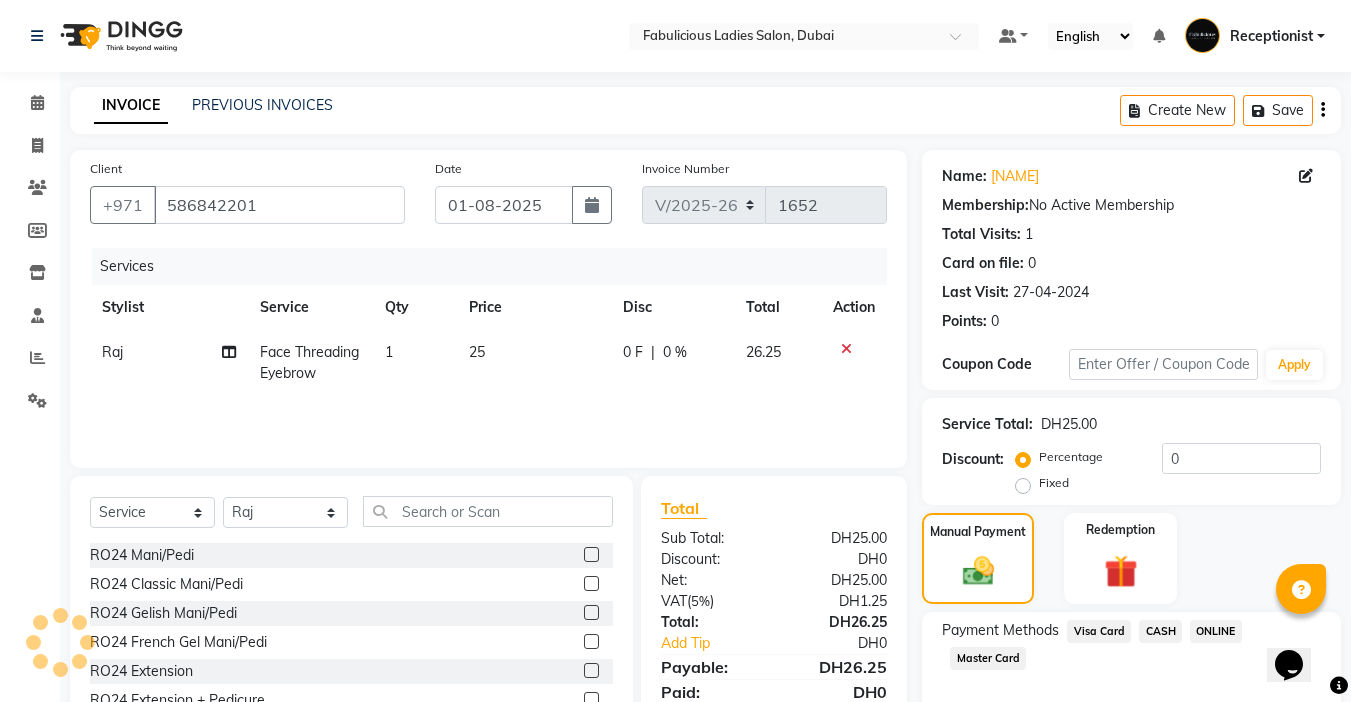 scroll, scrollTop: 101, scrollLeft: 0, axis: vertical 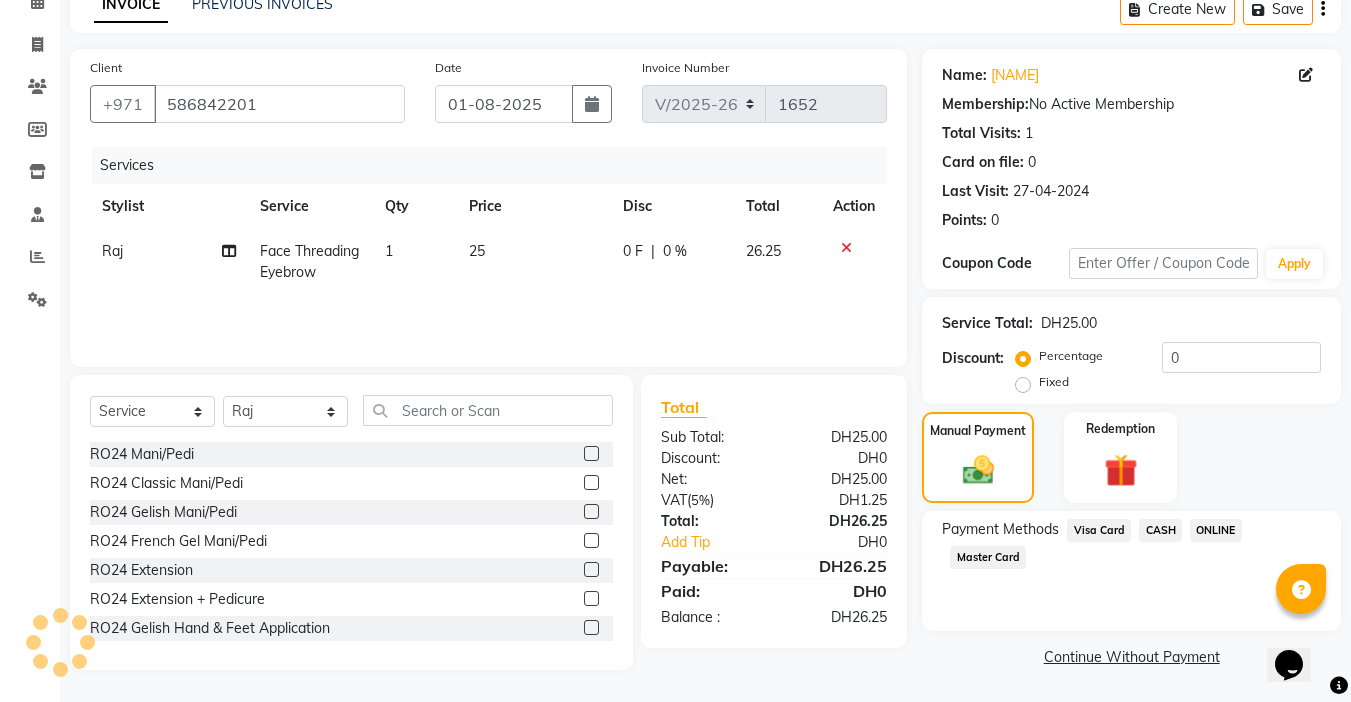 click on "Visa Card" 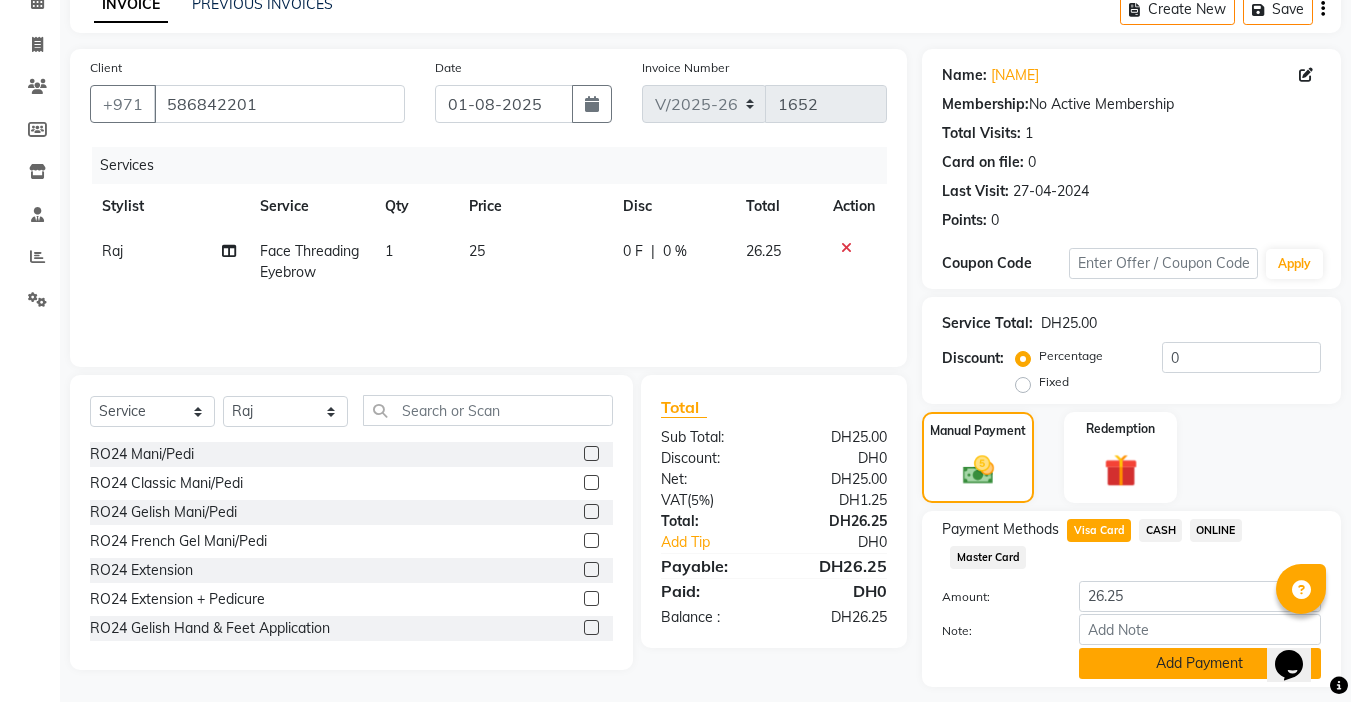 click on "Add Payment" 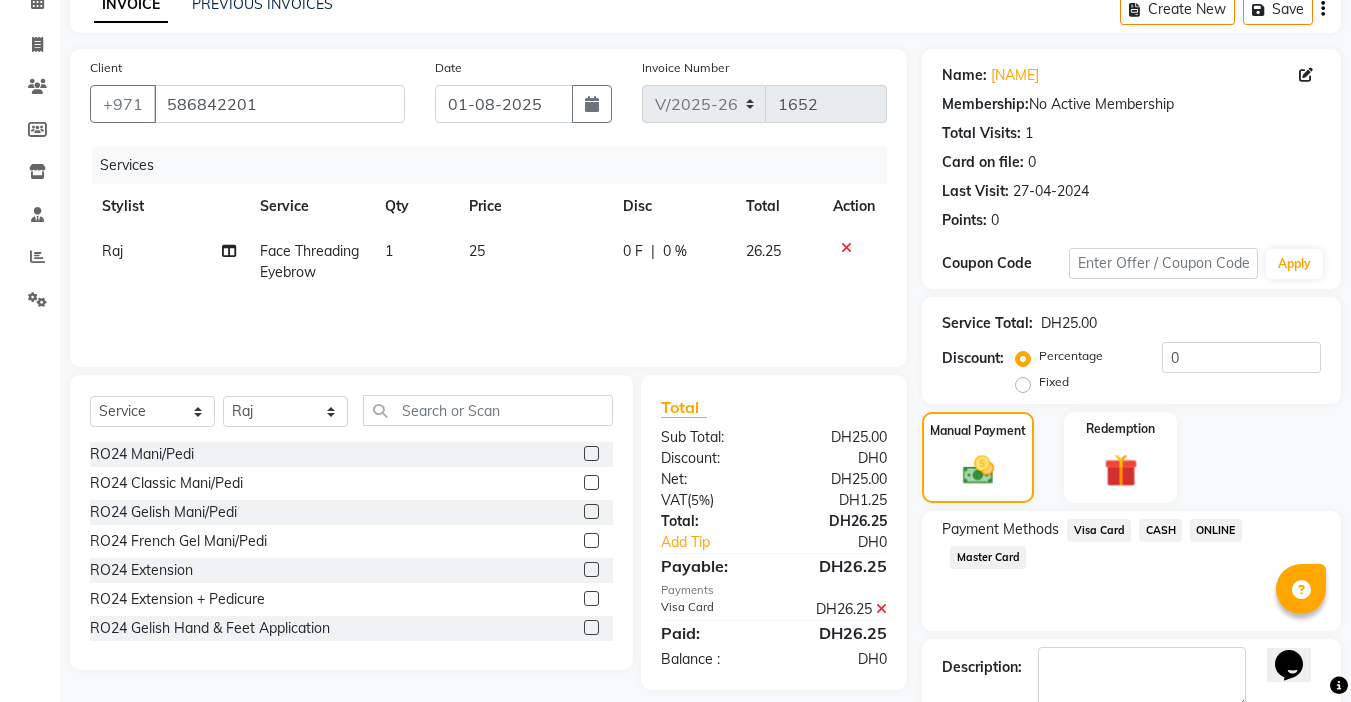 click on "Checkout" 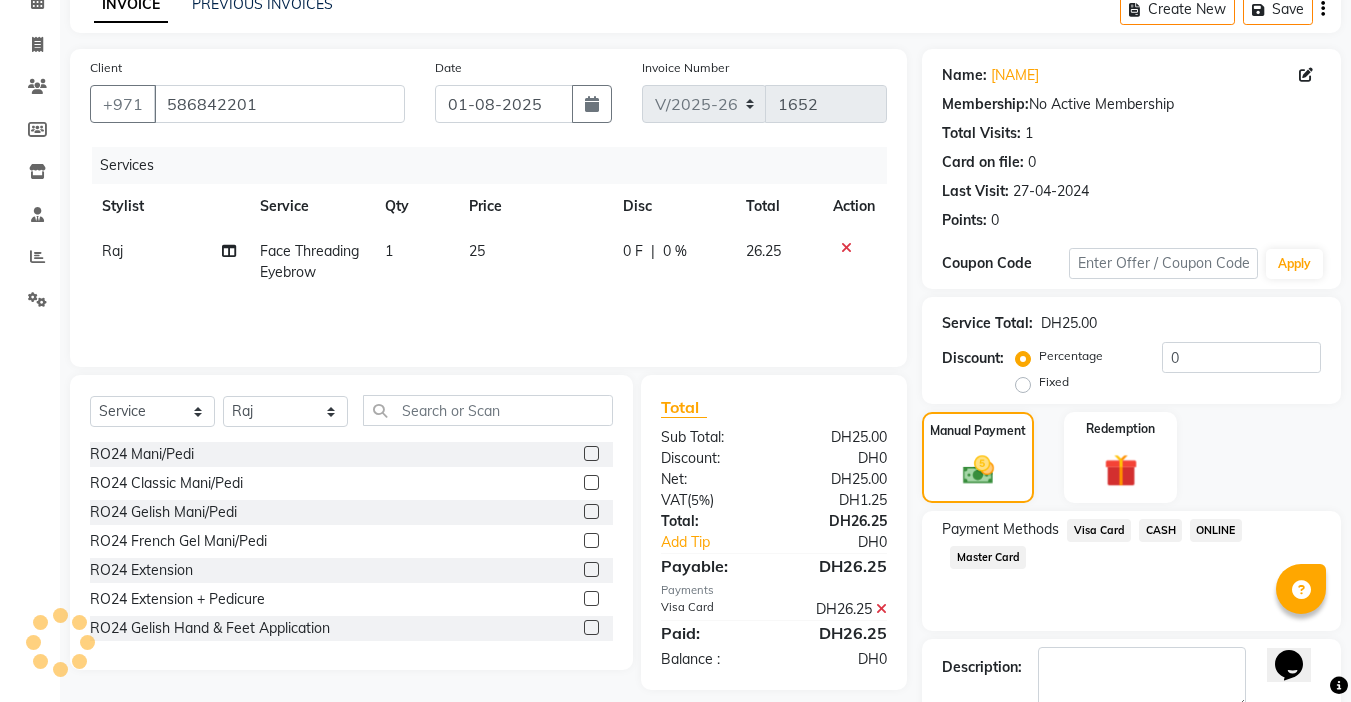 scroll, scrollTop: 214, scrollLeft: 0, axis: vertical 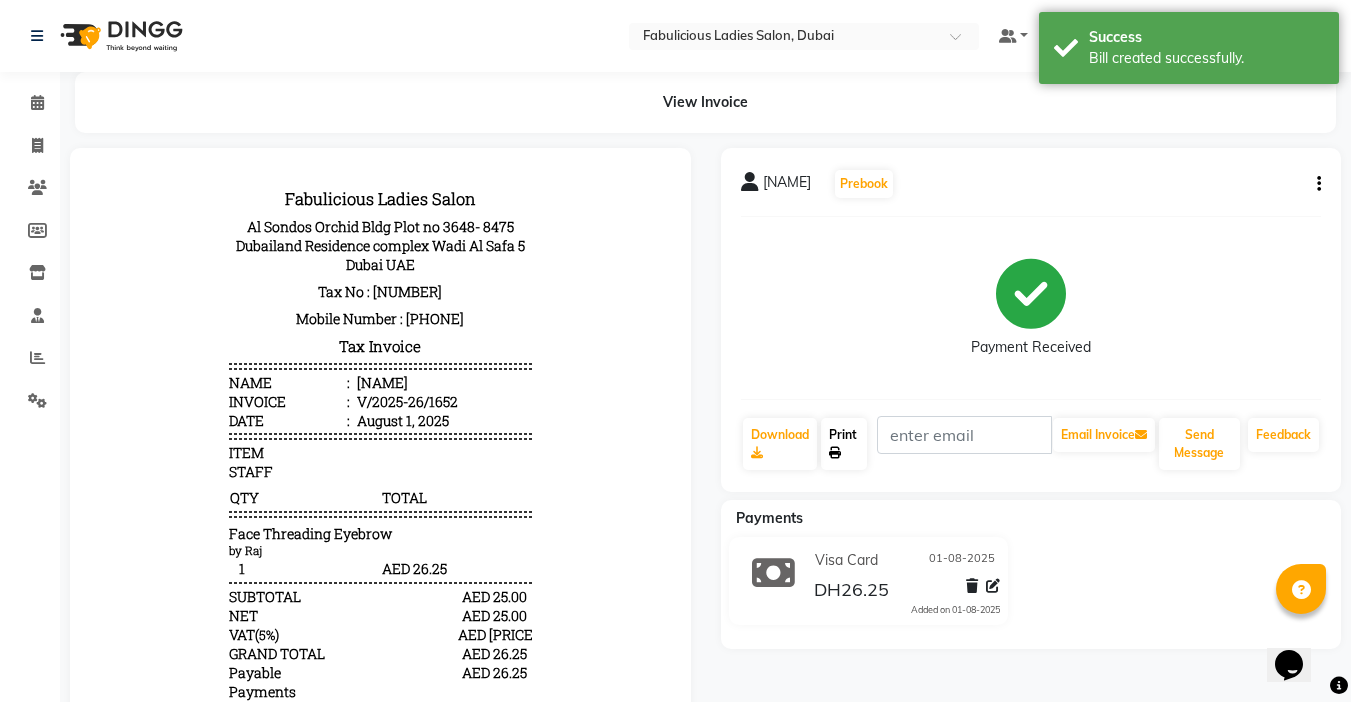 click 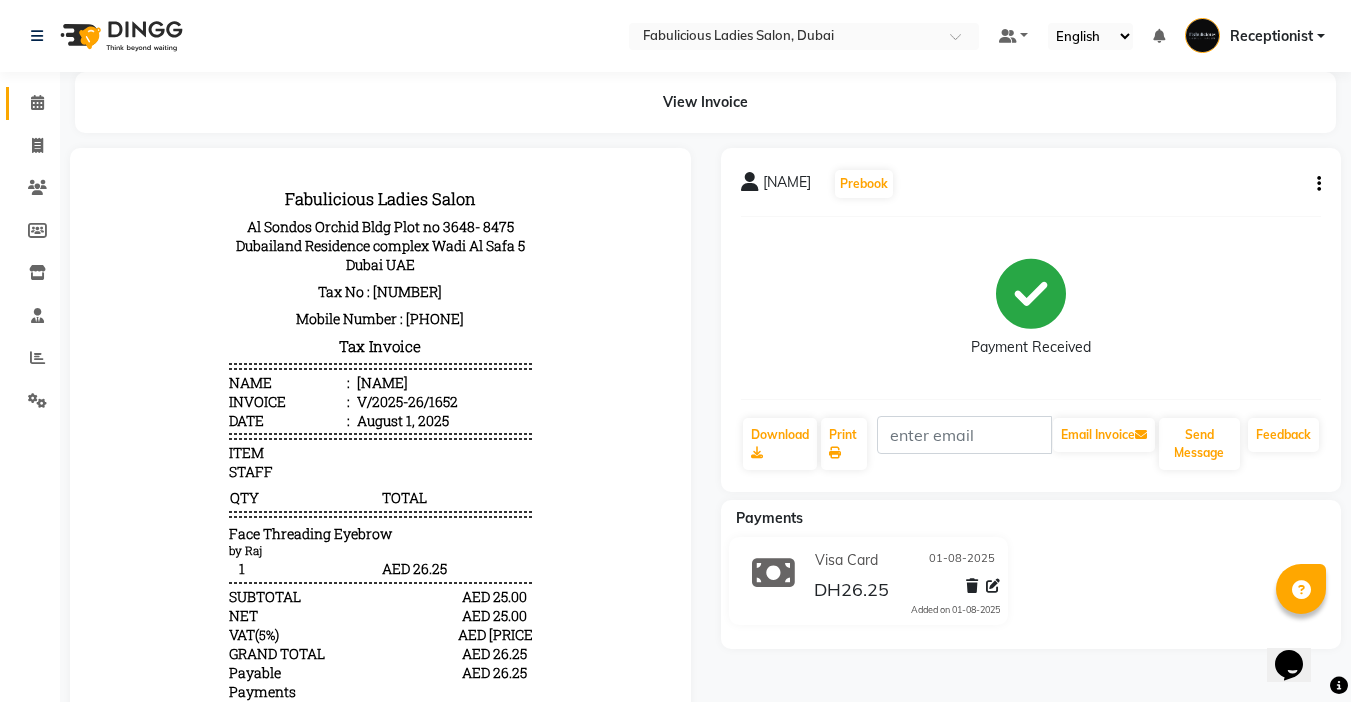 click 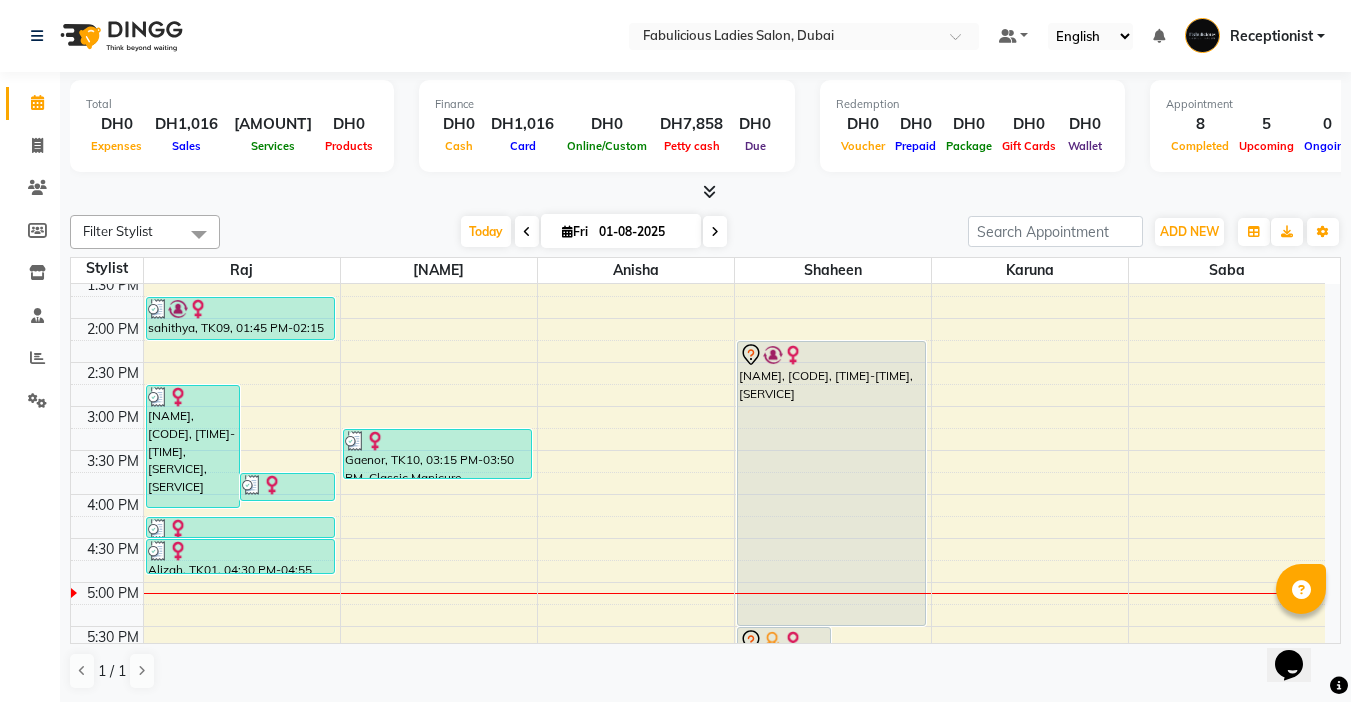 scroll, scrollTop: 505, scrollLeft: 0, axis: vertical 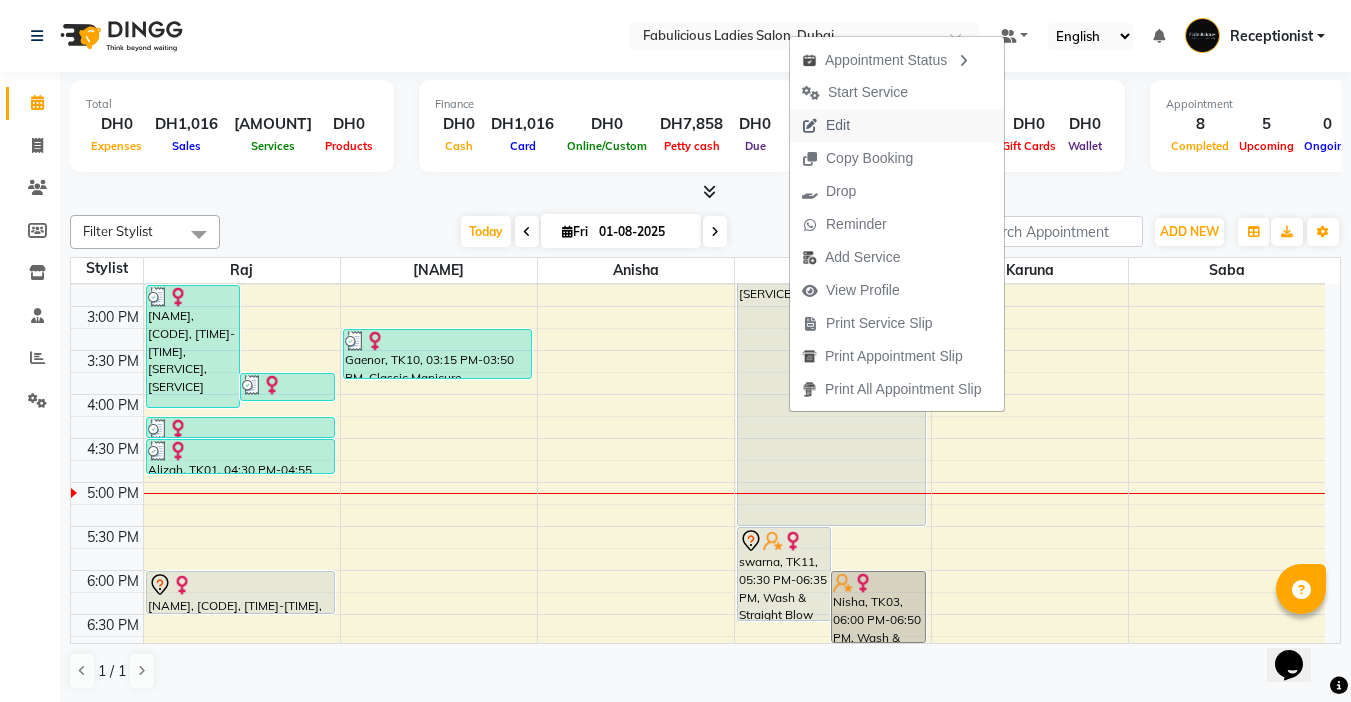 click on "Edit" at bounding box center [838, 125] 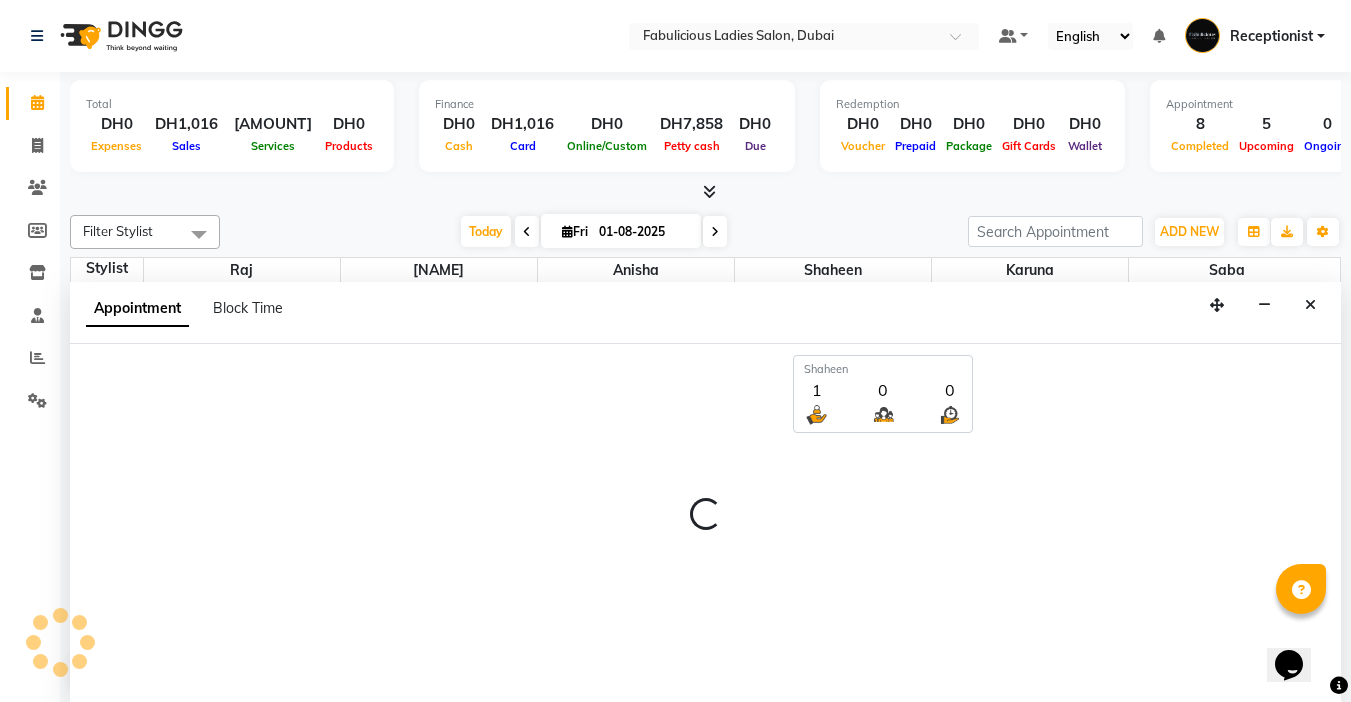 select on "tentative" 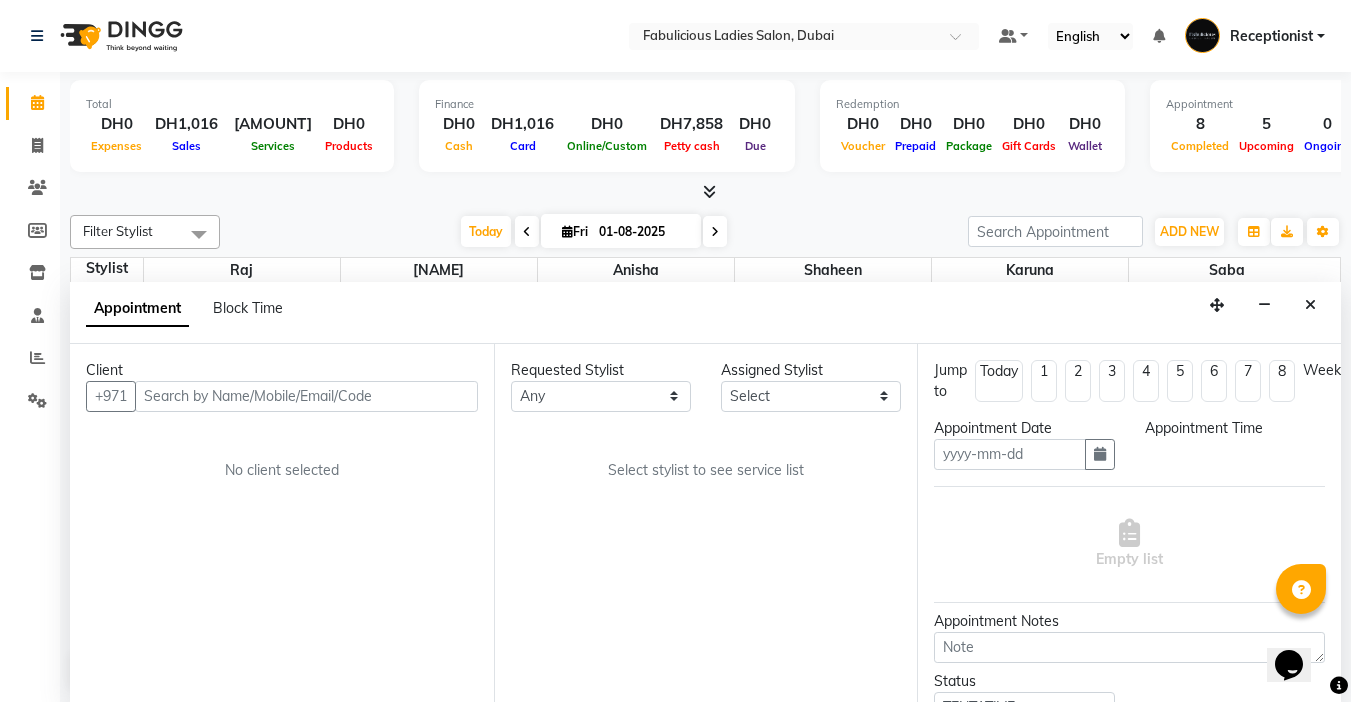 scroll, scrollTop: 1, scrollLeft: 0, axis: vertical 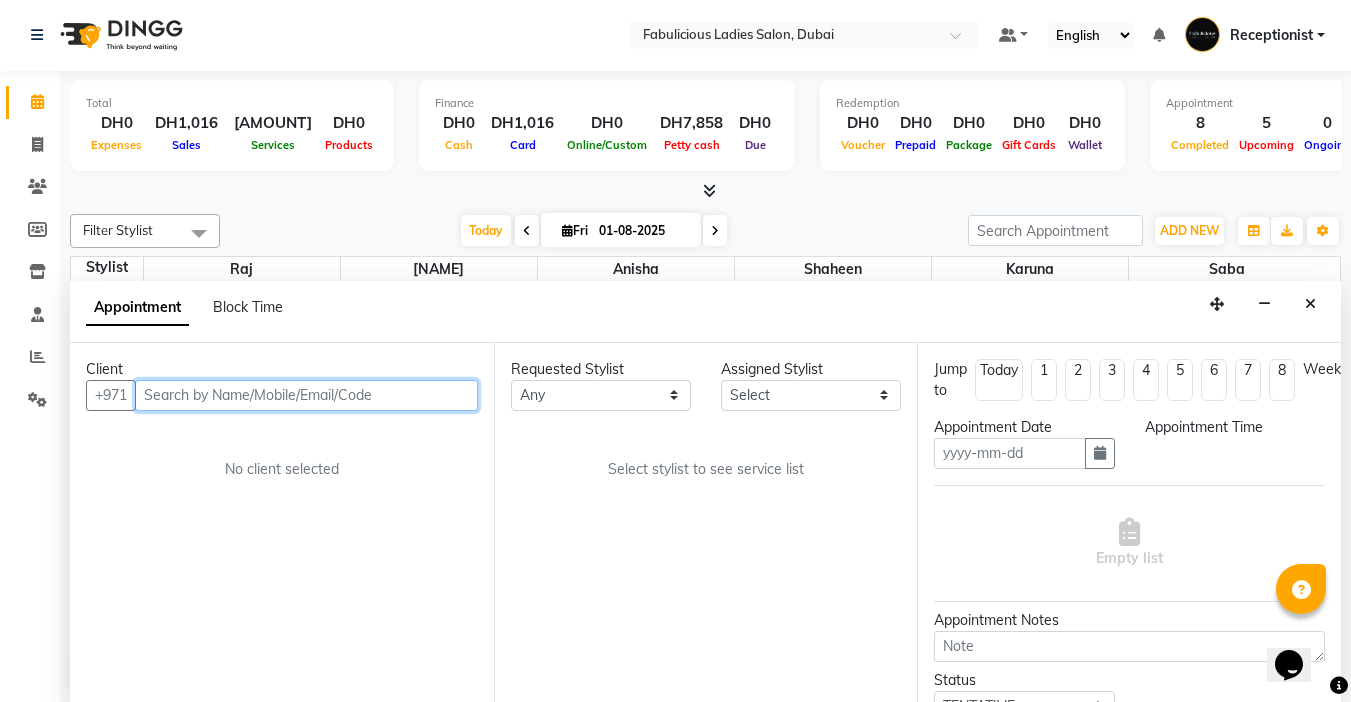 type on "01-08-2025" 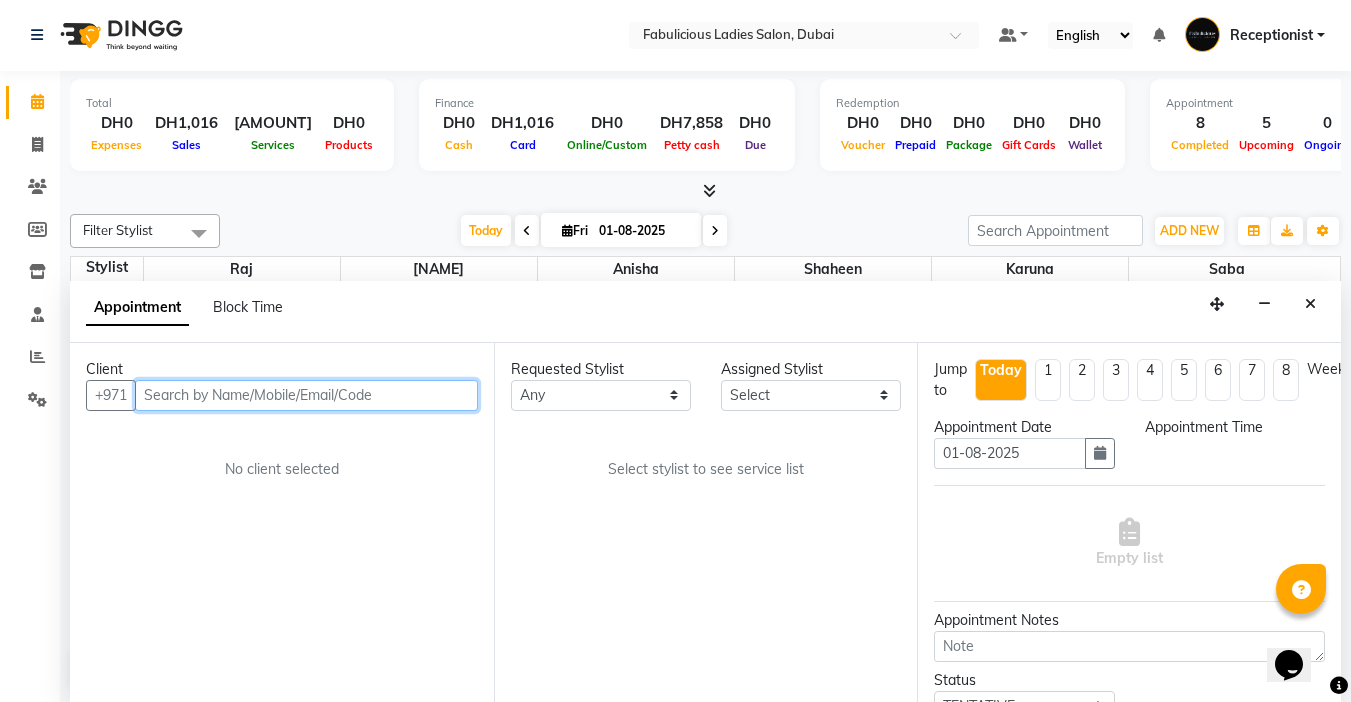 scroll, scrollTop: 0, scrollLeft: 0, axis: both 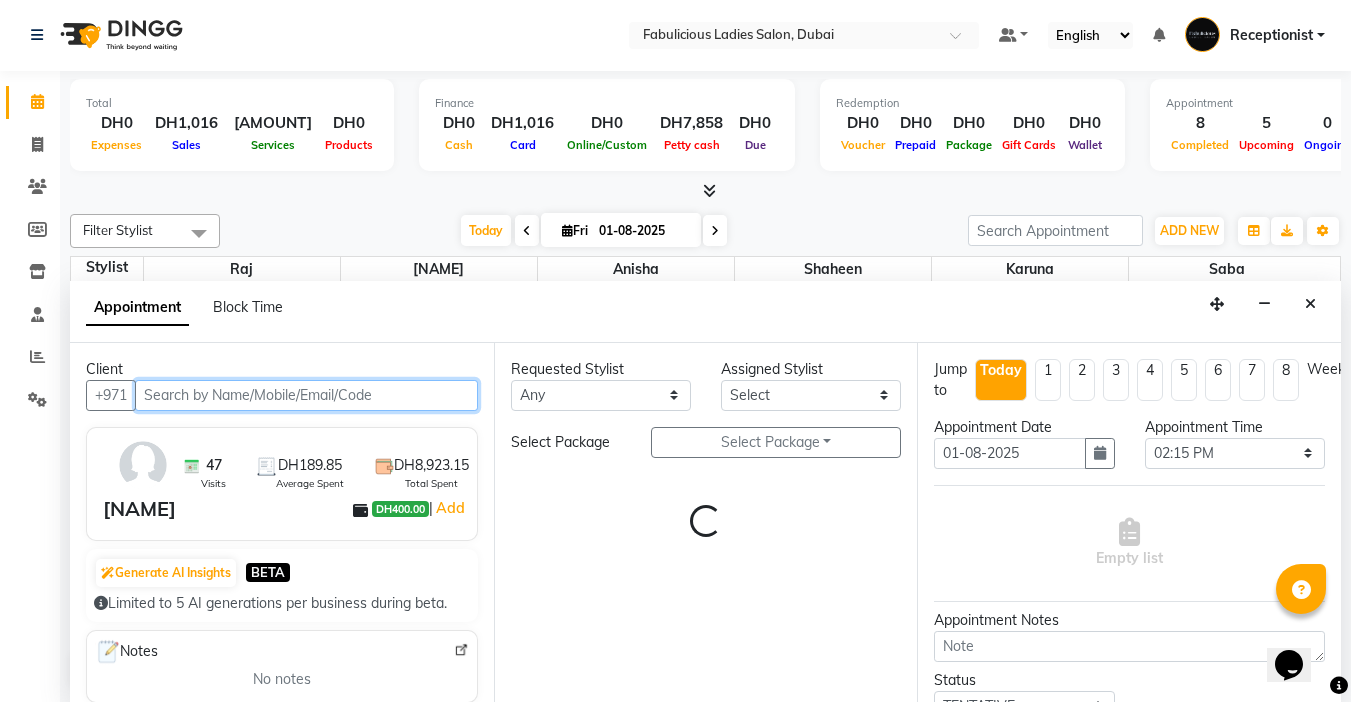 select on "[NUMBER]" 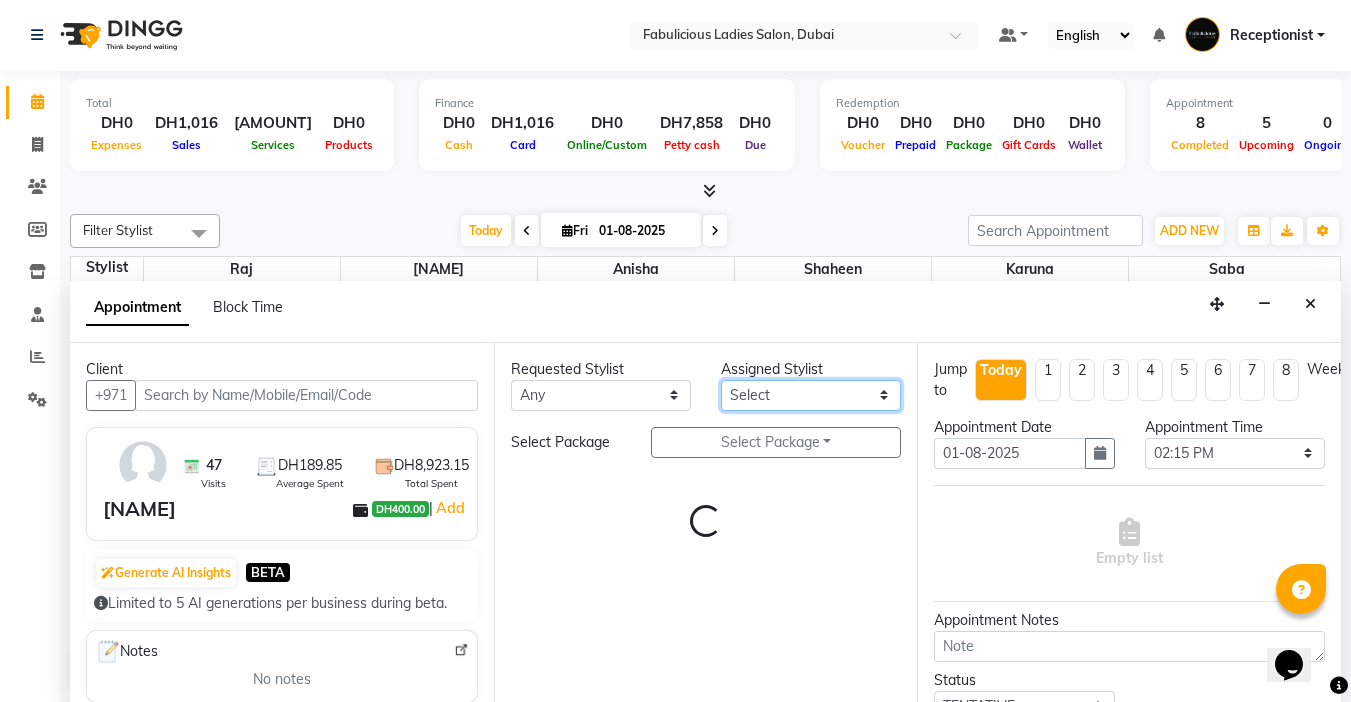 select on "1134" 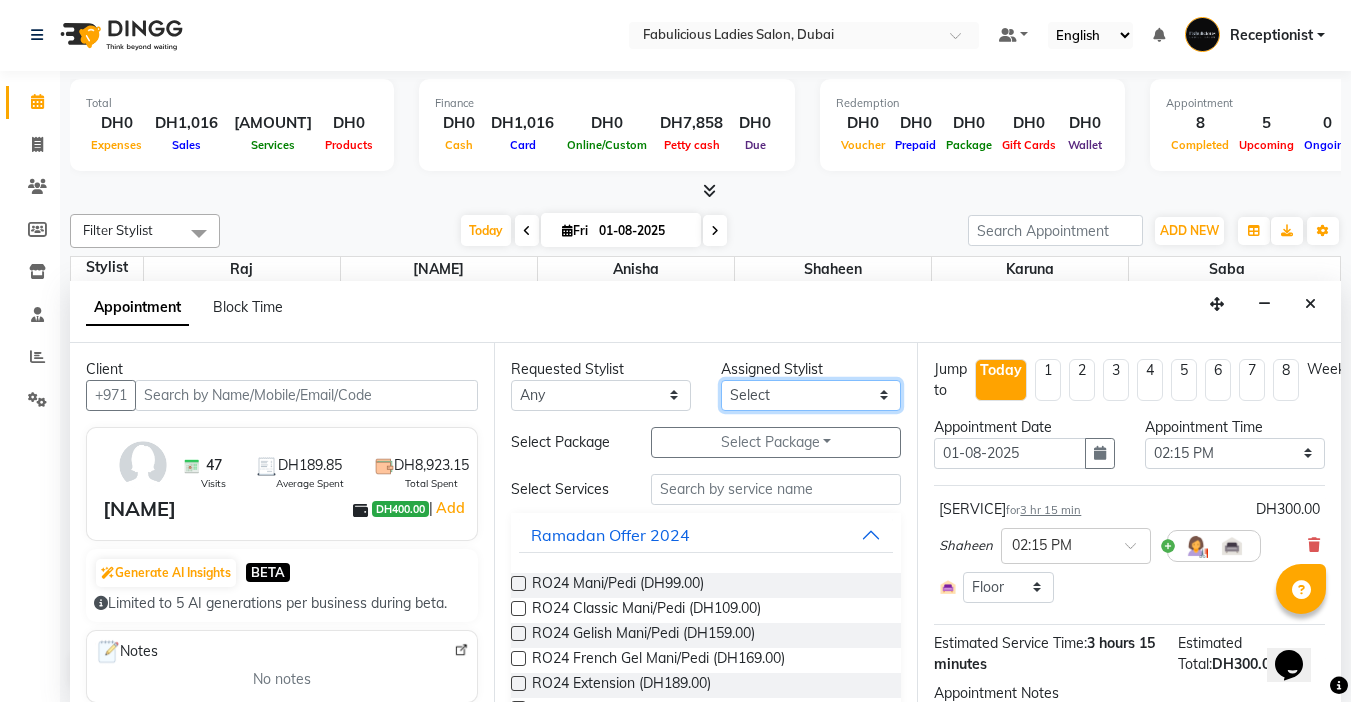 click on "Select [NAME] [NAME] [NAME] [NAME] [NAME] [NAME]" at bounding box center (811, 395) 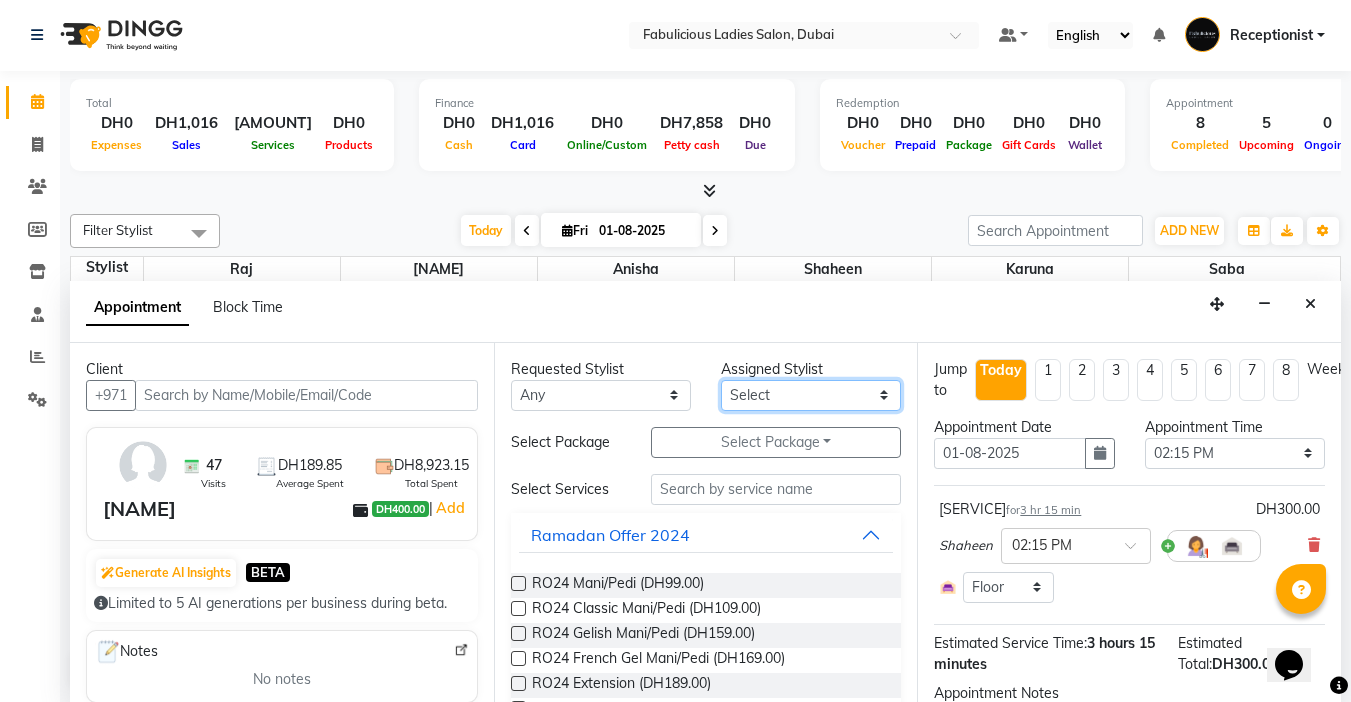 select on "11628" 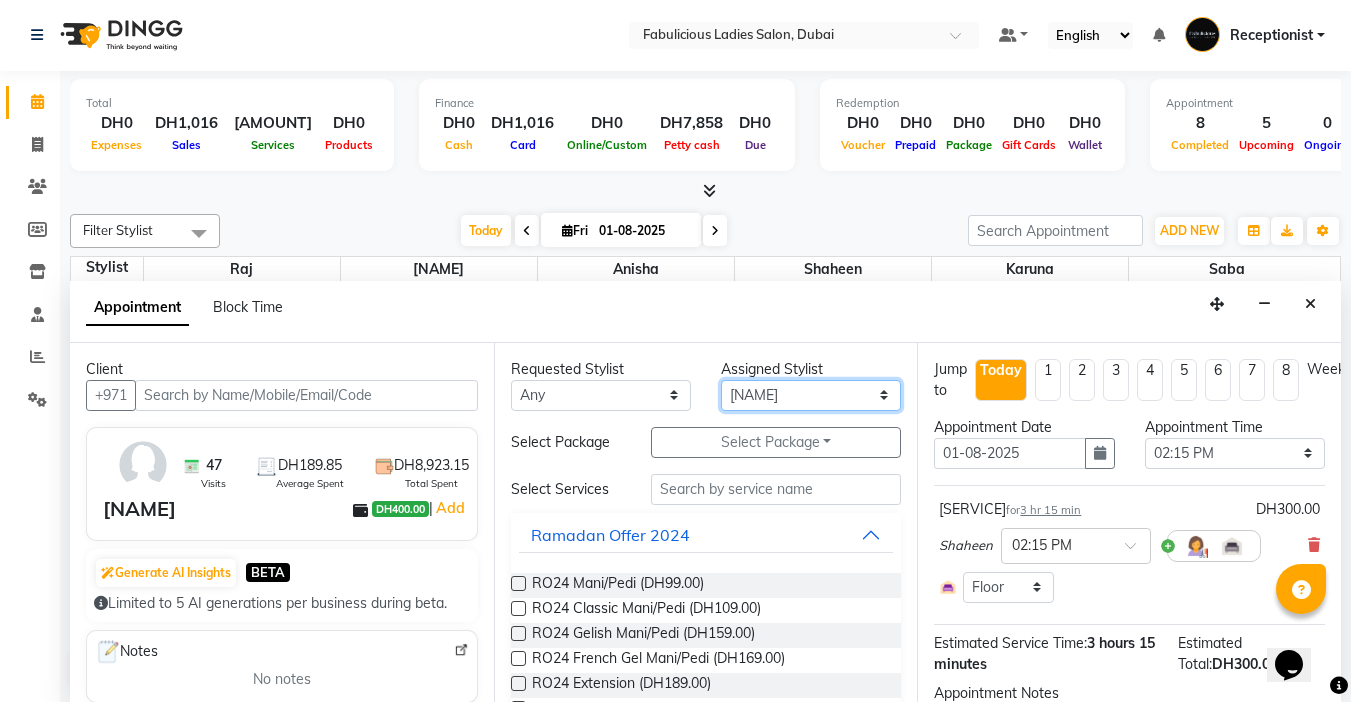 click on "Select [NAME] [NAME] [NAME] [NAME] [NAME] [NAME]" at bounding box center (811, 395) 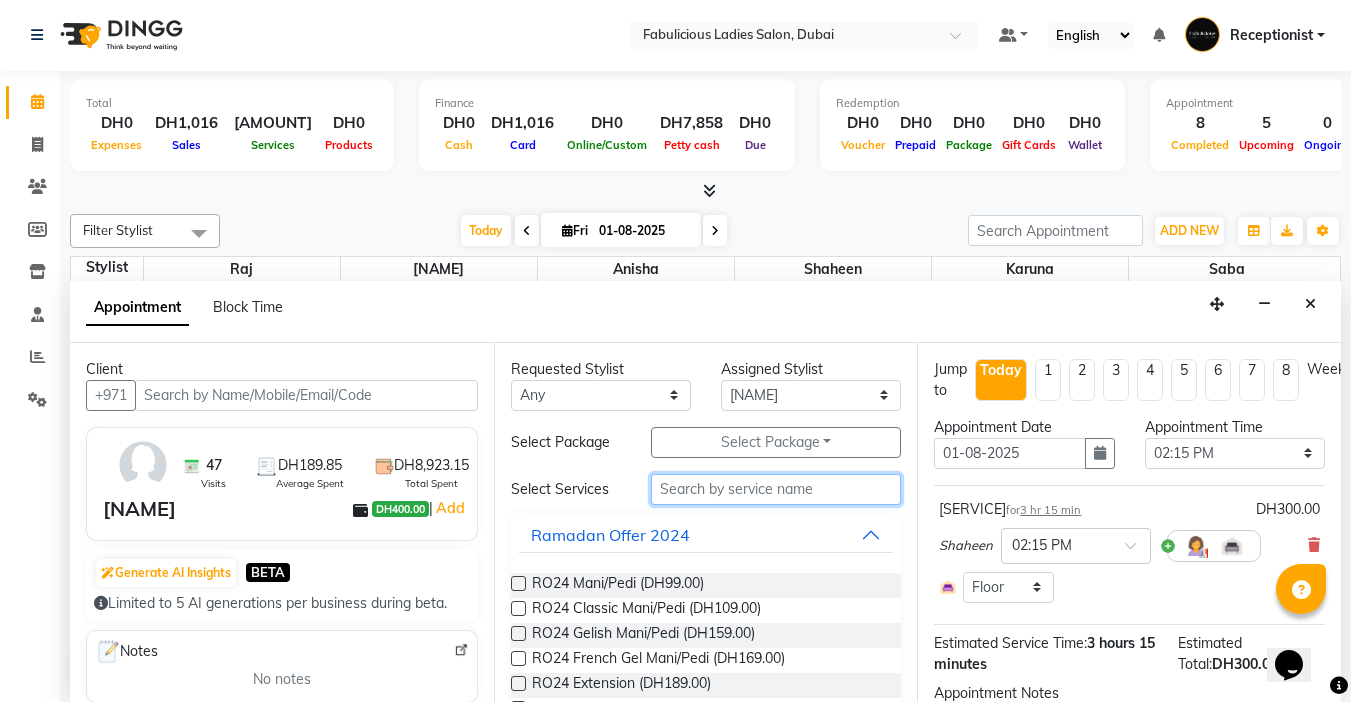 click at bounding box center (776, 489) 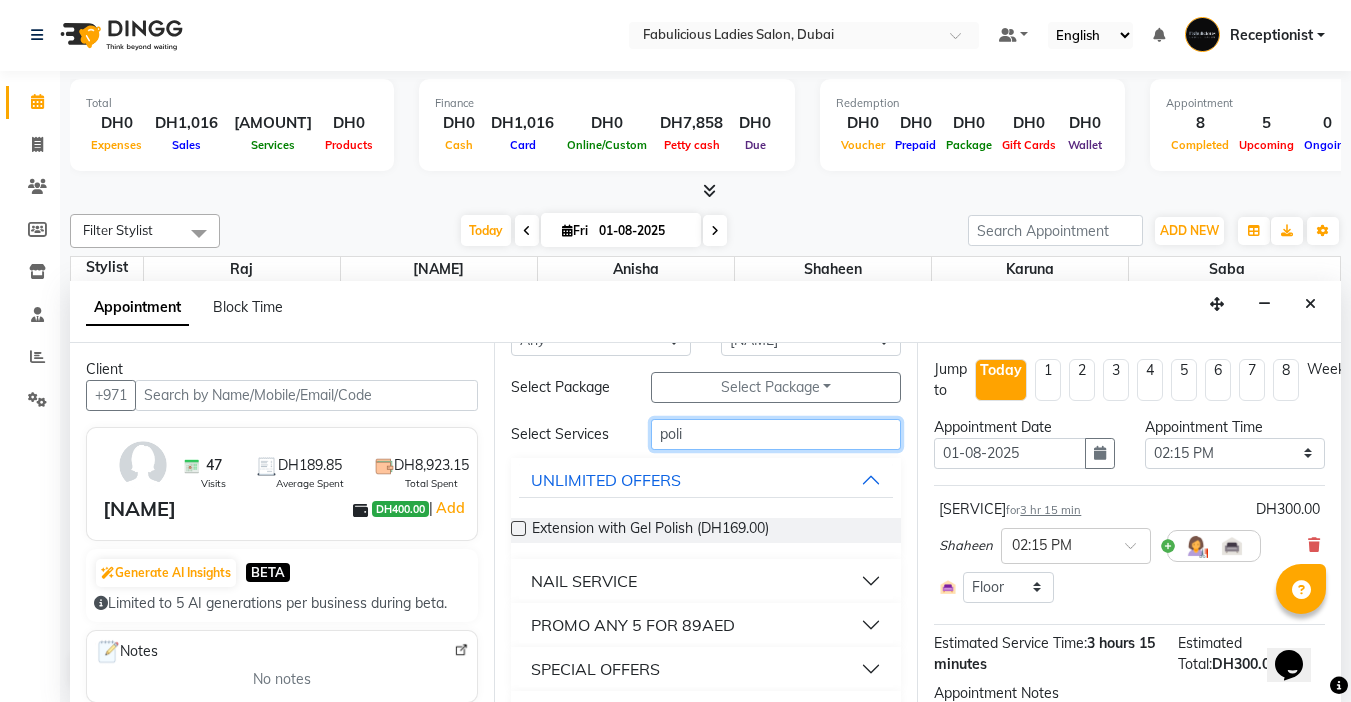 scroll, scrollTop: 104, scrollLeft: 0, axis: vertical 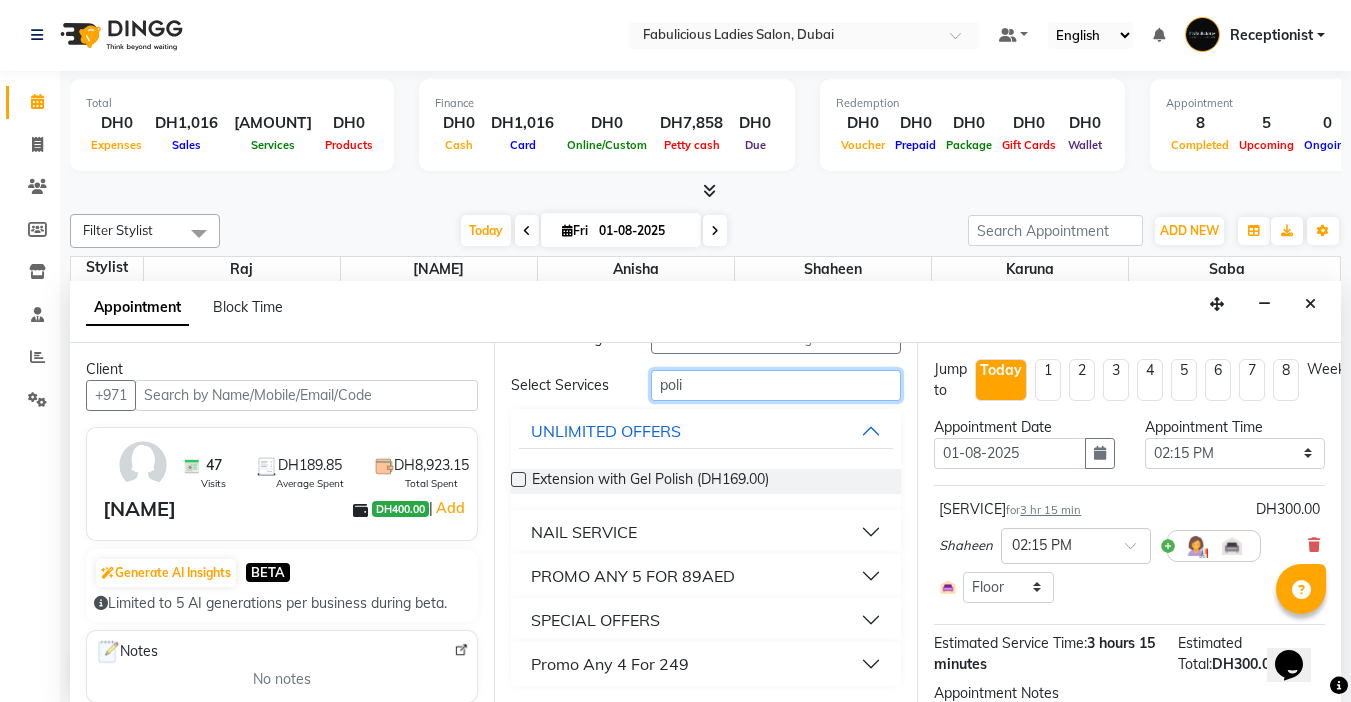 type on "poli" 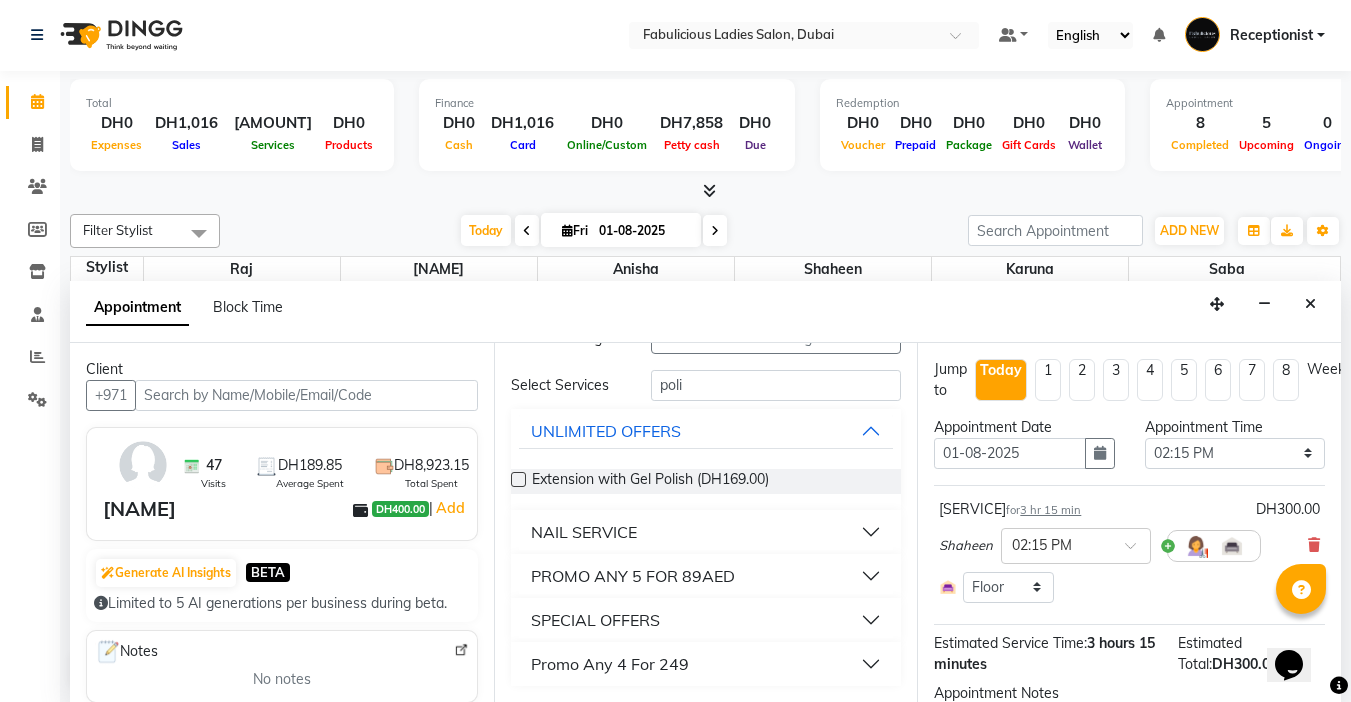 click on "Extension with Gel Polish (DH169.00)" at bounding box center (706, 481) 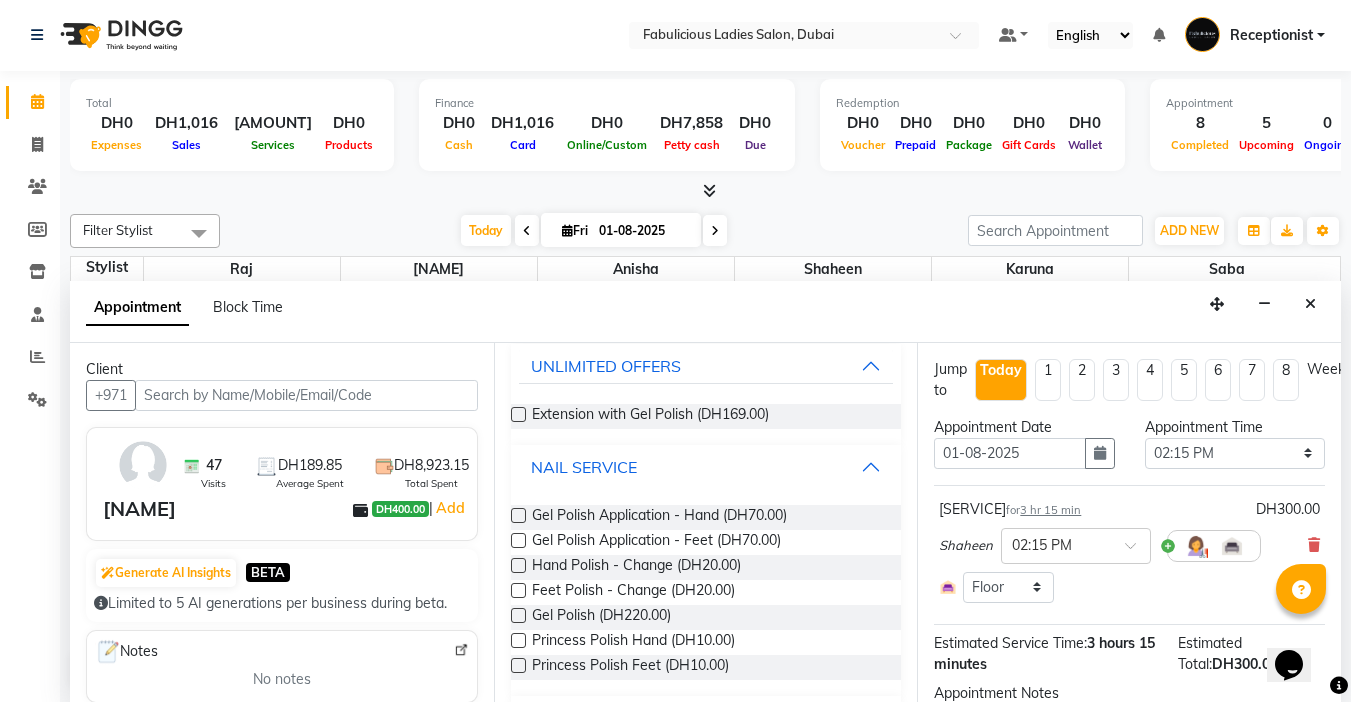 scroll, scrollTop: 204, scrollLeft: 0, axis: vertical 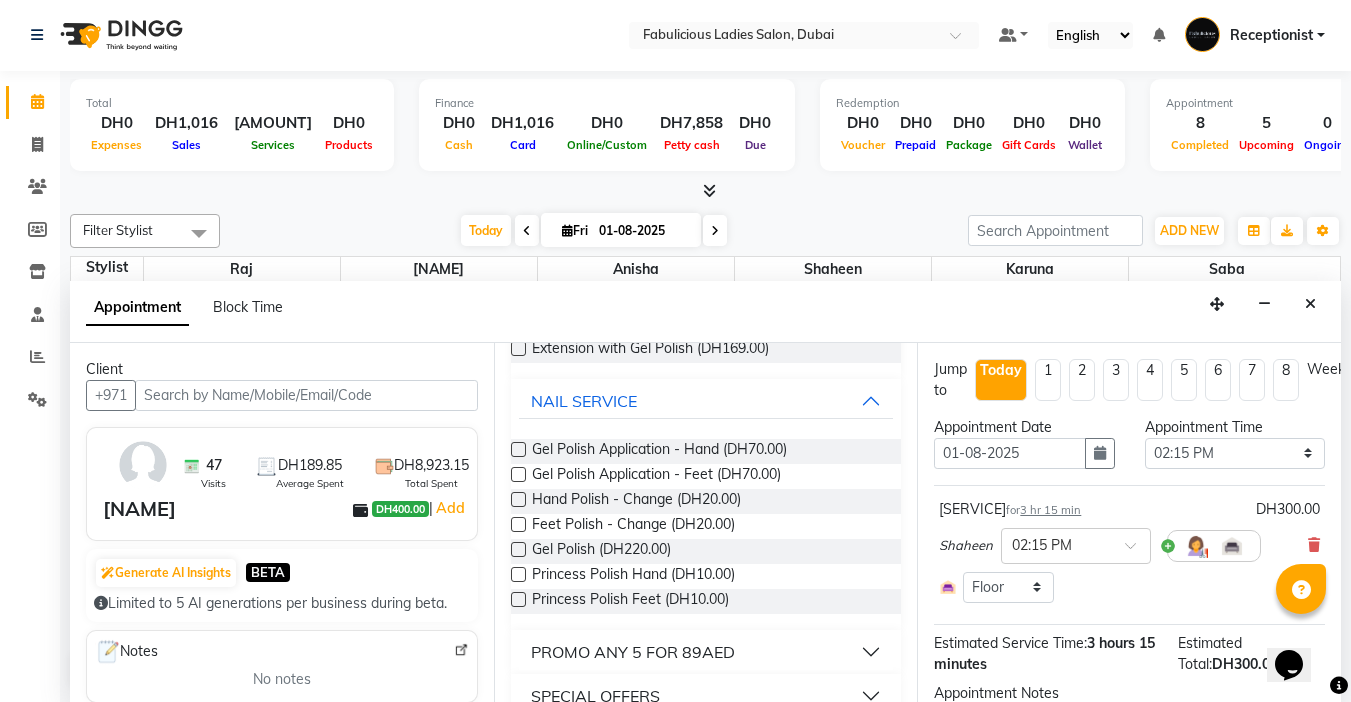 click at bounding box center (518, 524) 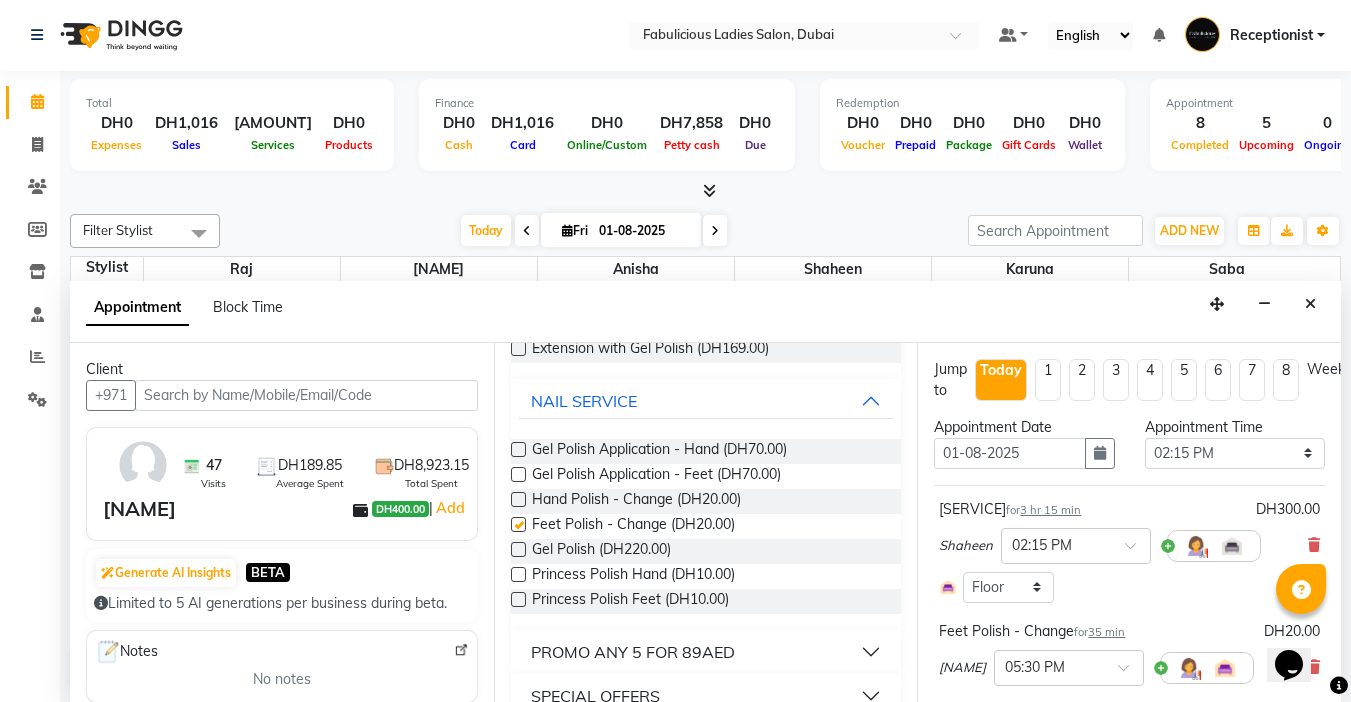 checkbox on "false" 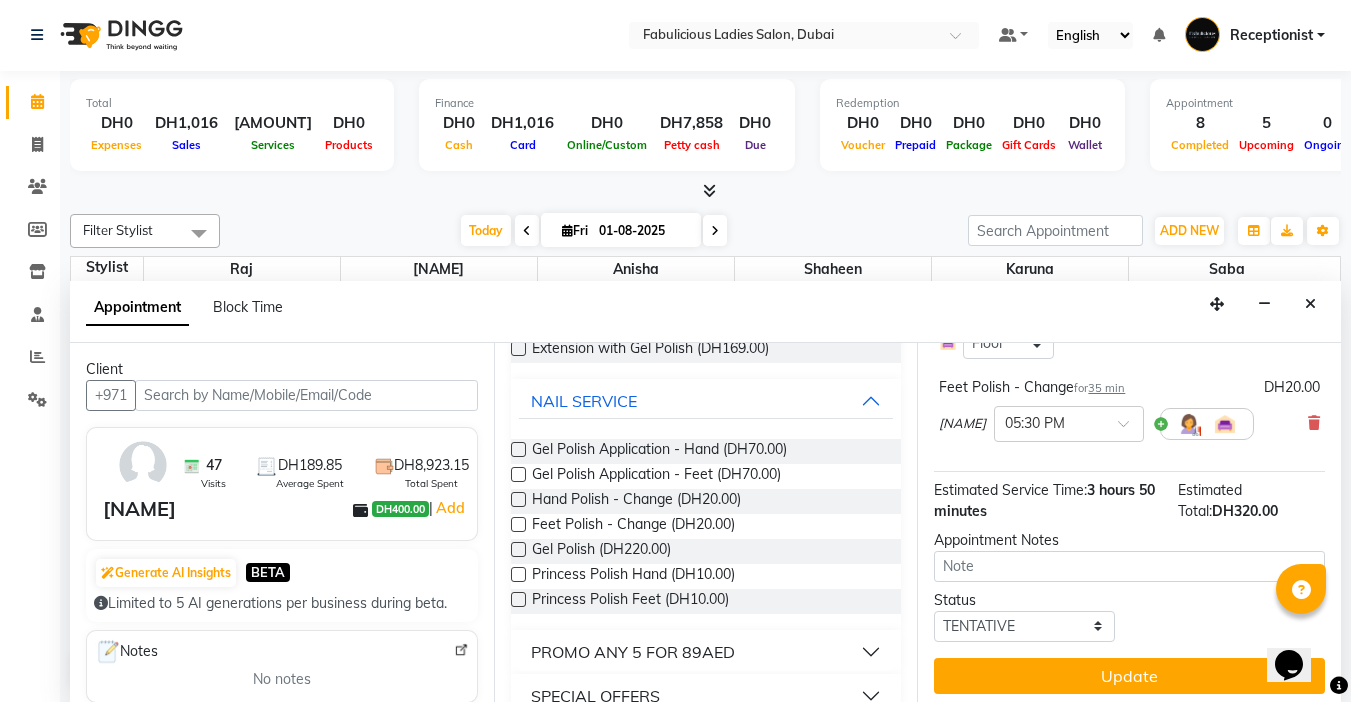 scroll, scrollTop: 267, scrollLeft: 0, axis: vertical 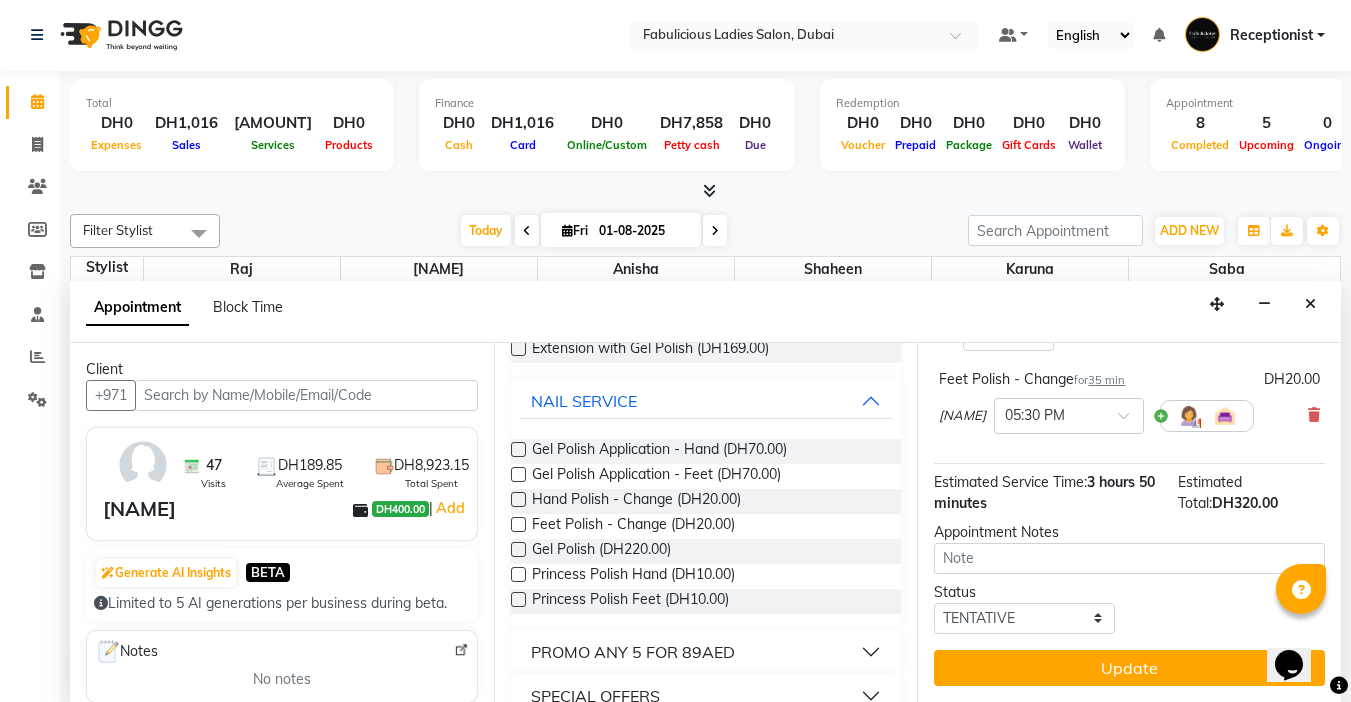 click on "Update" at bounding box center [1129, 668] 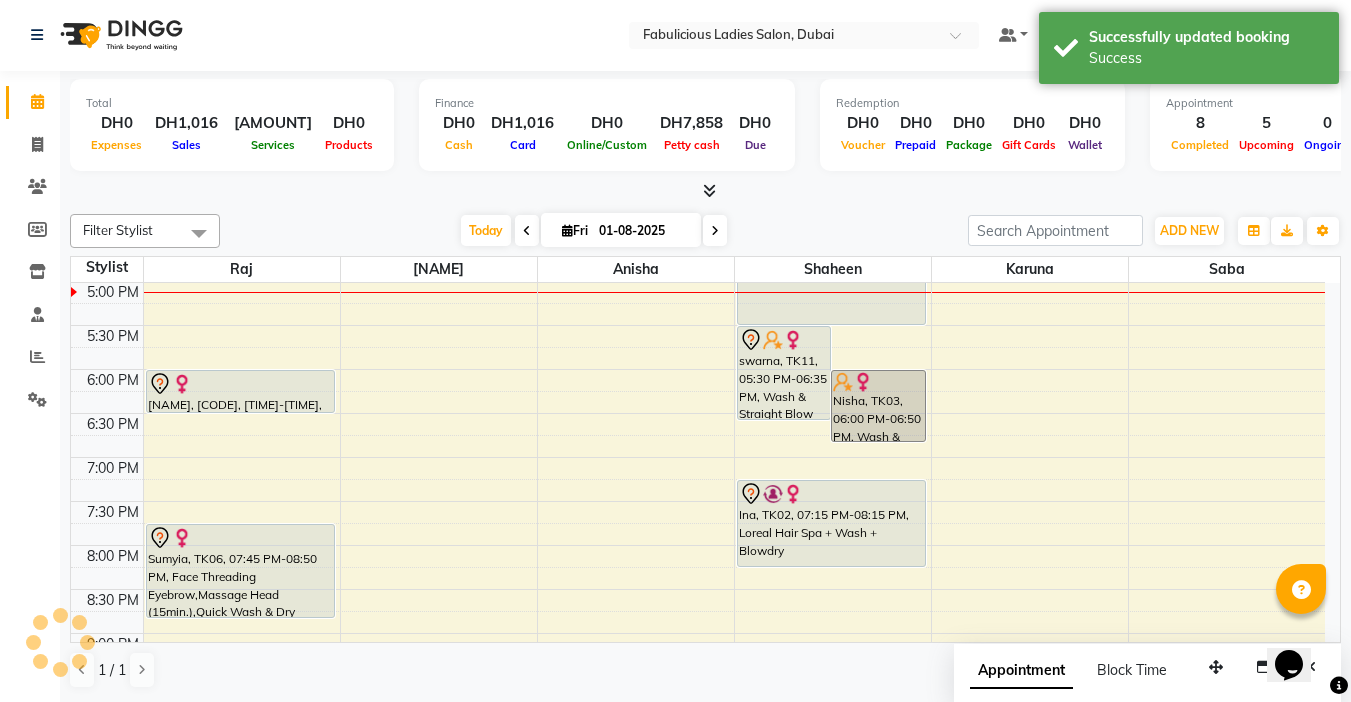 scroll, scrollTop: 0, scrollLeft: 0, axis: both 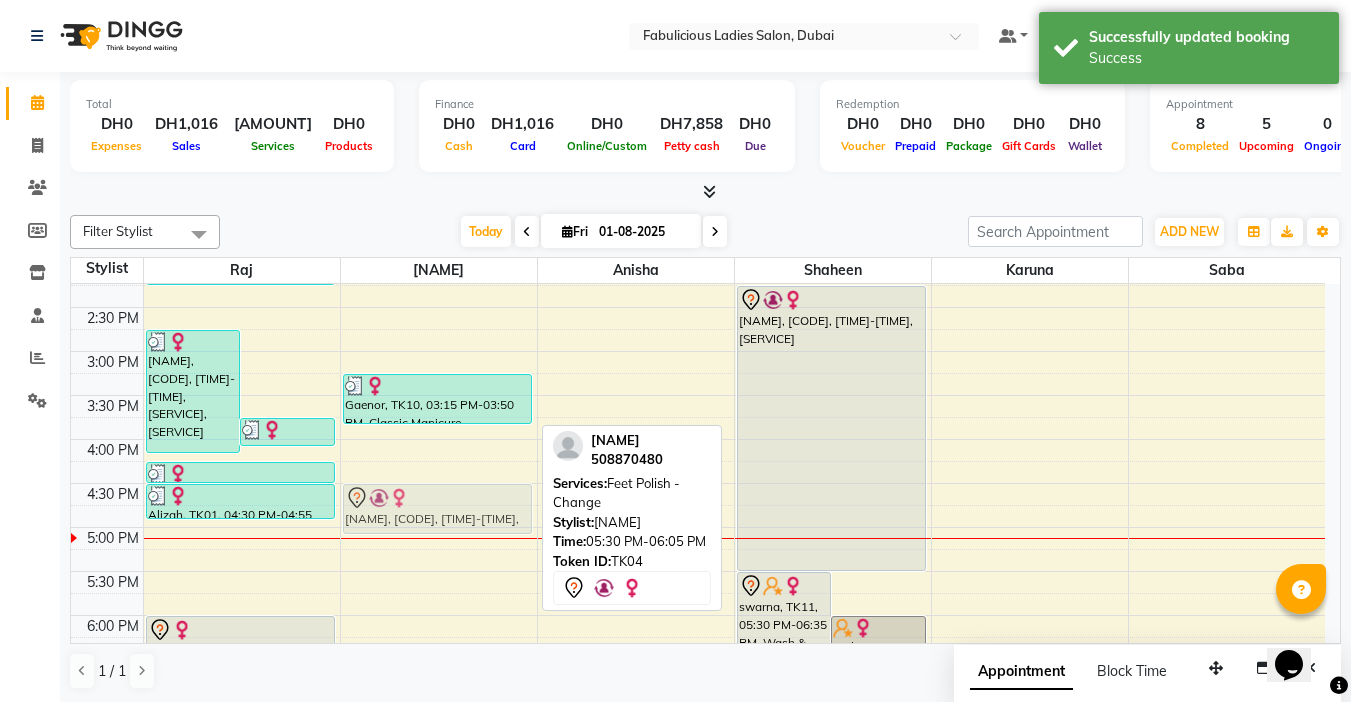 drag, startPoint x: 473, startPoint y: 590, endPoint x: 485, endPoint y: 507, distance: 83.86298 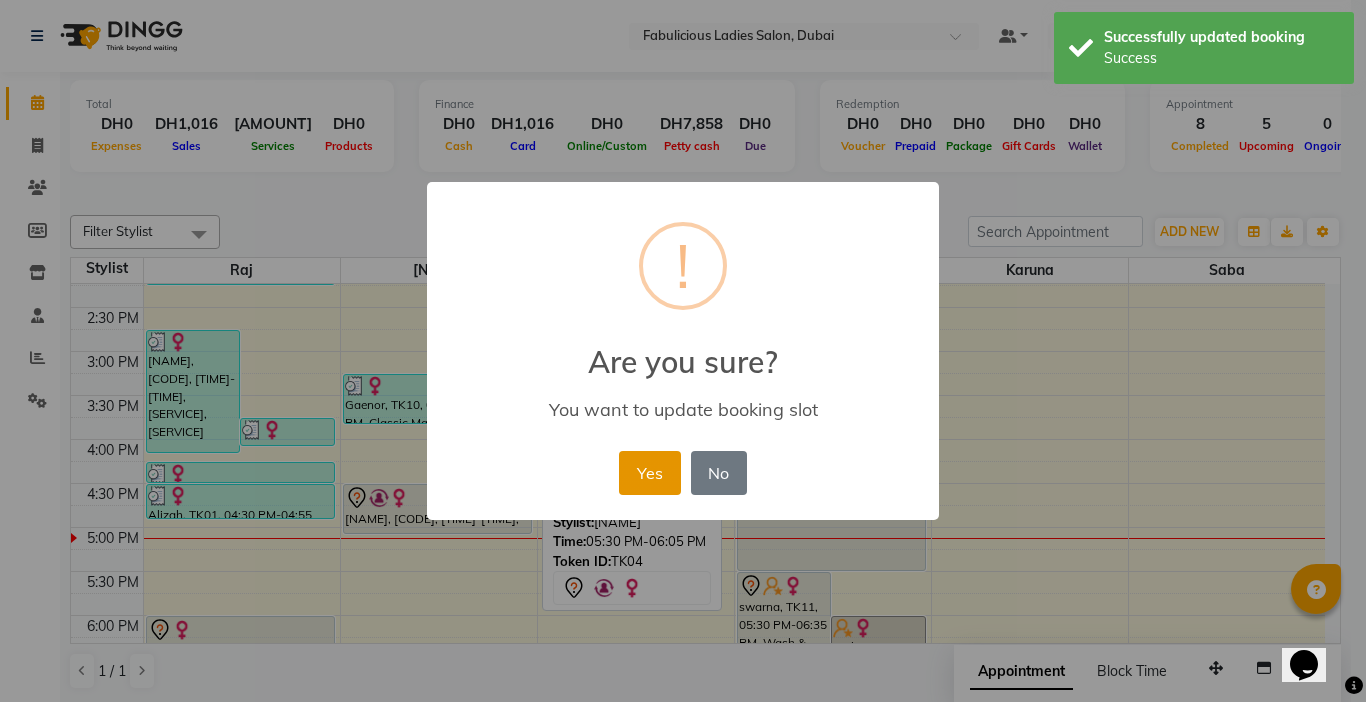click on "Yes" at bounding box center [649, 473] 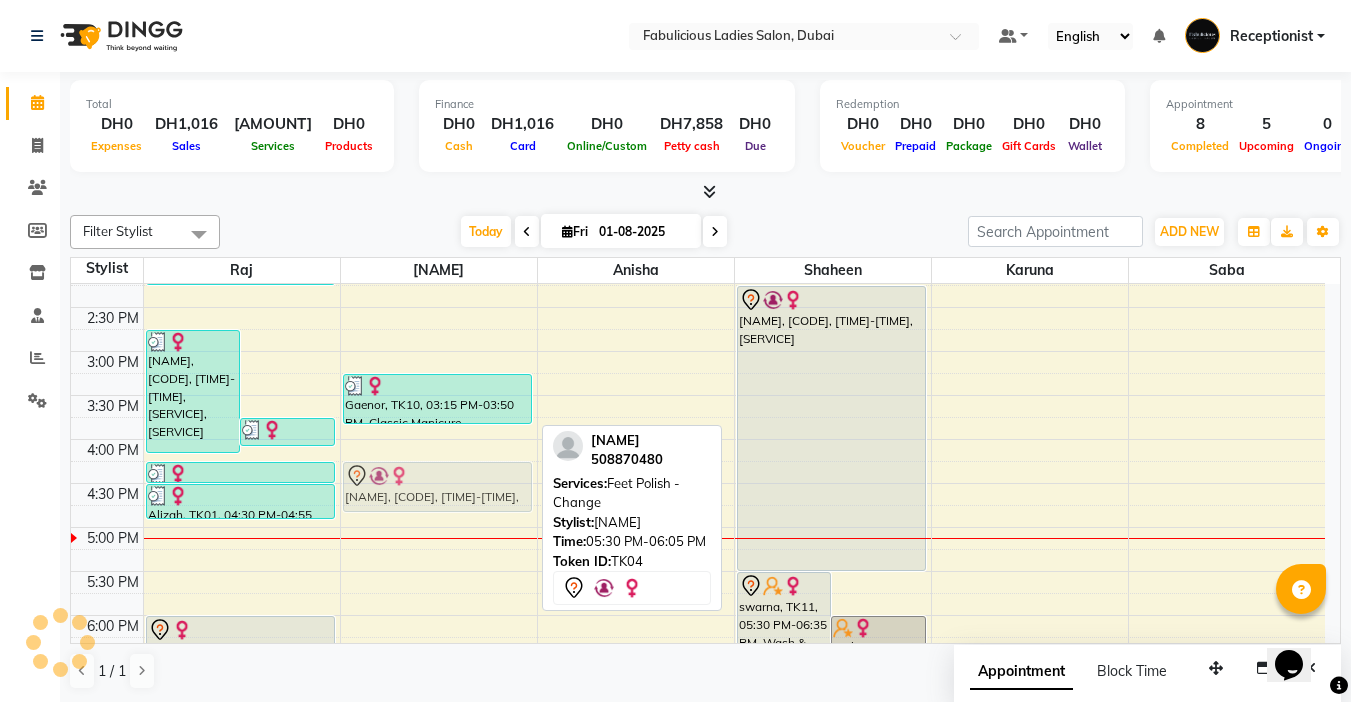 click on "Katrin, TK08, 11:15 AM-11:50 AM, Classic Manicure     Gaenor, TK10, 03:15 PM-03:50 PM, Classic Manicure             Mariam, TK04, 05:30 PM-06:05 PM, Feet Polish - Change             Mariam, TK04, 05:30 PM-06:05 PM, Feet Polish - Change" at bounding box center (439, 483) 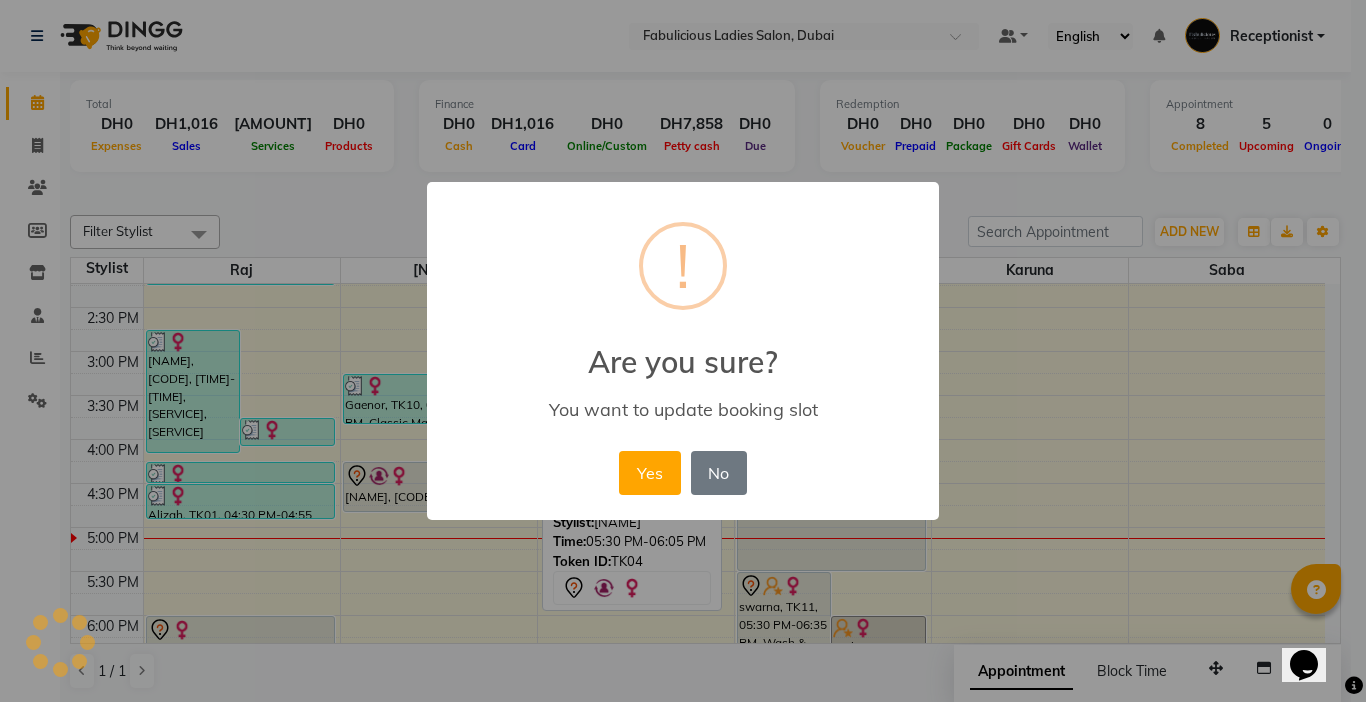click on "Yes" at bounding box center (649, 473) 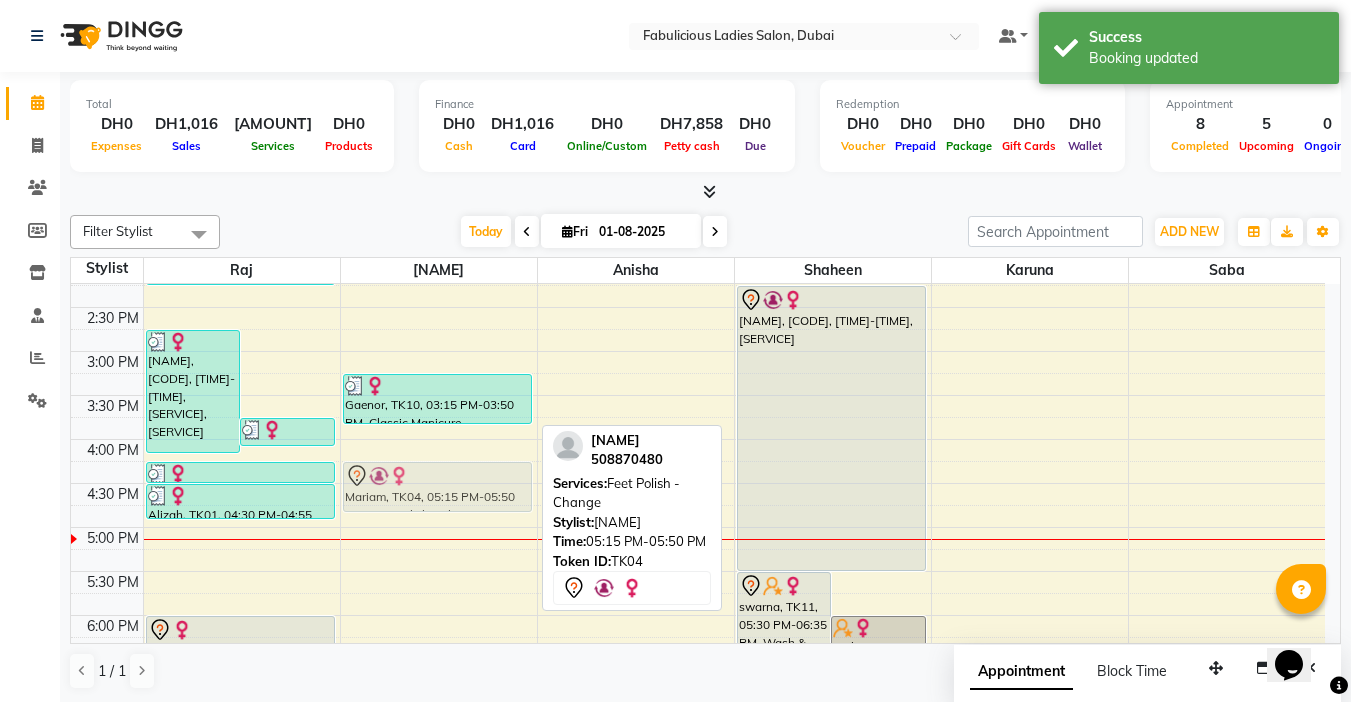 drag, startPoint x: 418, startPoint y: 566, endPoint x: 436, endPoint y: 478, distance: 89.822044 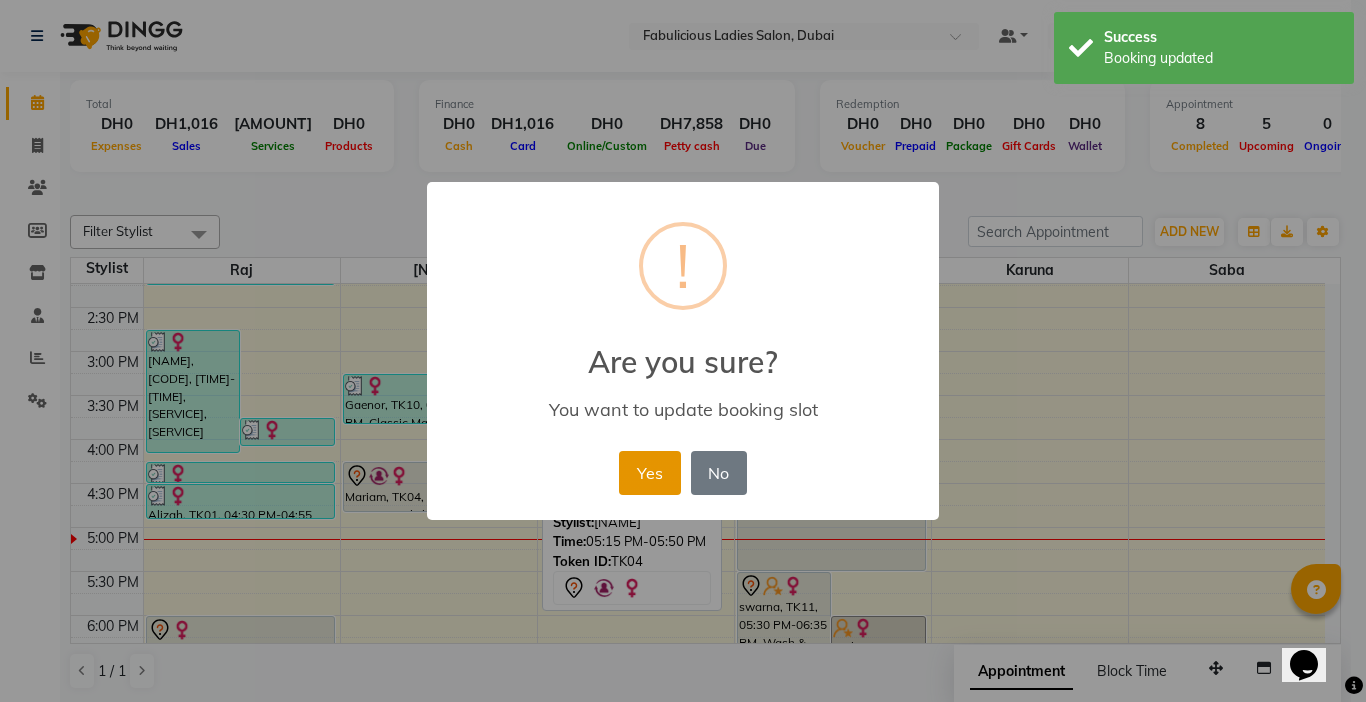 click on "Yes" at bounding box center (649, 473) 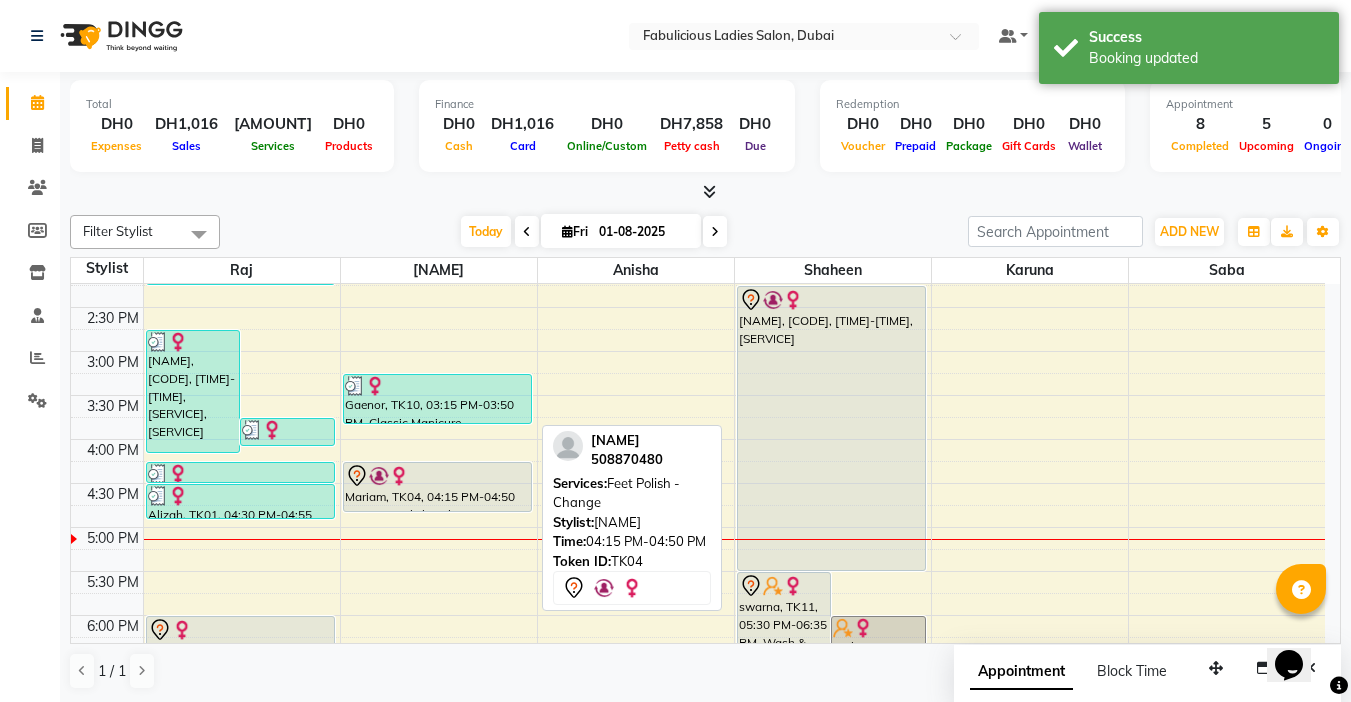 click on "Mariam, TK04, 04:15 PM-04:50 PM, Feet Polish - Change" at bounding box center [437, 487] 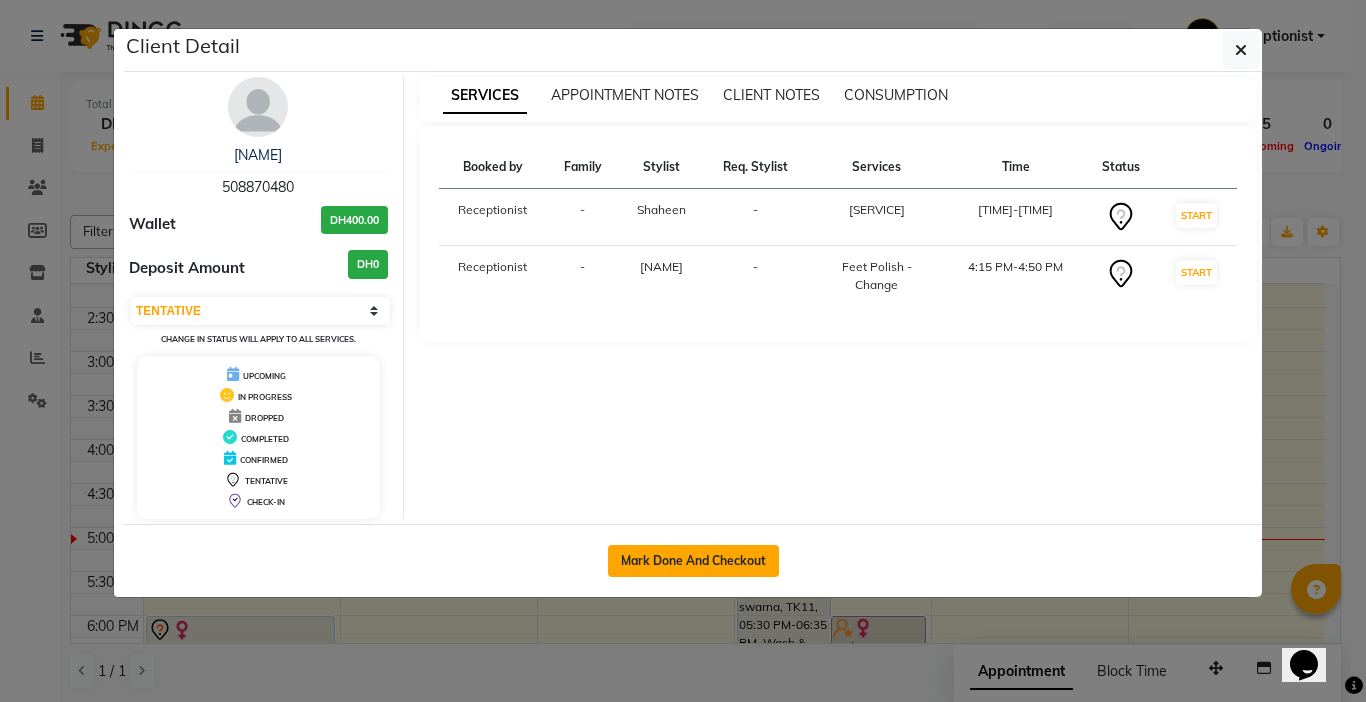 click on "Mark Done And Checkout" 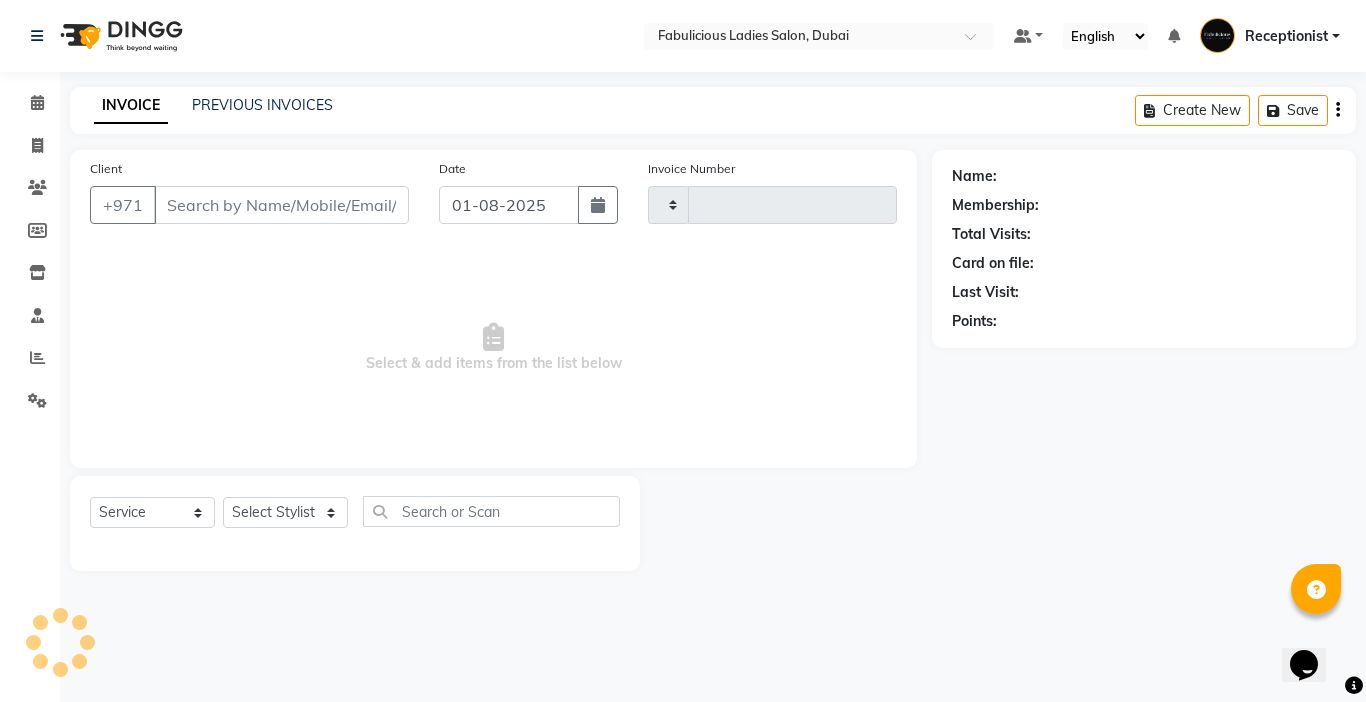 type on "1653" 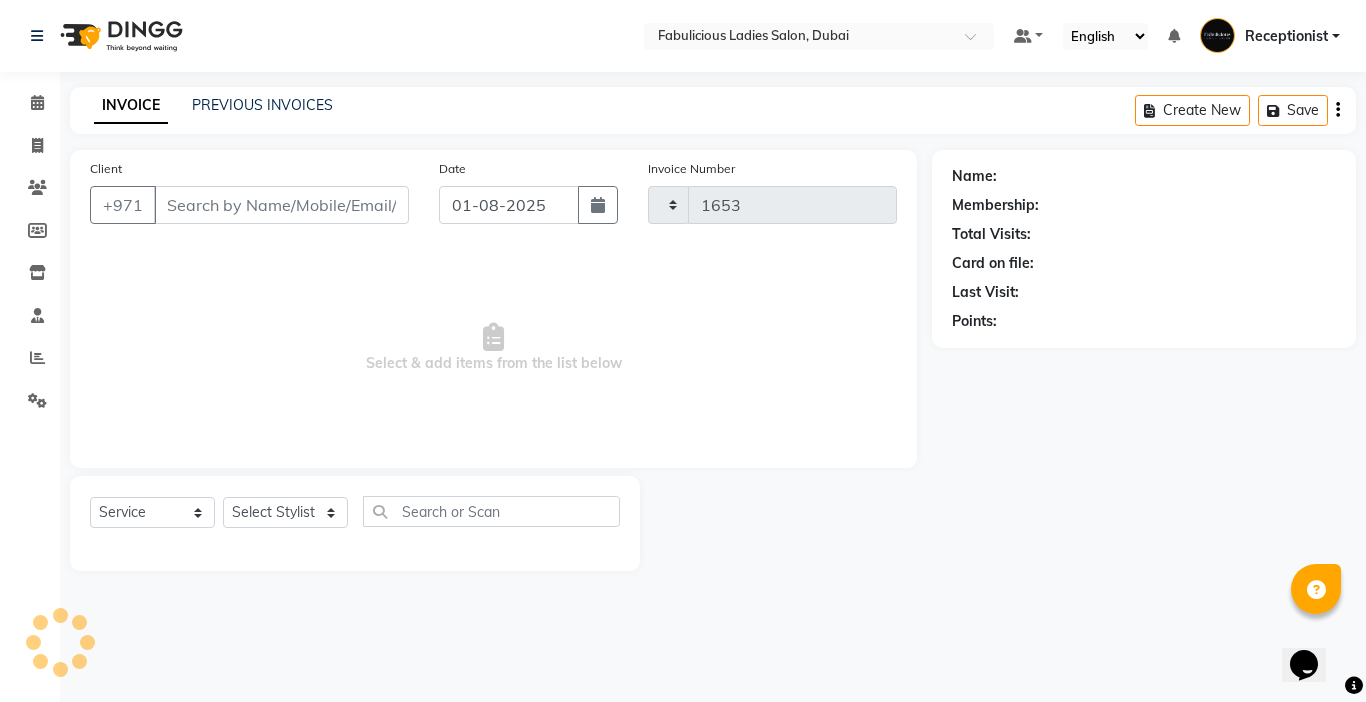 select on "738" 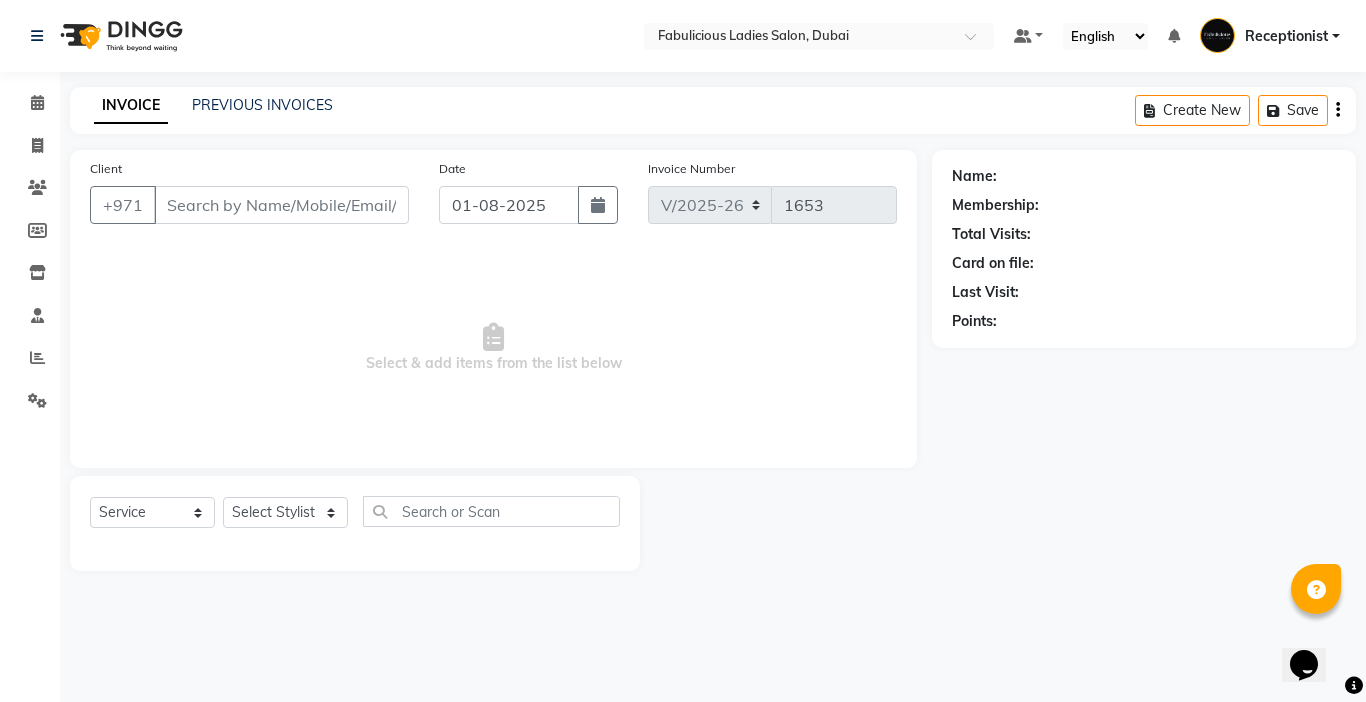 type on "508870480" 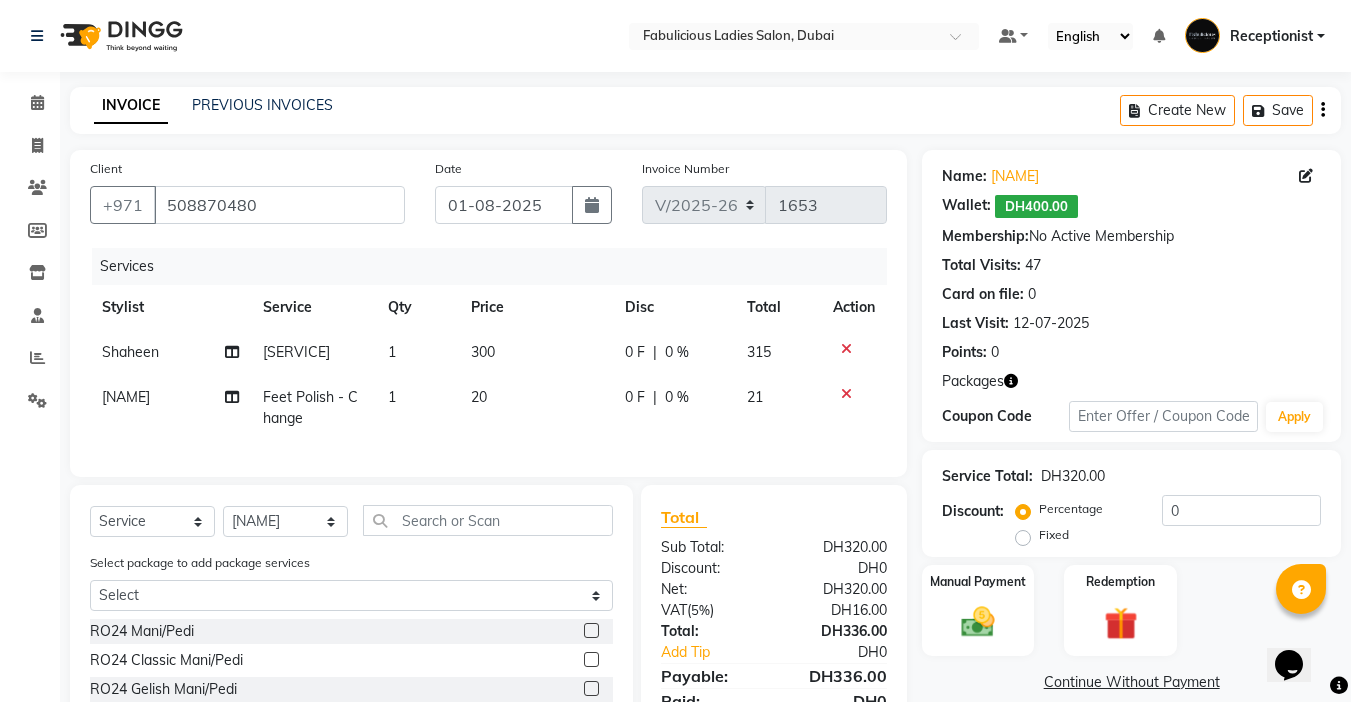 click on "300" 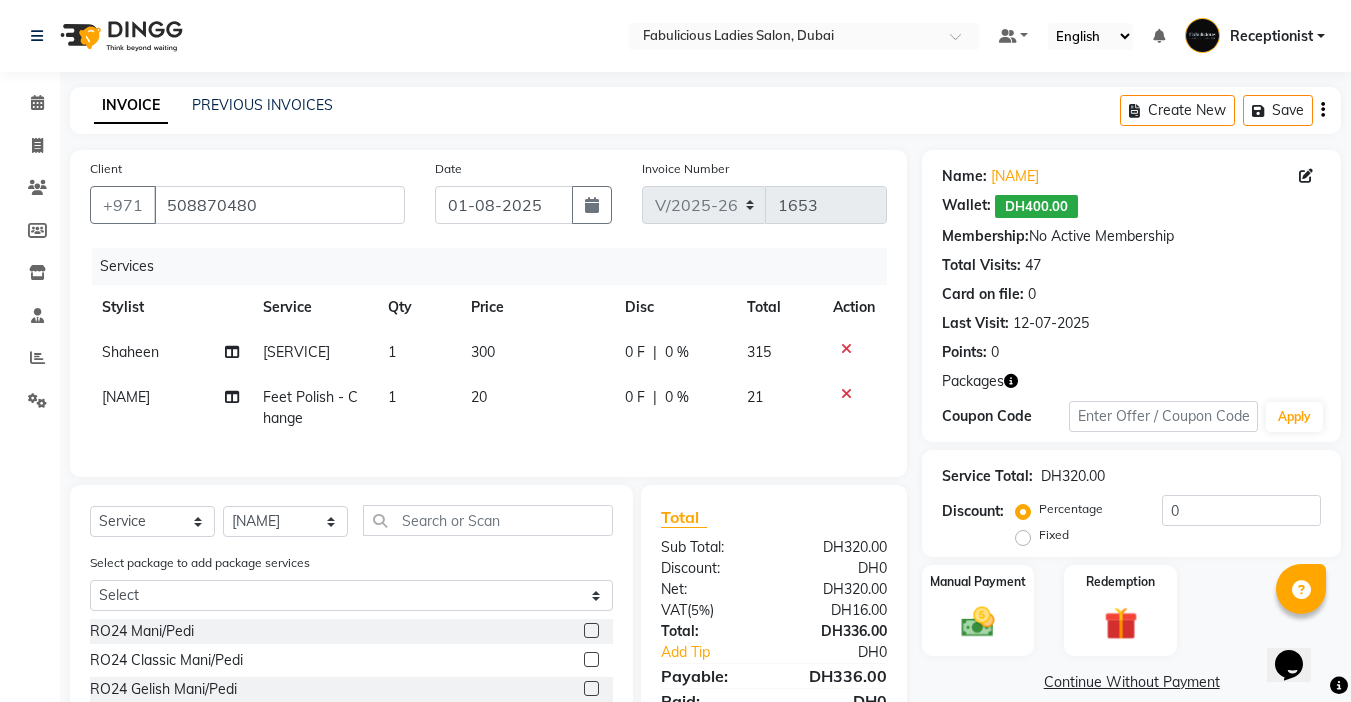 select on "[NUMBER]" 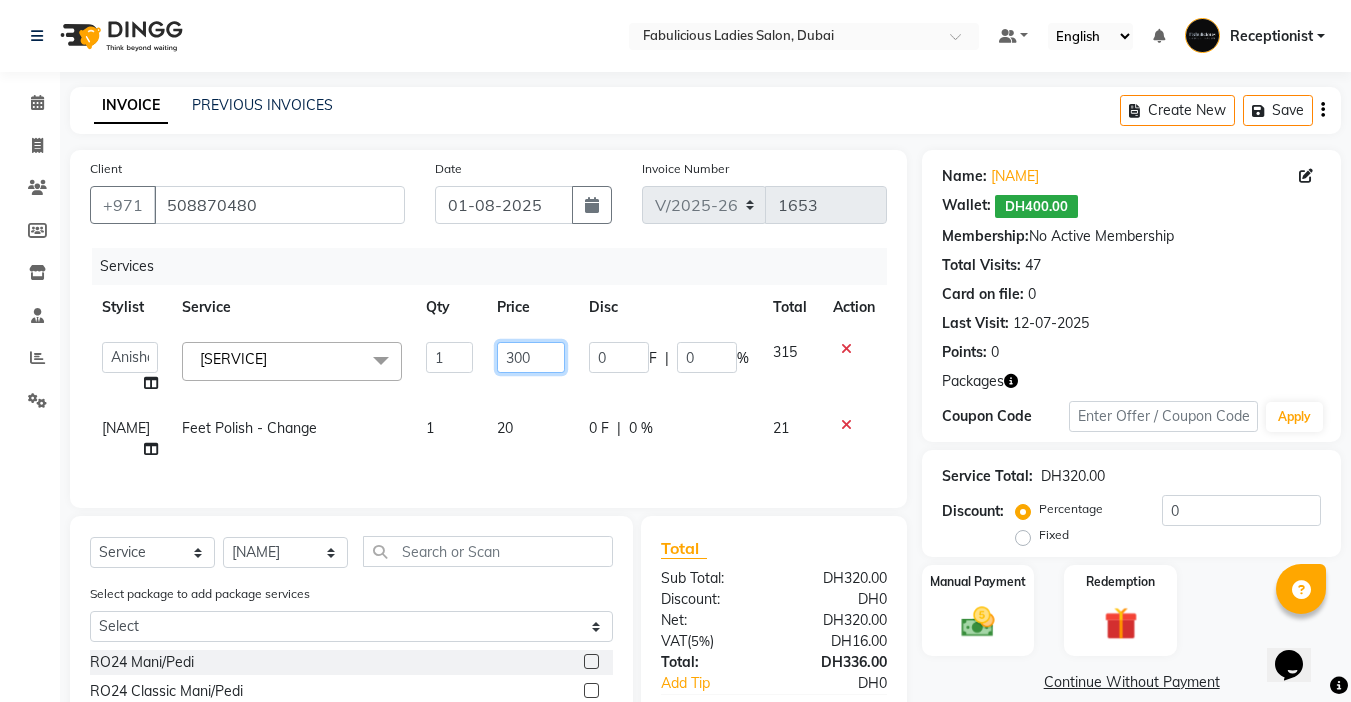 click on "300" 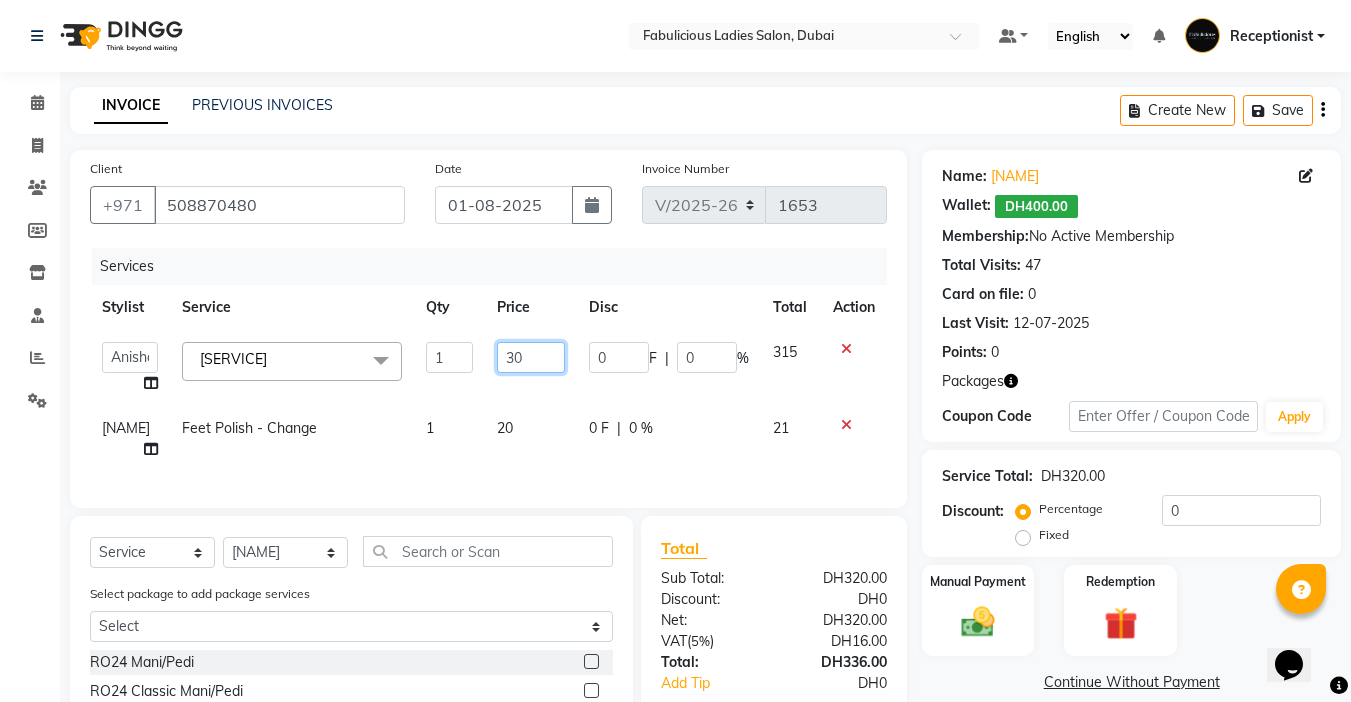 type on "3" 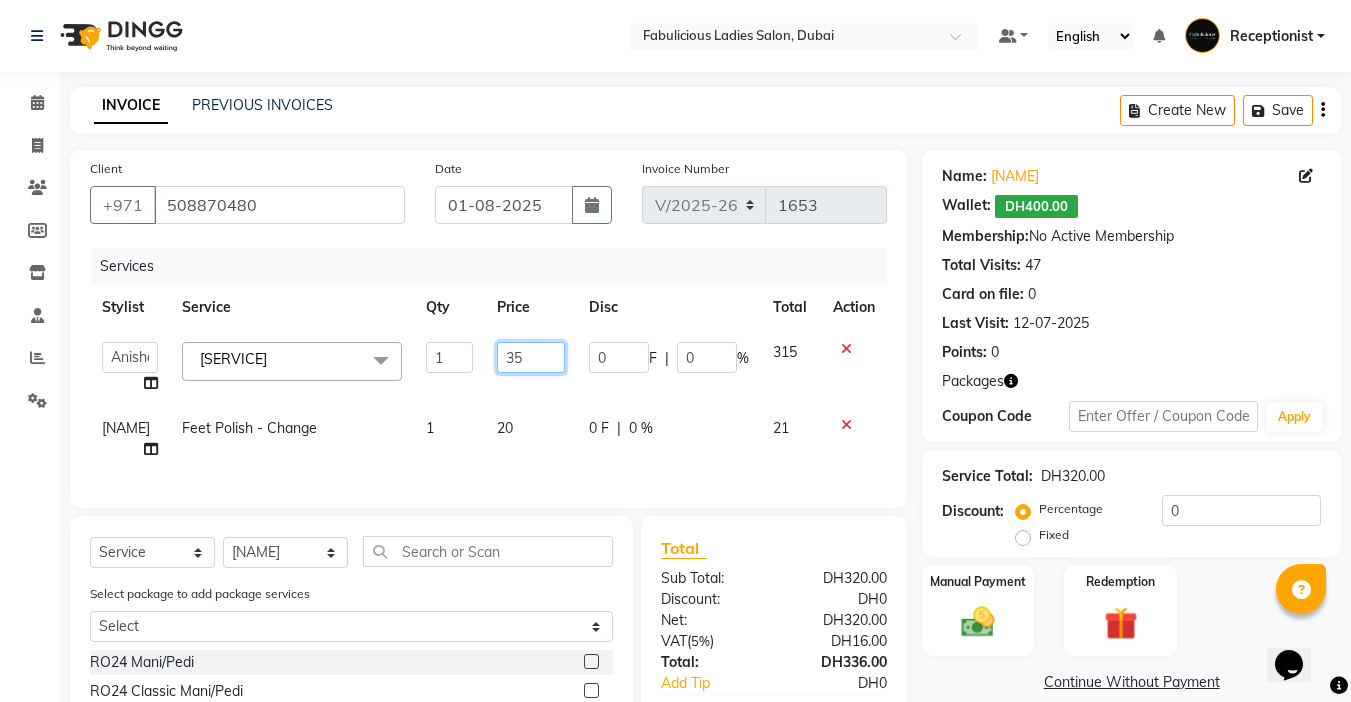 type on "350" 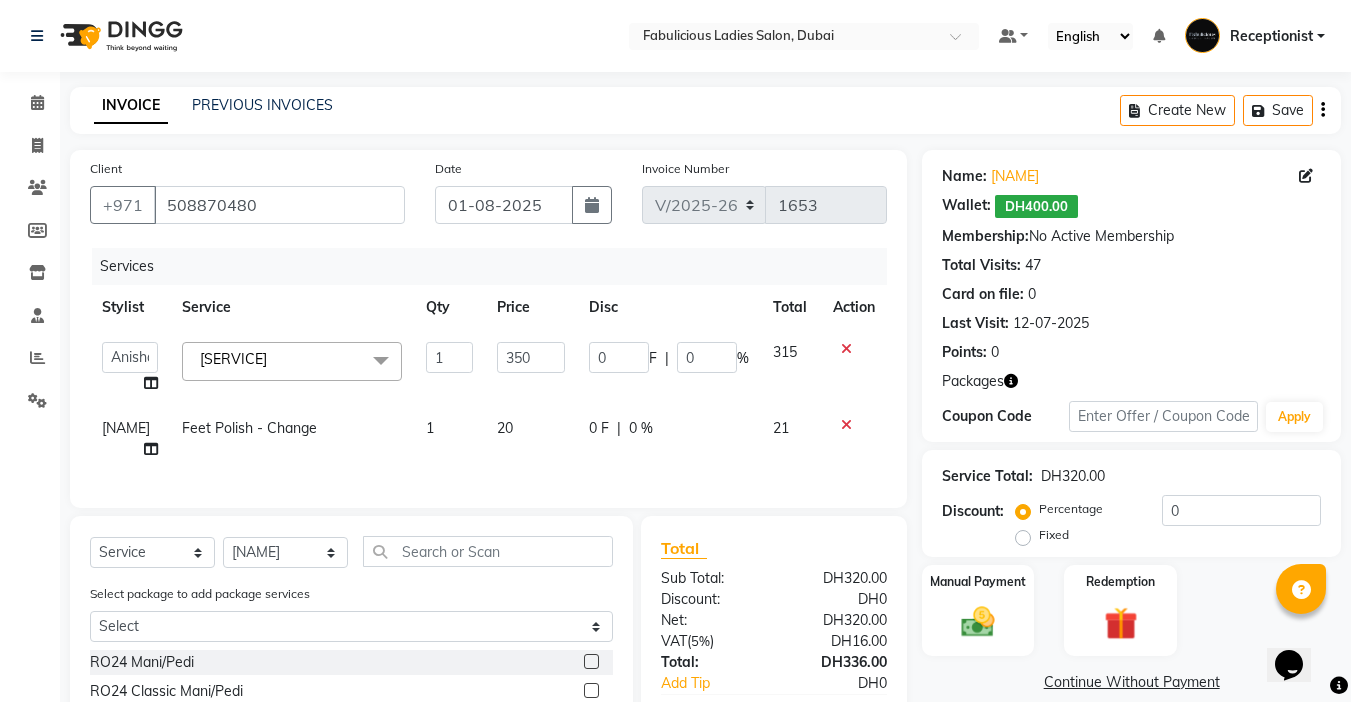 click on "Anisha   Arlene    Hemlata   Karuna   Karuna Sara   Raj   Receptionist   Saba   Shaheen   Protein ( Her Own Product )  x RO24 Mani/Pedi RO24 Classic Mani/Pedi RO24 Gelish Mani/Pedi RO24 French Gel Mani/Pedi RO24 Extension RO24 Extension + Pedicure RO24 Gelish Hand & Feet Application RO24 Extension Removal + Manicure RO24 Classic Mani/Pedi + Callus Treatment RO24 Mani/Pedi + Callus Treatment RO24 Gel Manicure + Classic Pedi RO24 Half Legs, Half Arms & Underarms RO24 Full Legs, Full Arms & Underarms RO24 Half Legs / Half Arms, Underarms with Bikini Wax RO24 Face Cleanup with Eyebrow RO24 Deep Cleansing Facial with Eyebrow, Upper Lips & Underarms RO24 Wash + Cut and Blowdry RO24 Deep Conditioning + Wash & Blow Dry RO24 L'Oreal Hair Spa + Hair Cut & Blowdry RO24 Full Hair Colour Shoulder Length + Hair Trim & Blowdry RO24 Highlight Balayage Ombre & Deep Conditioning Special Offer Classic Manicure, Pedicure With Eyebrows  Special Offer Manicure + Wash & Quick Dry Special Offer Pedicure + Wash & Quick Dry Polygel" 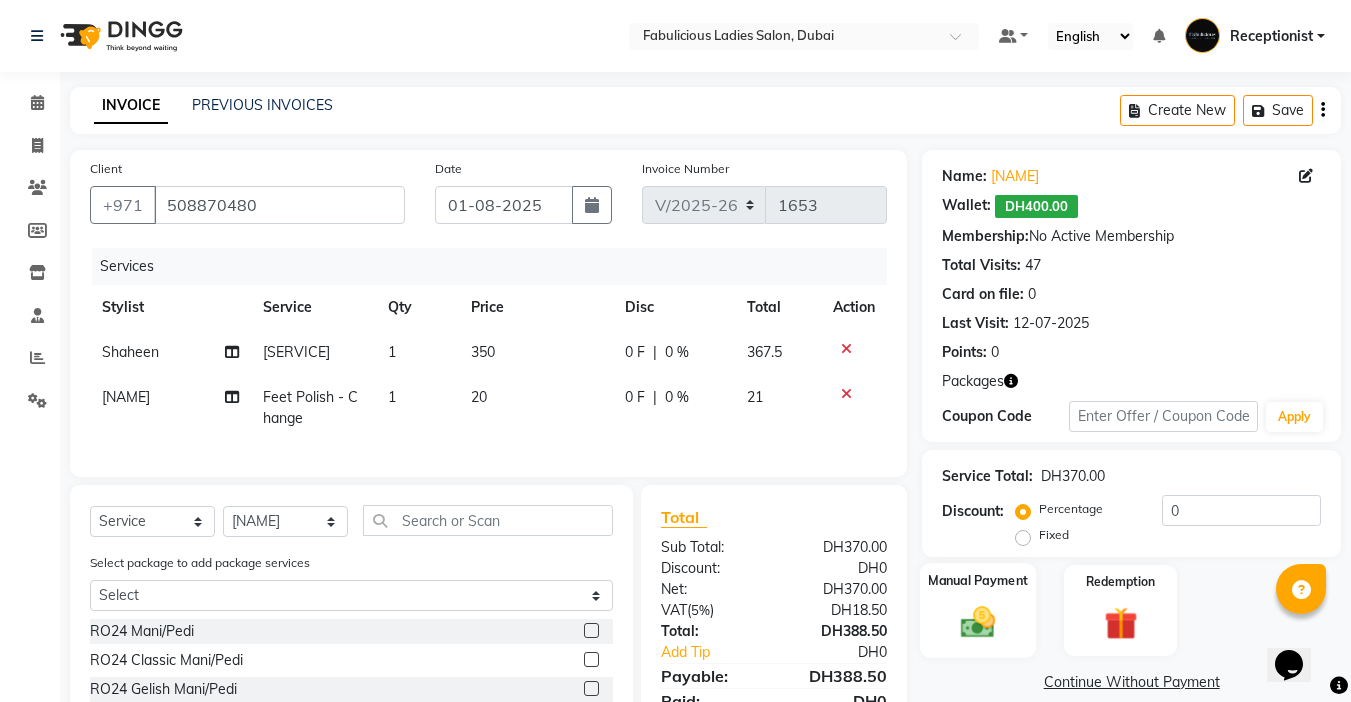 click 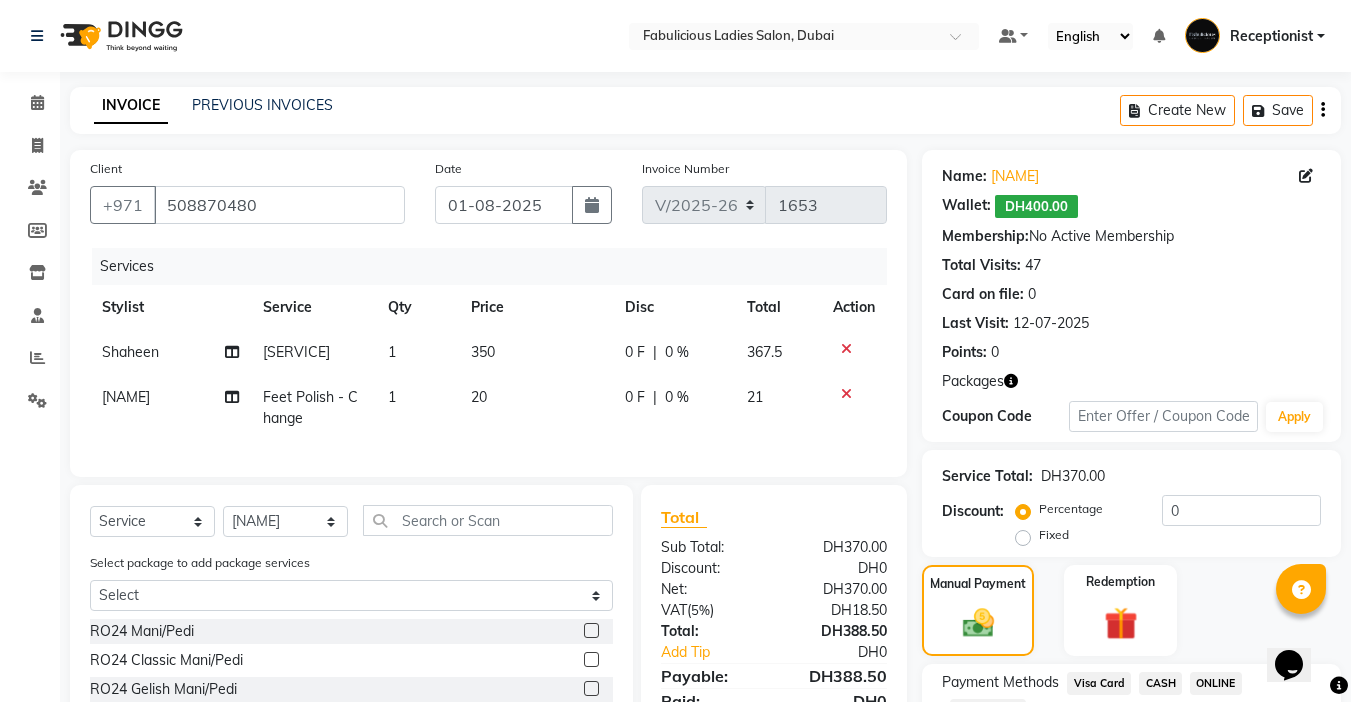 scroll, scrollTop: 211, scrollLeft: 0, axis: vertical 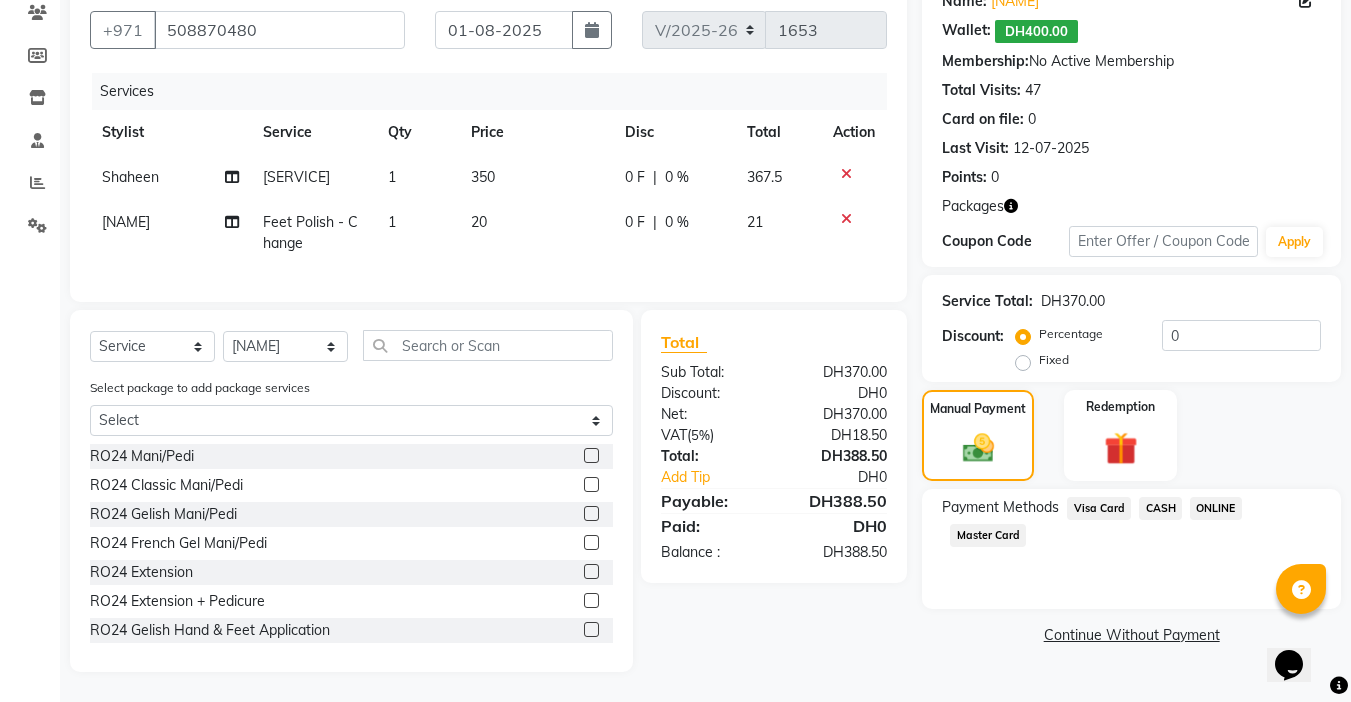 click on "Visa Card" 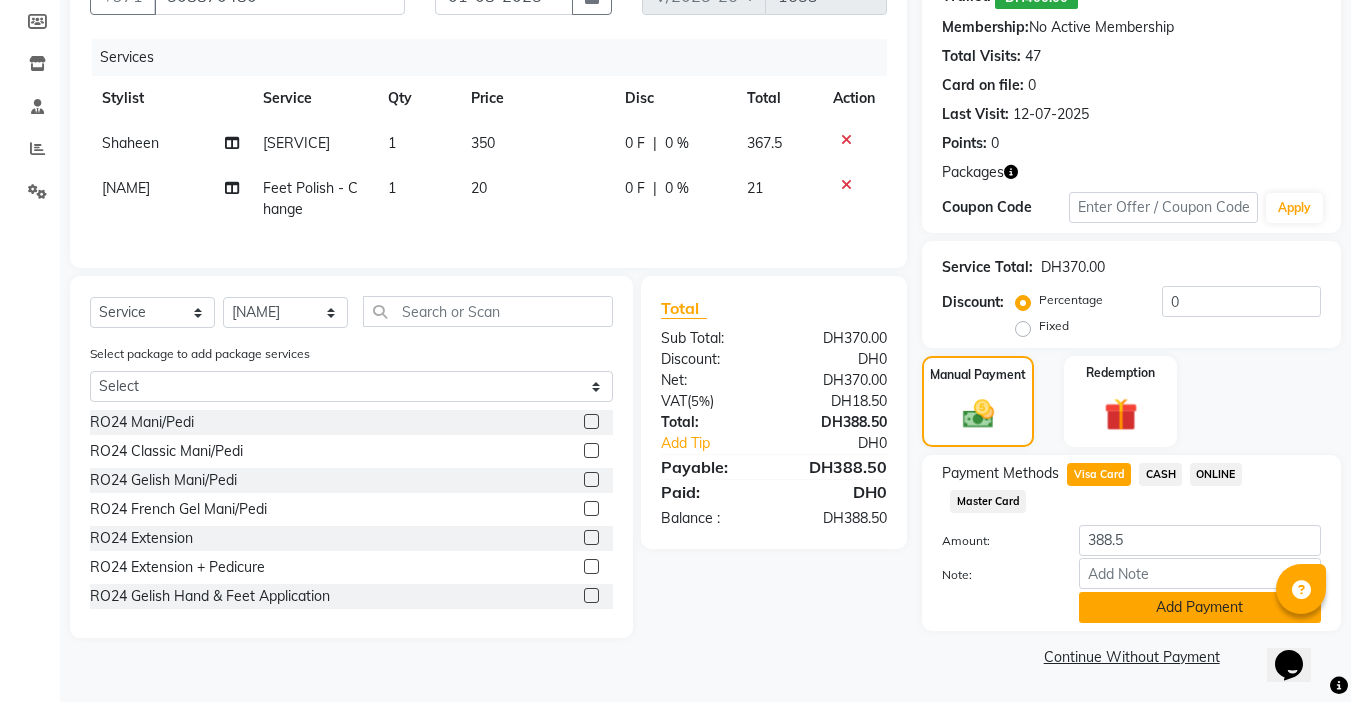 click on "Add Payment" 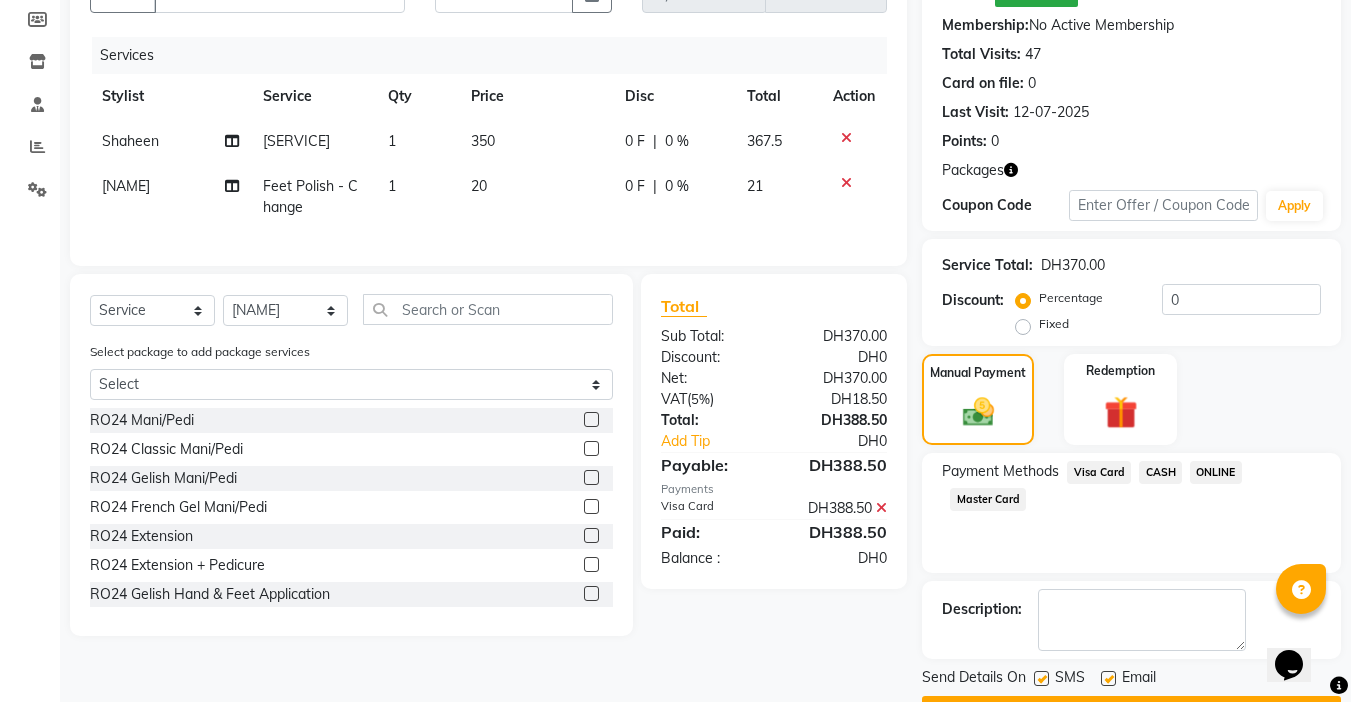 click on "Checkout" 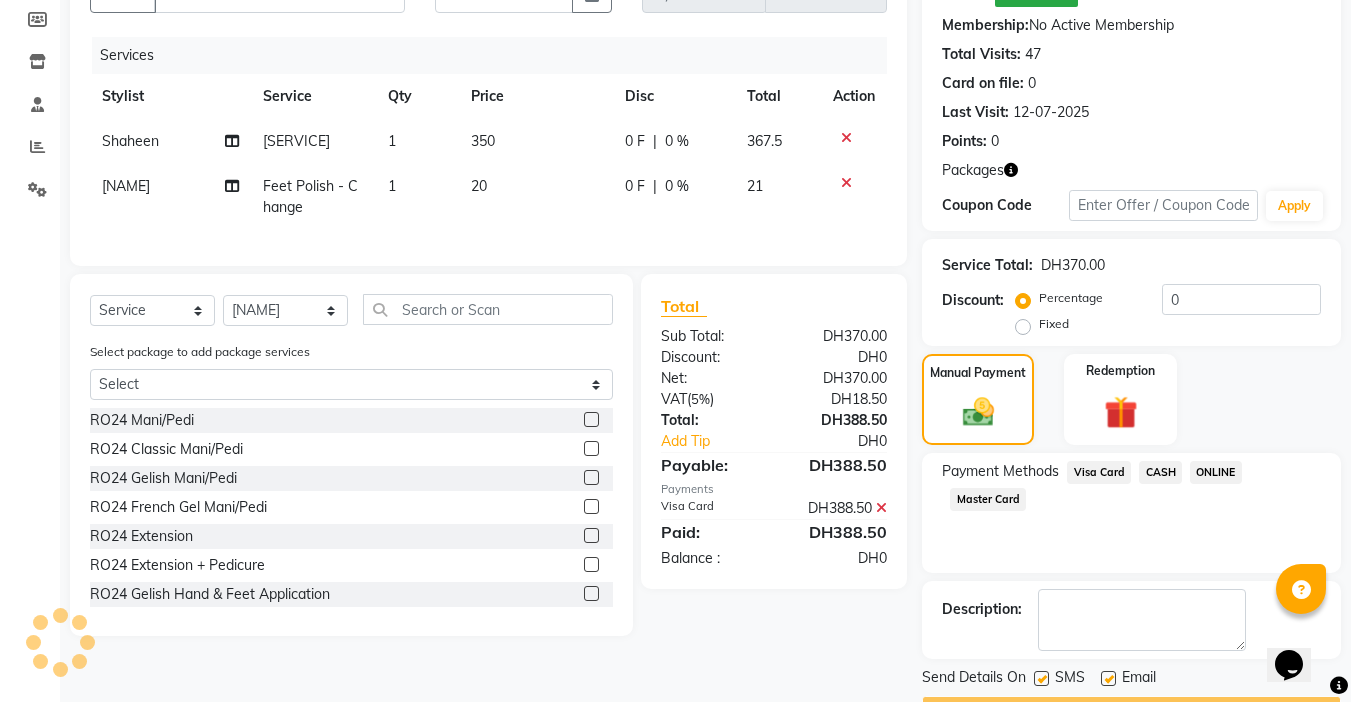 scroll, scrollTop: 266, scrollLeft: 0, axis: vertical 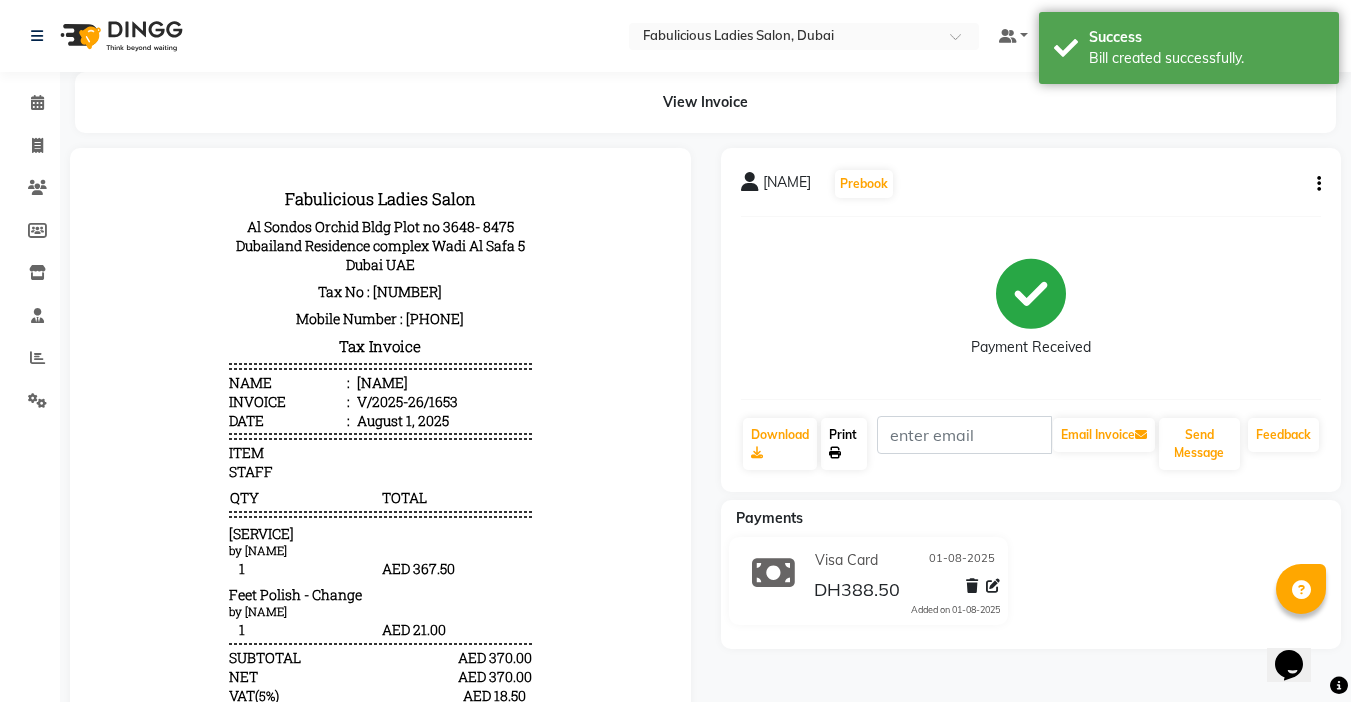 click on "Print" 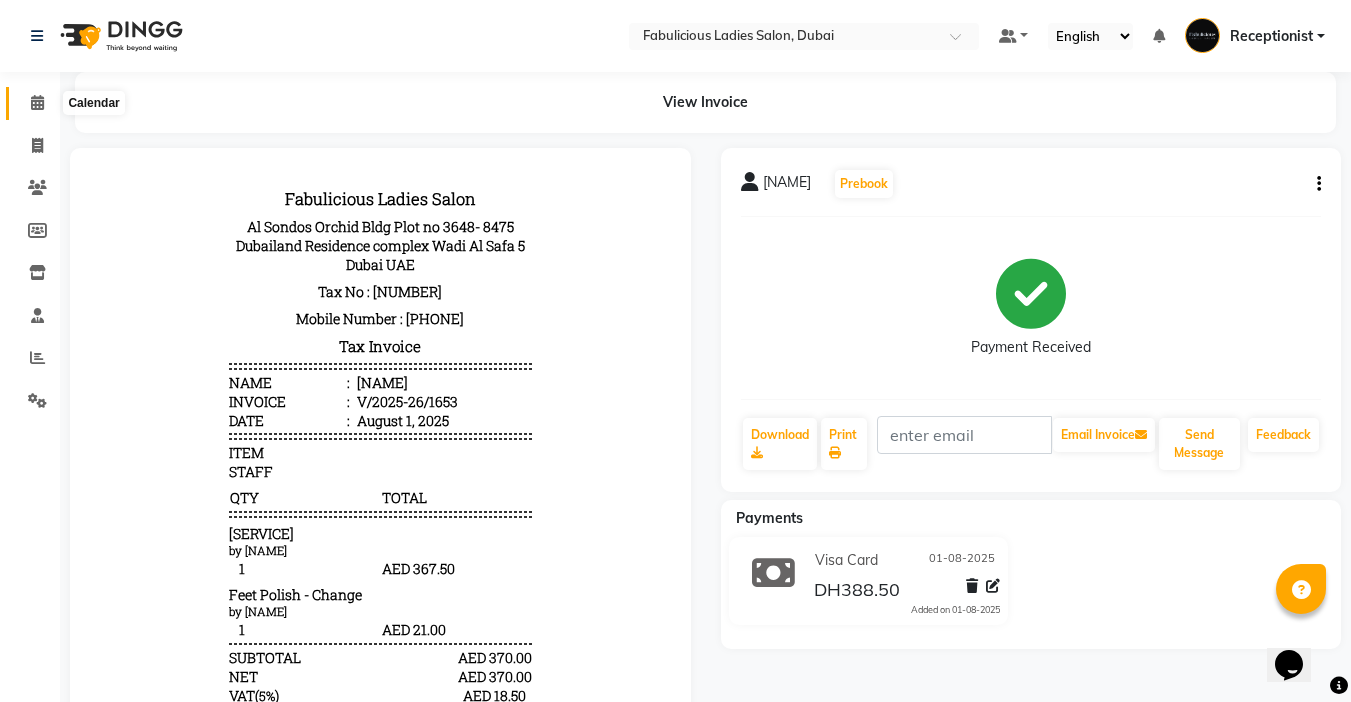 click 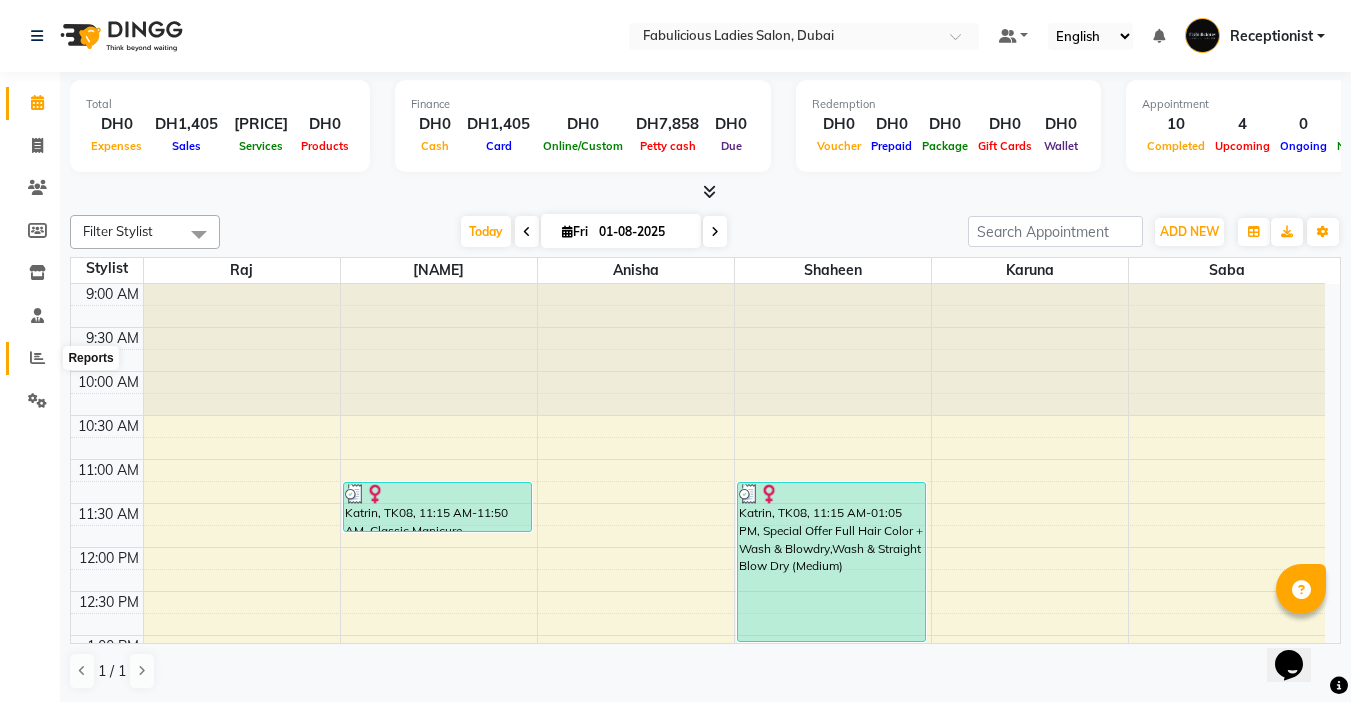 click 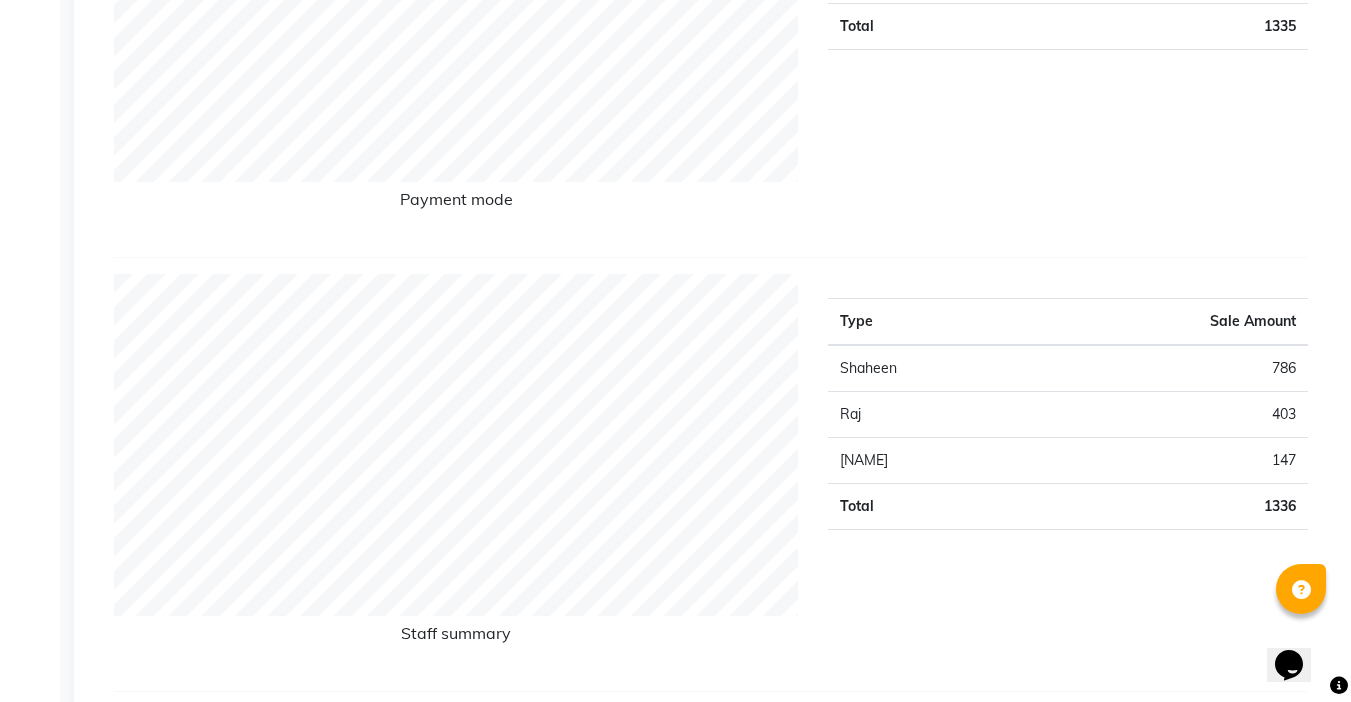 scroll, scrollTop: 0, scrollLeft: 0, axis: both 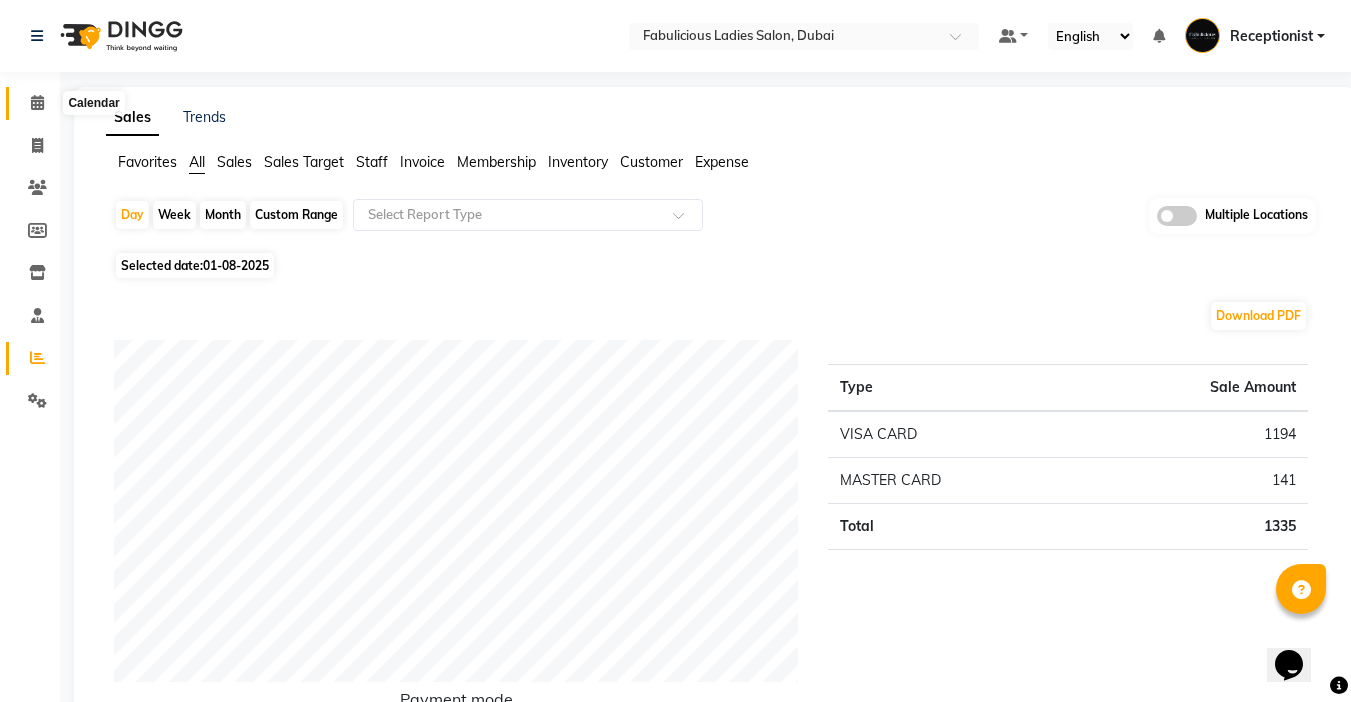 click 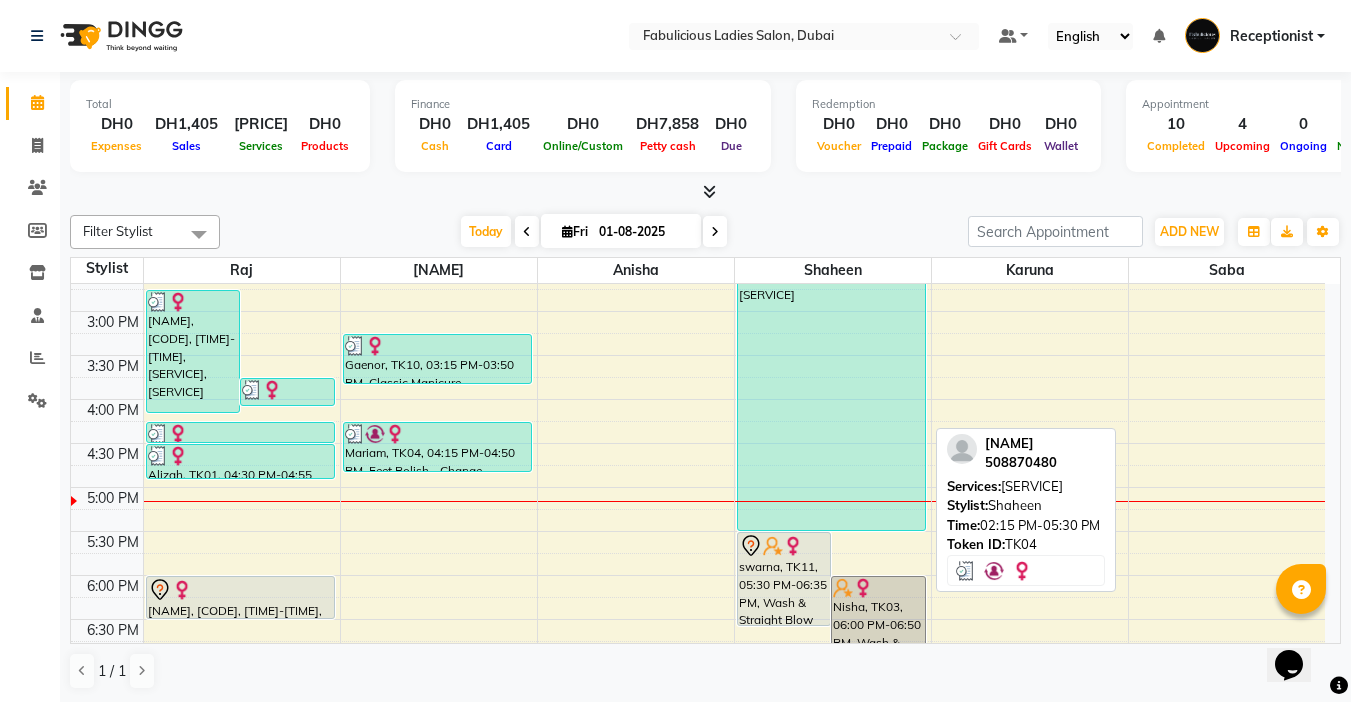 scroll, scrollTop: 600, scrollLeft: 0, axis: vertical 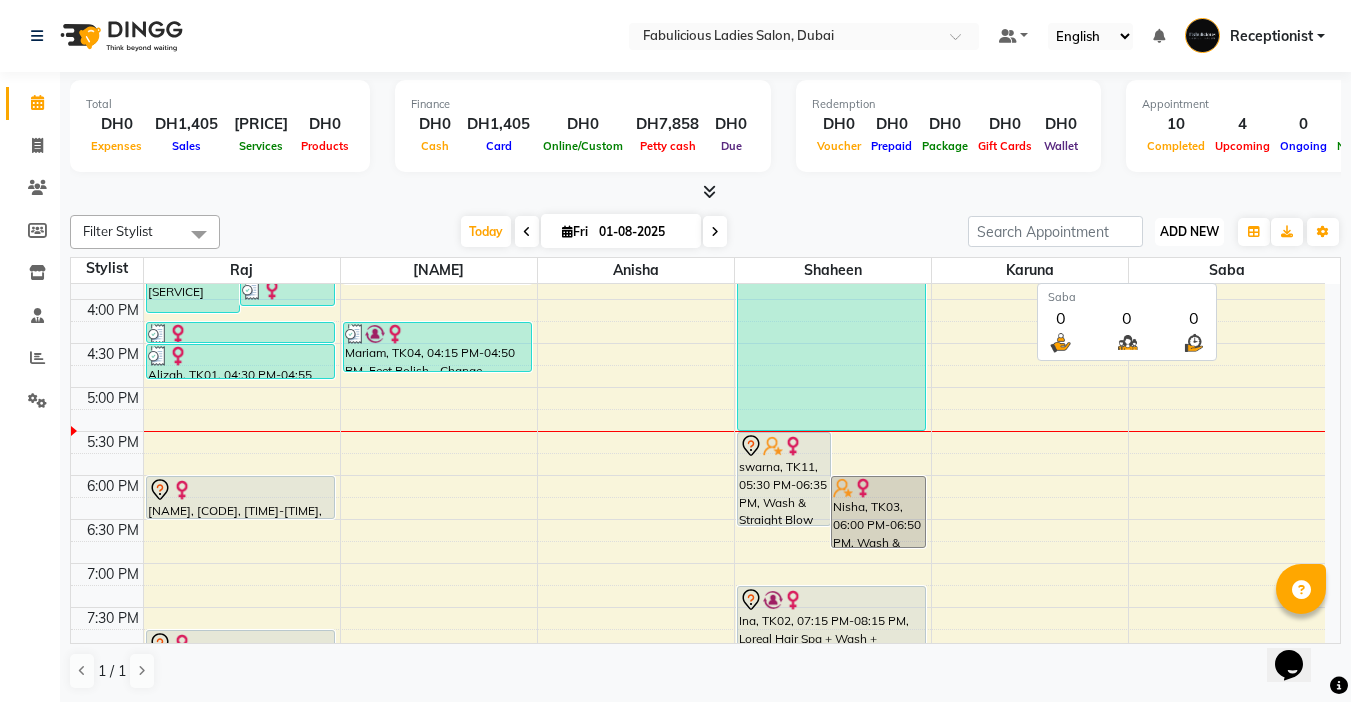 click on "ADD NEW" at bounding box center [1189, 231] 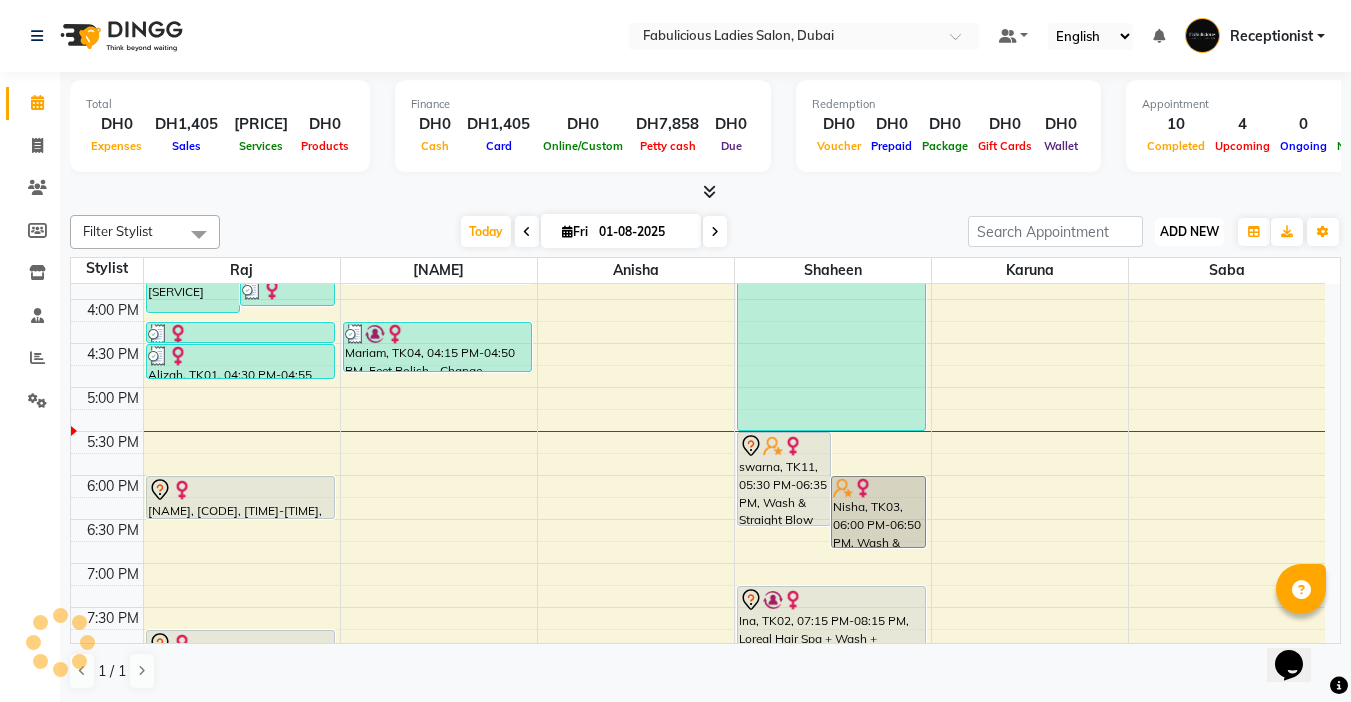 click on "ADD NEW" at bounding box center (1189, 231) 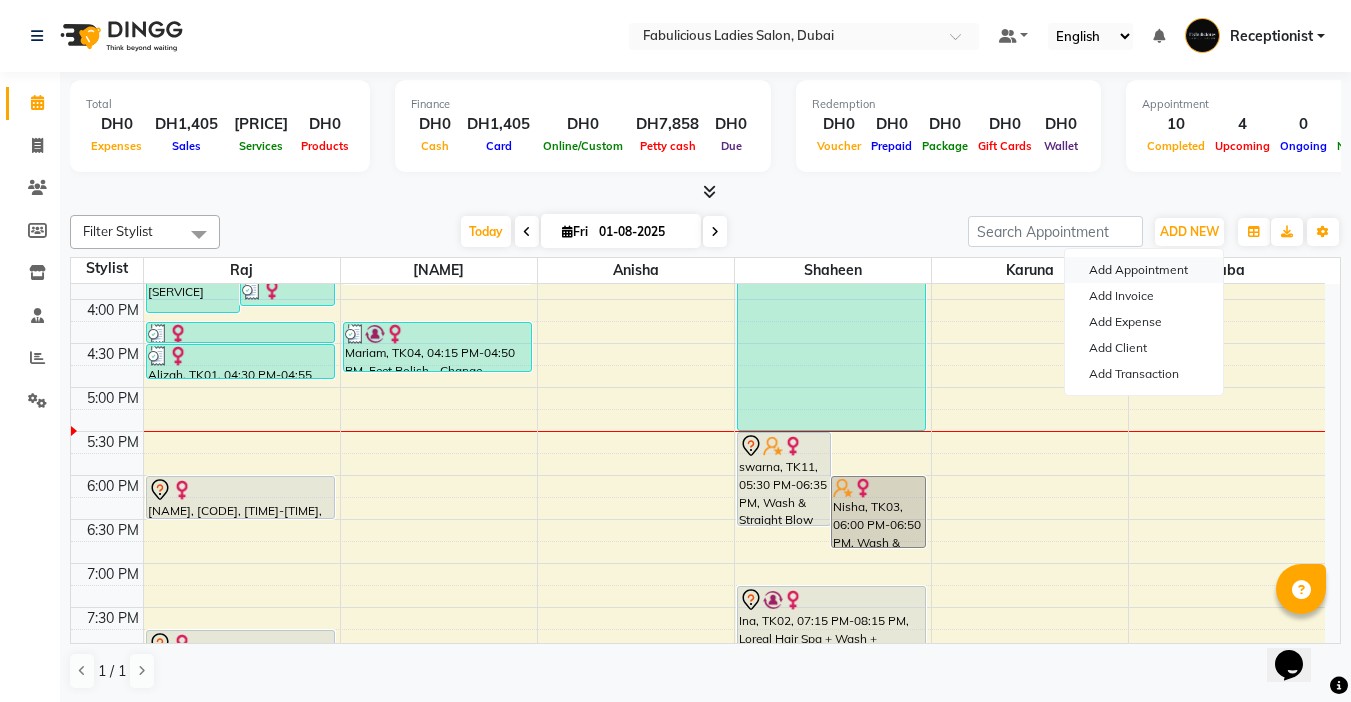 click on "Add Appointment" at bounding box center [1144, 270] 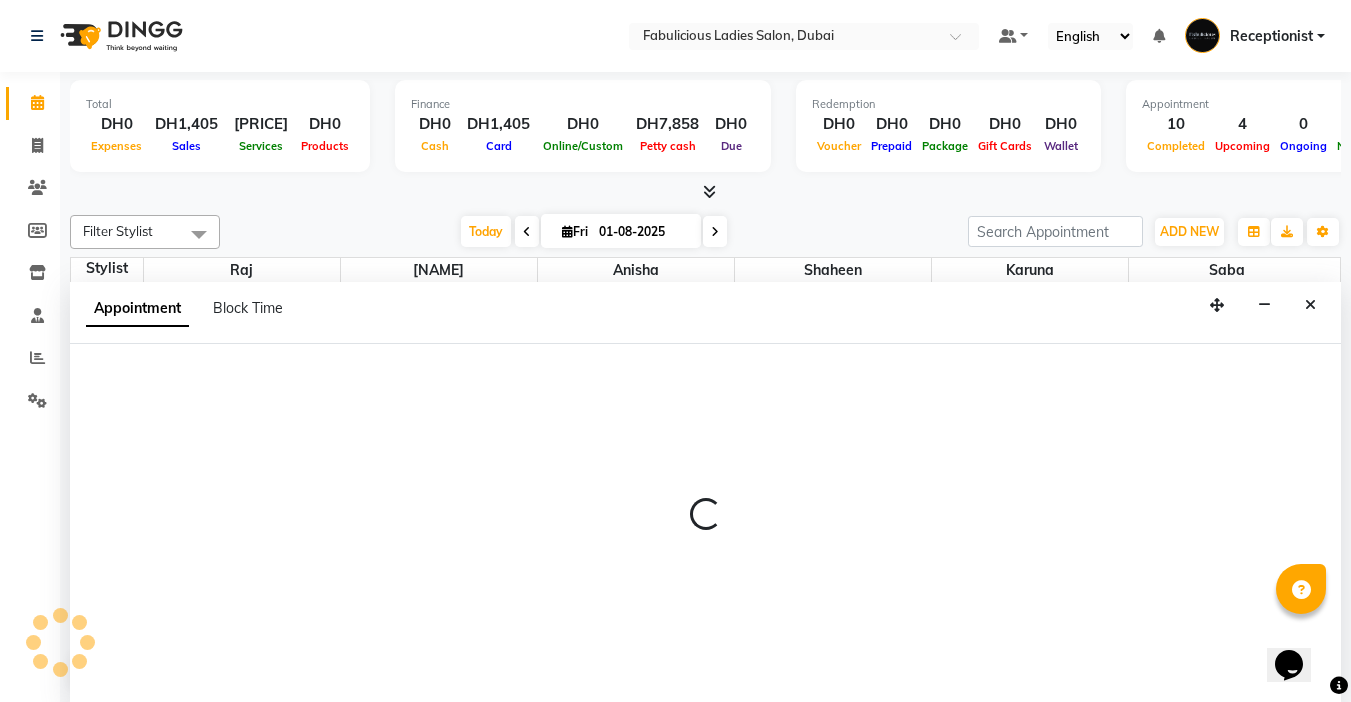 select on "tentative" 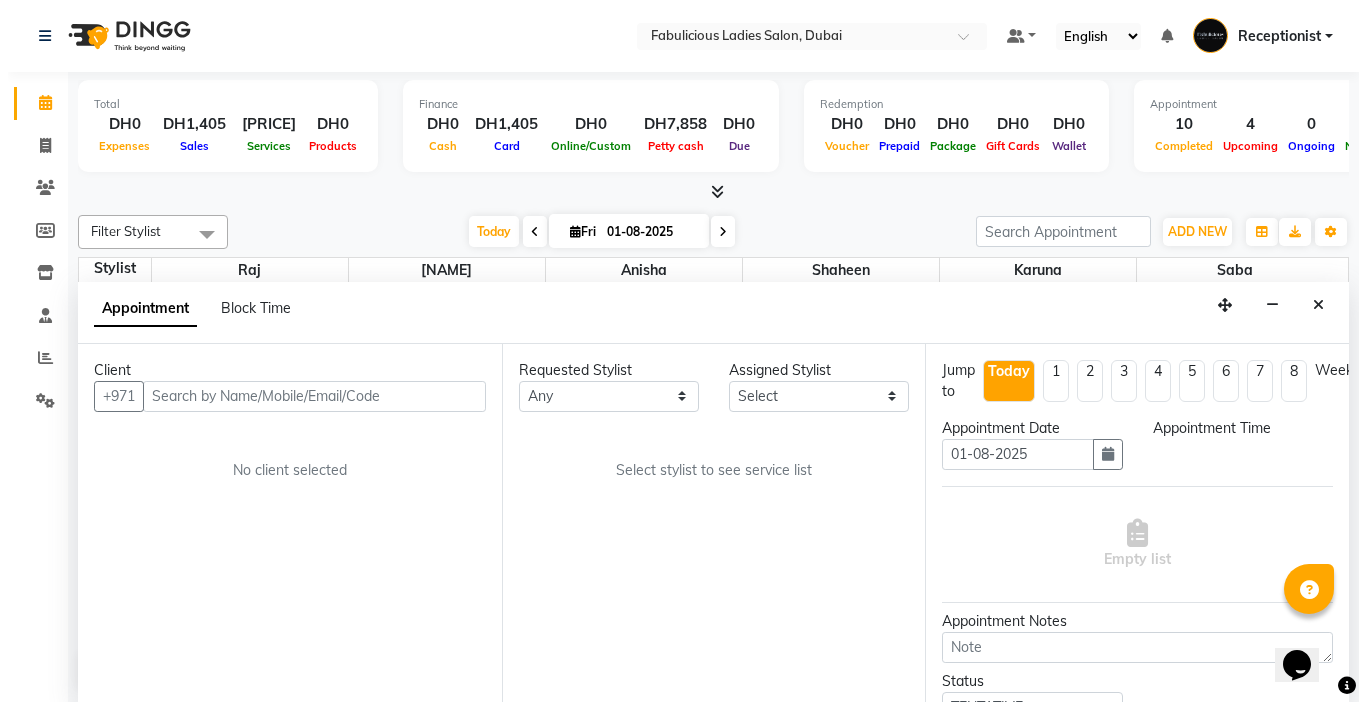 scroll, scrollTop: 1, scrollLeft: 0, axis: vertical 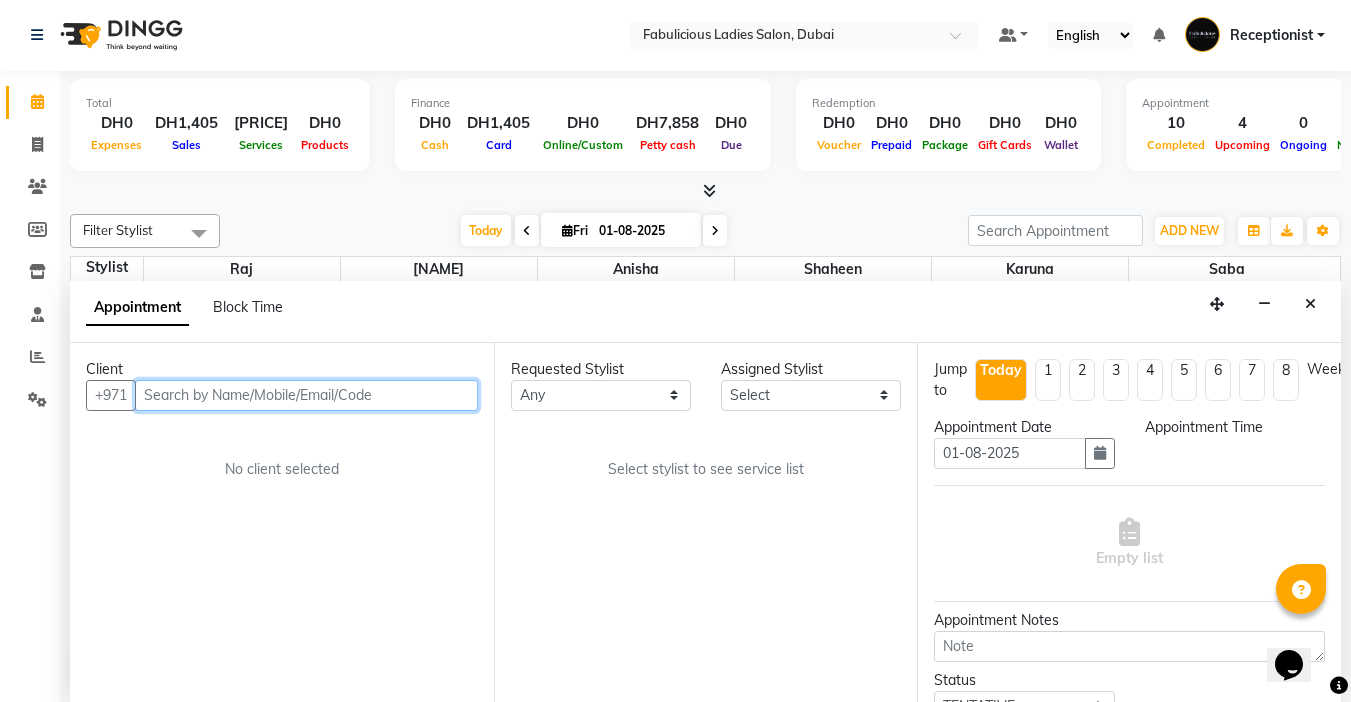 select on "600" 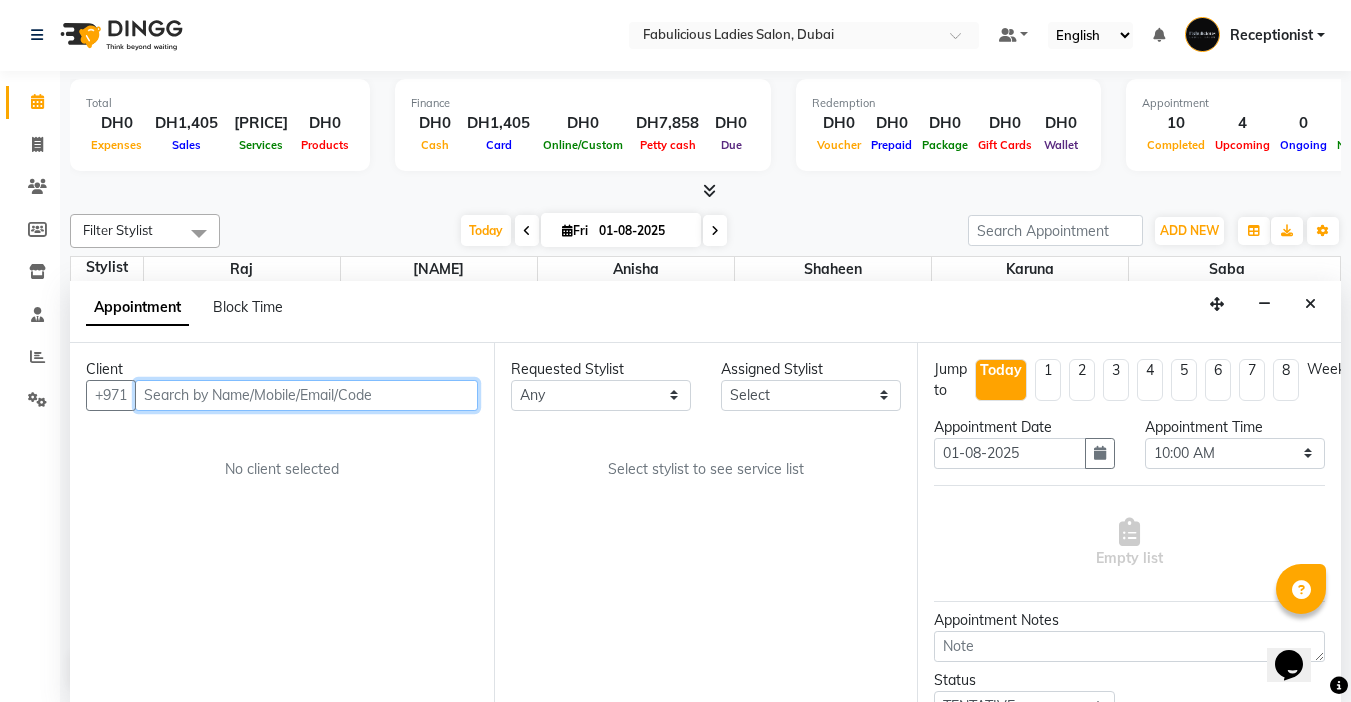 click at bounding box center (306, 395) 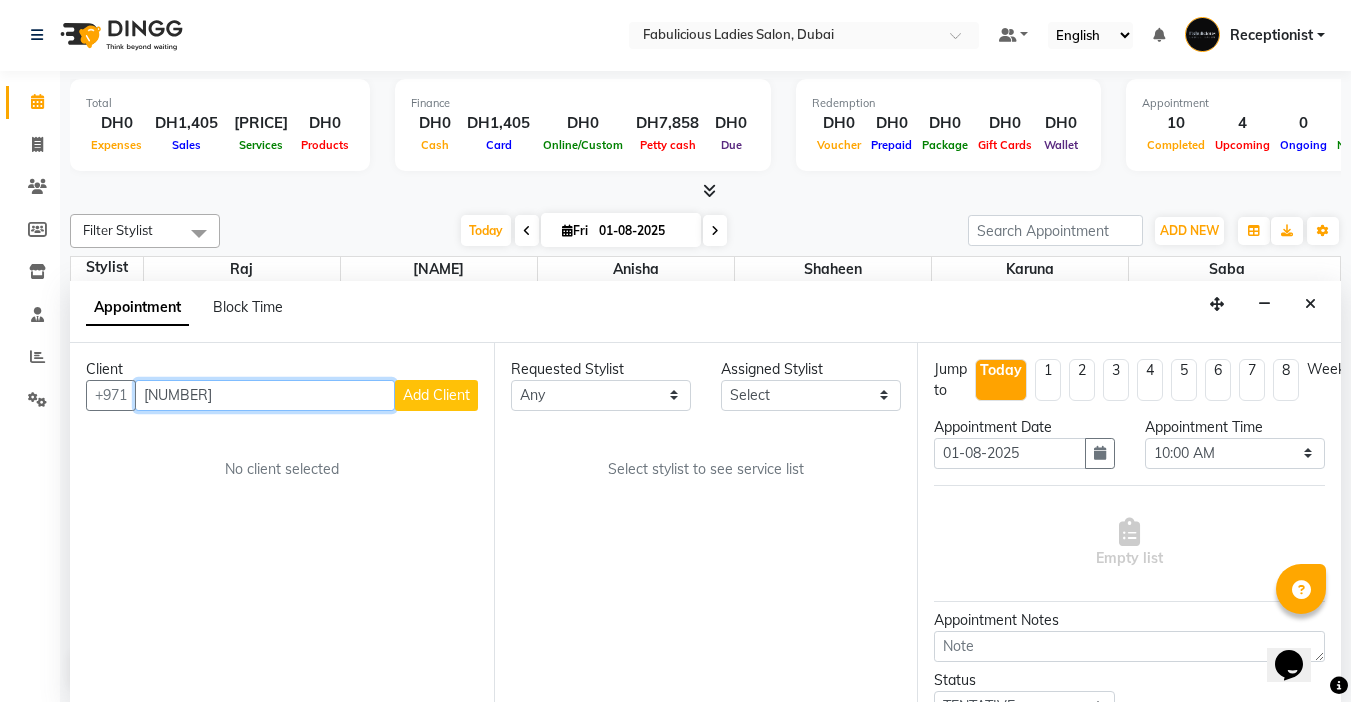 type on "[NUMBER]" 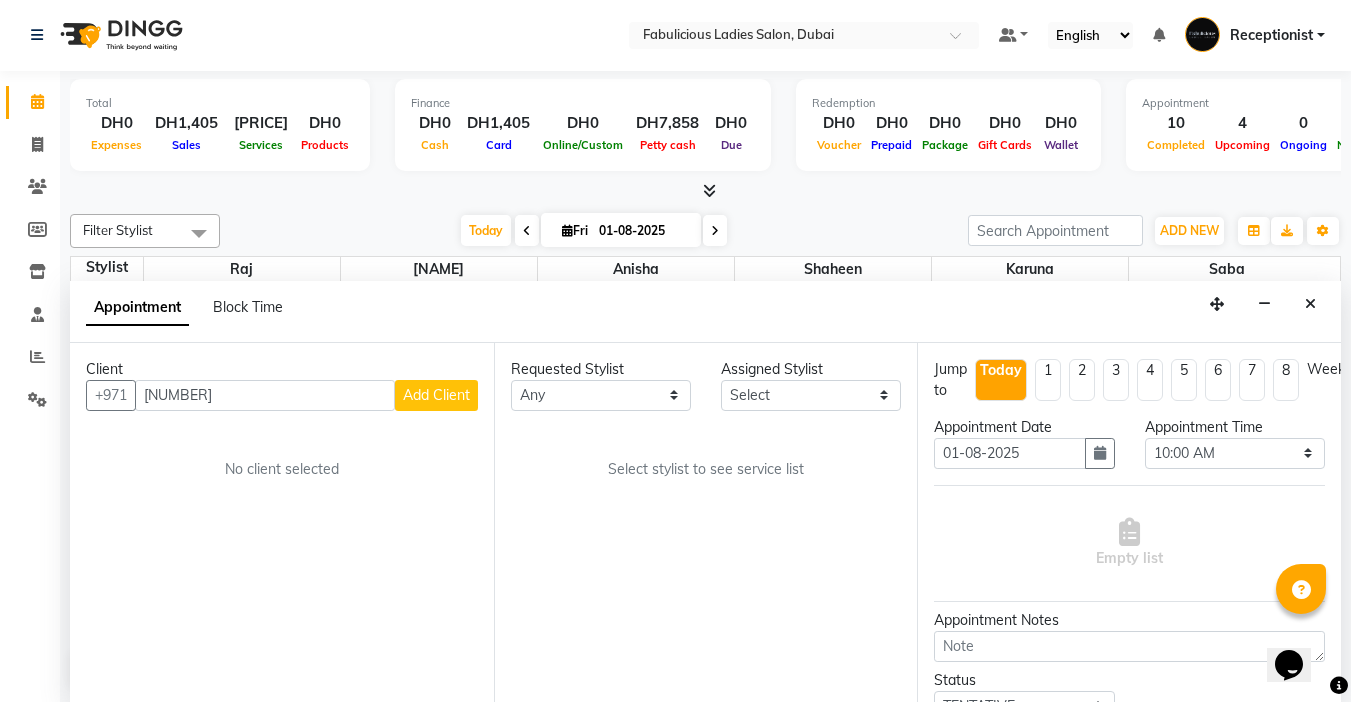 click on "Add Client" at bounding box center (436, 395) 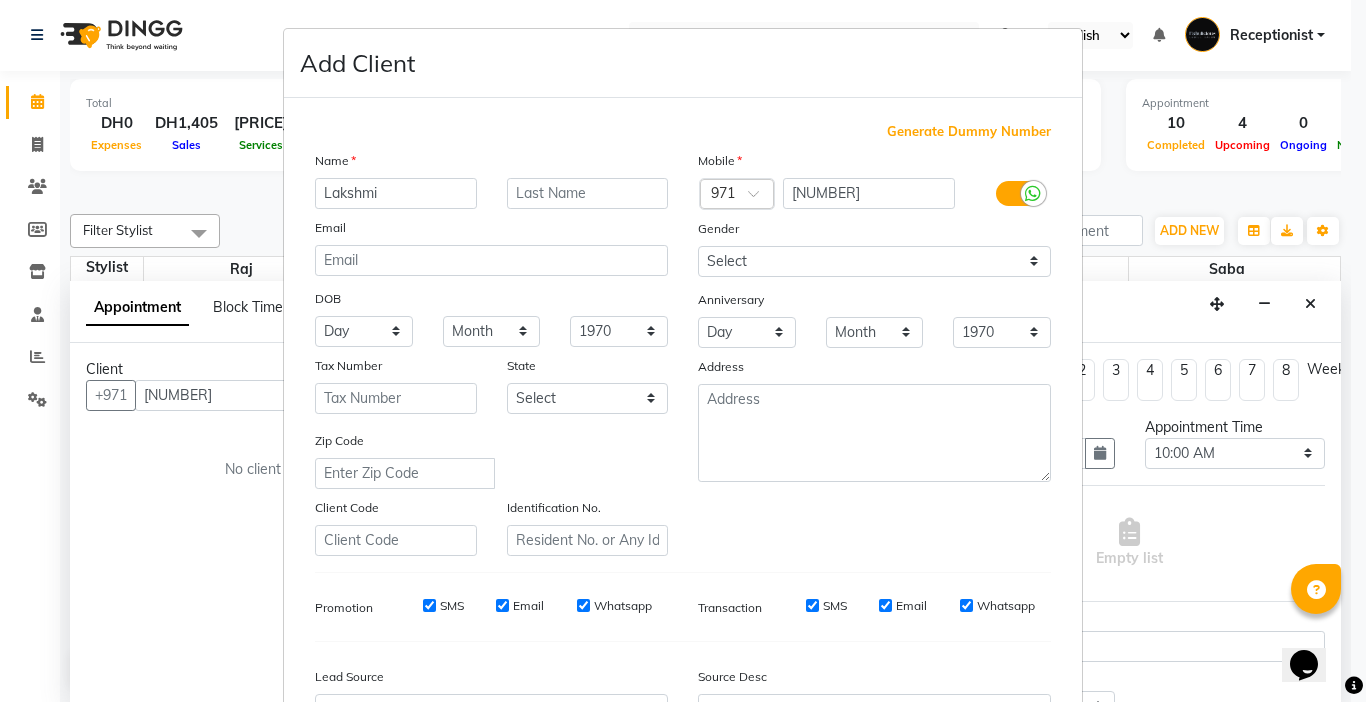type on "Lakshmi" 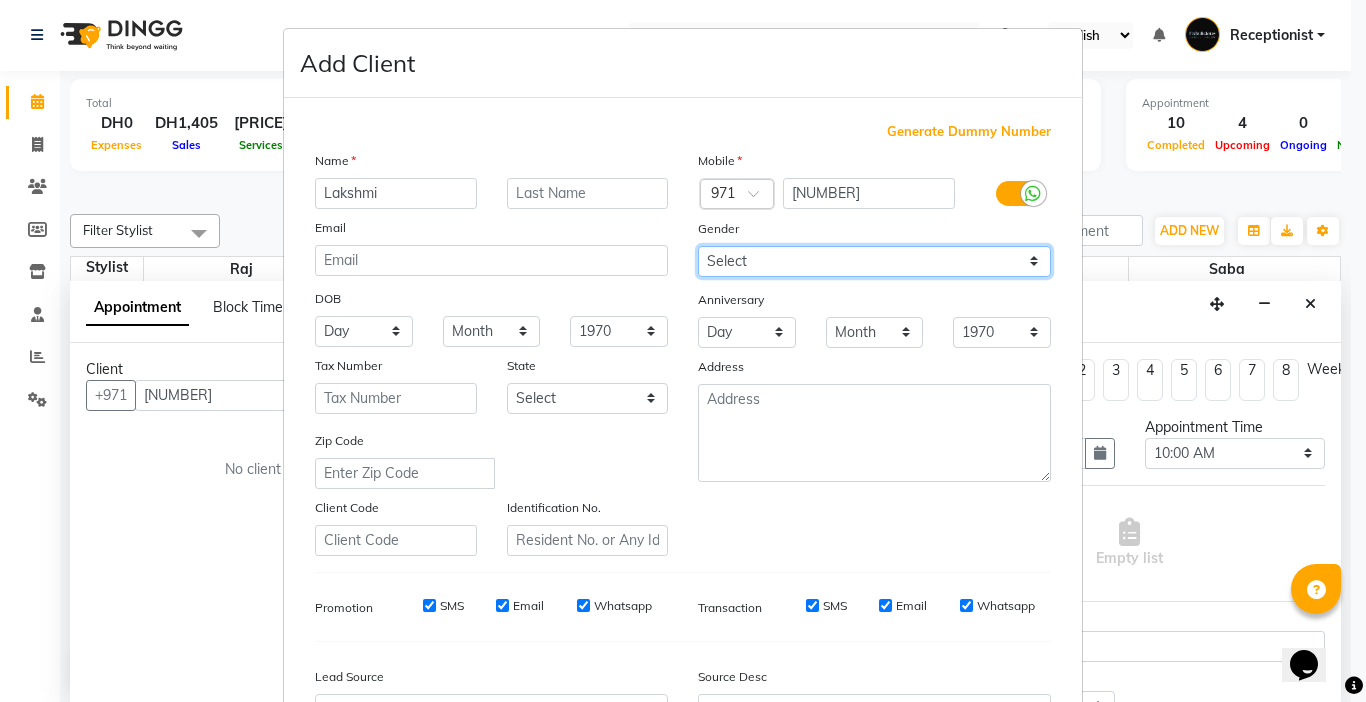 click on "Select Male Female Other Prefer Not To Say" at bounding box center [874, 261] 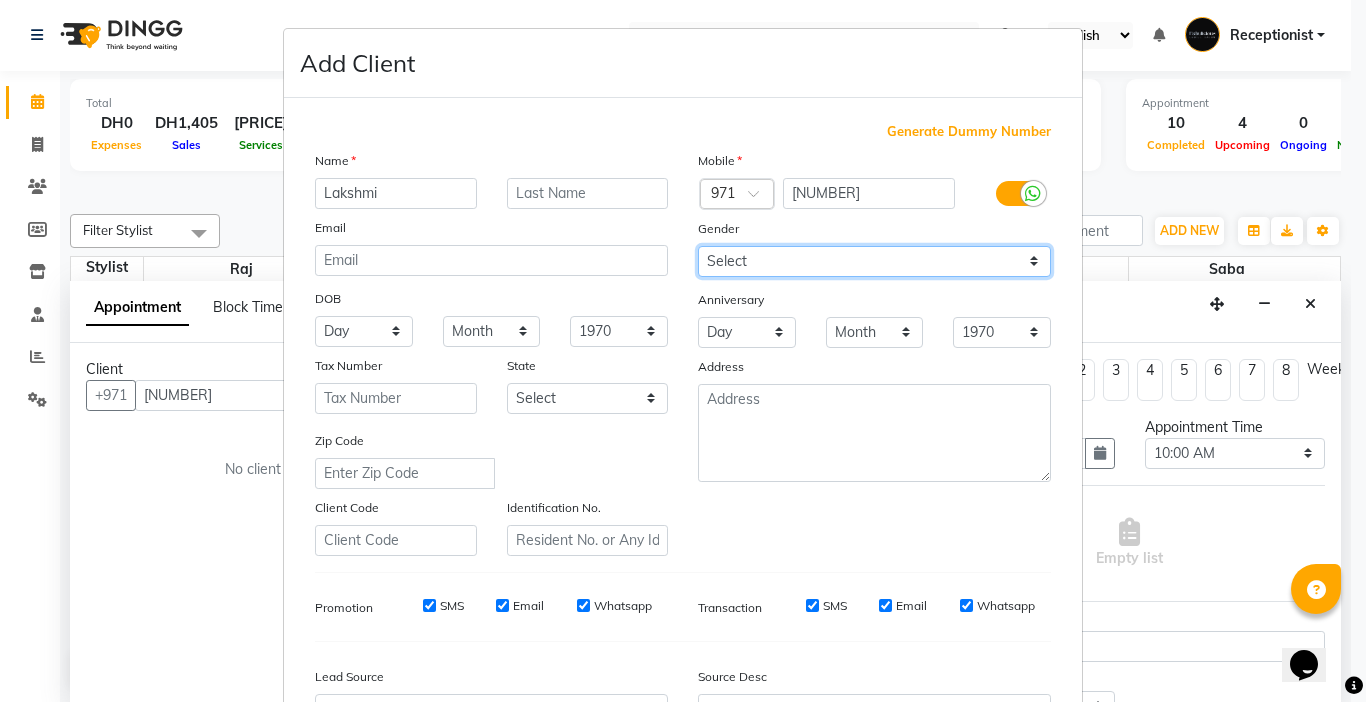 select on "female" 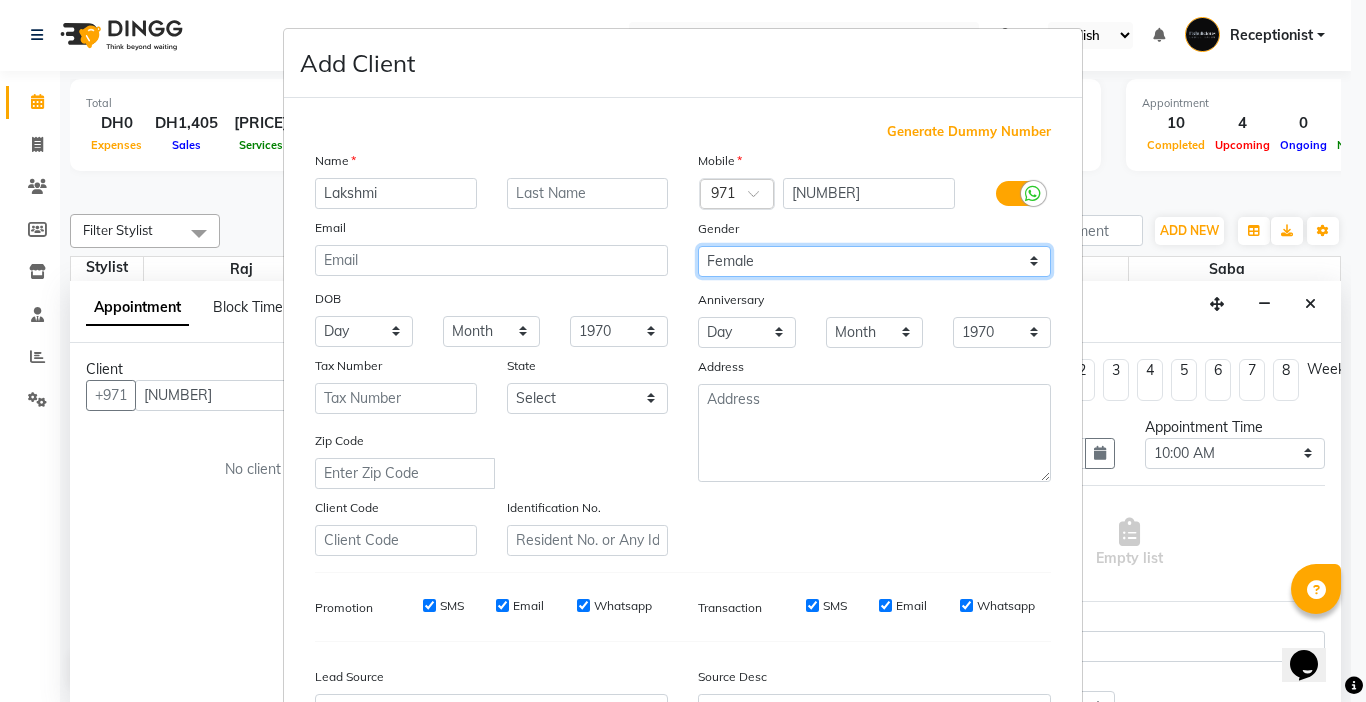 click on "Select Male Female Other Prefer Not To Say" at bounding box center (874, 261) 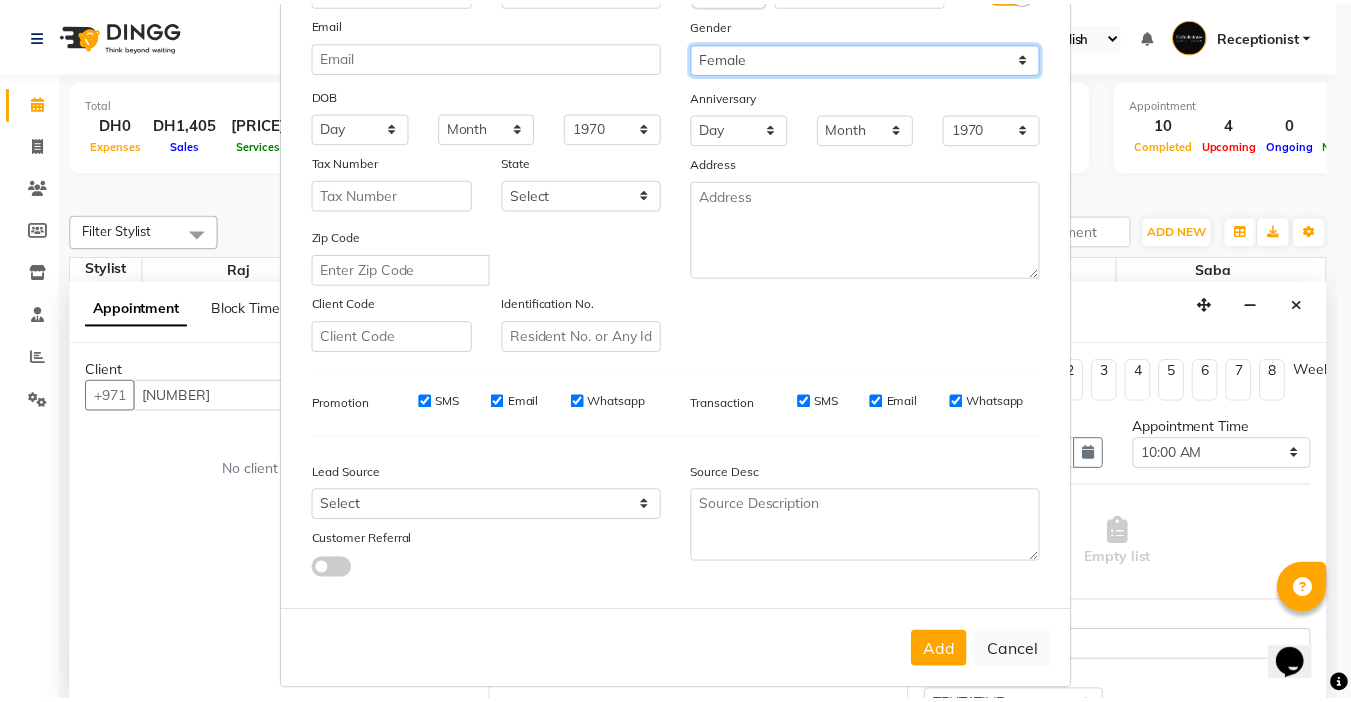 scroll, scrollTop: 221, scrollLeft: 0, axis: vertical 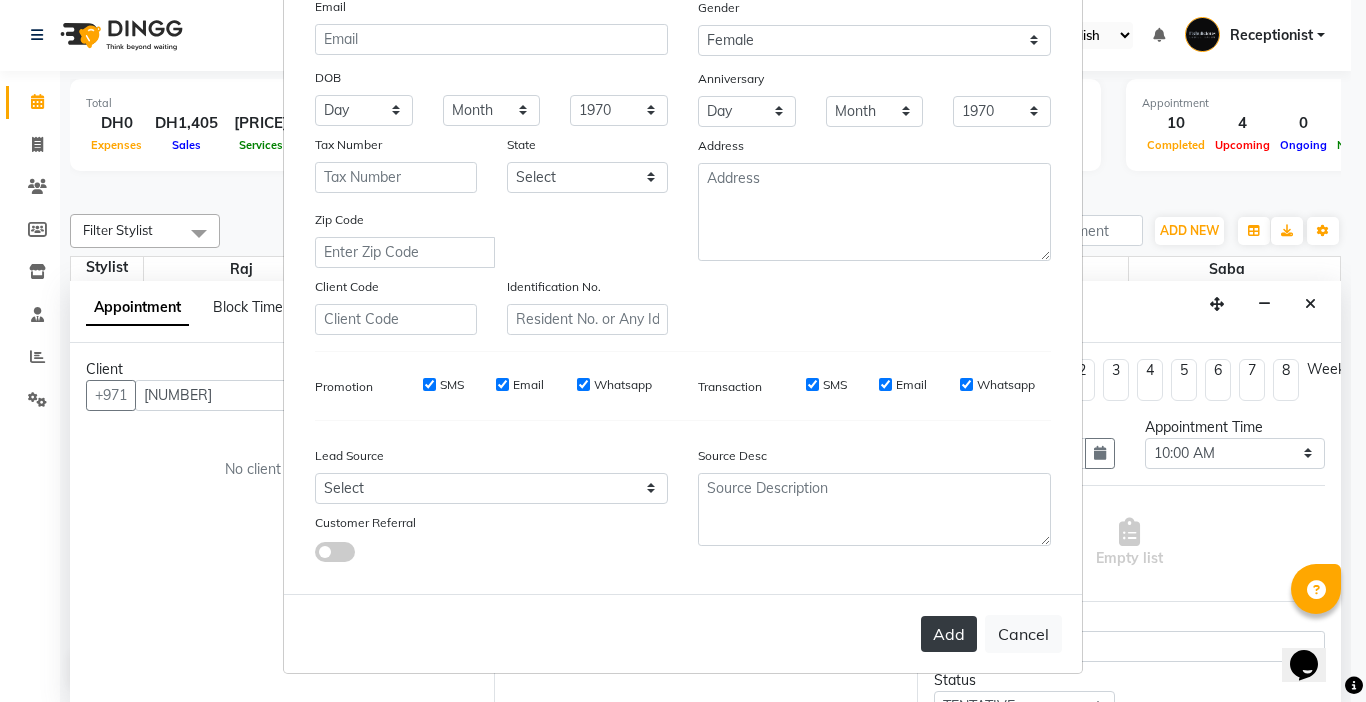 click on "Add" at bounding box center (949, 634) 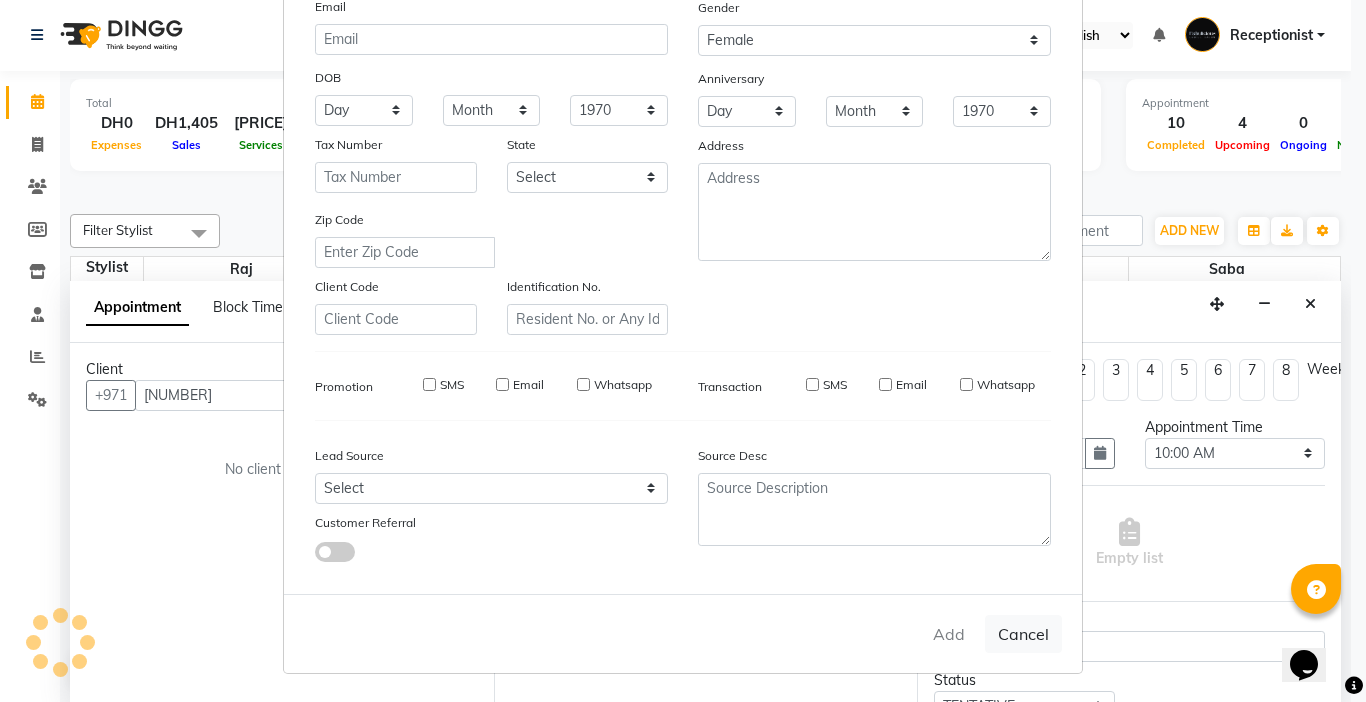 type 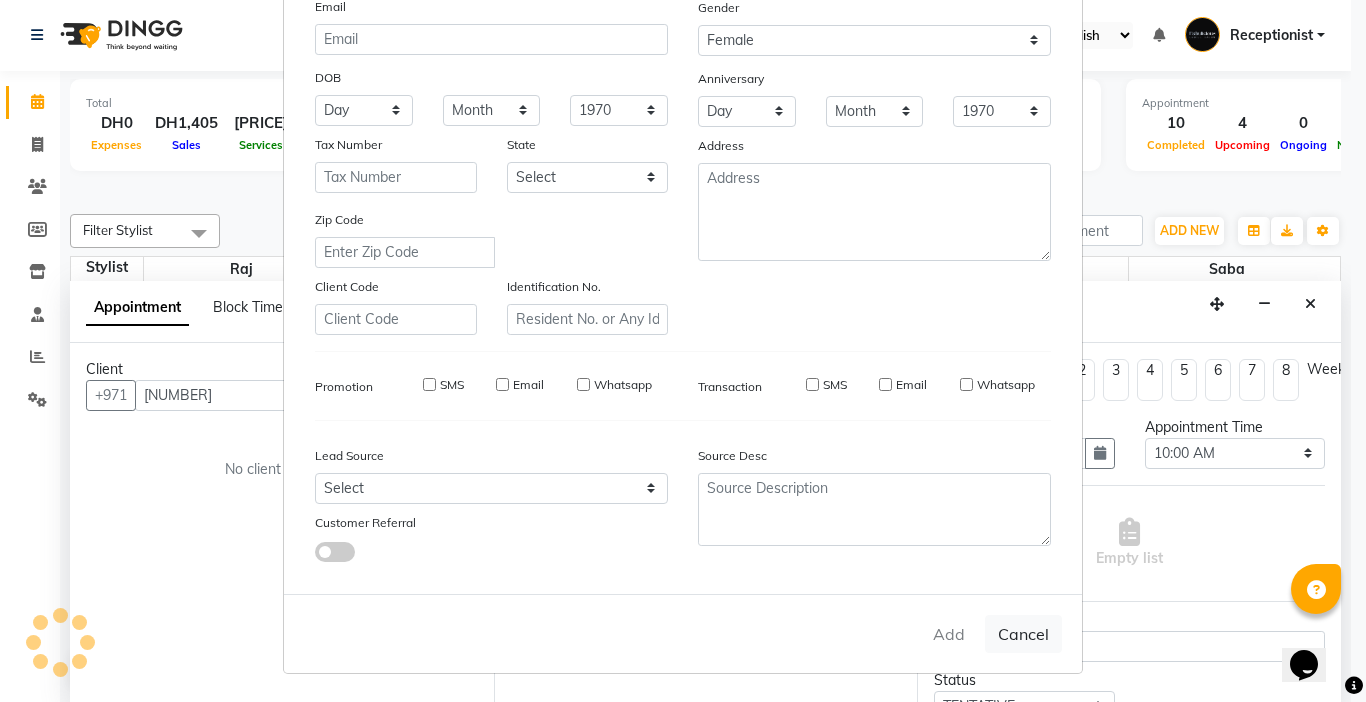 select 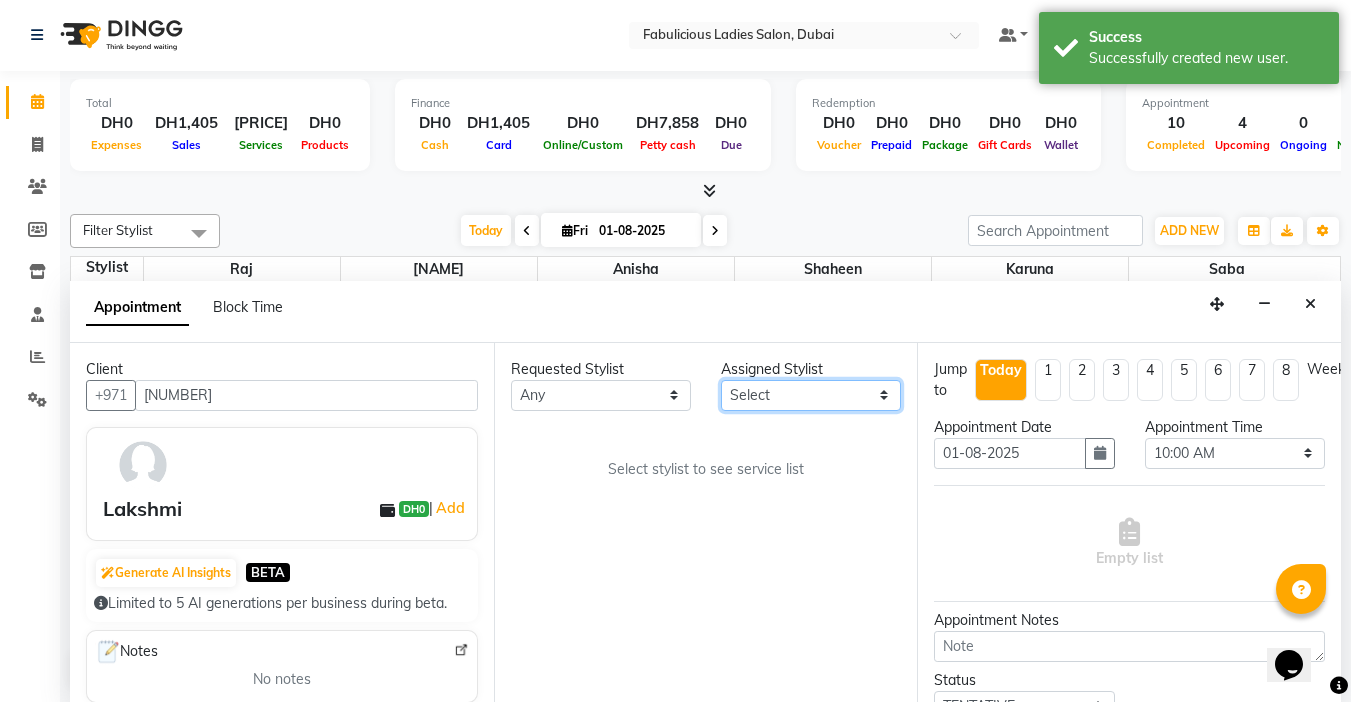 click on "Select [NAME] [NAME] [NAME] [NAME] [NAME] [NAME]" at bounding box center (811, 395) 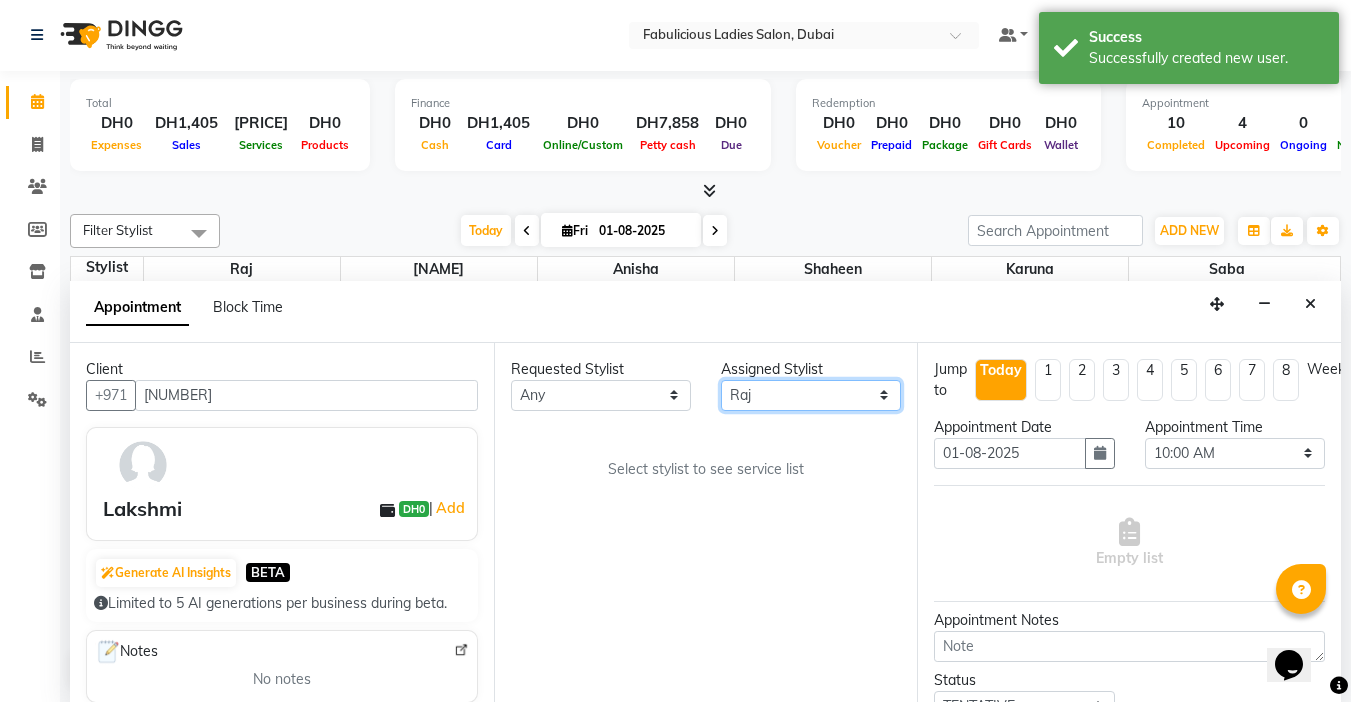 click on "Select [NAME] [NAME] [NAME] [NAME] [NAME] [NAME]" at bounding box center [811, 395] 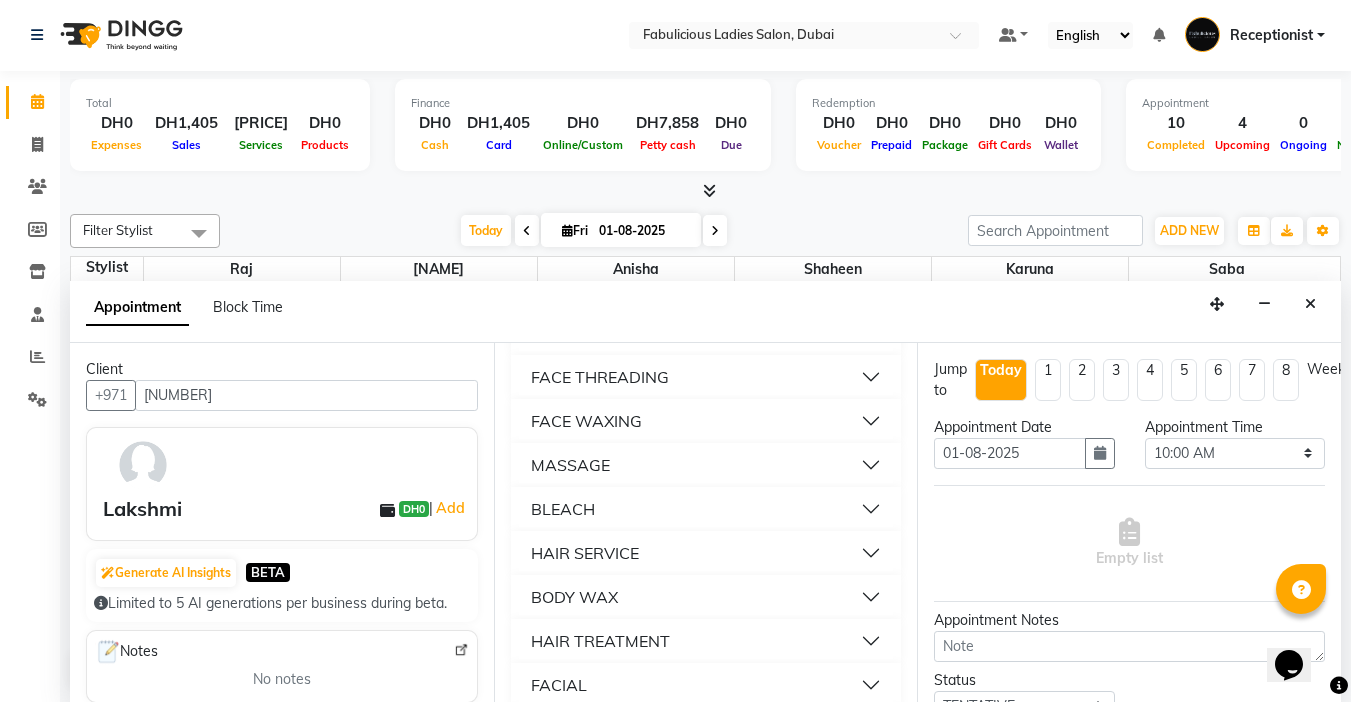 scroll, scrollTop: 1300, scrollLeft: 0, axis: vertical 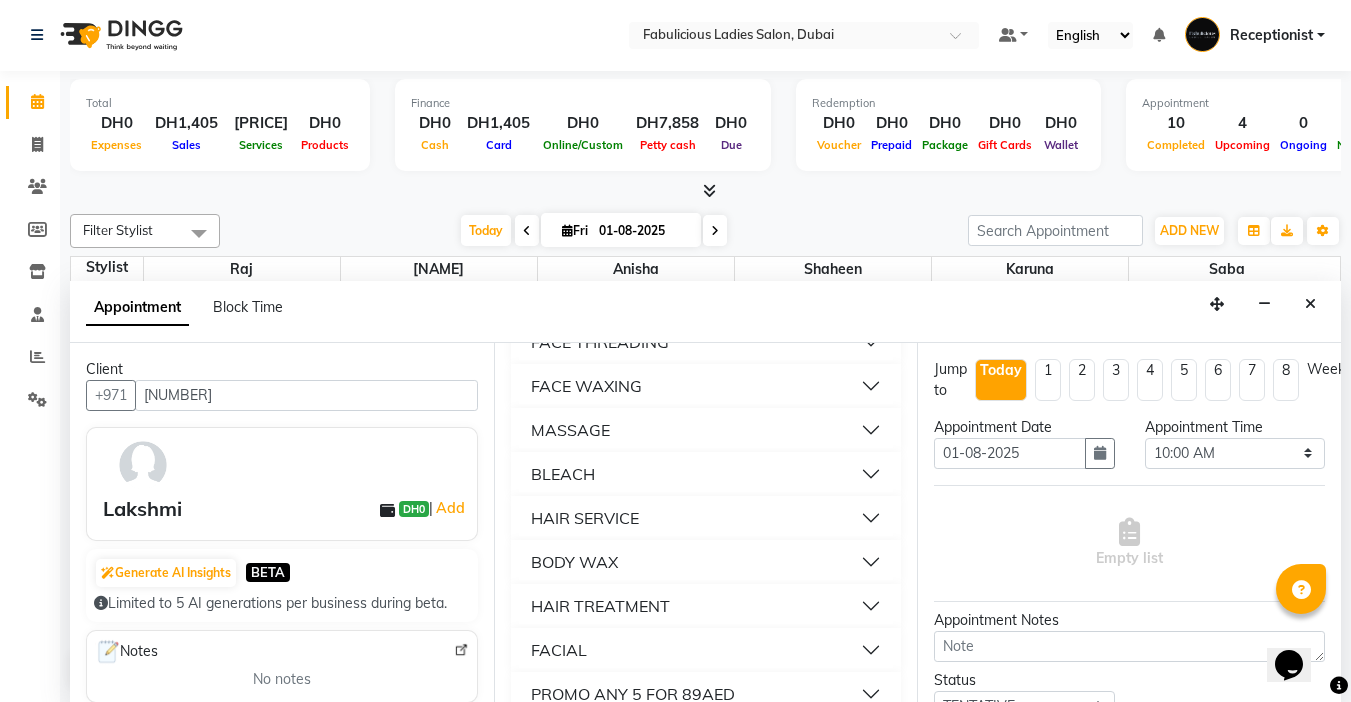 click on "FACE THREADING" at bounding box center [600, 342] 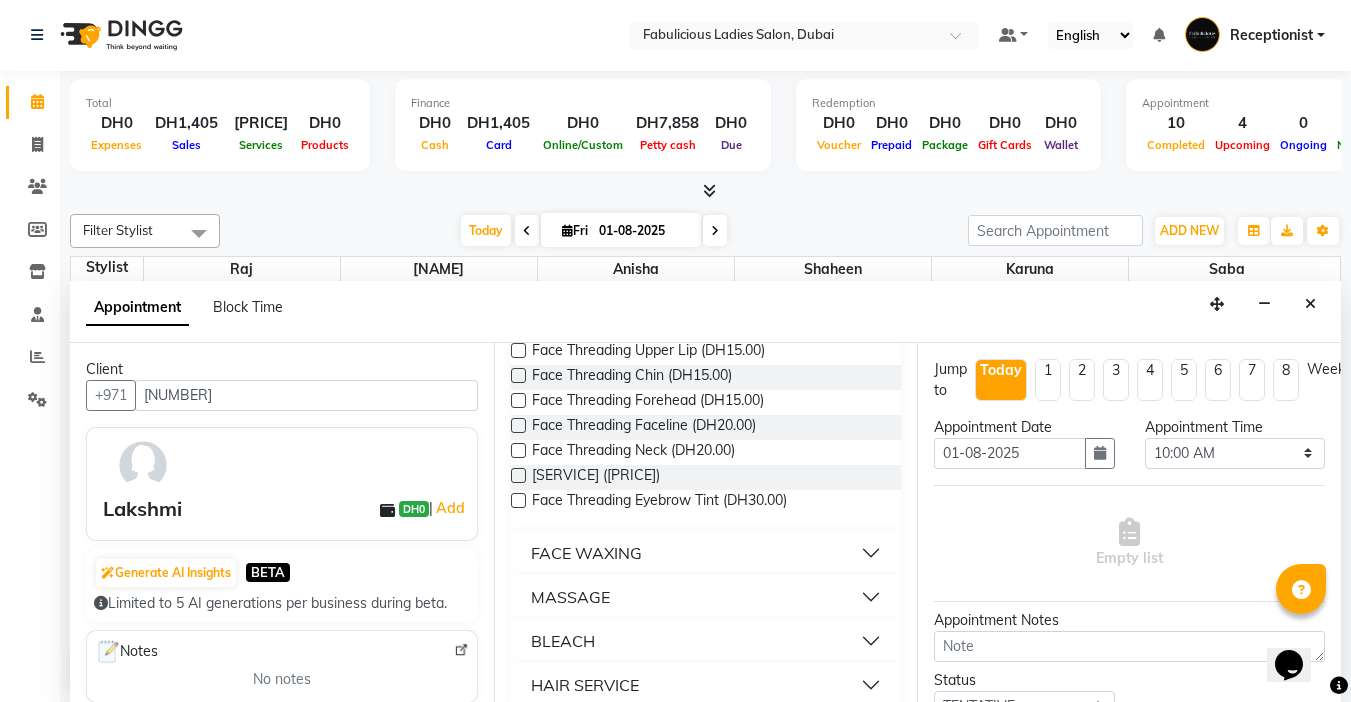 scroll, scrollTop: 1400, scrollLeft: 0, axis: vertical 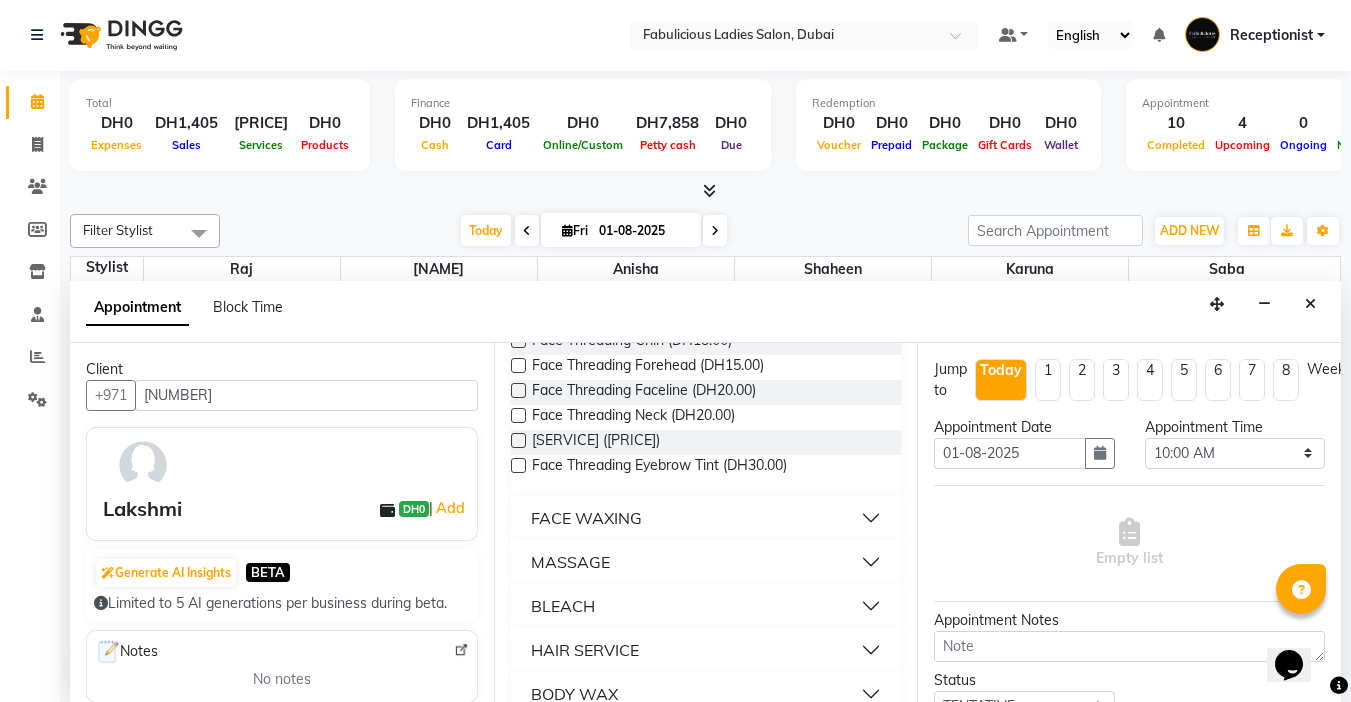 click at bounding box center [518, 315] 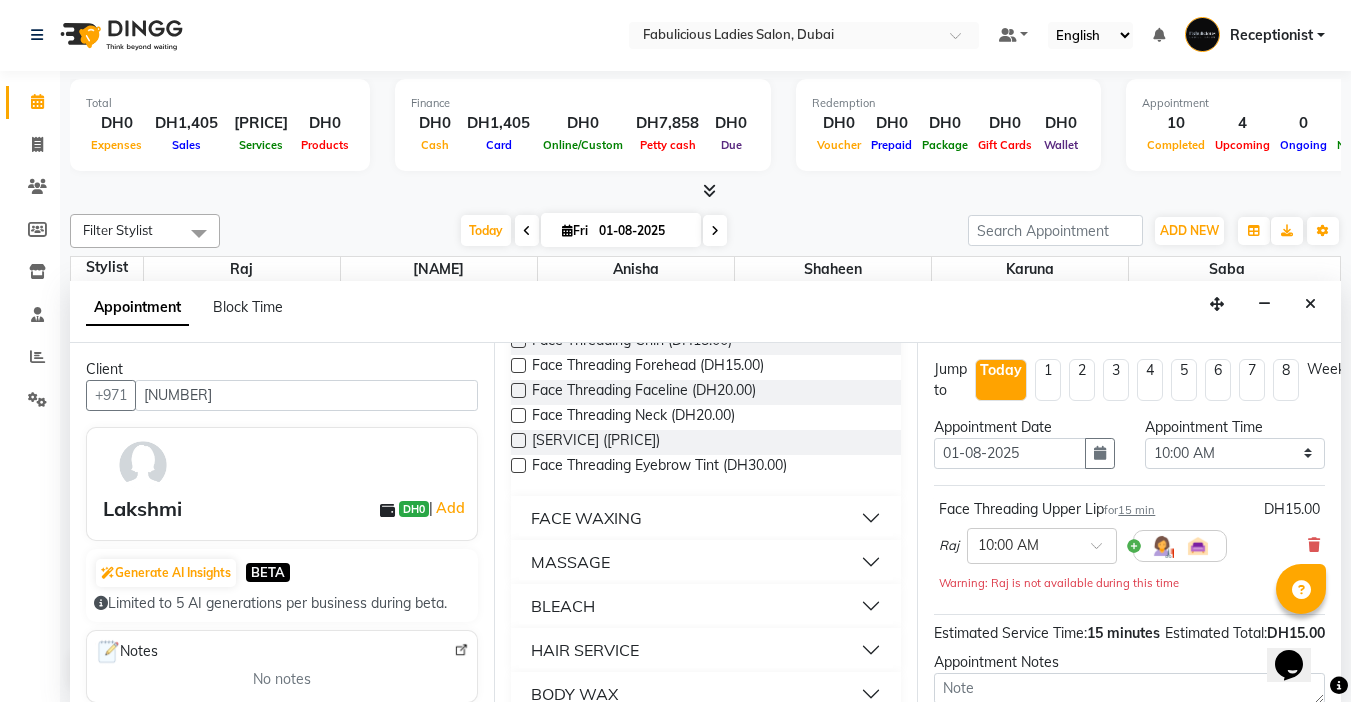 checkbox on "false" 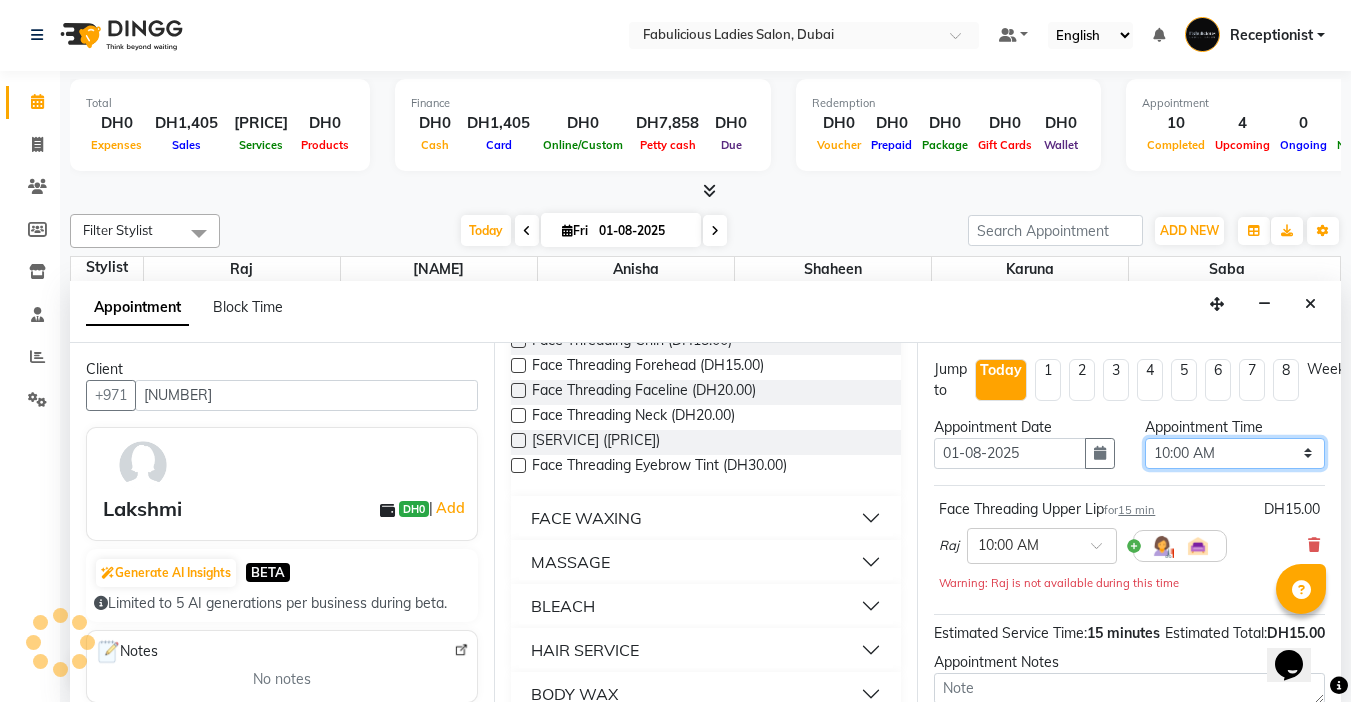 click on "Select 10:00 AM 10:15 AM 10:30 AM 10:45 AM 11:00 AM 11:15 AM 11:30 AM 11:45 AM 12:00 PM 12:15 PM 12:30 PM 12:45 PM 01:00 PM 01:15 PM 01:30 PM 01:45 PM 02:00 PM 02:15 PM 02:30 PM 02:45 PM 03:00 PM 03:15 PM 03:30 PM 03:45 PM 04:00 PM 04:15 PM 04:30 PM 04:45 PM 05:00 PM 05:15 PM 05:30 PM 05:45 PM 06:00 PM 06:15 PM 06:30 PM 06:45 PM 07:00 PM 07:15 PM 07:30 PM 07:45 PM 08:00 PM 08:15 PM 08:30 PM 08:45 PM 09:00 PM 09:15 PM 09:30 PM 09:45 PM 10:00 PM 10:15 PM 10:30 PM 10:45 PM 11:00 PM 11:15 PM 11:30 PM 11:45 PM" at bounding box center [1235, 453] 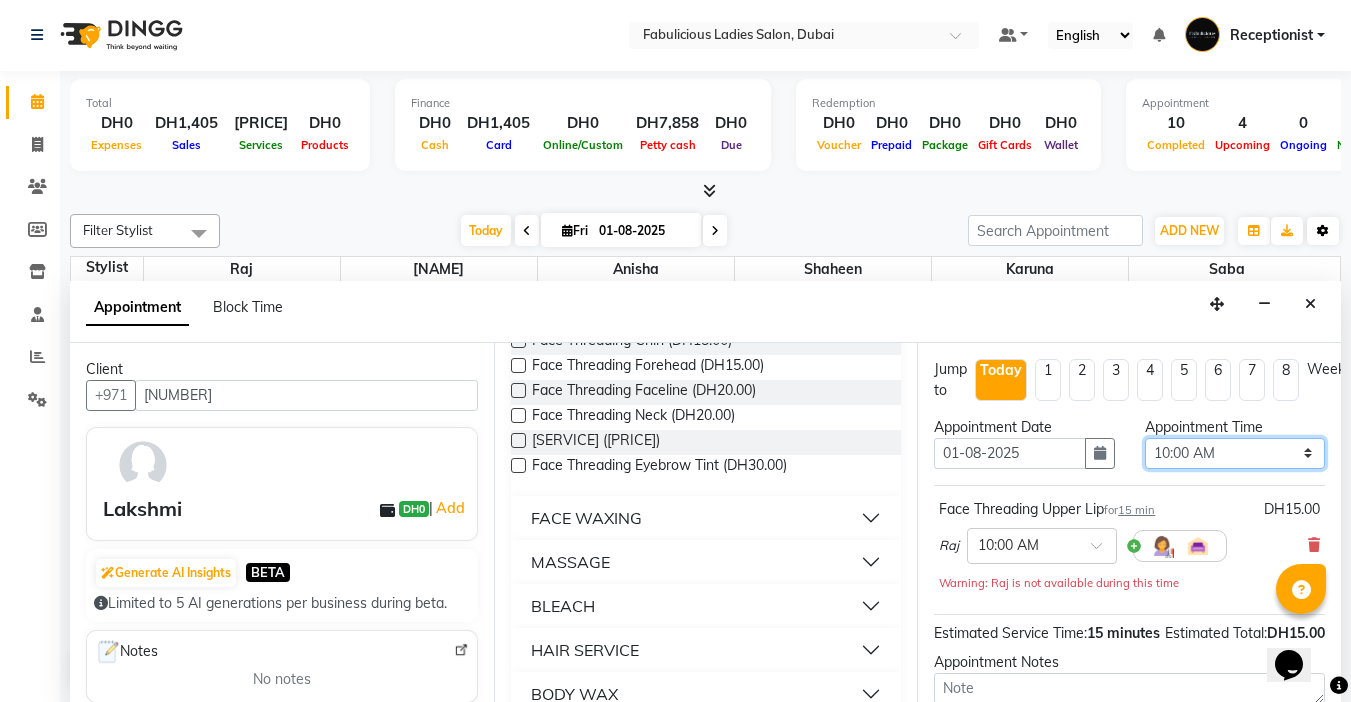 select on "1035" 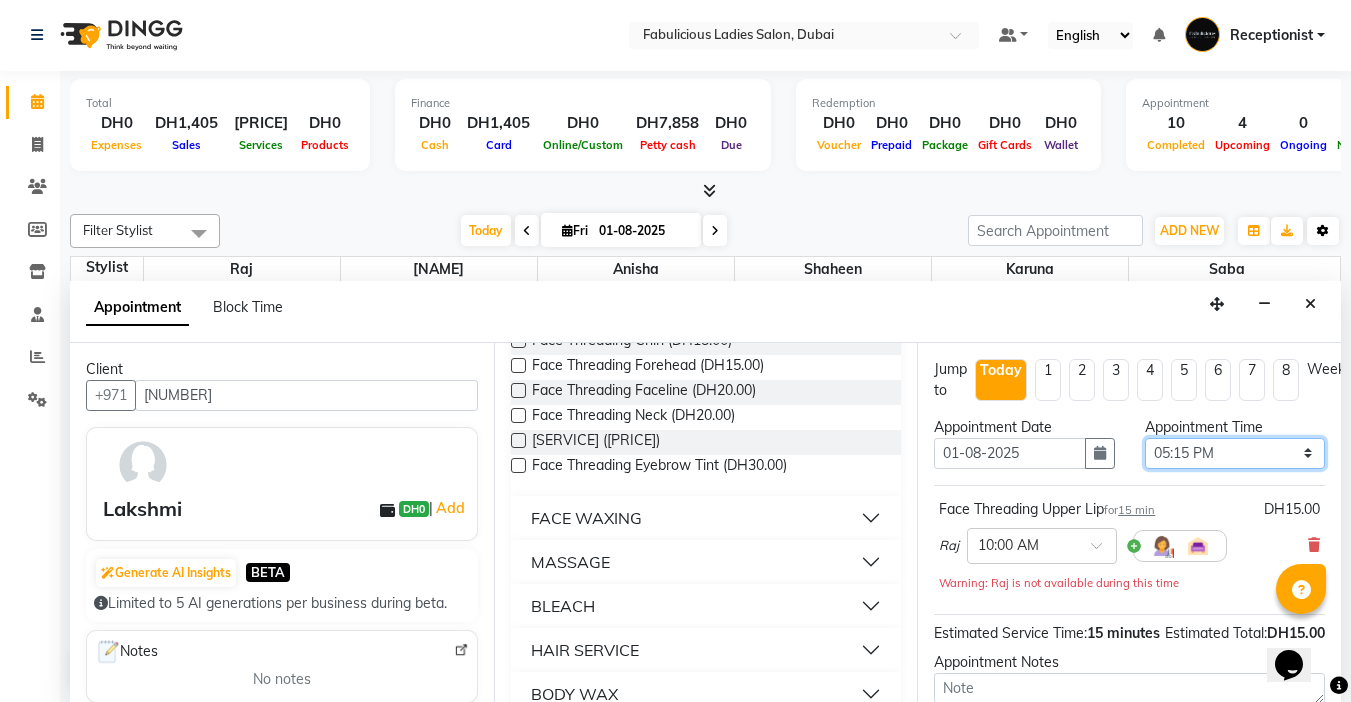 click on "Select 10:00 AM 10:15 AM 10:30 AM 10:45 AM 11:00 AM 11:15 AM 11:30 AM 11:45 AM 12:00 PM 12:15 PM 12:30 PM 12:45 PM 01:00 PM 01:15 PM 01:30 PM 01:45 PM 02:00 PM 02:15 PM 02:30 PM 02:45 PM 03:00 PM 03:15 PM 03:30 PM 03:45 PM 04:00 PM 04:15 PM 04:30 PM 04:45 PM 05:00 PM 05:15 PM 05:30 PM 05:45 PM 06:00 PM 06:15 PM 06:30 PM 06:45 PM 07:00 PM 07:15 PM 07:30 PM 07:45 PM 08:00 PM 08:15 PM 08:30 PM 08:45 PM 09:00 PM 09:15 PM 09:30 PM 09:45 PM 10:00 PM 10:15 PM 10:30 PM 10:45 PM 11:00 PM 11:15 PM 11:30 PM 11:45 PM" at bounding box center (1235, 453) 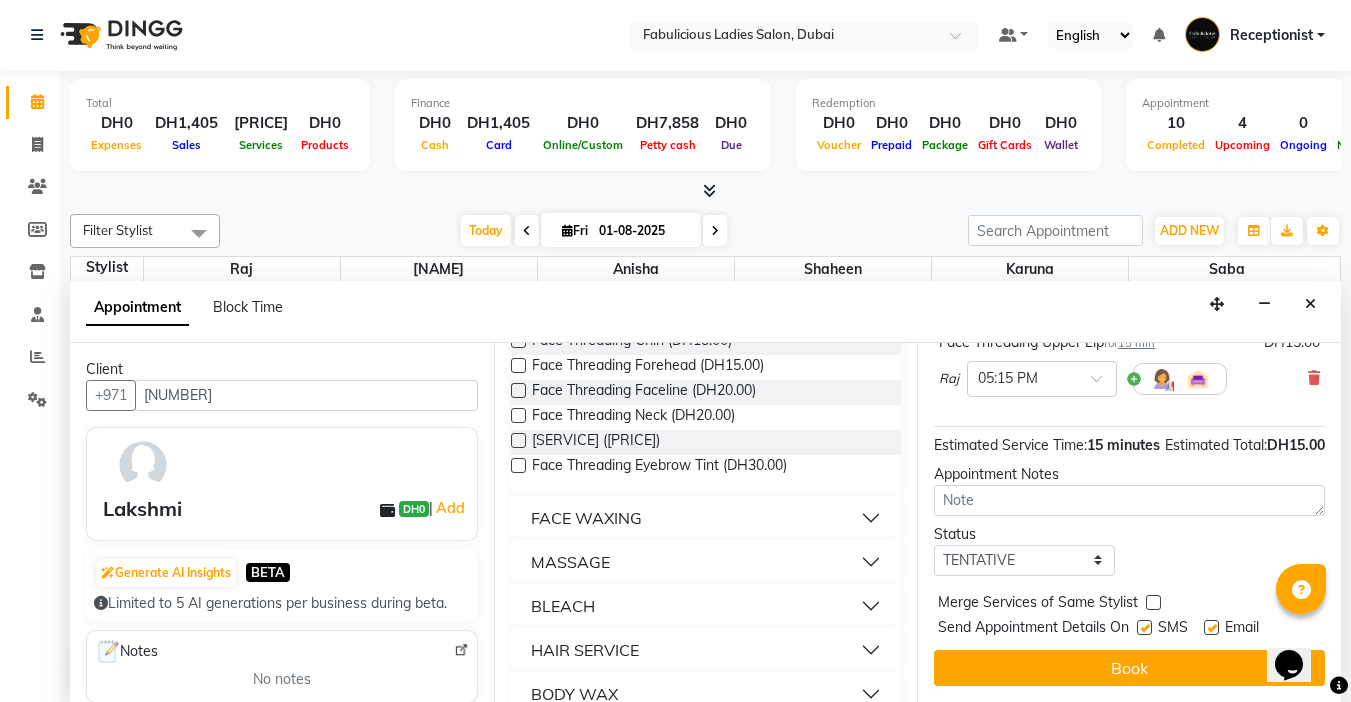 scroll, scrollTop: 203, scrollLeft: 0, axis: vertical 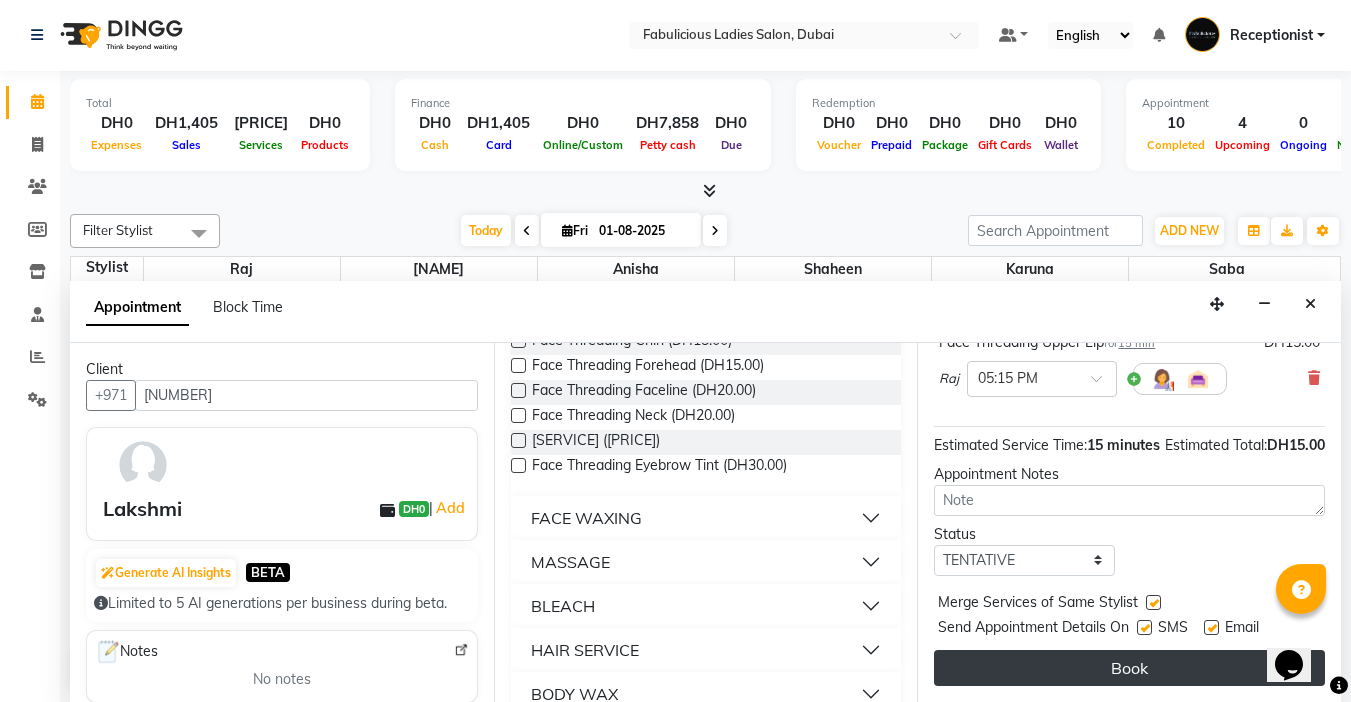 click on "Book" at bounding box center (1129, 668) 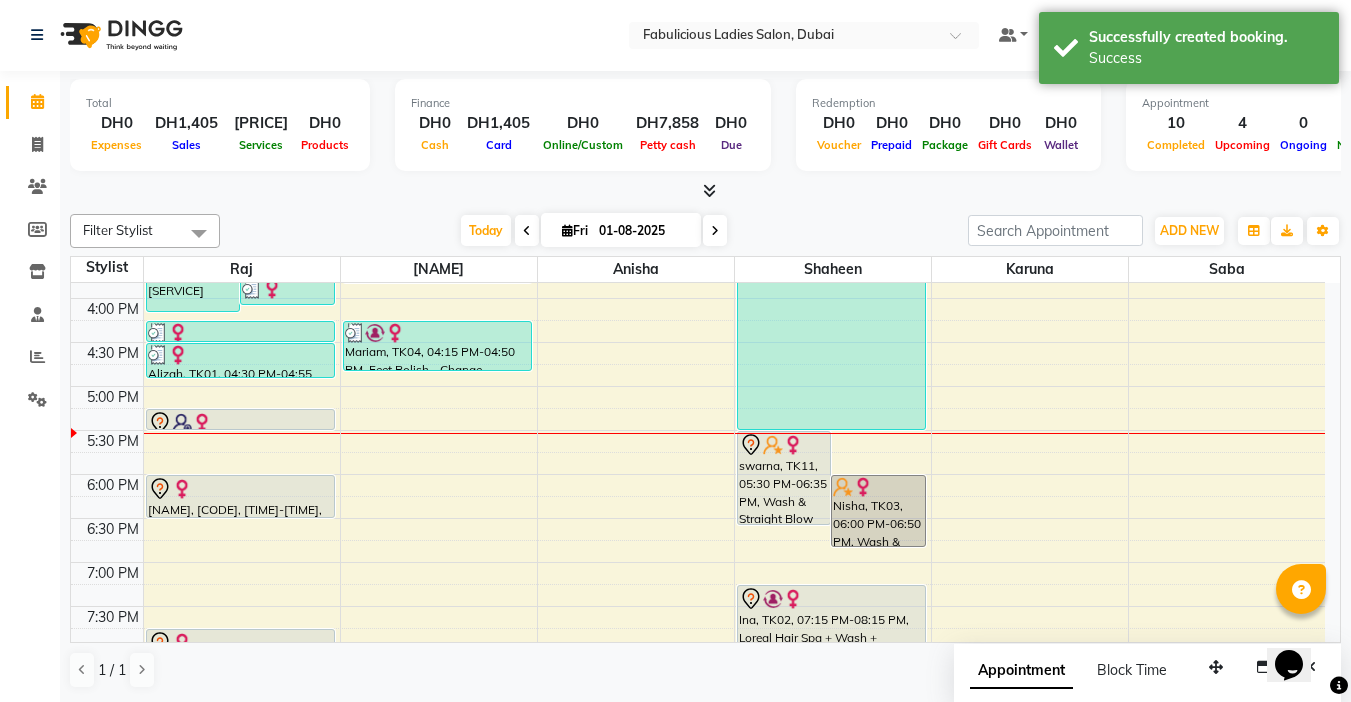 scroll, scrollTop: 0, scrollLeft: 0, axis: both 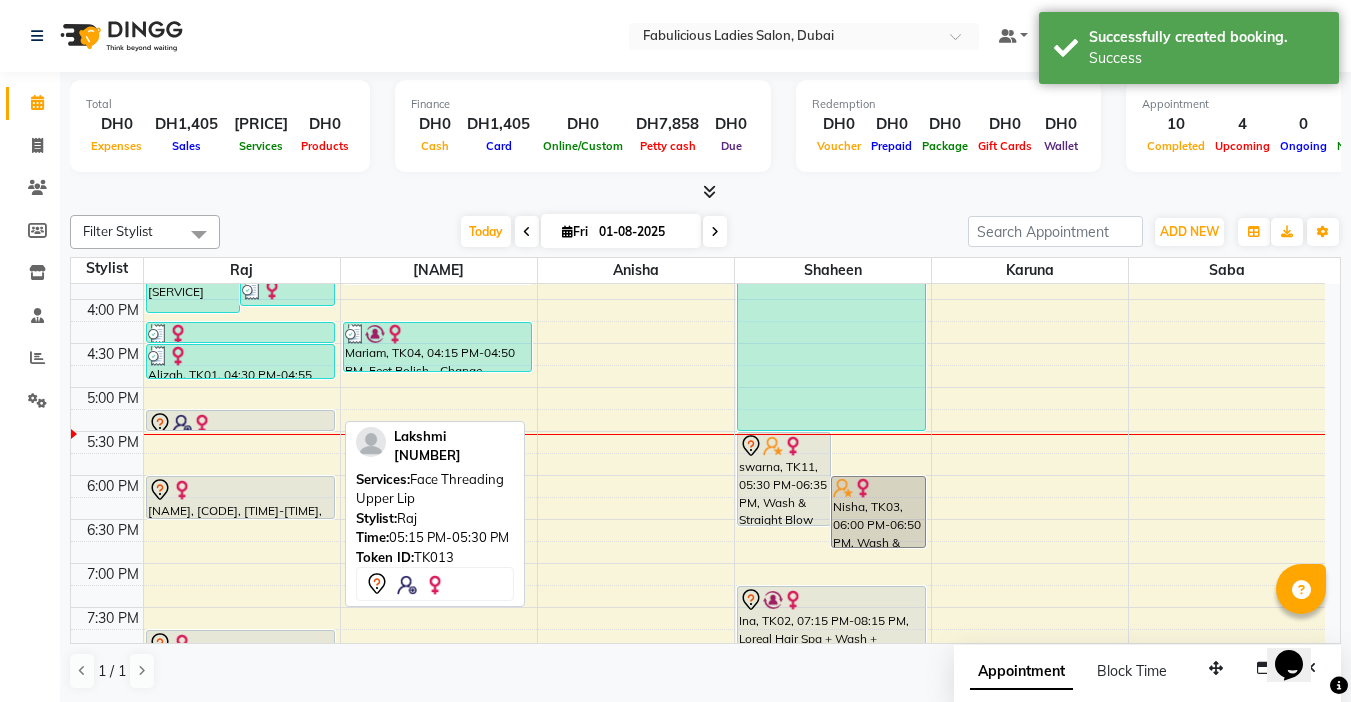 click at bounding box center [240, 424] 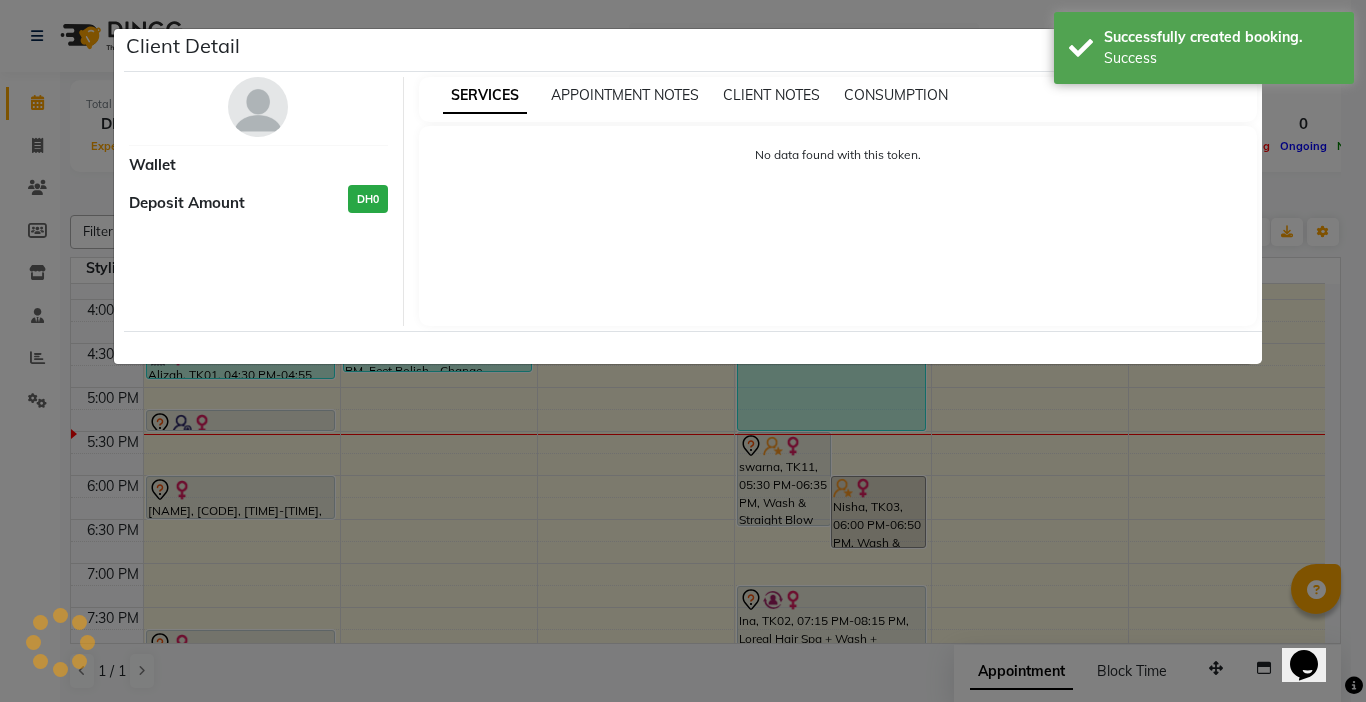 select on "7" 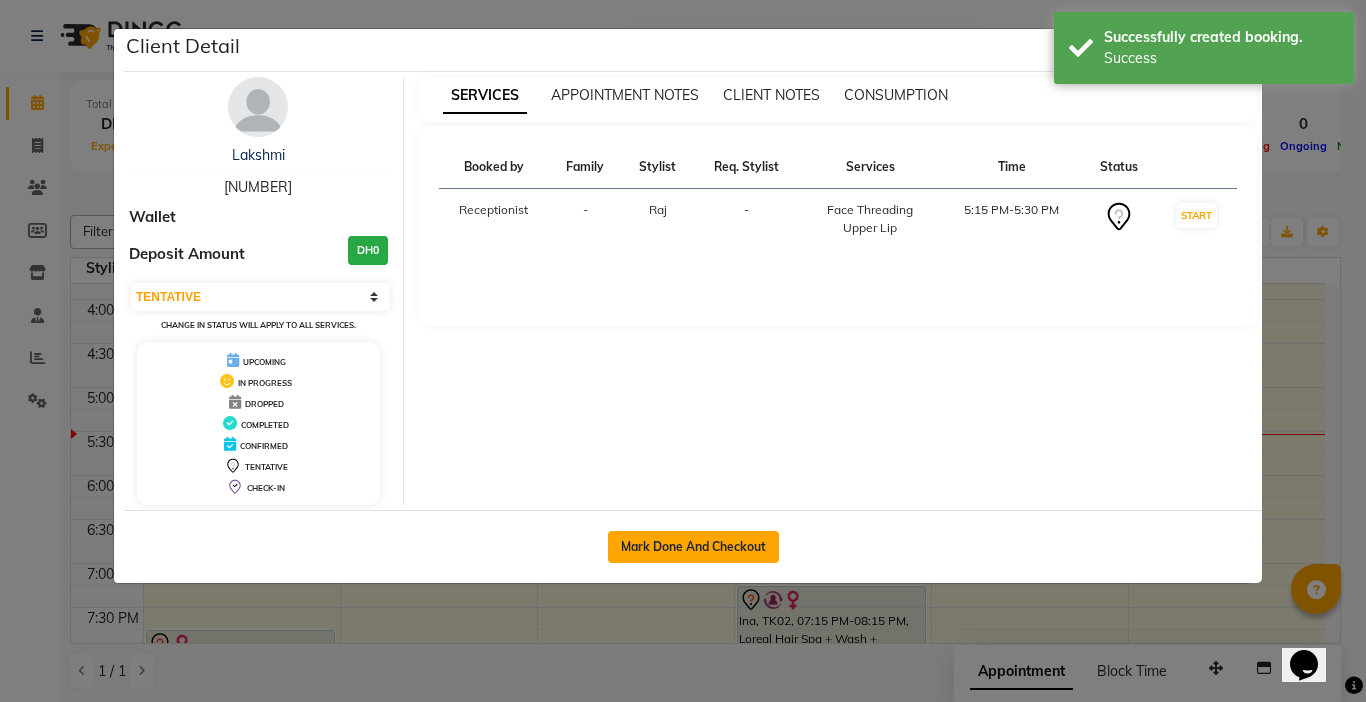 click on "Mark Done And Checkout" 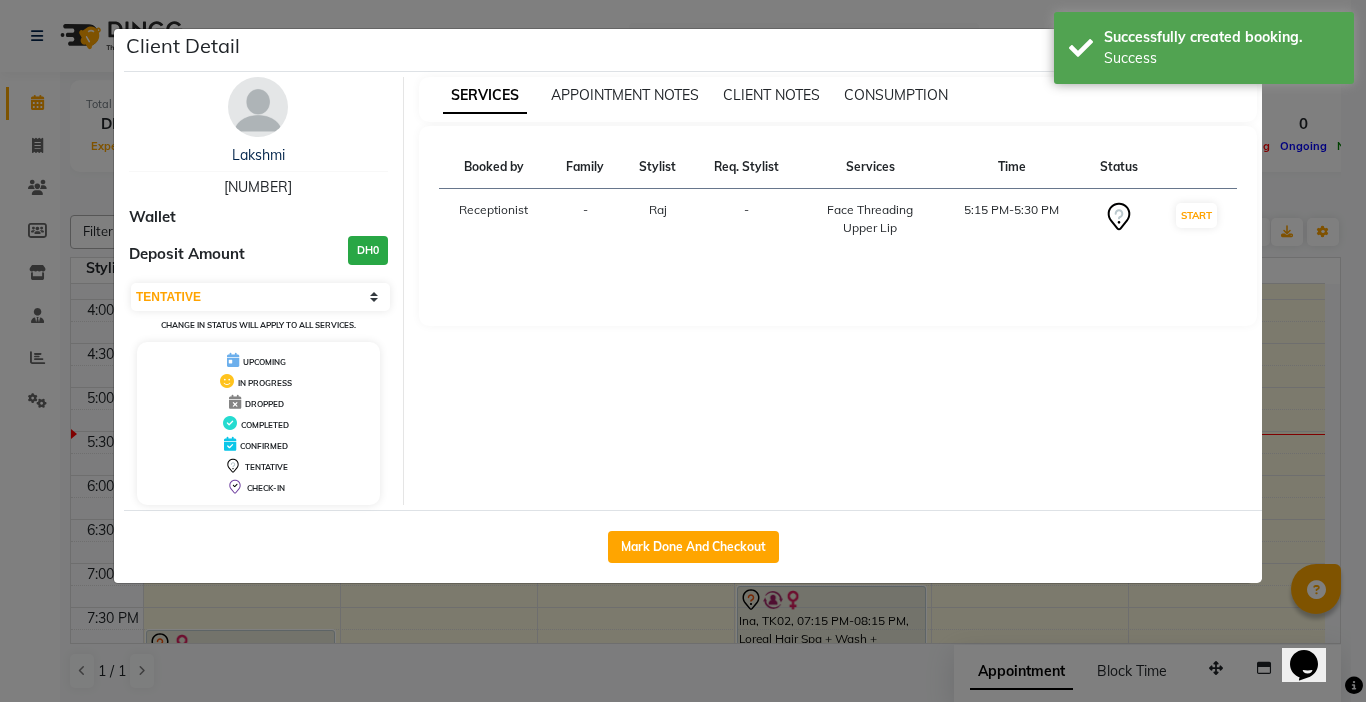select on "service" 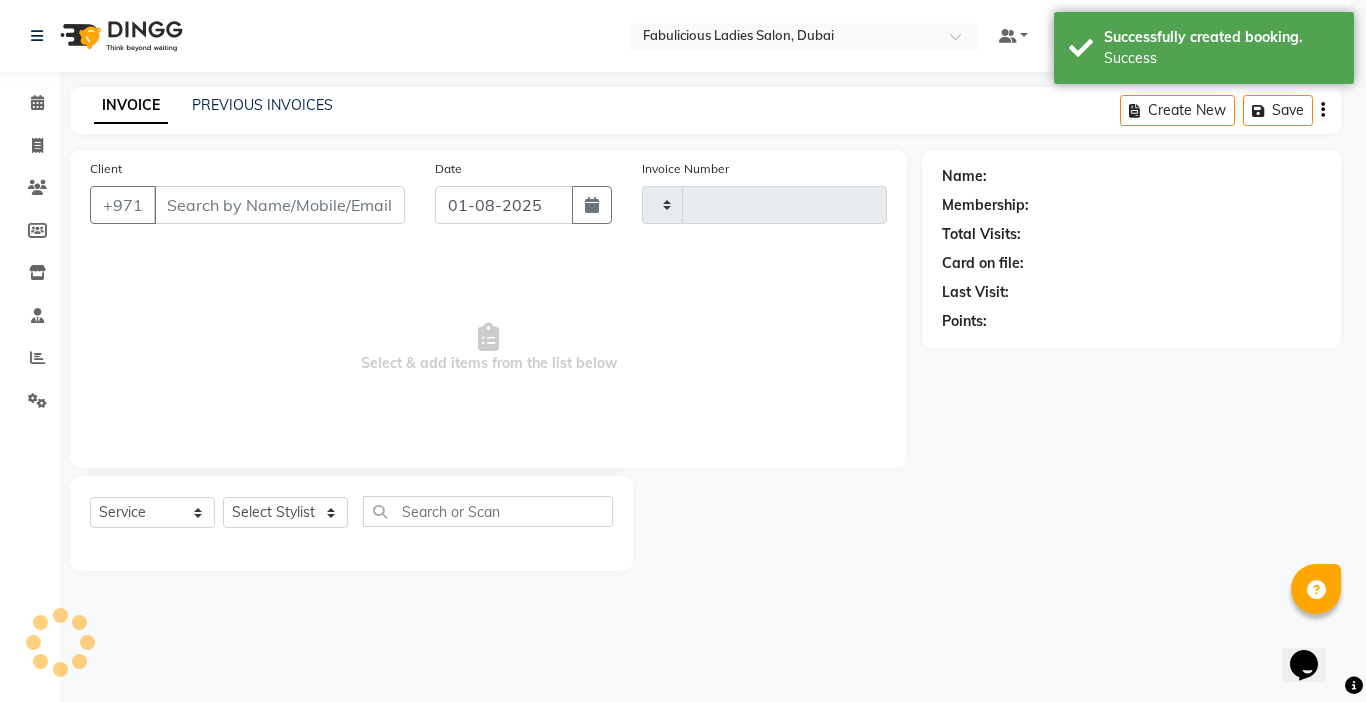 type on "1654" 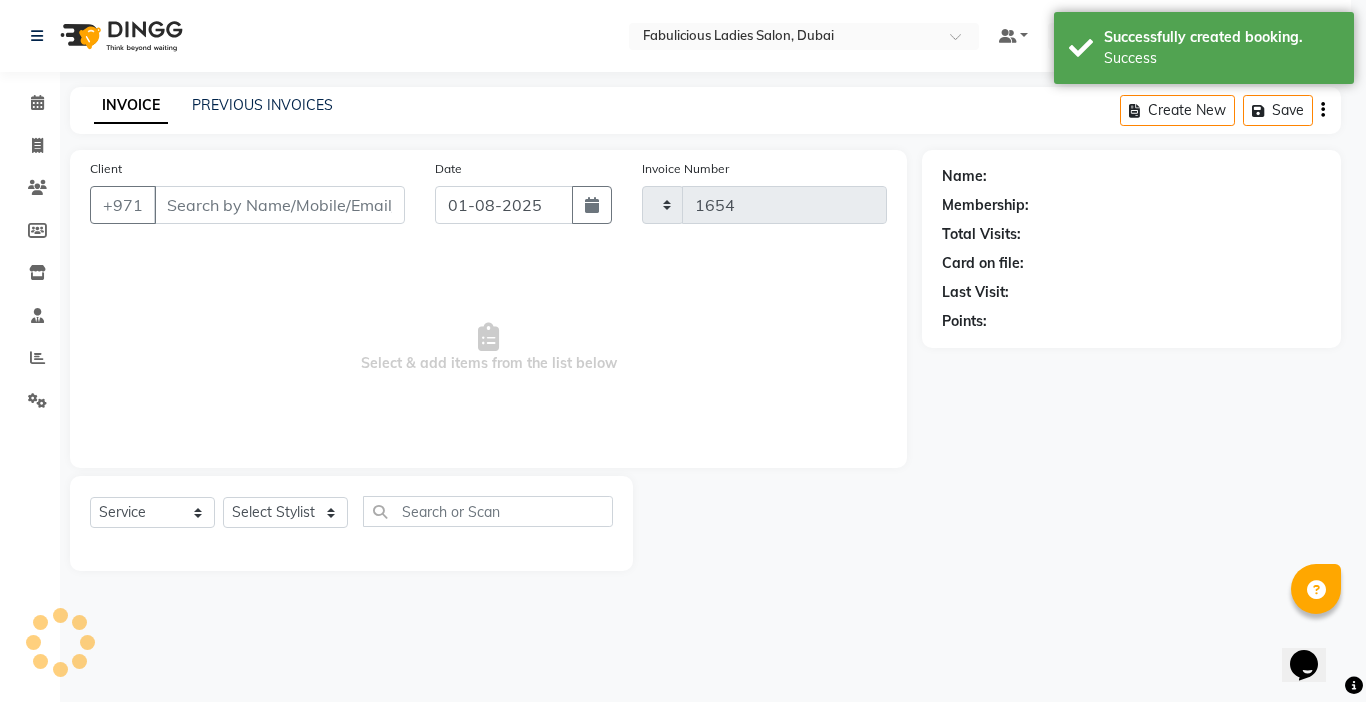 select on "738" 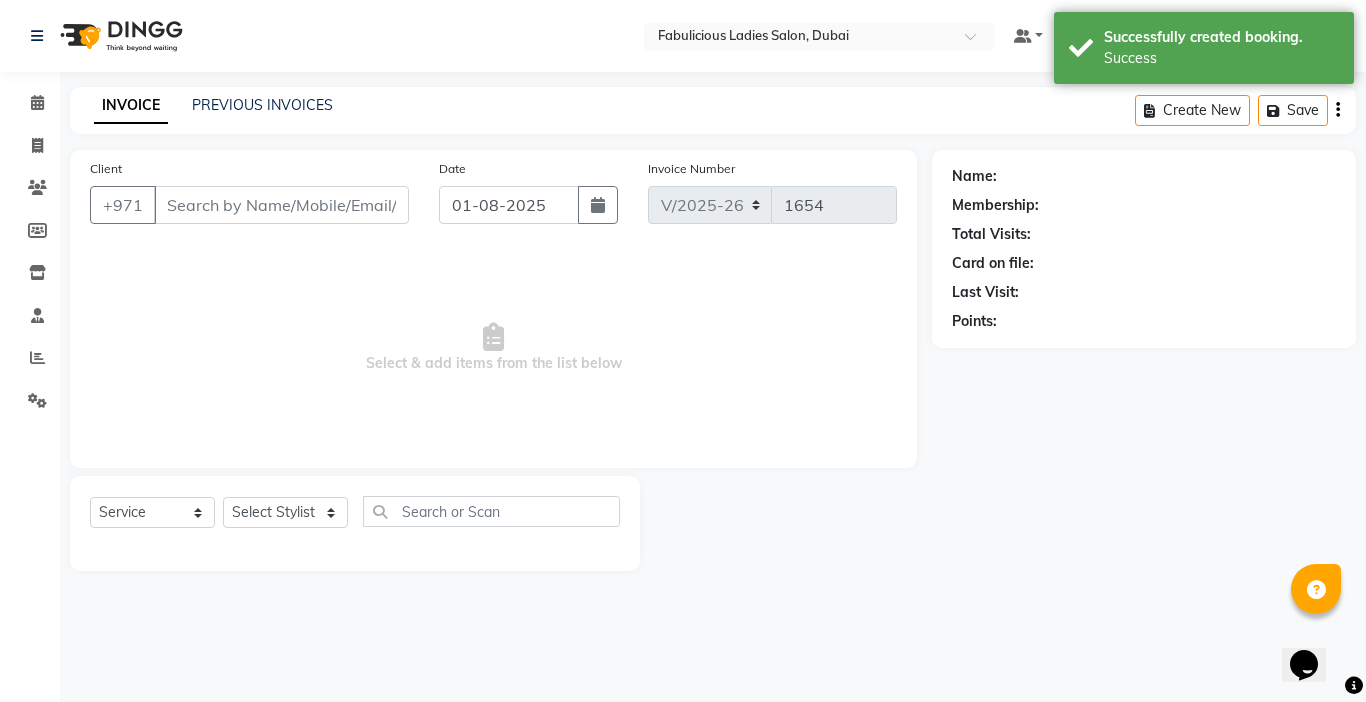 type on "[NUMBER]" 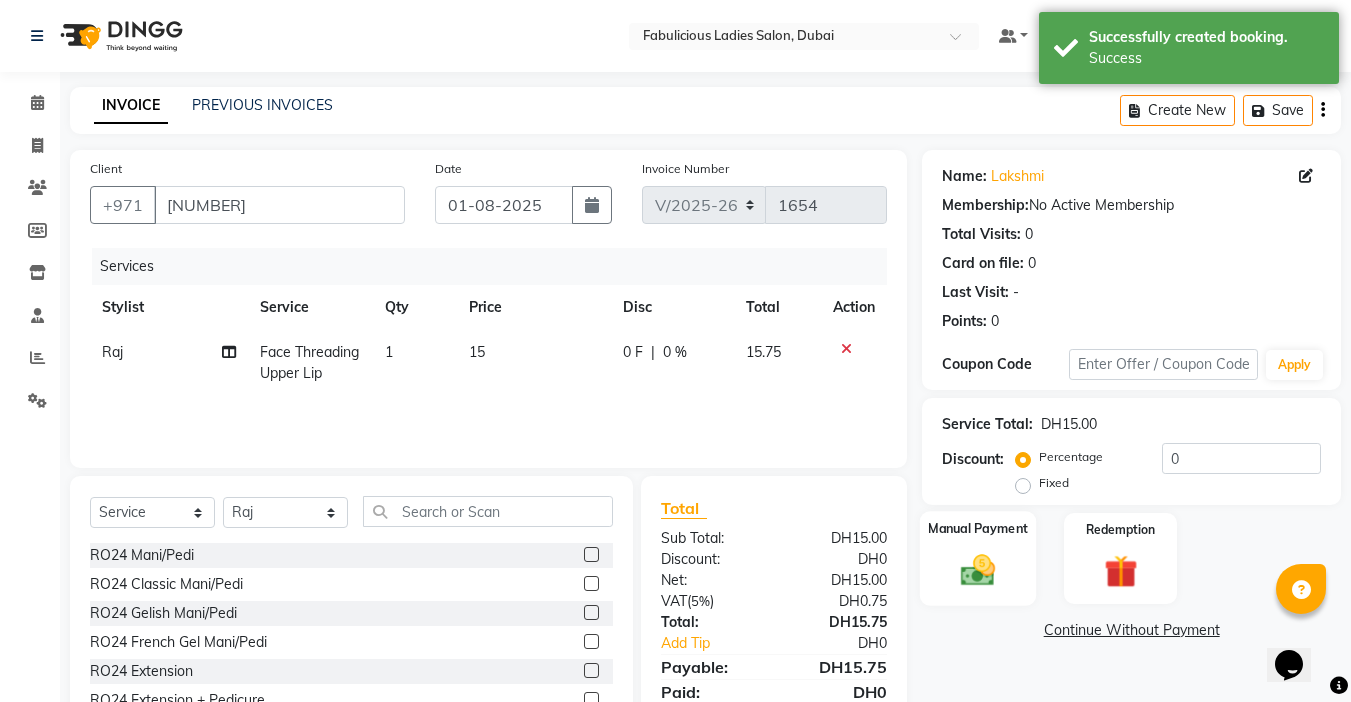 click 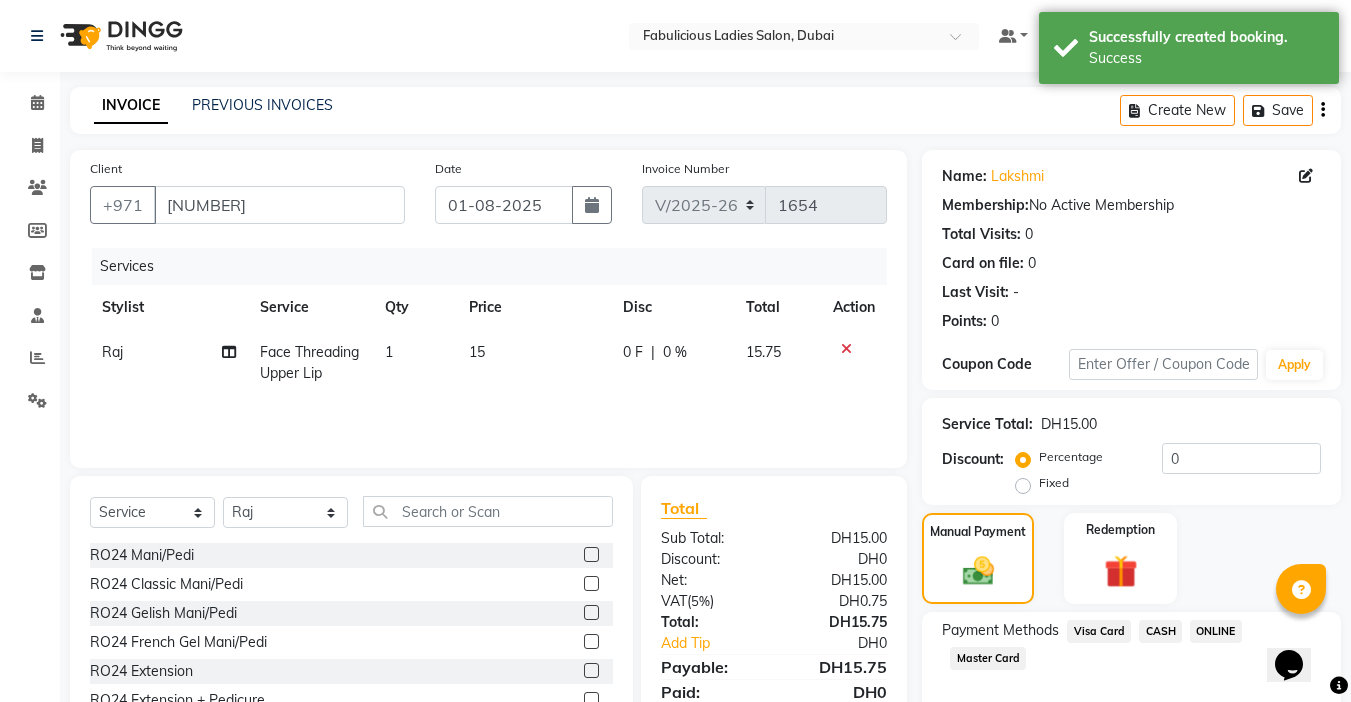 click on "Visa Card" 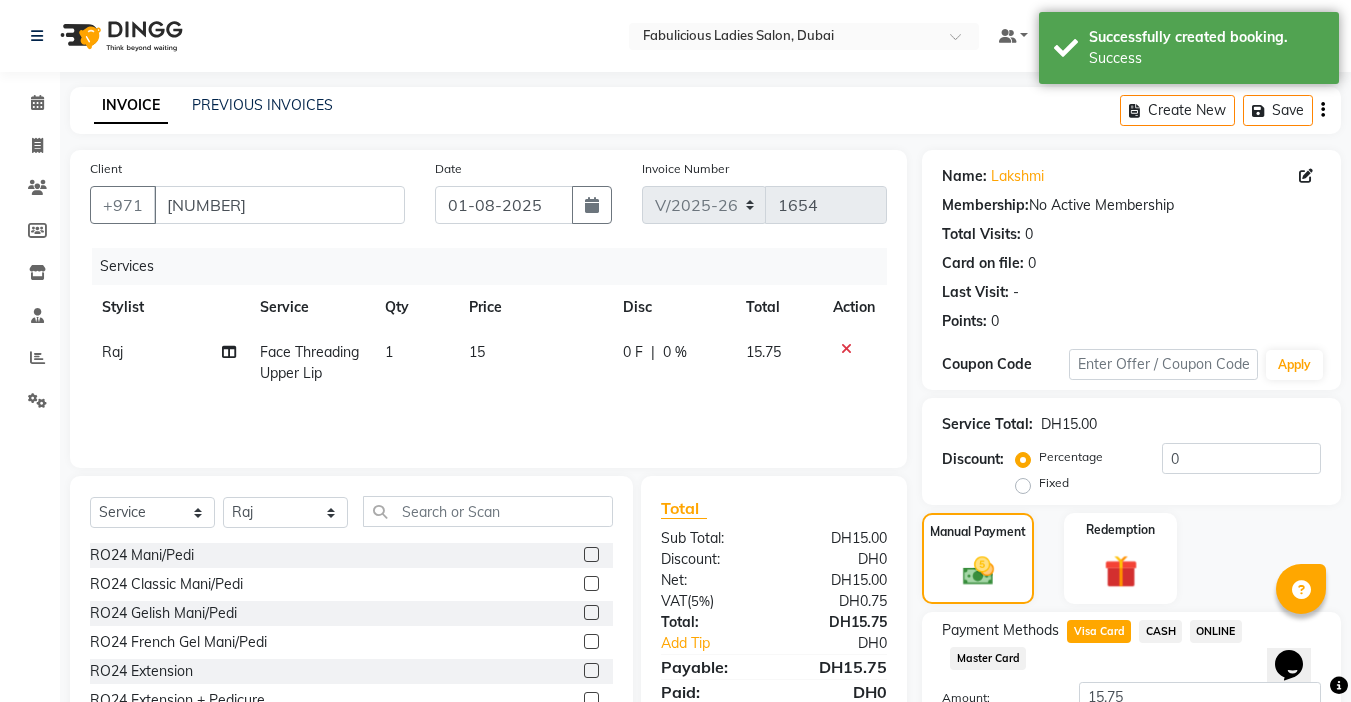 click on "Add Payment" 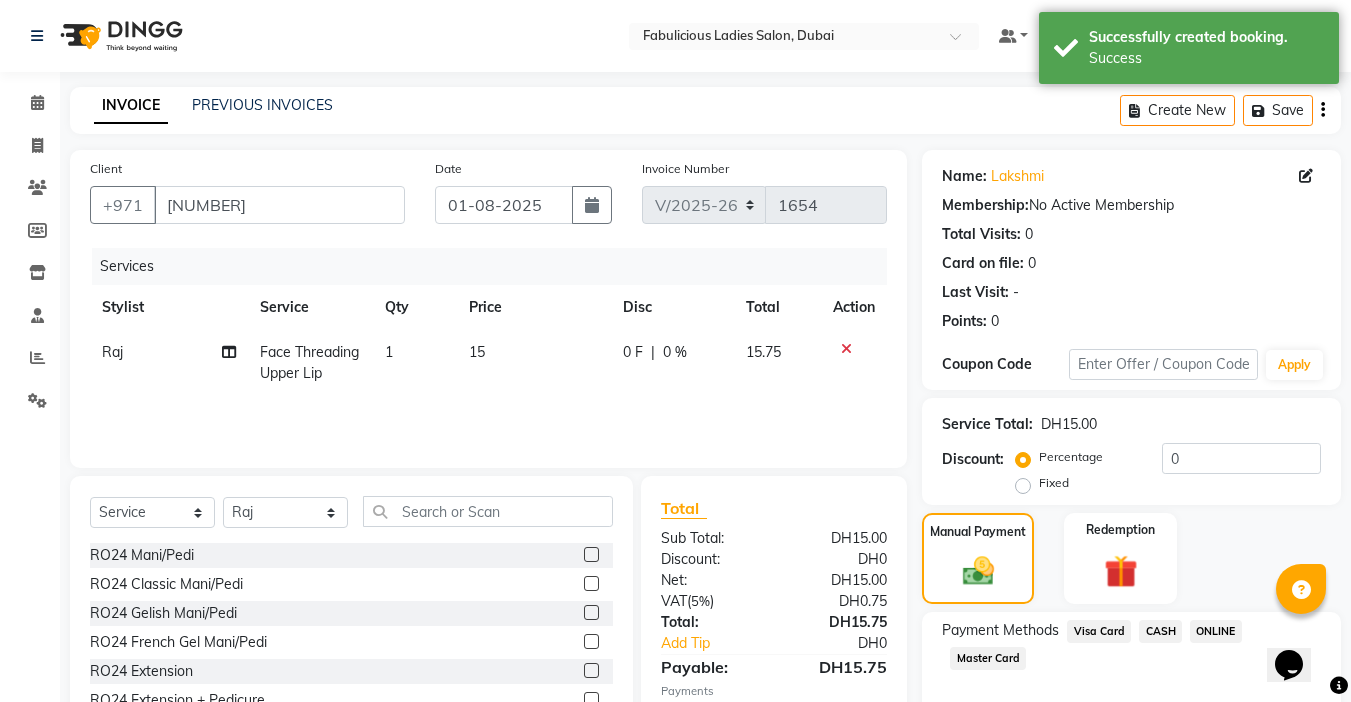 scroll, scrollTop: 157, scrollLeft: 0, axis: vertical 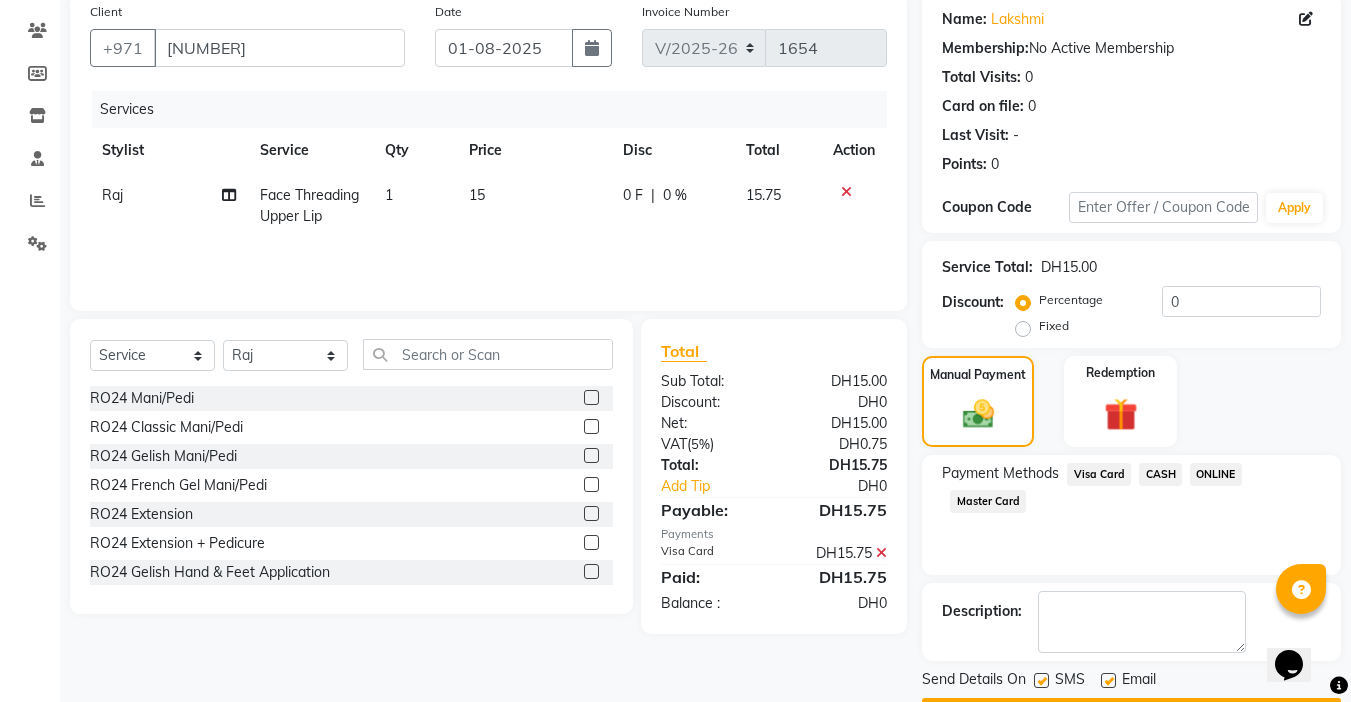 click on "Checkout" 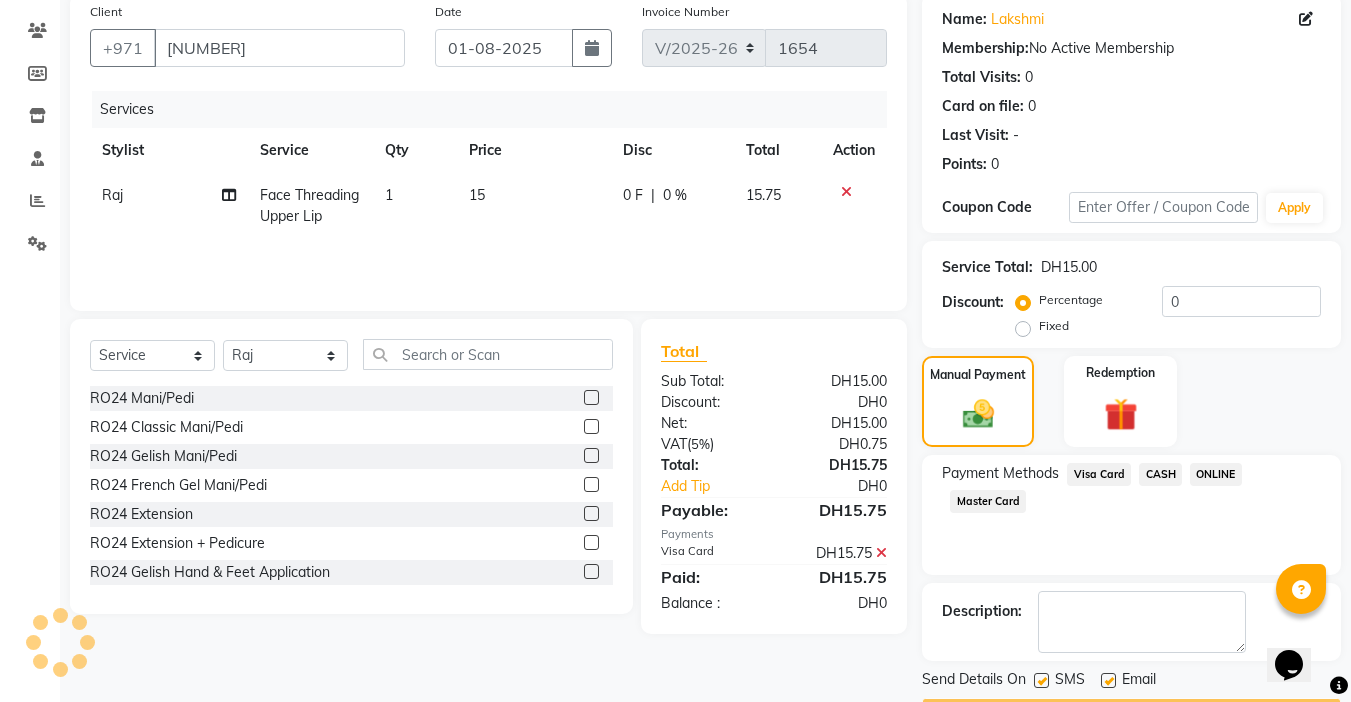 scroll, scrollTop: 214, scrollLeft: 0, axis: vertical 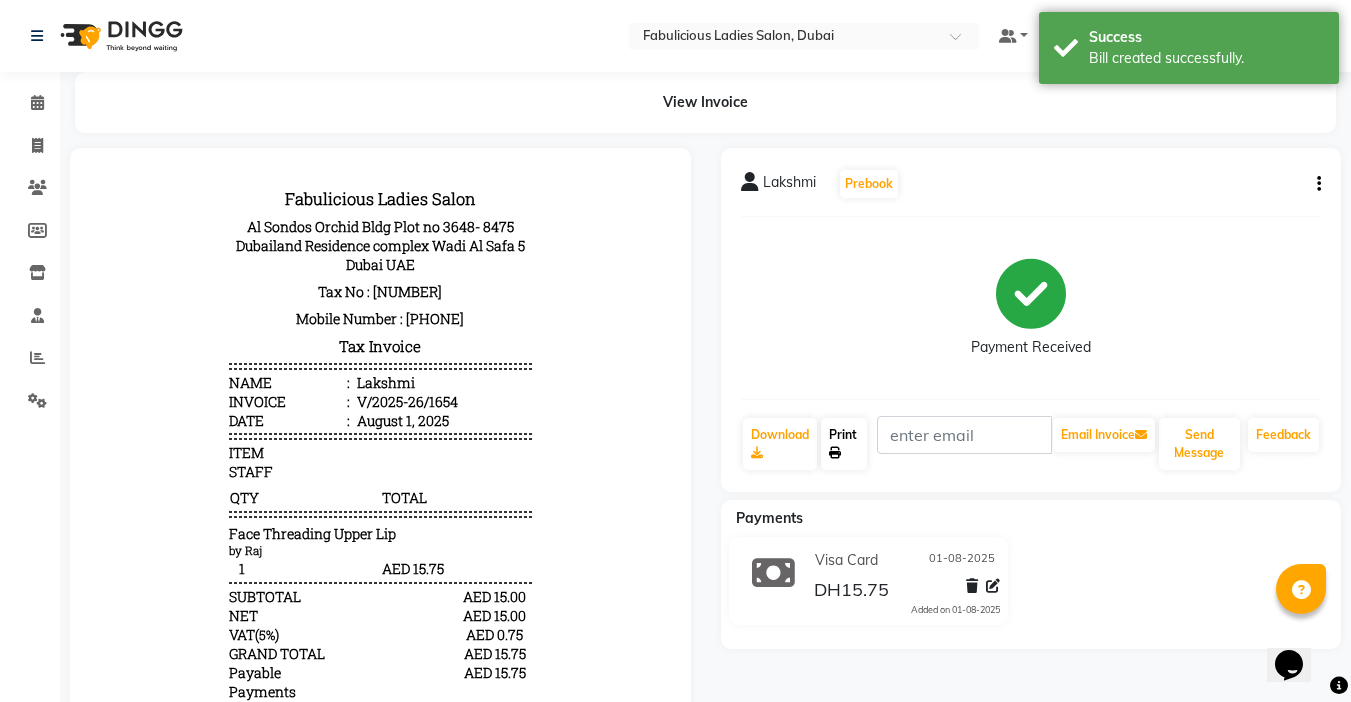 click on "Print" 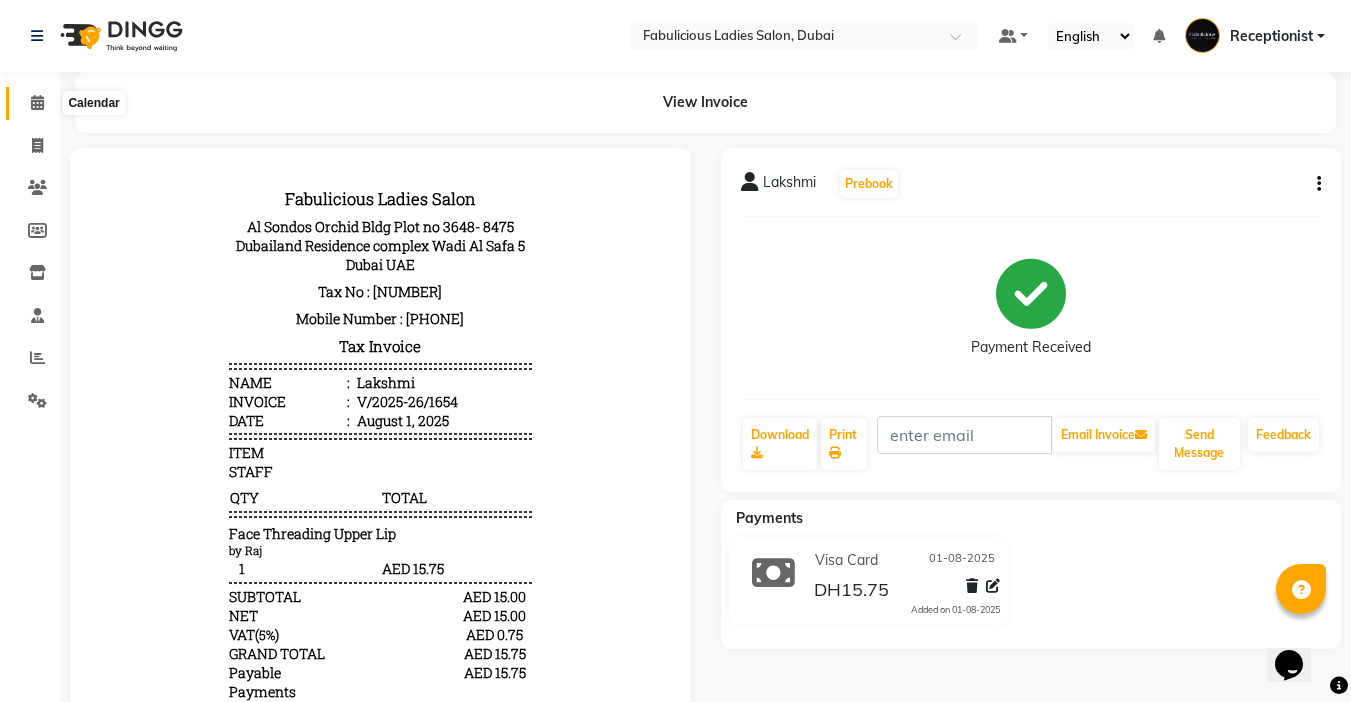 click 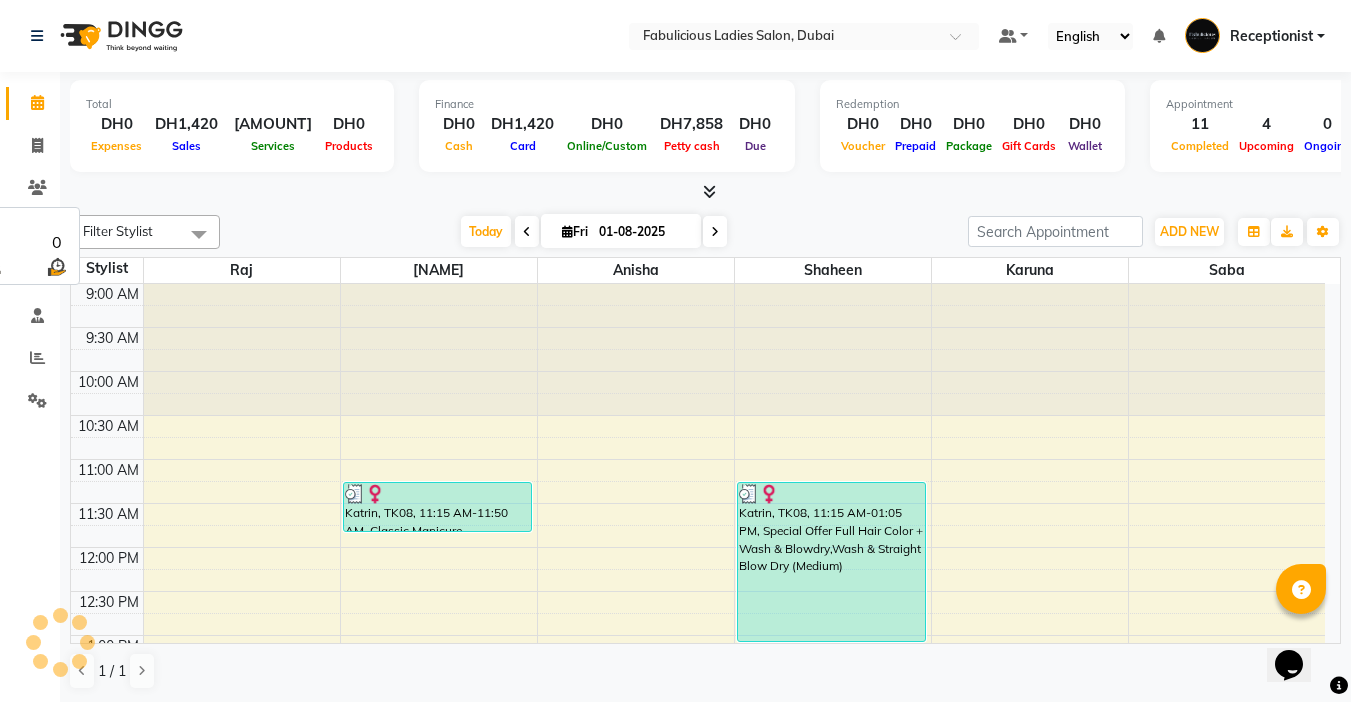 scroll, scrollTop: 0, scrollLeft: 0, axis: both 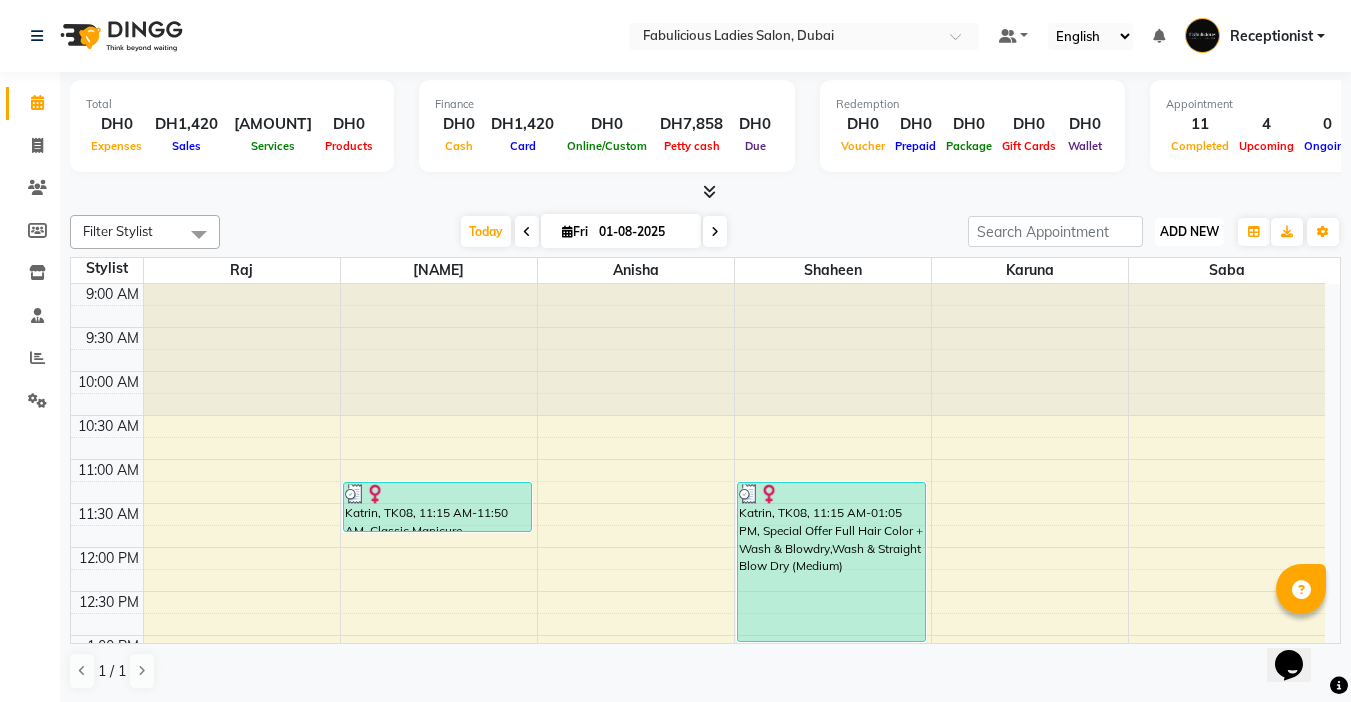 click on "ADD NEW" at bounding box center (1189, 231) 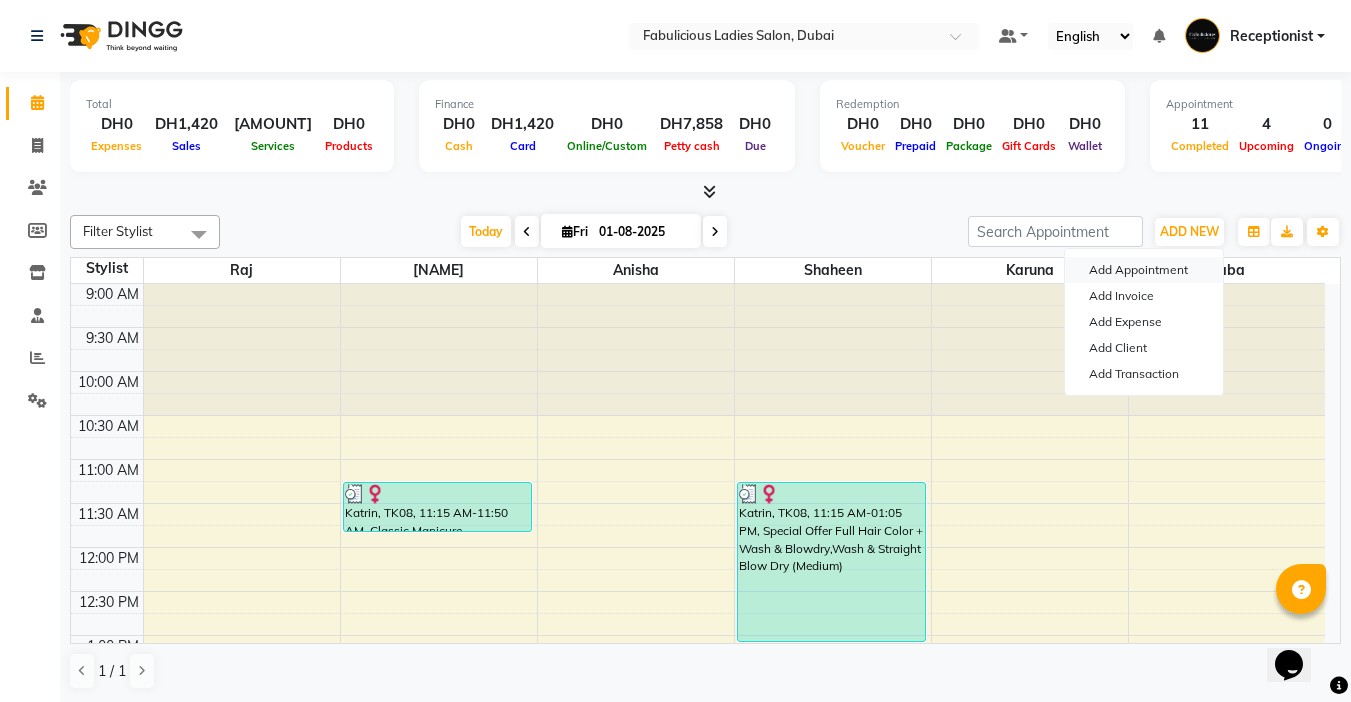 click on "Add Appointment" at bounding box center (1144, 270) 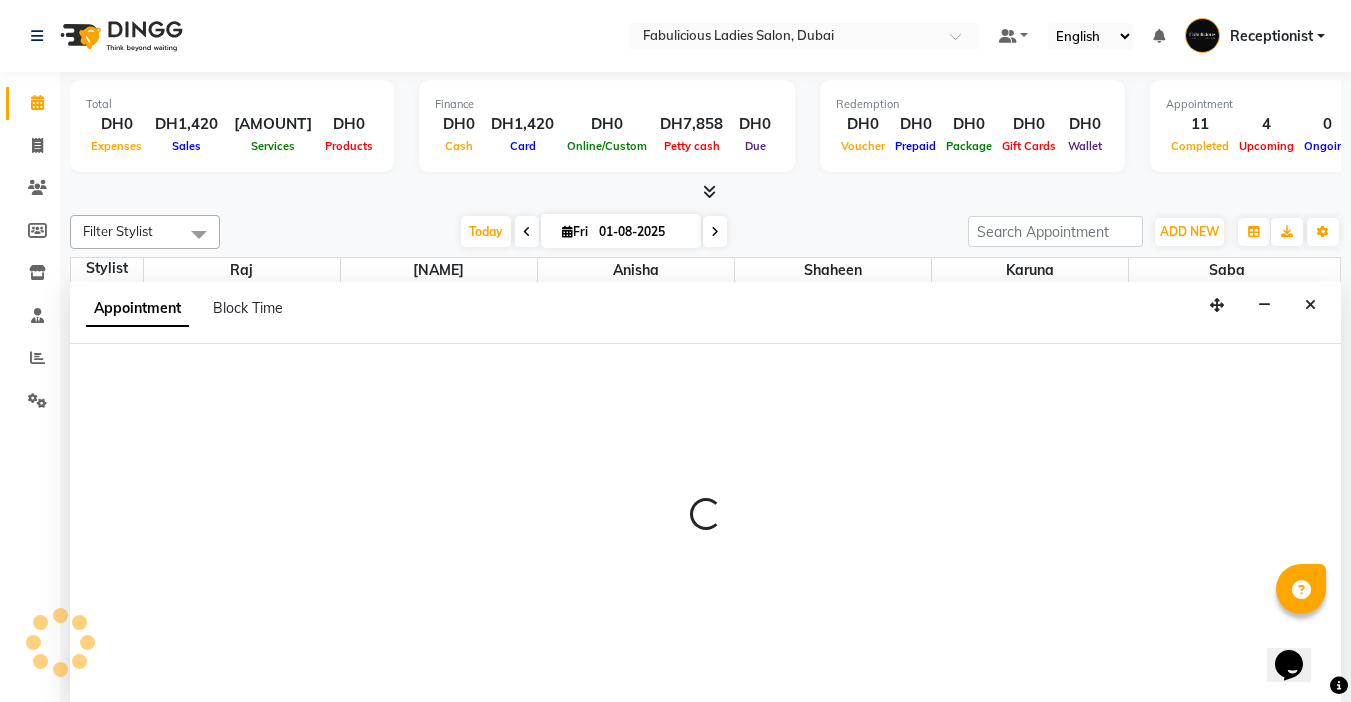 select on "tentative" 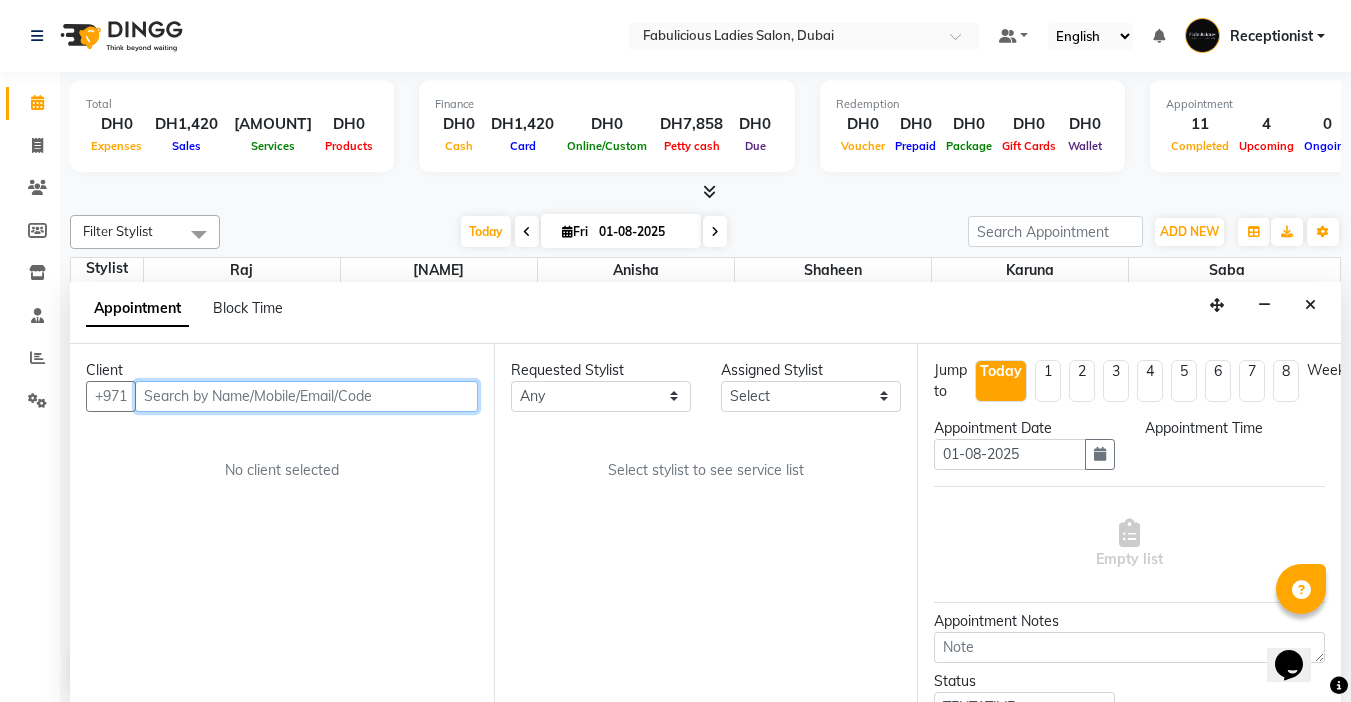 select on "600" 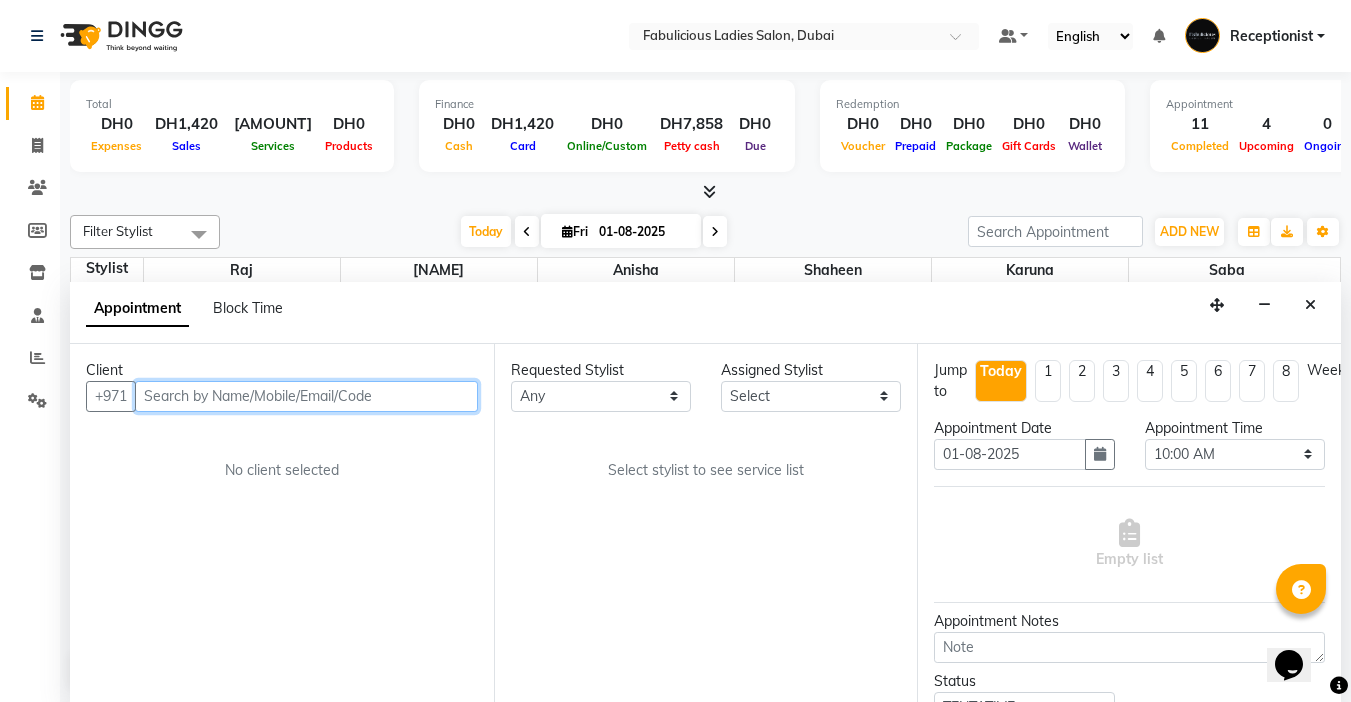 scroll, scrollTop: 1, scrollLeft: 0, axis: vertical 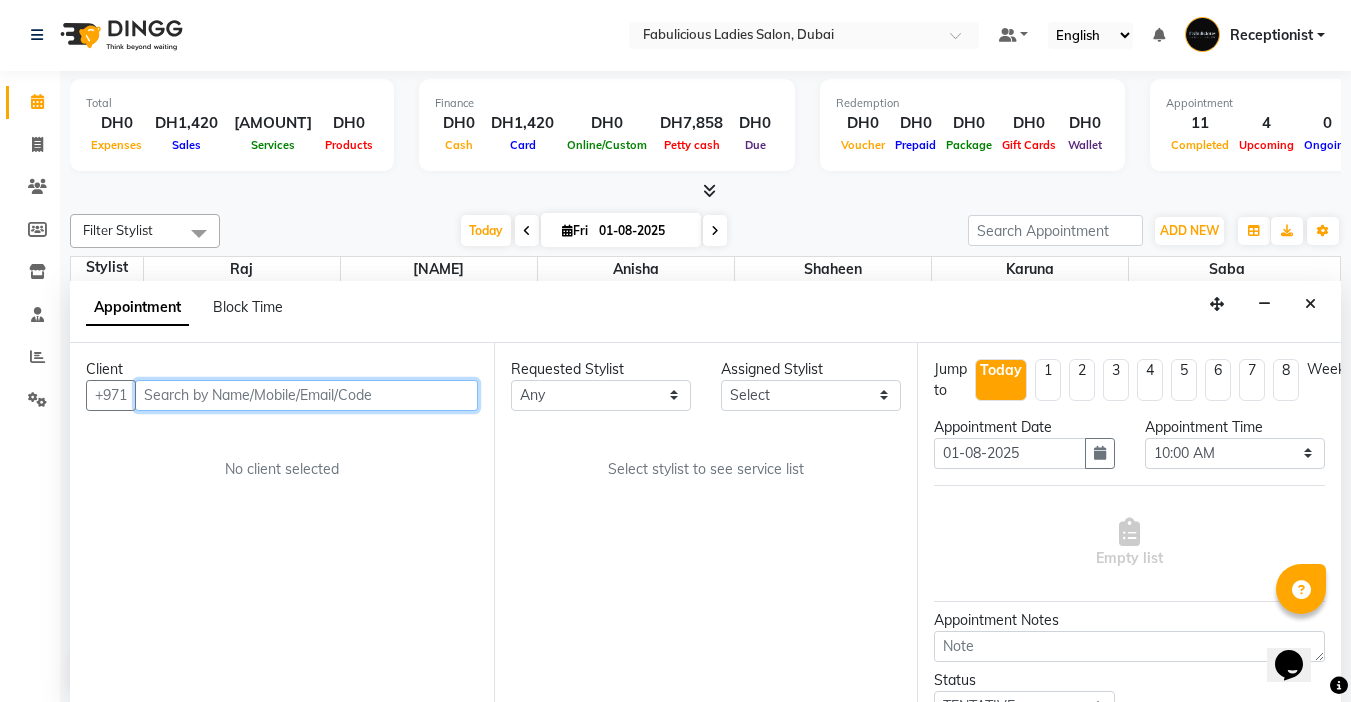 click at bounding box center (306, 395) 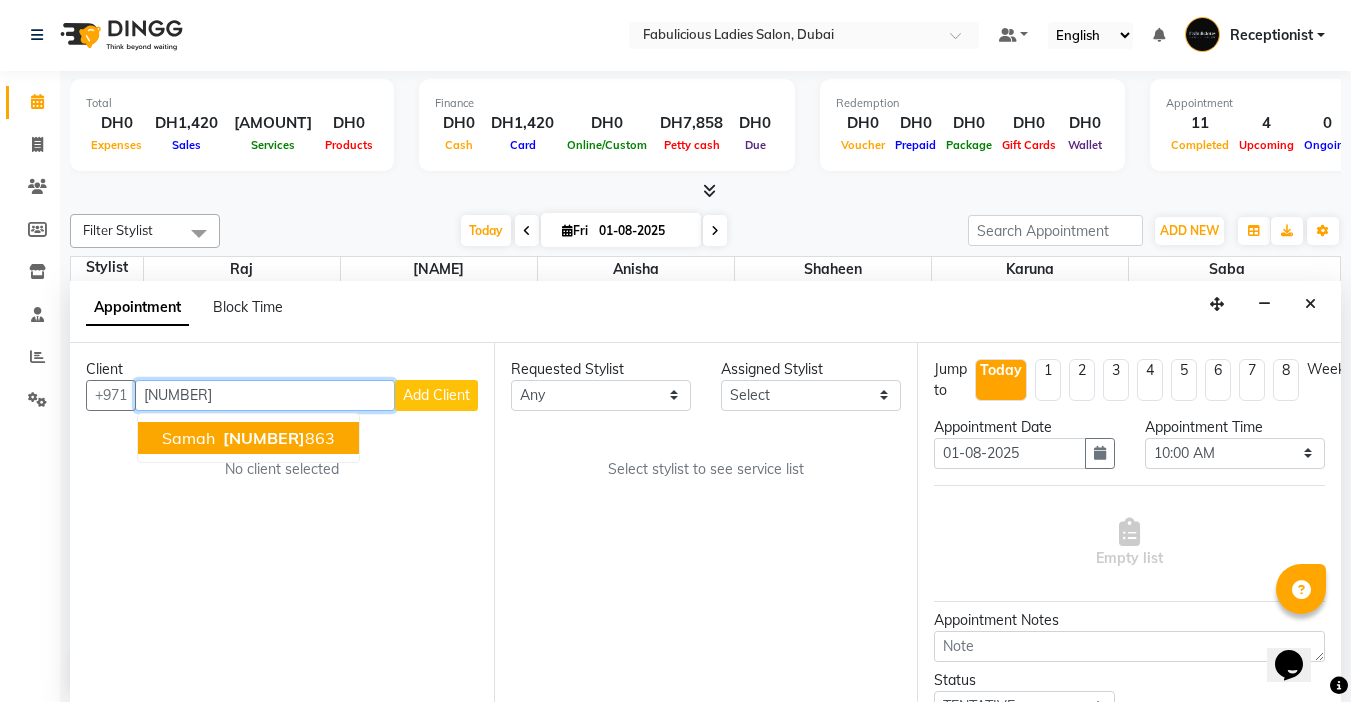 click on "[NAME]   [NUMBER]" at bounding box center (248, 438) 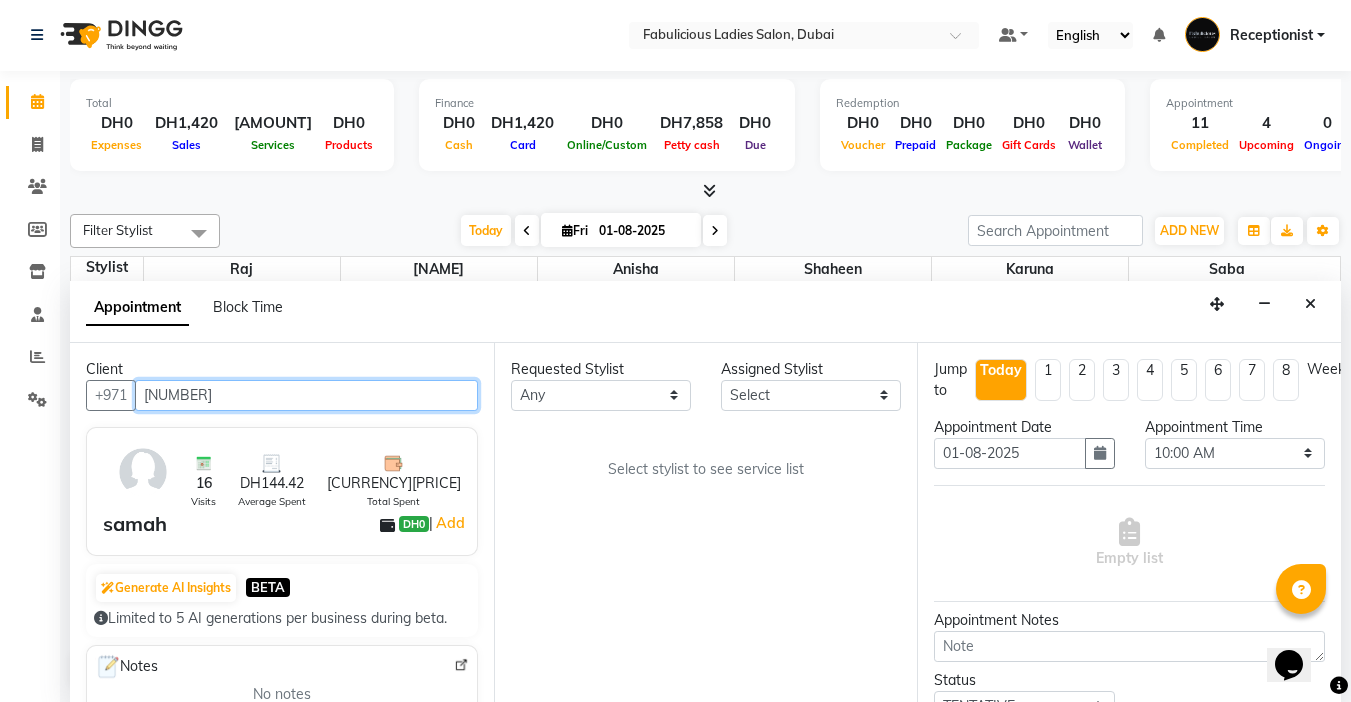 type on "[NUMBER]" 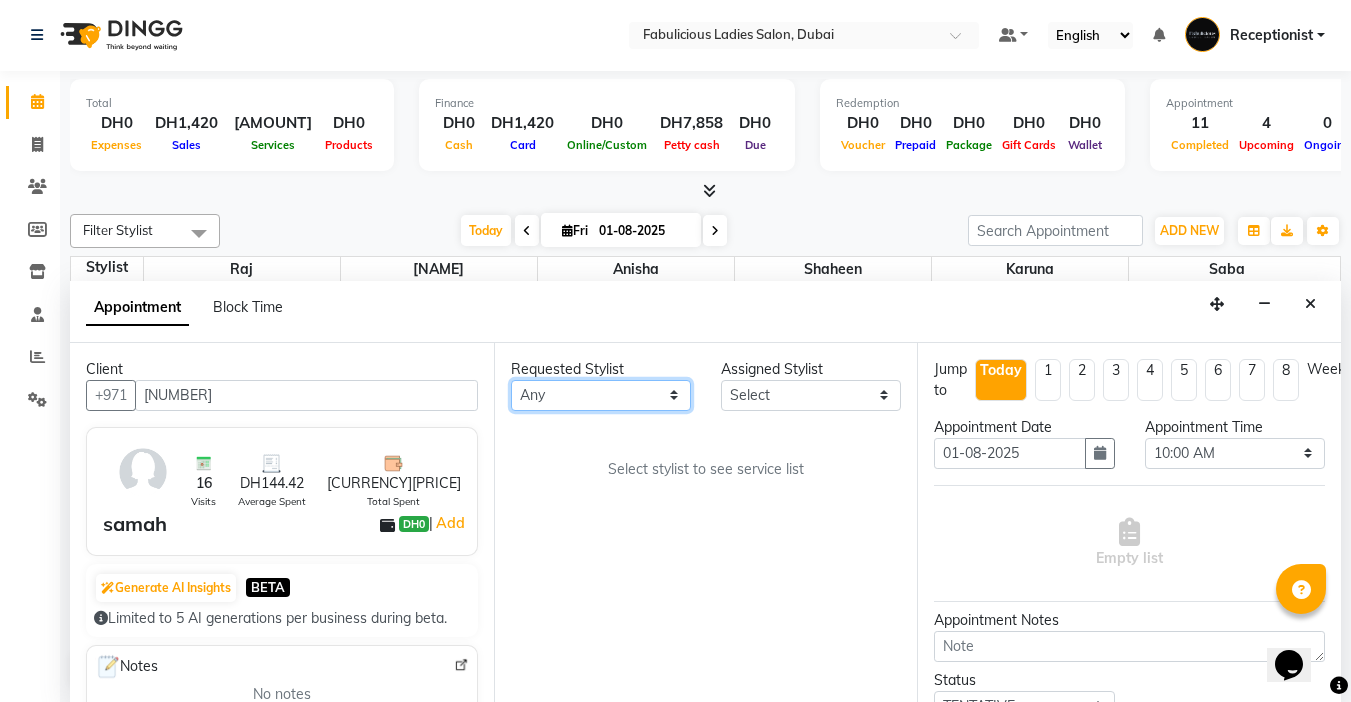 click on "All [NAME] [NAME] [NAME] [NAME] [NAME] [NAME]" at bounding box center [601, 395] 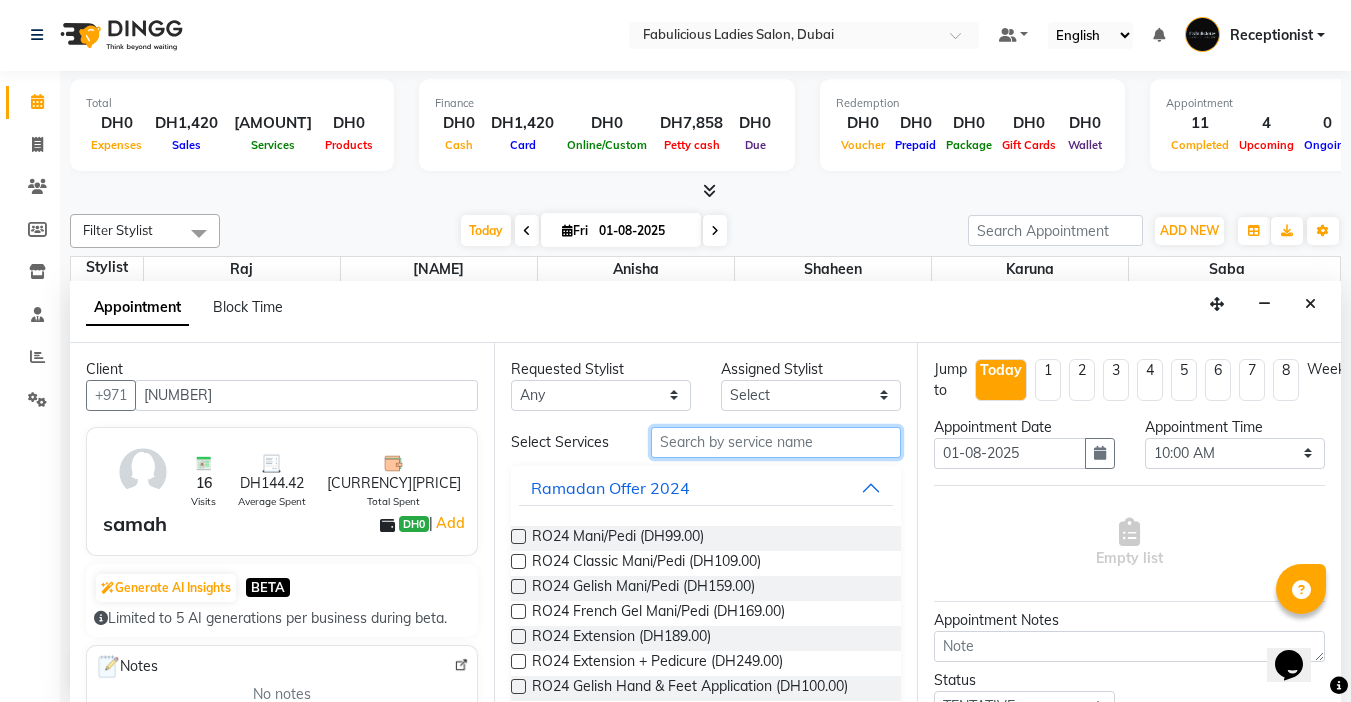 click at bounding box center (776, 442) 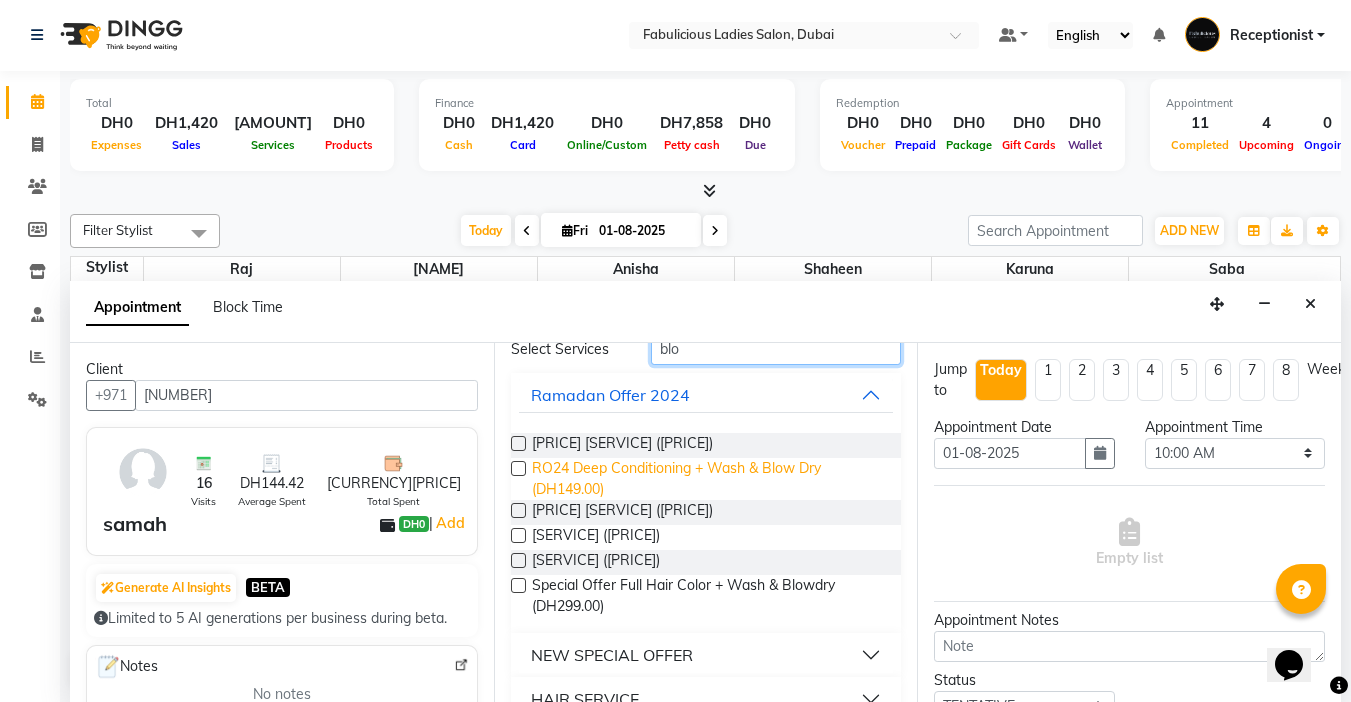 scroll, scrollTop: 400, scrollLeft: 0, axis: vertical 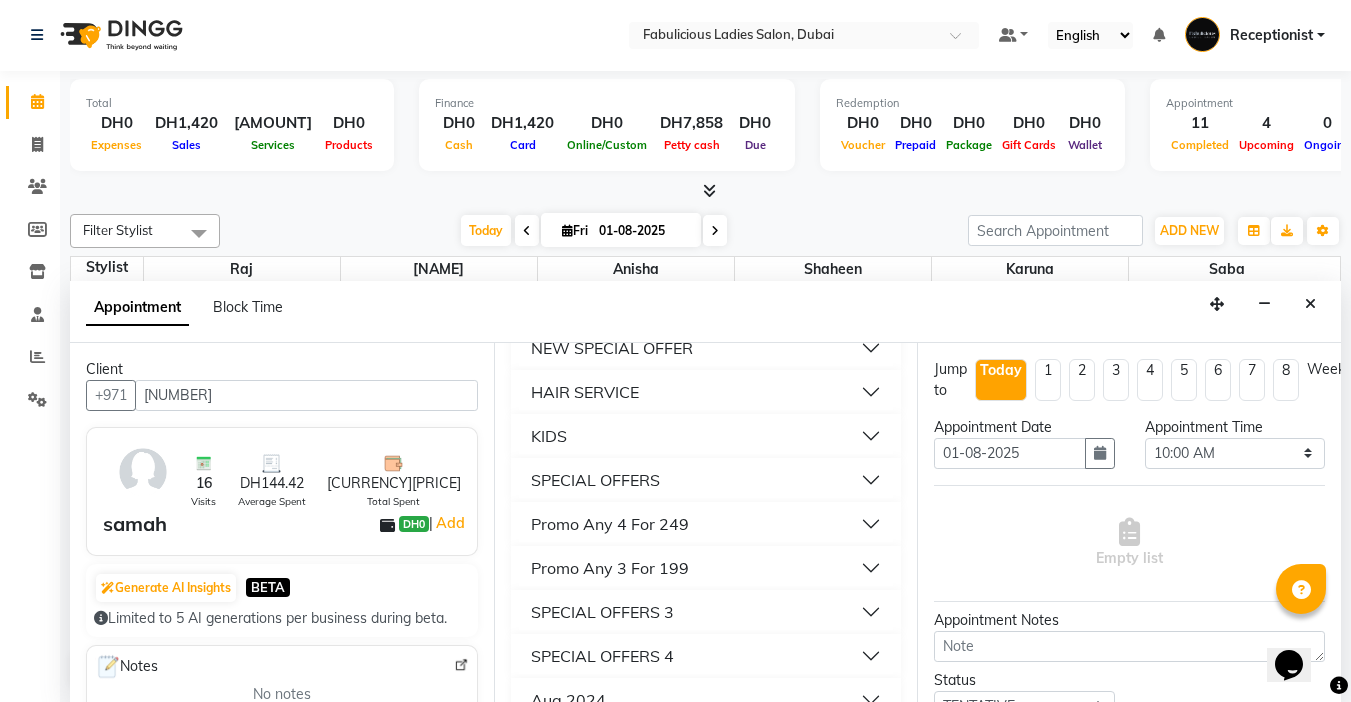 type on "blo" 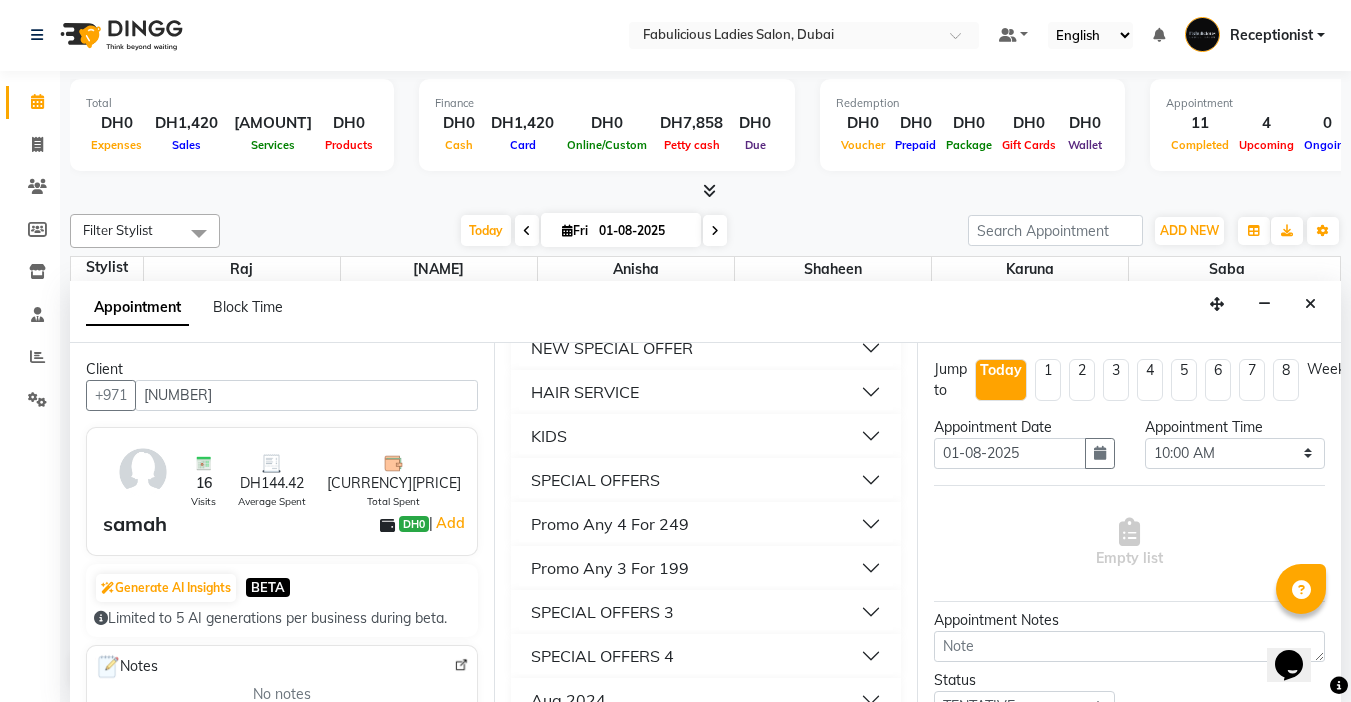 click on "HAIR SERVICE" at bounding box center [585, 392] 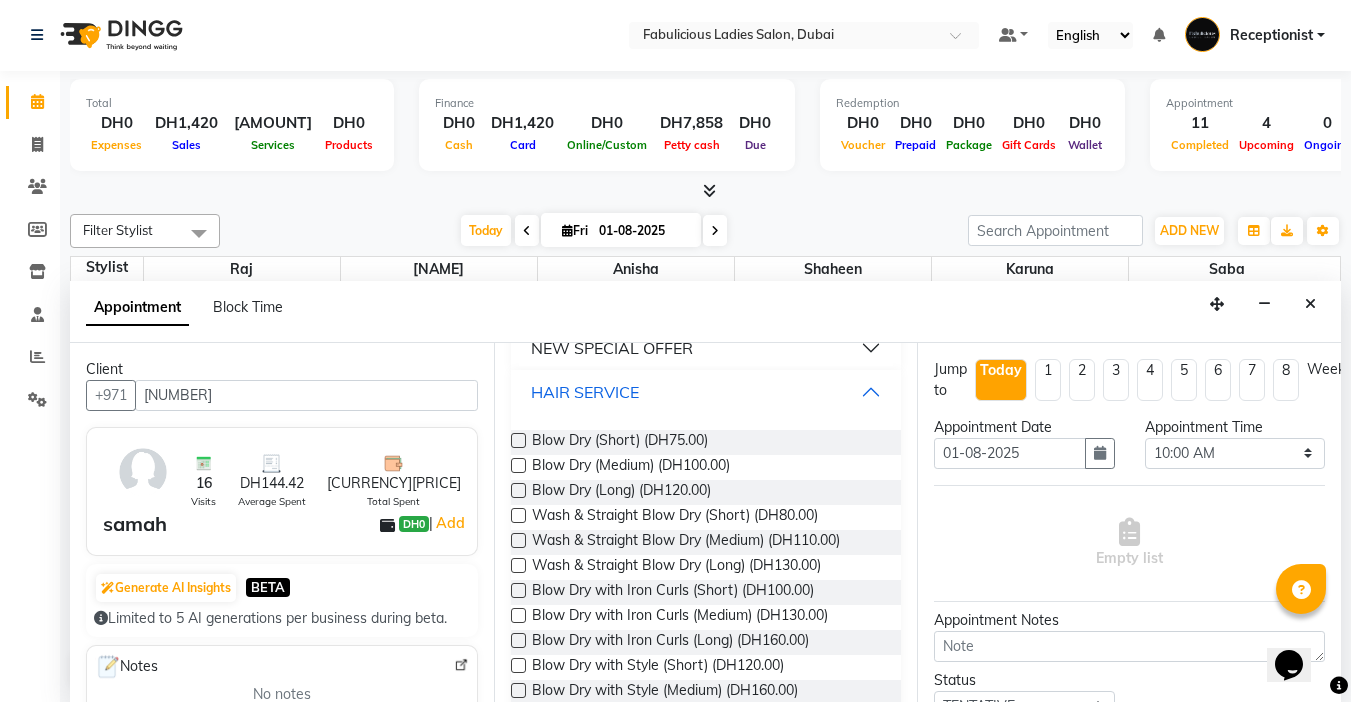scroll, scrollTop: 500, scrollLeft: 0, axis: vertical 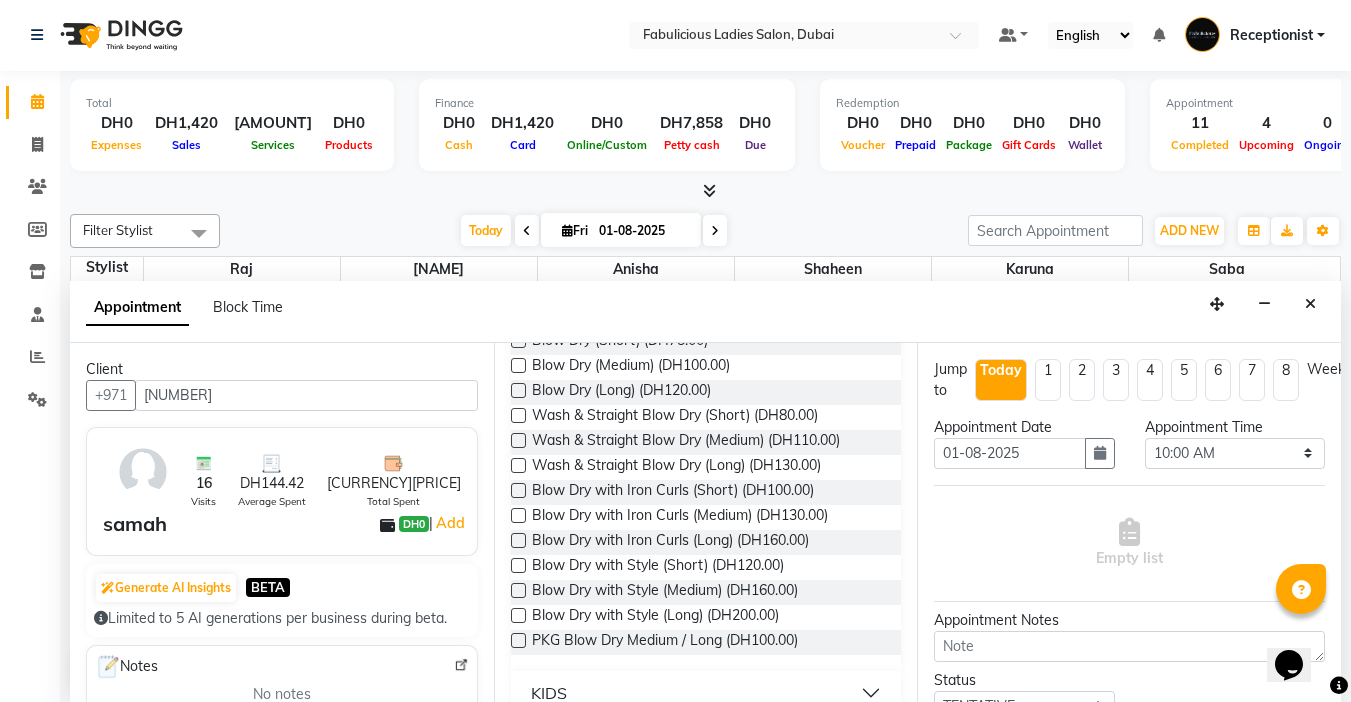click at bounding box center (518, 365) 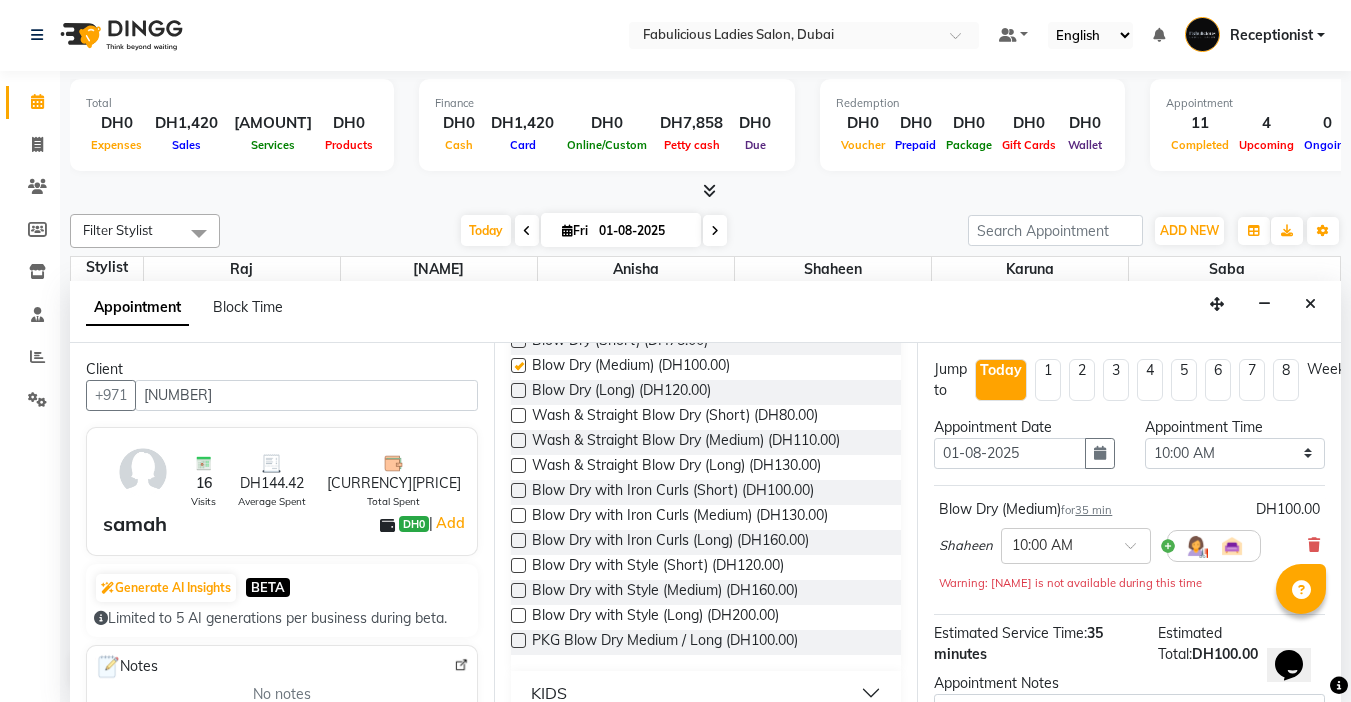 checkbox on "false" 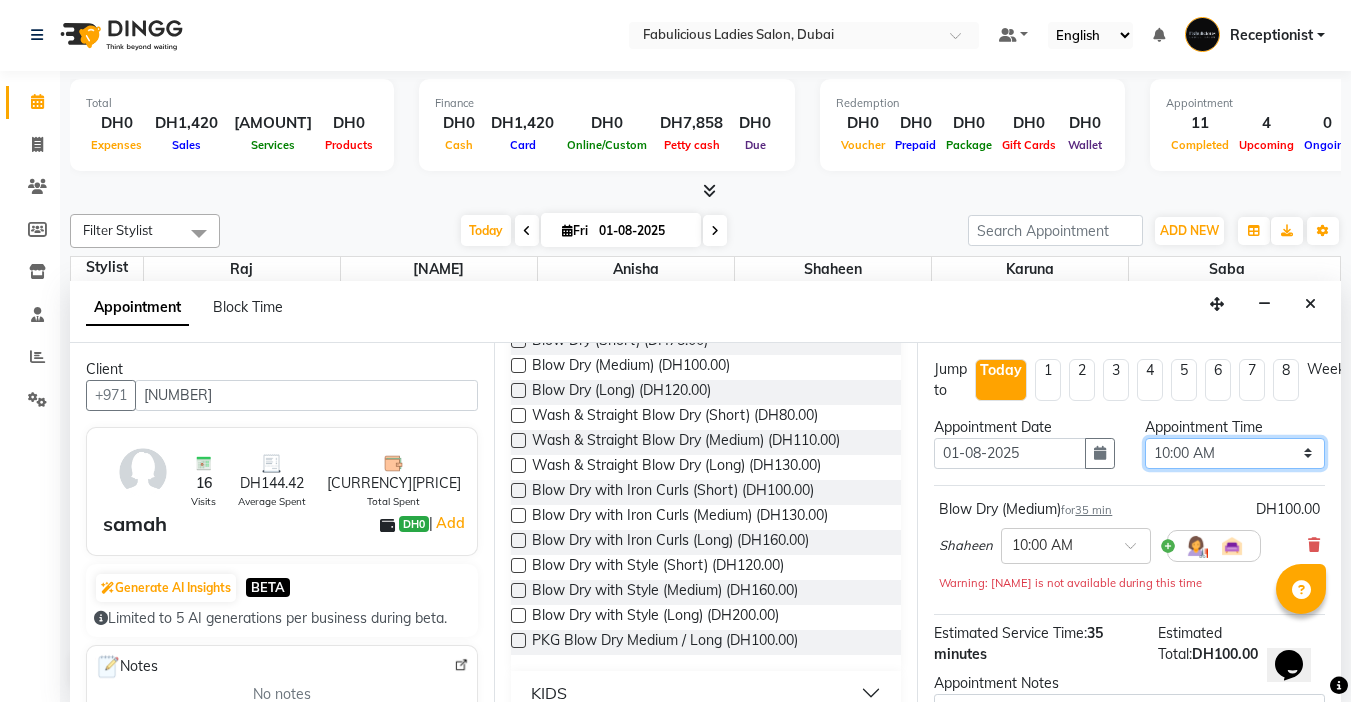 click on "Select 10:00 AM 10:15 AM 10:30 AM 10:45 AM 11:00 AM 11:15 AM 11:30 AM 11:45 AM 12:00 PM 12:15 PM 12:30 PM 12:45 PM 01:00 PM 01:15 PM 01:30 PM 01:45 PM 02:00 PM 02:15 PM 02:30 PM 02:45 PM 03:00 PM 03:15 PM 03:30 PM 03:45 PM 04:00 PM 04:15 PM 04:30 PM 04:45 PM 05:00 PM 05:15 PM 05:30 PM 05:45 PM 06:00 PM 06:15 PM 06:30 PM 06:45 PM 07:00 PM 07:15 PM 07:30 PM 07:45 PM 08:00 PM 08:15 PM 08:30 PM 08:45 PM 09:00 PM 09:15 PM 09:30 PM 09:45 PM 10:00 PM 10:15 PM 10:30 PM 10:45 PM 11:00 PM 11:15 PM 11:30 PM 11:45 PM" at bounding box center [1235, 453] 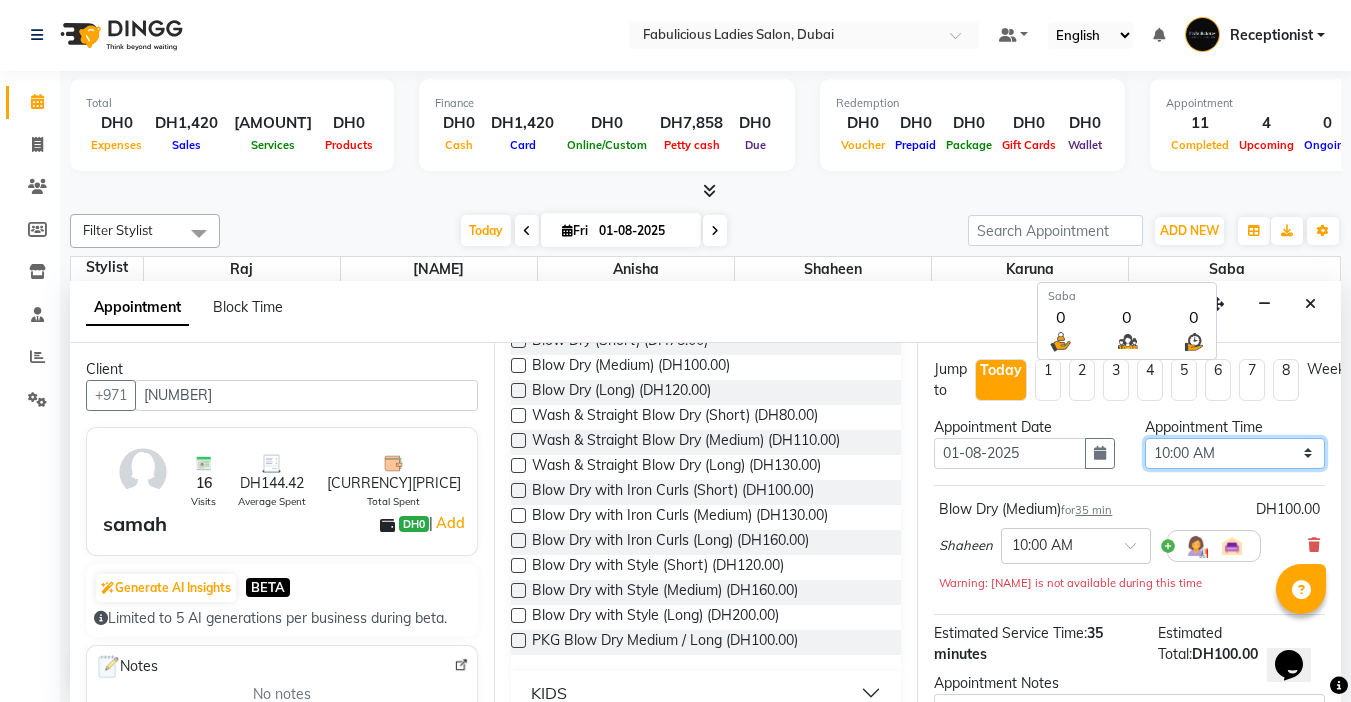 select on "1110" 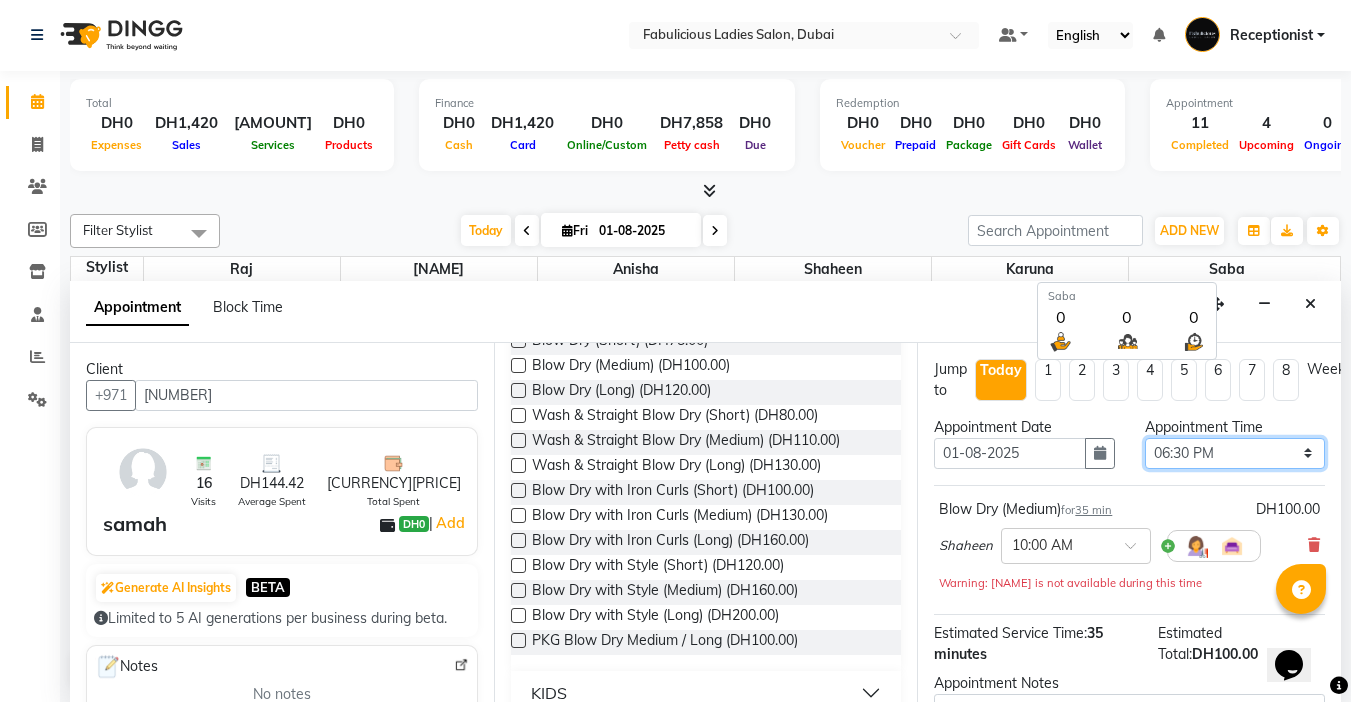 click on "Select 10:00 AM 10:15 AM 10:30 AM 10:45 AM 11:00 AM 11:15 AM 11:30 AM 11:45 AM 12:00 PM 12:15 PM 12:30 PM 12:45 PM 01:00 PM 01:15 PM 01:30 PM 01:45 PM 02:00 PM 02:15 PM 02:30 PM 02:45 PM 03:00 PM 03:15 PM 03:30 PM 03:45 PM 04:00 PM 04:15 PM 04:30 PM 04:45 PM 05:00 PM 05:15 PM 05:30 PM 05:45 PM 06:00 PM 06:15 PM 06:30 PM 06:45 PM 07:00 PM 07:15 PM 07:30 PM 07:45 PM 08:00 PM 08:15 PM 08:30 PM 08:45 PM 09:00 PM 09:15 PM 09:30 PM 09:45 PM 10:00 PM 10:15 PM 10:30 PM 10:45 PM 11:00 PM 11:15 PM 11:30 PM 11:45 PM" at bounding box center (1235, 453) 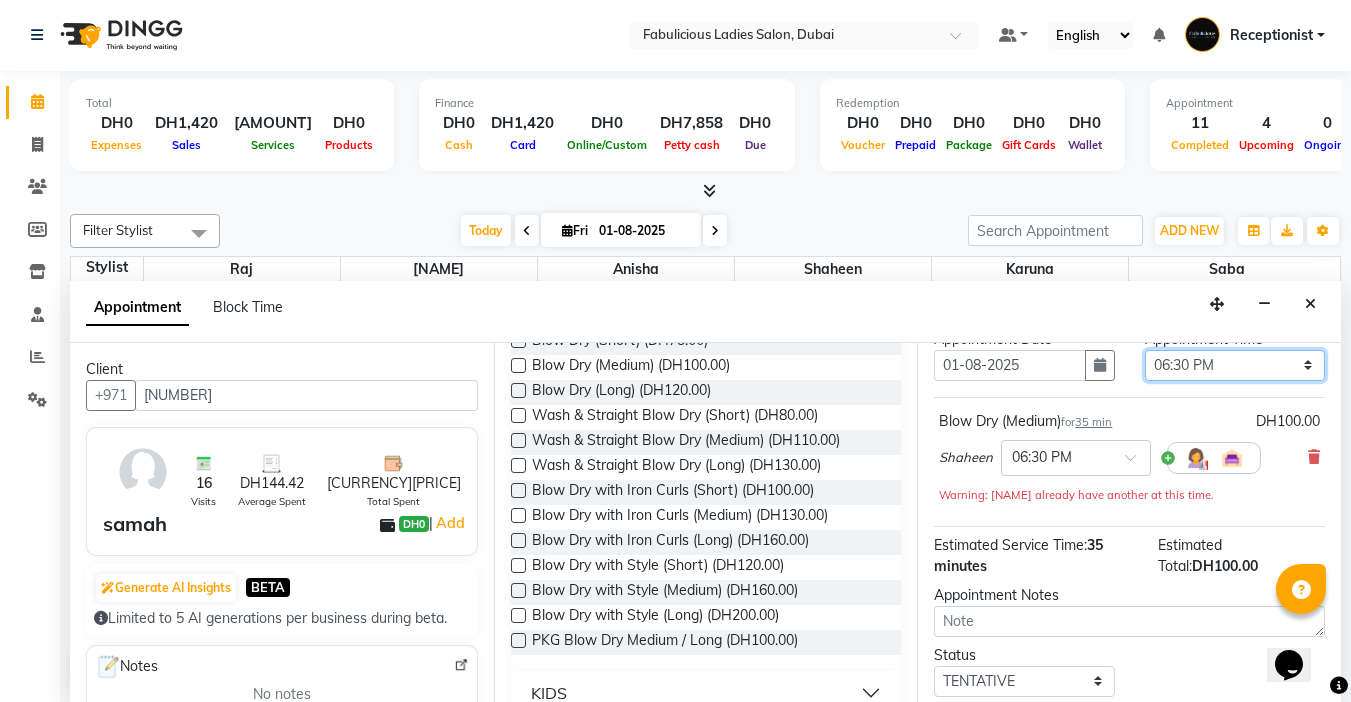 scroll, scrollTop: 224, scrollLeft: 0, axis: vertical 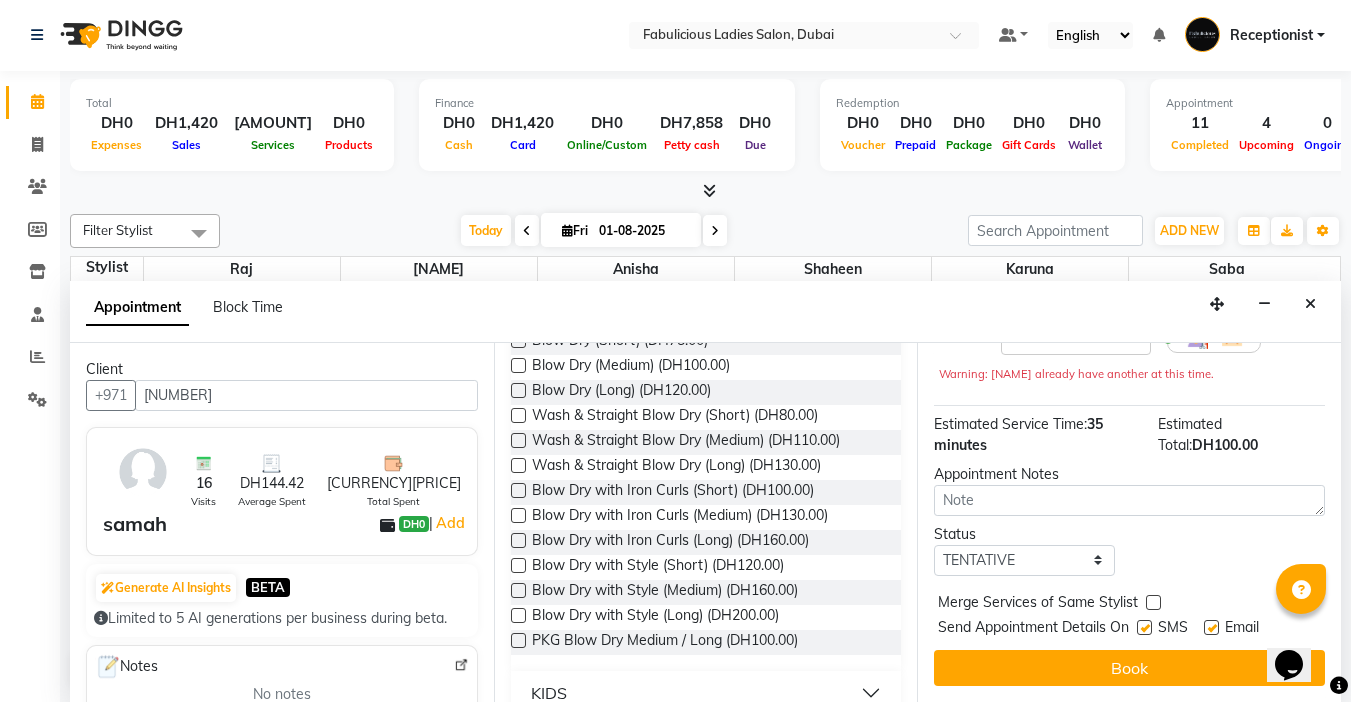 click at bounding box center (1153, 602) 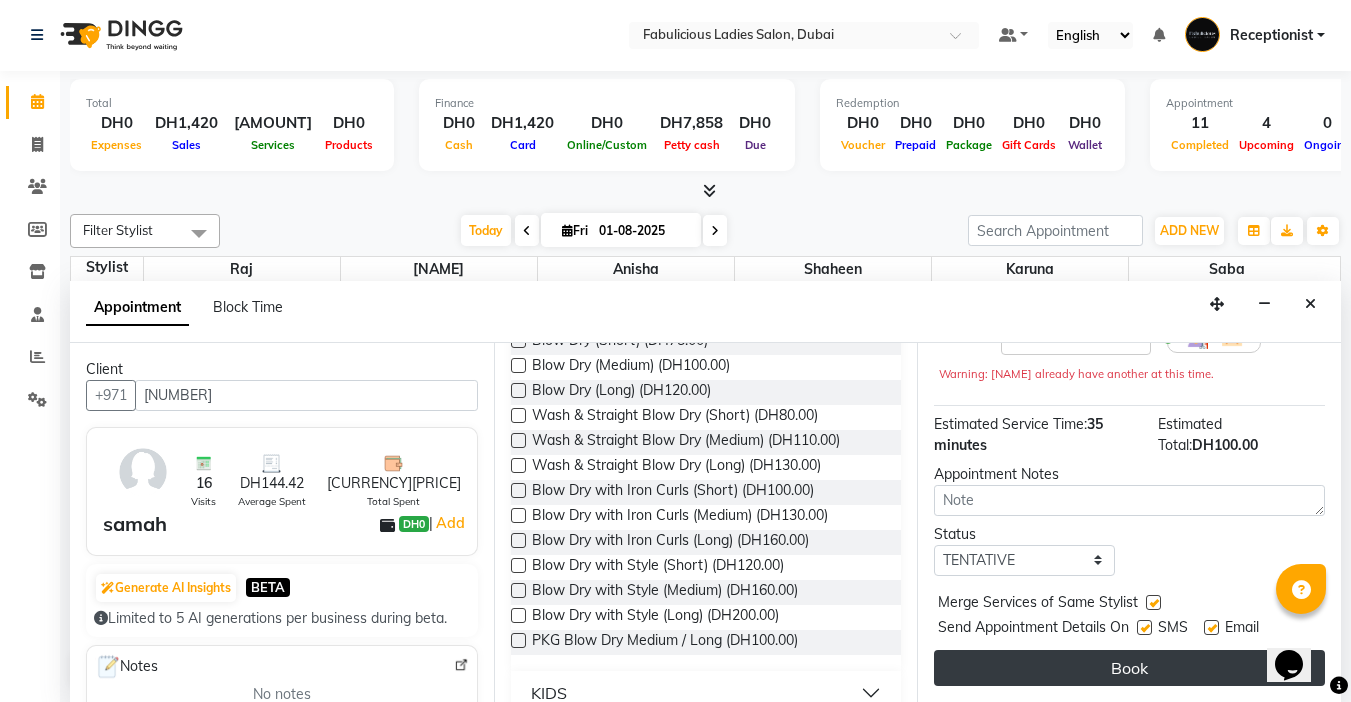 click on "Book" at bounding box center (1129, 668) 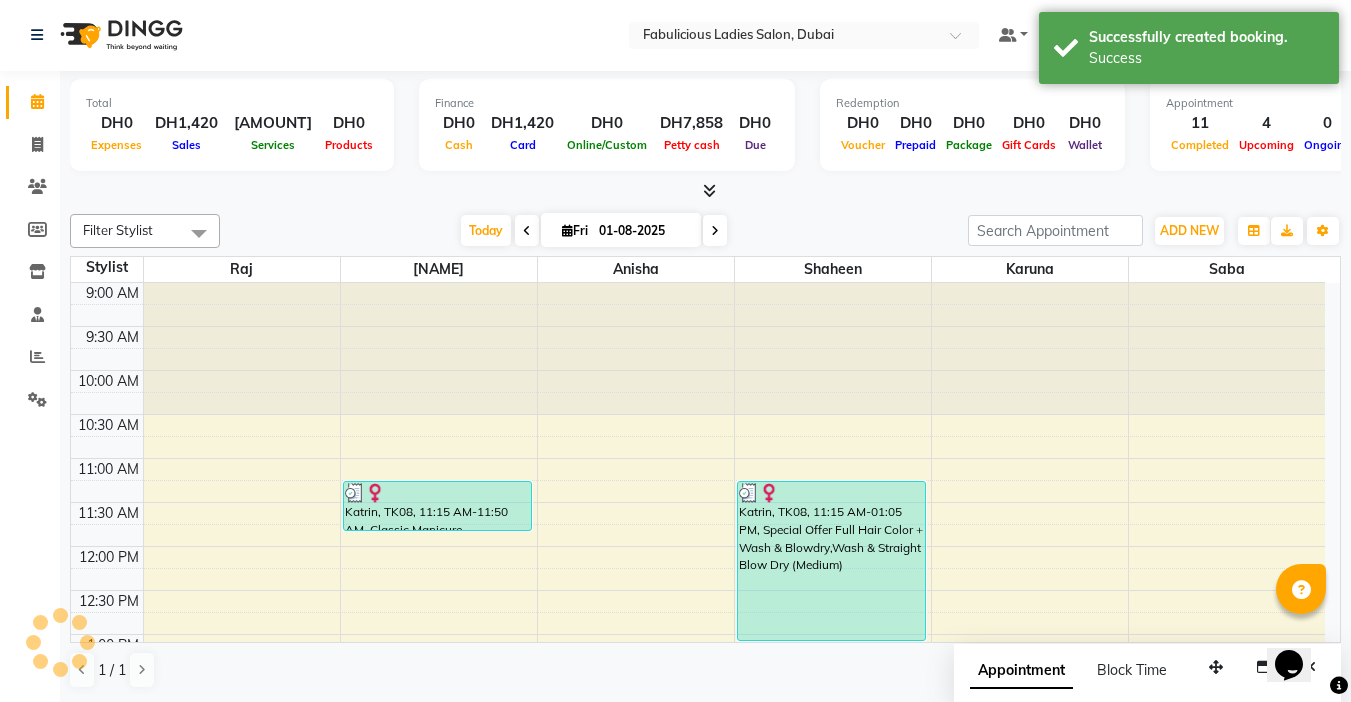 scroll, scrollTop: 0, scrollLeft: 0, axis: both 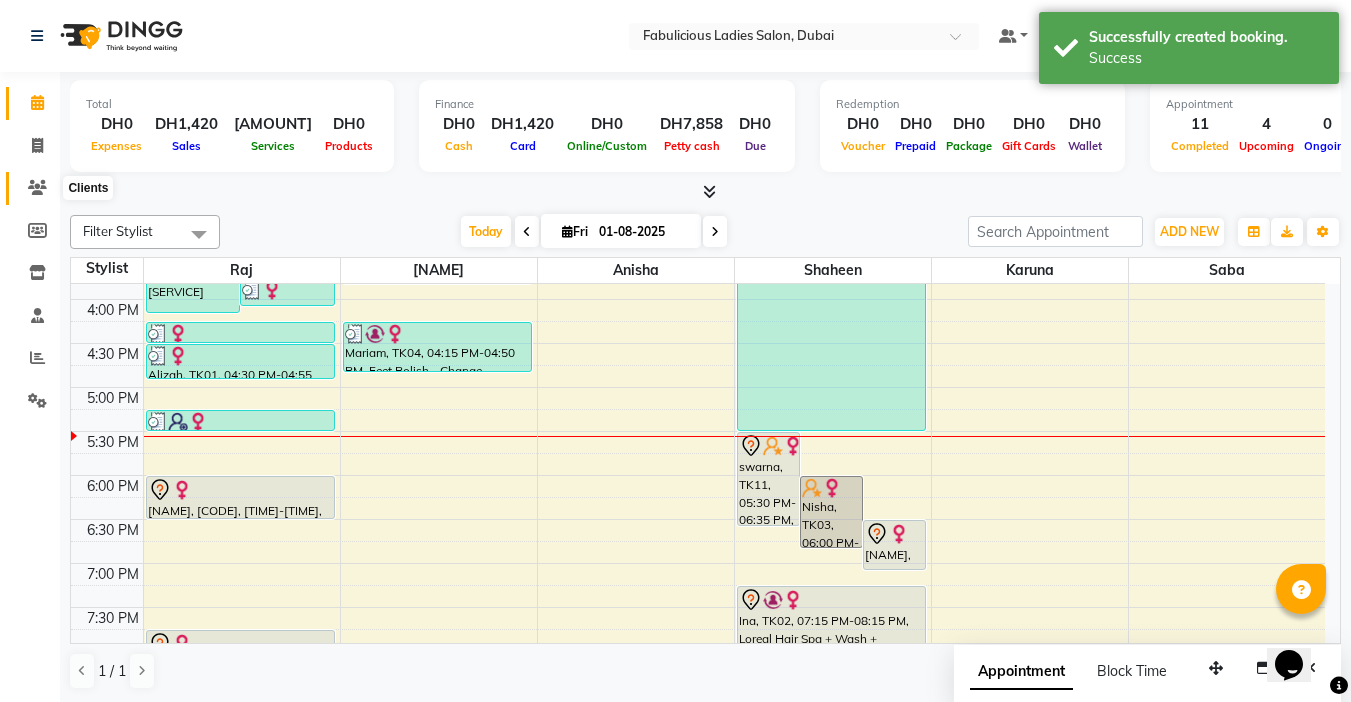 click 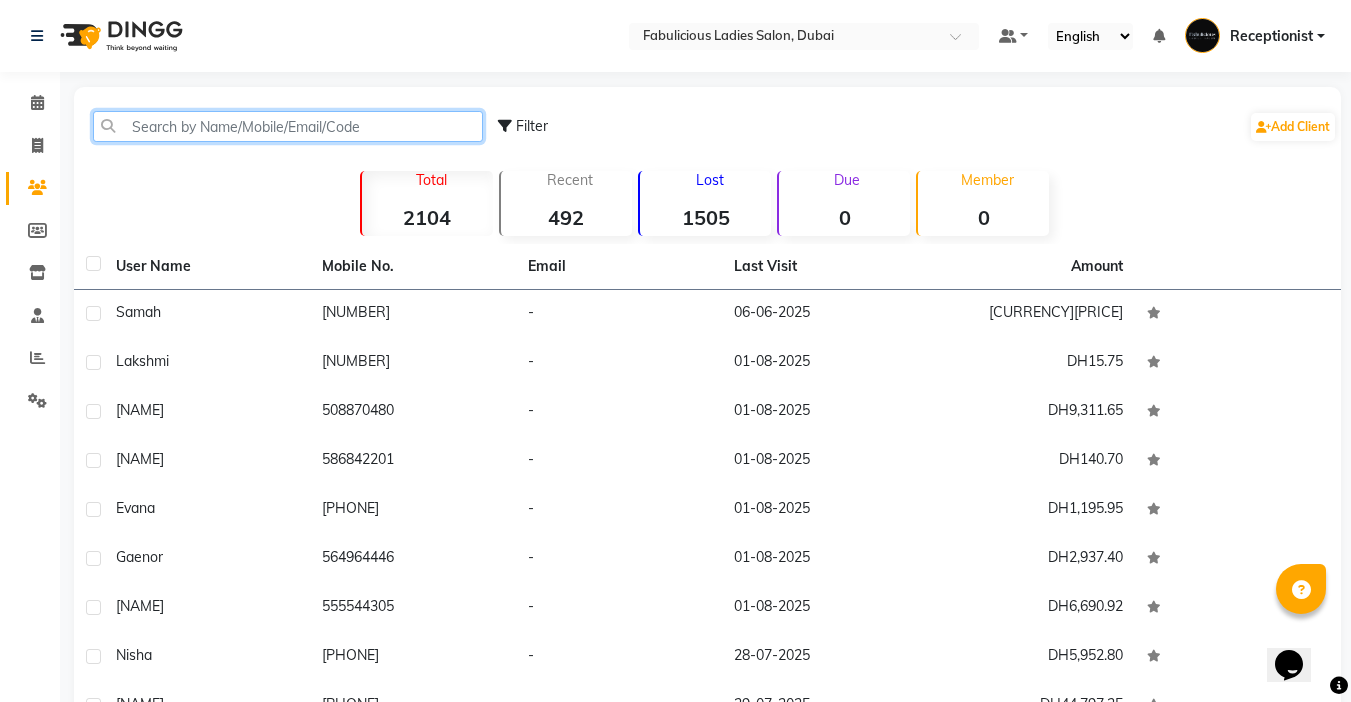 click 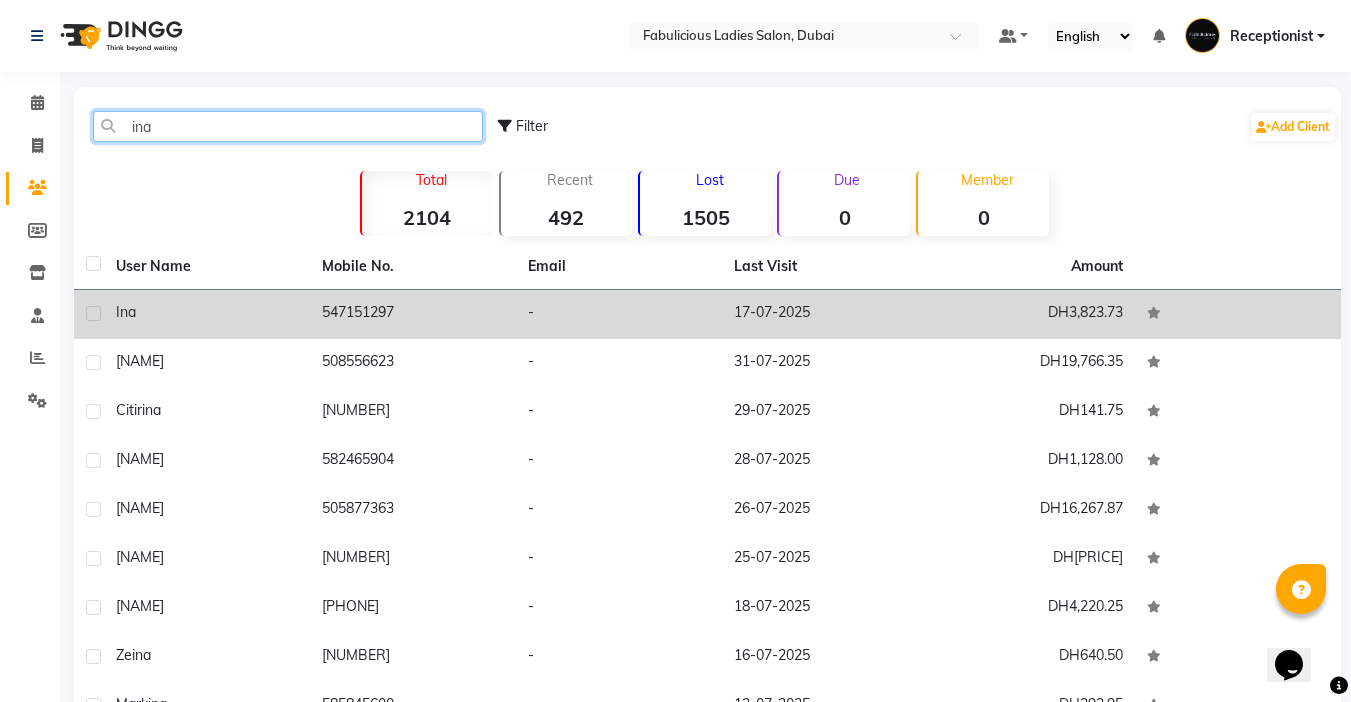 type on "ina" 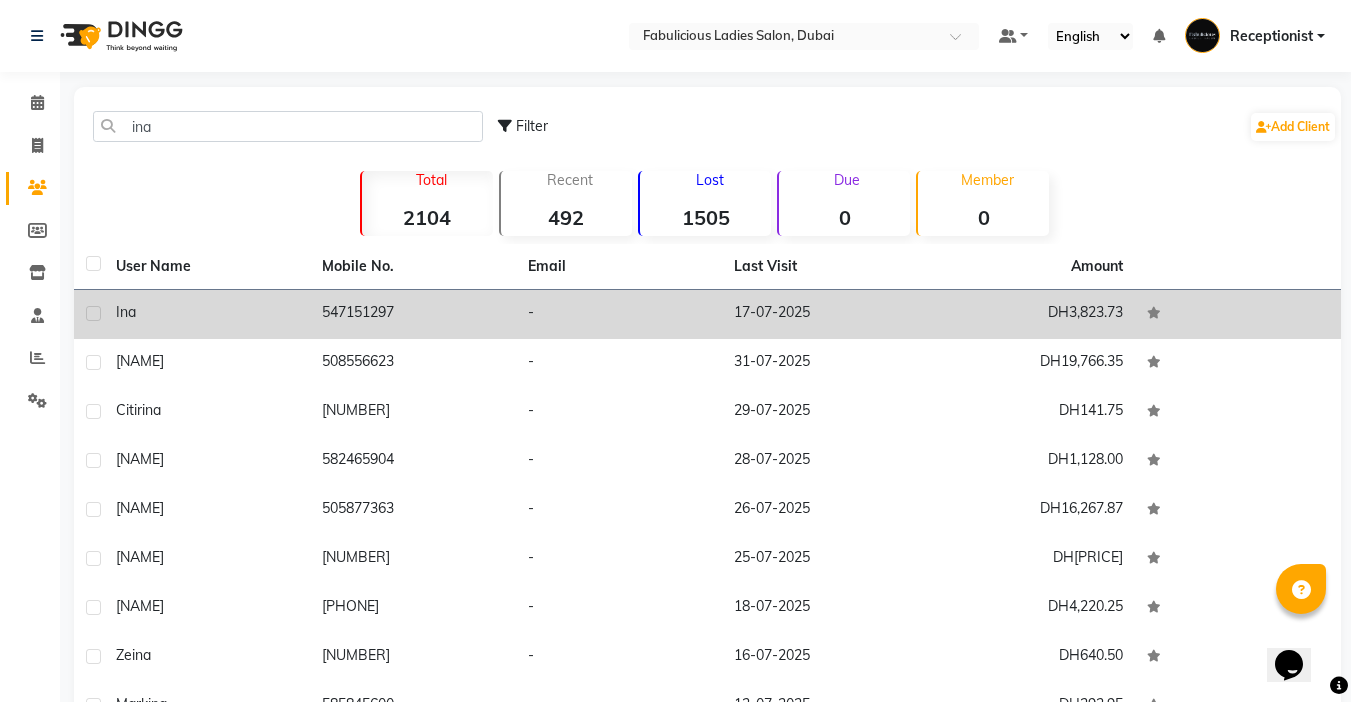 click 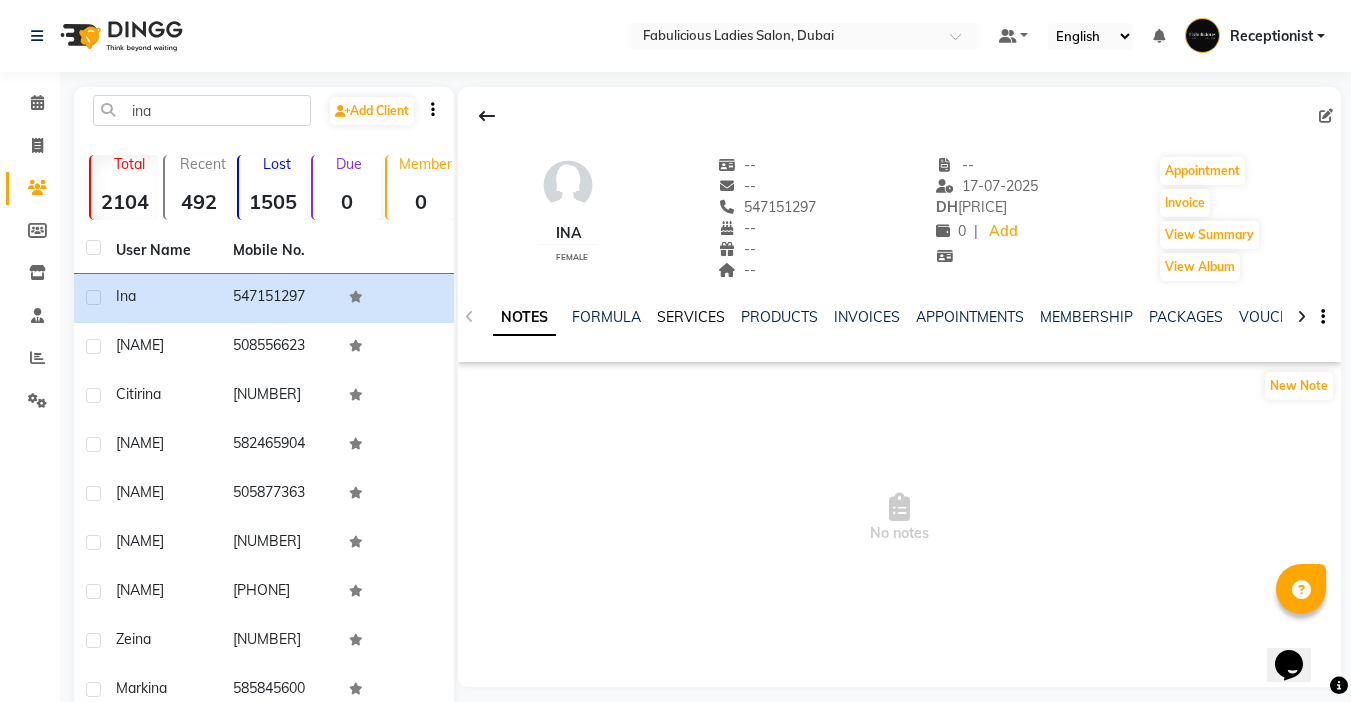 click on "SERVICES" 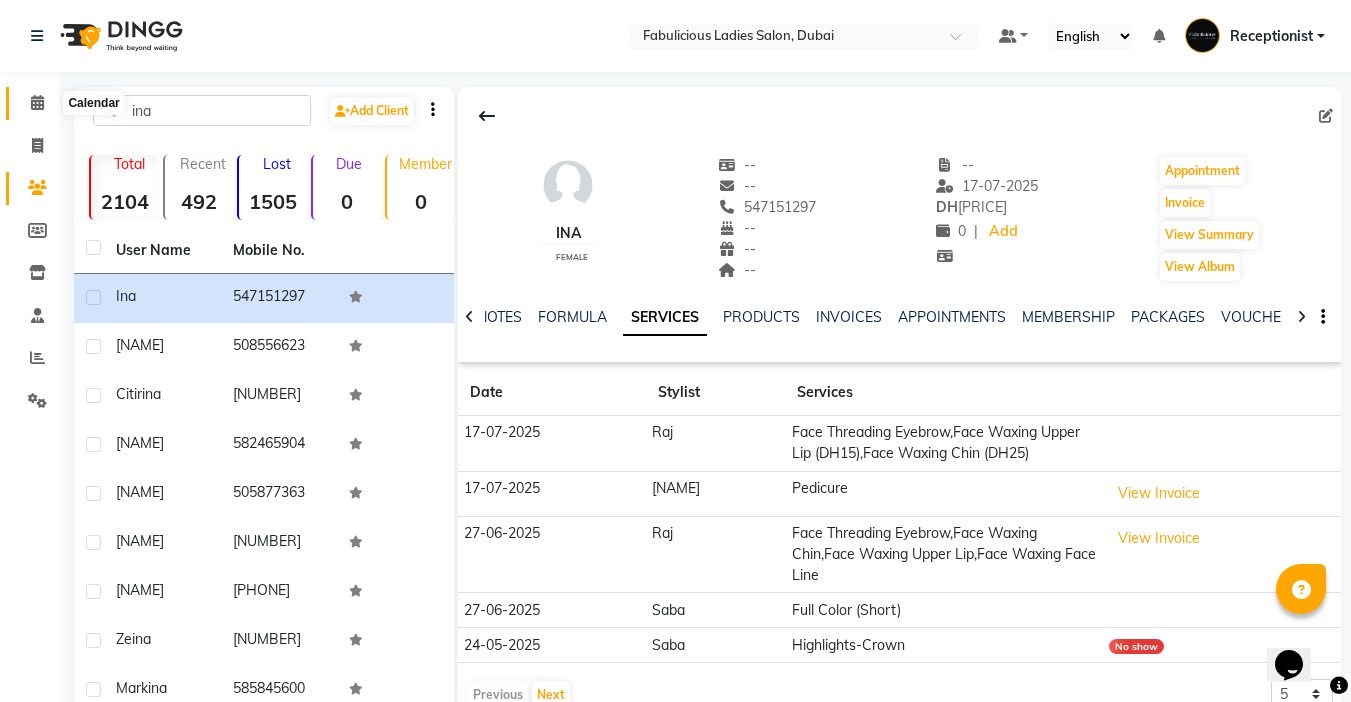 click 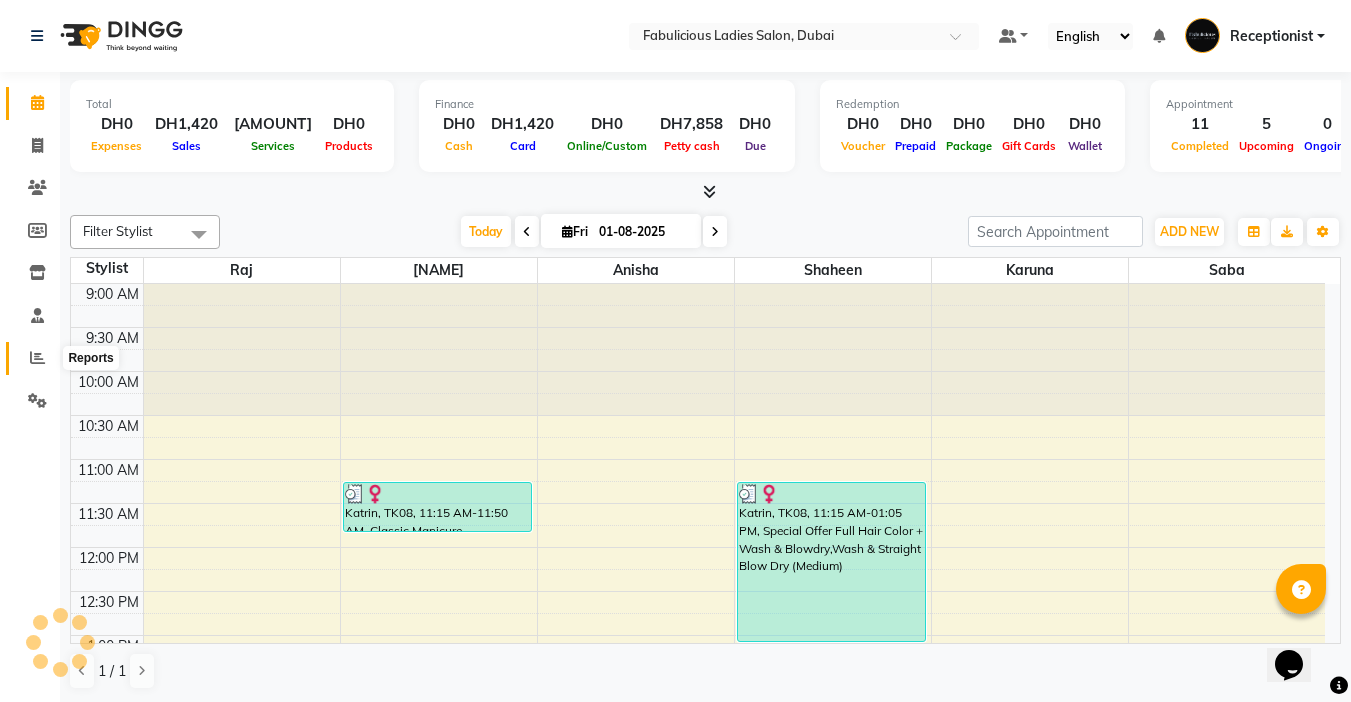 click 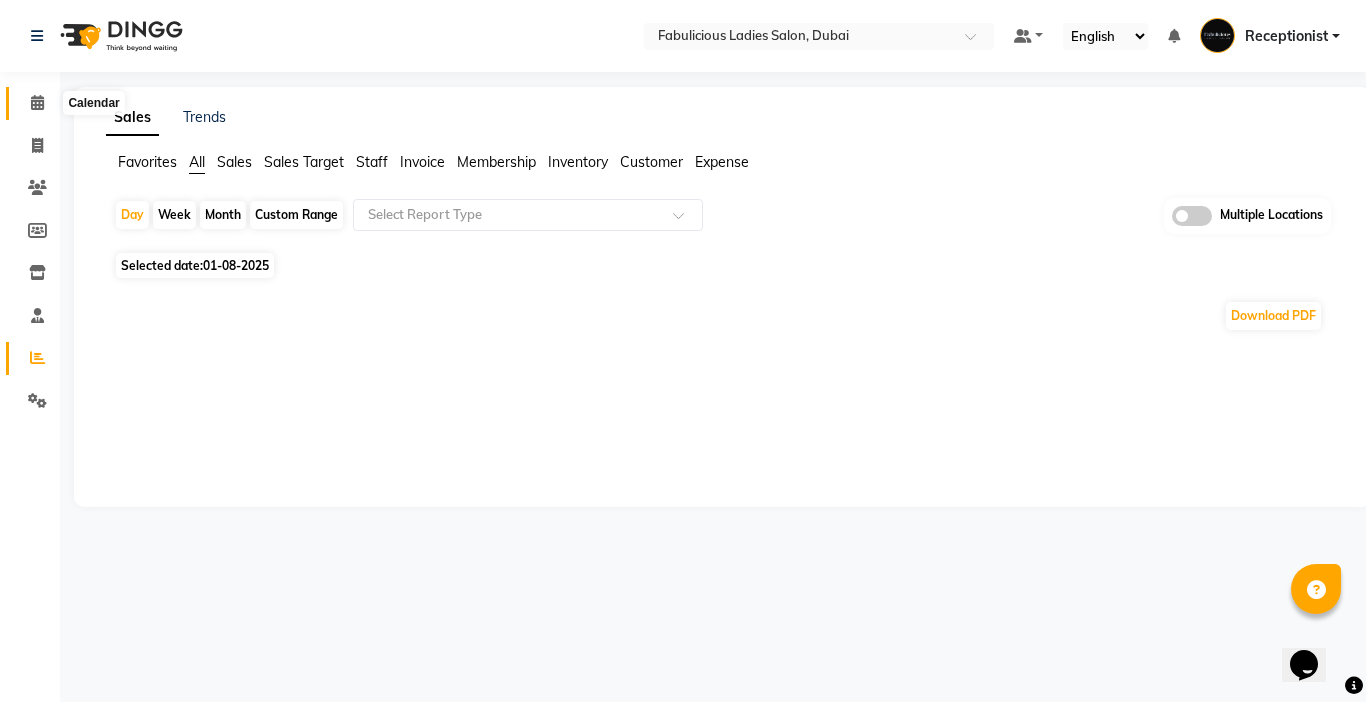 click 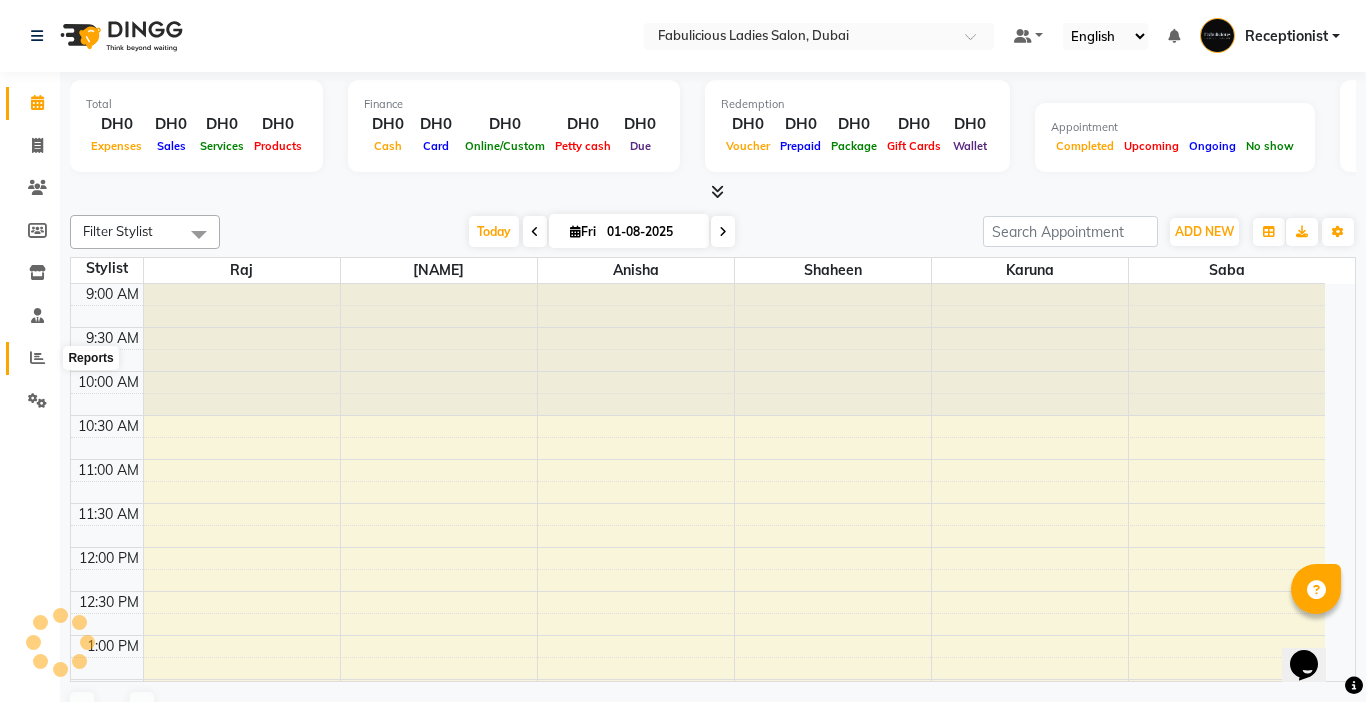 click 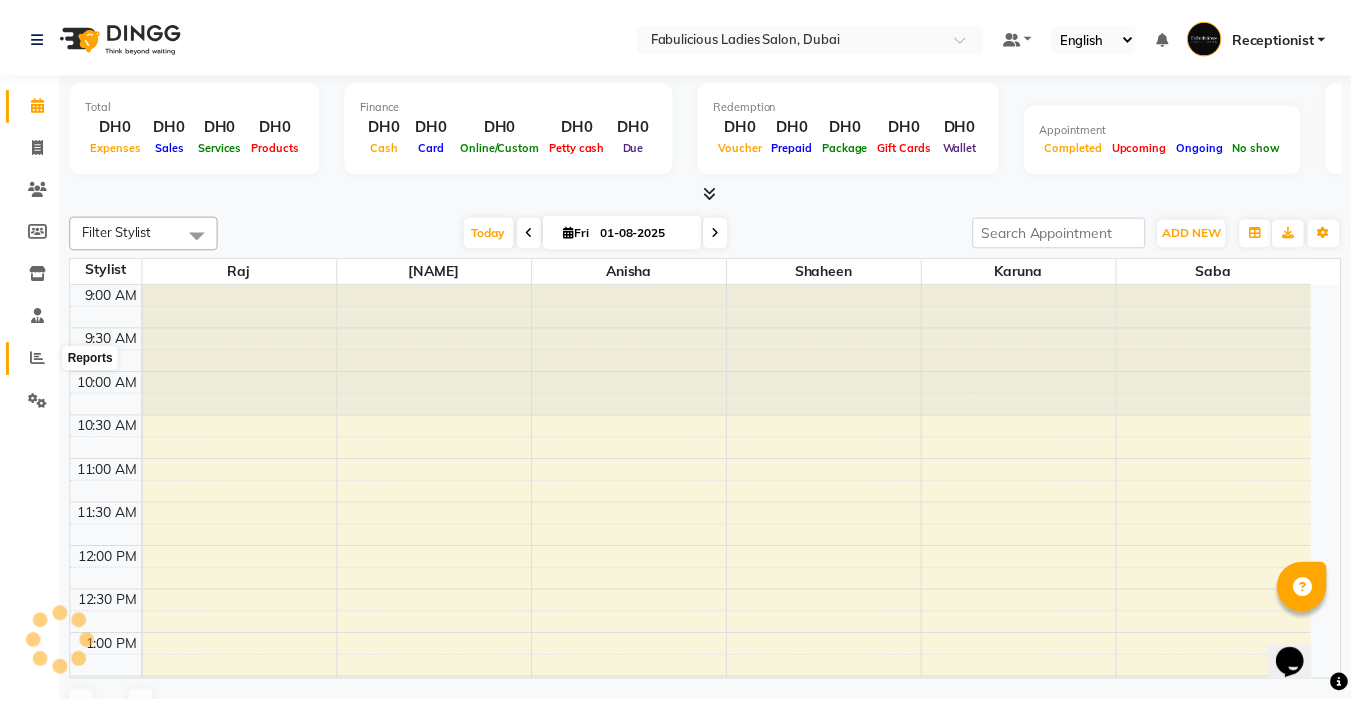 scroll, scrollTop: 0, scrollLeft: 0, axis: both 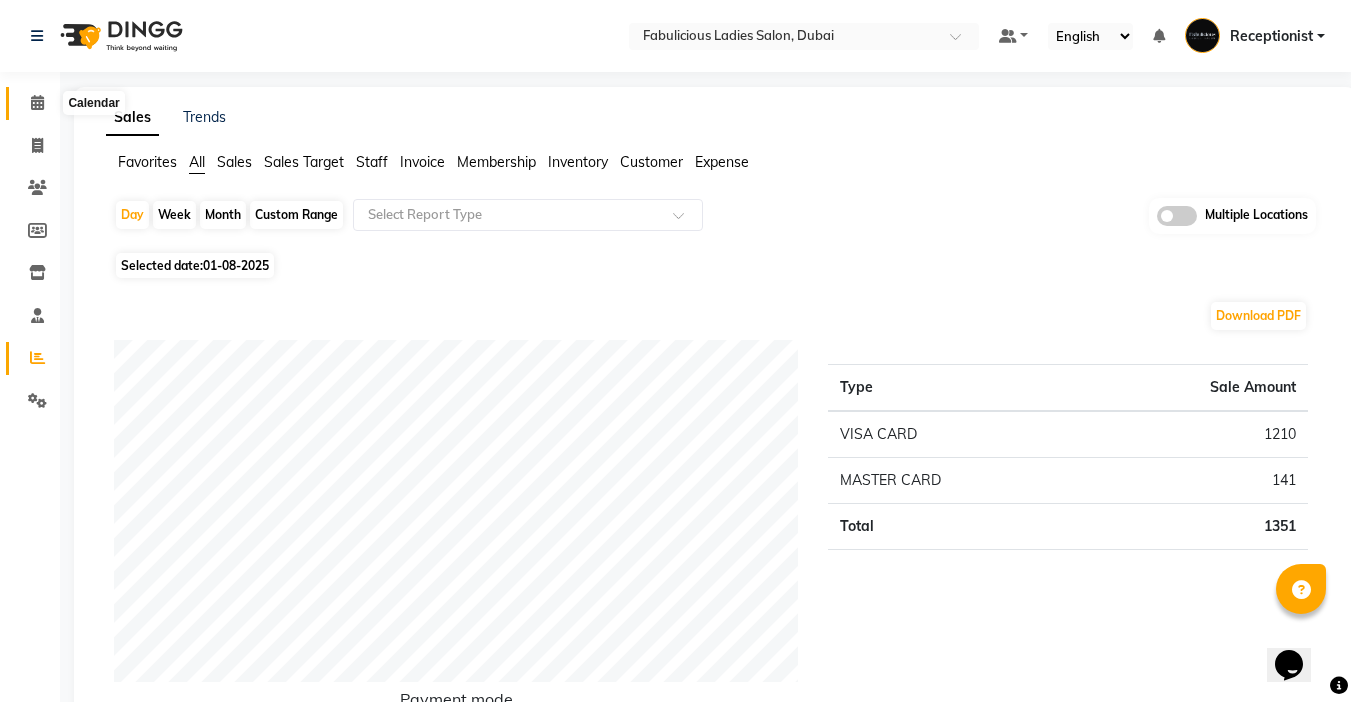 click 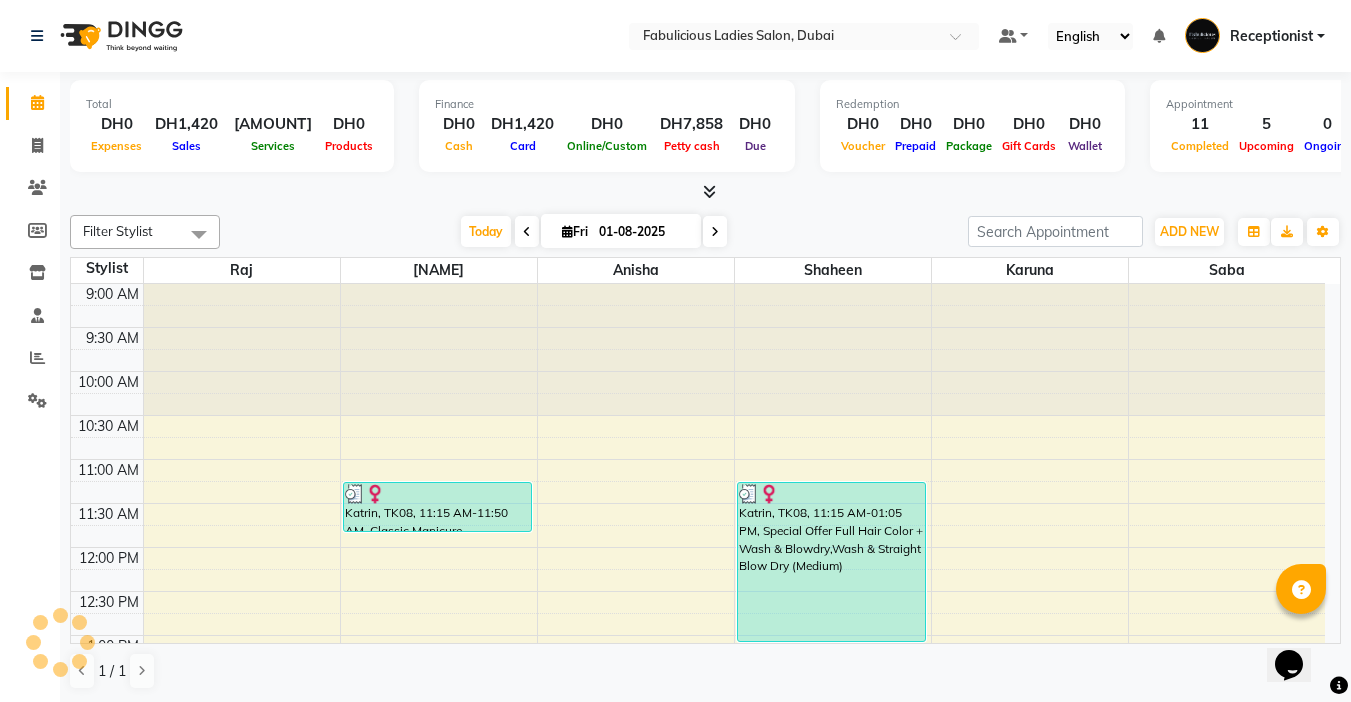 scroll, scrollTop: 705, scrollLeft: 0, axis: vertical 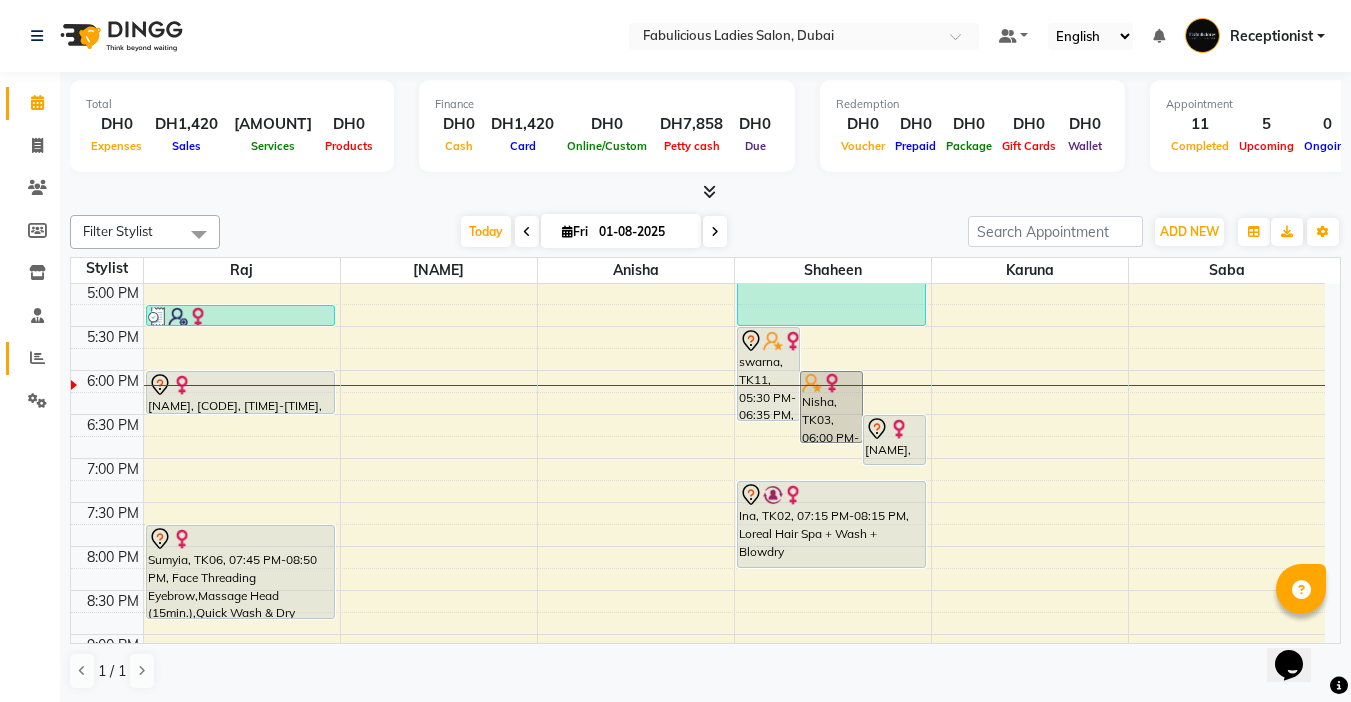 click 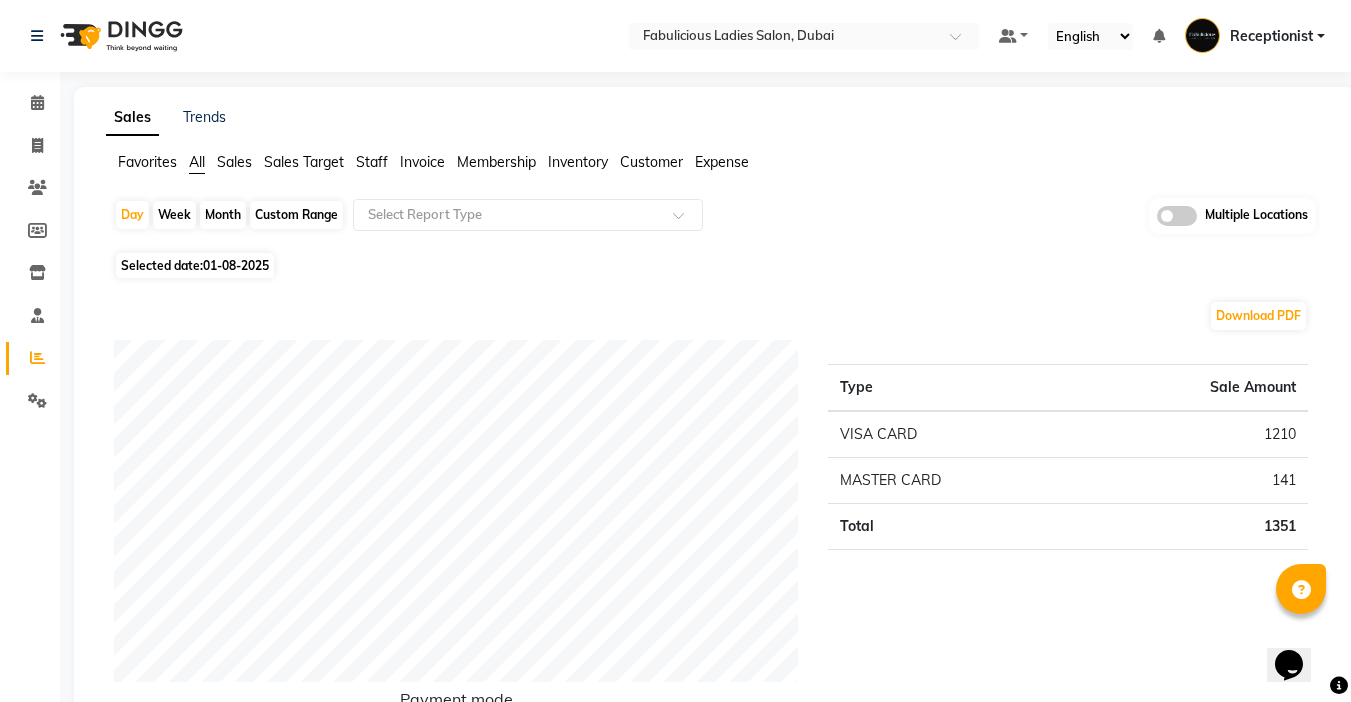 click on "Month" 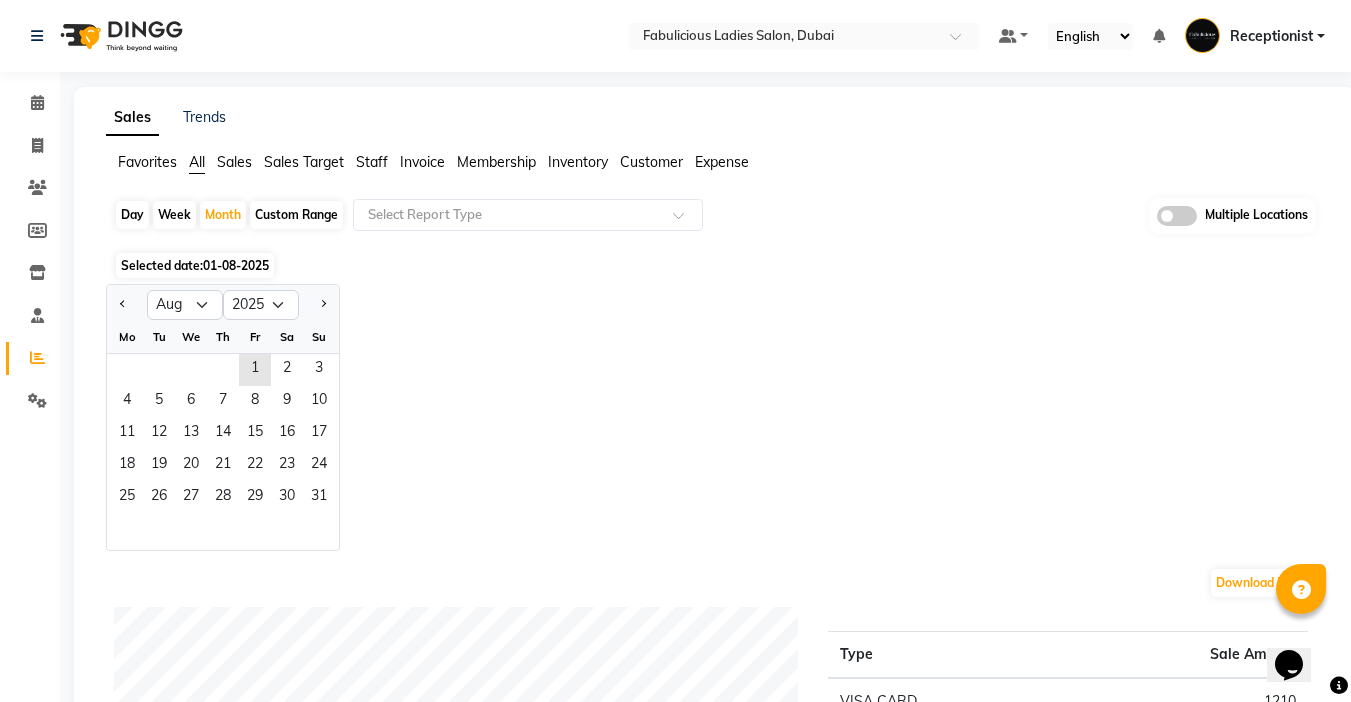 click 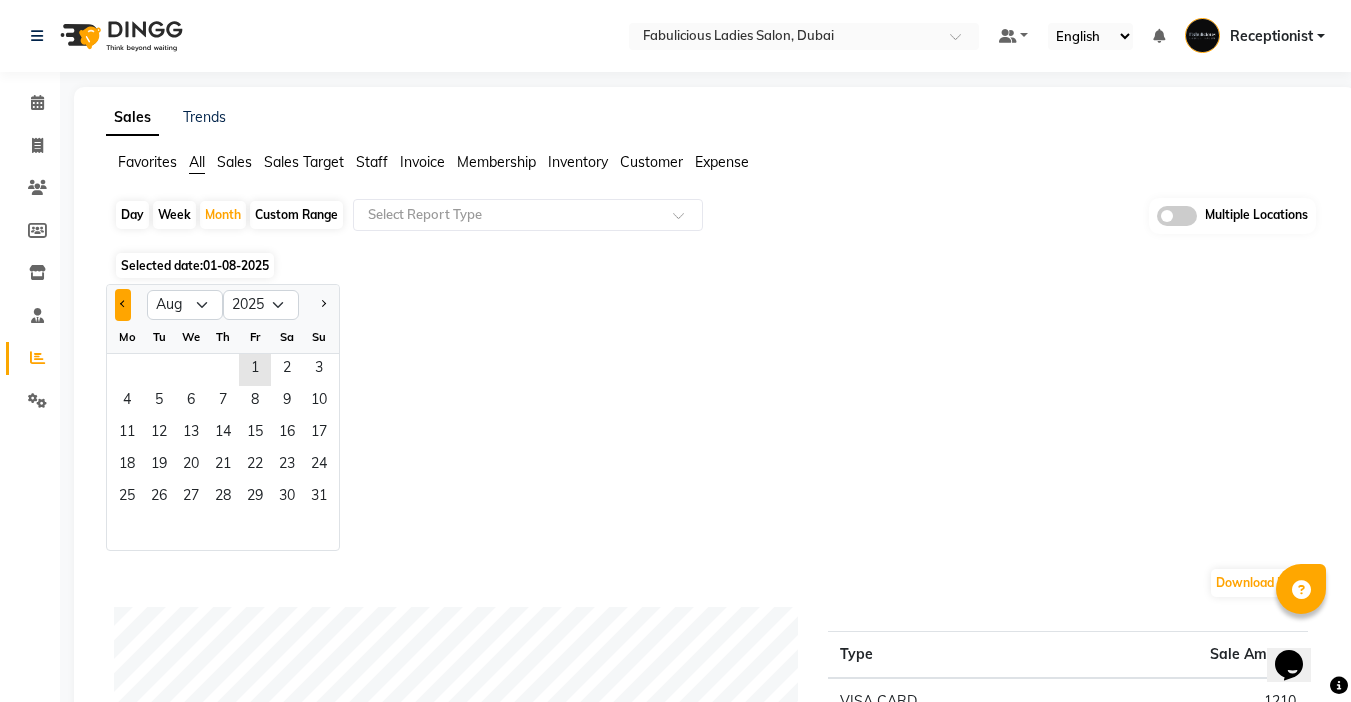click 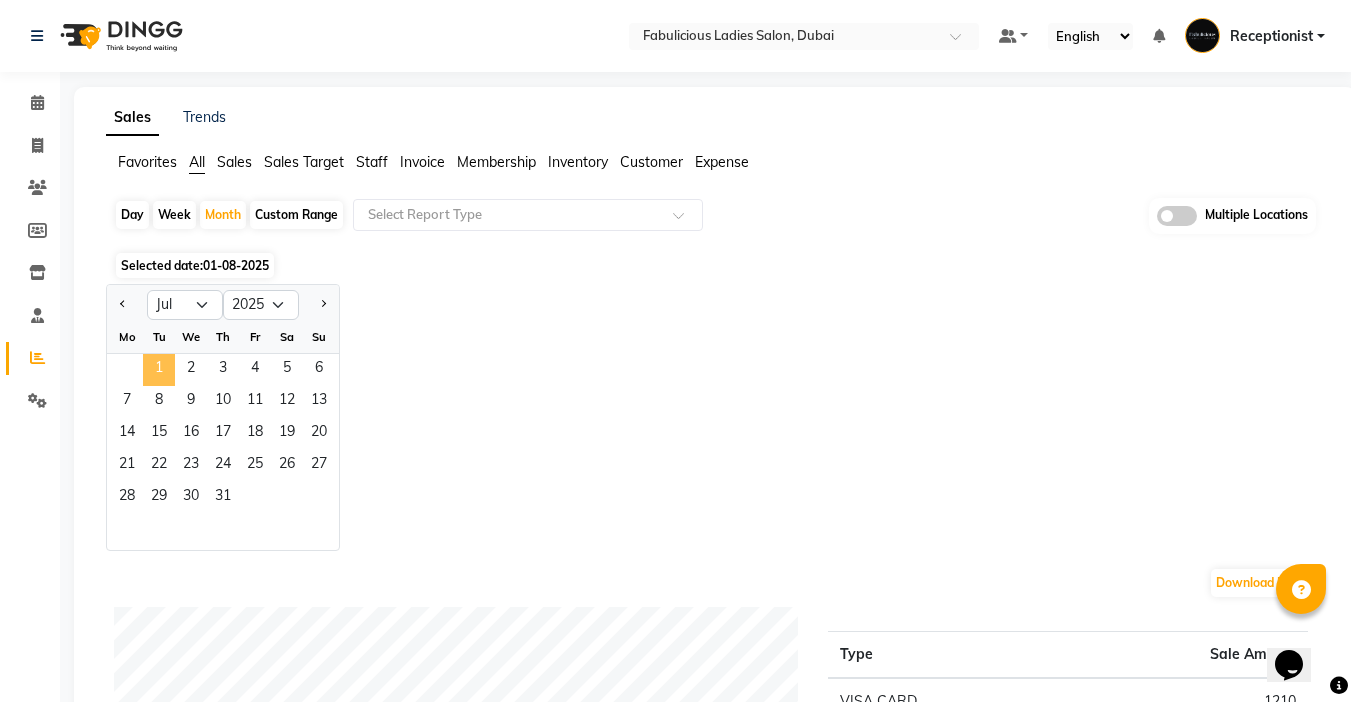 click on "1" 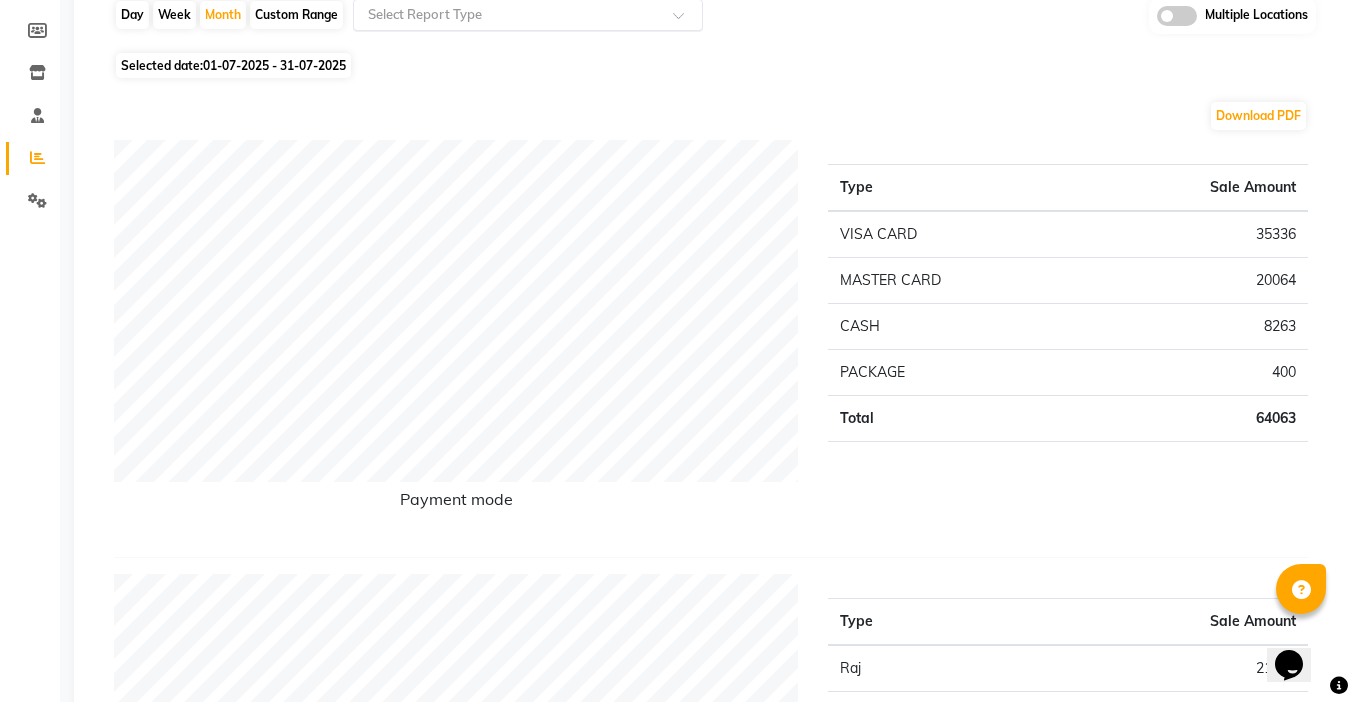 scroll, scrollTop: 0, scrollLeft: 0, axis: both 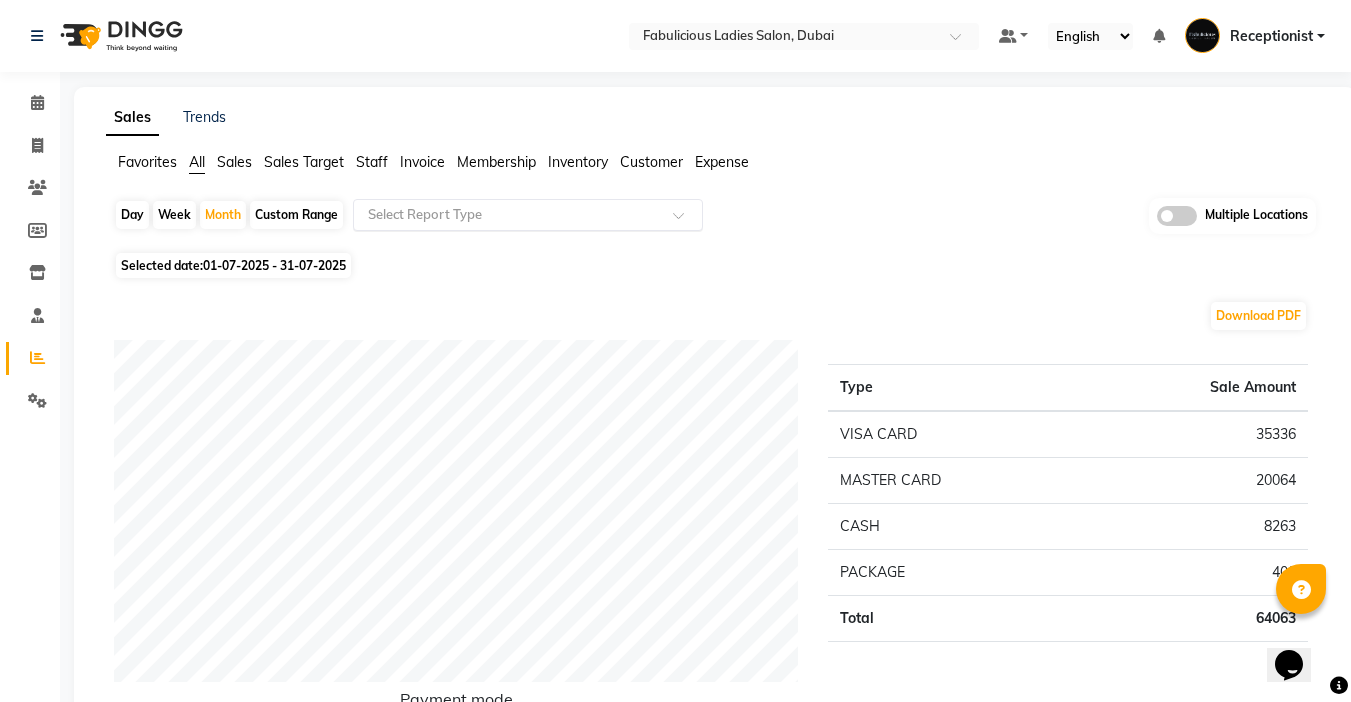 click 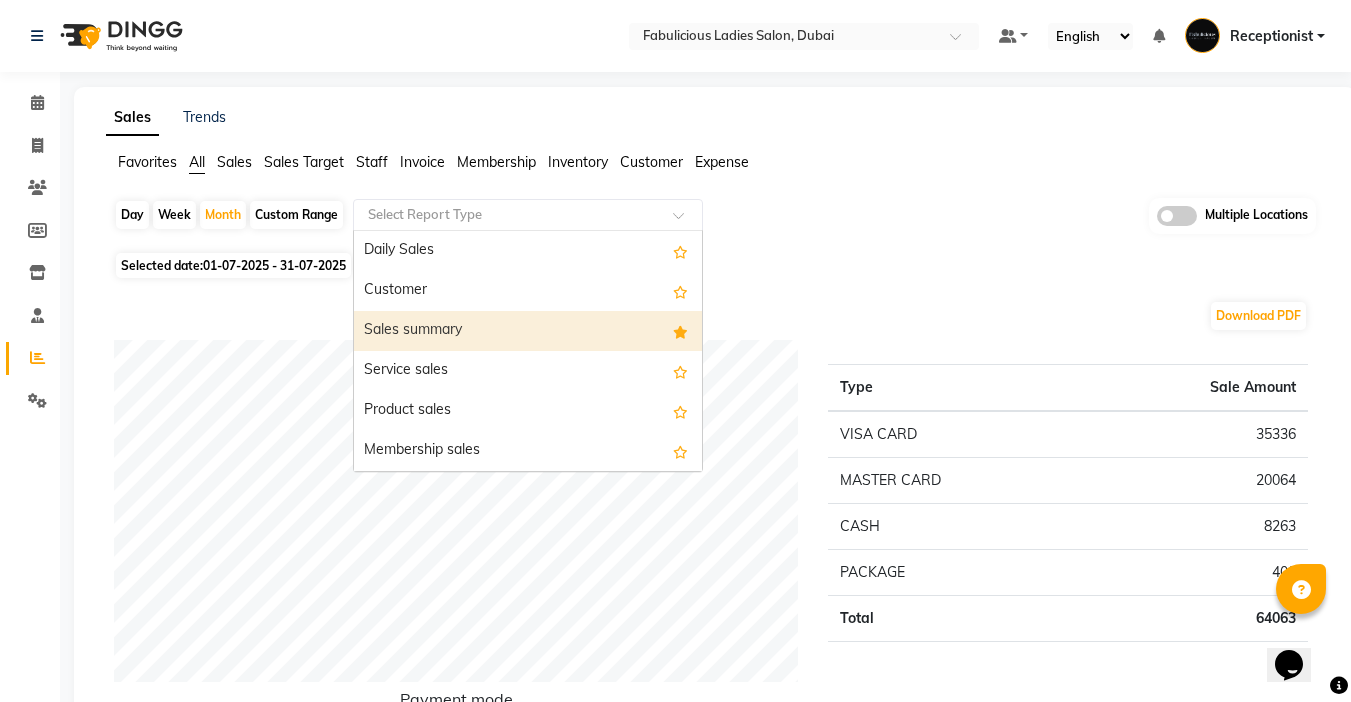 click on "Sales summary" at bounding box center (528, 331) 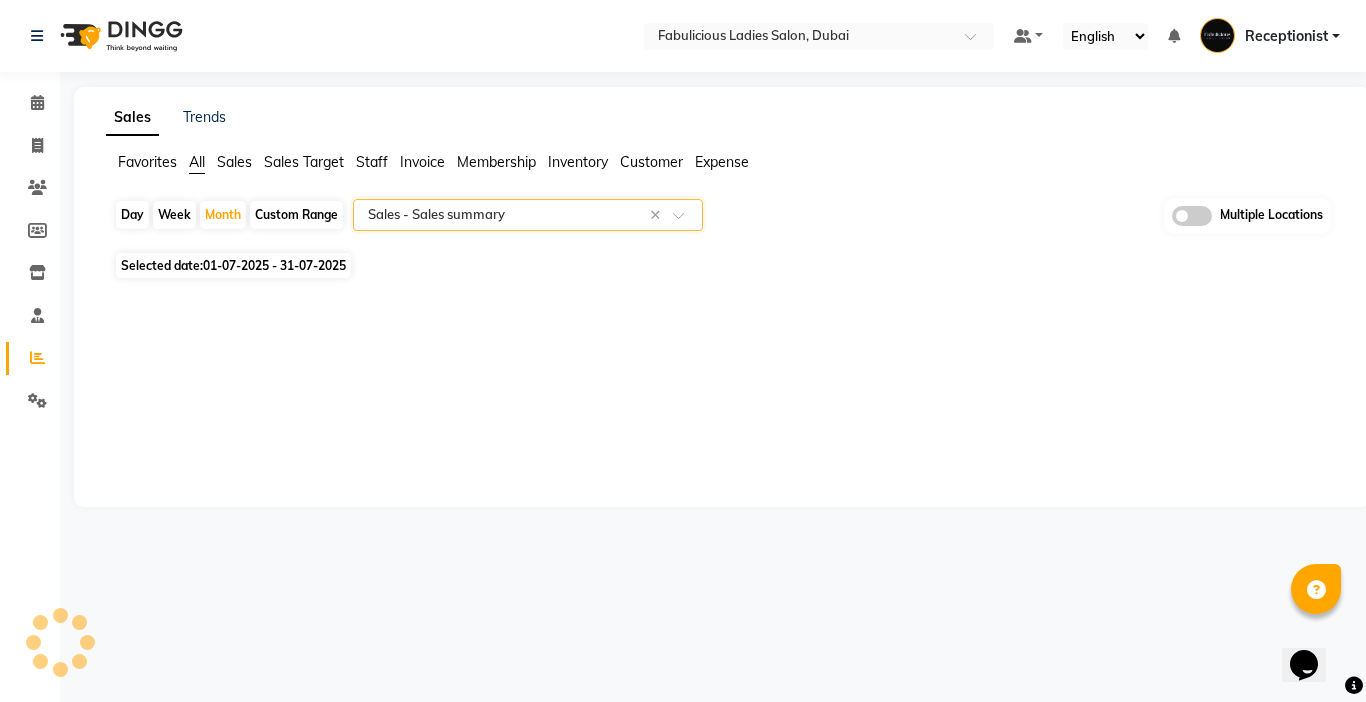 select on "filtered_report" 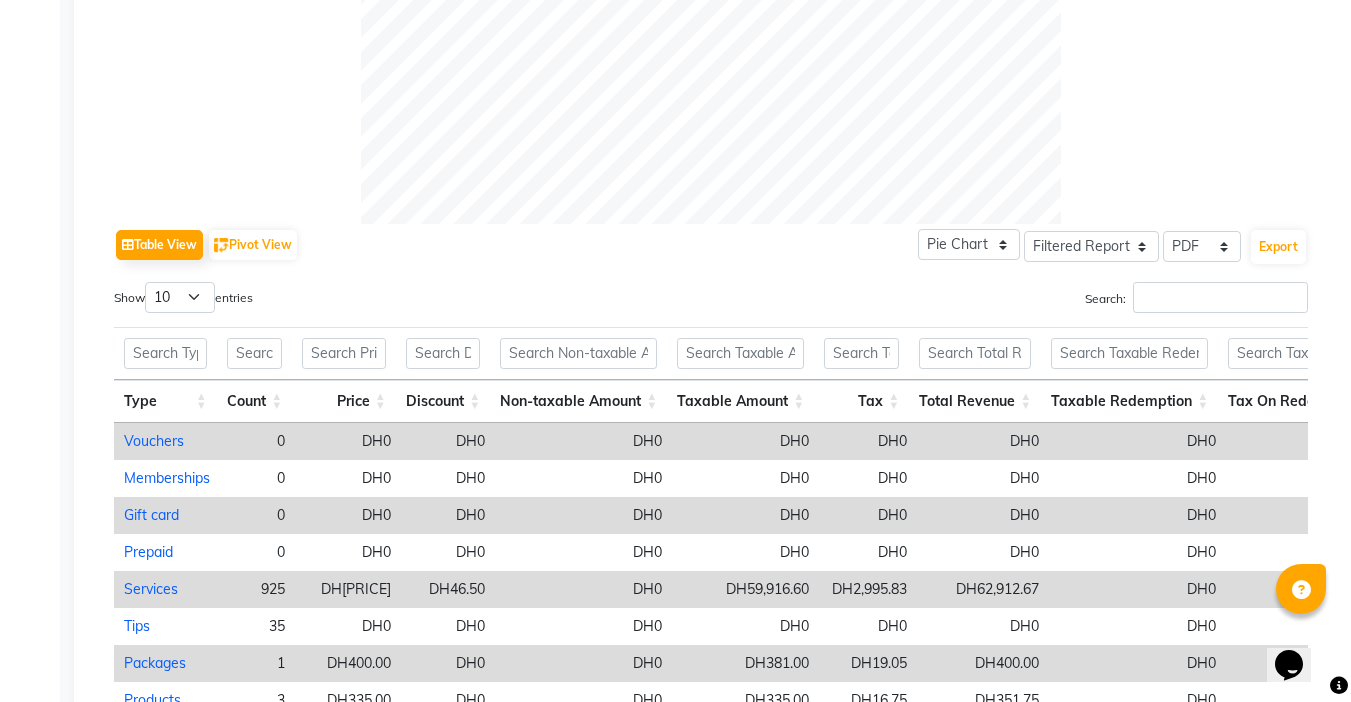 scroll, scrollTop: 900, scrollLeft: 0, axis: vertical 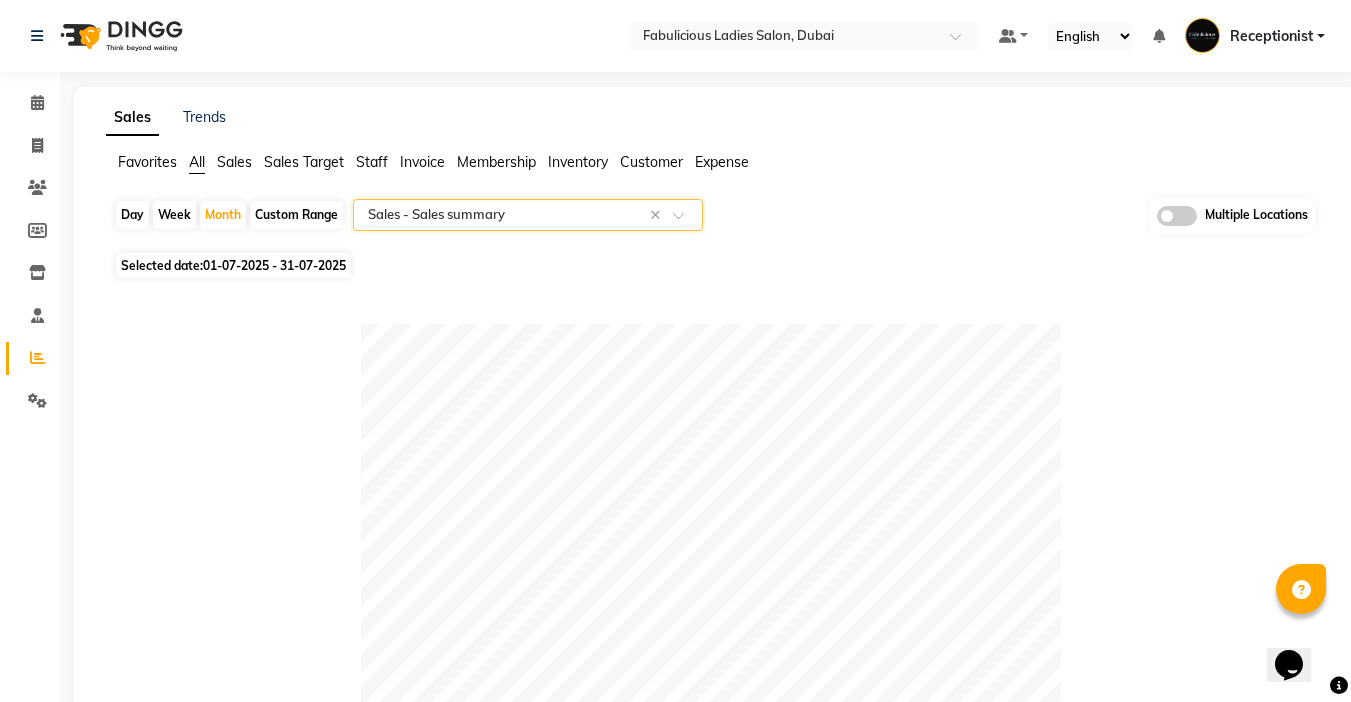 click 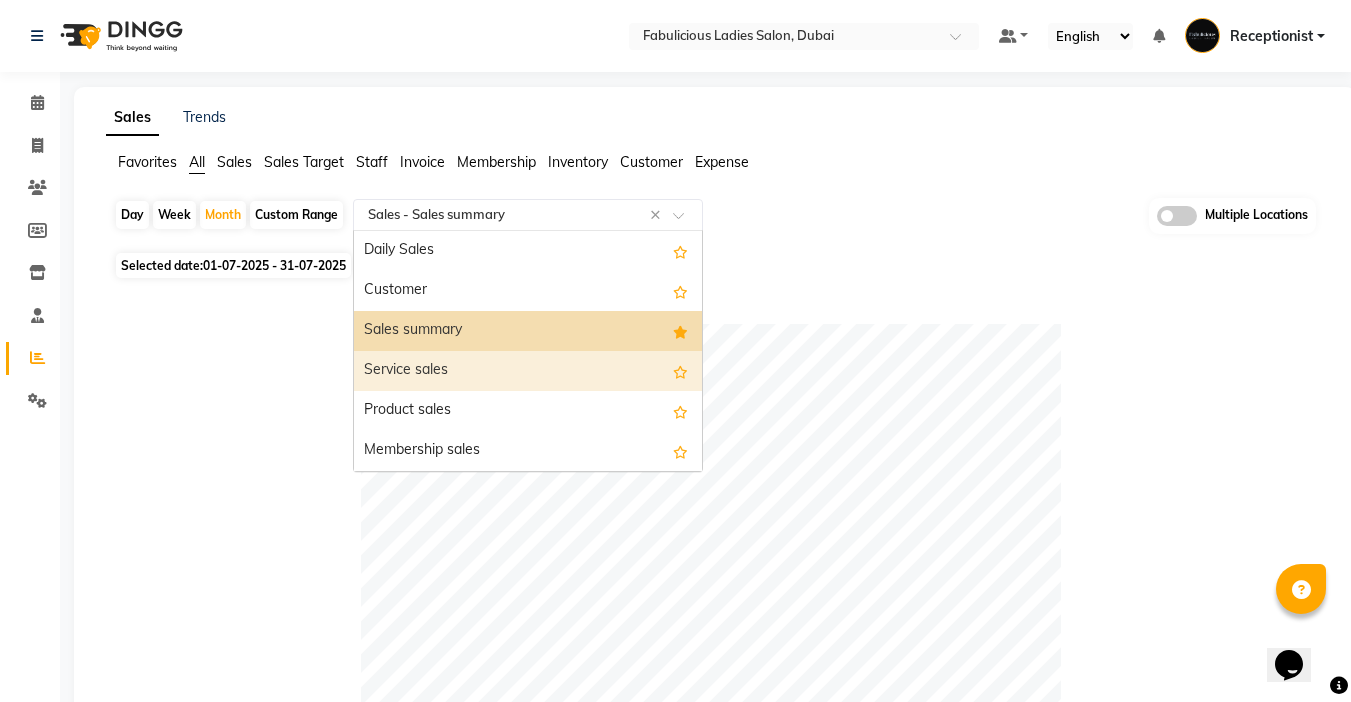 click on "Service sales" at bounding box center (528, 371) 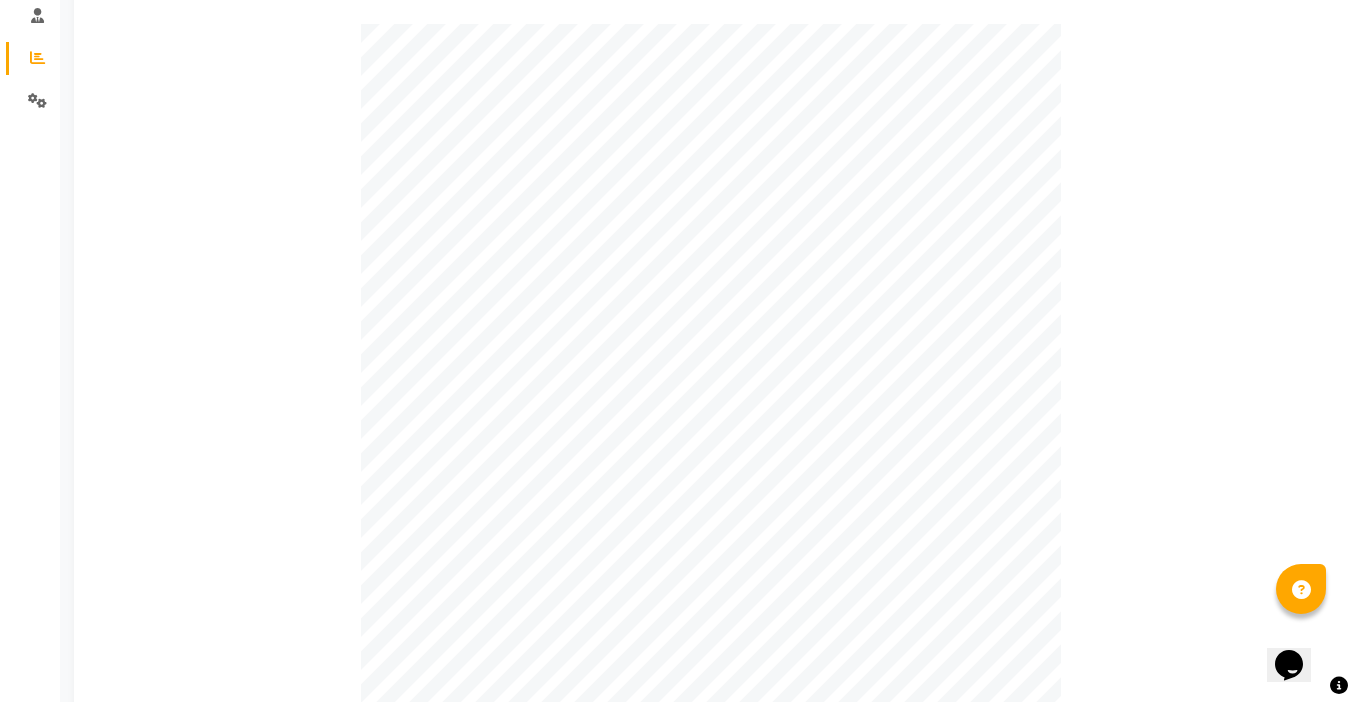 scroll, scrollTop: 0, scrollLeft: 0, axis: both 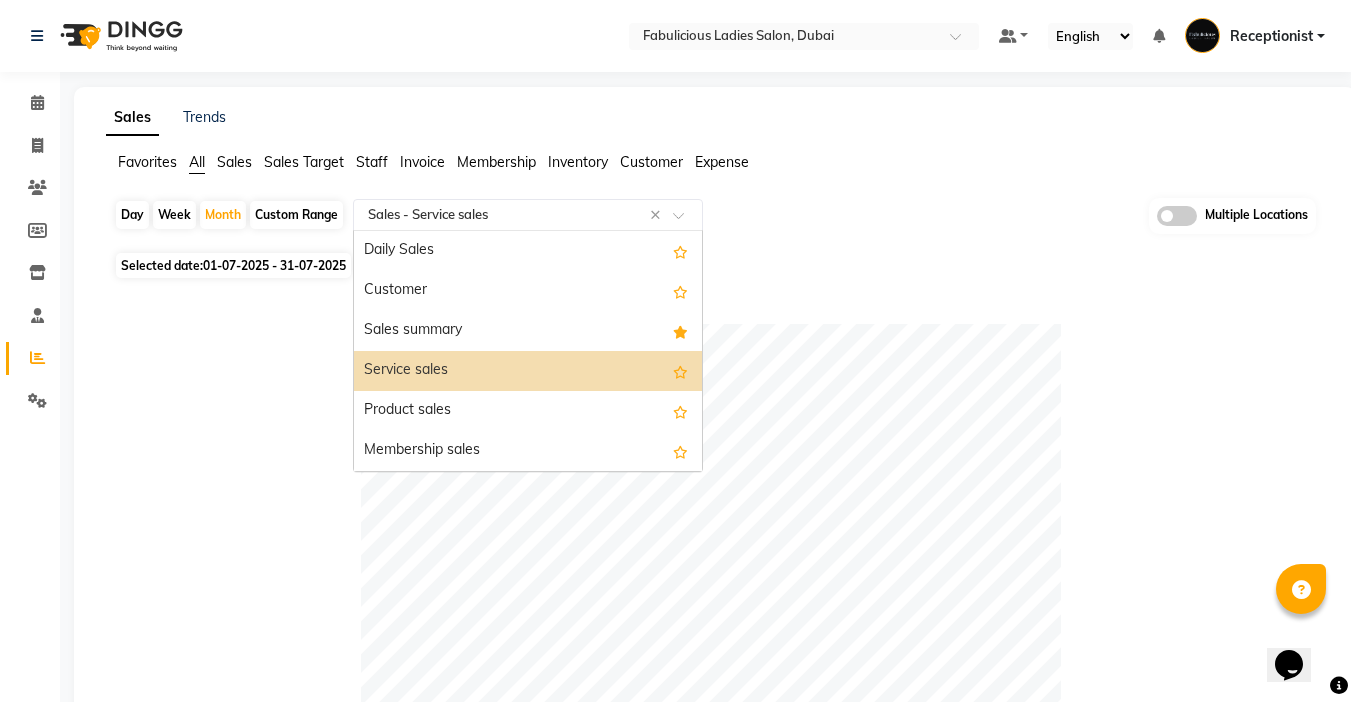 click 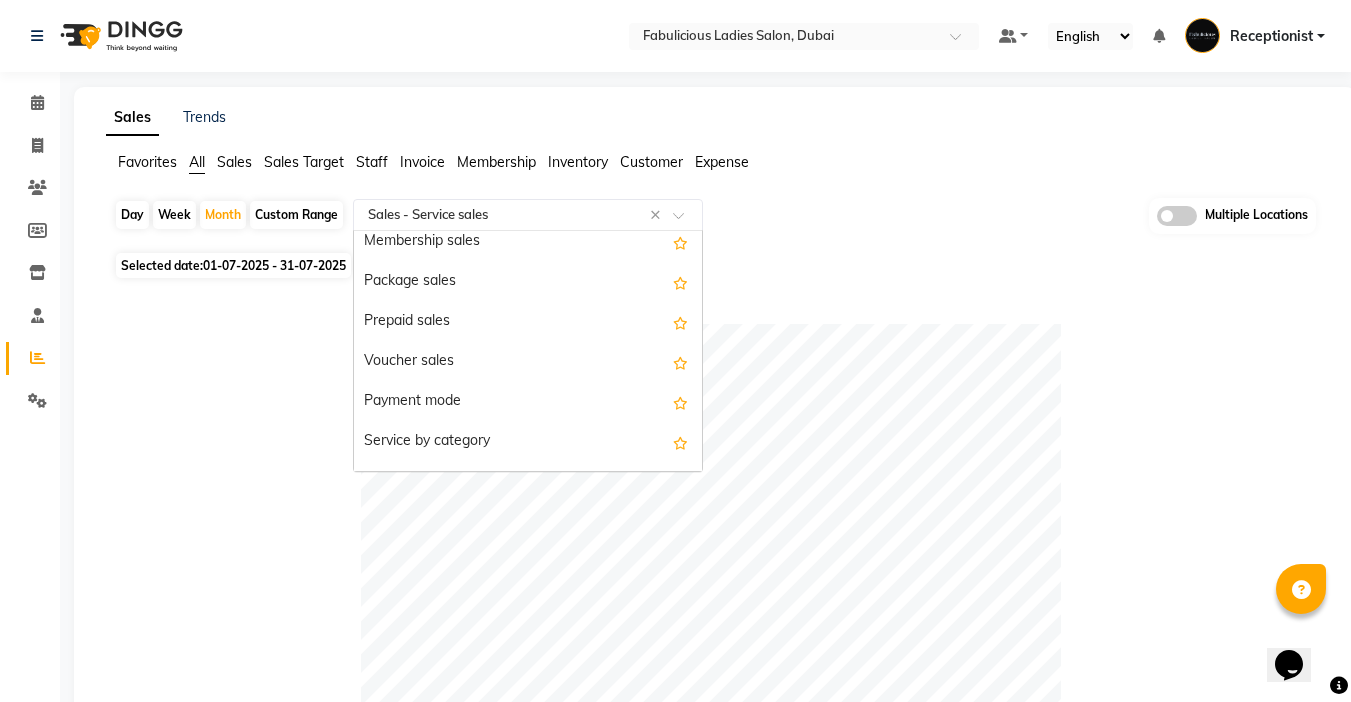 scroll, scrollTop: 225, scrollLeft: 0, axis: vertical 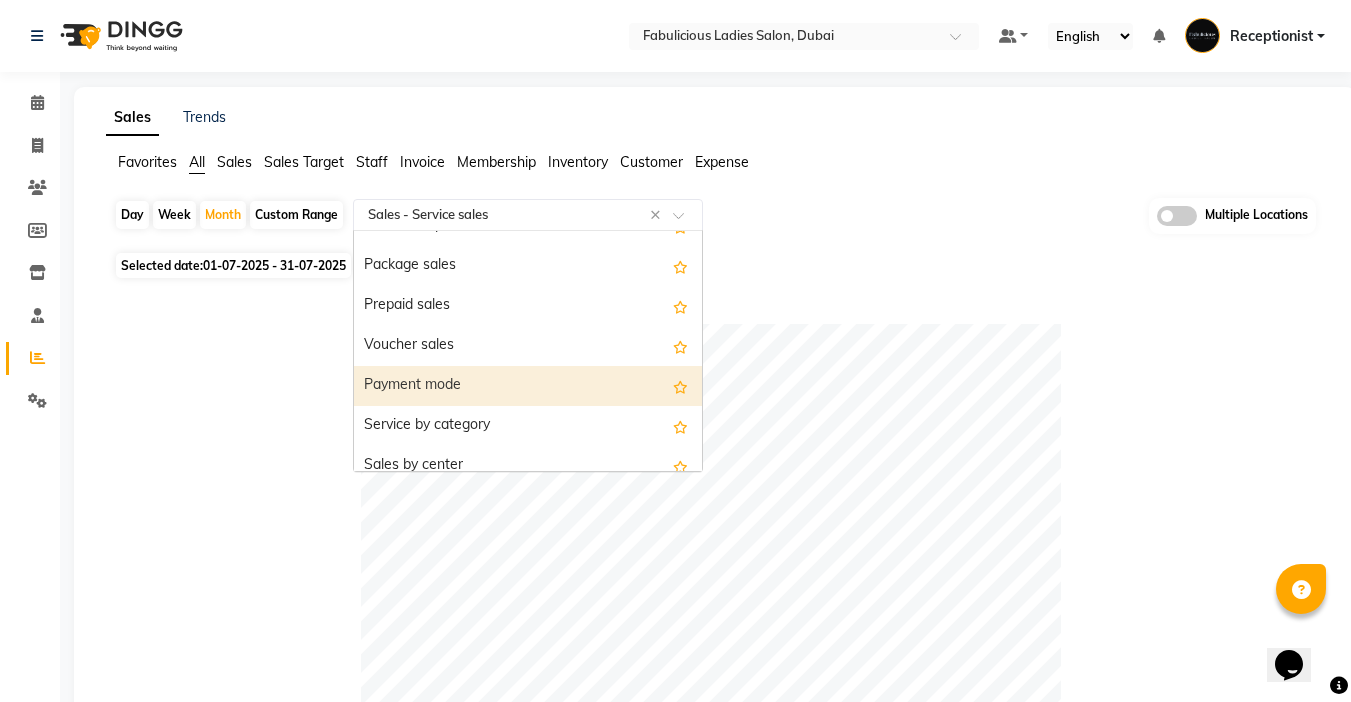 click on "Payment mode" at bounding box center (528, 386) 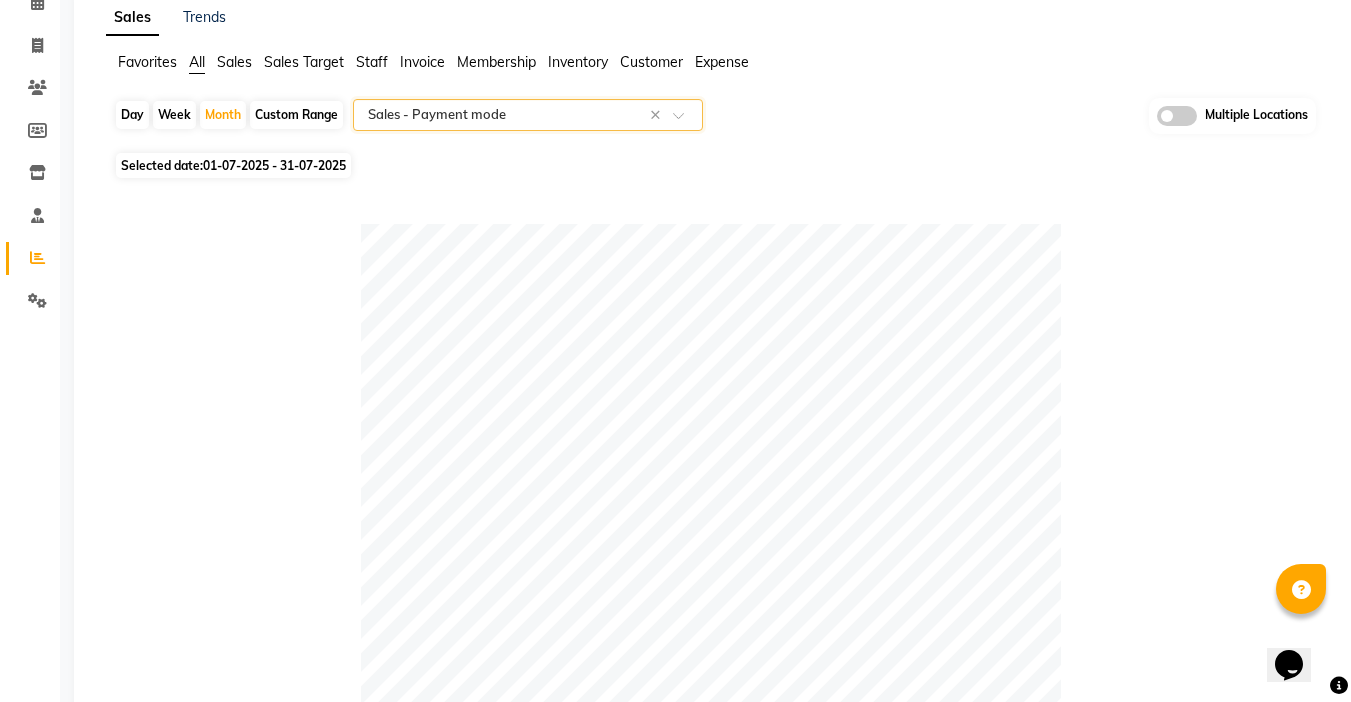 scroll, scrollTop: 0, scrollLeft: 0, axis: both 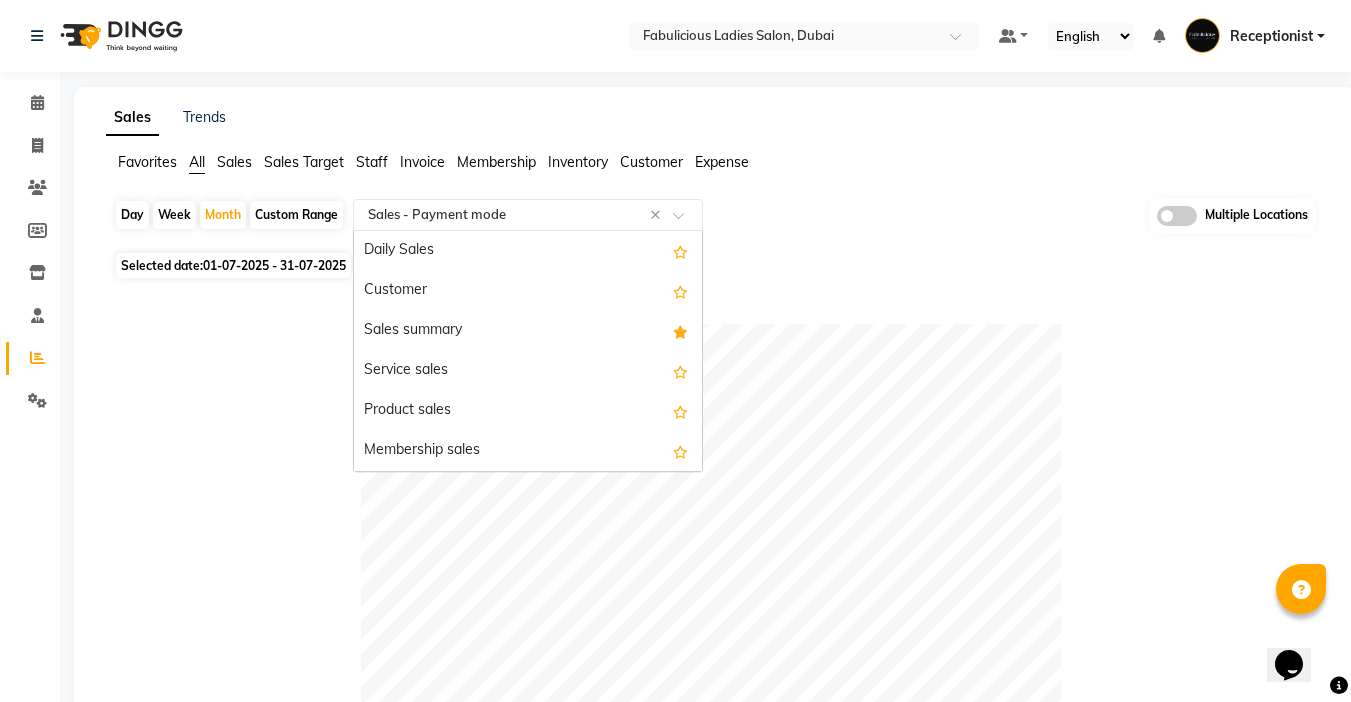 click 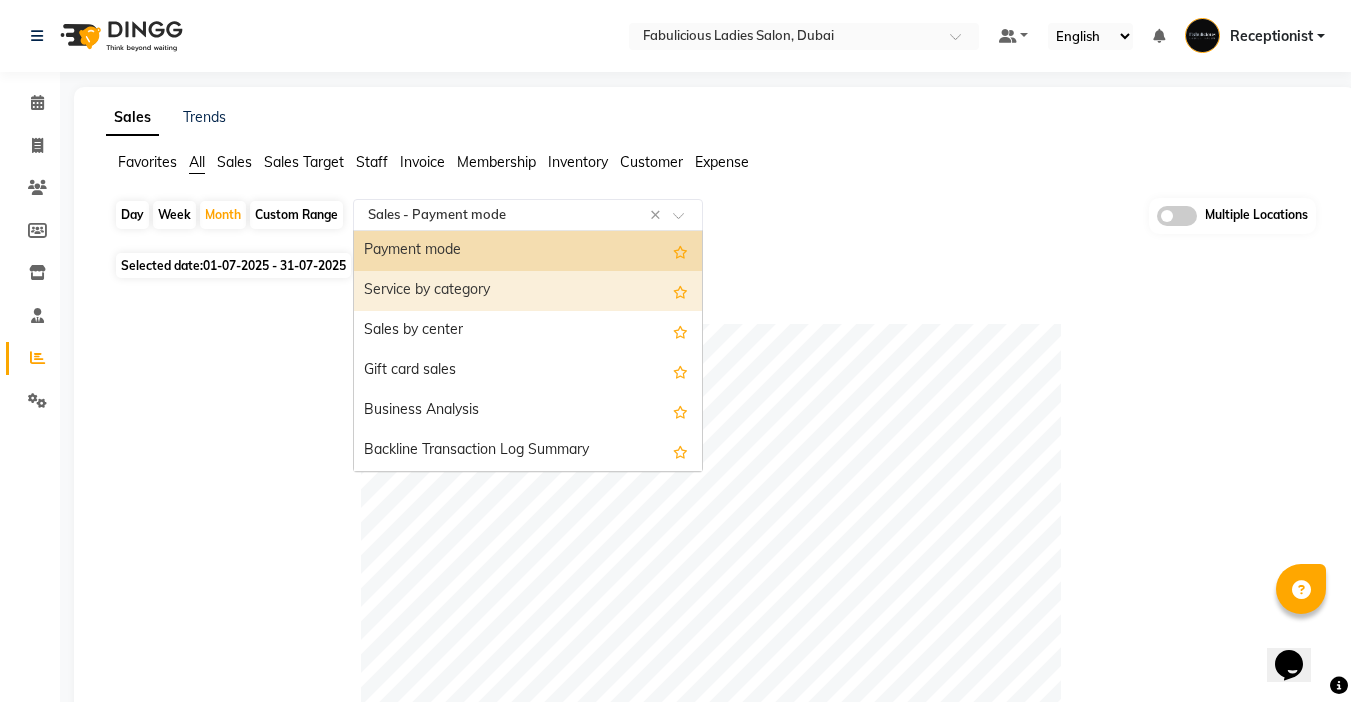 click on "Service by category" at bounding box center [528, 291] 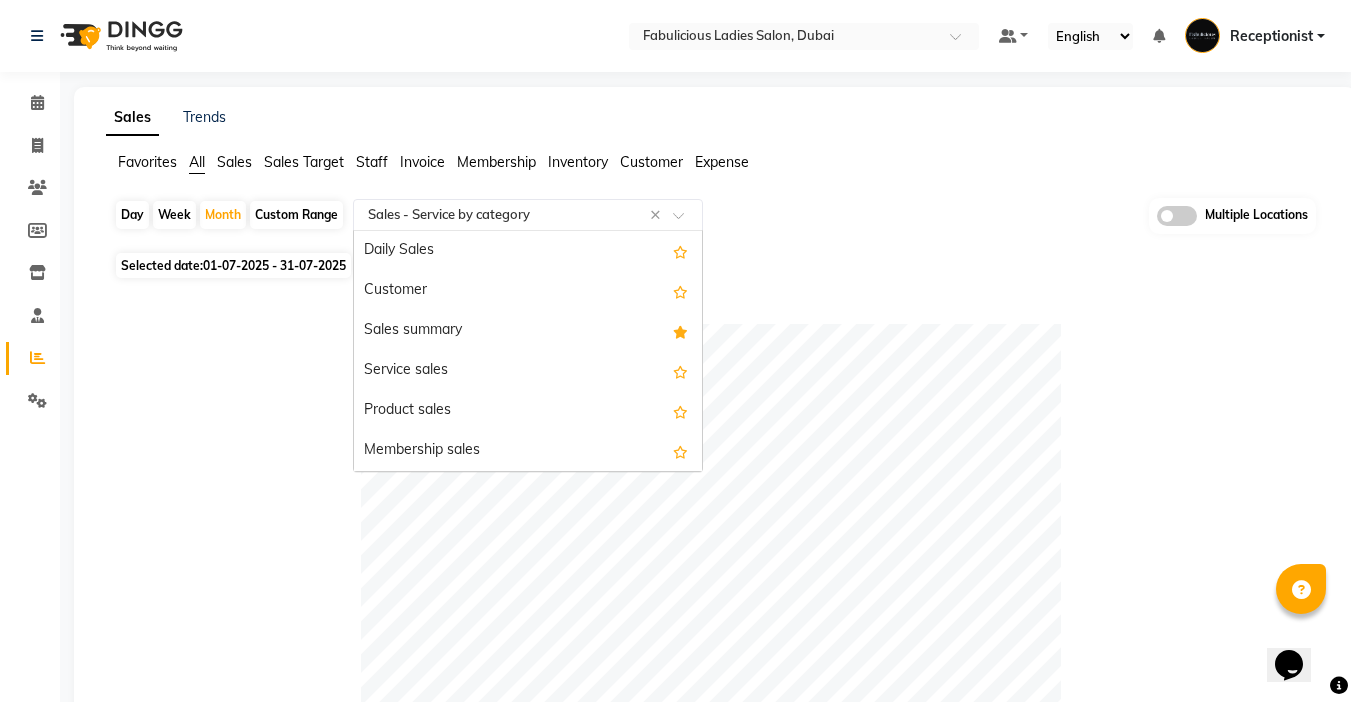 click on "Select Report Type × Sales -  Service by category ×" 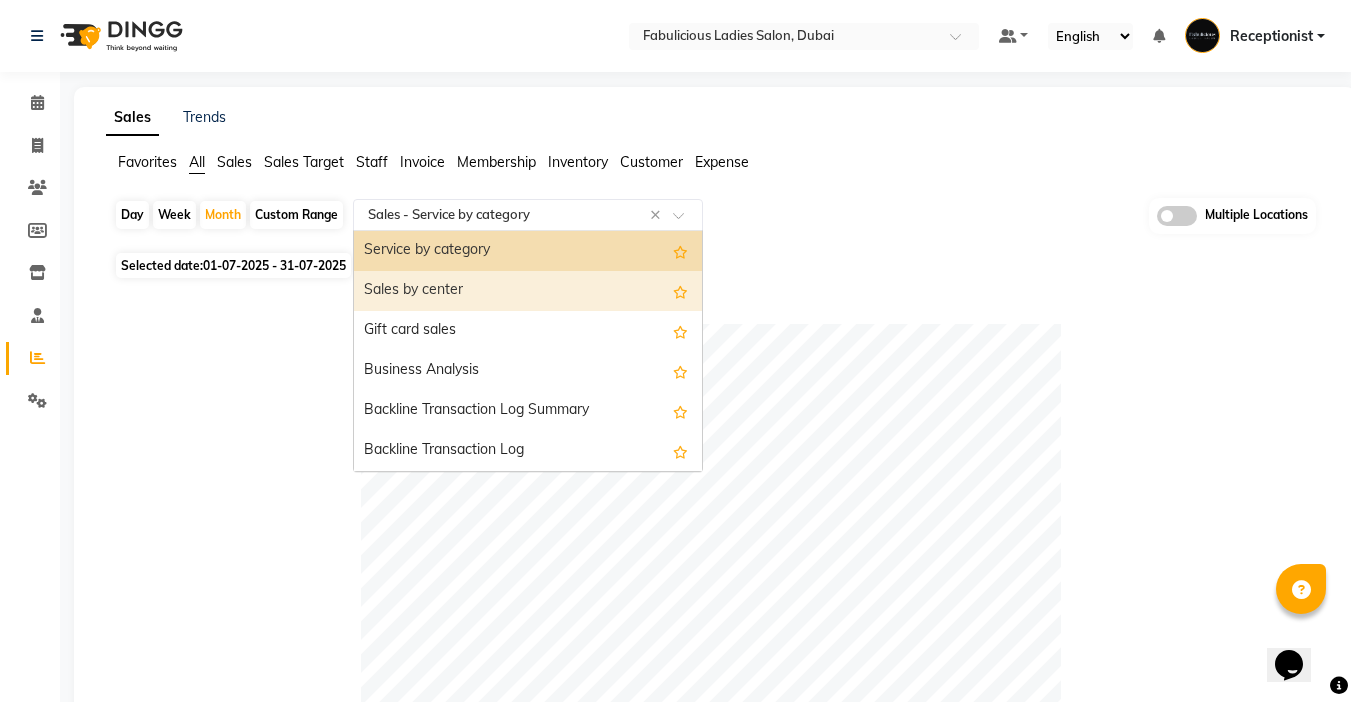 click on "Sales by center" at bounding box center [528, 291] 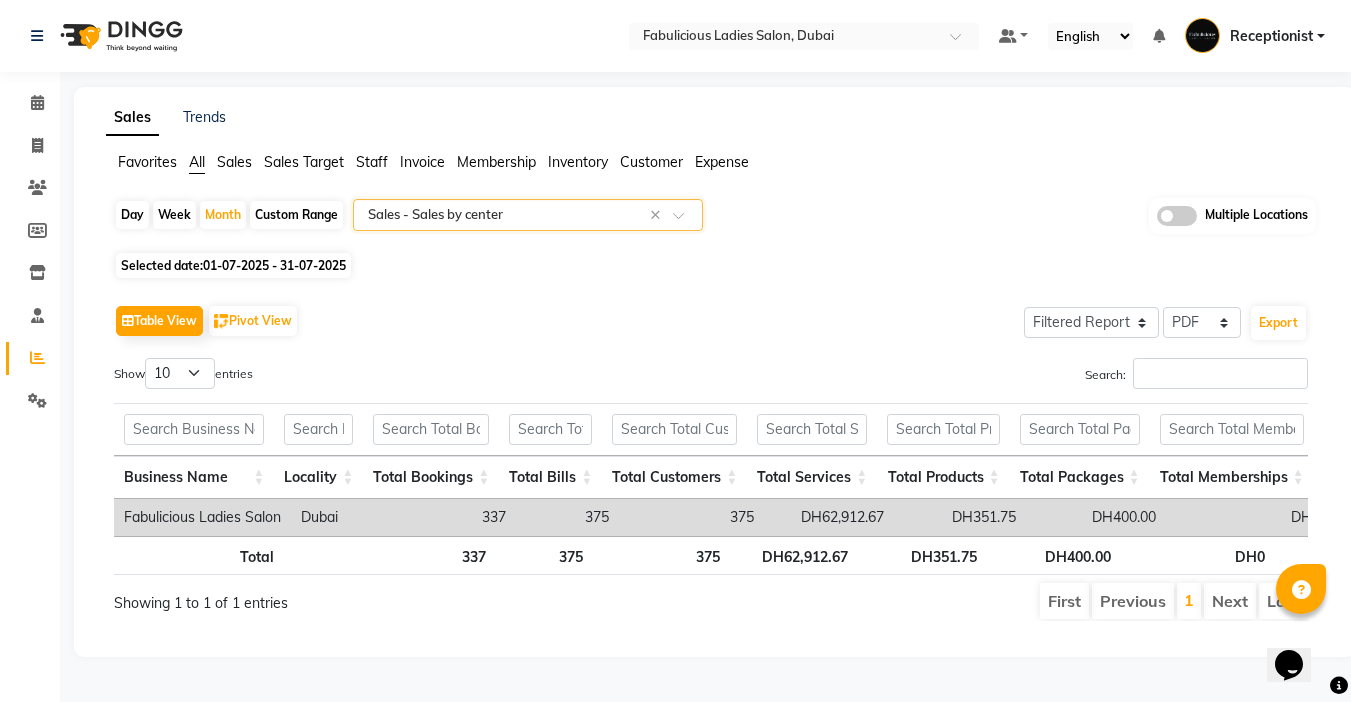 scroll, scrollTop: 0, scrollLeft: 0, axis: both 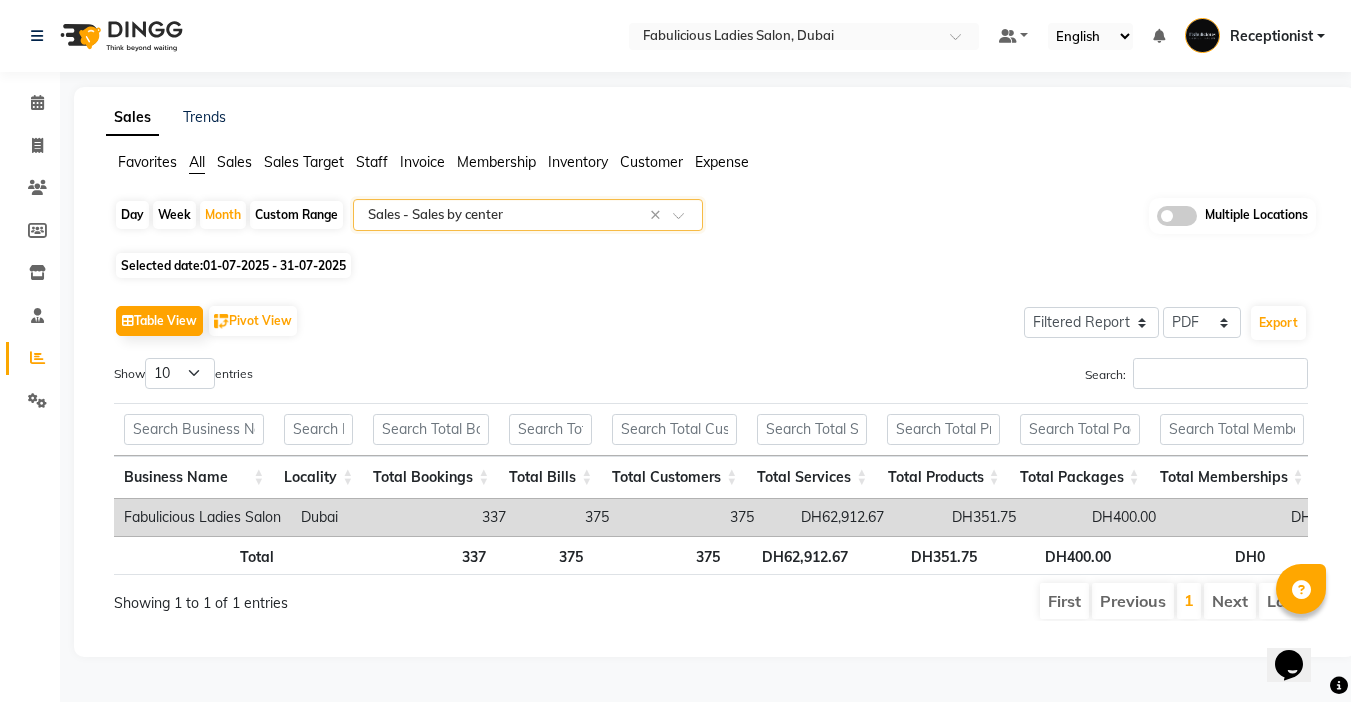 click 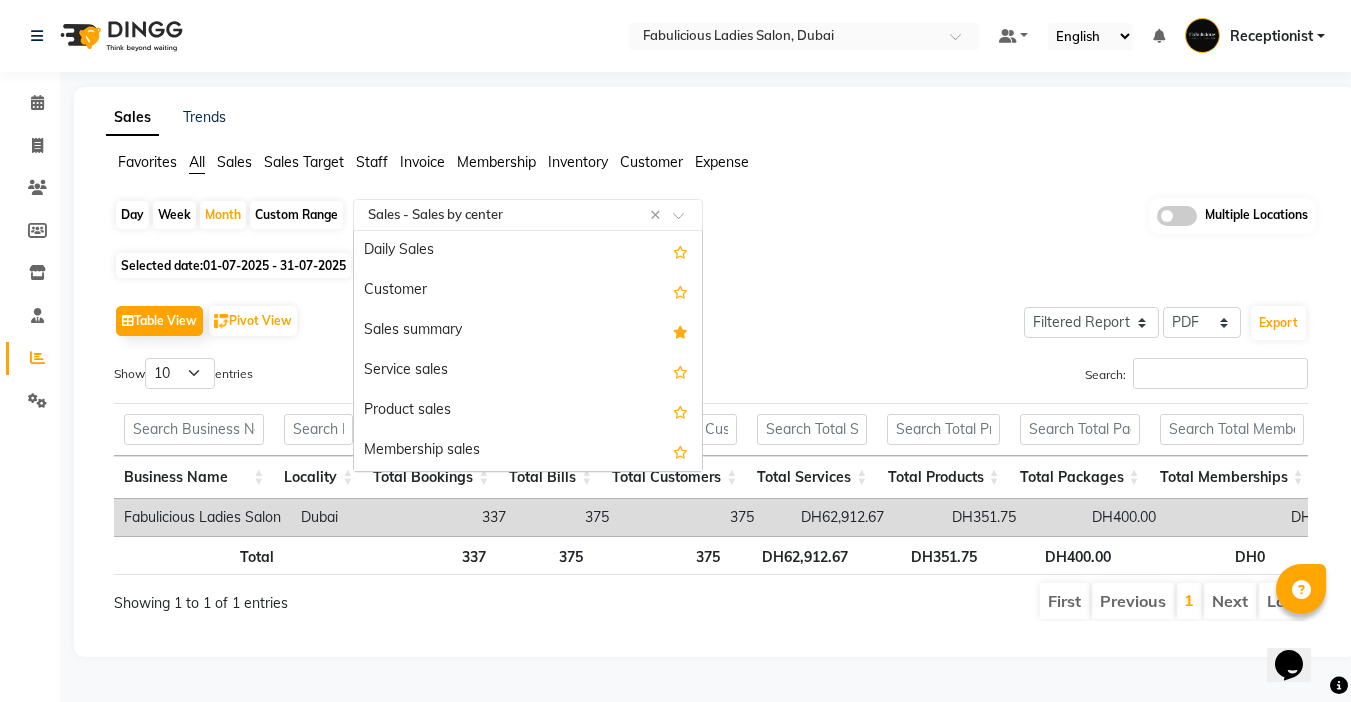 scroll, scrollTop: 440, scrollLeft: 0, axis: vertical 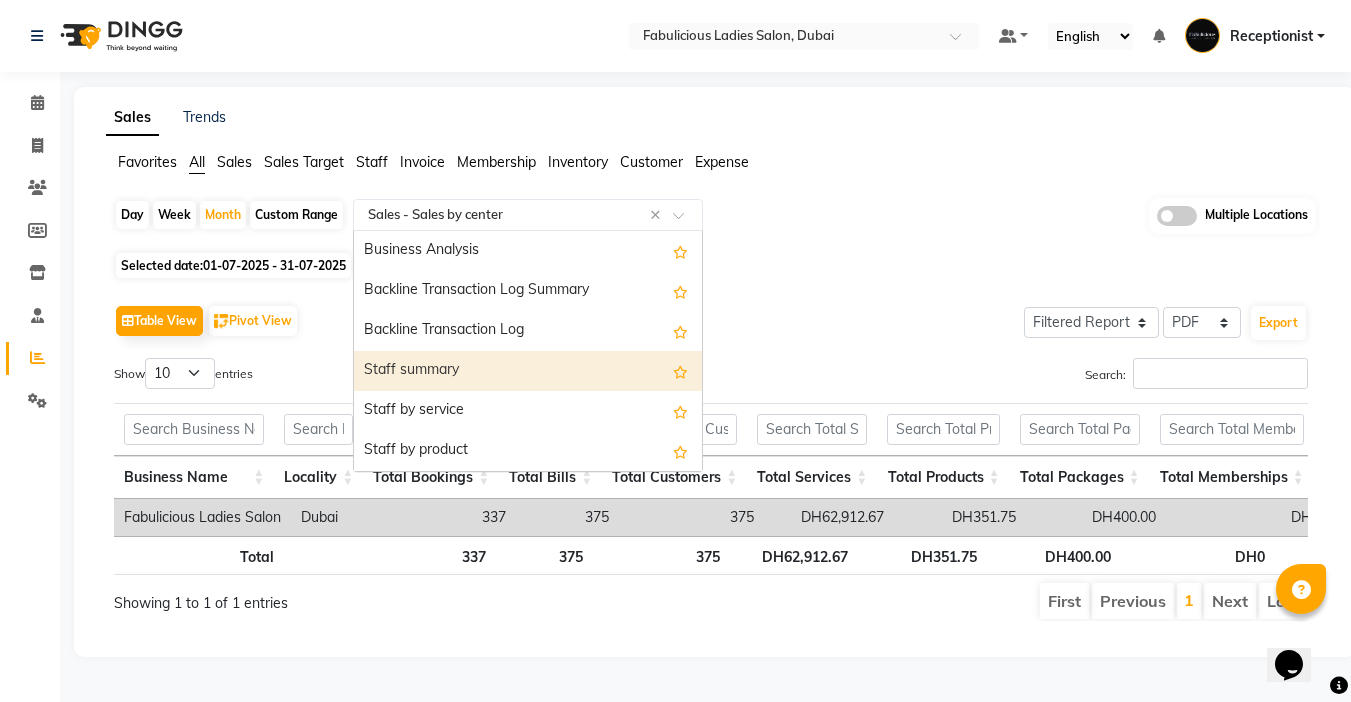 click on "Staff summary" at bounding box center [528, 371] 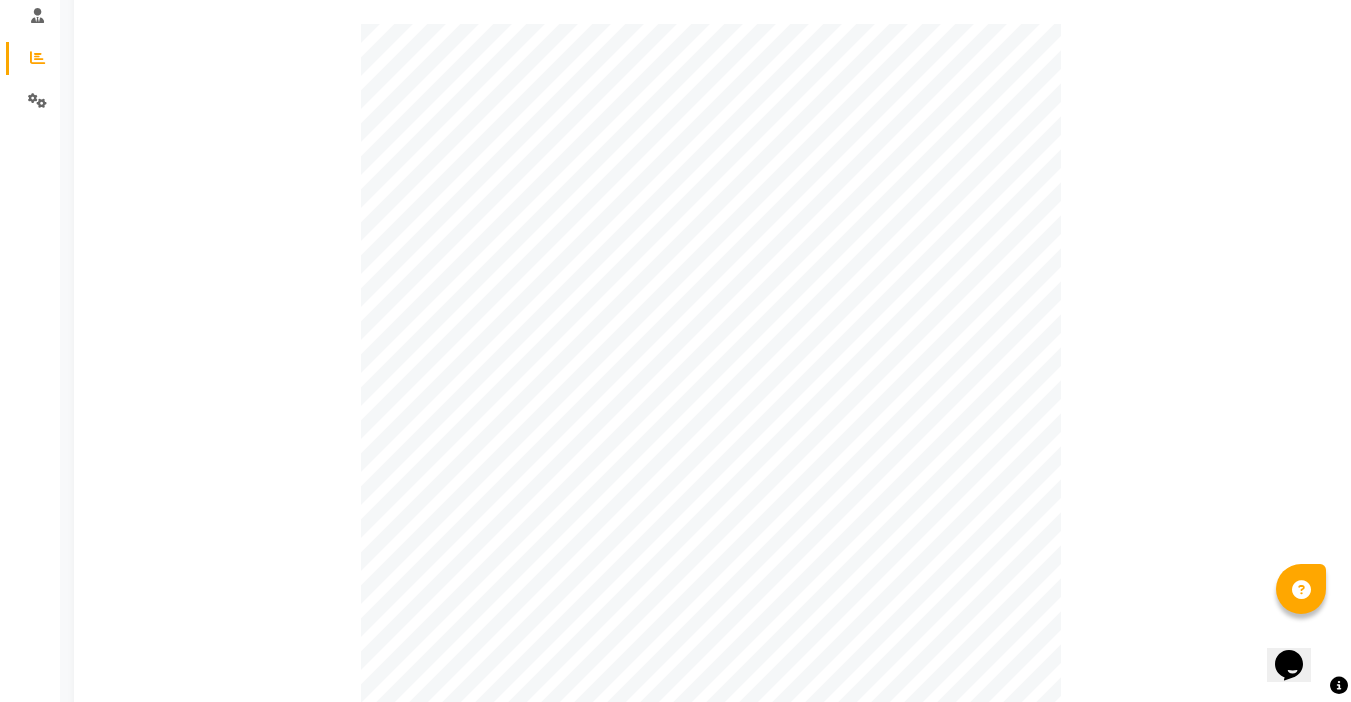 scroll, scrollTop: 0, scrollLeft: 0, axis: both 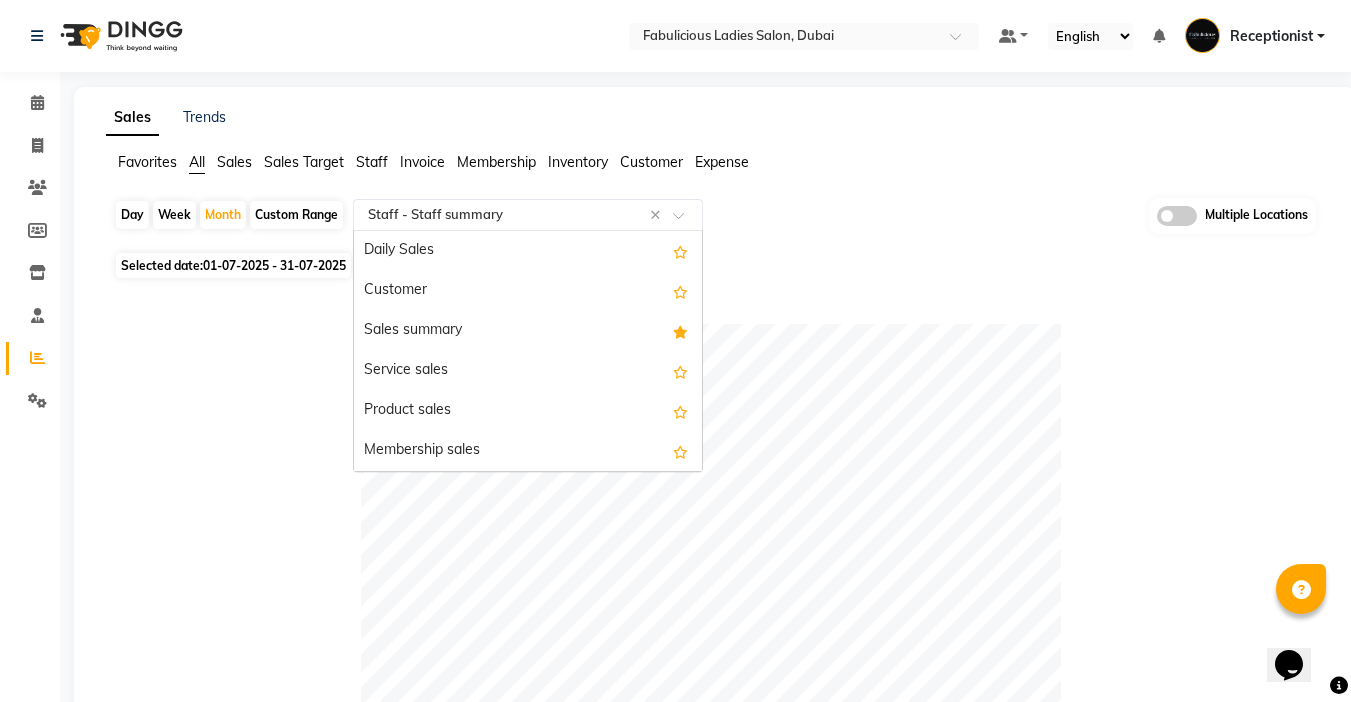 click 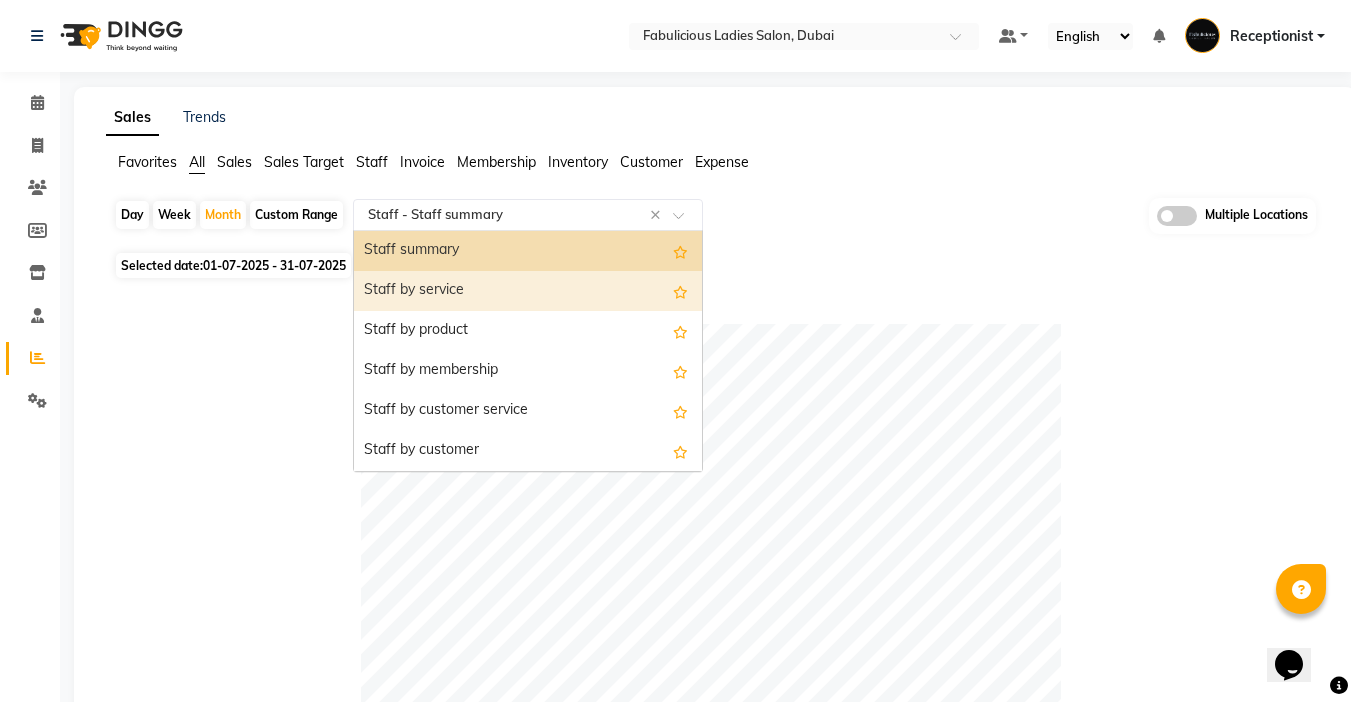 click on "Staff by service" at bounding box center (528, 291) 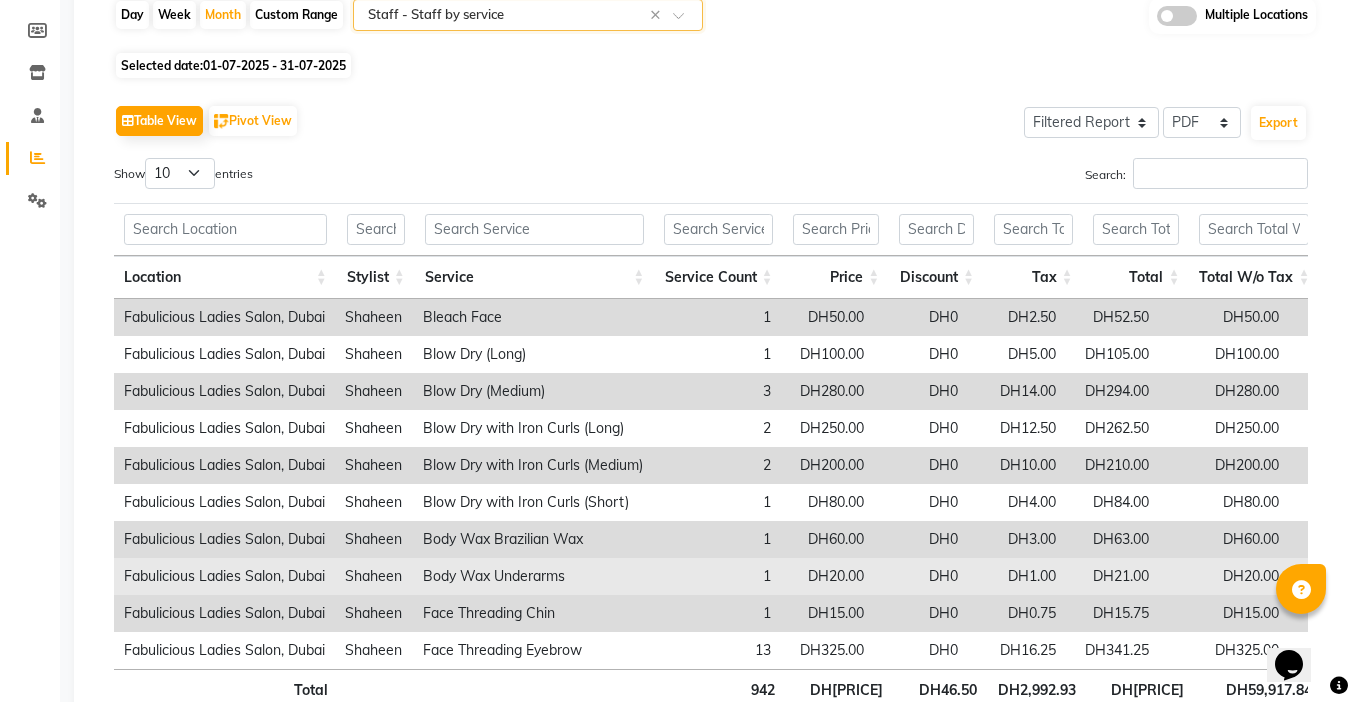 scroll, scrollTop: 348, scrollLeft: 0, axis: vertical 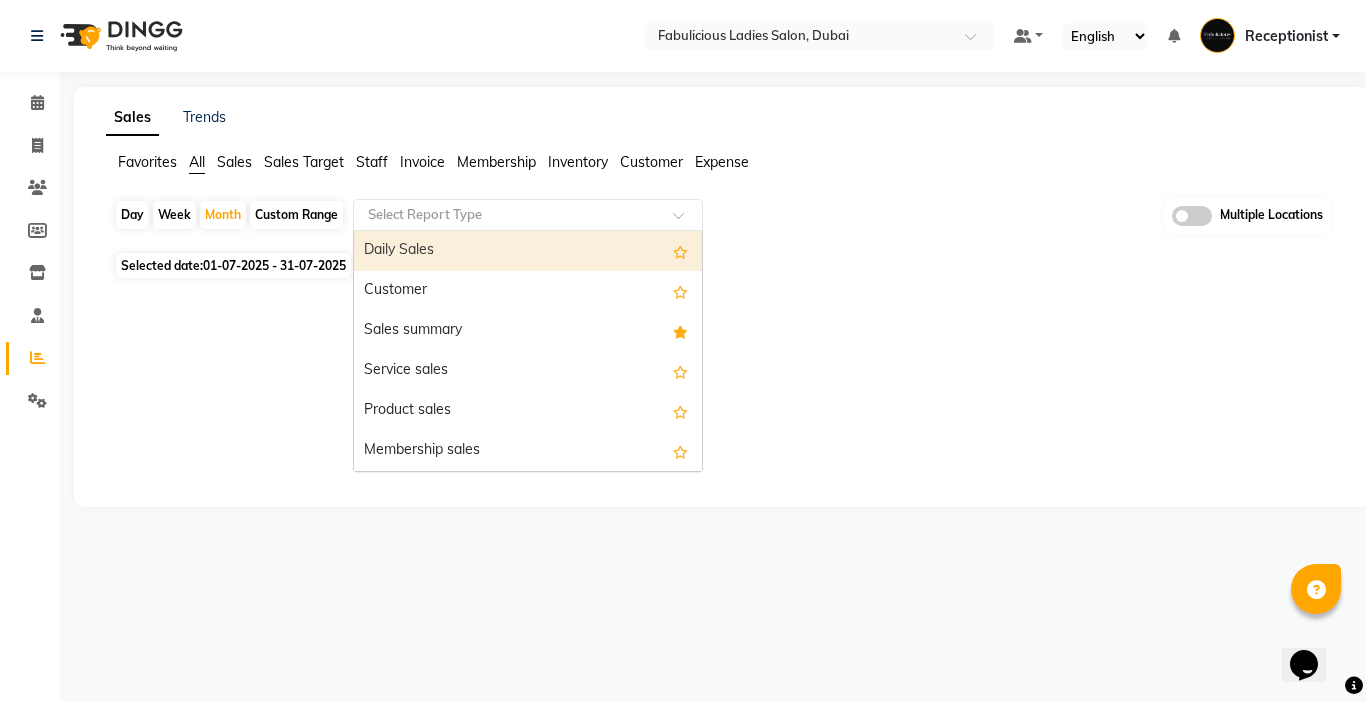 click 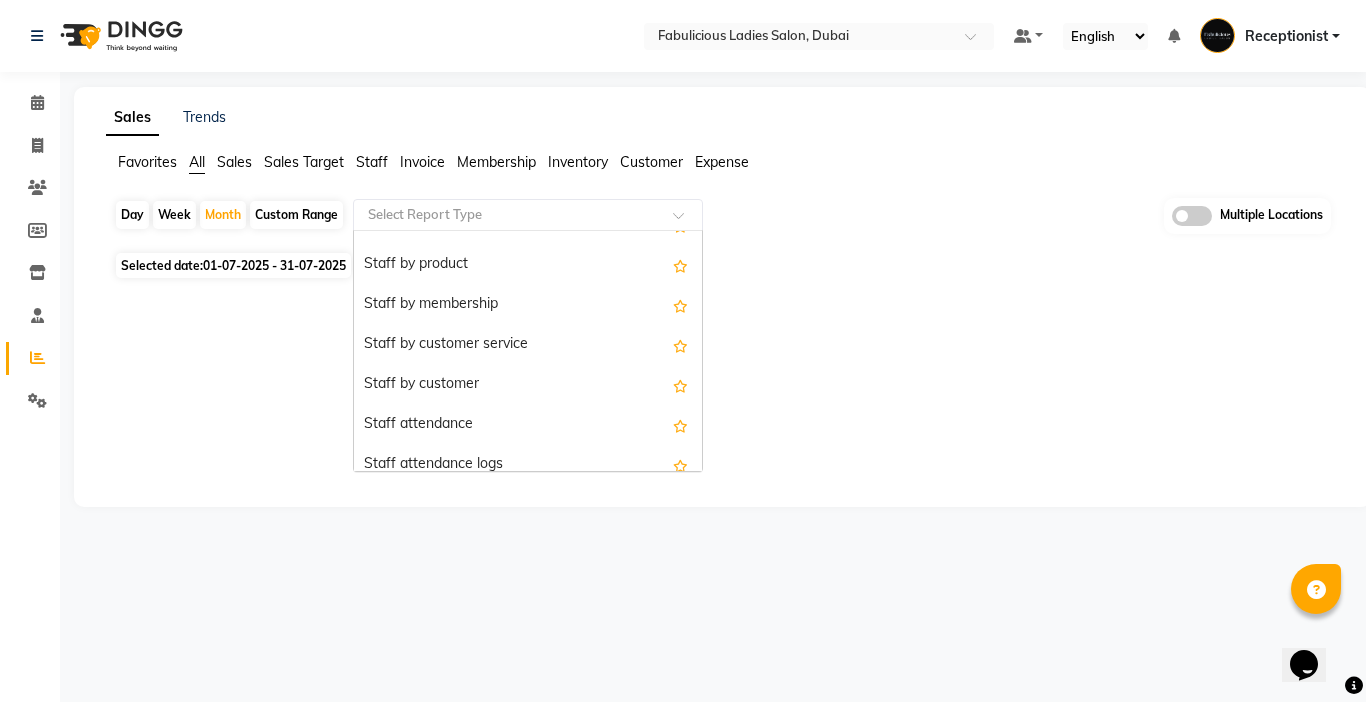 scroll, scrollTop: 738, scrollLeft: 0, axis: vertical 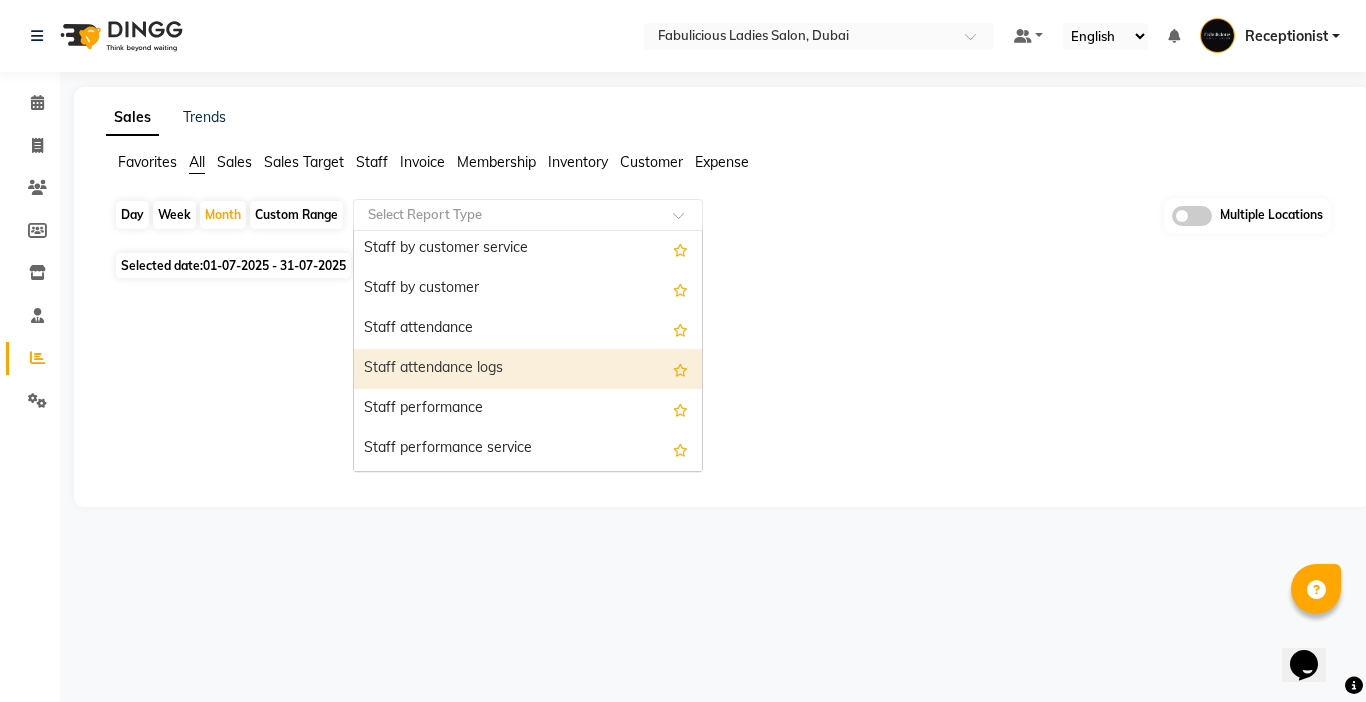 click on "Staff attendance logs" at bounding box center [528, 369] 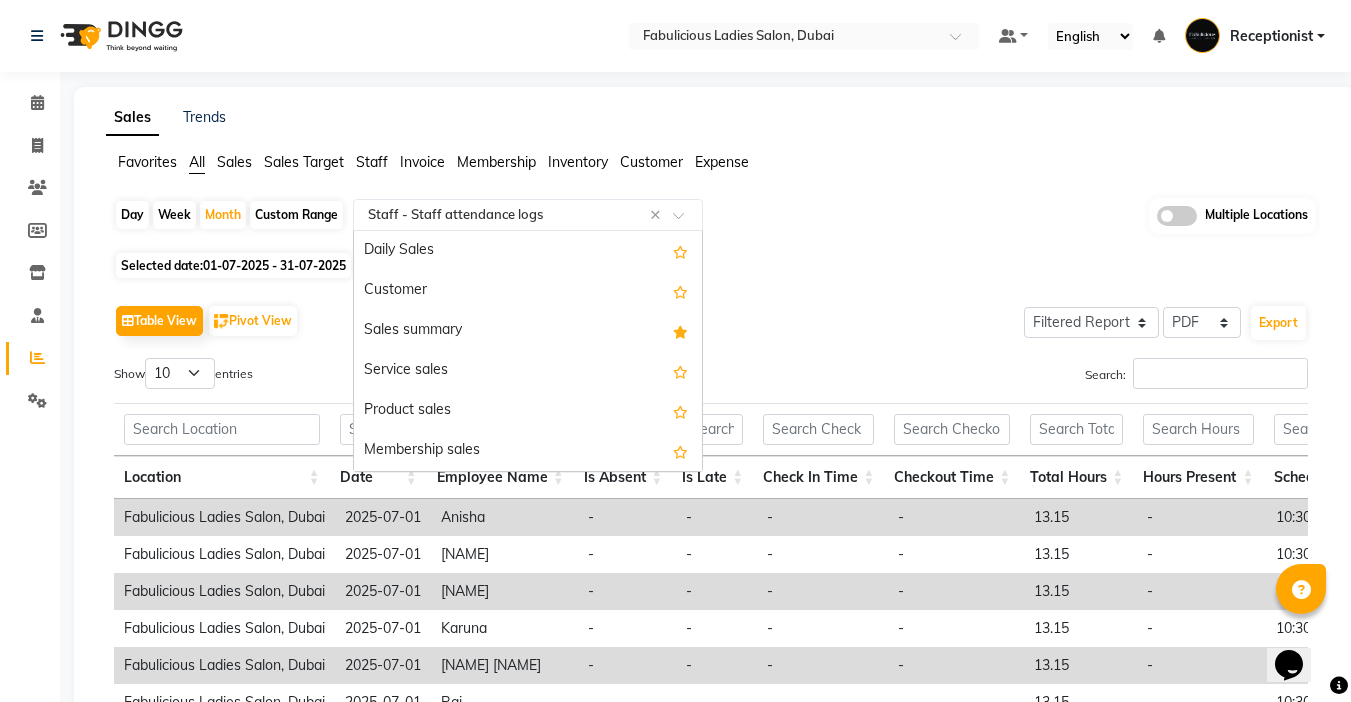 click 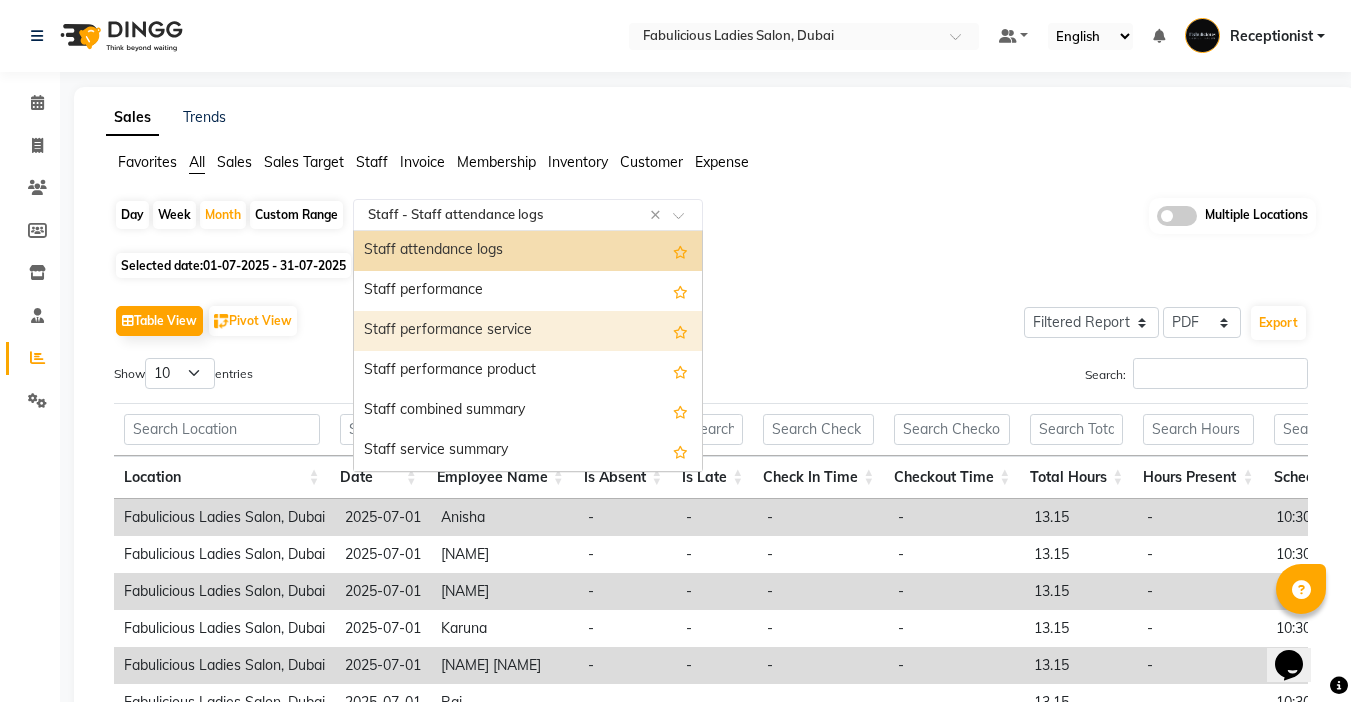 click on "Staff performance service" at bounding box center (528, 331) 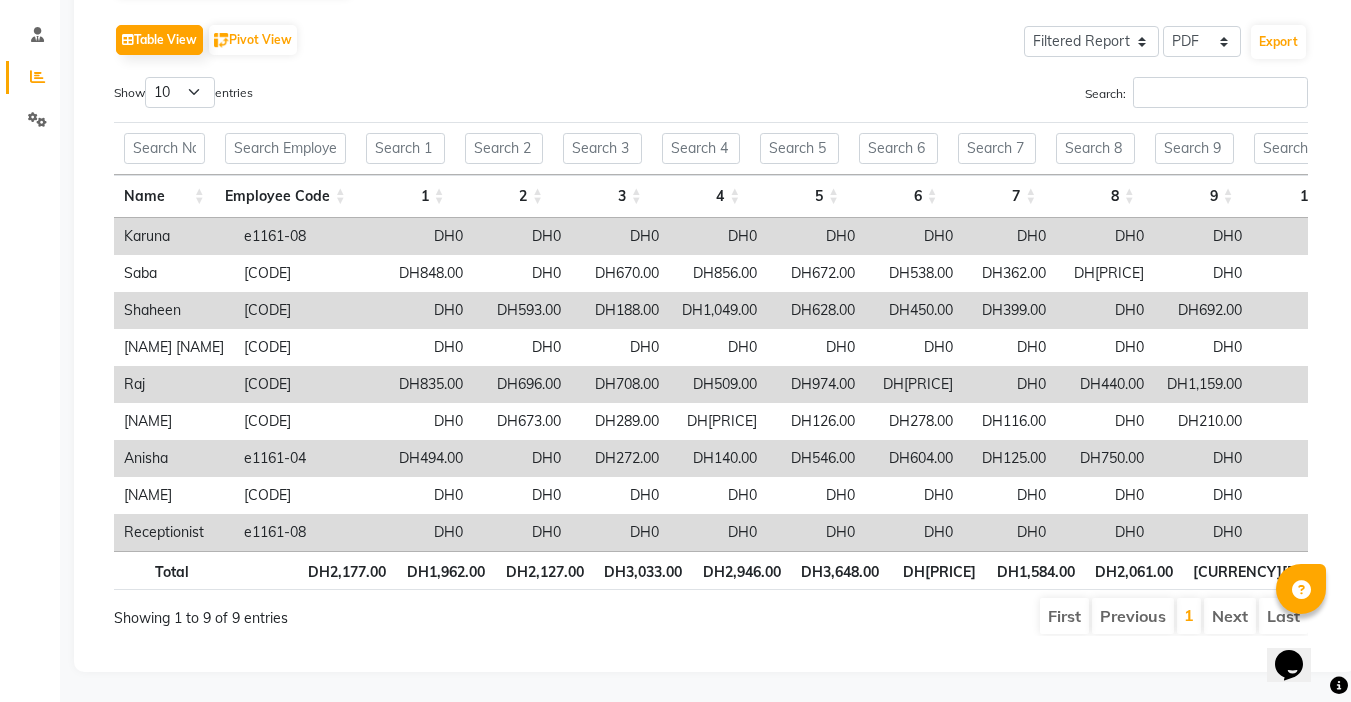 scroll, scrollTop: 0, scrollLeft: 0, axis: both 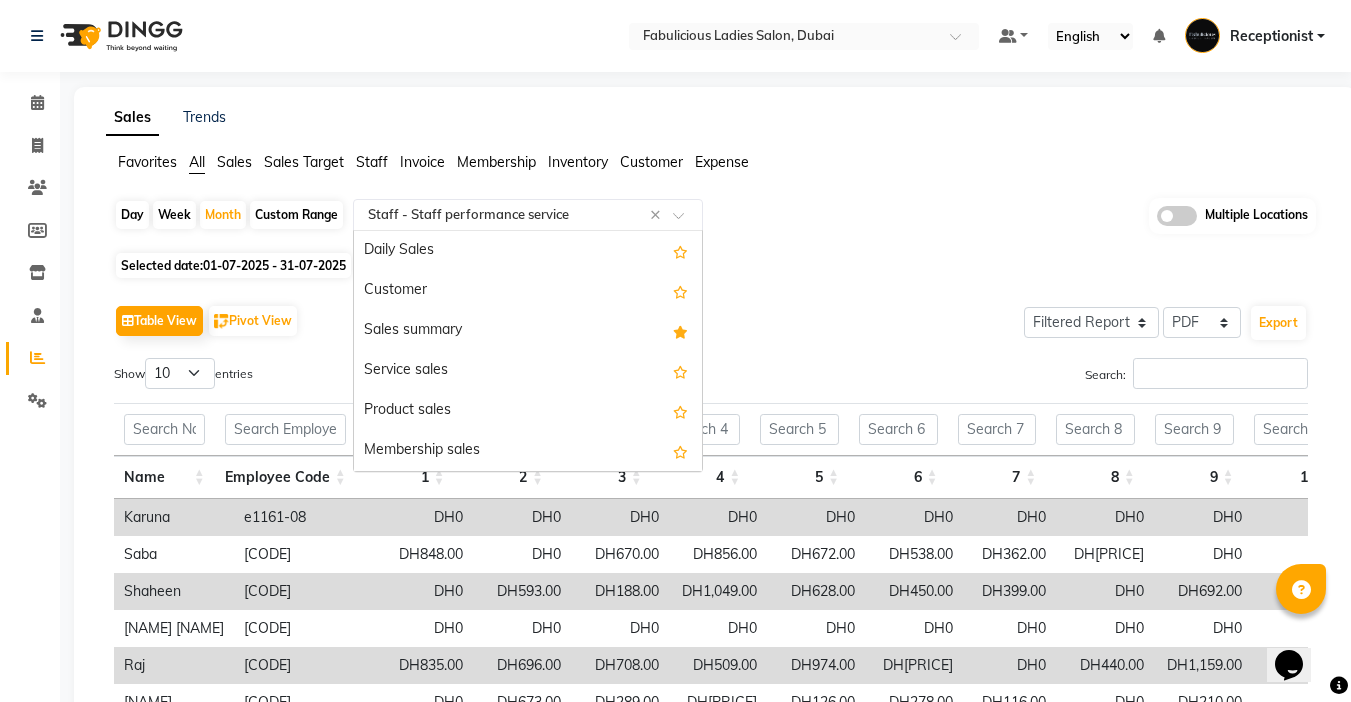 click 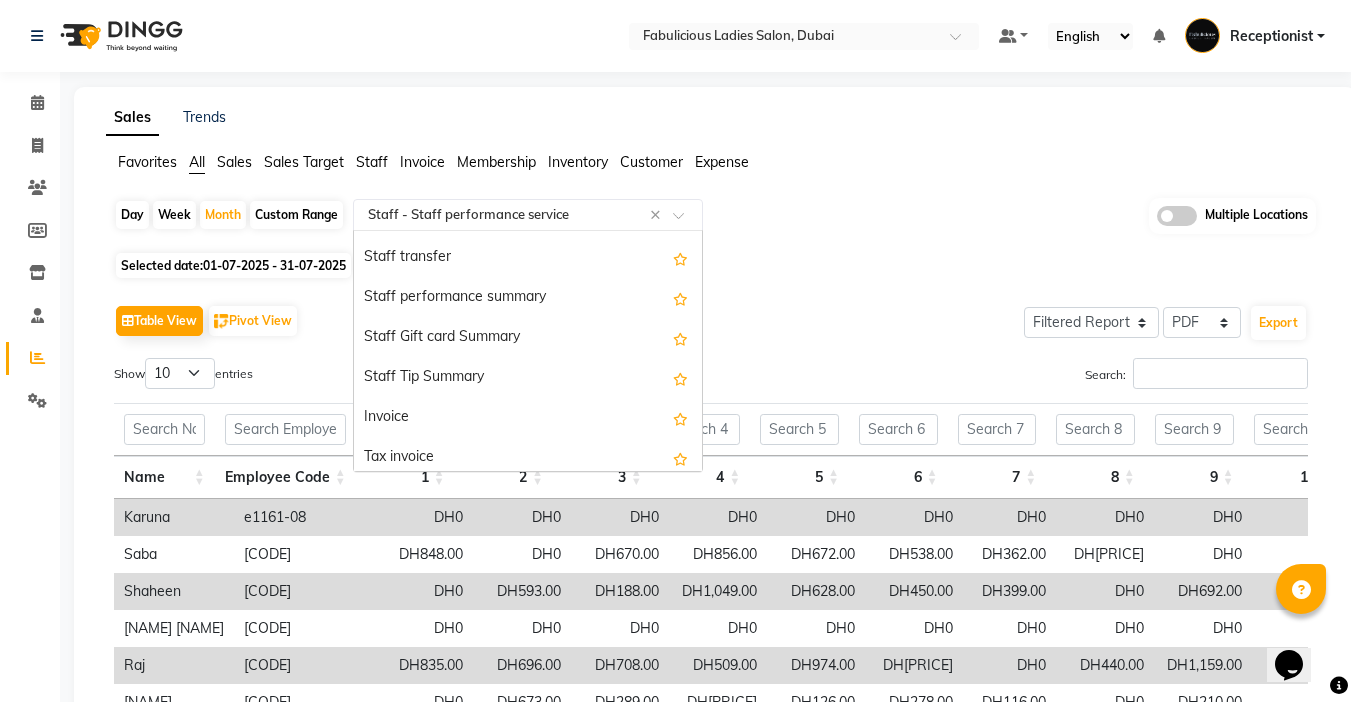 scroll, scrollTop: 1401, scrollLeft: 0, axis: vertical 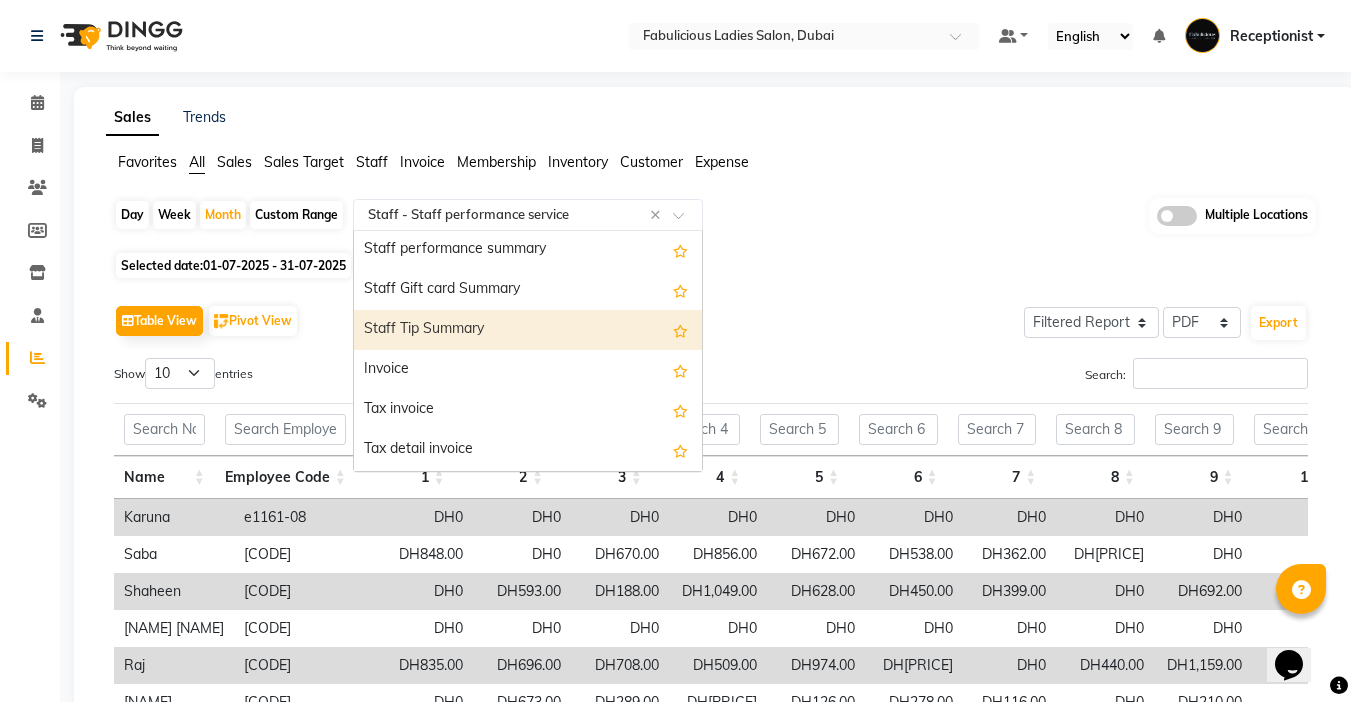 click on "Staff Tip Summary" at bounding box center (528, 330) 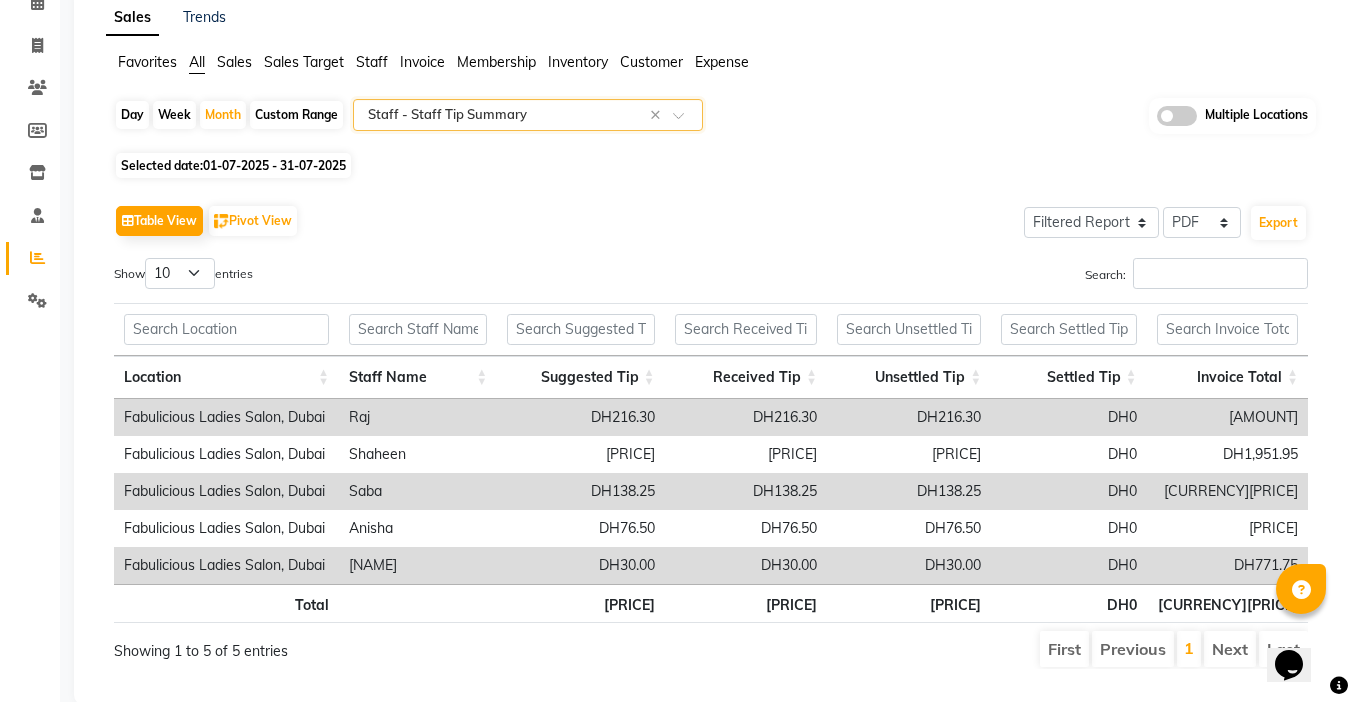 scroll, scrollTop: 148, scrollLeft: 0, axis: vertical 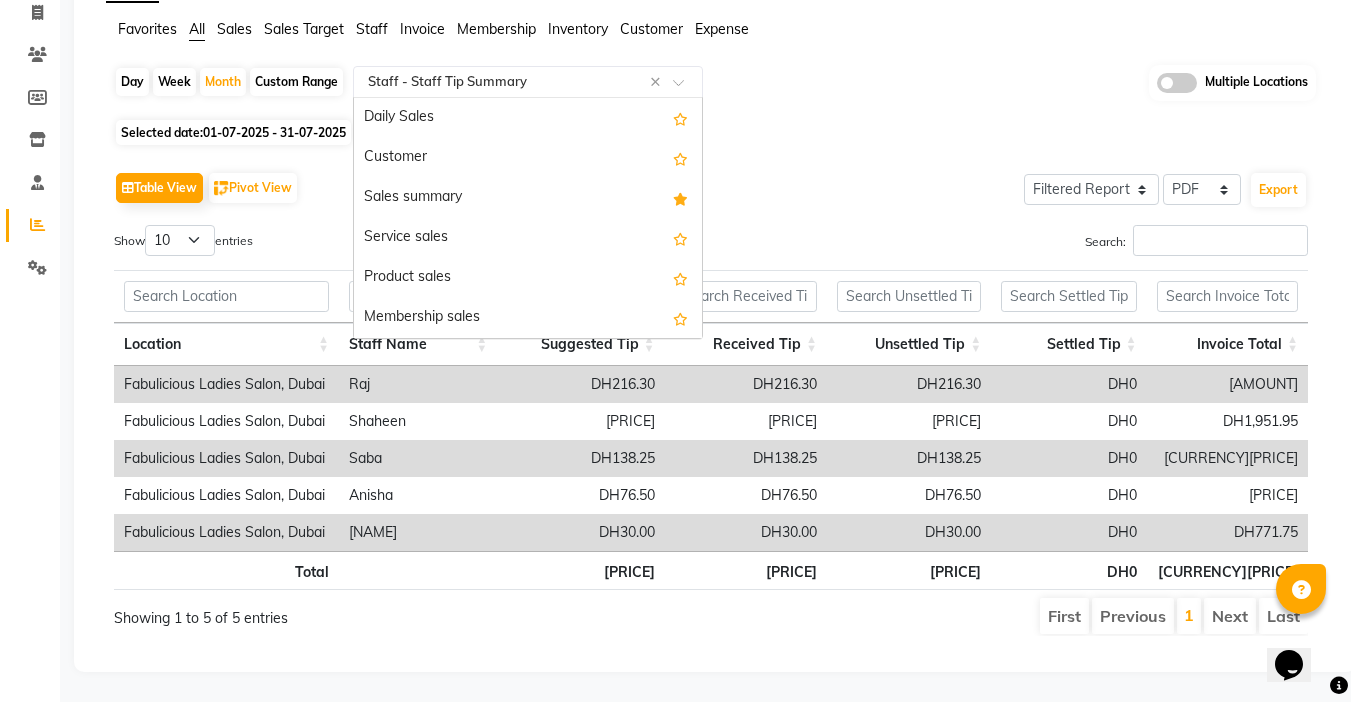 click 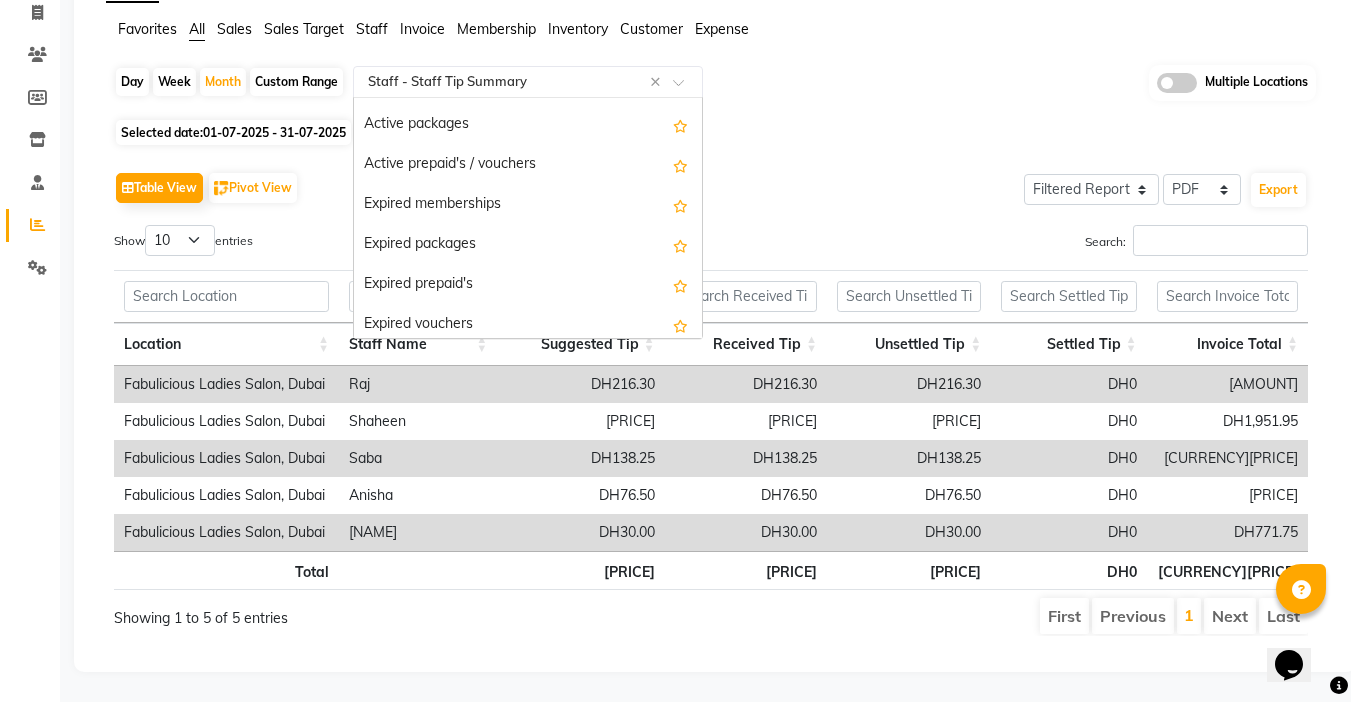 scroll, scrollTop: 0, scrollLeft: 0, axis: both 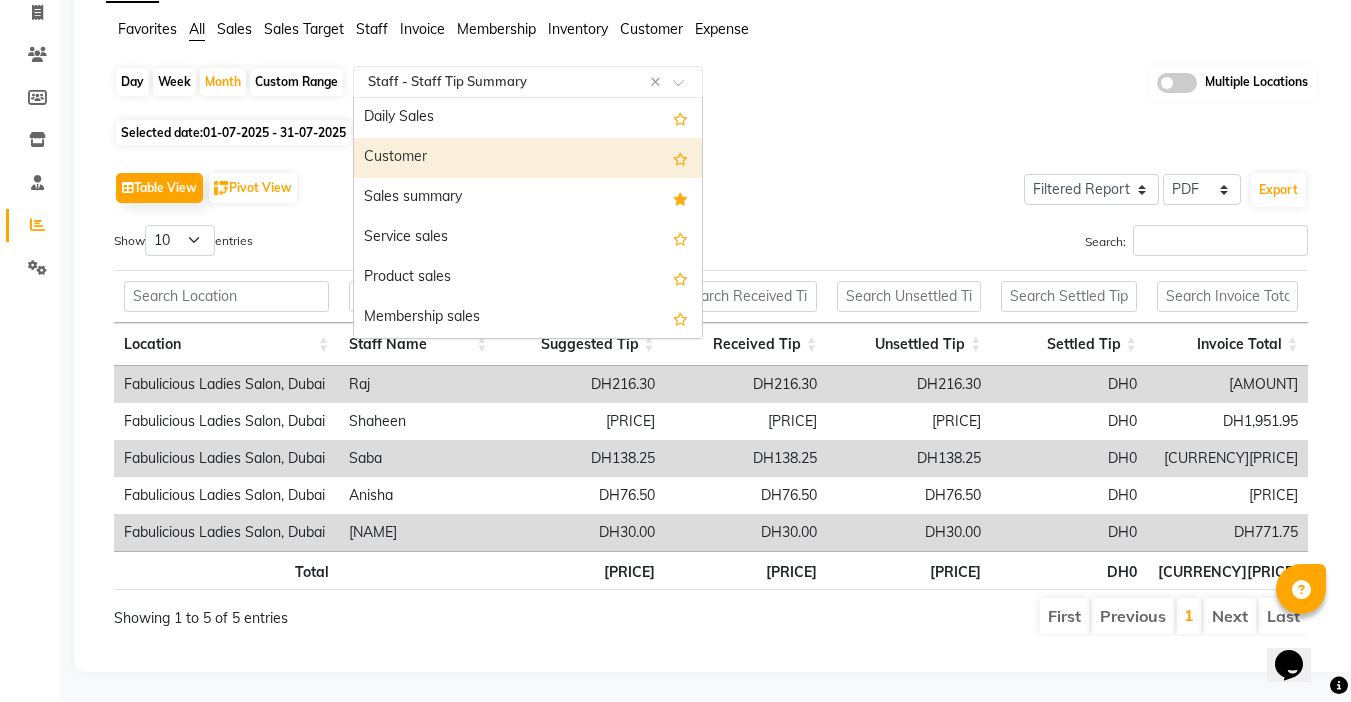 click on "Customer" at bounding box center (528, 158) 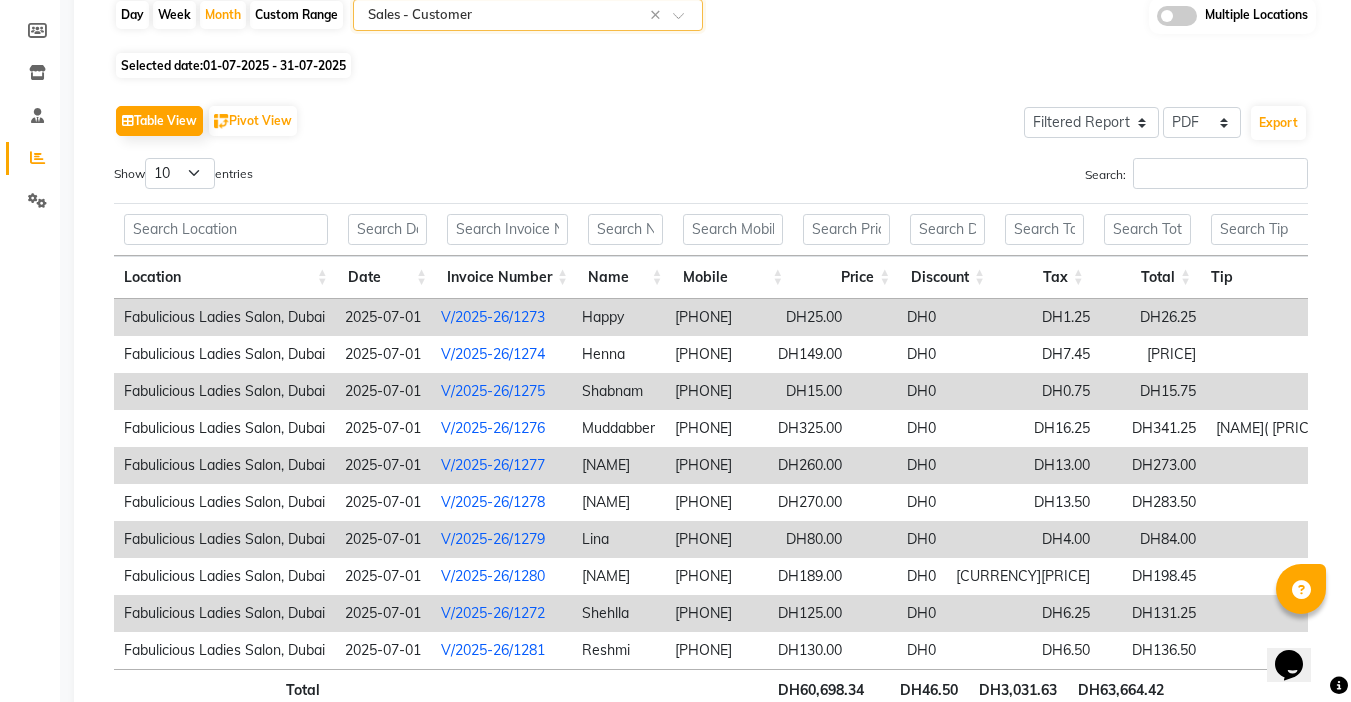 scroll, scrollTop: 0, scrollLeft: 0, axis: both 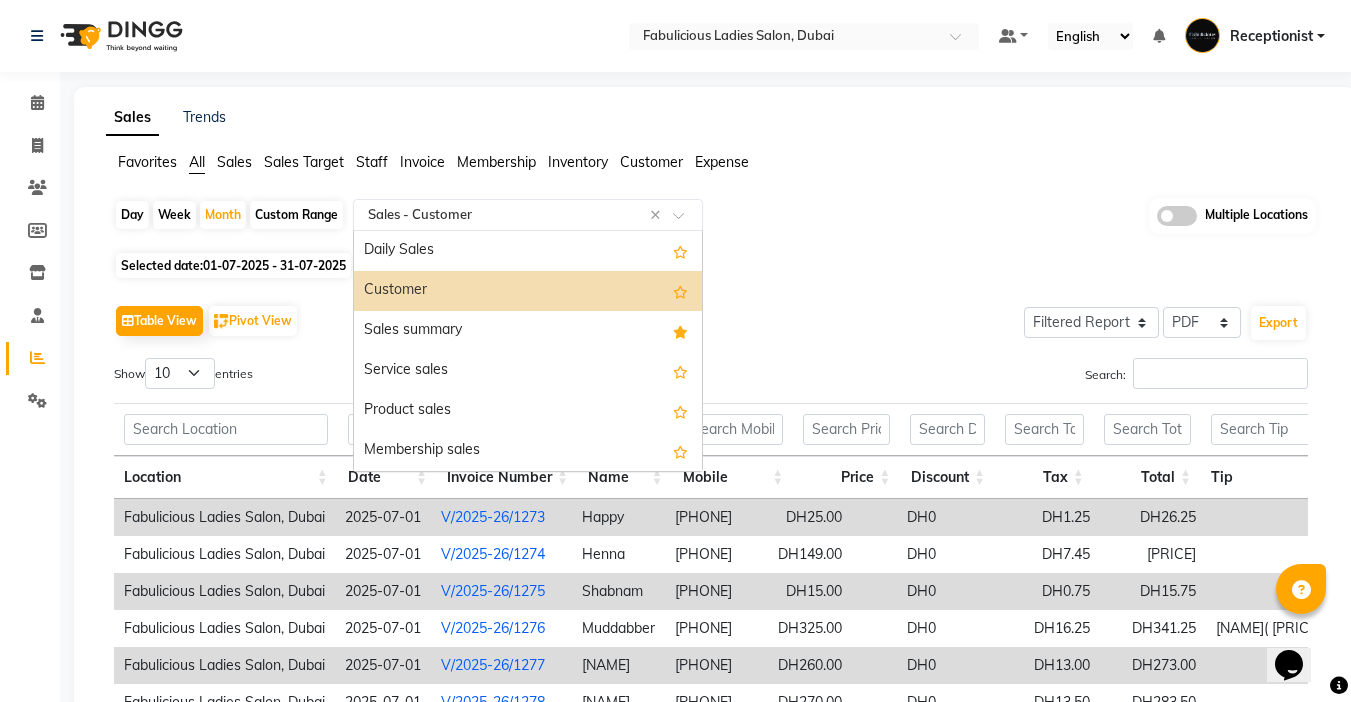 click 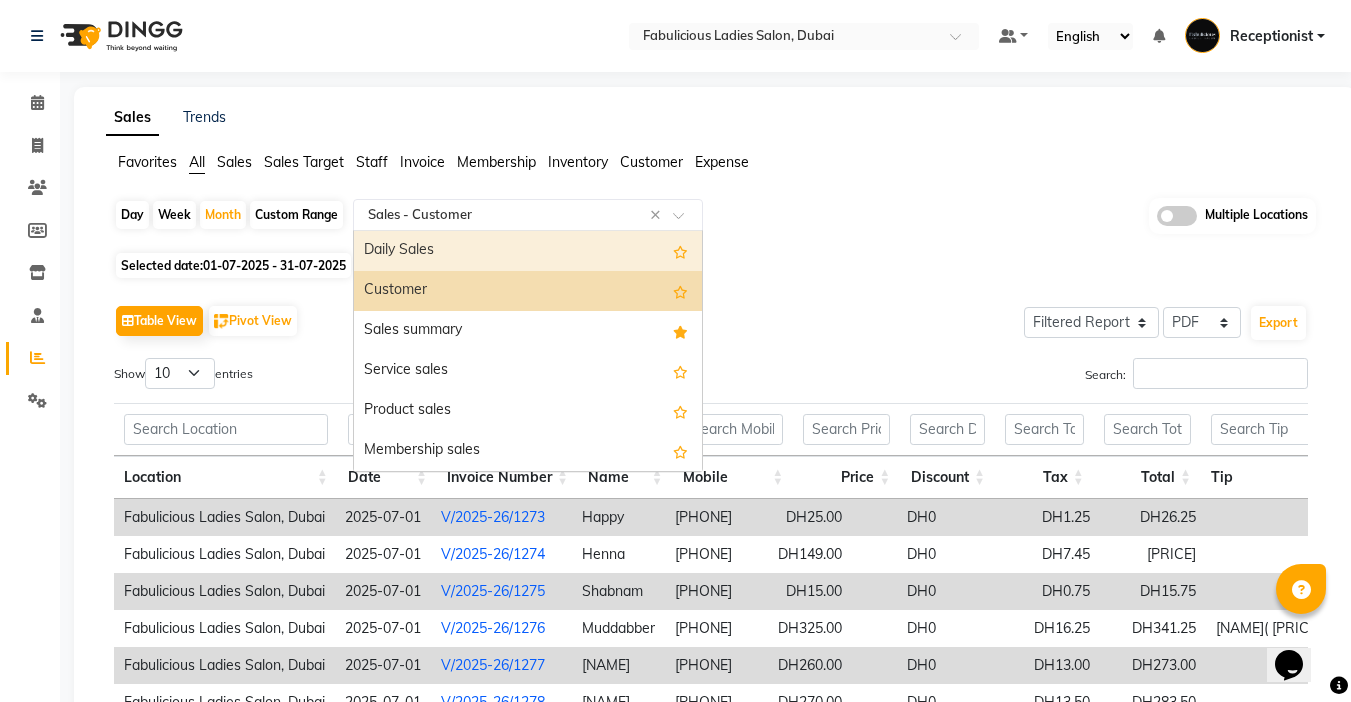 click on "Daily Sales" at bounding box center [528, 251] 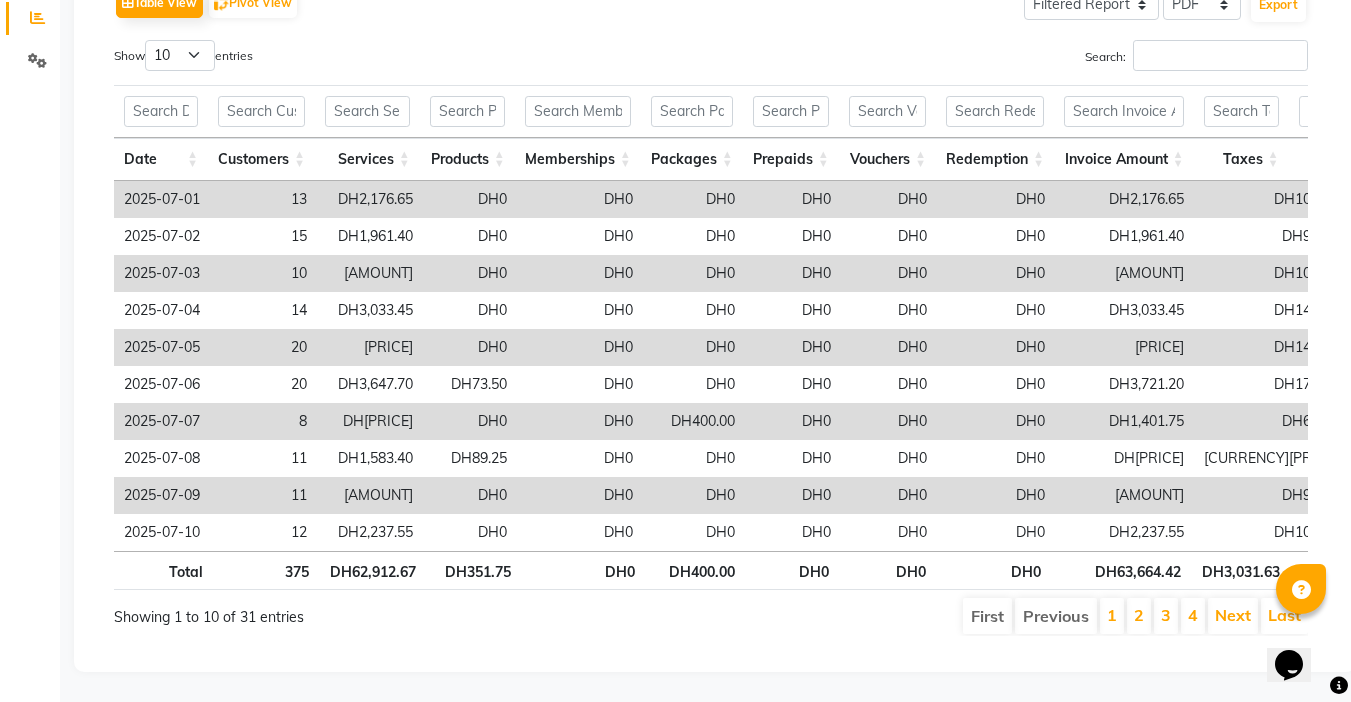 scroll, scrollTop: 0, scrollLeft: 0, axis: both 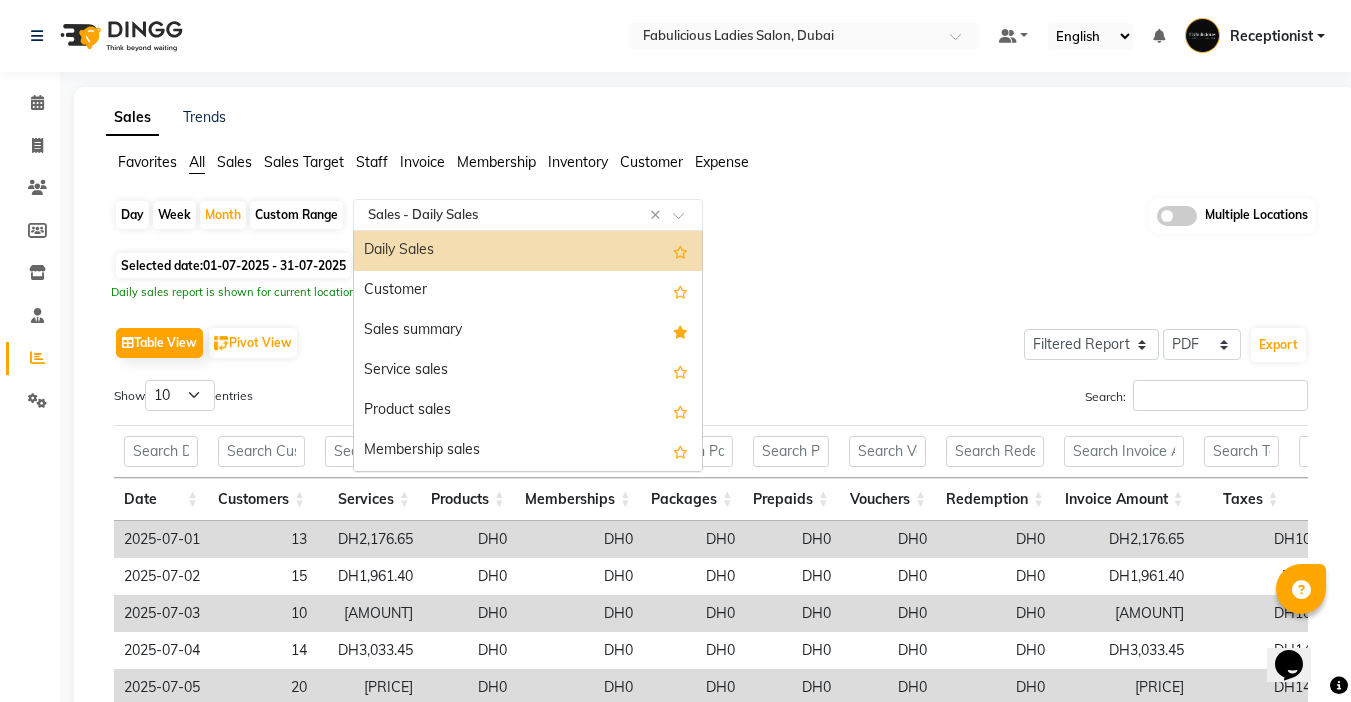 click 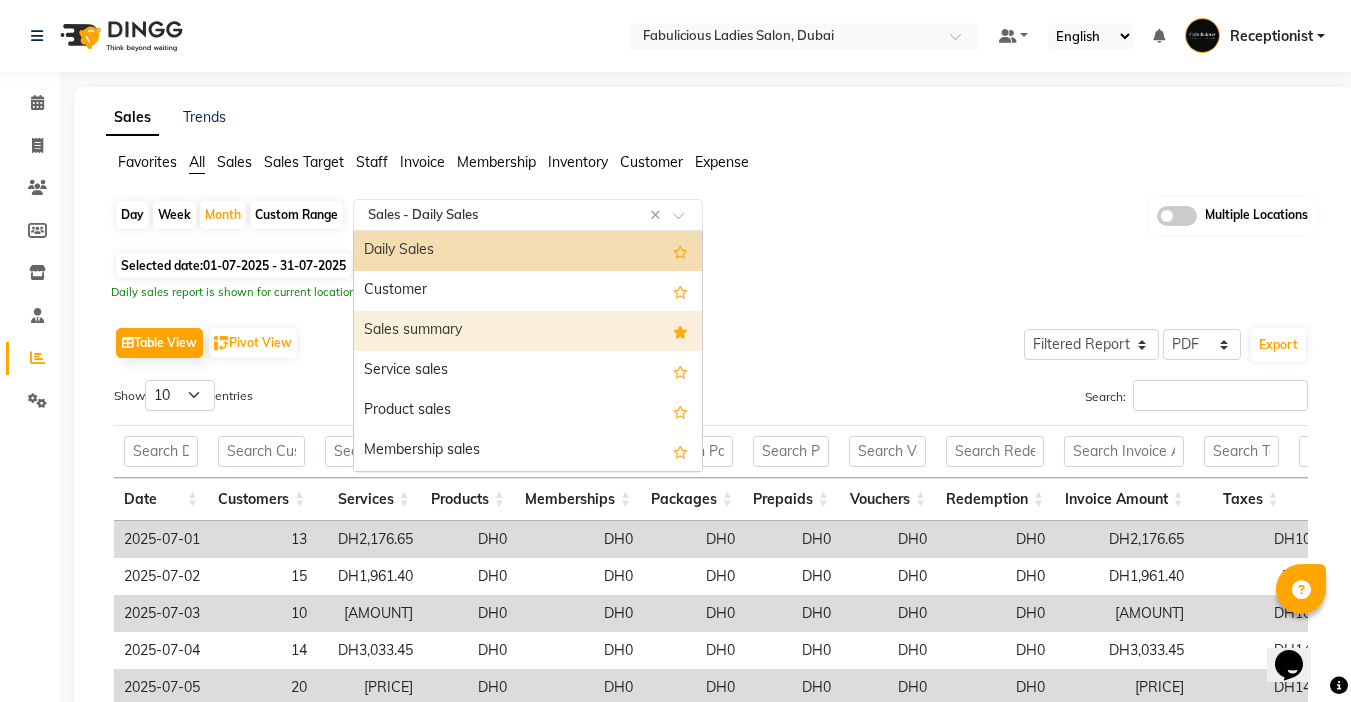 click on "Sales summary" at bounding box center [528, 331] 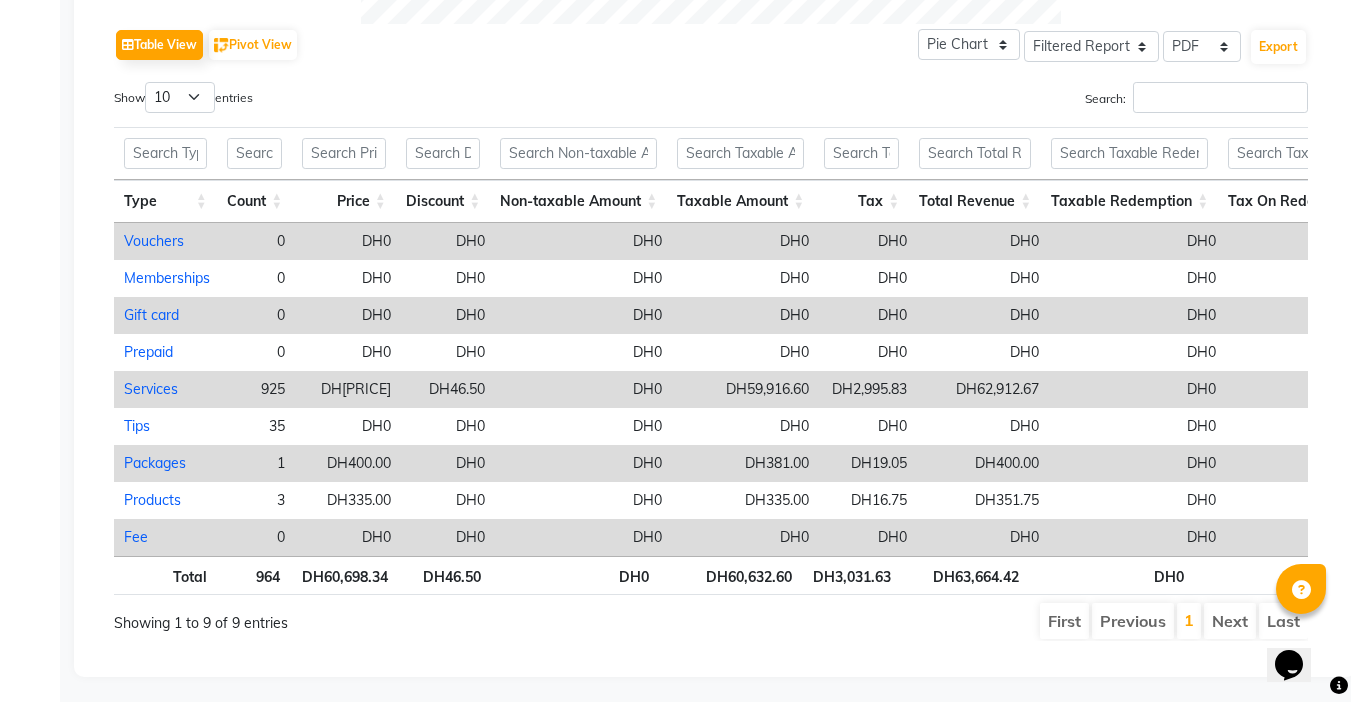 scroll, scrollTop: 100, scrollLeft: 0, axis: vertical 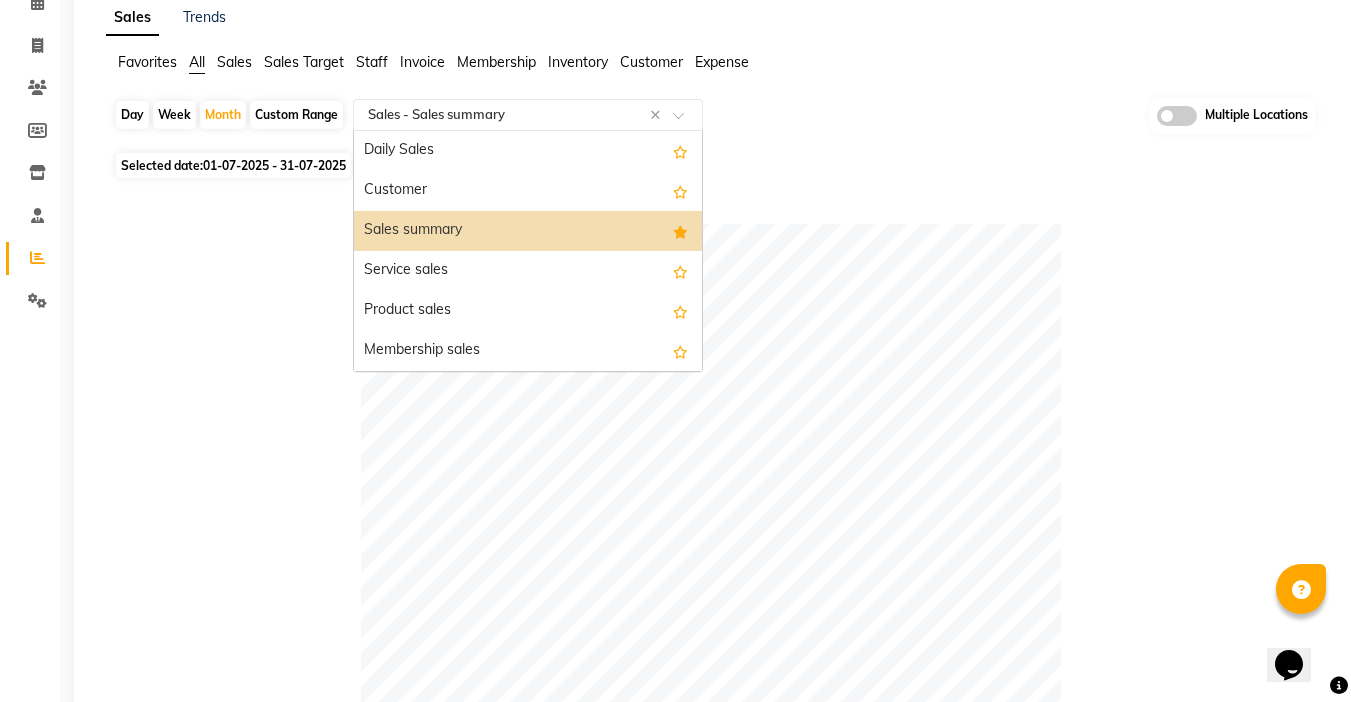 click 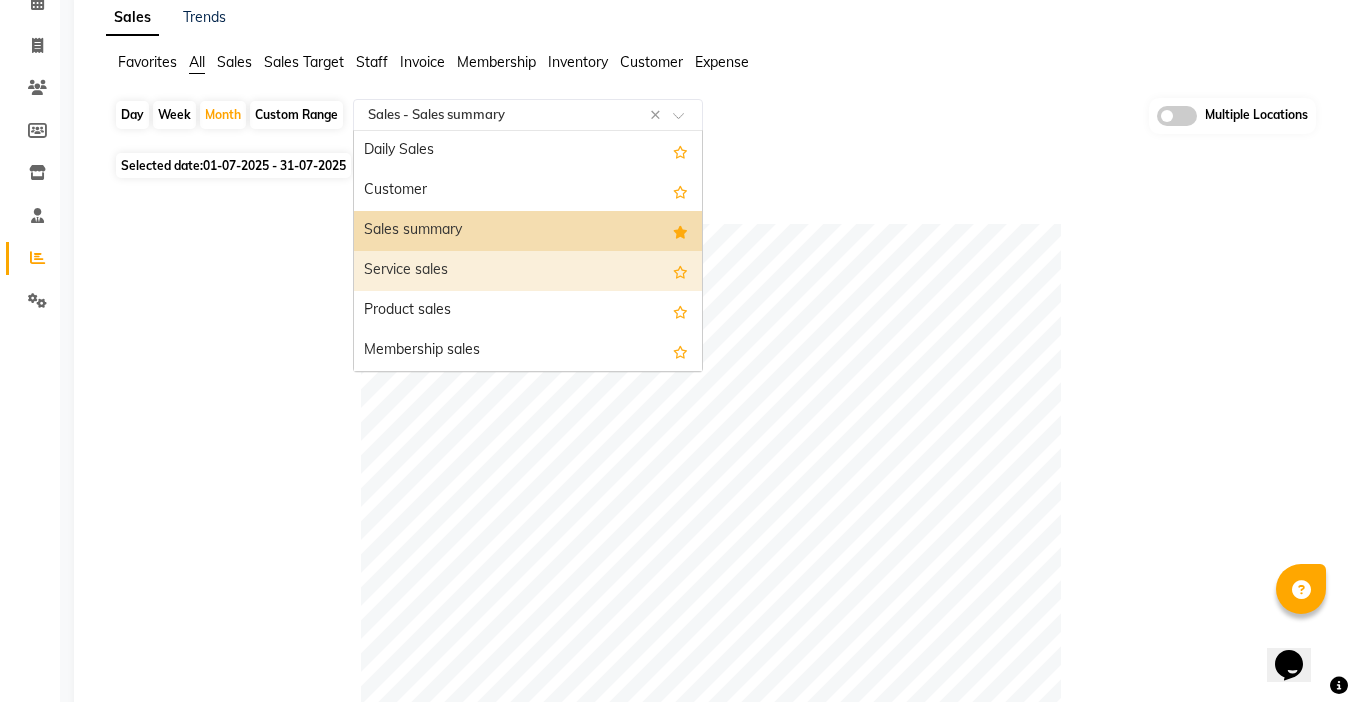 click on "Service sales" at bounding box center [528, 271] 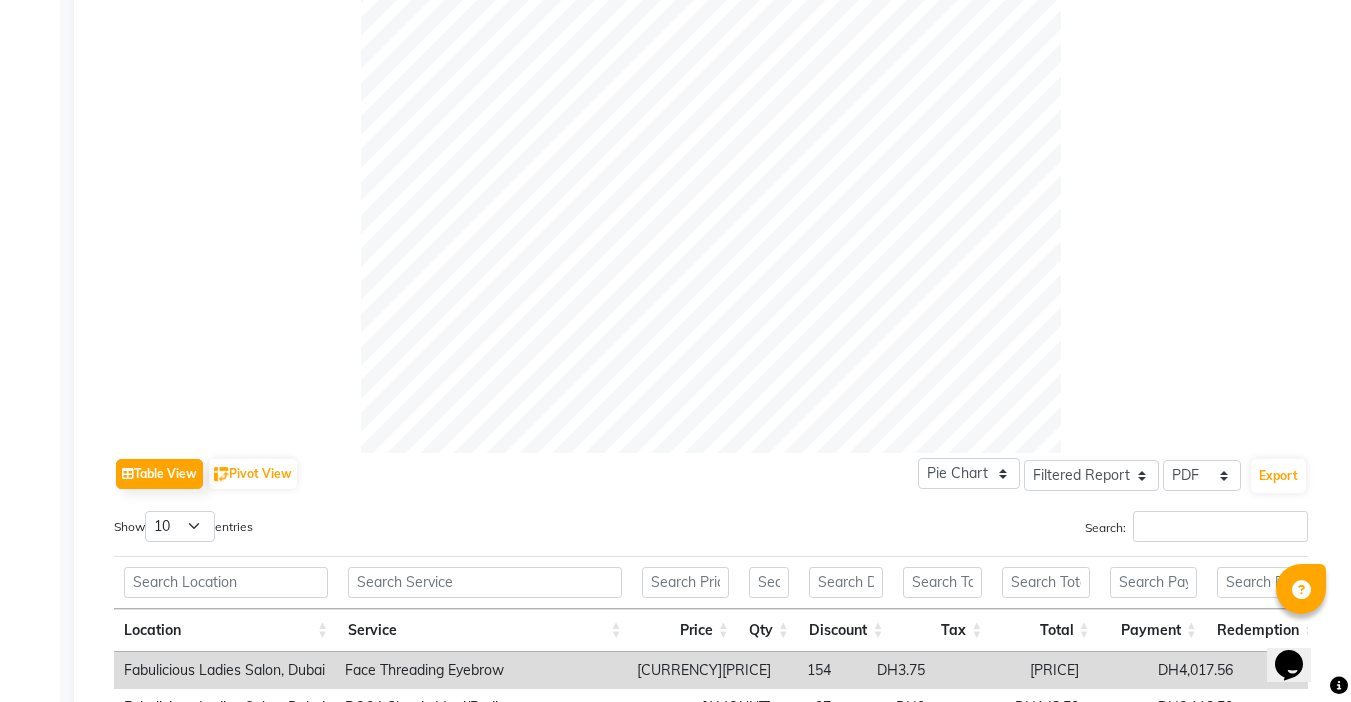 scroll, scrollTop: 0, scrollLeft: 0, axis: both 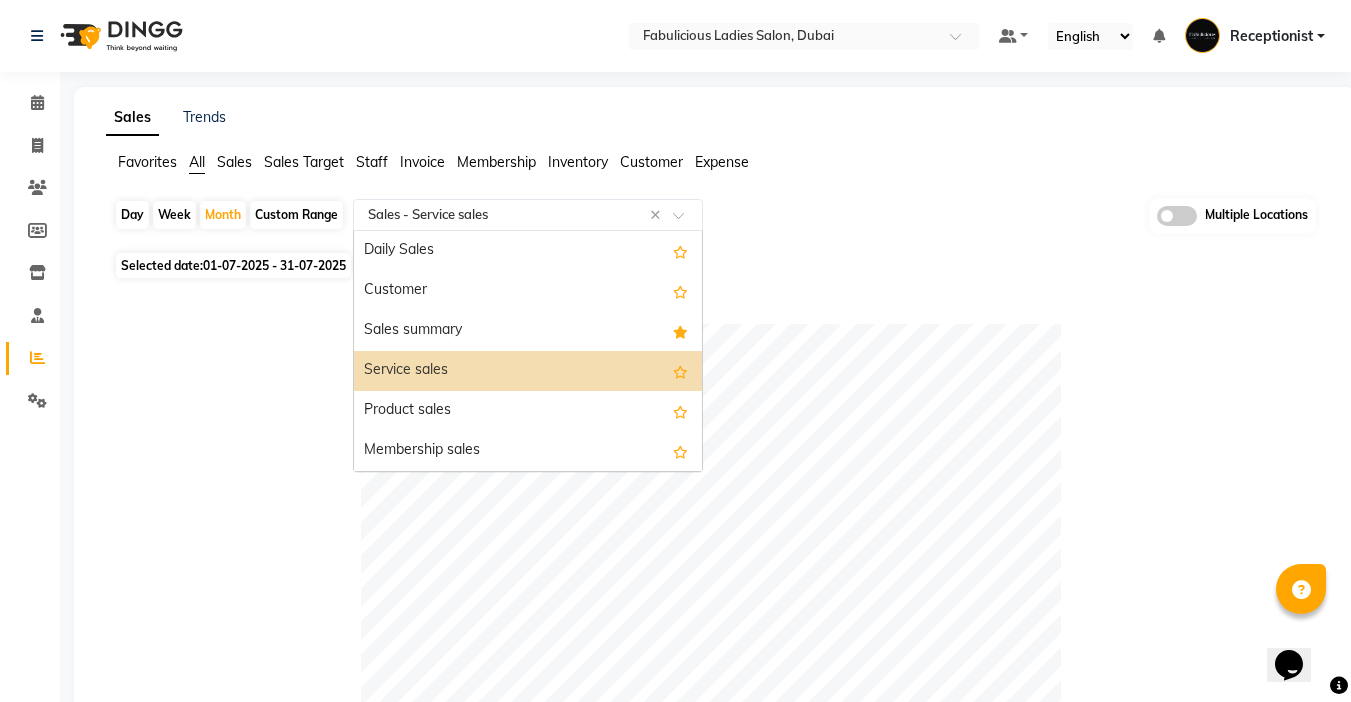 click 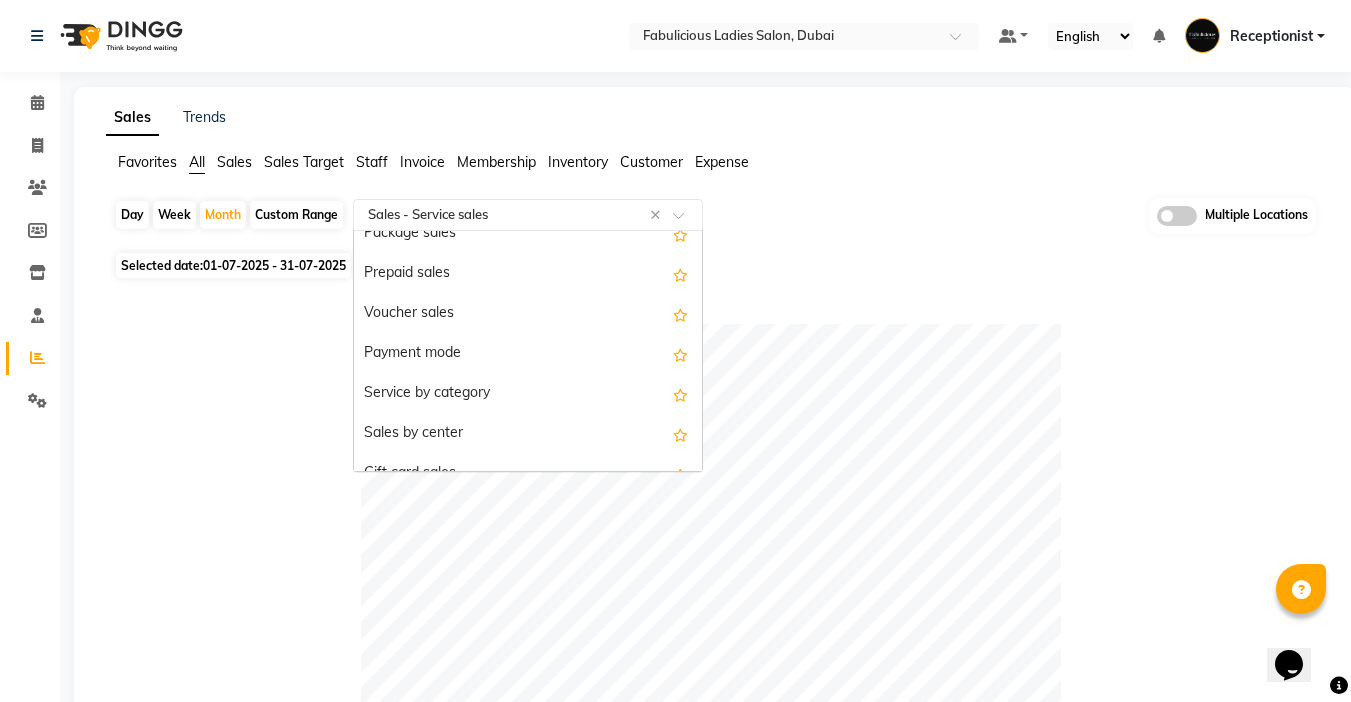 scroll, scrollTop: 289, scrollLeft: 0, axis: vertical 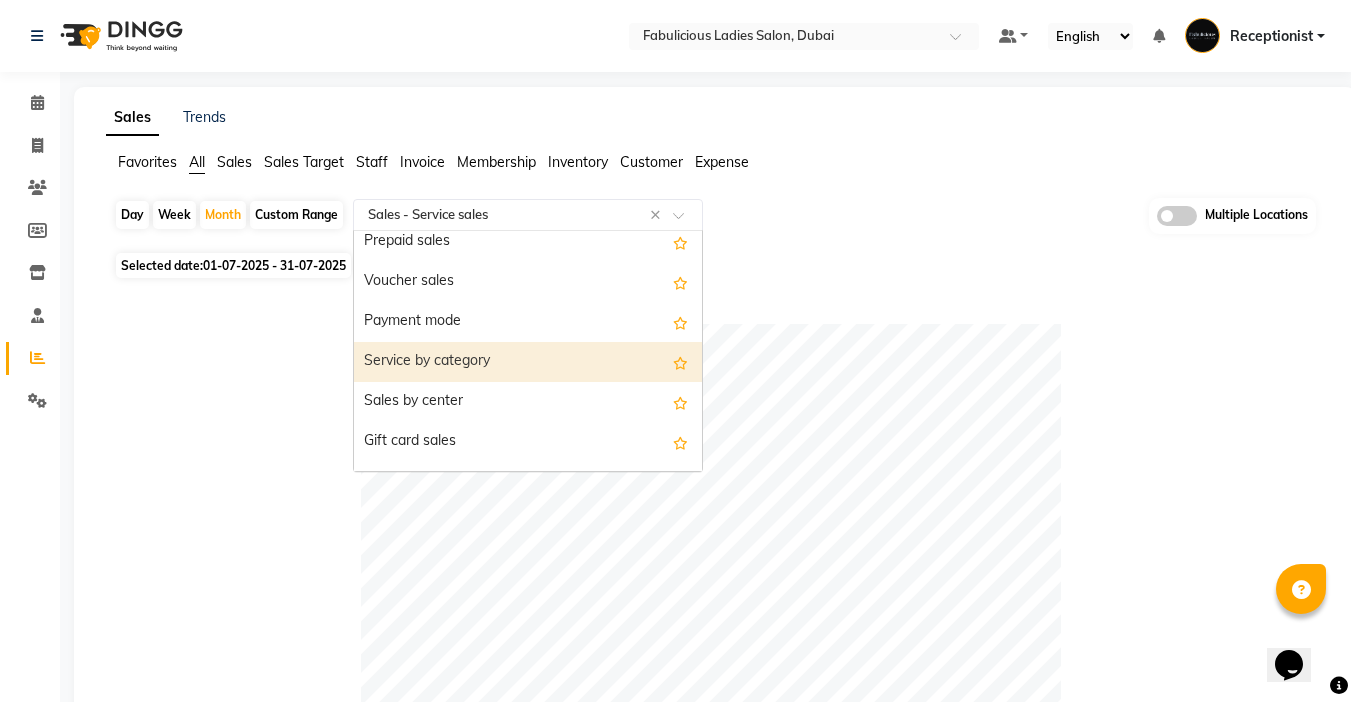 click on "Service by category" at bounding box center (528, 362) 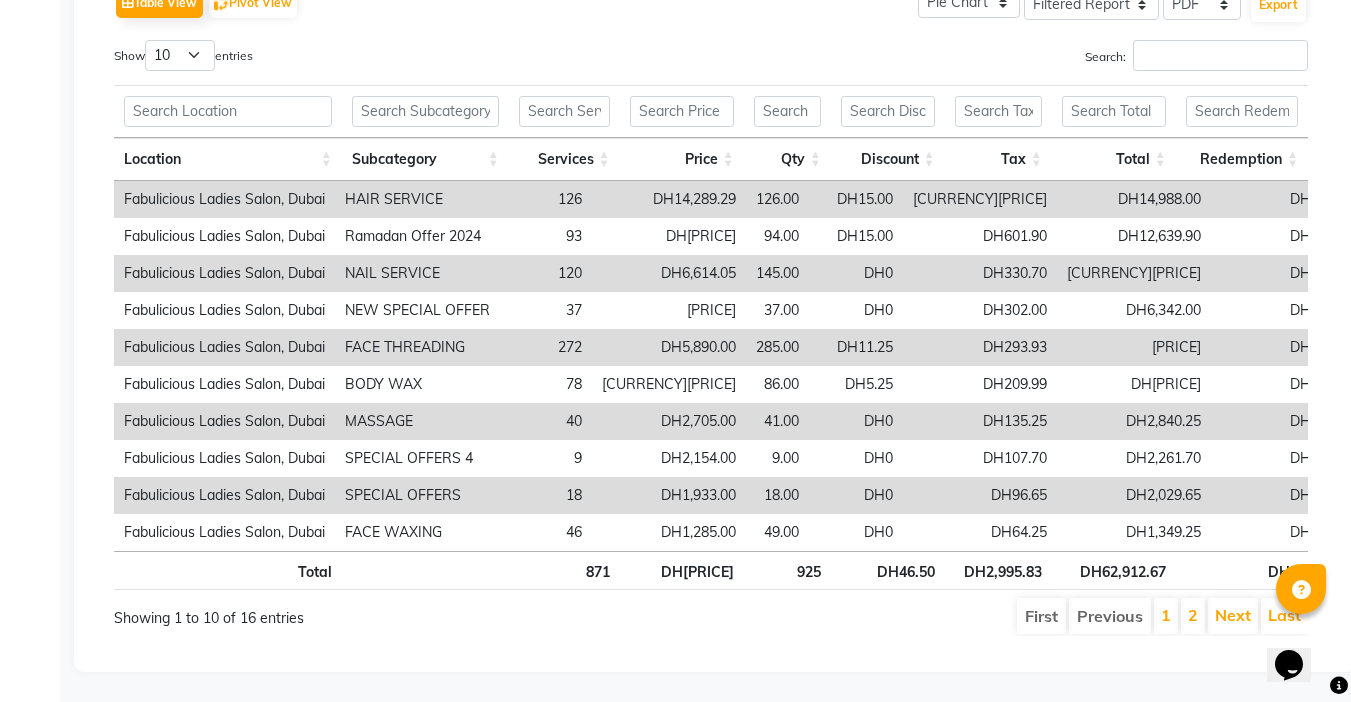 scroll, scrollTop: 0, scrollLeft: 0, axis: both 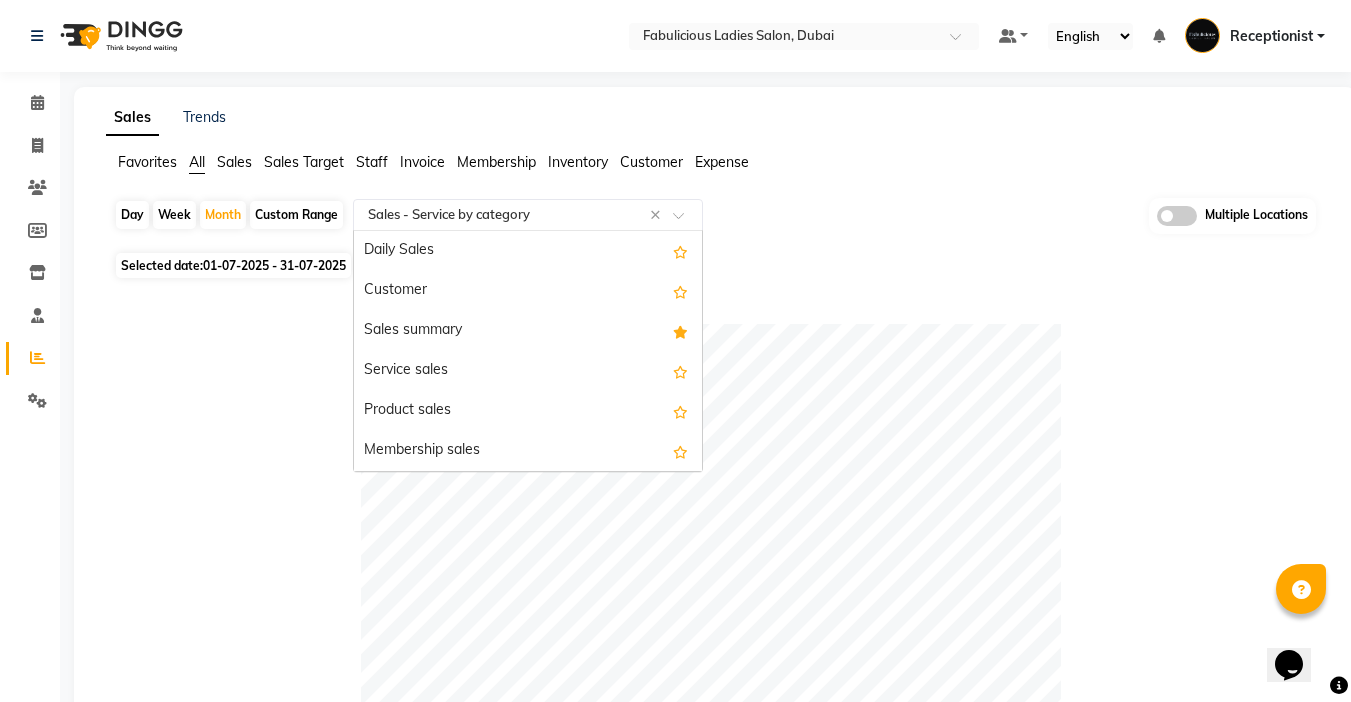 click 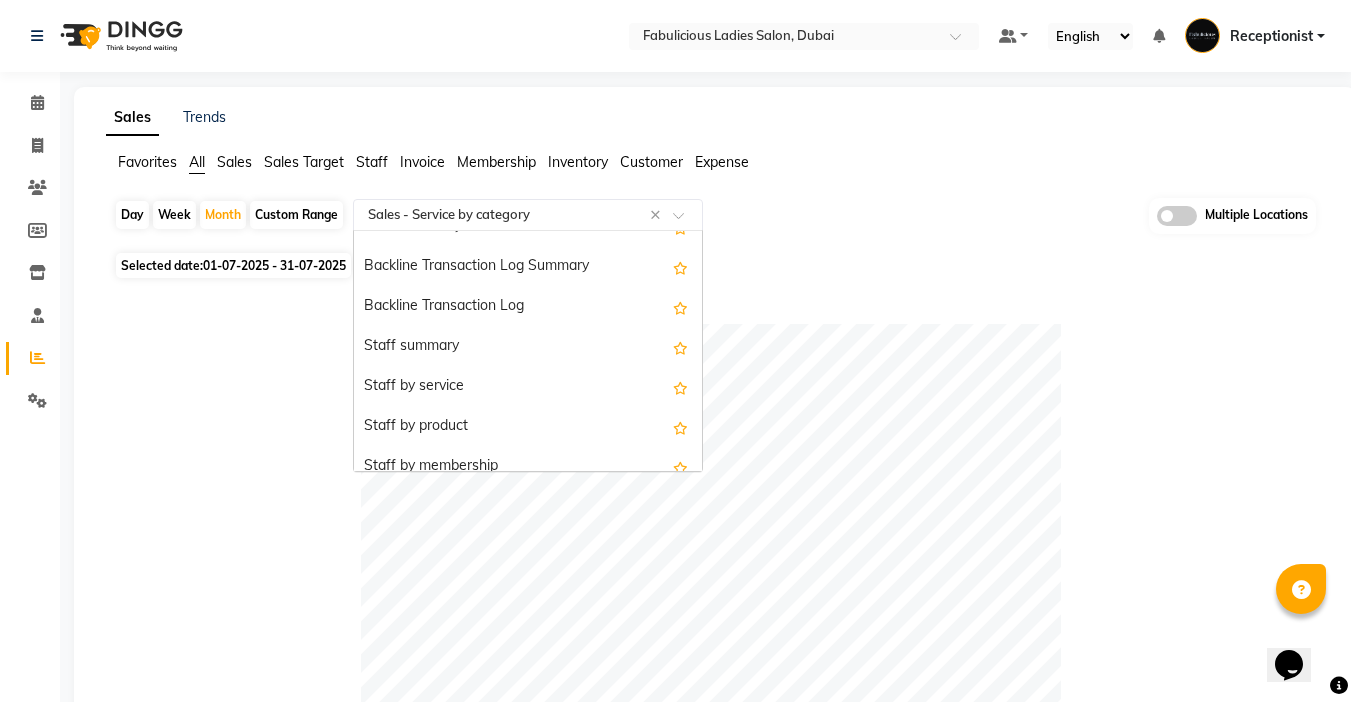 scroll, scrollTop: 576, scrollLeft: 0, axis: vertical 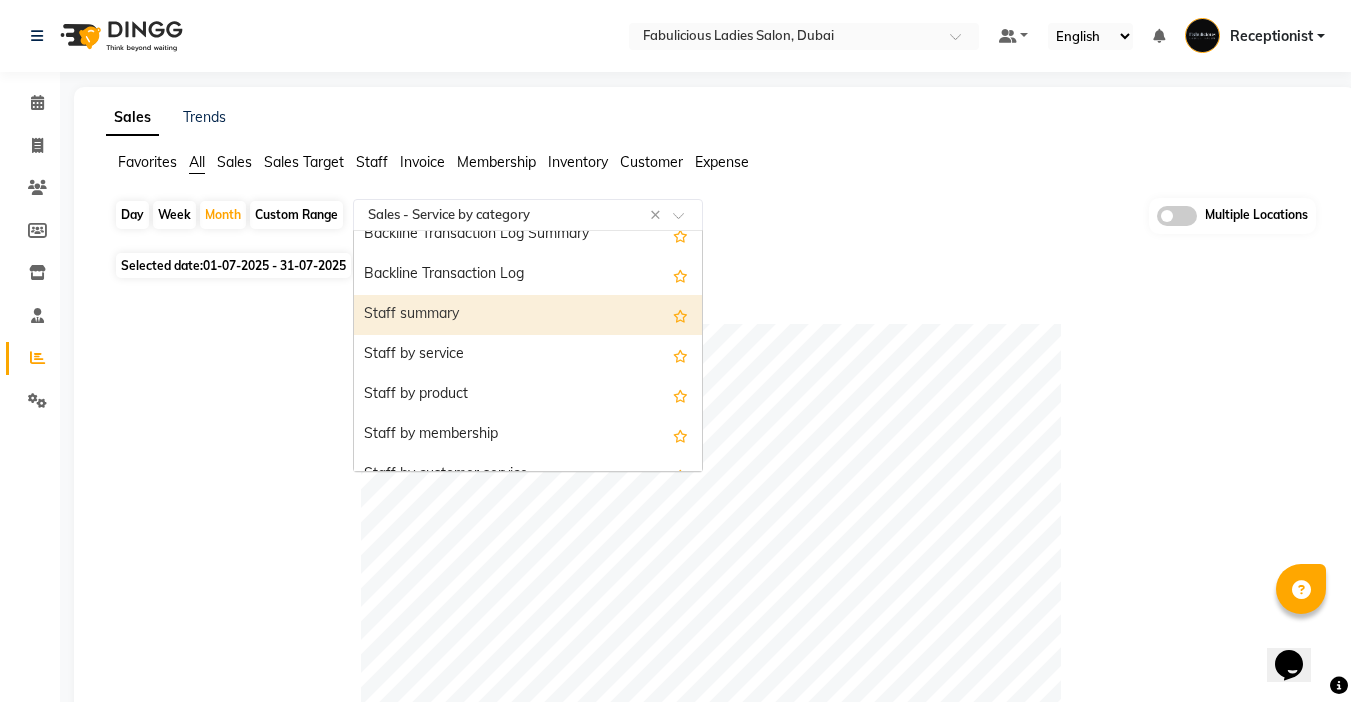 click on "Staff summary" at bounding box center [528, 315] 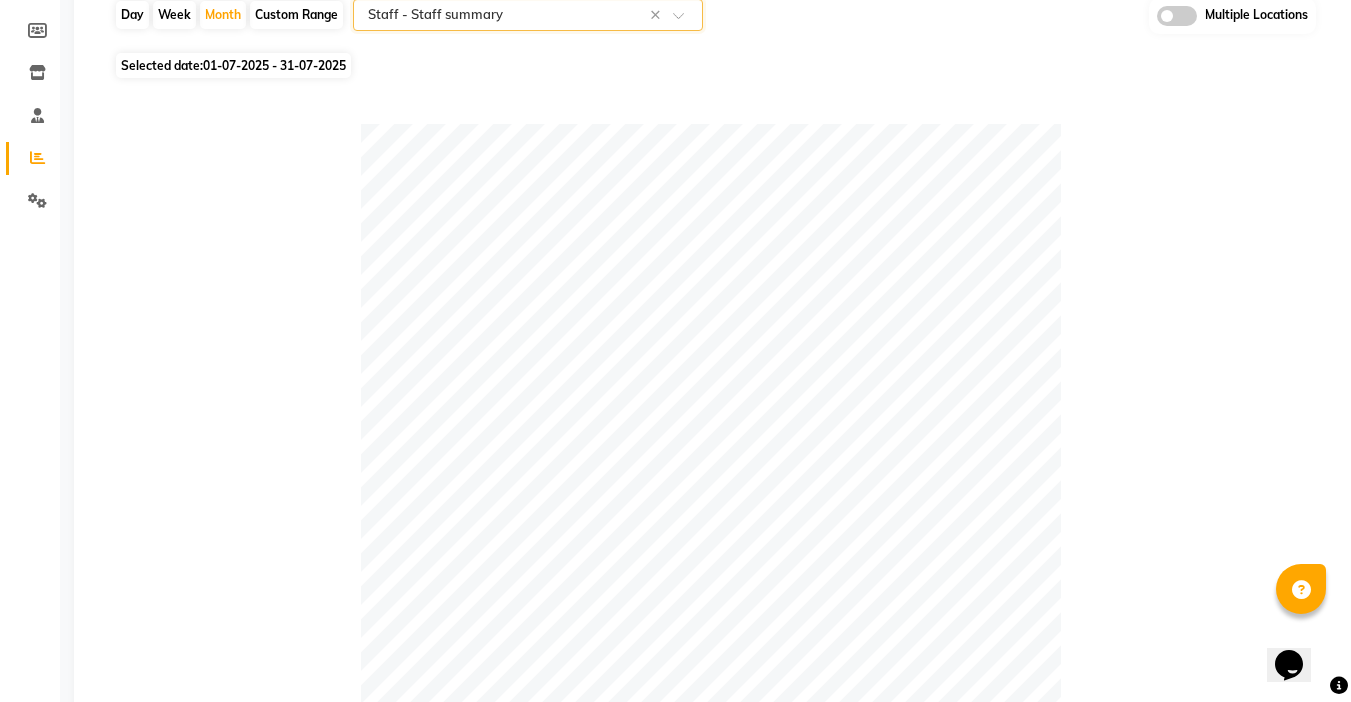 scroll, scrollTop: 0, scrollLeft: 0, axis: both 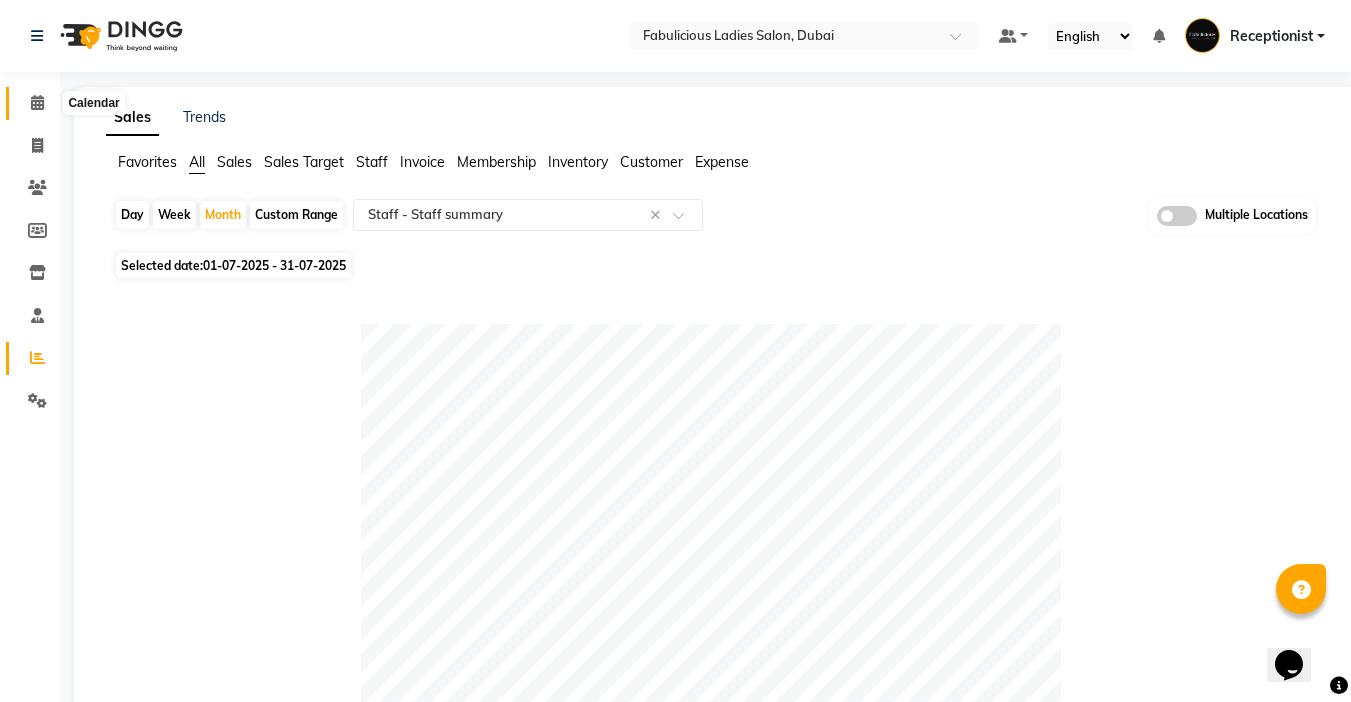 click 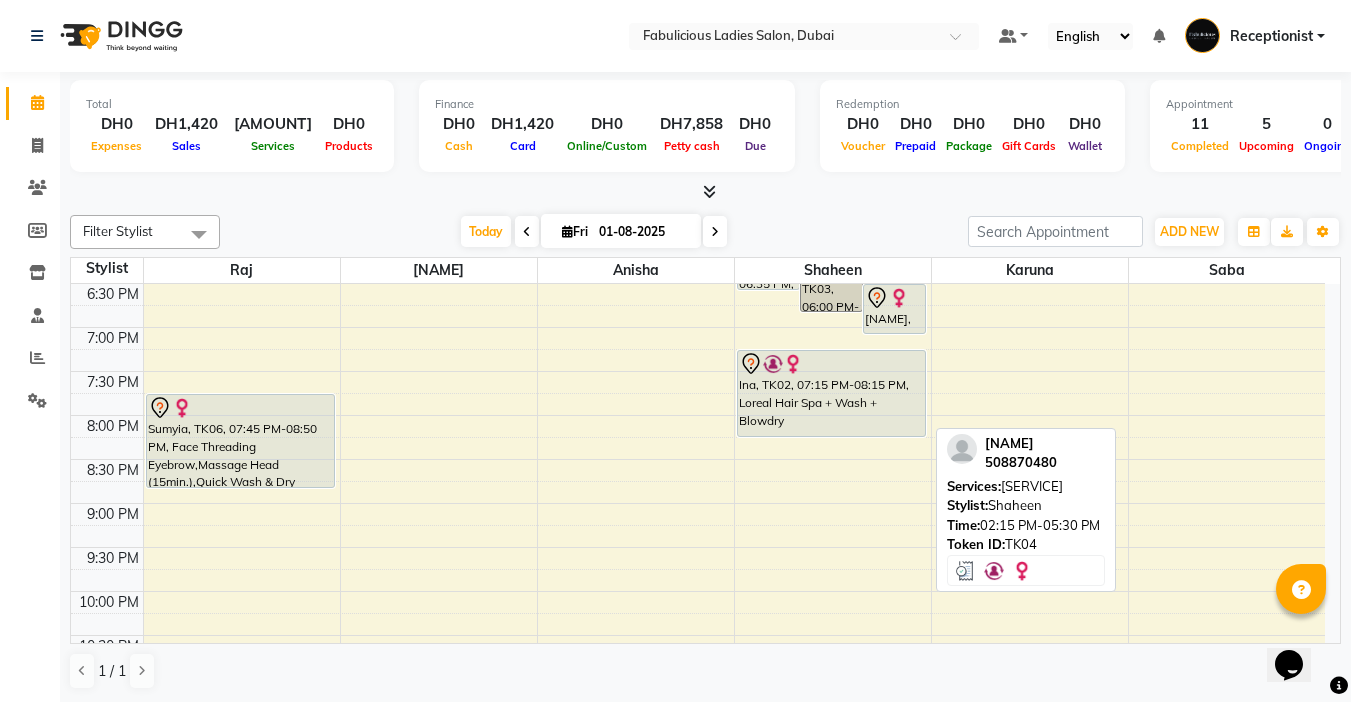 scroll, scrollTop: 900, scrollLeft: 0, axis: vertical 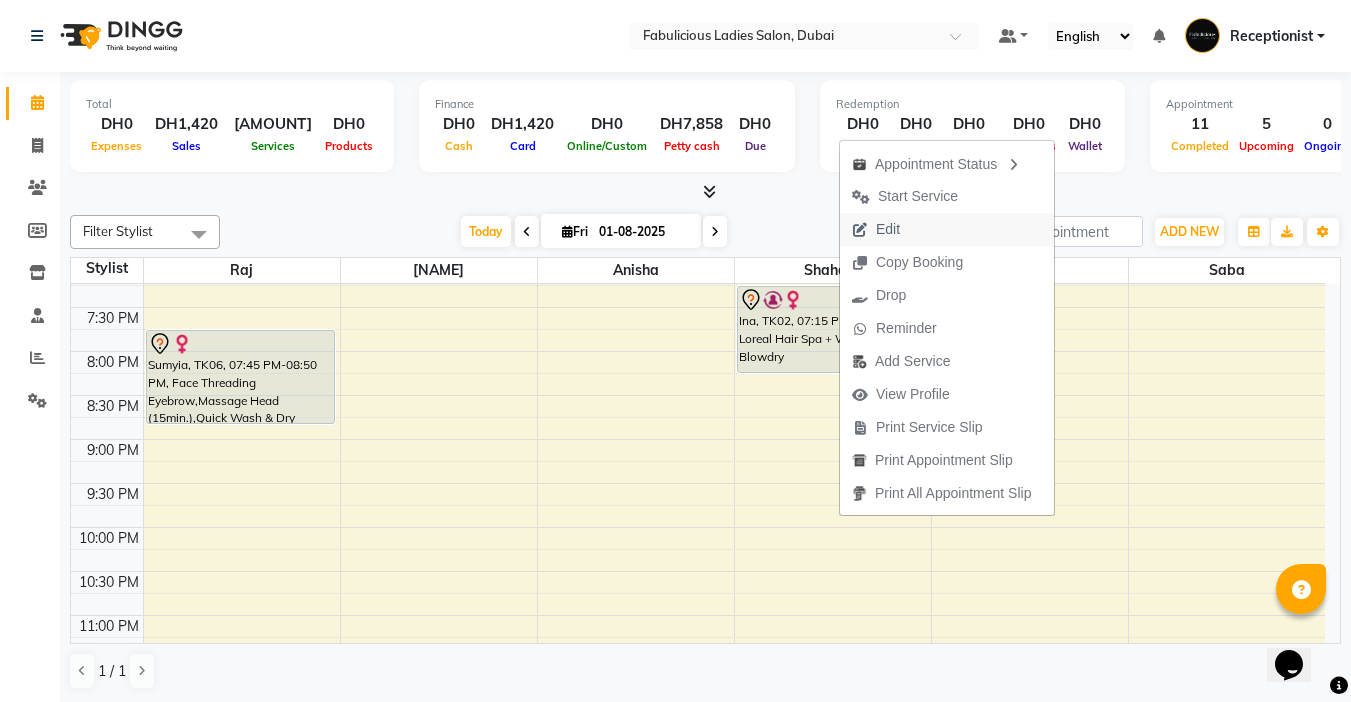 click on "Edit" at bounding box center [888, 229] 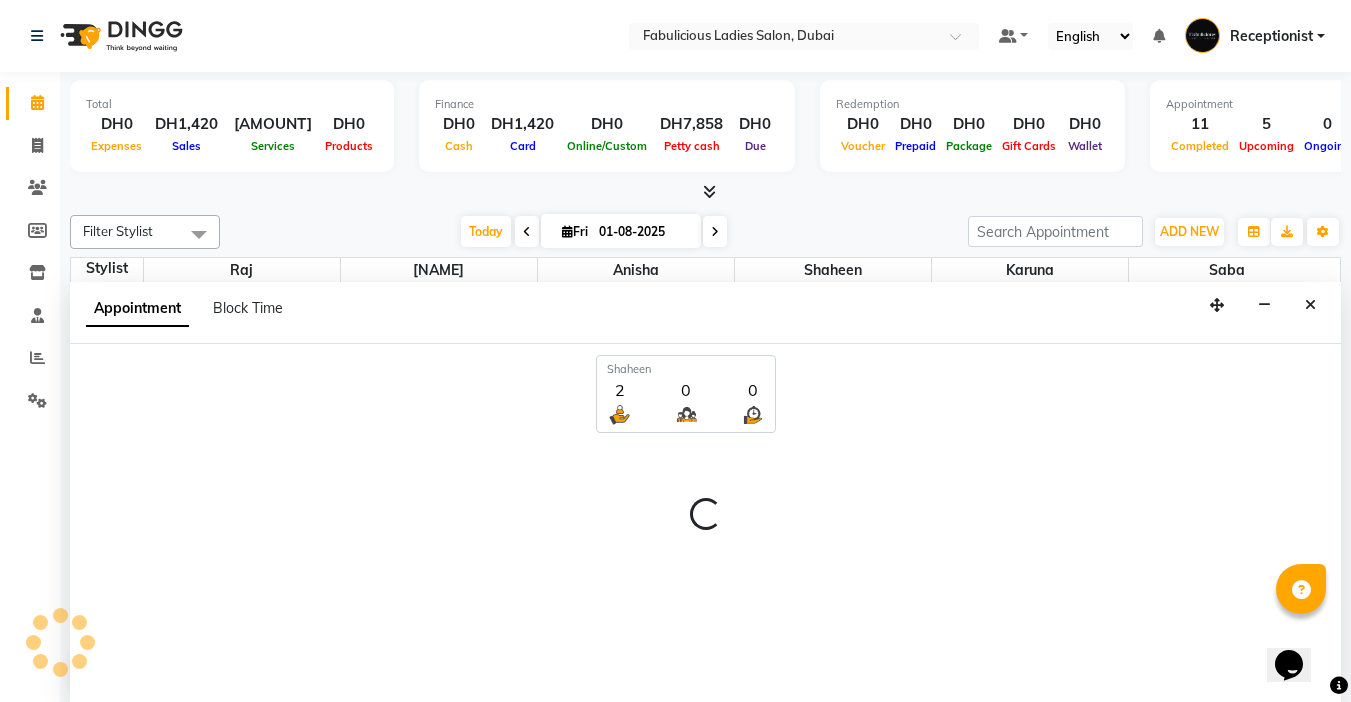select on "tentative" 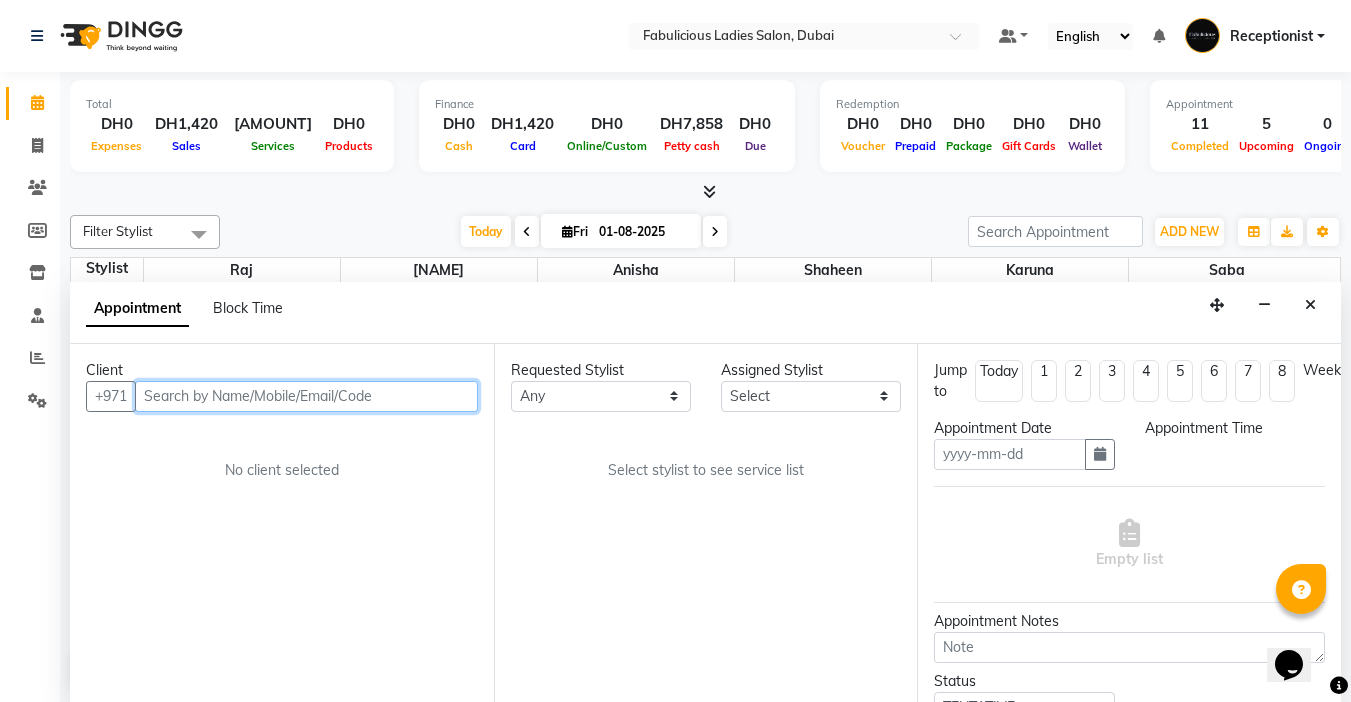 type on "01-08-2025" 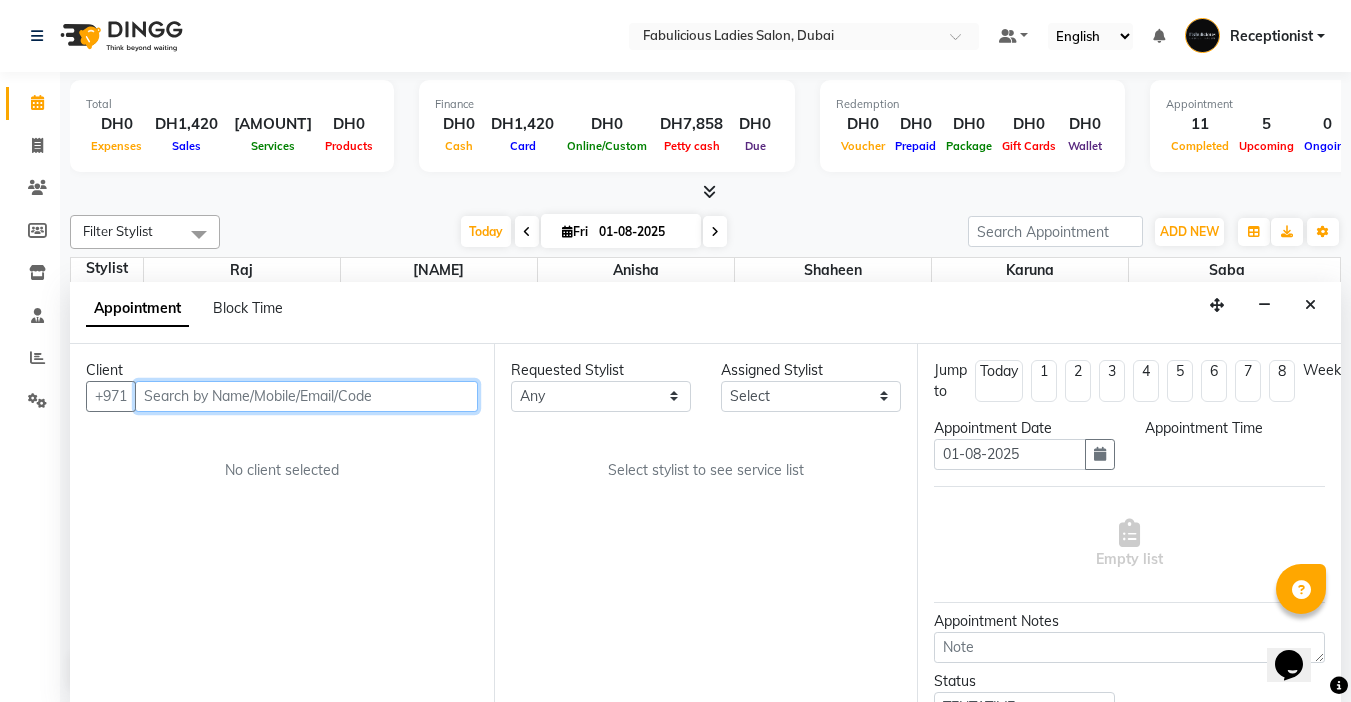 select on "1155" 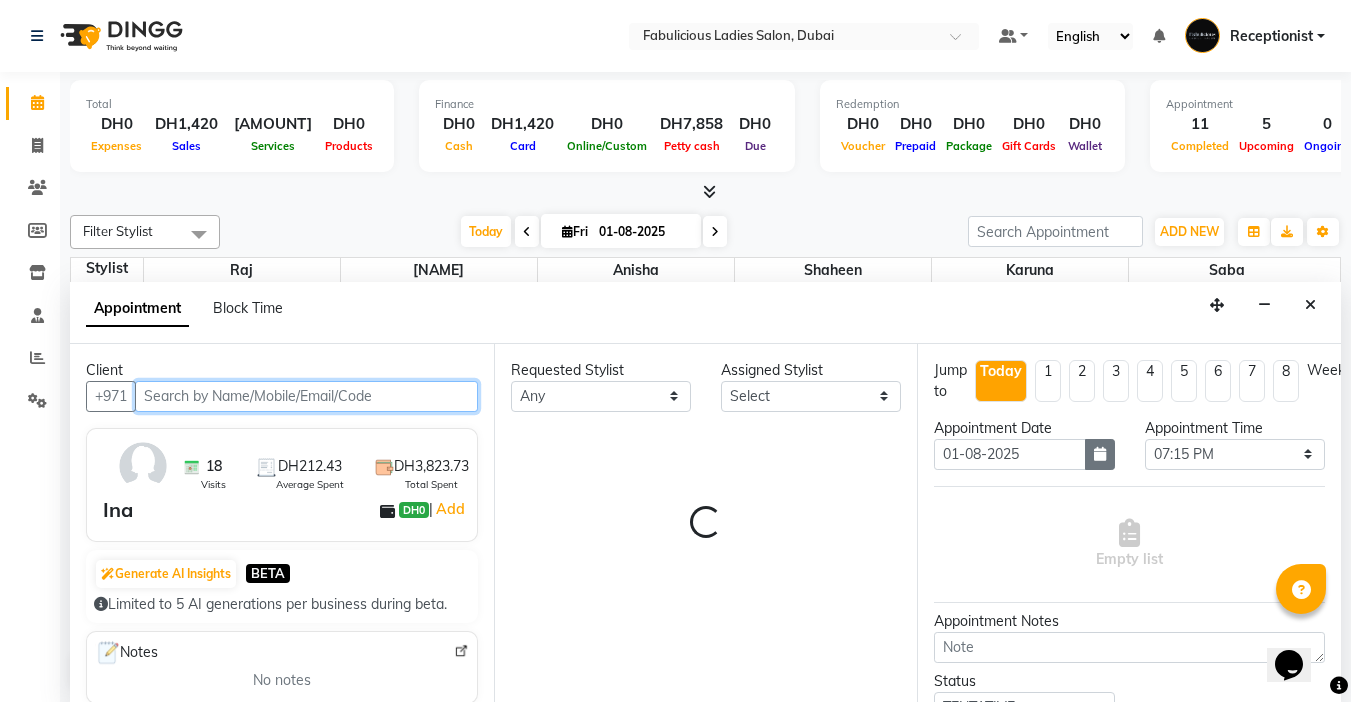 scroll, scrollTop: 1, scrollLeft: 0, axis: vertical 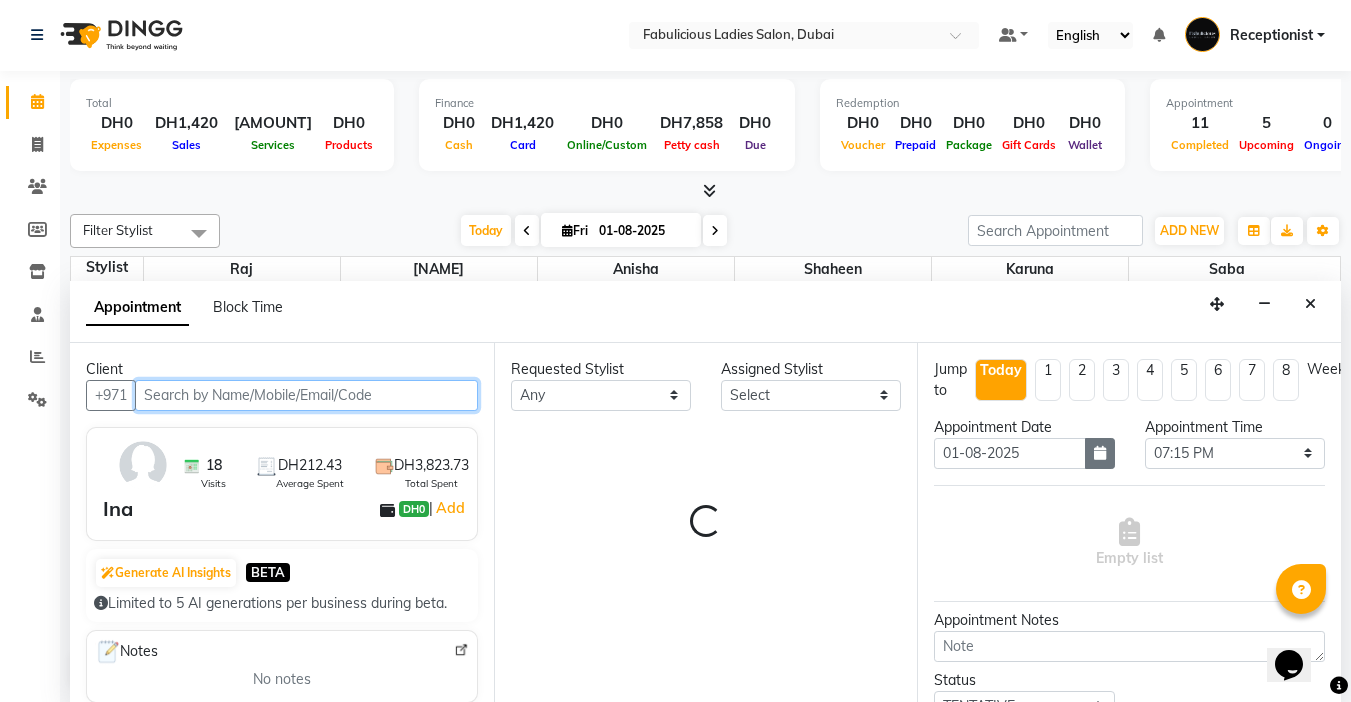 select on "[NUMBER]" 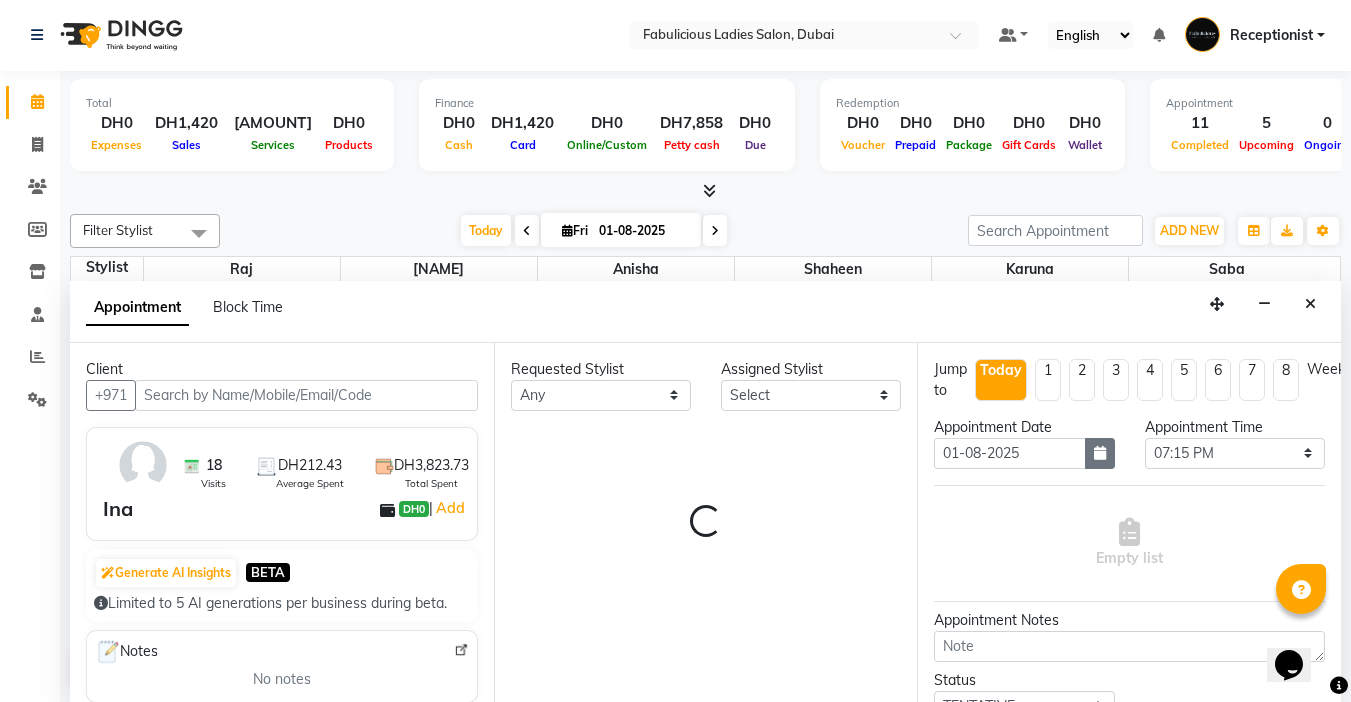 click at bounding box center [1100, 453] 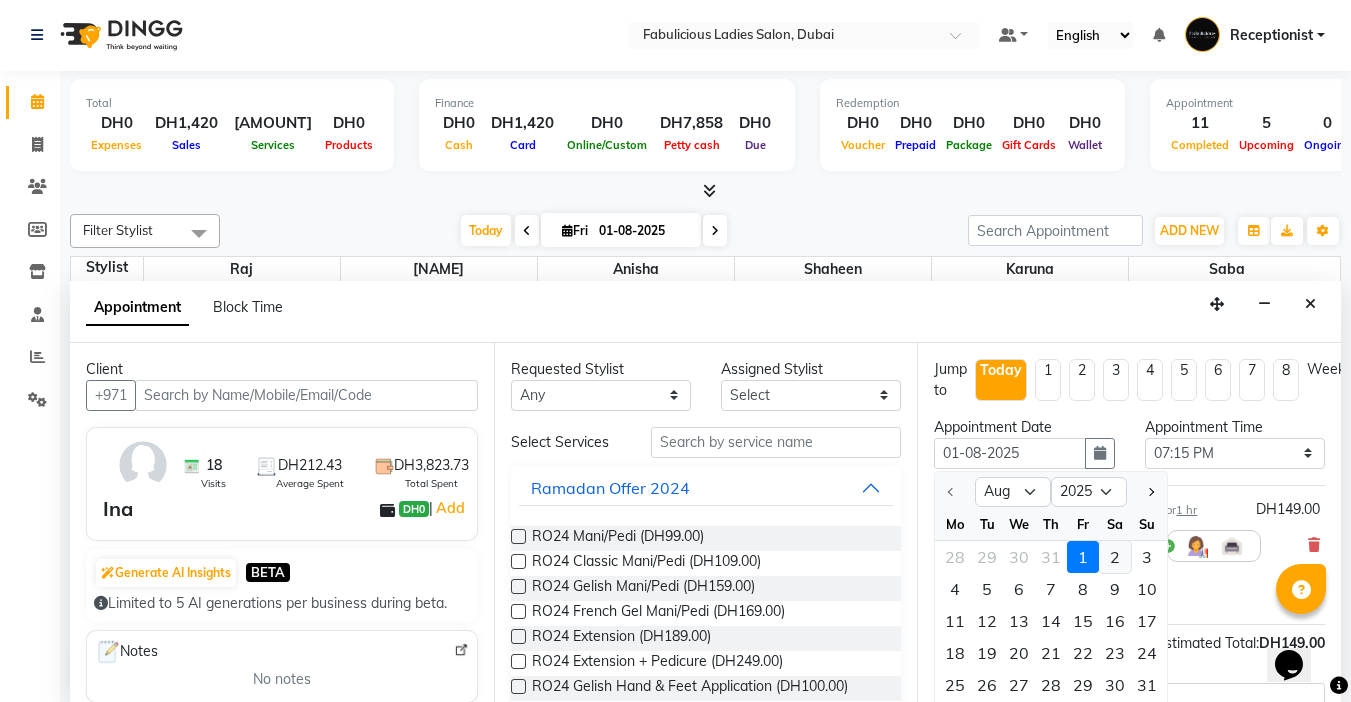 click on "2" at bounding box center [1115, 557] 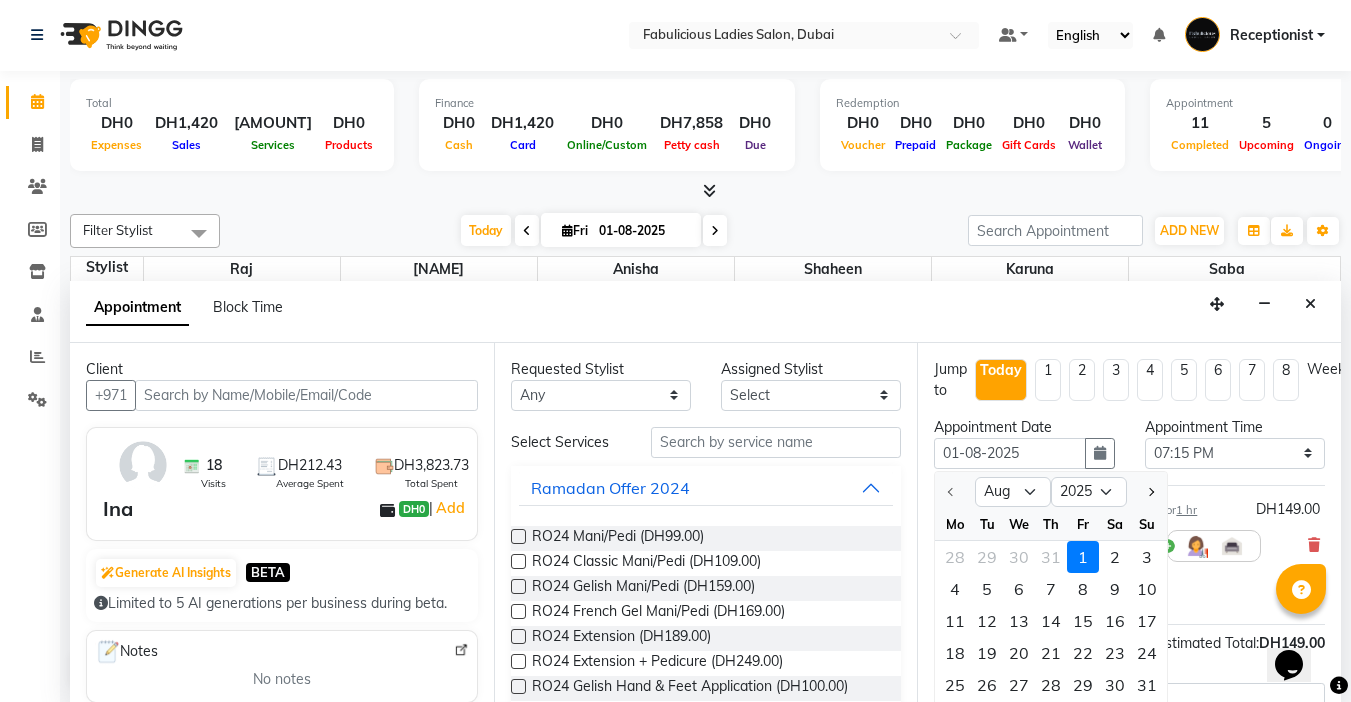 type on "02-08-2025" 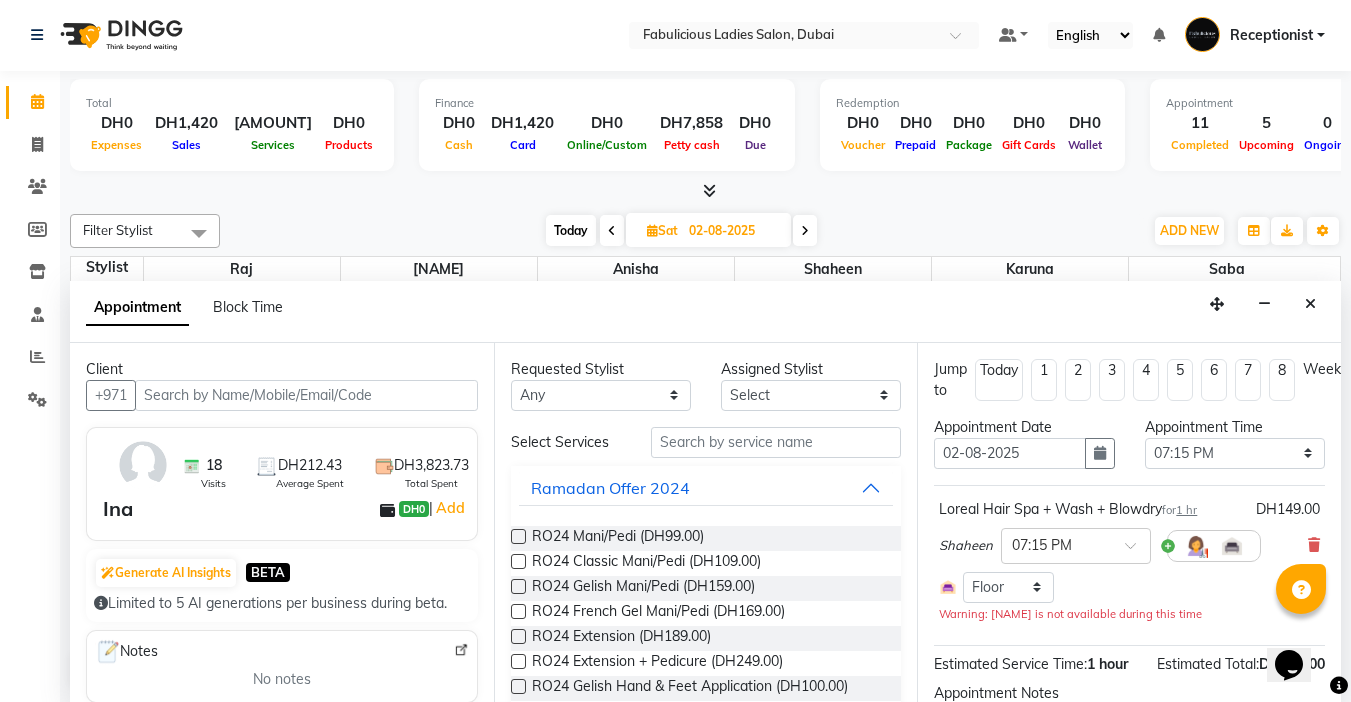 scroll, scrollTop: 793, scrollLeft: 0, axis: vertical 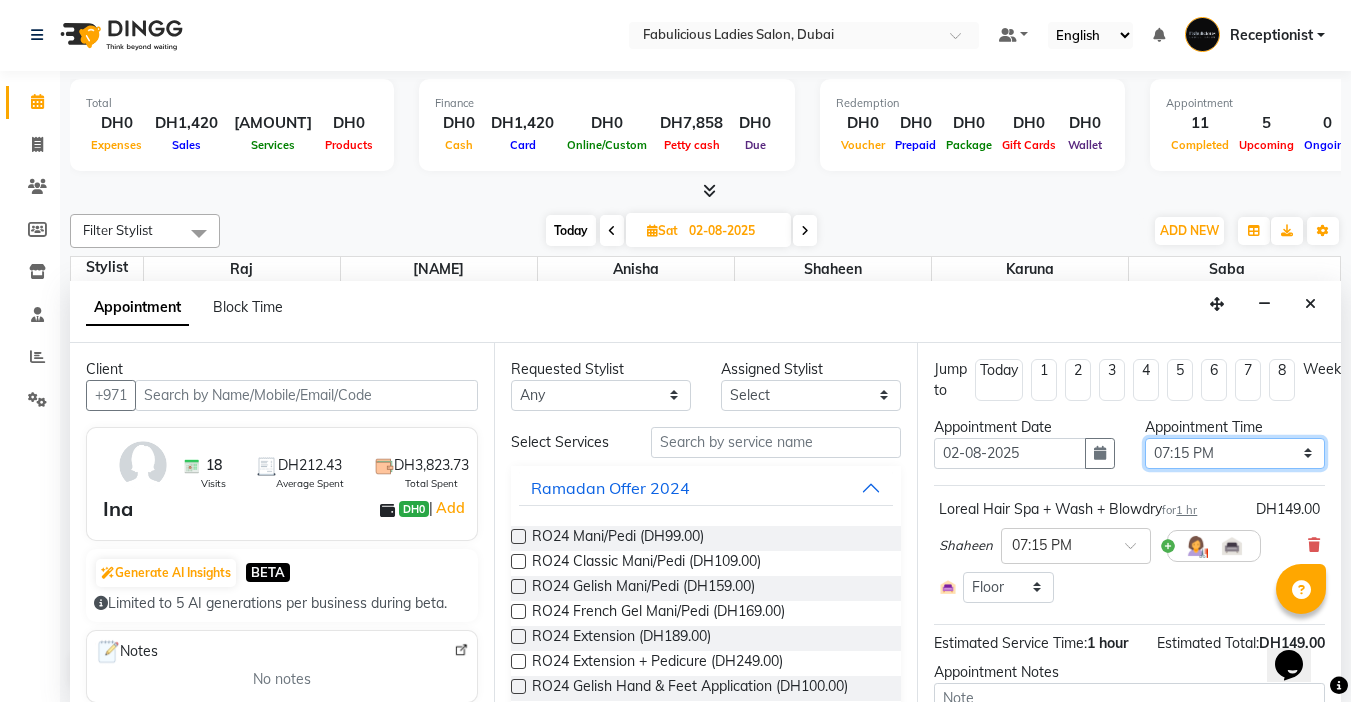 click on "Select 10:00 AM 10:15 AM 10:30 AM 10:45 AM 11:00 AM 11:15 AM 11:30 AM 11:45 AM 12:00 PM 12:15 PM 12:30 PM 12:45 PM 01:00 PM 01:15 PM 01:30 PM 01:45 PM 02:00 PM 02:15 PM 02:30 PM 02:45 PM 03:00 PM 03:15 PM 03:30 PM 03:45 PM 04:00 PM 04:15 PM 04:30 PM 04:45 PM 05:00 PM 05:15 PM 05:30 PM 05:45 PM 06:00 PM 06:15 PM 06:30 PM 06:45 PM 07:00 PM 07:15 PM 07:30 PM 07:45 PM 08:00 PM 08:15 PM 08:30 PM 08:45 PM 09:00 PM 09:15 PM 09:30 PM 09:45 PM 10:00 PM 10:15 PM 10:30 PM 10:45 PM 11:00 PM 11:15 PM 11:30 PM 11:45 PM" at bounding box center [1235, 453] 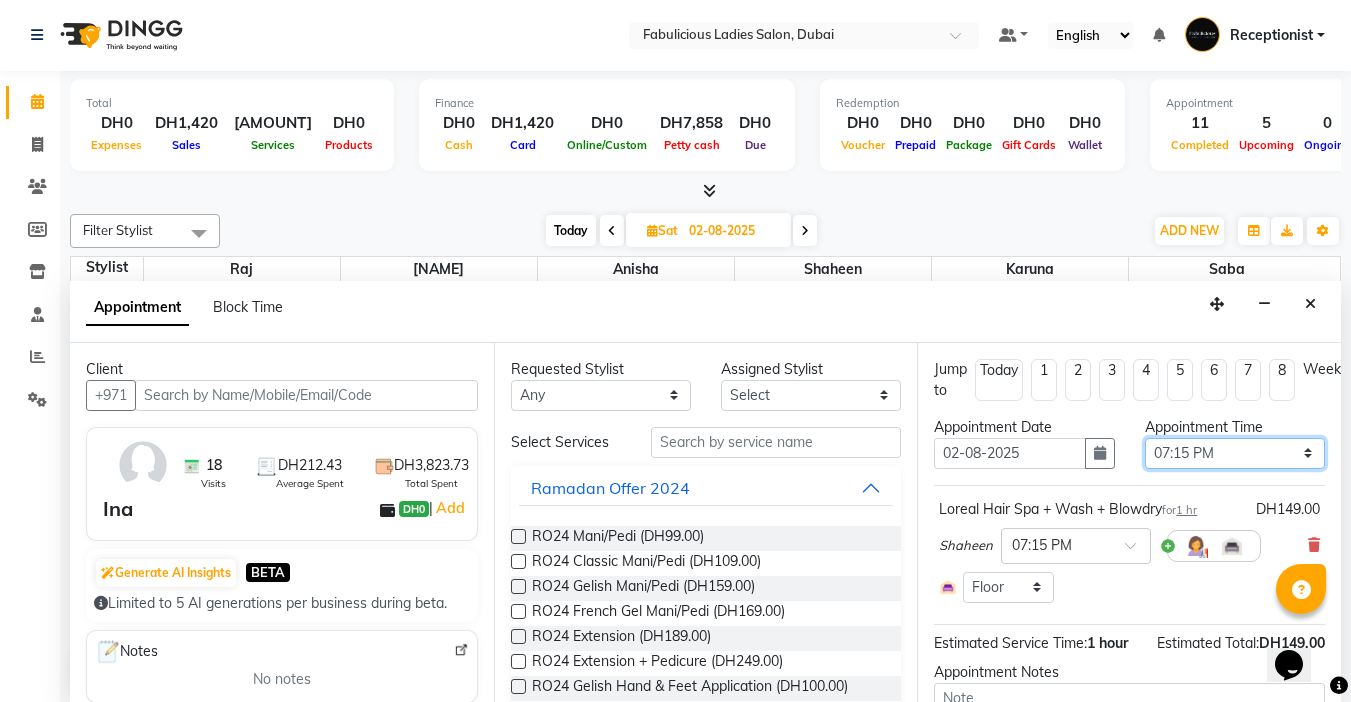 select on "660" 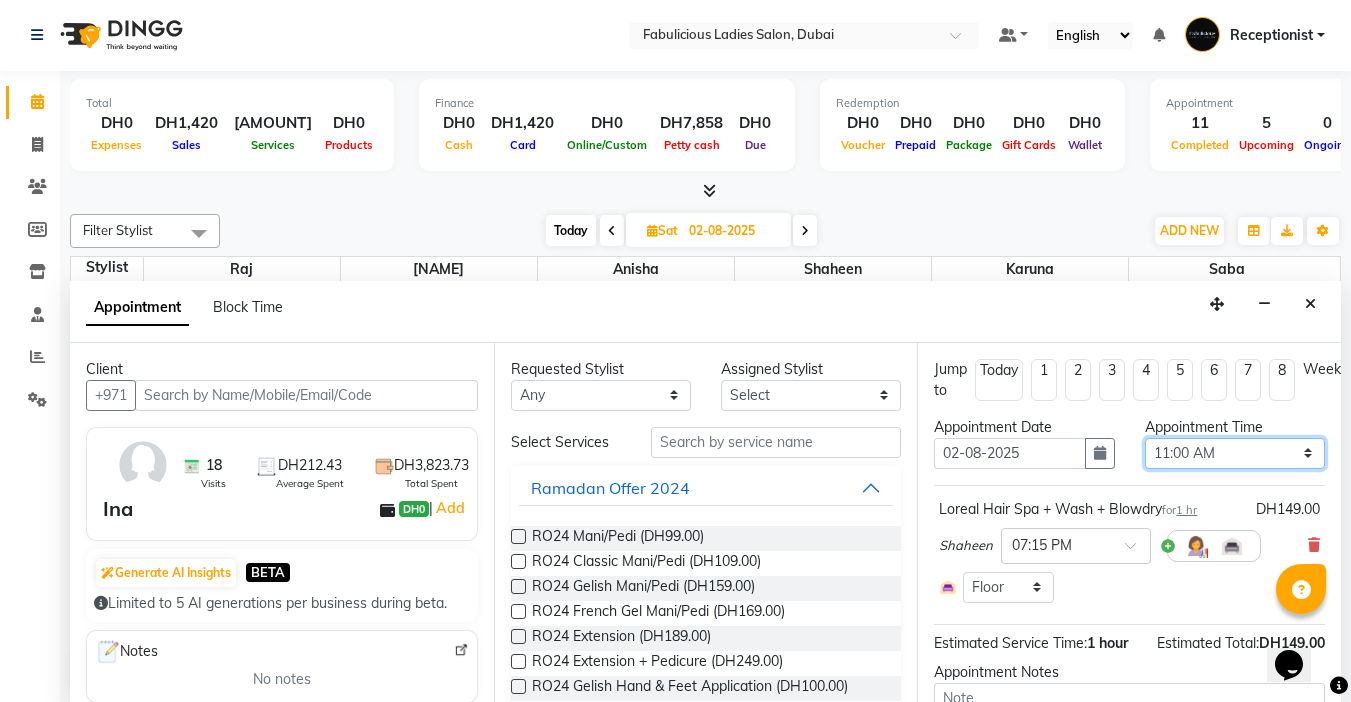 click on "Select 10:00 AM 10:15 AM 10:30 AM 10:45 AM 11:00 AM 11:15 AM 11:30 AM 11:45 AM 12:00 PM 12:15 PM 12:30 PM 12:45 PM 01:00 PM 01:15 PM 01:30 PM 01:45 PM 02:00 PM 02:15 PM 02:30 PM 02:45 PM 03:00 PM 03:15 PM 03:30 PM 03:45 PM 04:00 PM 04:15 PM 04:30 PM 04:45 PM 05:00 PM 05:15 PM 05:30 PM 05:45 PM 06:00 PM 06:15 PM 06:30 PM 06:45 PM 07:00 PM 07:15 PM 07:30 PM 07:45 PM 08:00 PM 08:15 PM 08:30 PM 08:45 PM 09:00 PM 09:15 PM 09:30 PM 09:45 PM 10:00 PM 10:15 PM 10:30 PM 10:45 PM 11:00 PM 11:15 PM 11:30 PM 11:45 PM" at bounding box center (1235, 453) 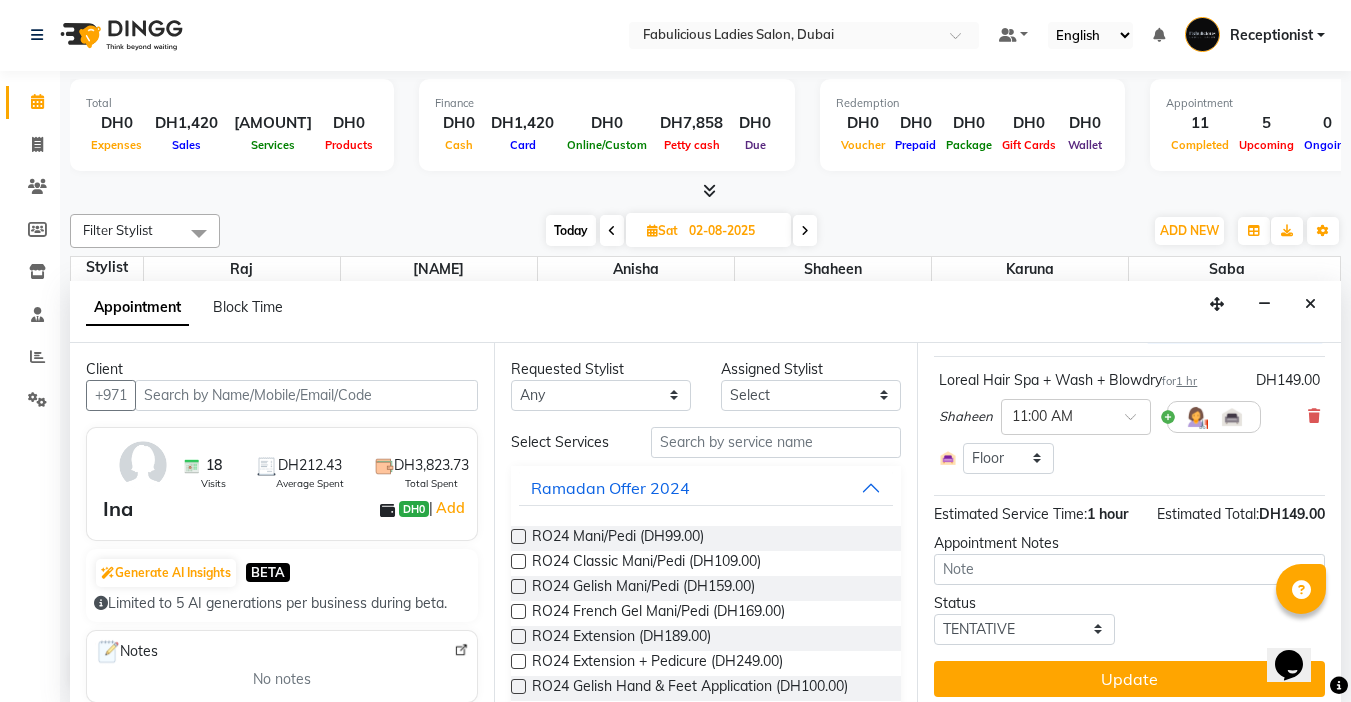 scroll, scrollTop: 155, scrollLeft: 0, axis: vertical 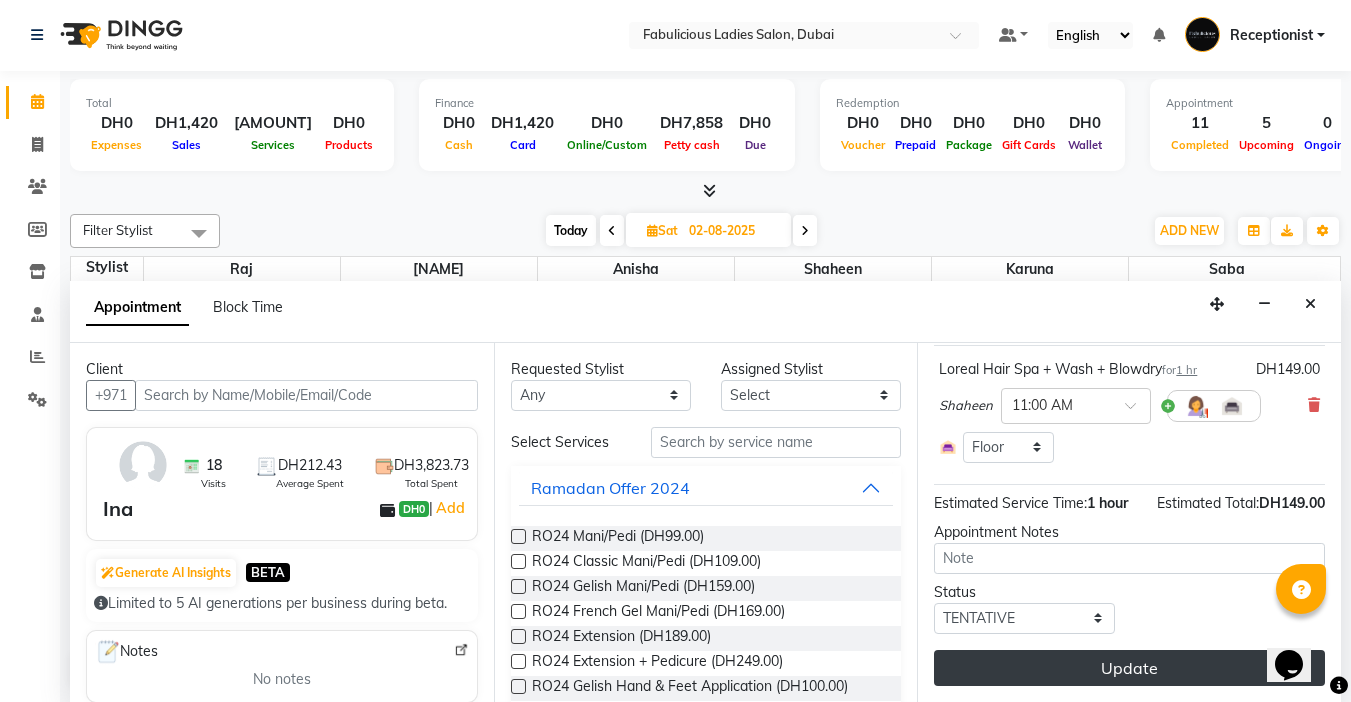 click on "Update" at bounding box center (1129, 668) 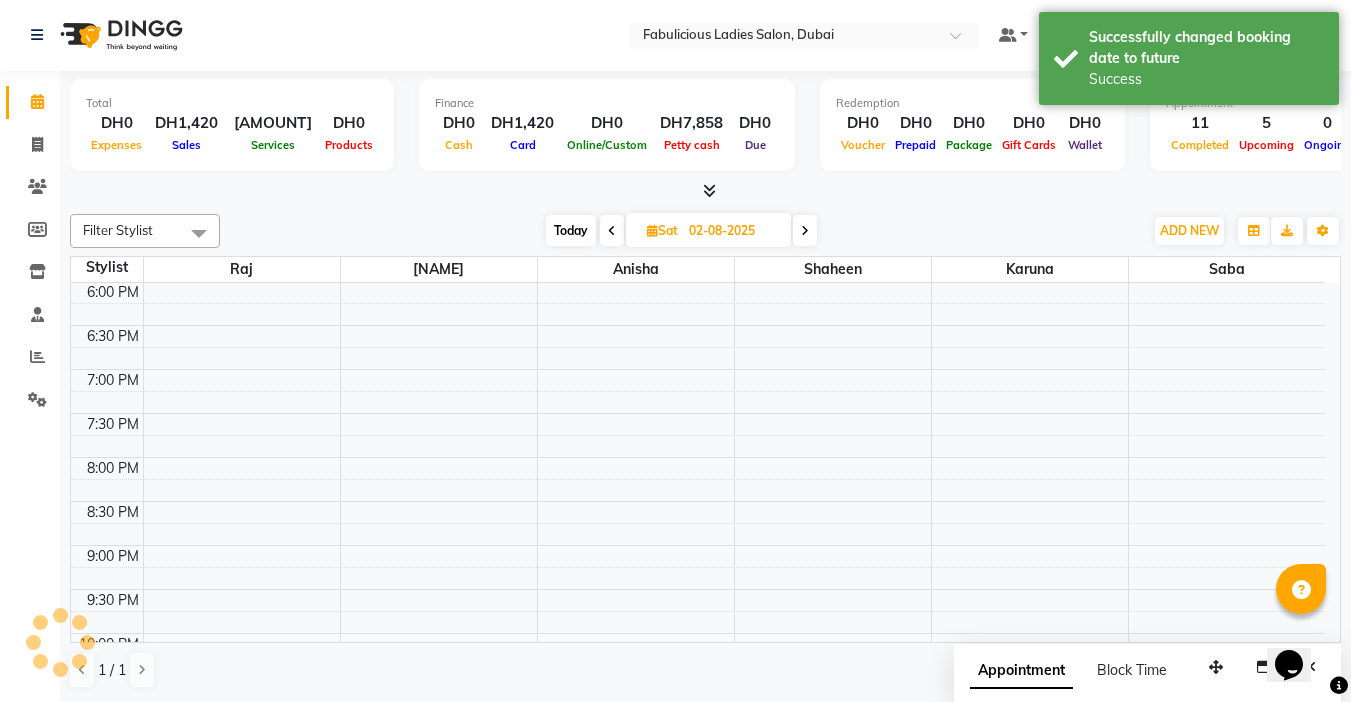 scroll, scrollTop: 0, scrollLeft: 0, axis: both 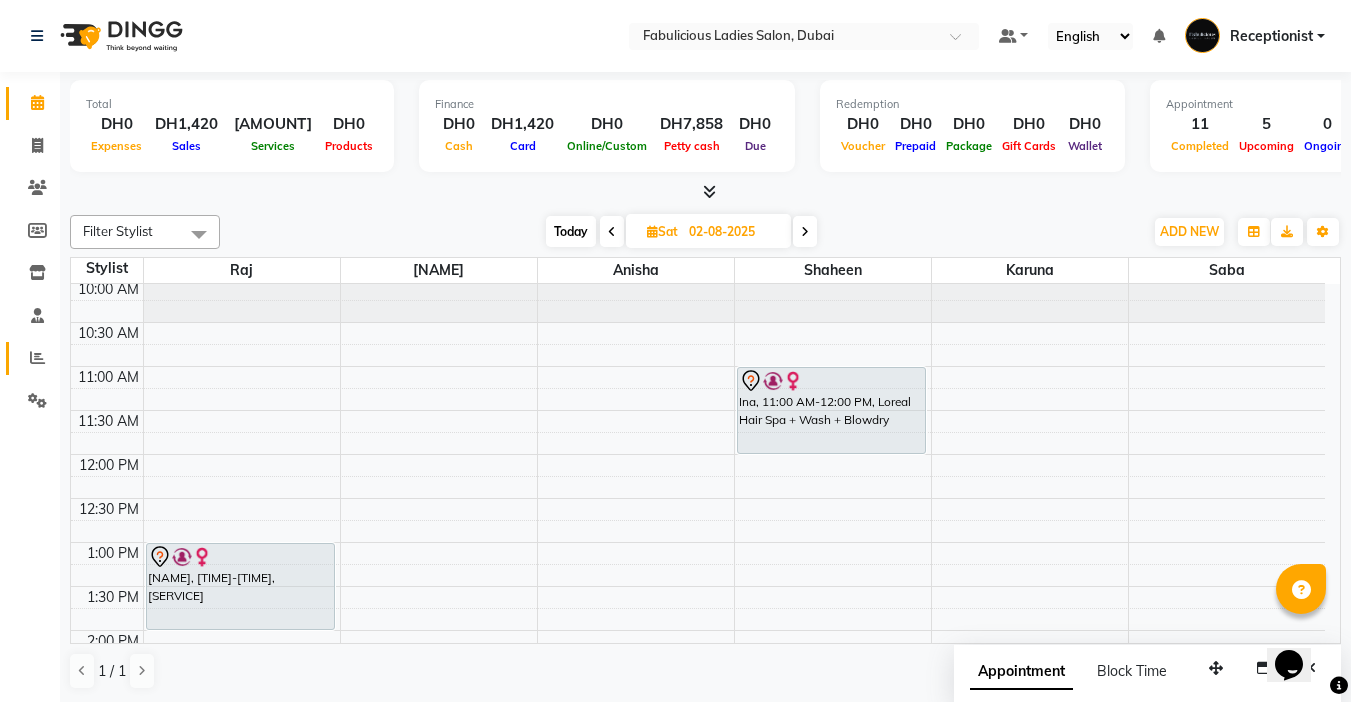 click on "Reports" 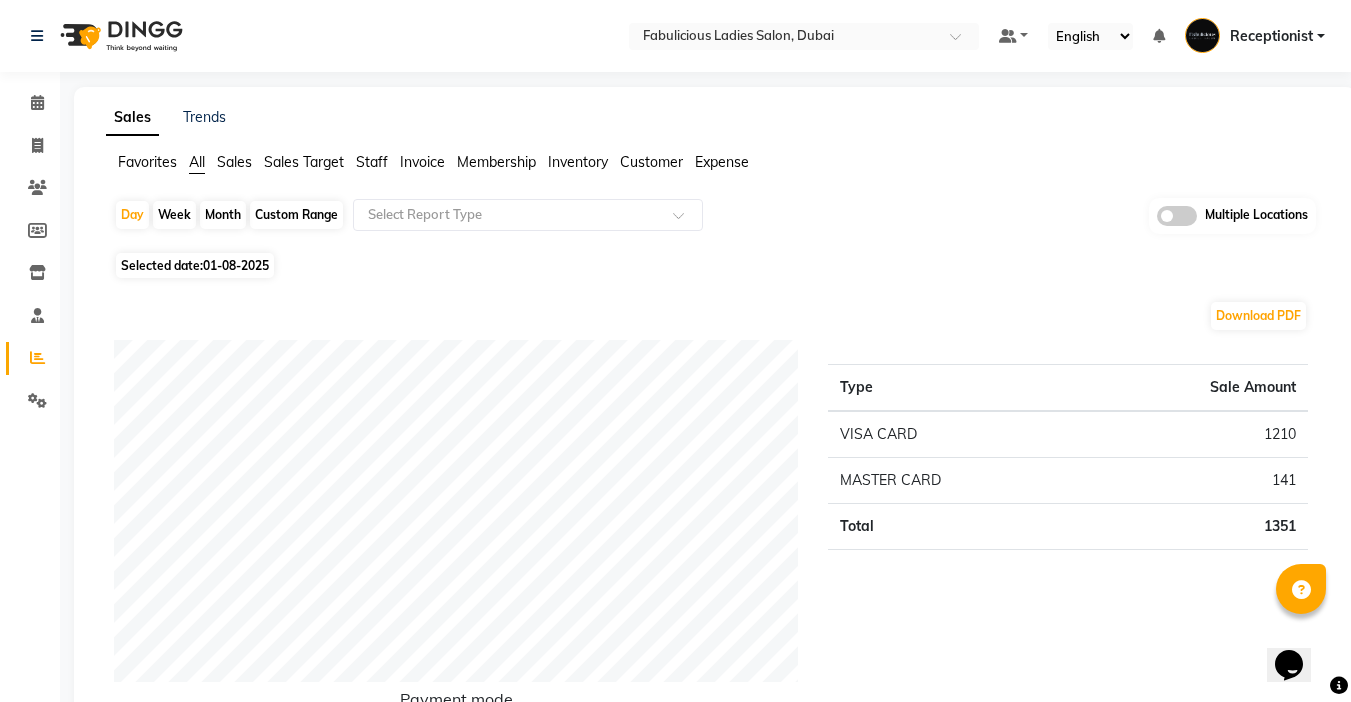 click on "Month" 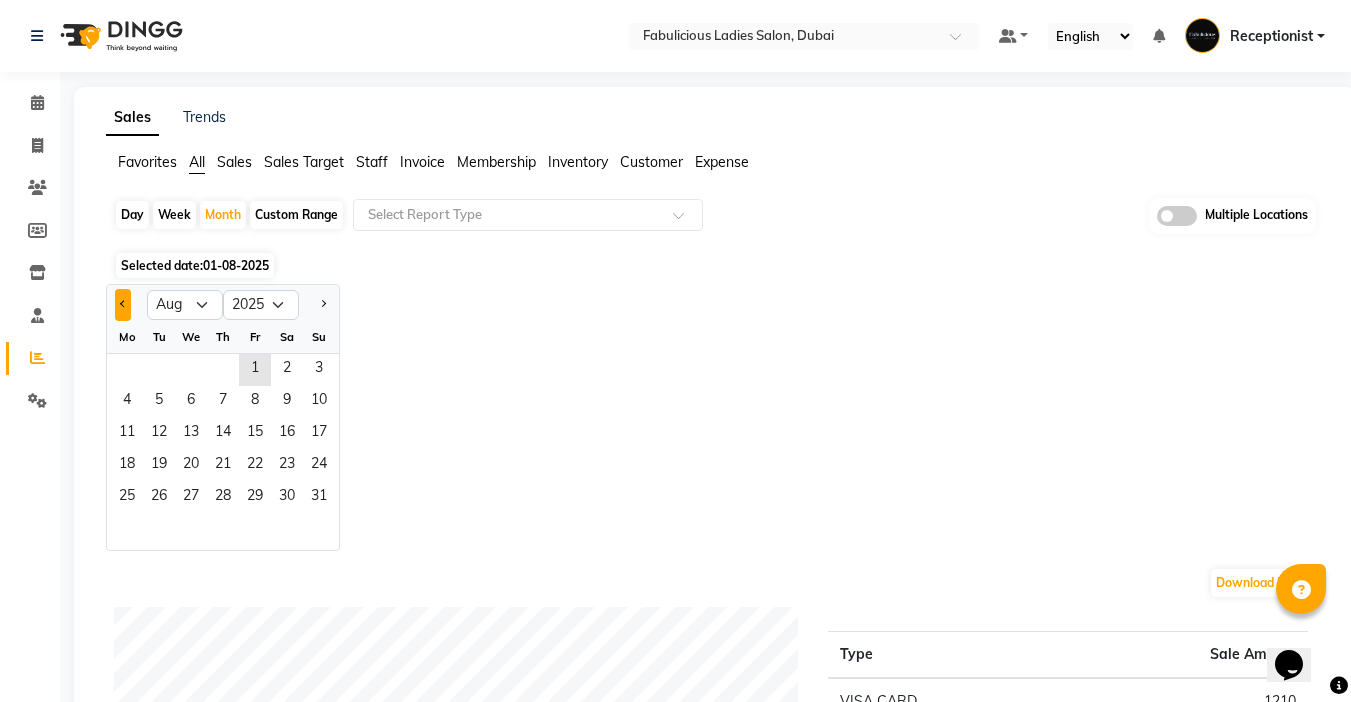 click 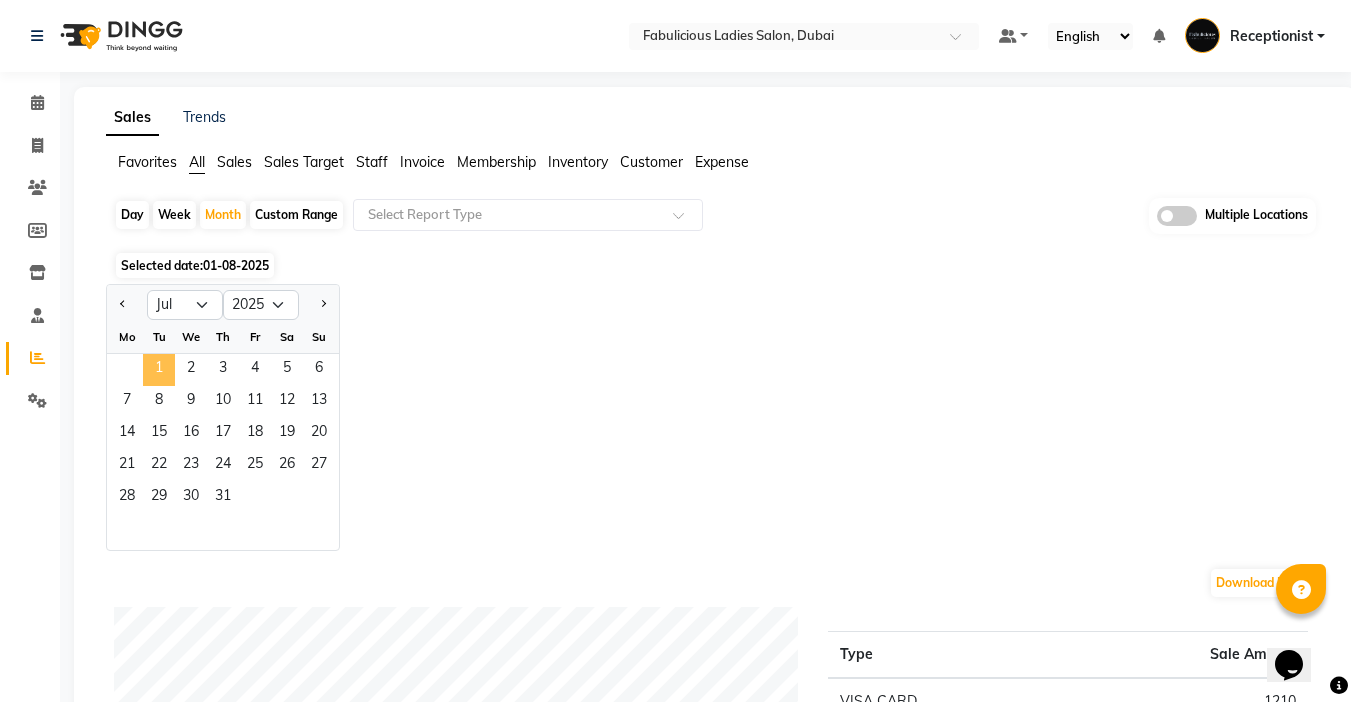 click on "1" 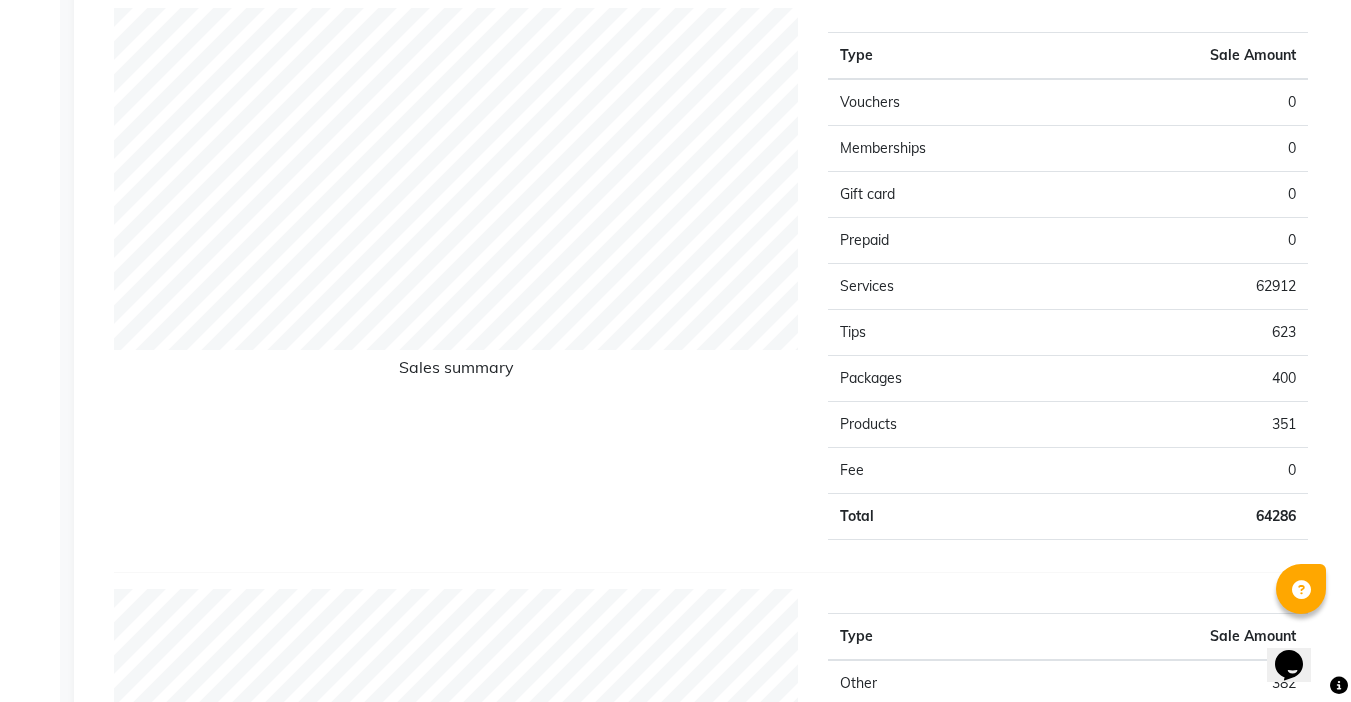 scroll, scrollTop: 0, scrollLeft: 0, axis: both 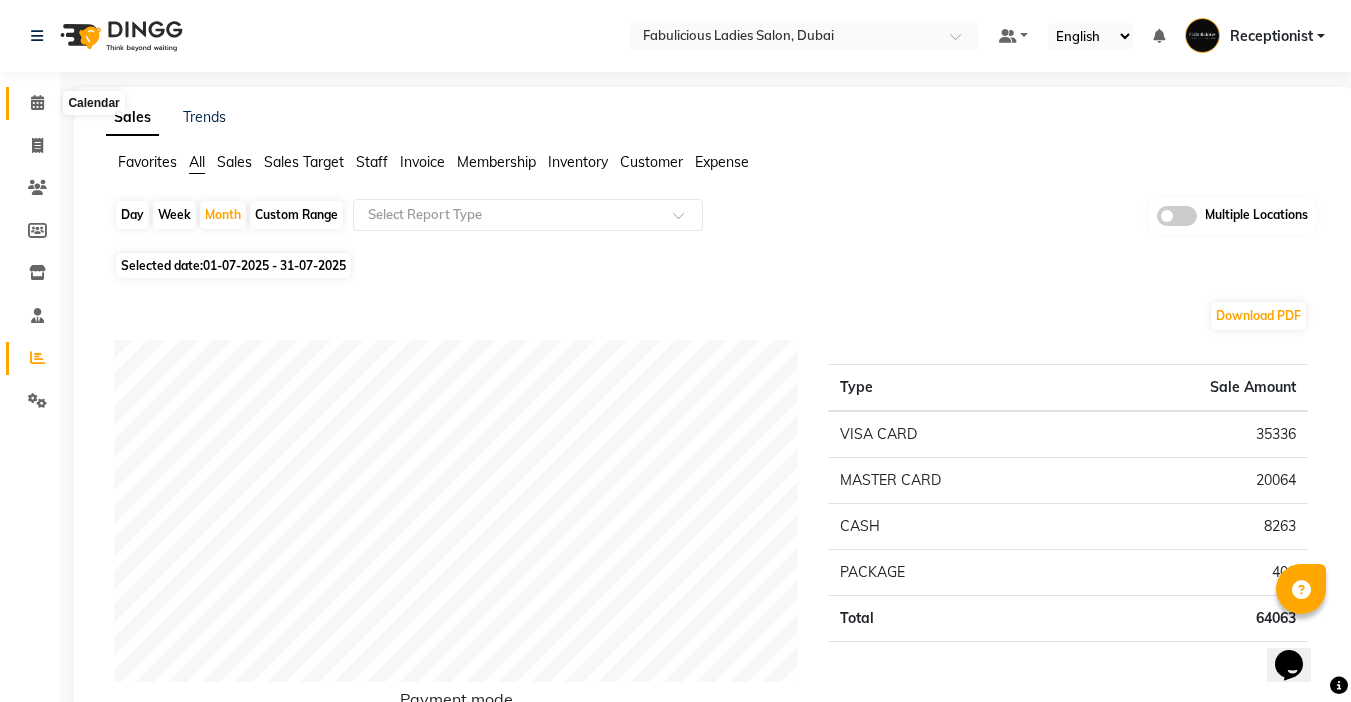 click 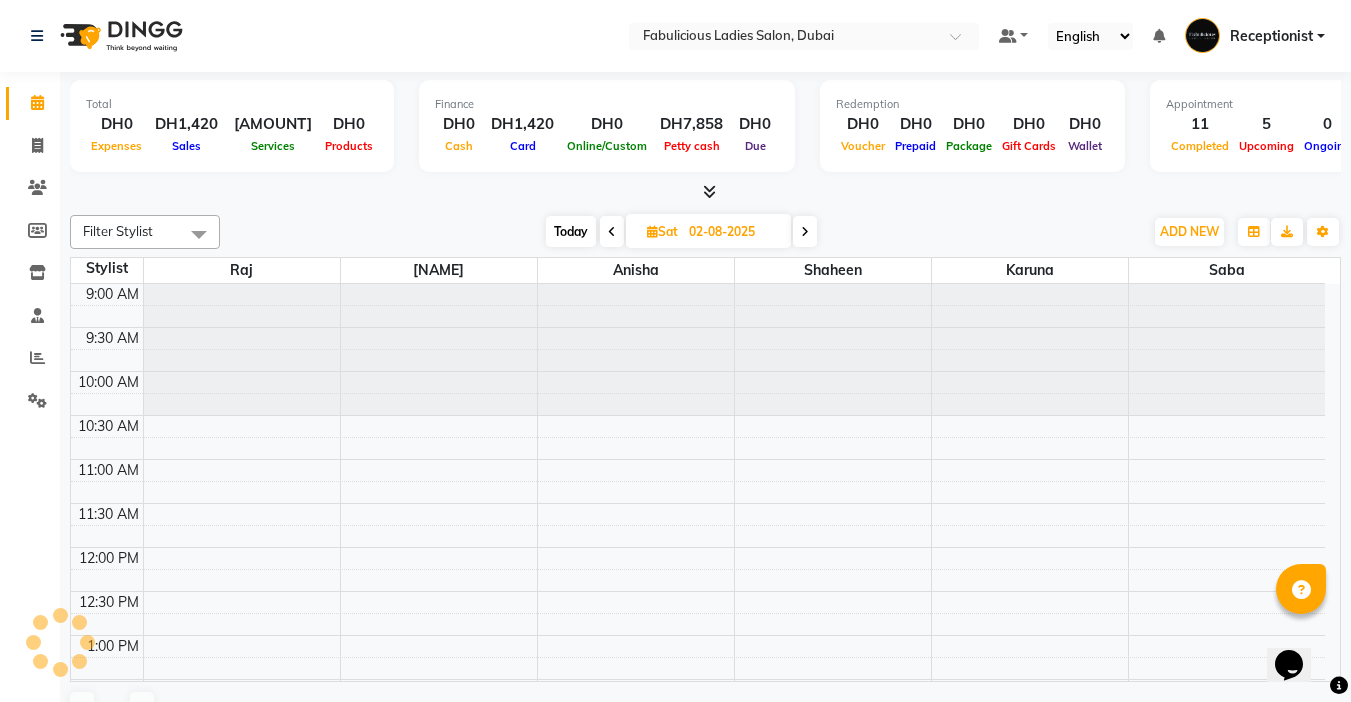 scroll, scrollTop: 0, scrollLeft: 0, axis: both 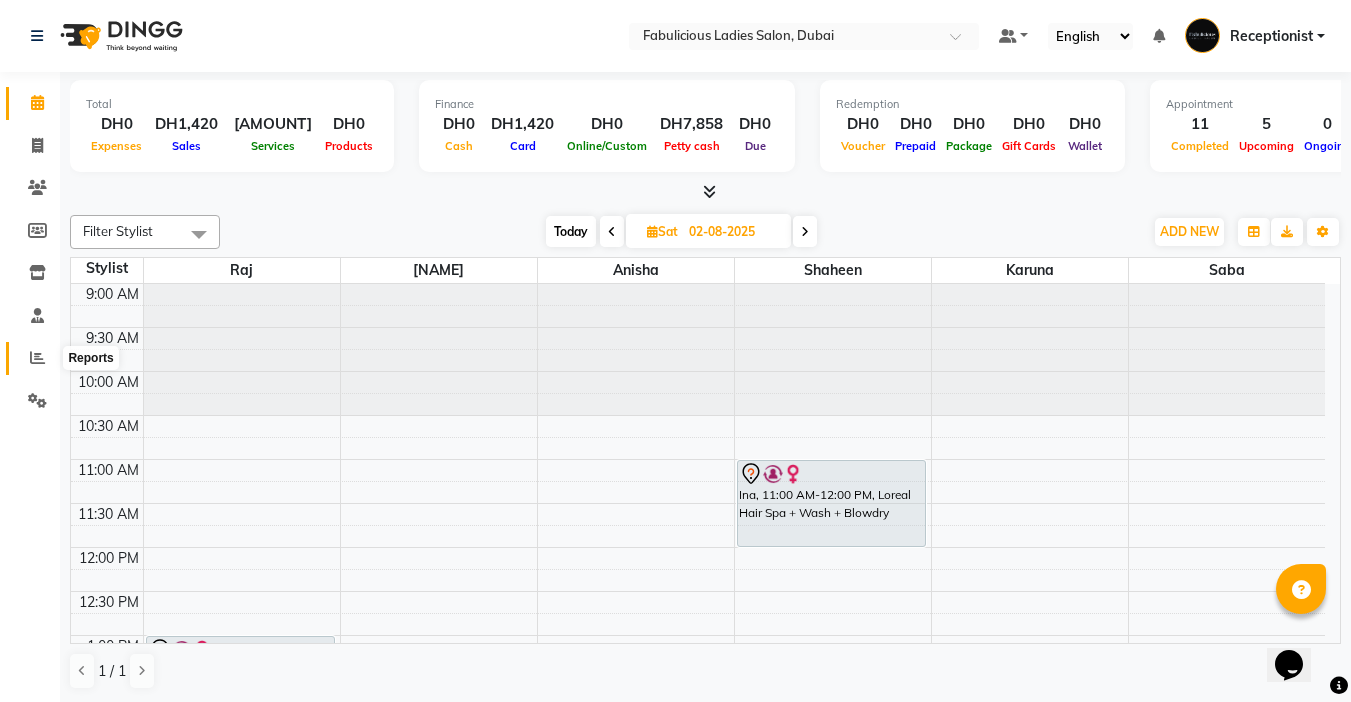 click 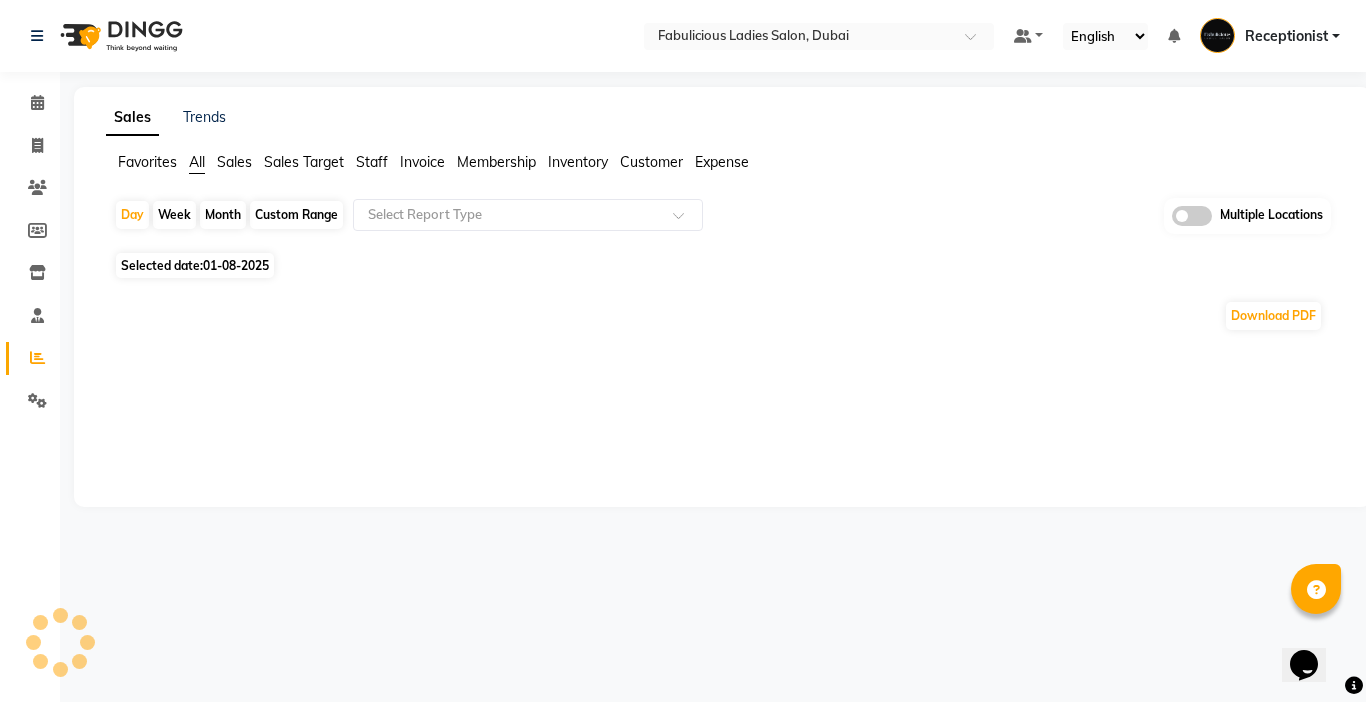click on "Month" 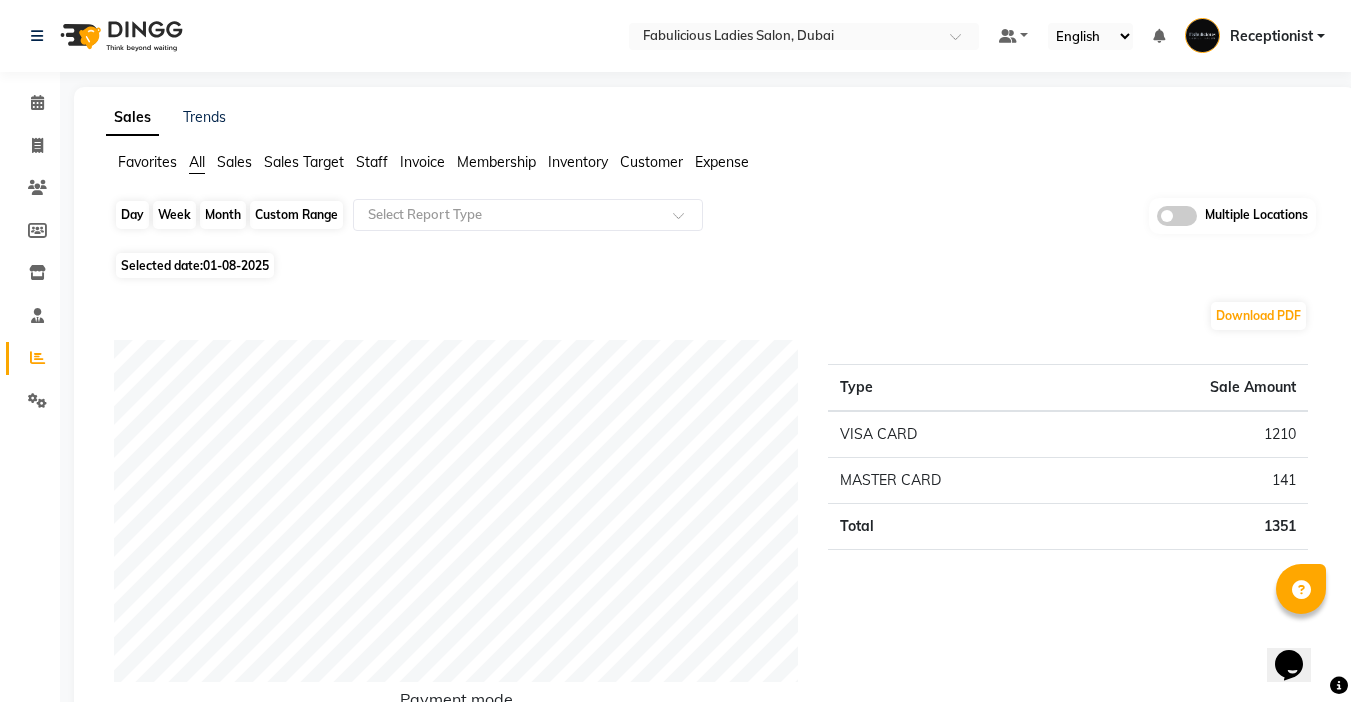 click on "Month" 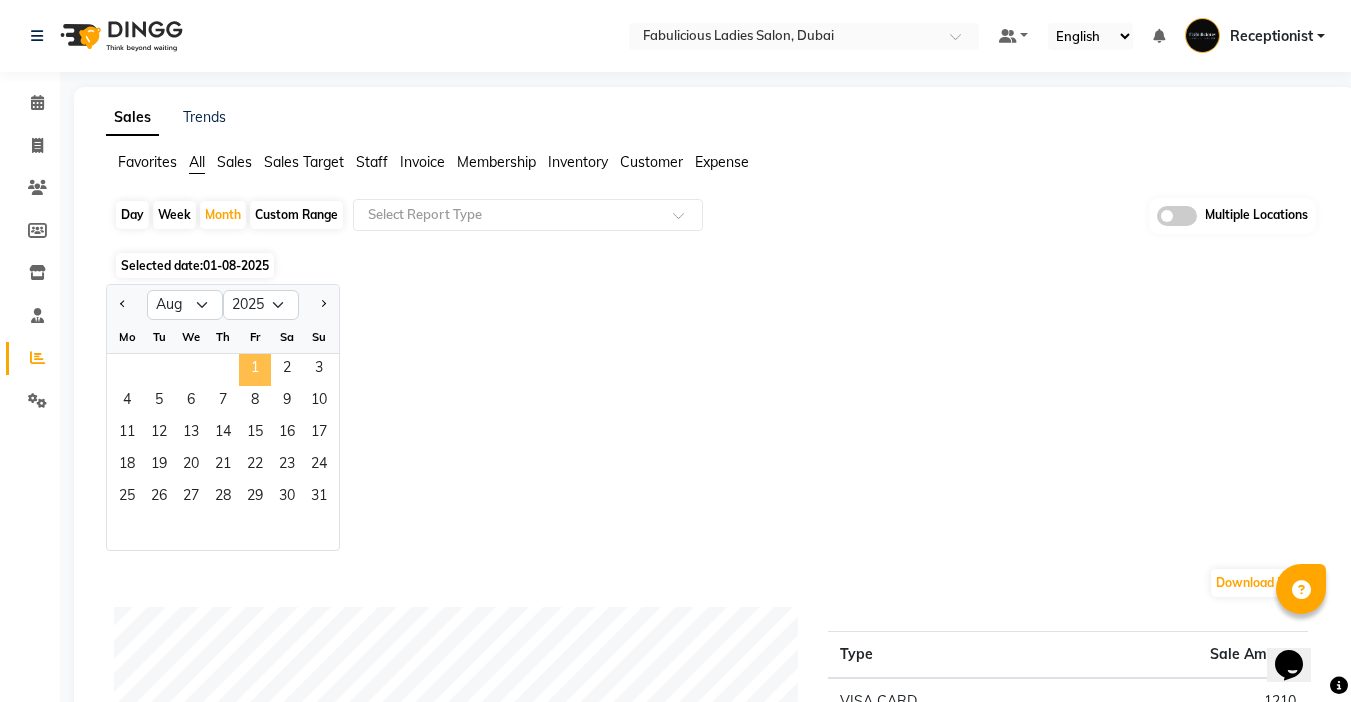 click on "1" 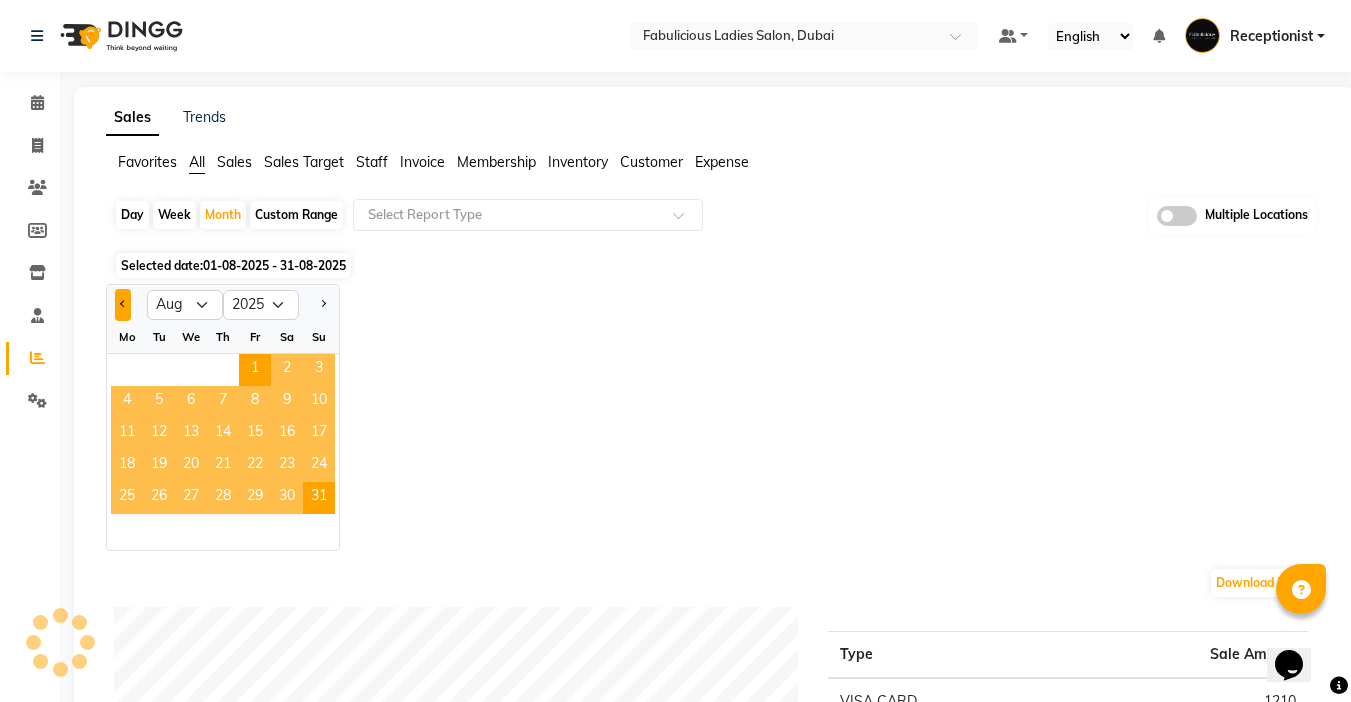 click on "Download PDF" 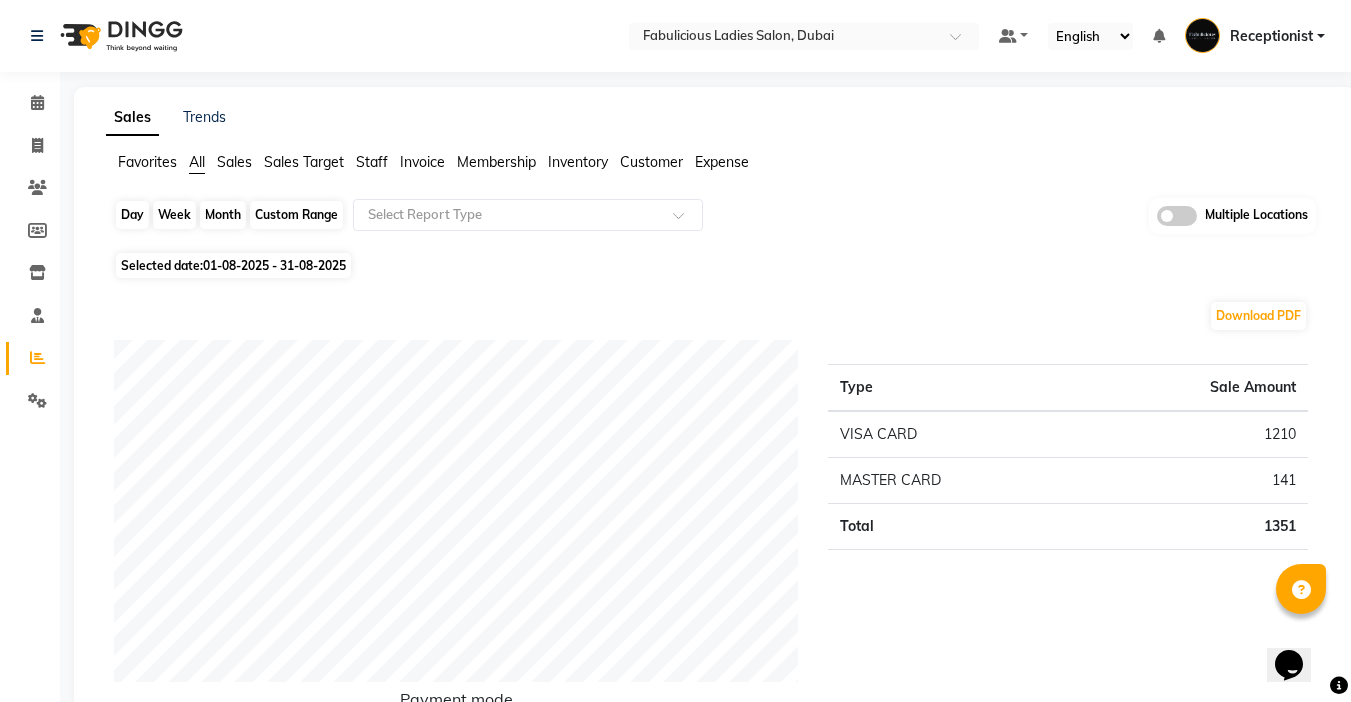 click on "Month" 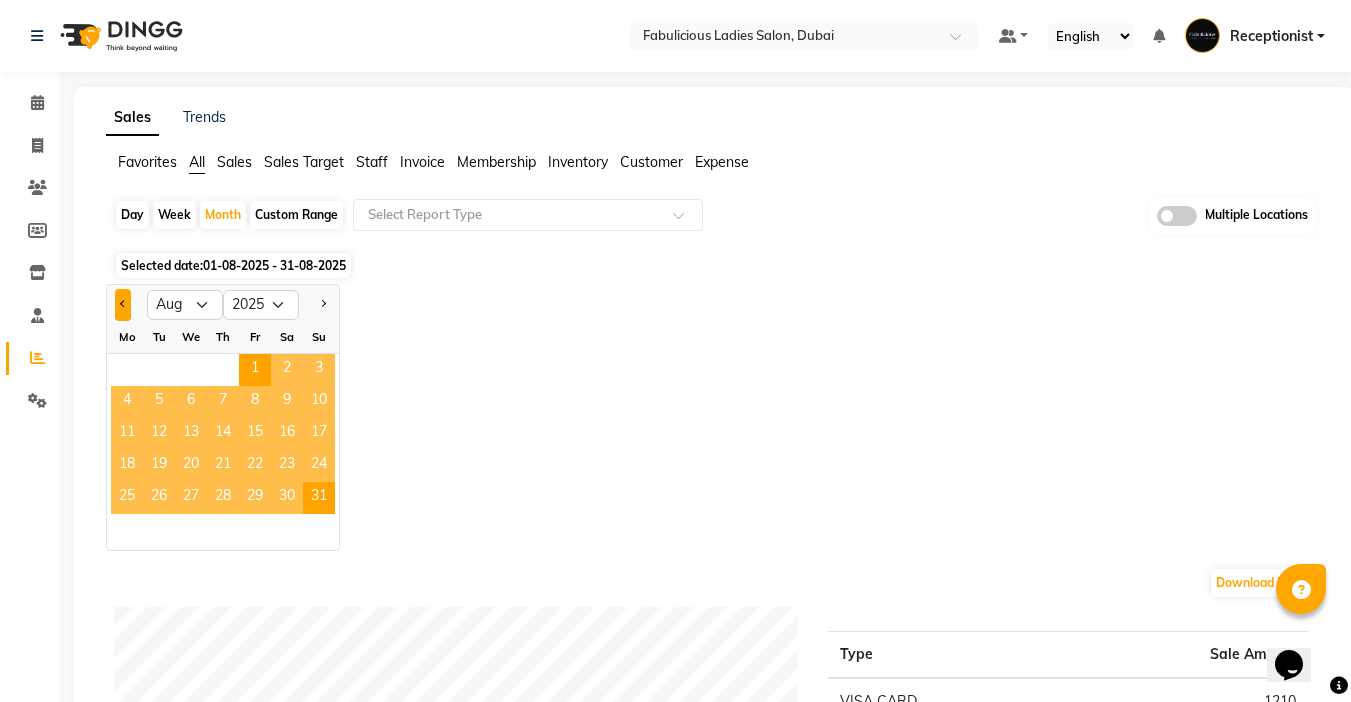 click 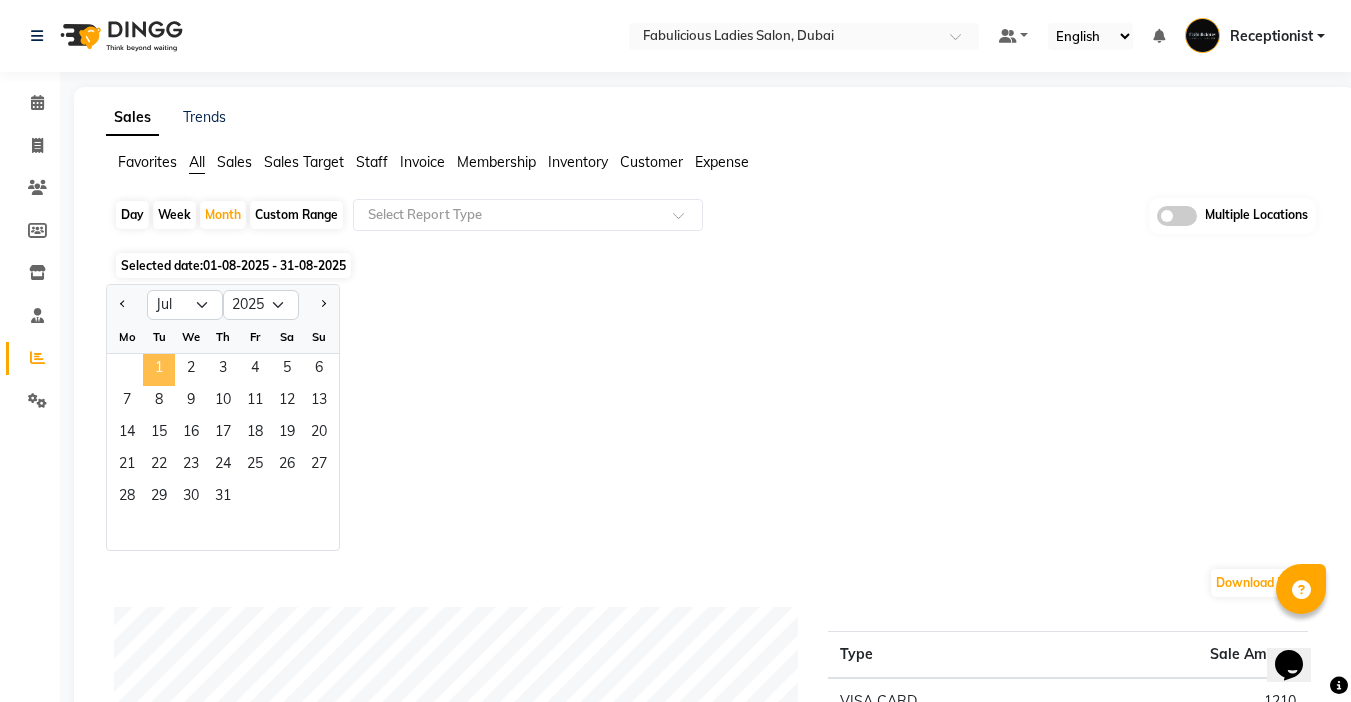 click on "1" 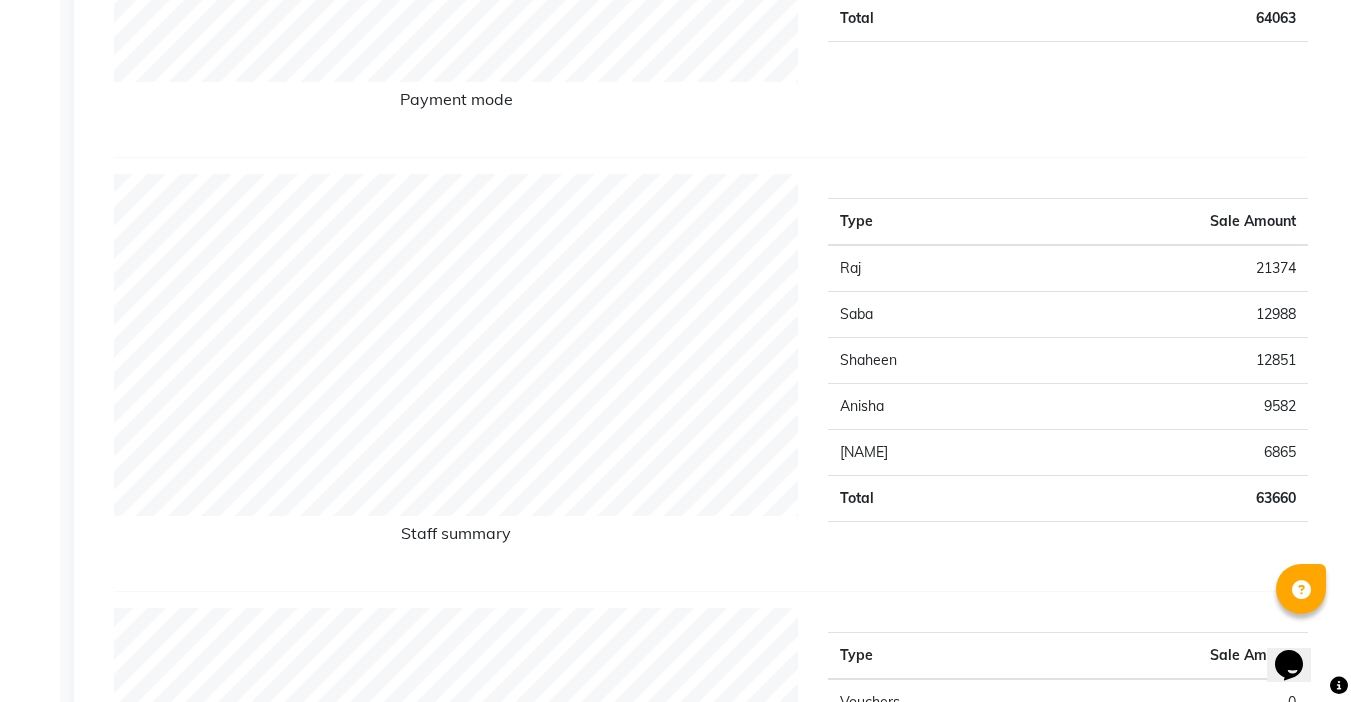 scroll, scrollTop: 0, scrollLeft: 0, axis: both 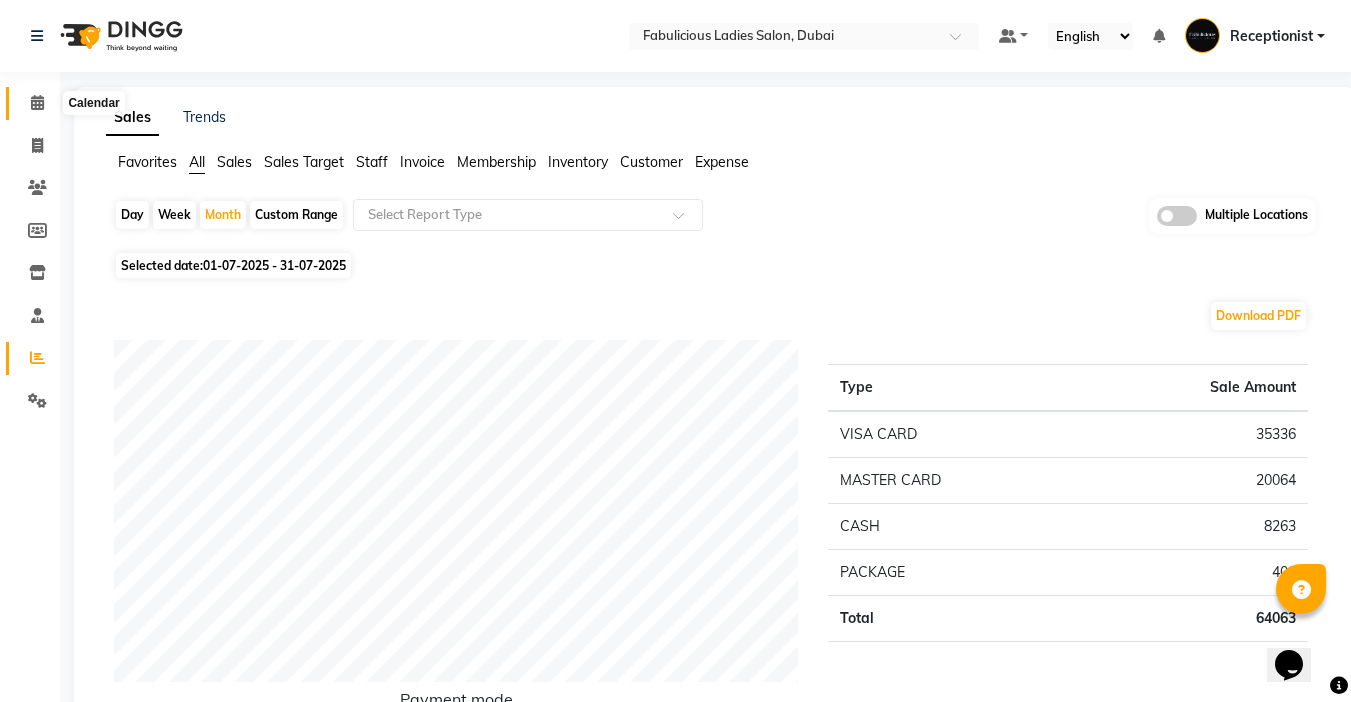 click 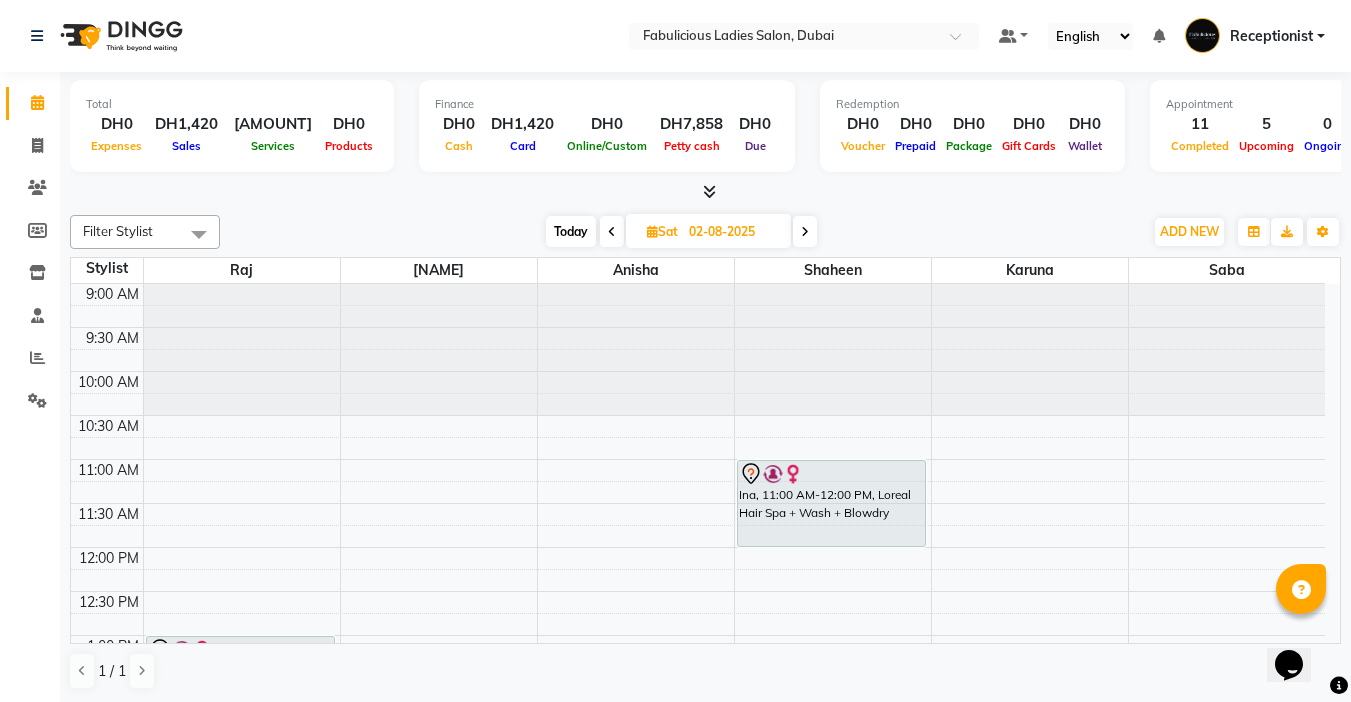 click at bounding box center (805, 232) 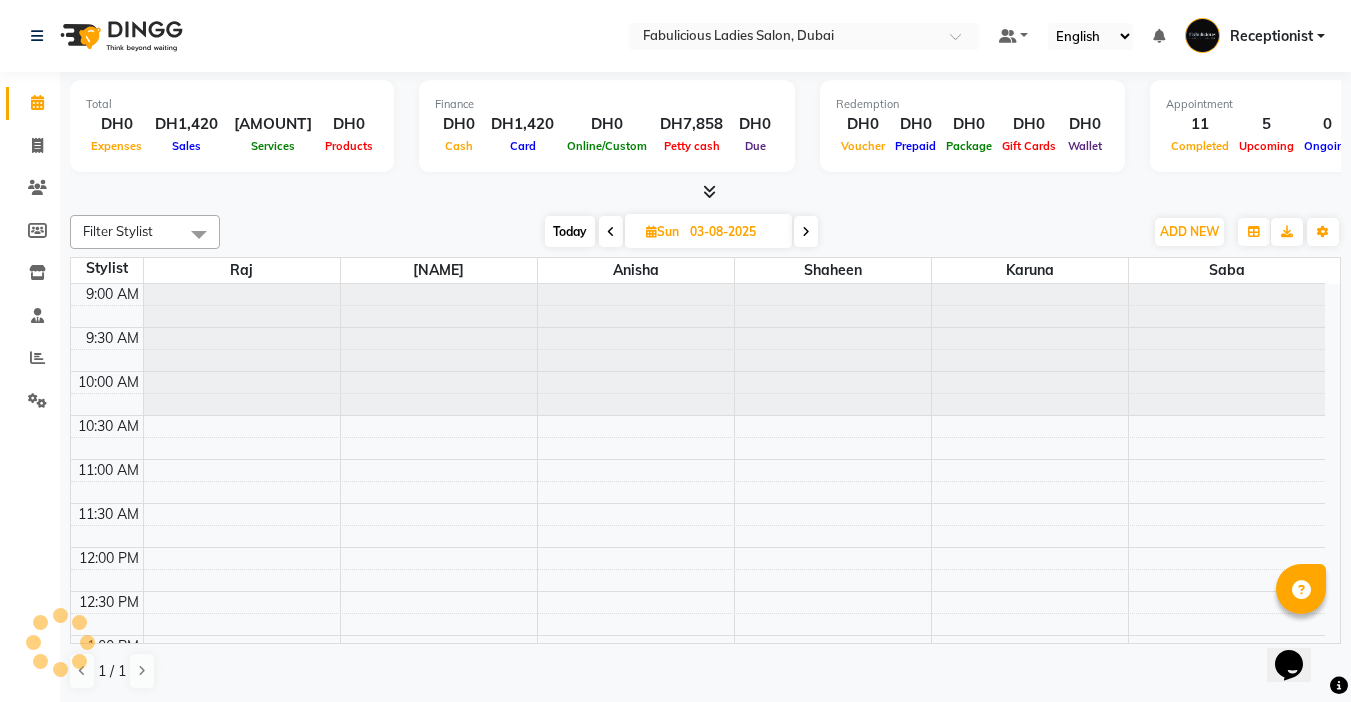 scroll, scrollTop: 793, scrollLeft: 0, axis: vertical 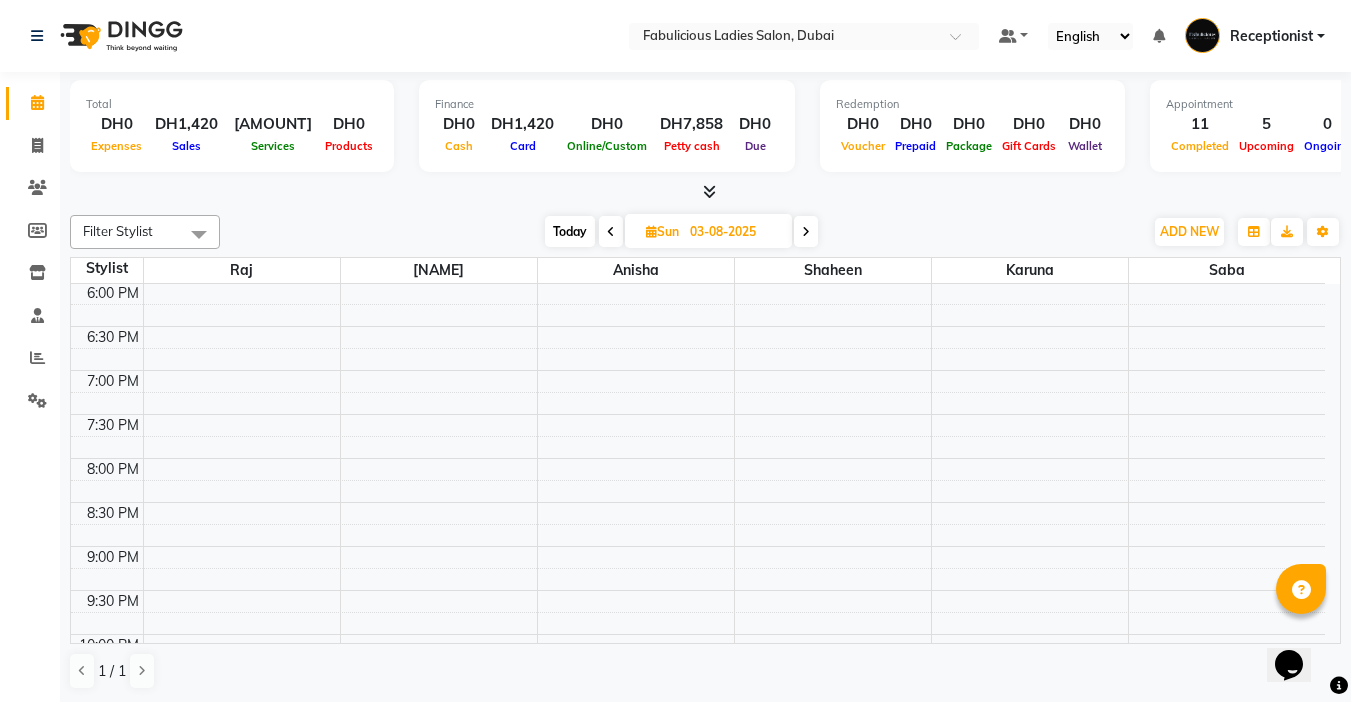 click at bounding box center [806, 232] 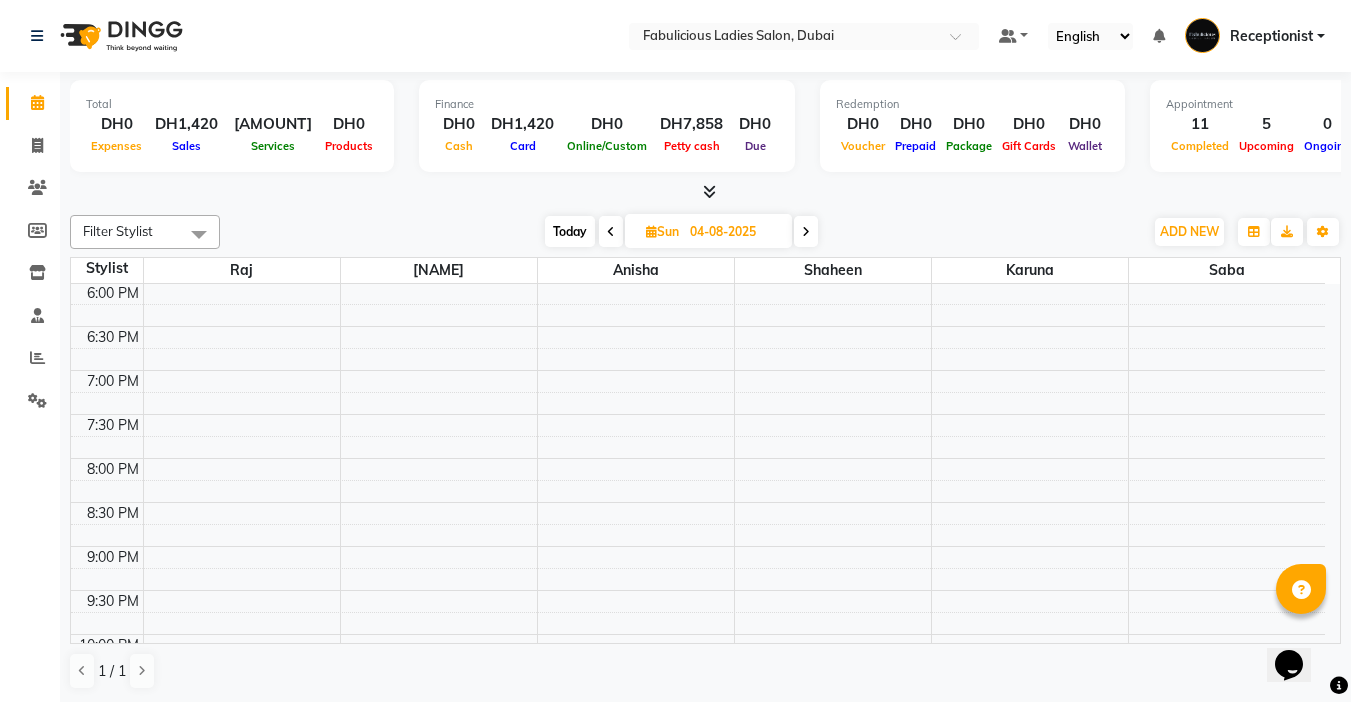 scroll, scrollTop: 0, scrollLeft: 0, axis: both 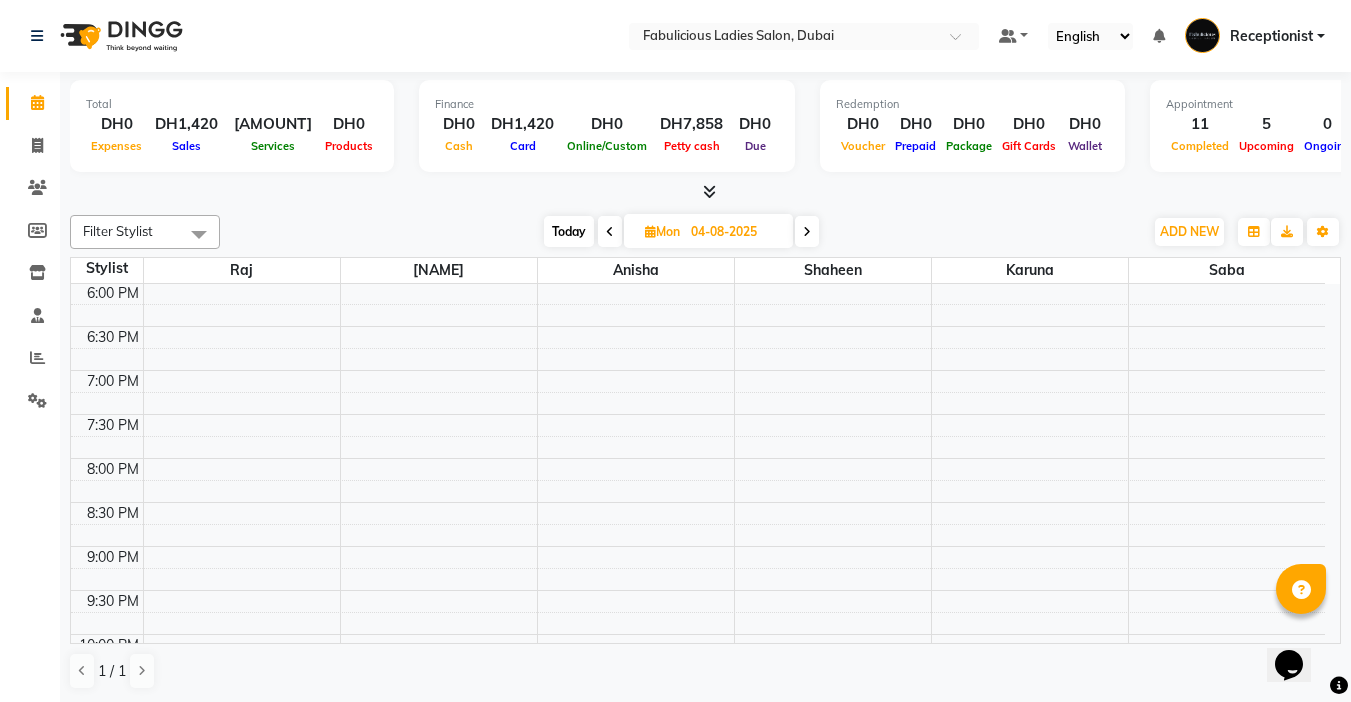 click at bounding box center (807, 232) 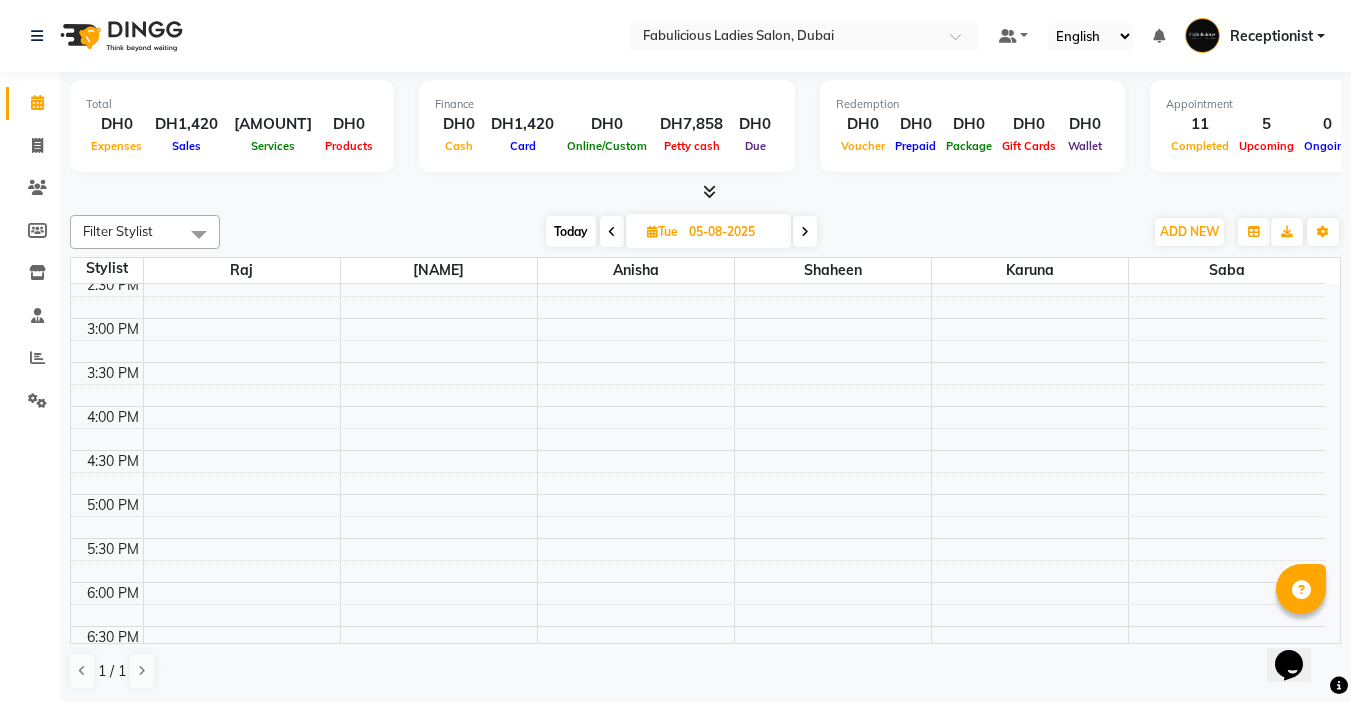 scroll, scrollTop: 593, scrollLeft: 0, axis: vertical 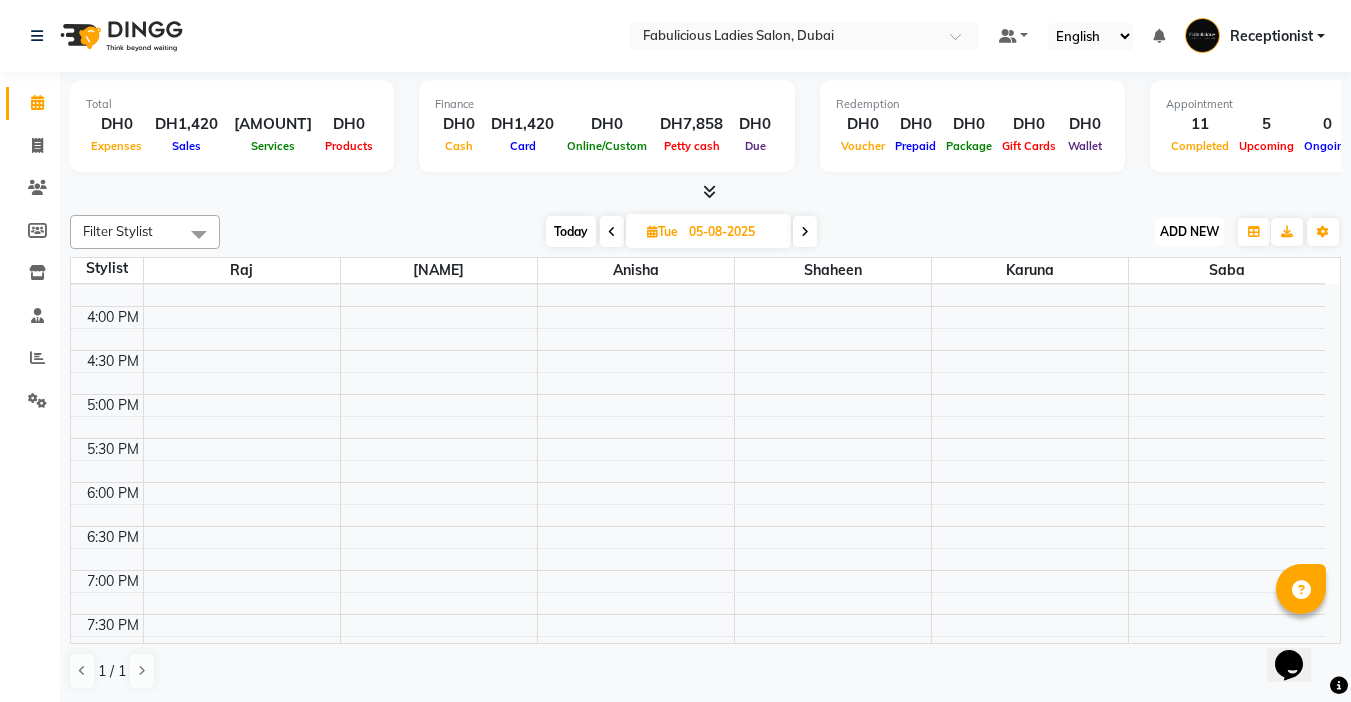 click on "ADD NEW" at bounding box center (1189, 231) 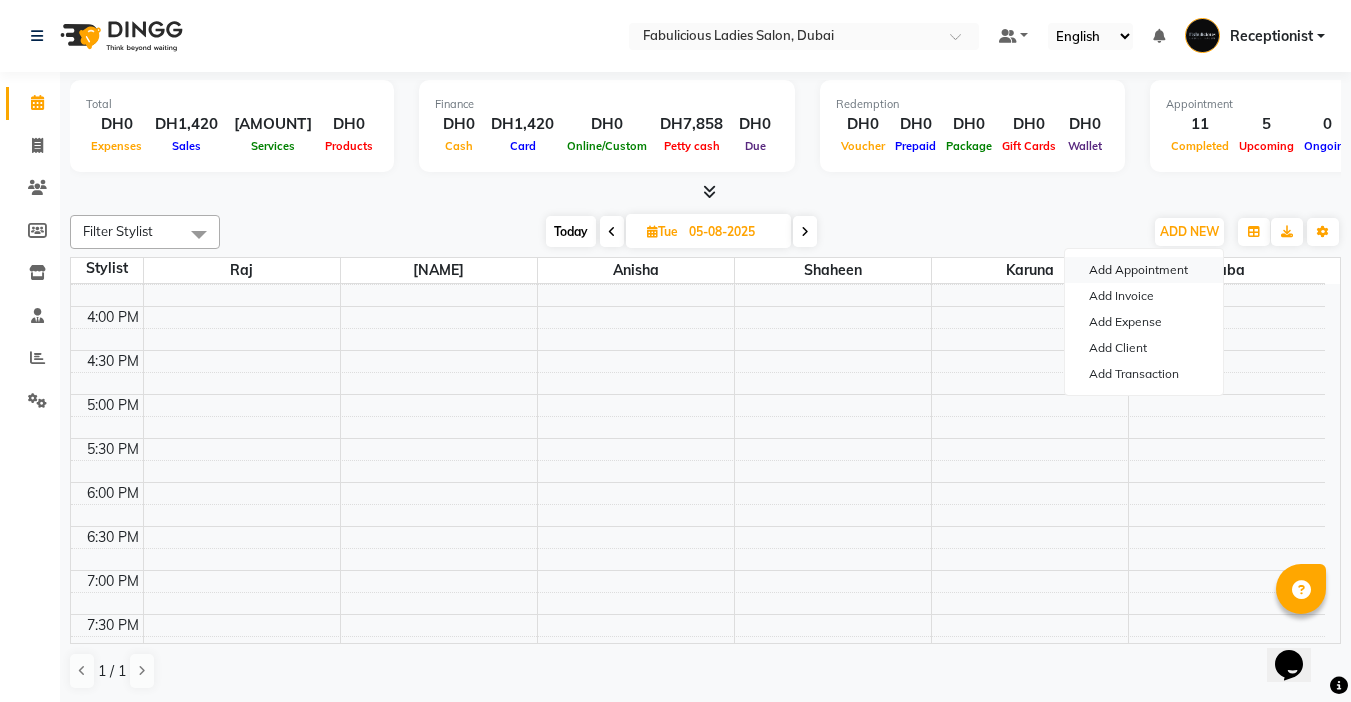 click on "Add Appointment" at bounding box center [1144, 270] 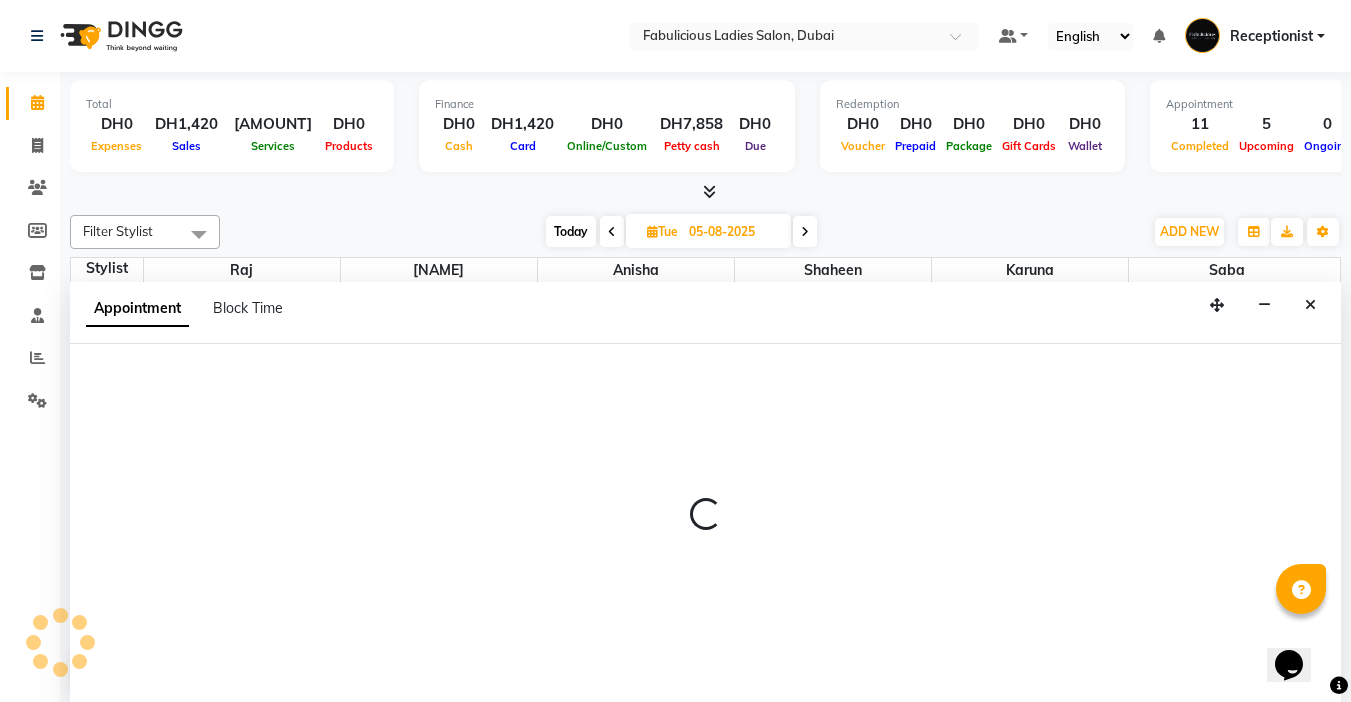 scroll, scrollTop: 1, scrollLeft: 0, axis: vertical 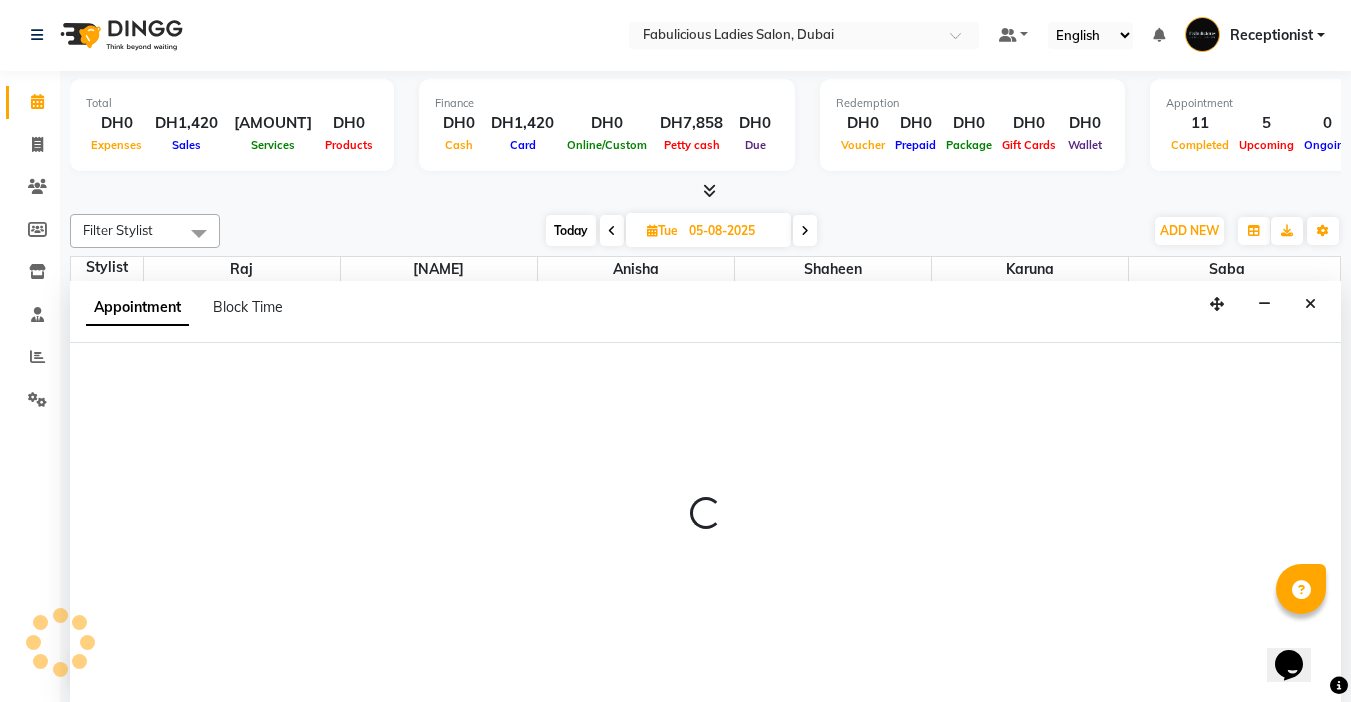 select on "tentative" 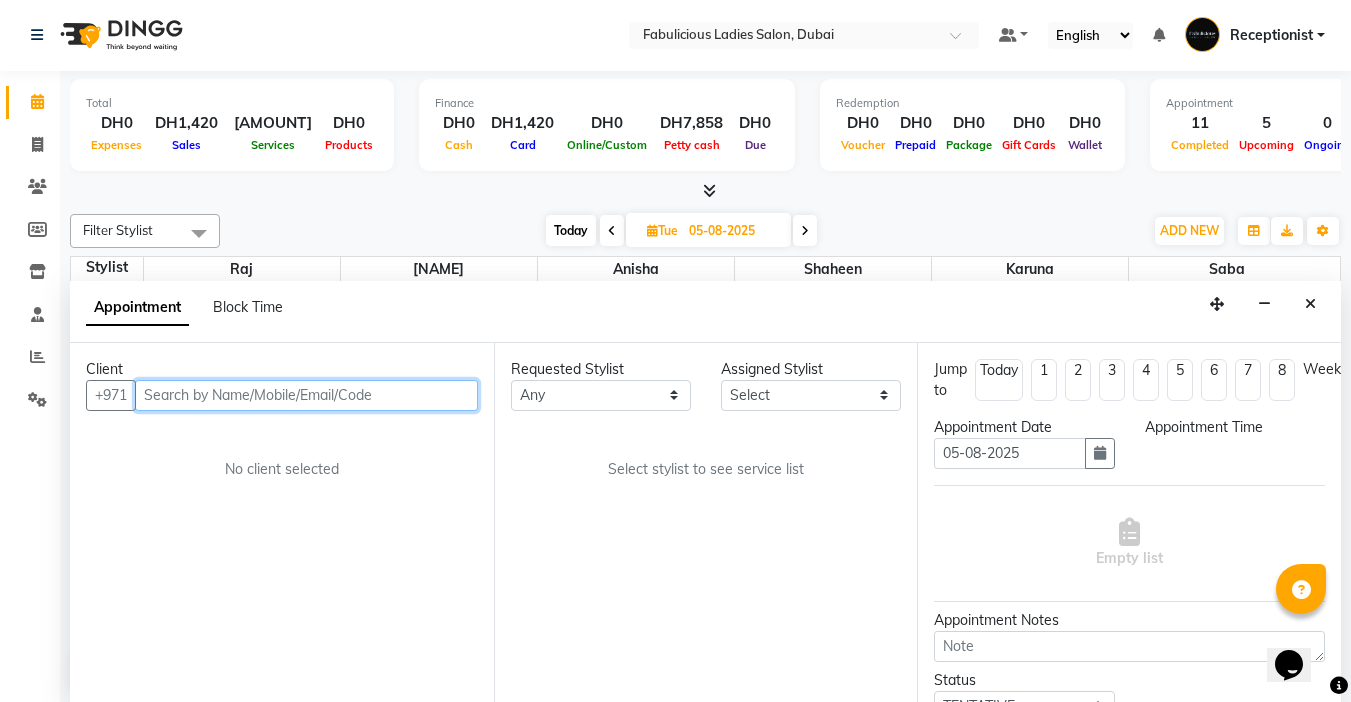 select on "600" 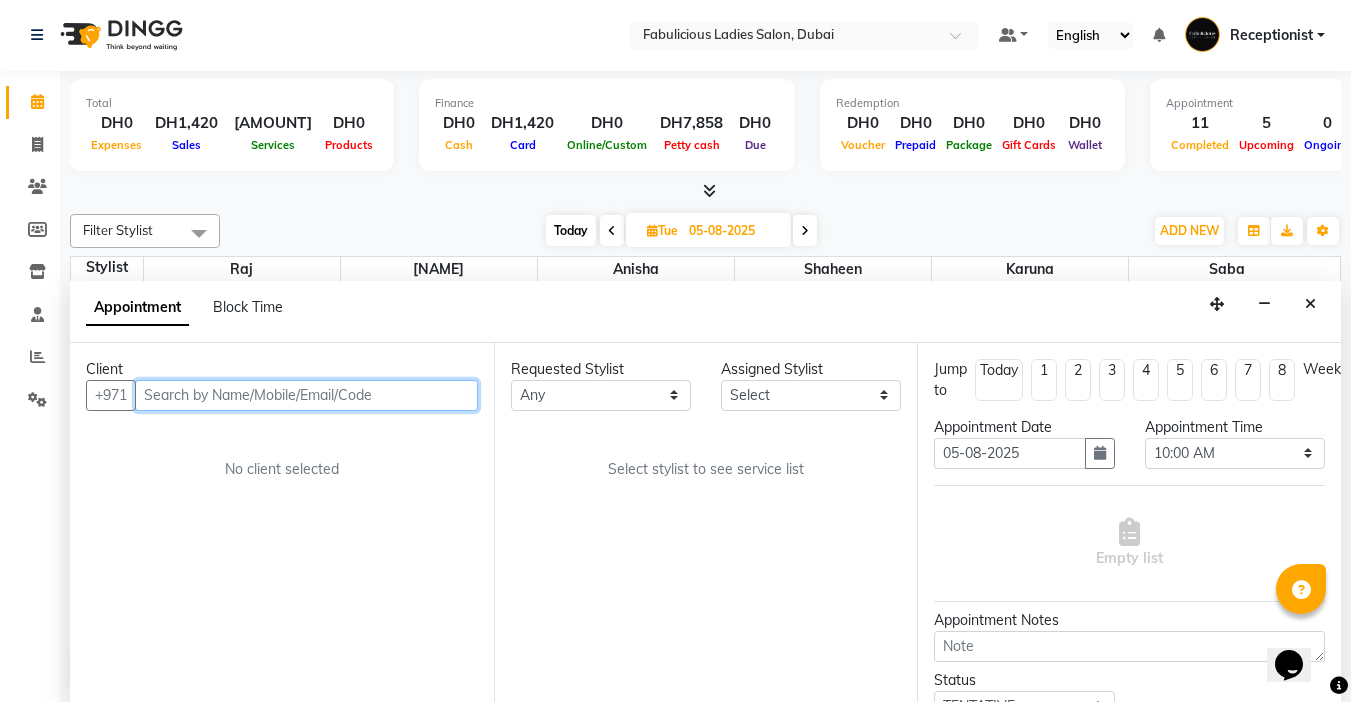 click at bounding box center (306, 395) 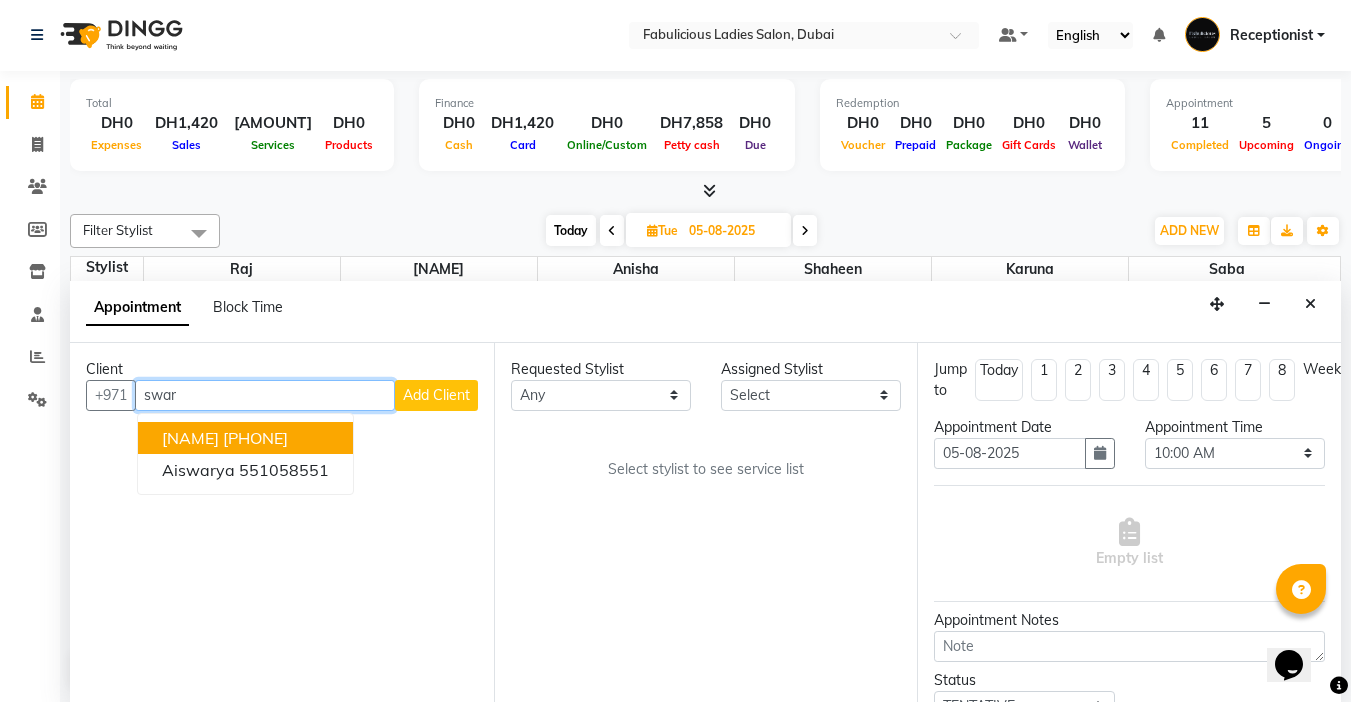 click on "[NAME]" at bounding box center (190, 438) 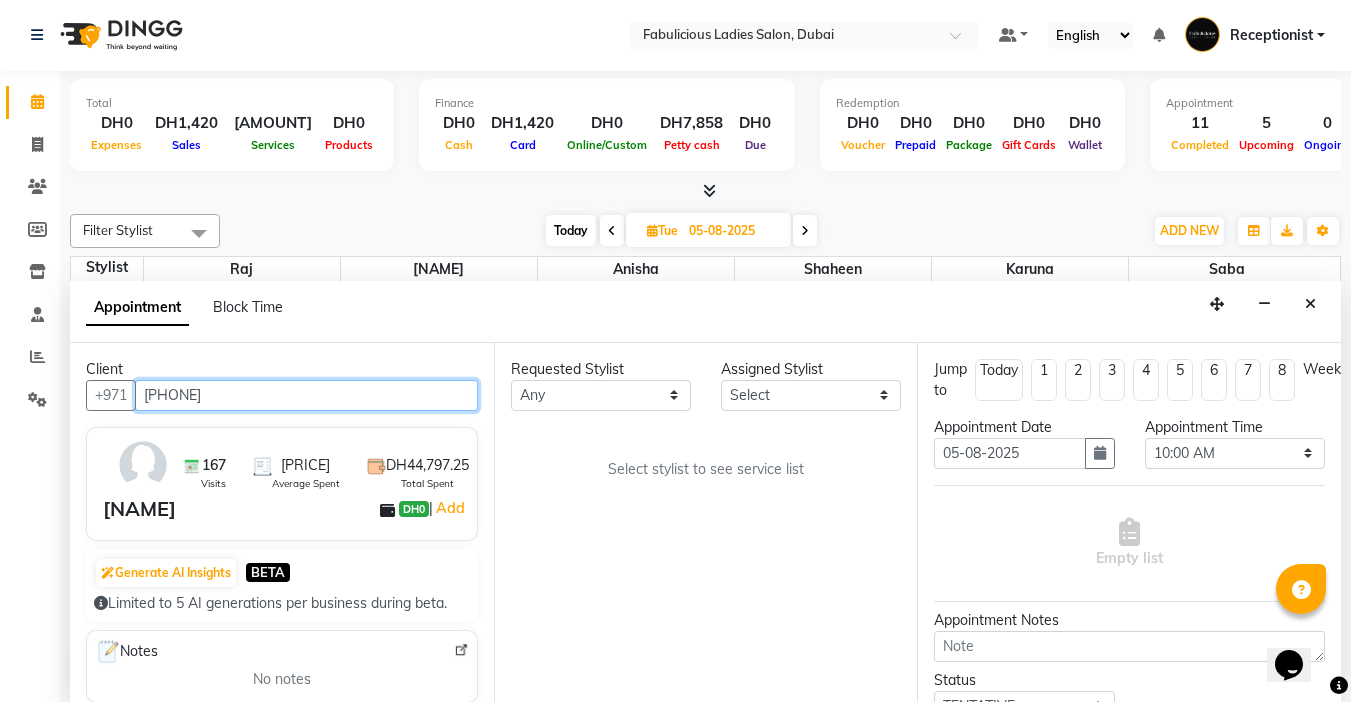 type on "[PHONE]" 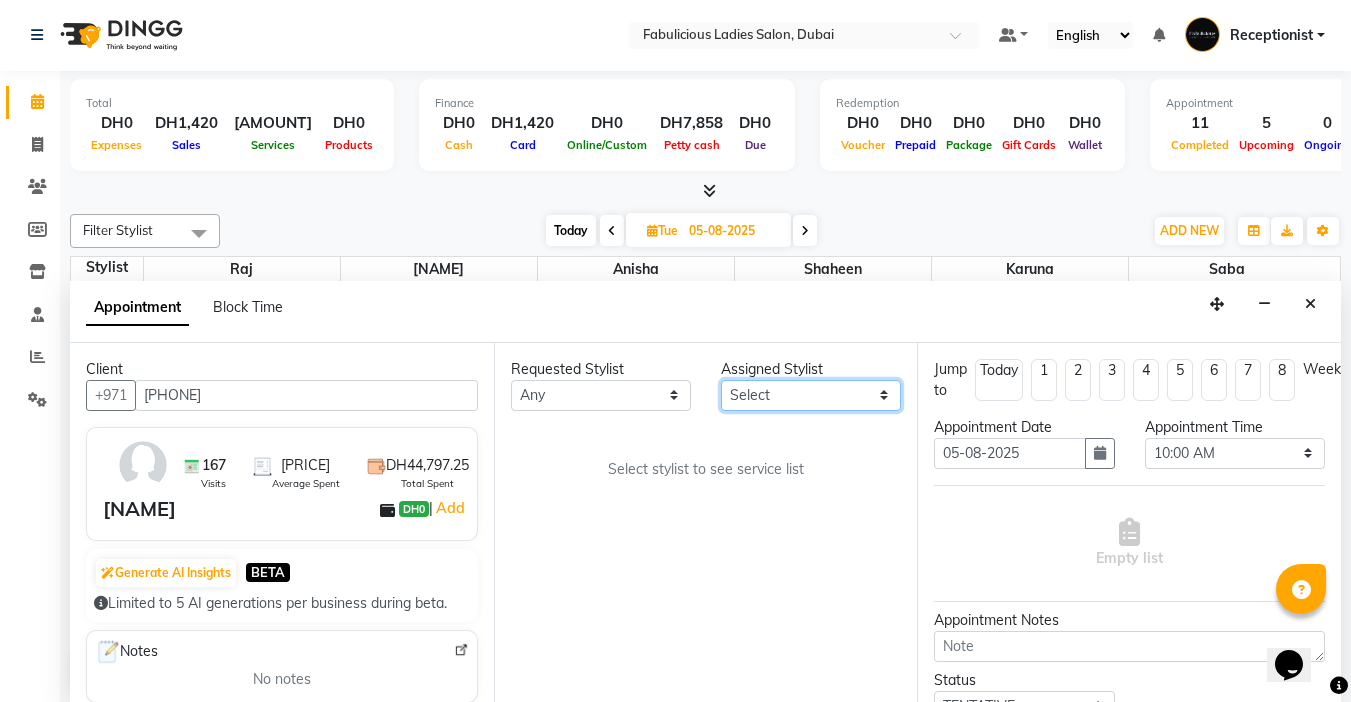 click on "Select [NAME] [NAME] [NAME] [NAME] [NAME] [NAME]" at bounding box center (811, 395) 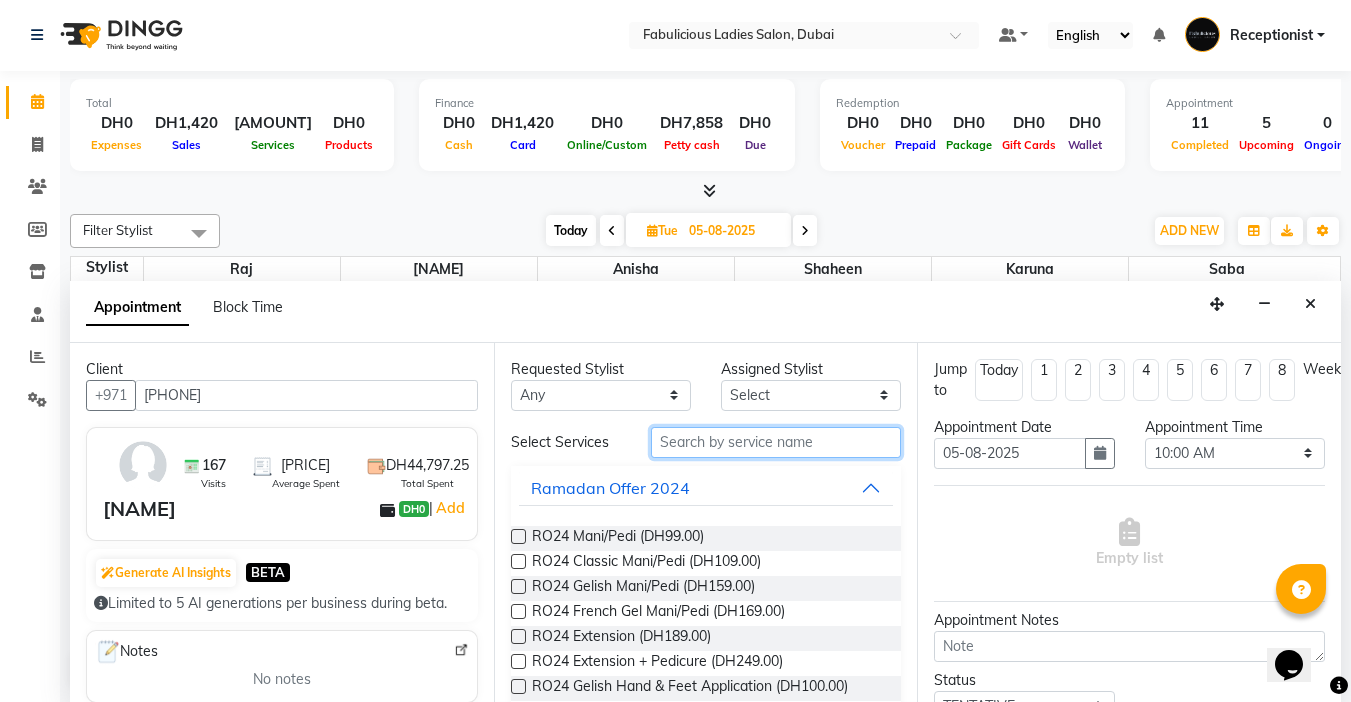 click at bounding box center [776, 442] 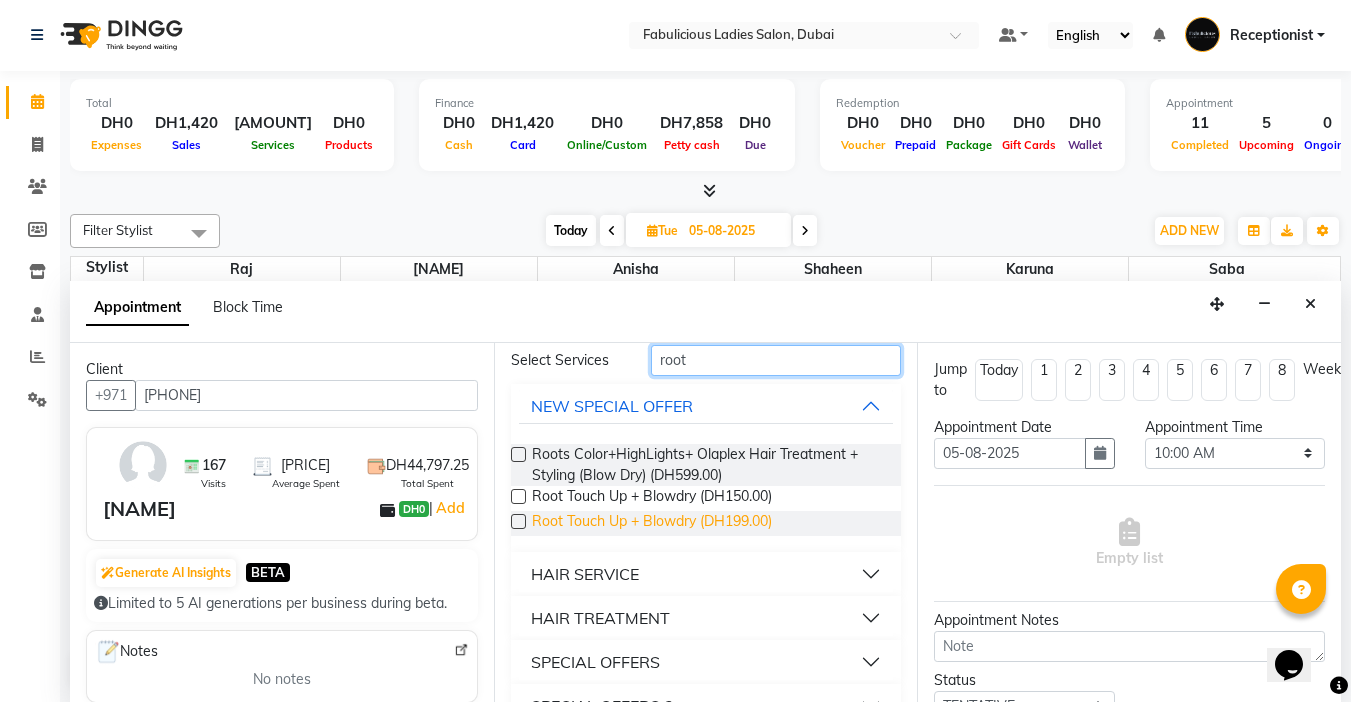 scroll, scrollTop: 168, scrollLeft: 0, axis: vertical 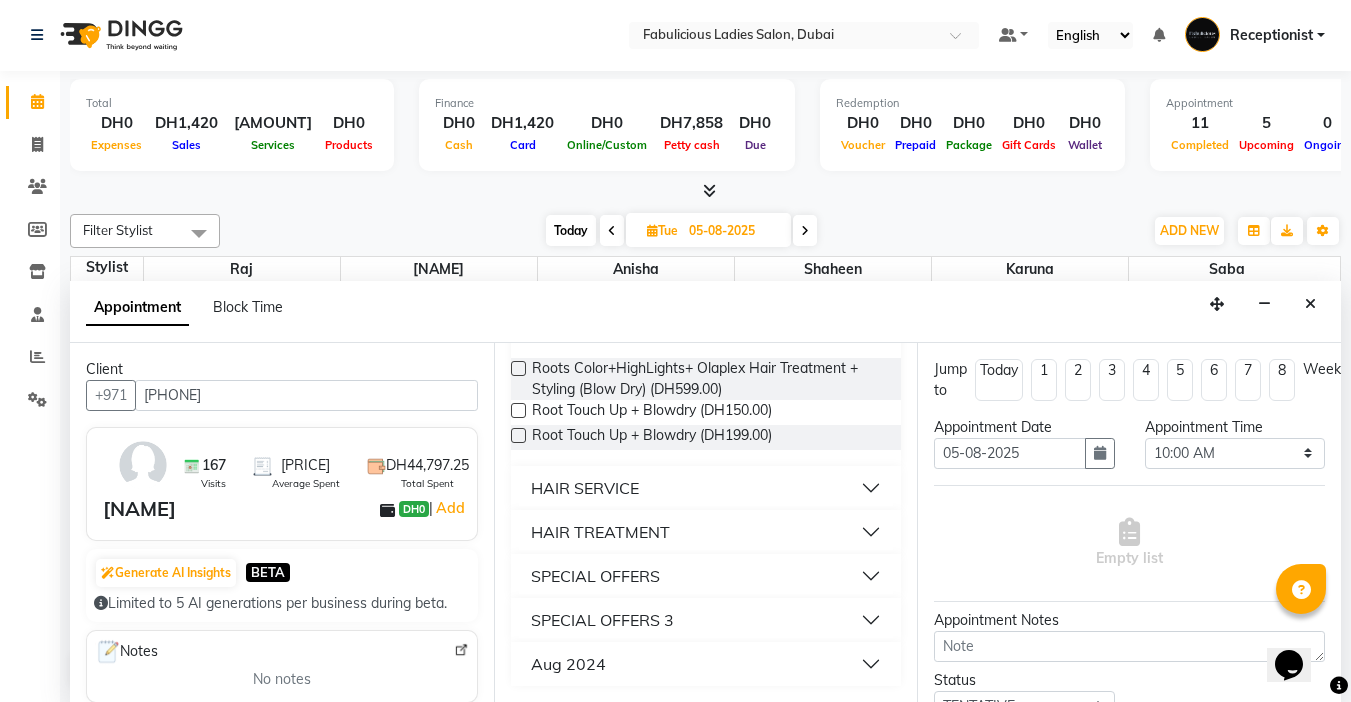 type on "root" 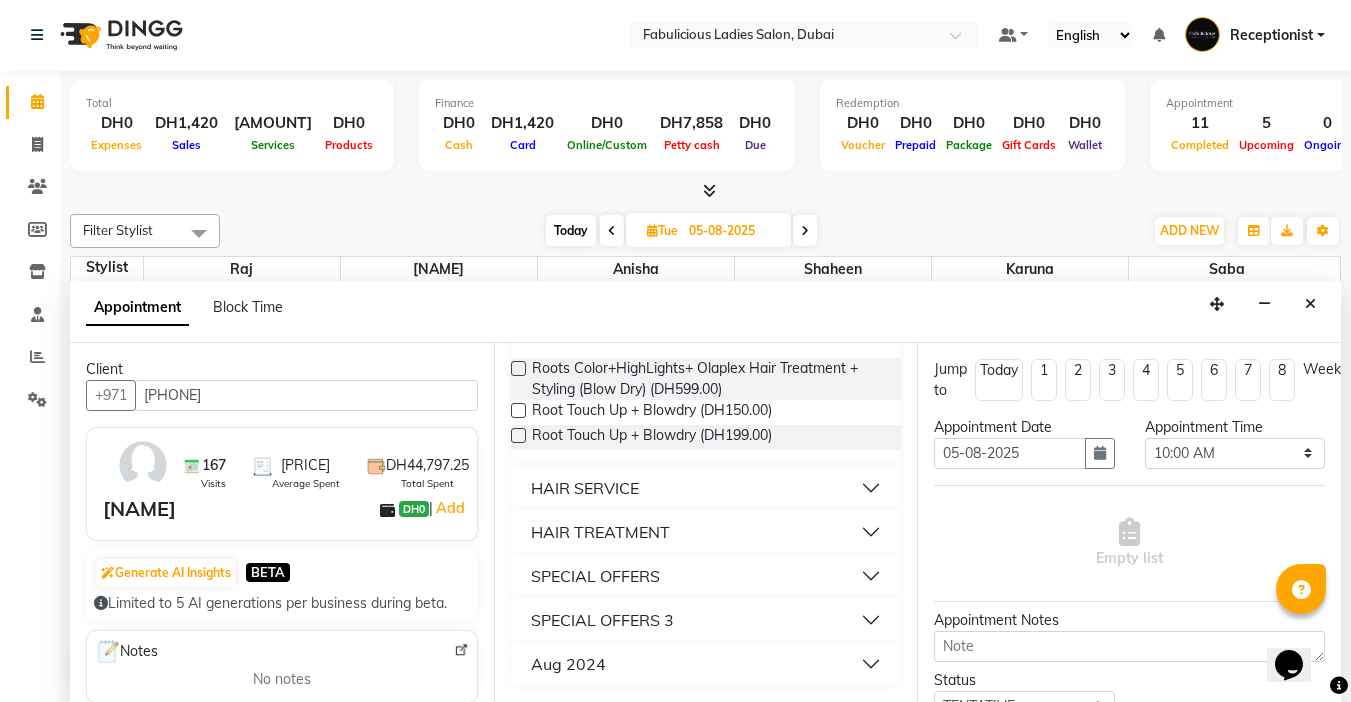 click on "HAIR SERVICE" at bounding box center (585, 488) 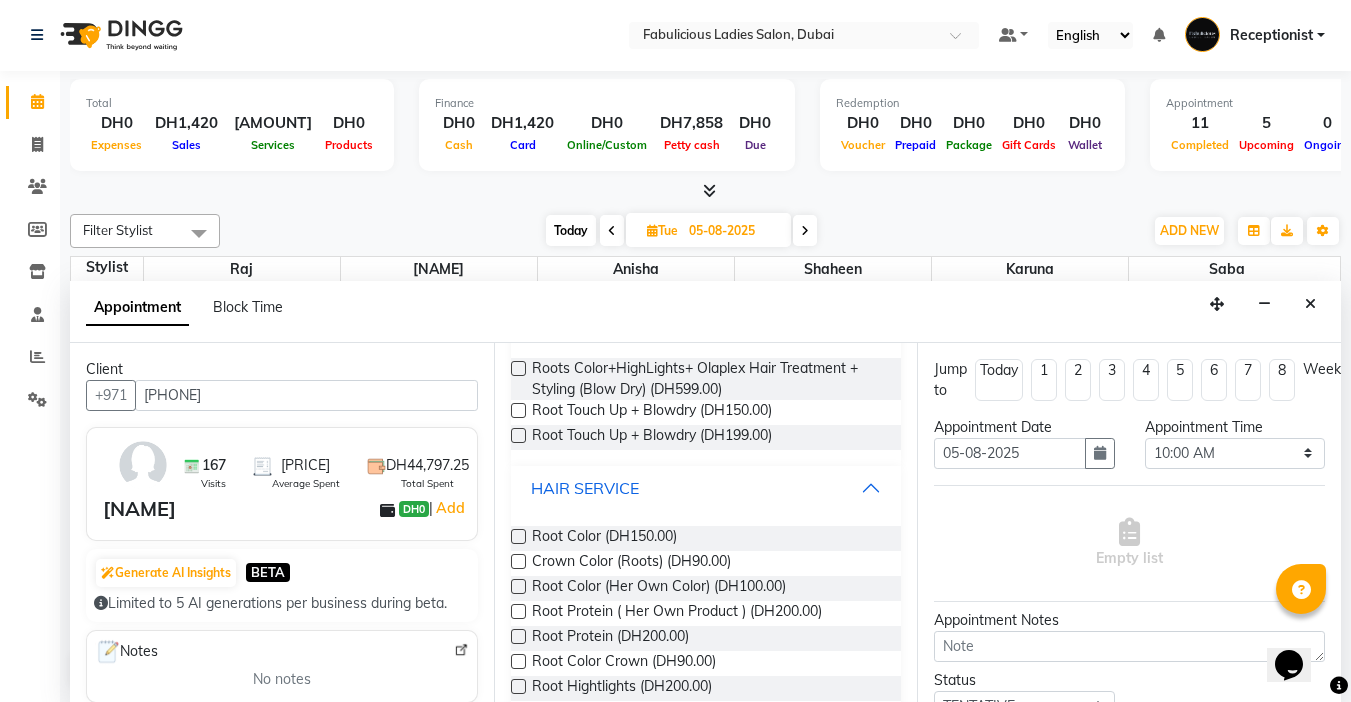scroll, scrollTop: 268, scrollLeft: 0, axis: vertical 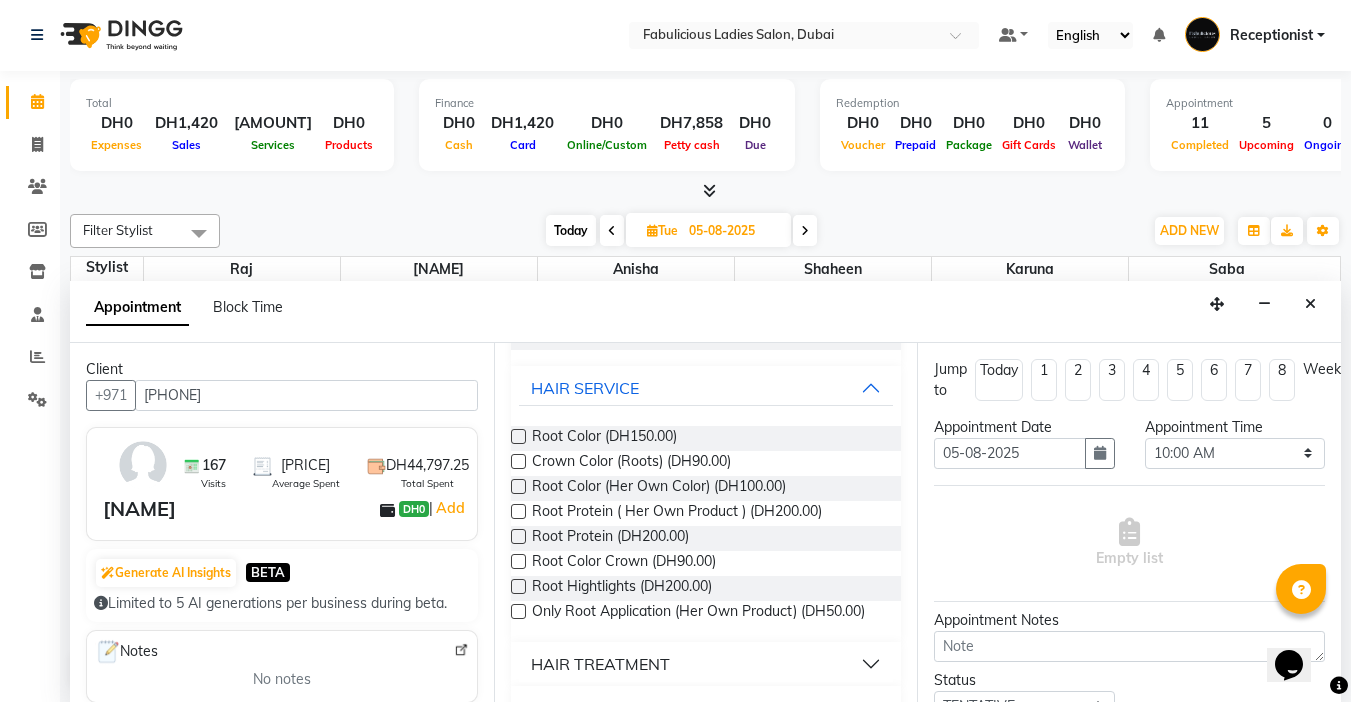 click at bounding box center (518, 461) 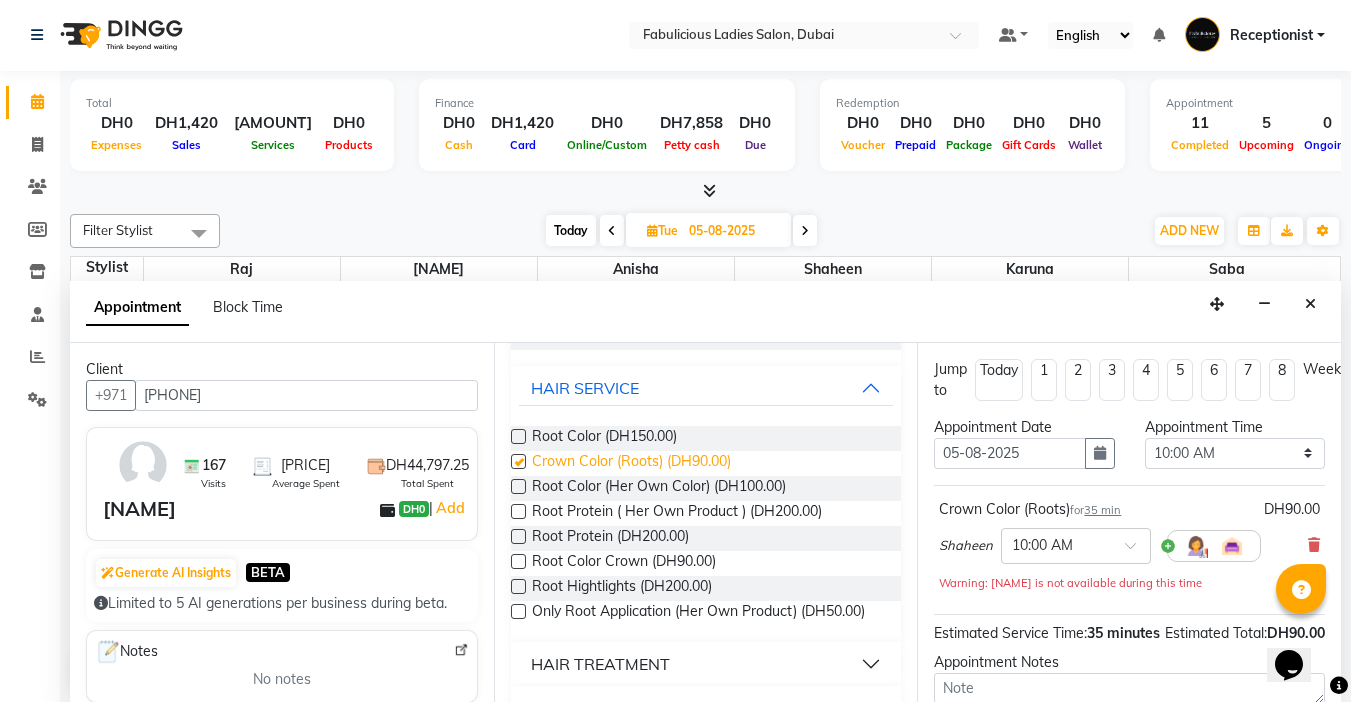 checkbox on "false" 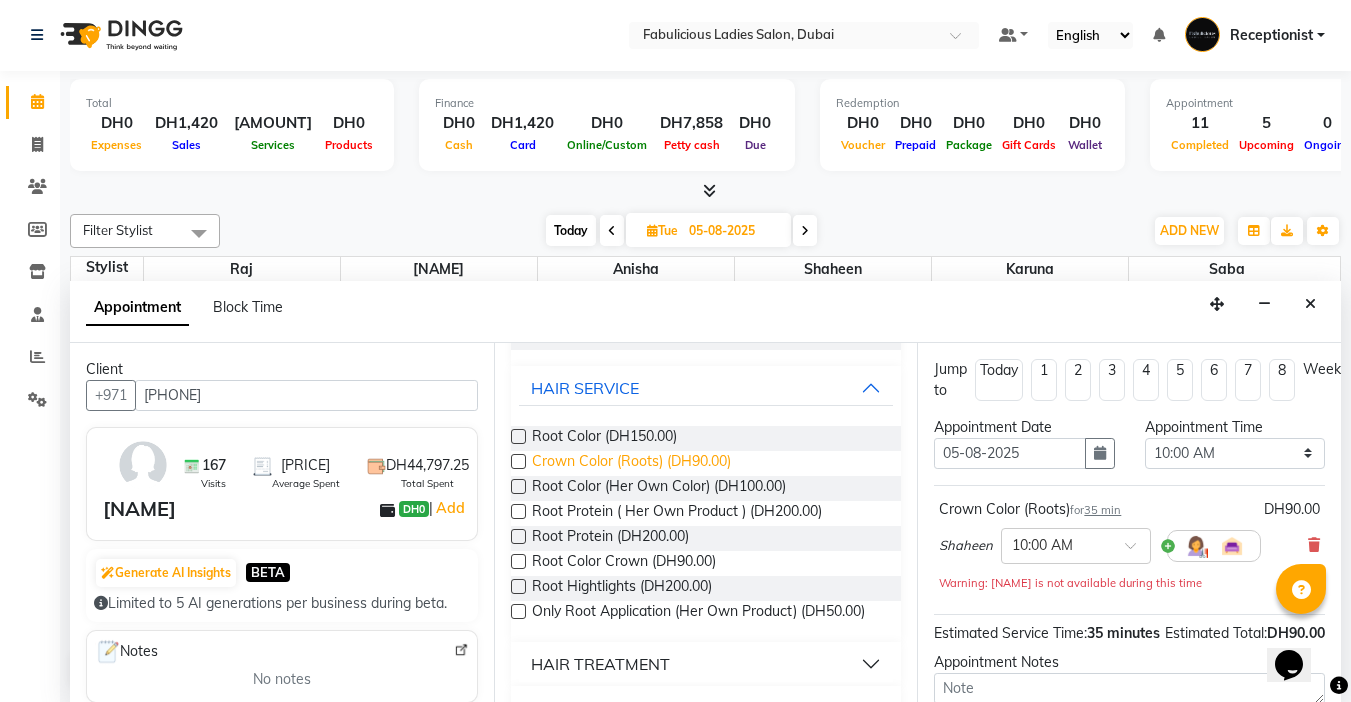 scroll, scrollTop: 0, scrollLeft: 0, axis: both 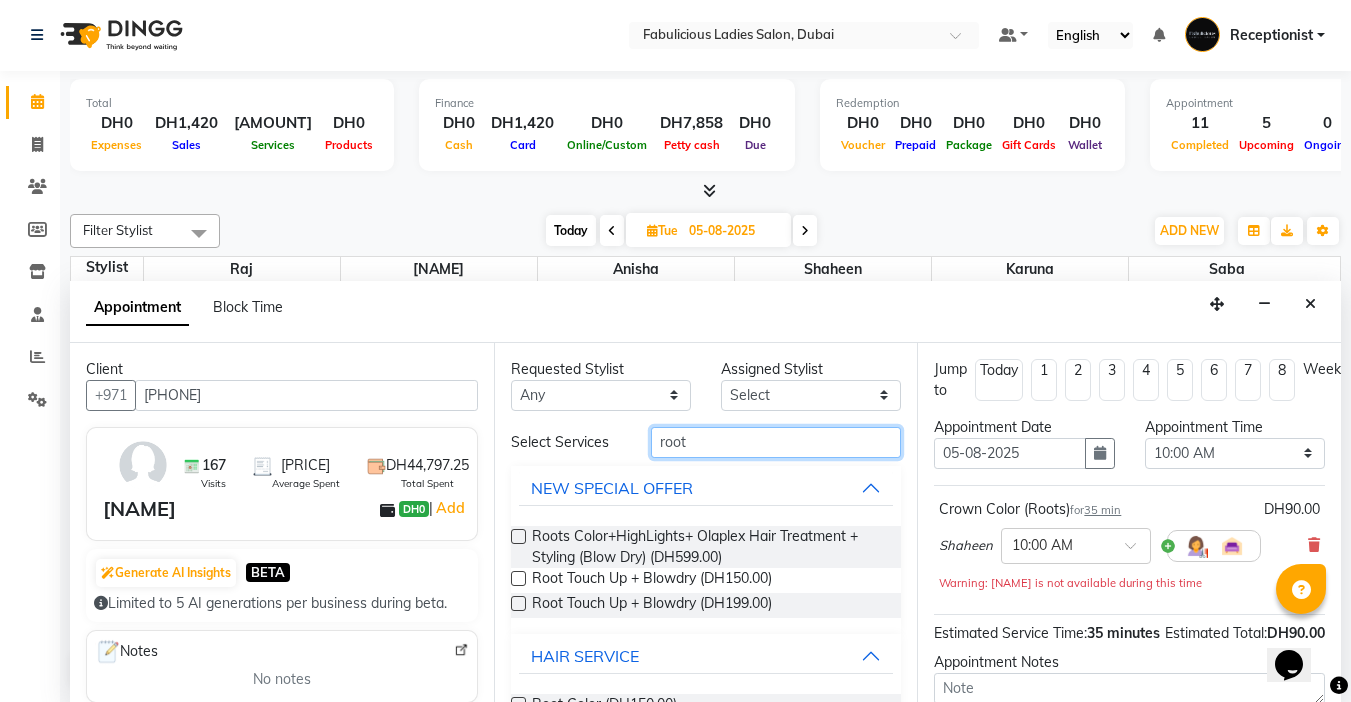 click on "root" at bounding box center (776, 442) 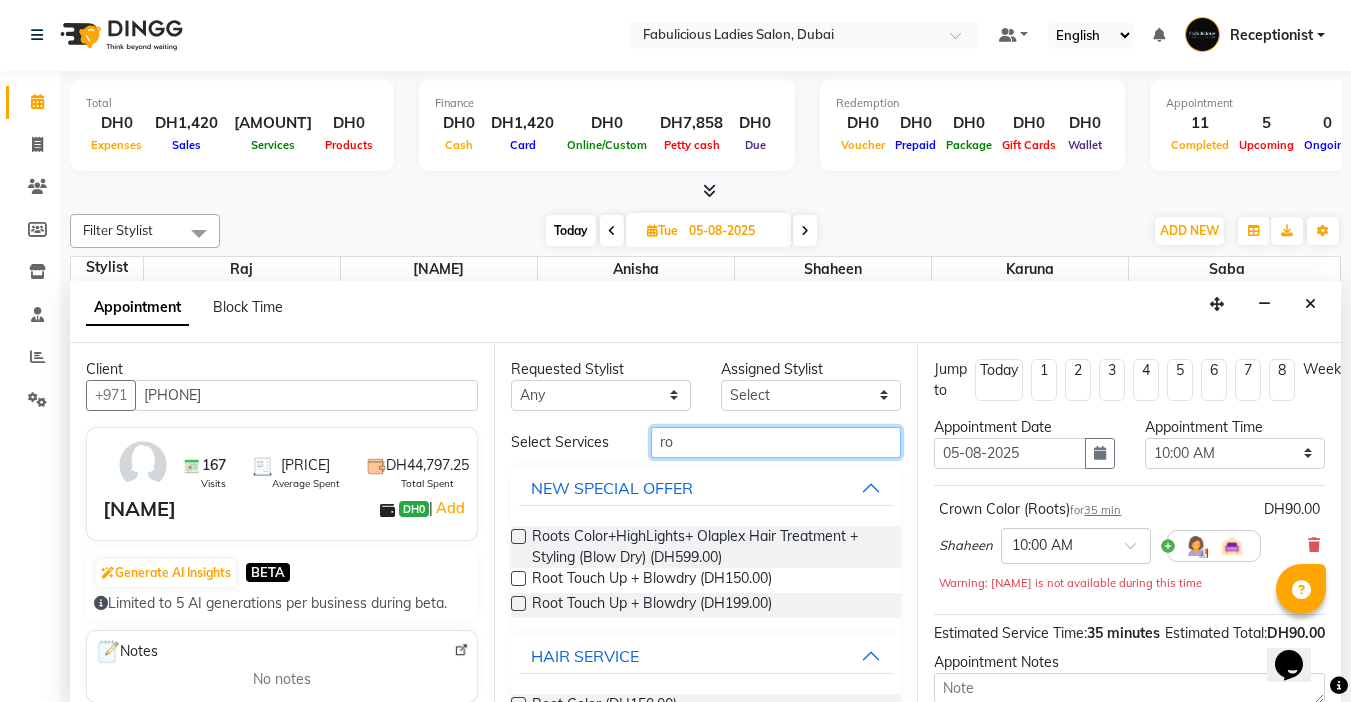type on "r" 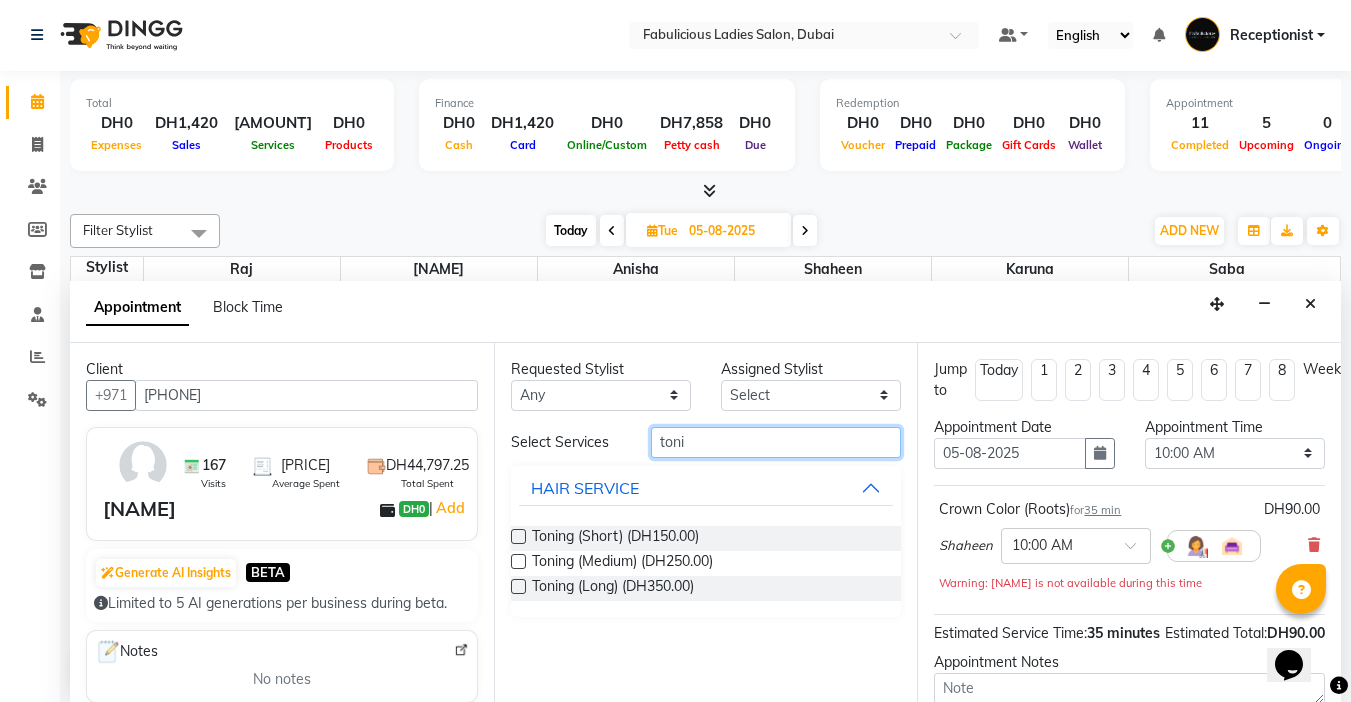 type on "toni" 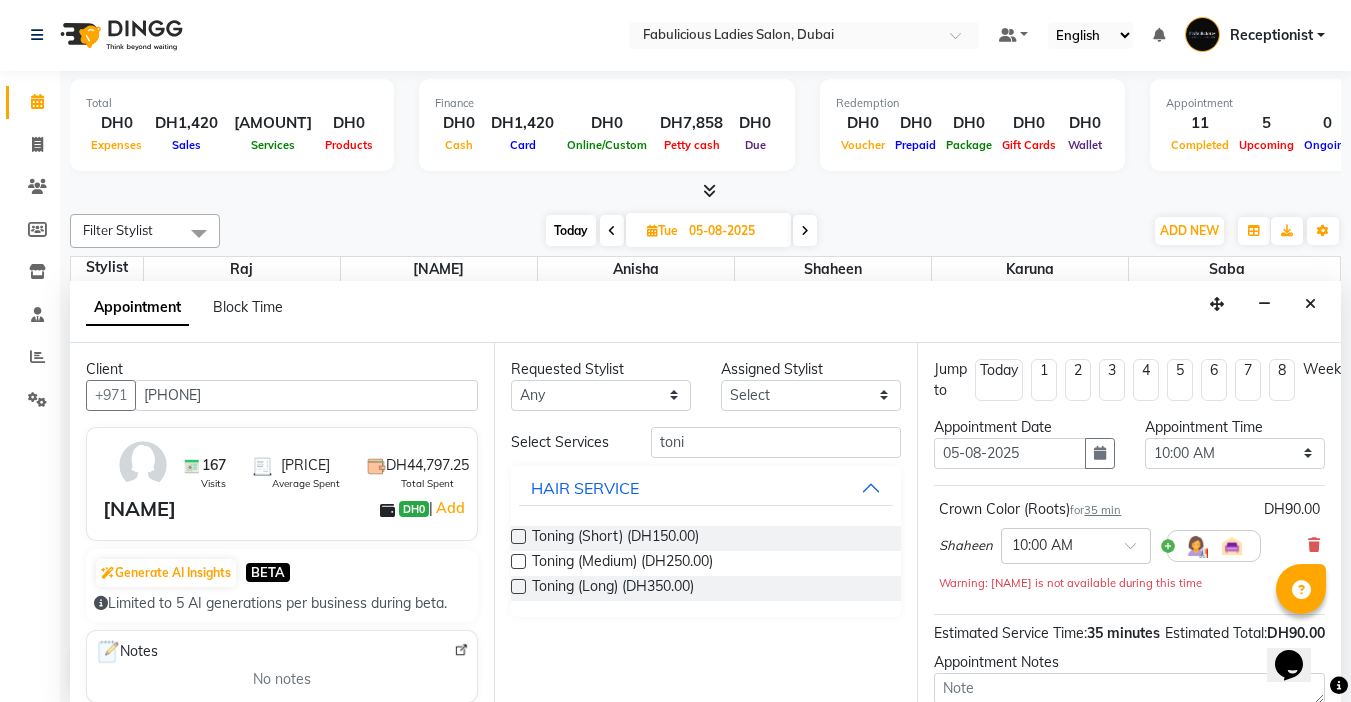 click at bounding box center (518, 536) 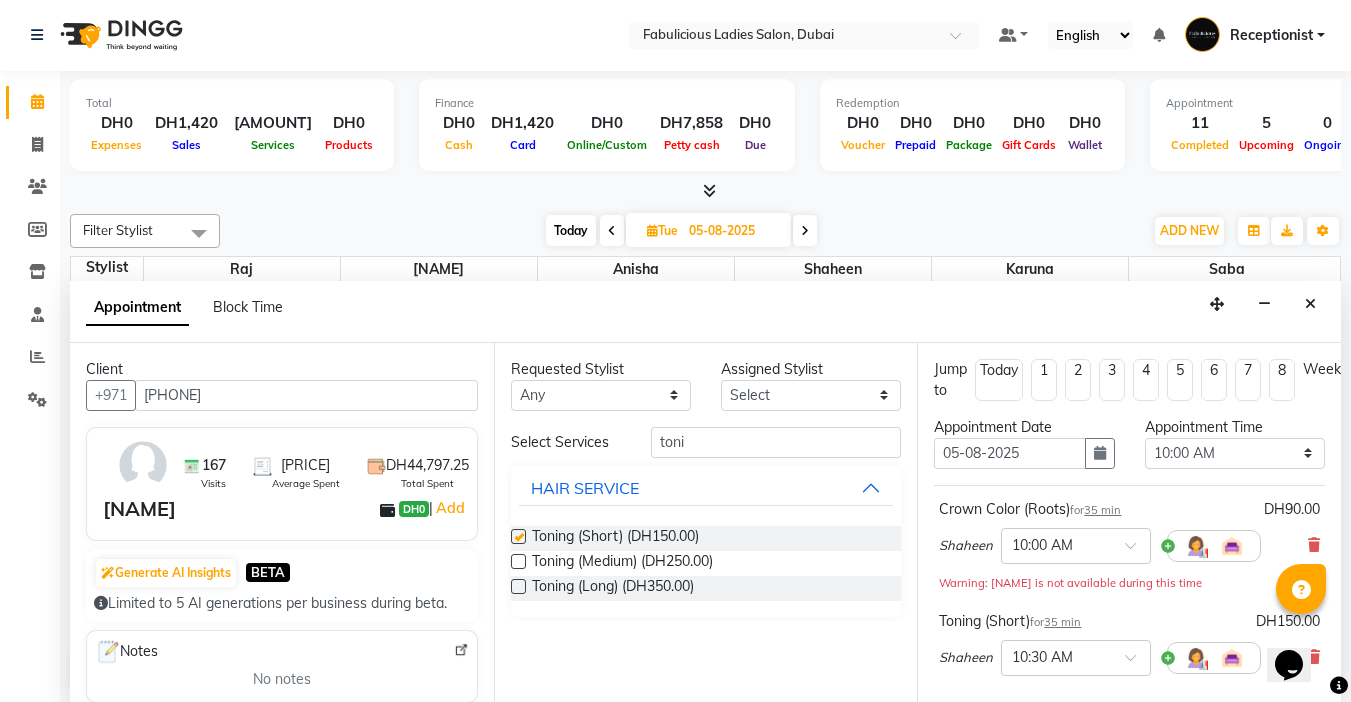 checkbox on "false" 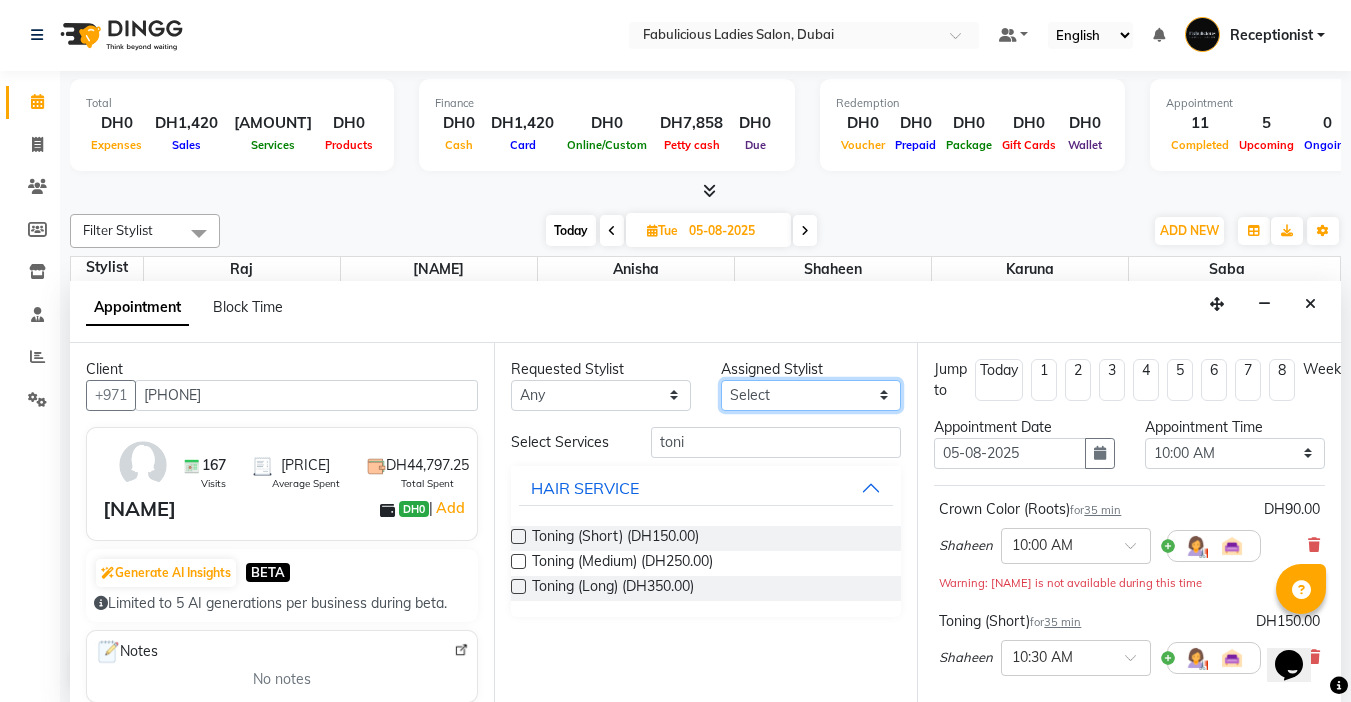 click on "Select [NAME] [NAME] [NAME] [NAME] [NAME] [NAME]" at bounding box center [811, 395] 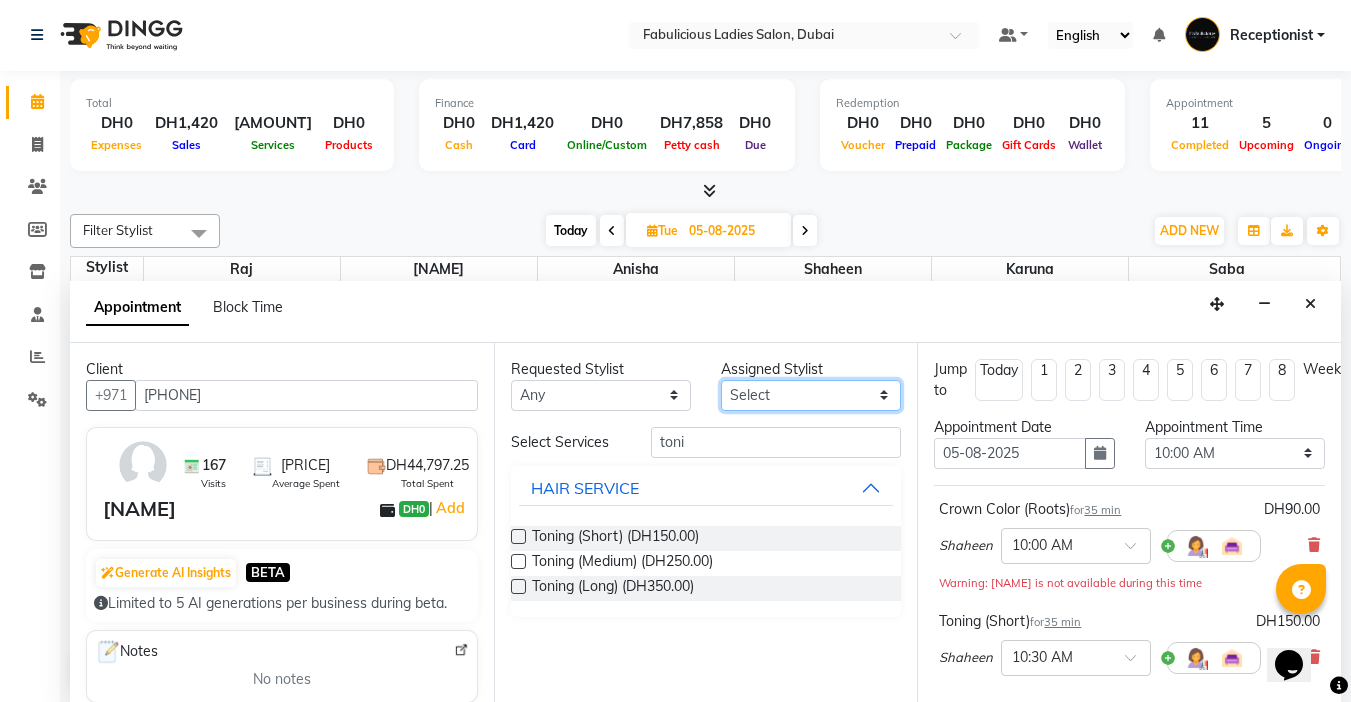 select on "11630" 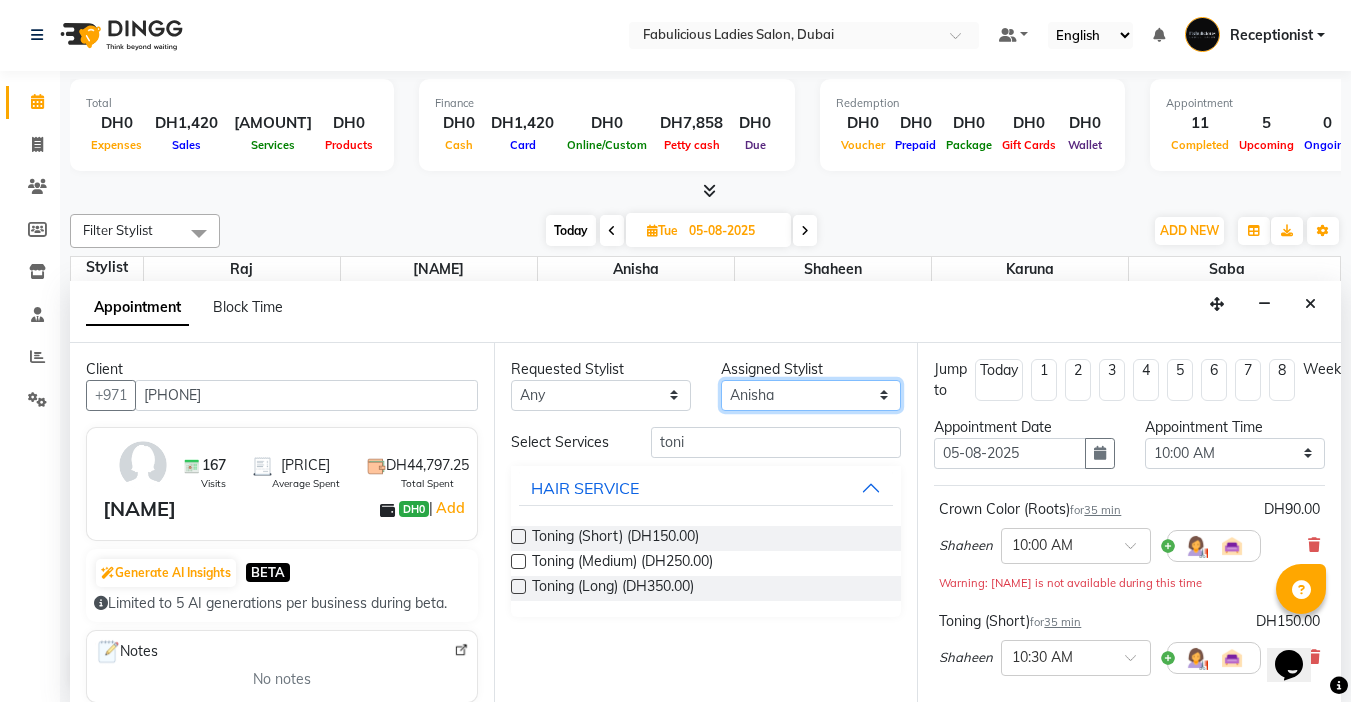 click on "Select [NAME] [NAME] [NAME] [NAME] [NAME] [NAME]" at bounding box center [811, 395] 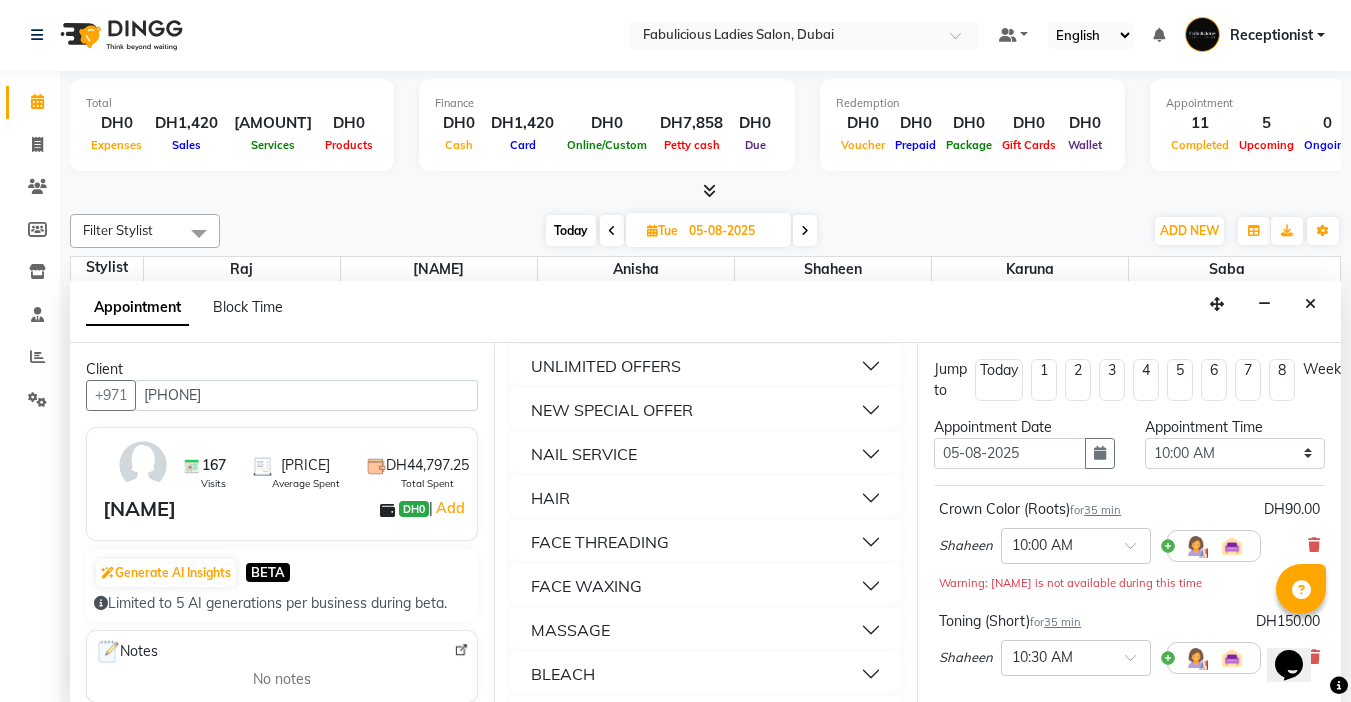 scroll, scrollTop: 1200, scrollLeft: 0, axis: vertical 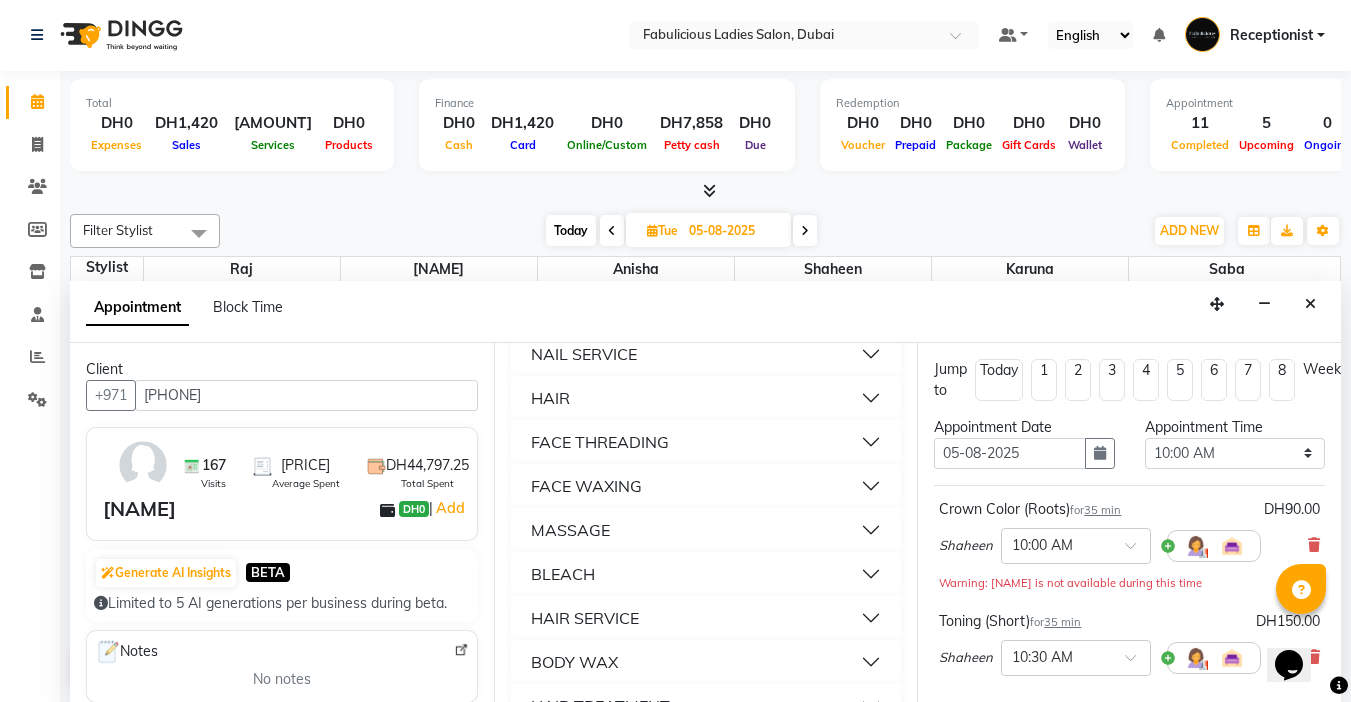 click on "NAIL SERVICE" at bounding box center (584, 354) 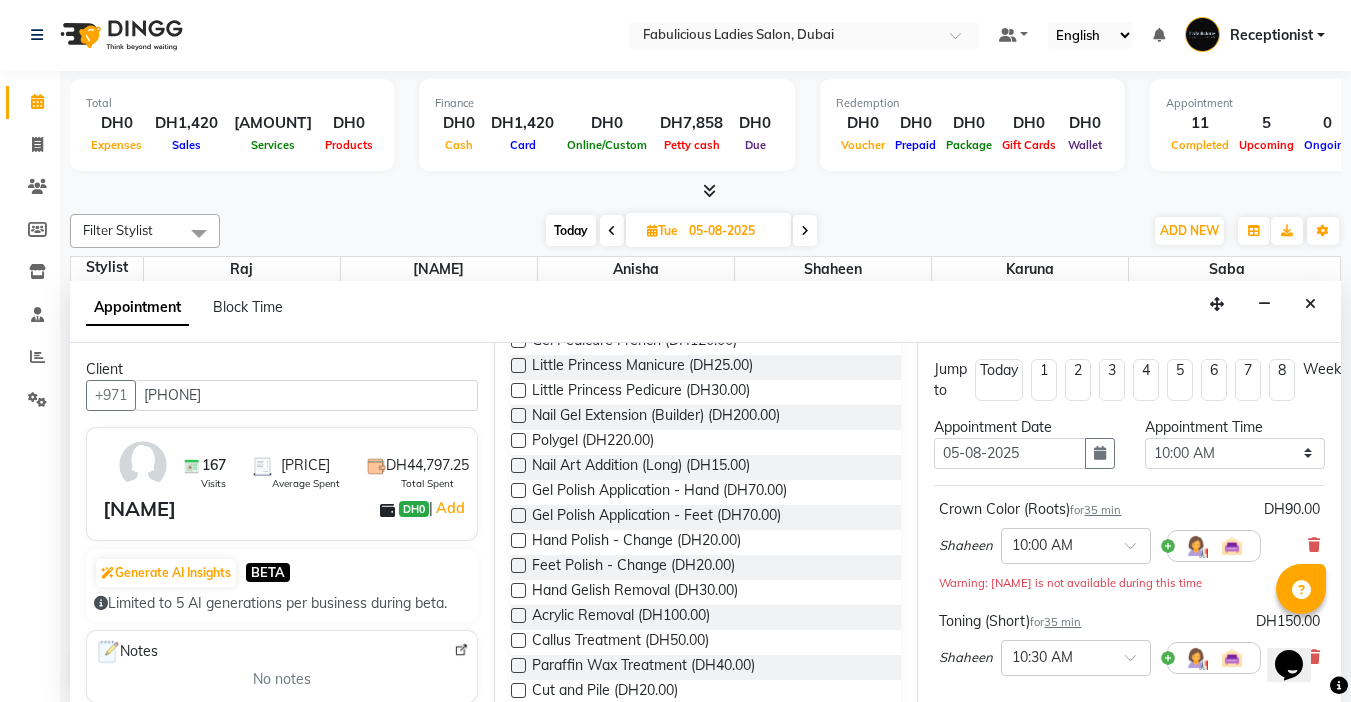 scroll, scrollTop: 1500, scrollLeft: 0, axis: vertical 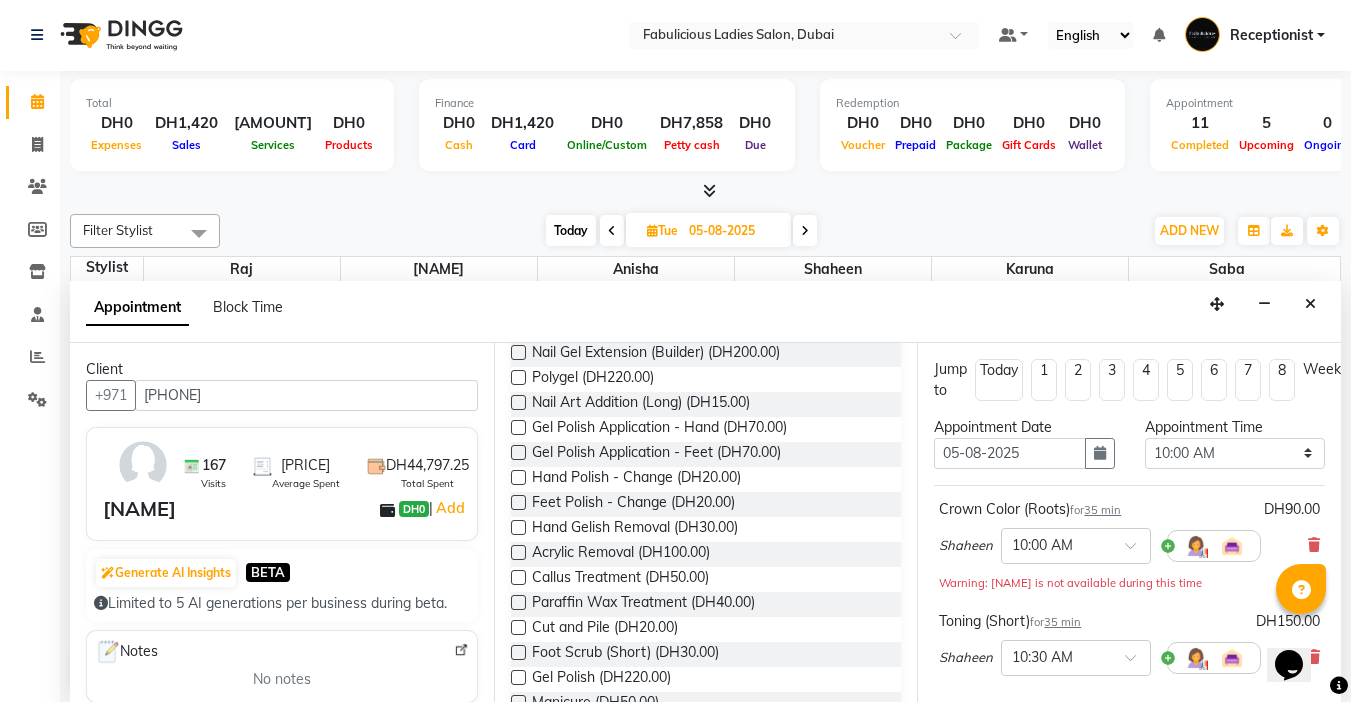 click at bounding box center (518, 227) 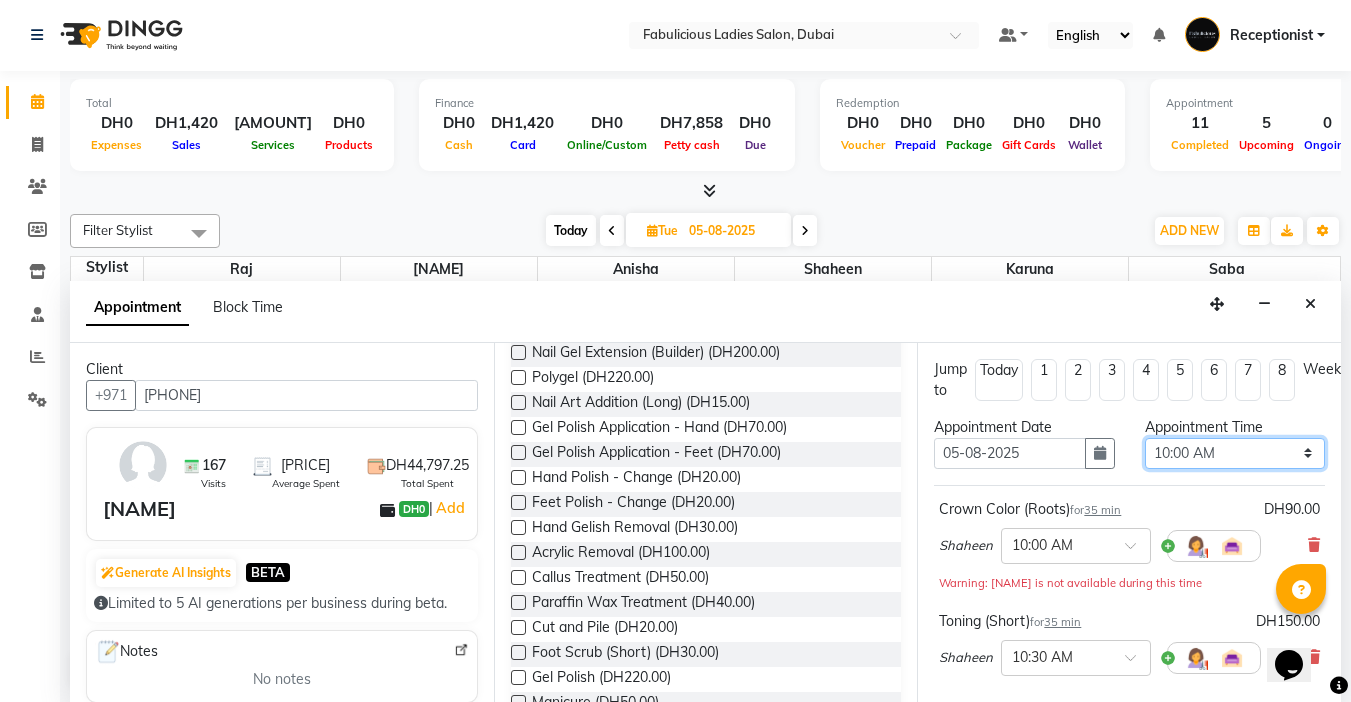 click on "Select 10:00 AM 10:15 AM 10:30 AM 10:45 AM 11:00 AM 11:15 AM 11:30 AM 11:45 AM 12:00 PM 12:15 PM 12:30 PM 12:45 PM 01:00 PM 01:15 PM 01:30 PM 01:45 PM 02:00 PM 02:15 PM 02:30 PM 02:45 PM 03:00 PM 03:15 PM 03:30 PM 03:45 PM 04:00 PM 04:15 PM 04:30 PM 04:45 PM 05:00 PM 05:15 PM 05:30 PM 05:45 PM 06:00 PM 06:15 PM 06:30 PM 06:45 PM 07:00 PM 07:15 PM 07:30 PM 07:45 PM 08:00 PM 08:15 PM 08:30 PM 08:45 PM 09:00 PM 09:15 PM 09:30 PM 09:45 PM 10:00 PM 10:15 PM 10:30 PM 10:45 PM 11:00 PM 11:15 PM 11:30 PM 11:45 PM" at bounding box center (1235, 453) 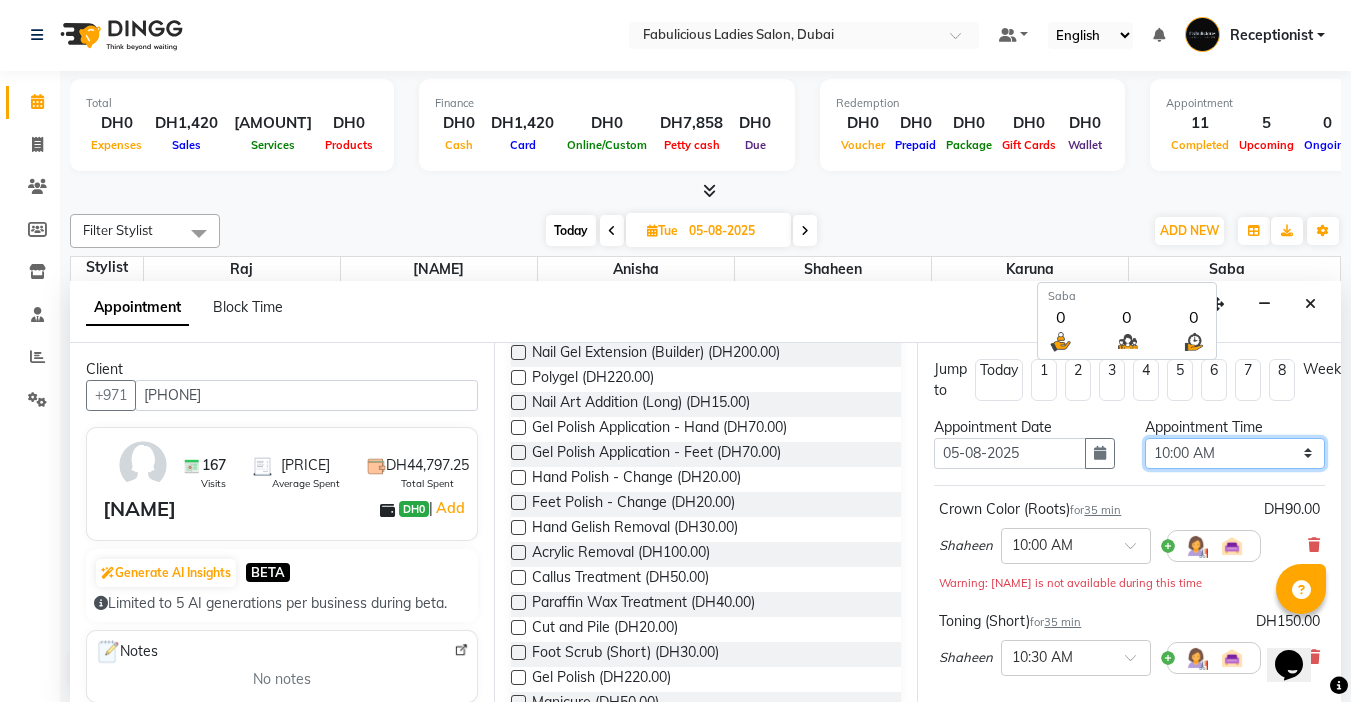 select on "1050" 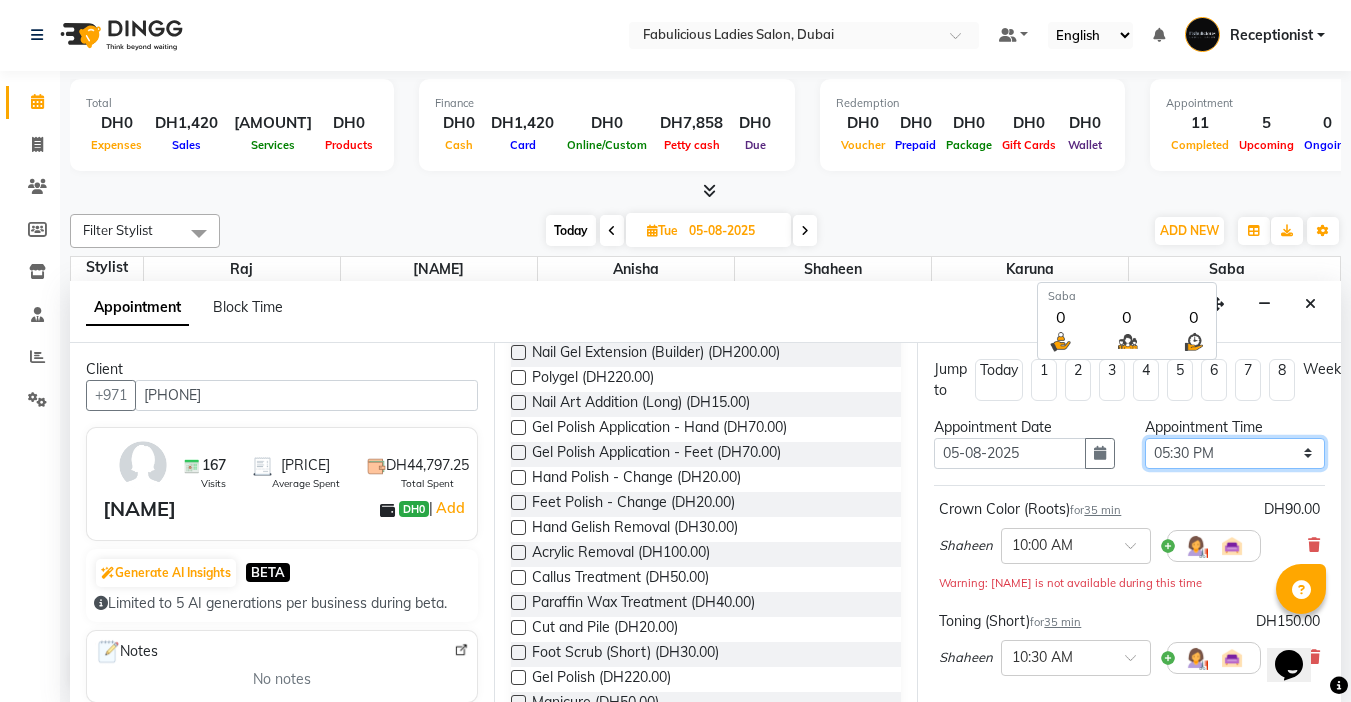 click on "Select 10:00 AM 10:15 AM 10:30 AM 10:45 AM 11:00 AM 11:15 AM 11:30 AM 11:45 AM 12:00 PM 12:15 PM 12:30 PM 12:45 PM 01:00 PM 01:15 PM 01:30 PM 01:45 PM 02:00 PM 02:15 PM 02:30 PM 02:45 PM 03:00 PM 03:15 PM 03:30 PM 03:45 PM 04:00 PM 04:15 PM 04:30 PM 04:45 PM 05:00 PM 05:15 PM 05:30 PM 05:45 PM 06:00 PM 06:15 PM 06:30 PM 06:45 PM 07:00 PM 07:15 PM 07:30 PM 07:45 PM 08:00 PM 08:15 PM 08:30 PM 08:45 PM 09:00 PM 09:15 PM 09:30 PM 09:45 PM 10:00 PM 10:15 PM 10:30 PM 10:45 PM 11:00 PM 11:15 PM 11:30 PM 11:45 PM" at bounding box center (1235, 453) 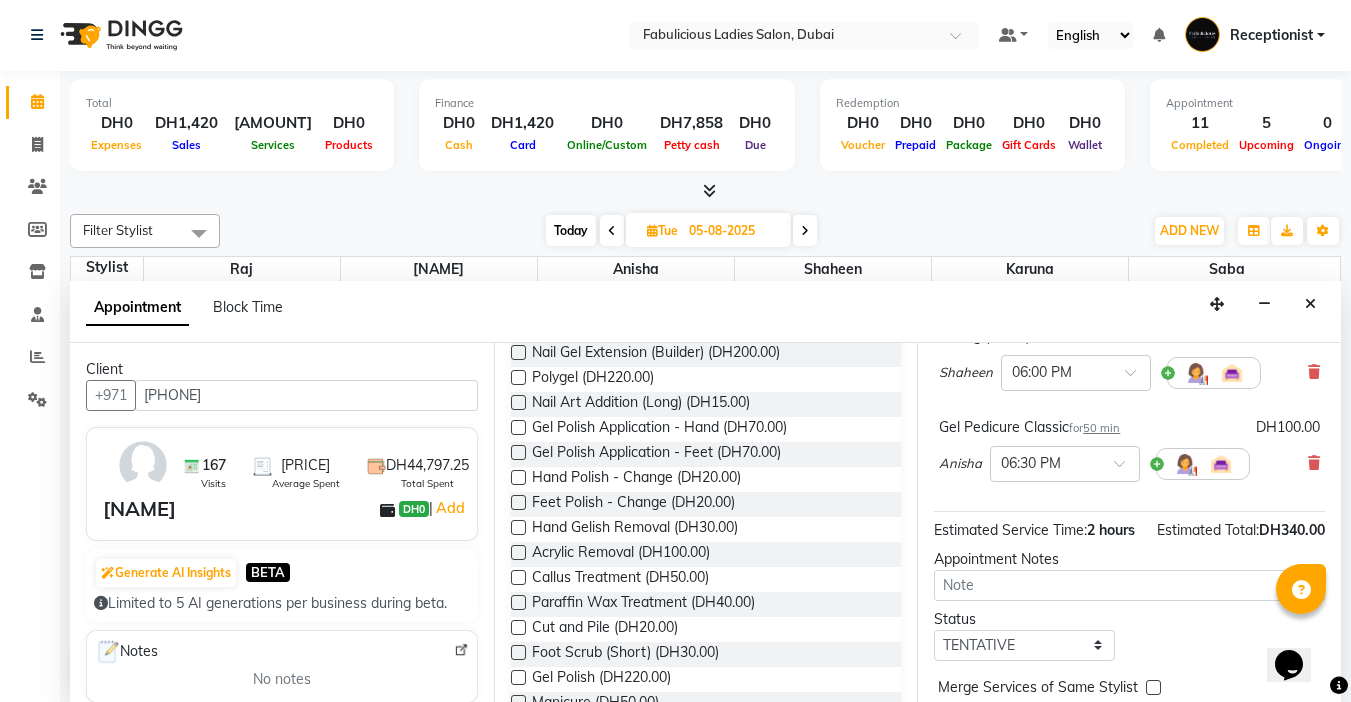 scroll, scrollTop: 385, scrollLeft: 0, axis: vertical 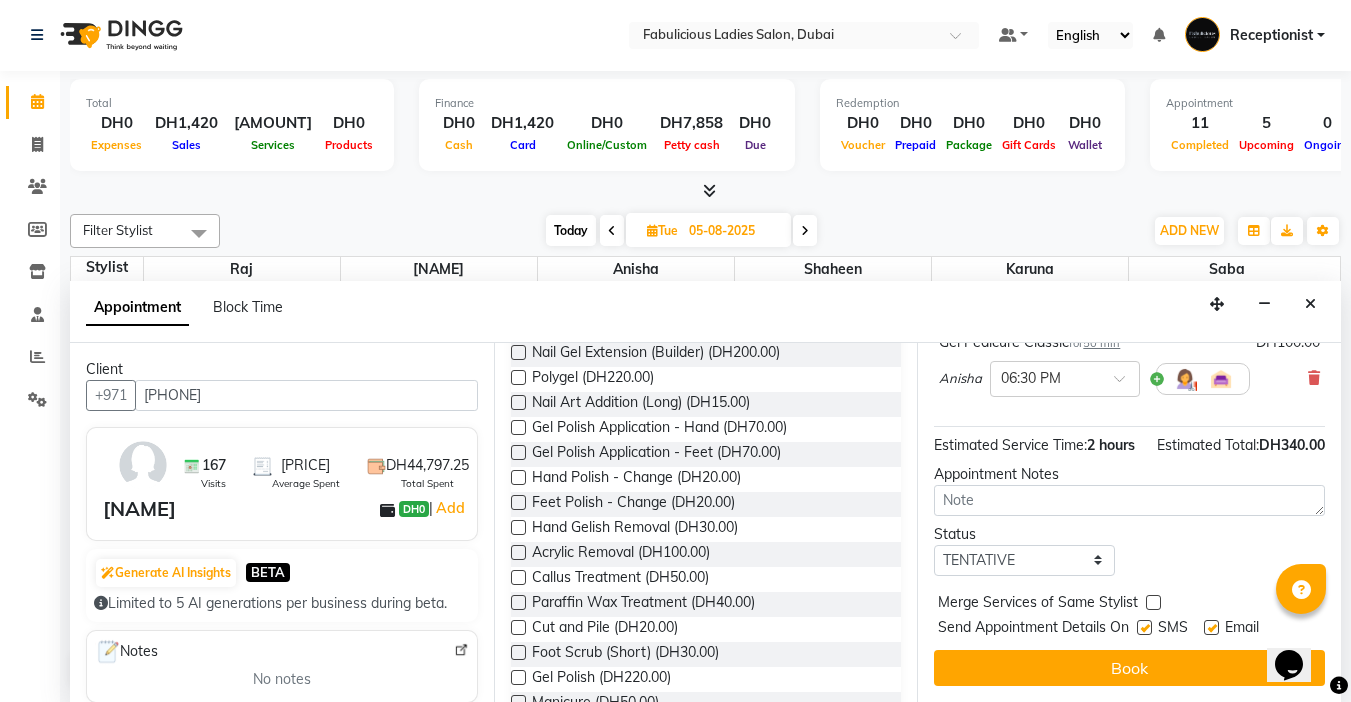 click at bounding box center (1153, 602) 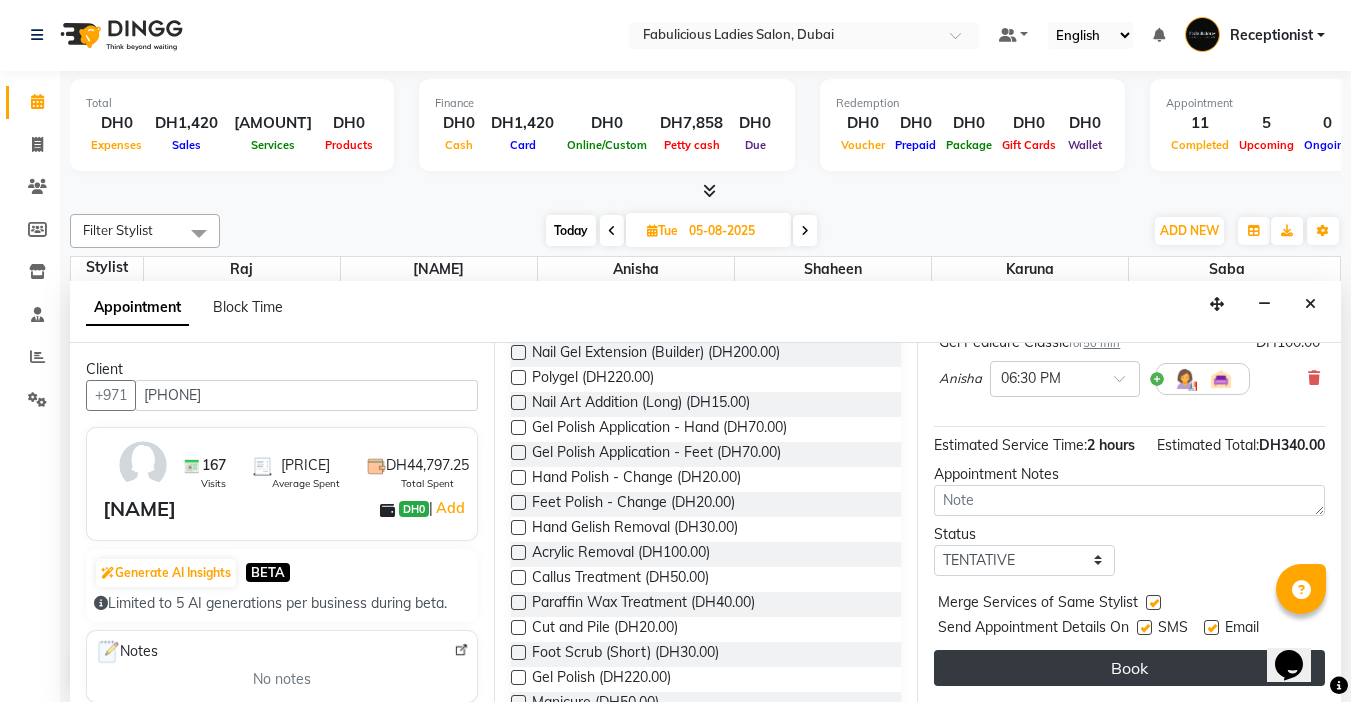click on "Book" at bounding box center (1129, 668) 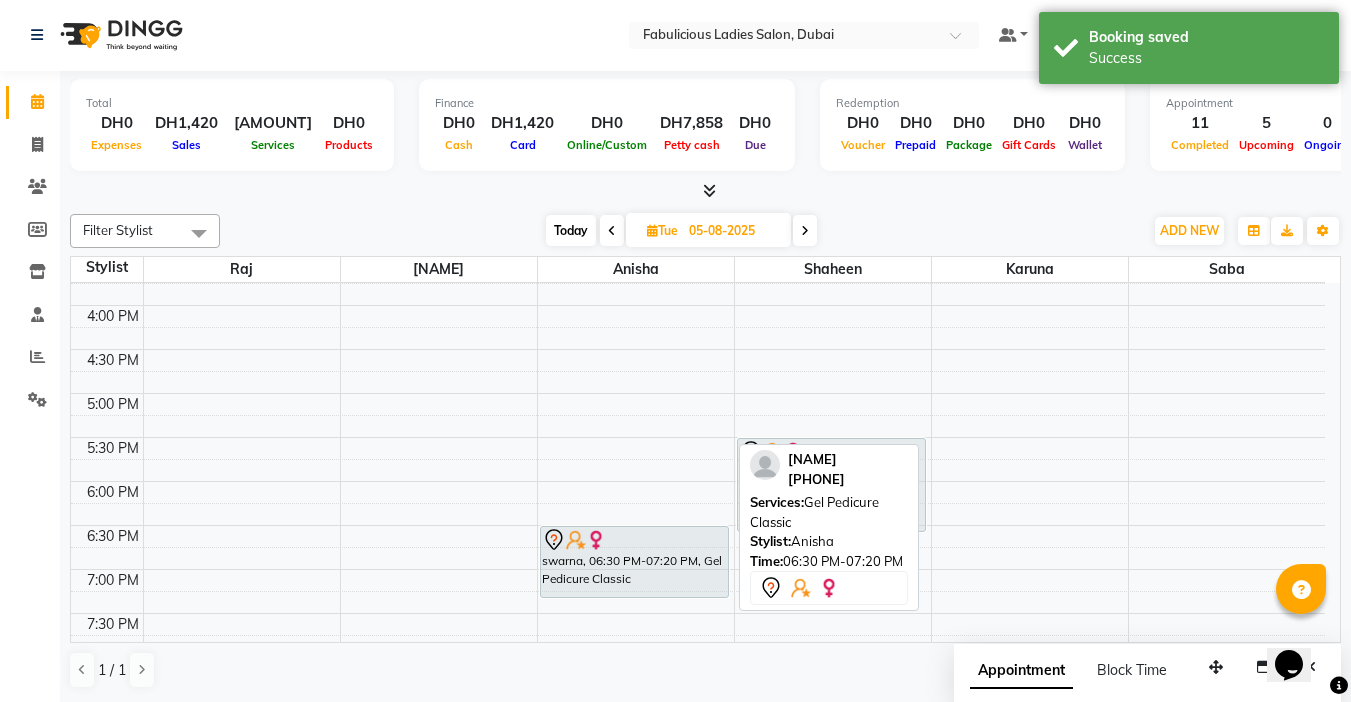 scroll, scrollTop: 0, scrollLeft: 0, axis: both 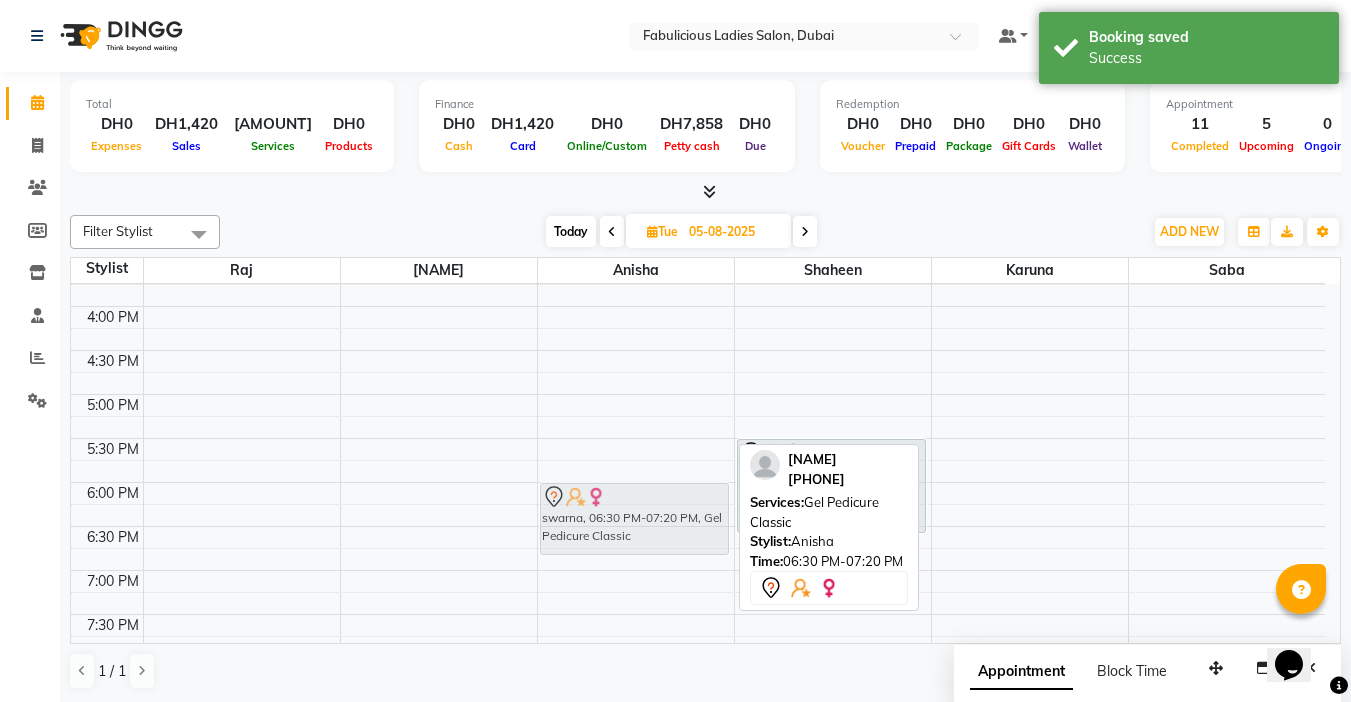 drag, startPoint x: 646, startPoint y: 556, endPoint x: 671, endPoint y: 514, distance: 48.8774 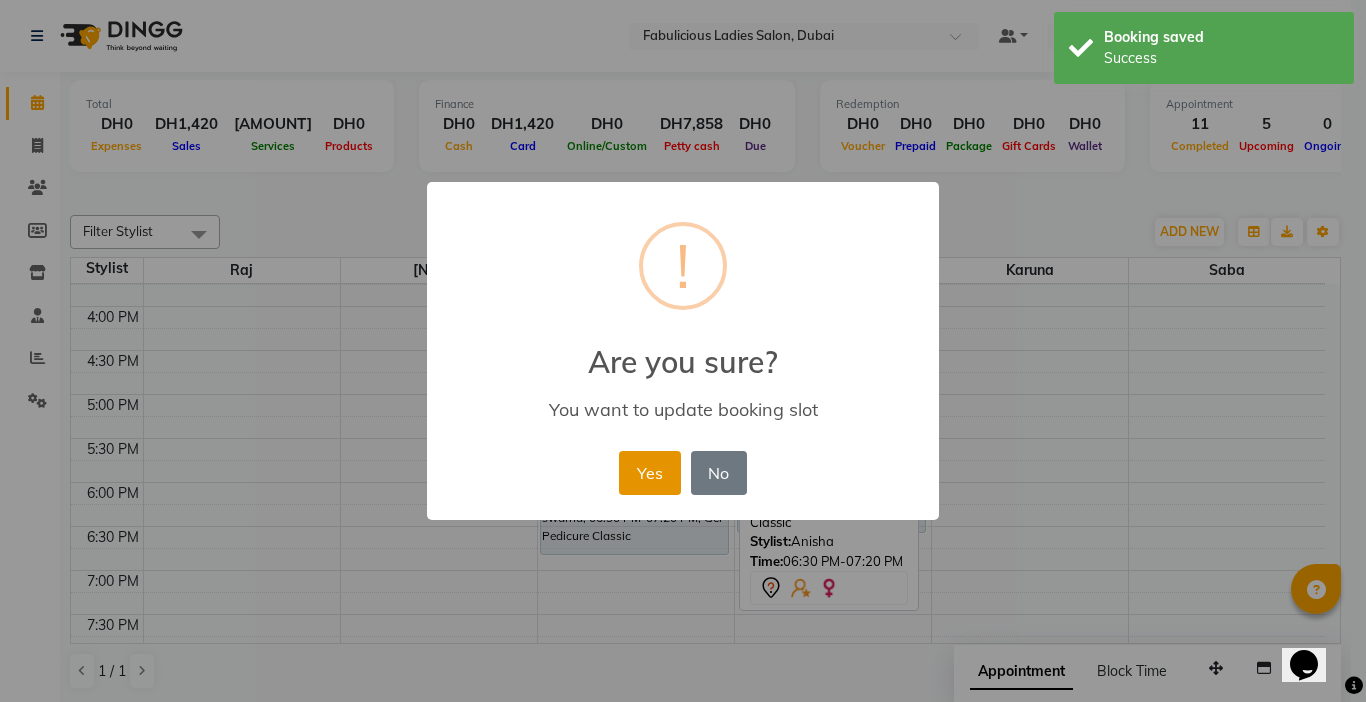 click on "Yes" at bounding box center (649, 473) 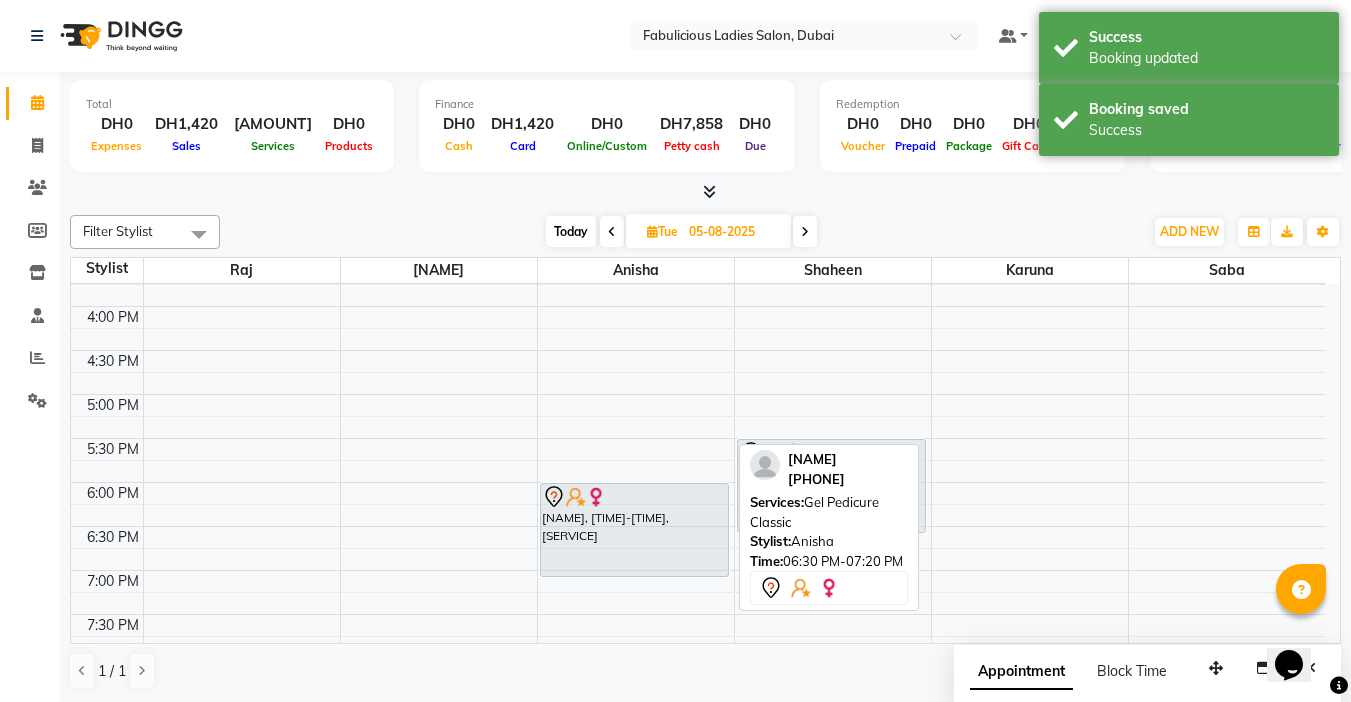 drag, startPoint x: 625, startPoint y: 552, endPoint x: 625, endPoint y: 574, distance: 22 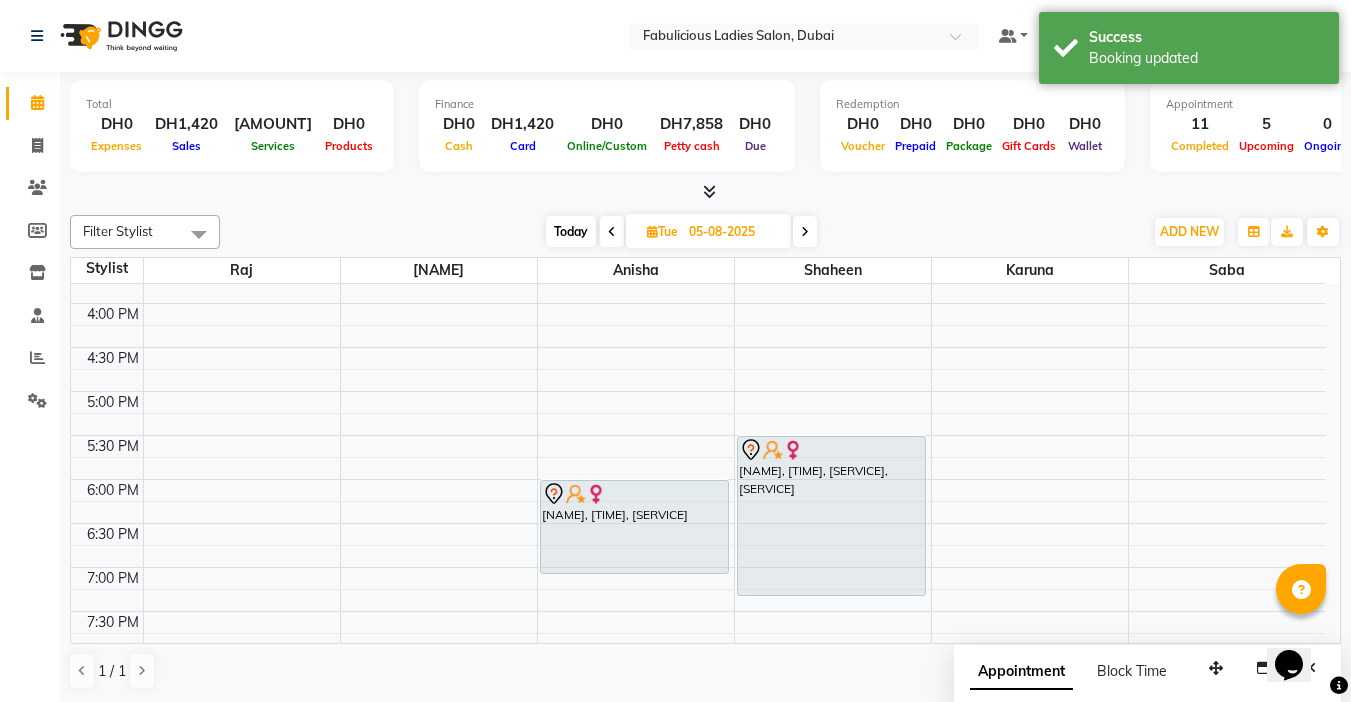 drag, startPoint x: 924, startPoint y: 571, endPoint x: 928, endPoint y: 601, distance: 30.265491 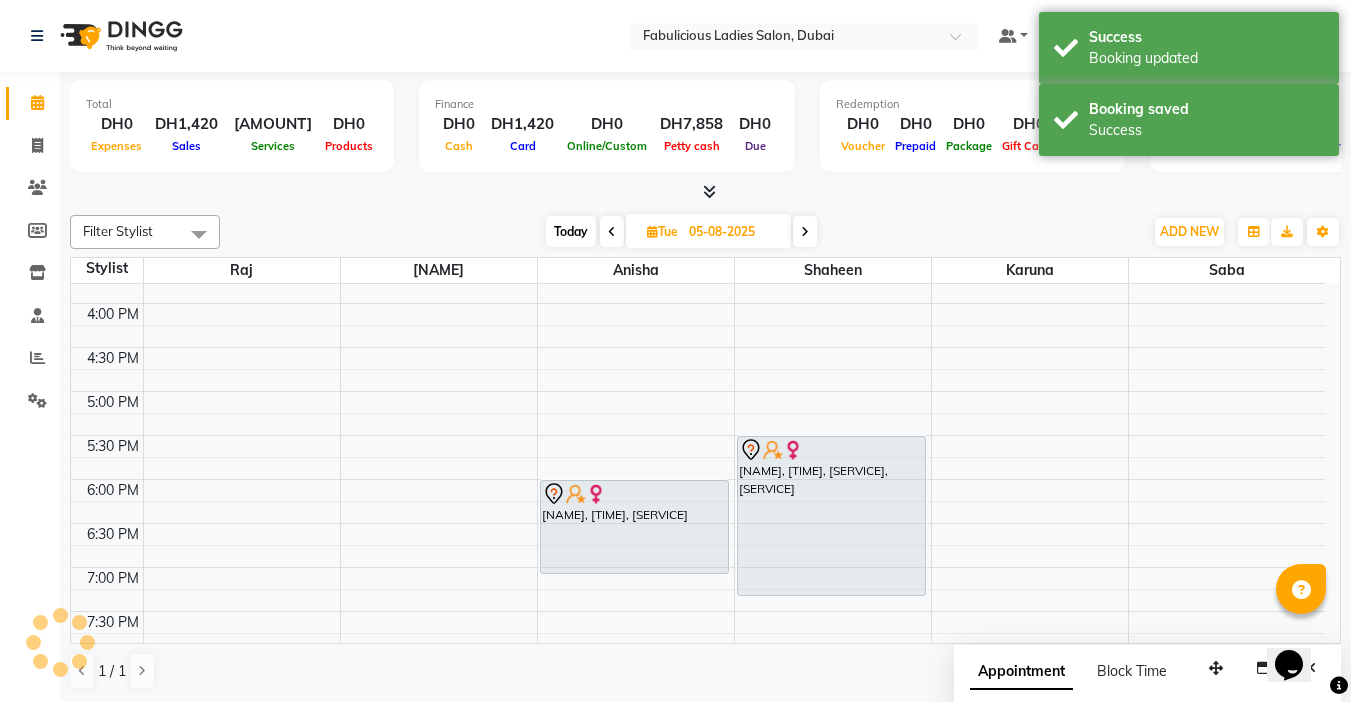 scroll, scrollTop: 597, scrollLeft: 0, axis: vertical 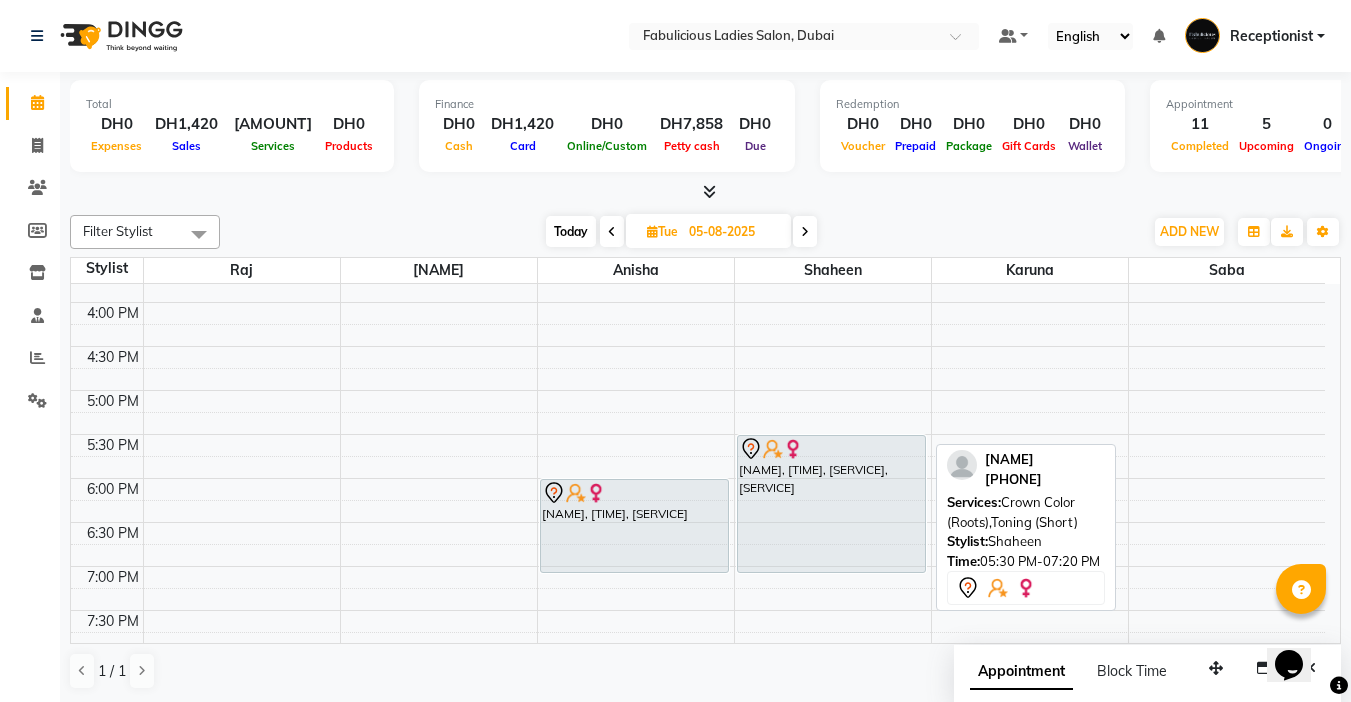 click on "9:00 AM 9:30 AM 10:00 AM 10:30 AM 11:00 AM 11:30 AM 12:00 PM 12:30 PM 1:00 PM 1:30 PM 2:00 PM 2:30 PM 3:00 PM 3:30 PM 4:00 PM 4:30 PM 5:00 PM 5:30 PM 6:00 PM 6:30 PM 7:00 PM 7:30 PM 8:00 PM 8:30 PM 9:00 PM 9:30 PM 10:00 PM 10:30 PM 11:00 PM 11:30 PM             swarna, 06:00 PM-07:05 PM, Gel Pedicure Classic             swarna, 05:30 PM-07:20 PM, Crown Color (Roots),Toning (Short)             swarna, 05:30 PM-07:20 PM, Crown Color (Roots),Toning (Short)" at bounding box center [698, 346] 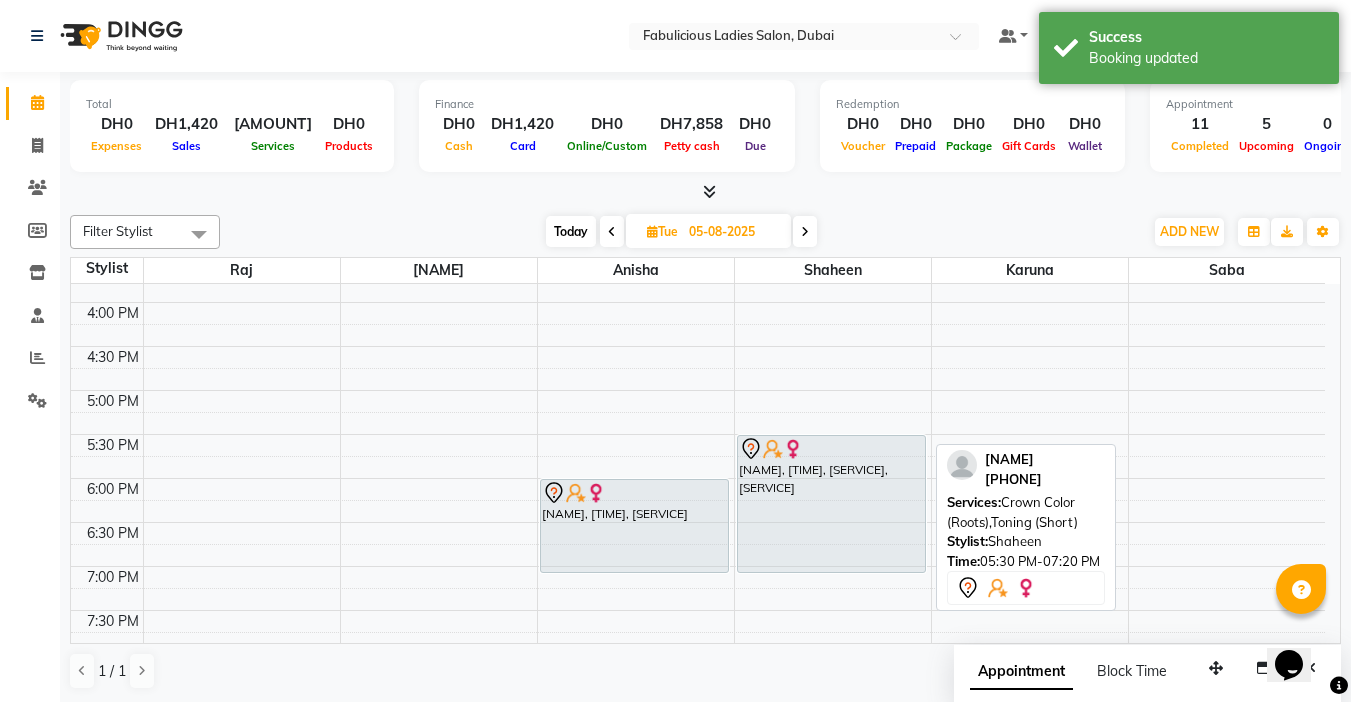 scroll, scrollTop: 297, scrollLeft: 0, axis: vertical 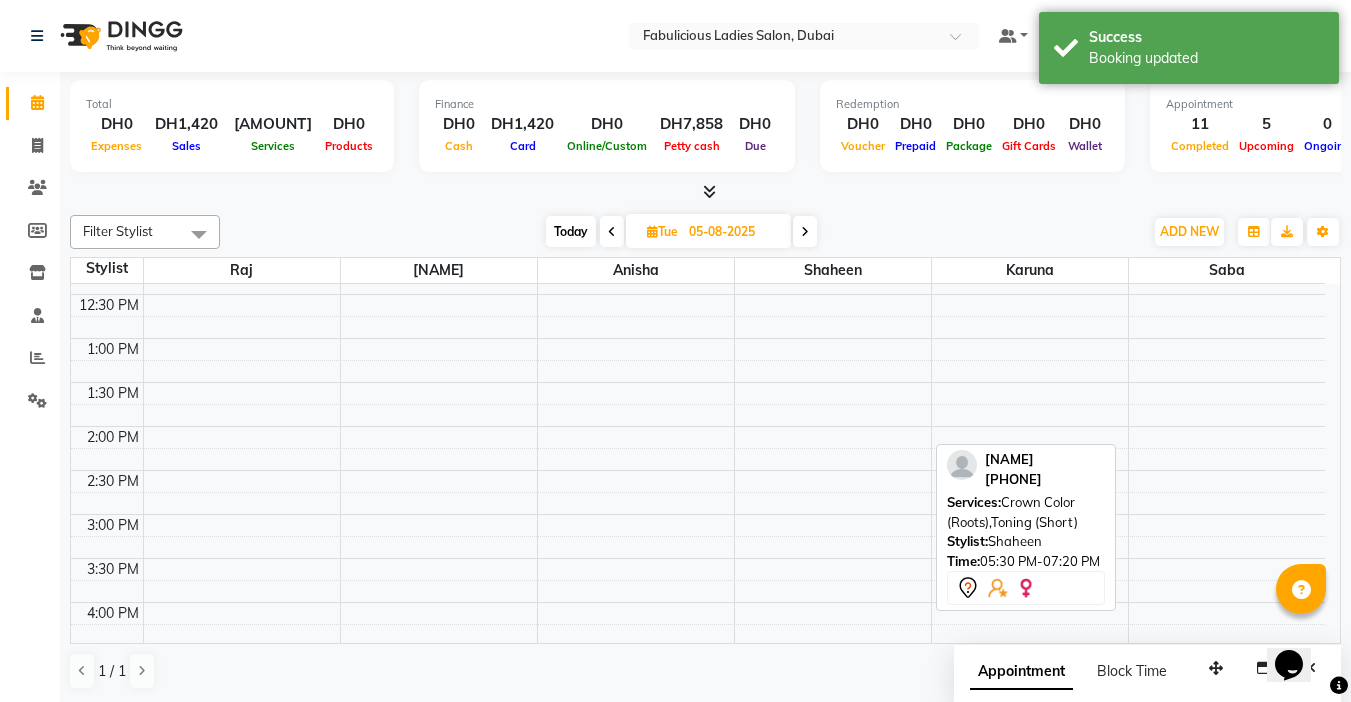 click at bounding box center (612, 232) 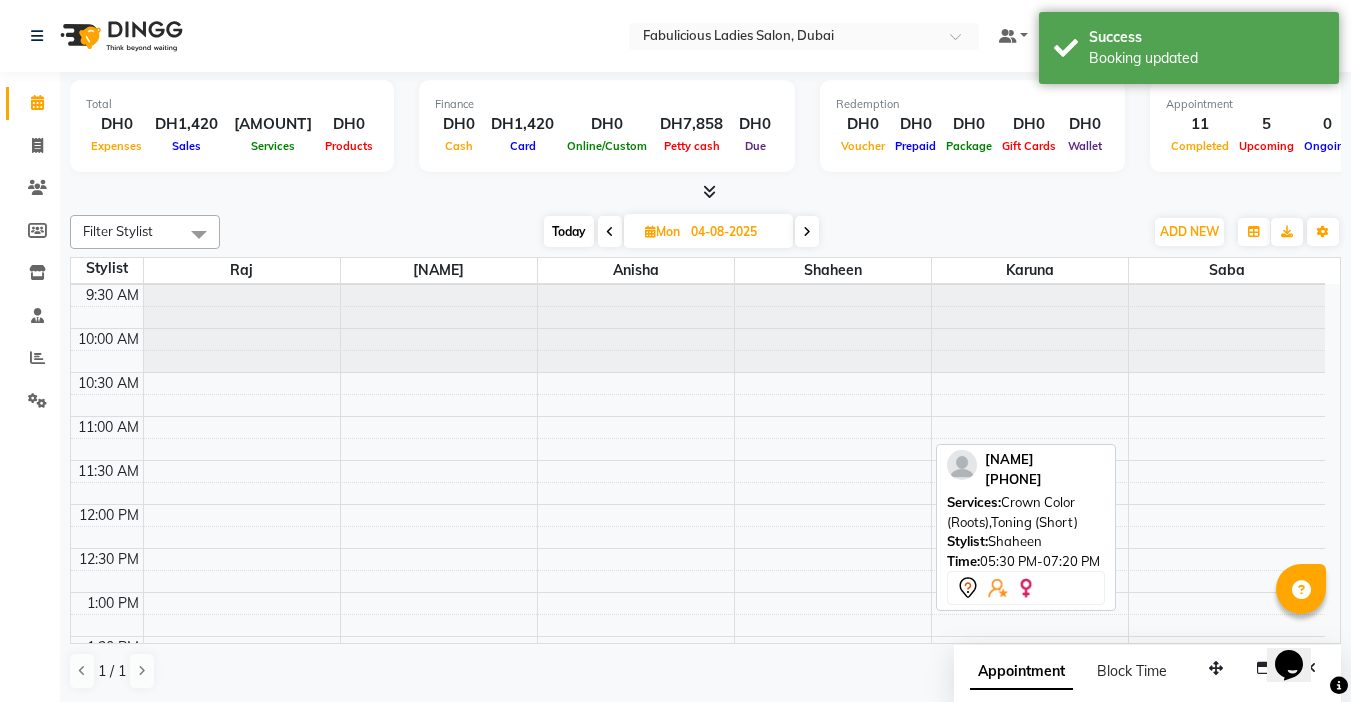 scroll, scrollTop: 0, scrollLeft: 0, axis: both 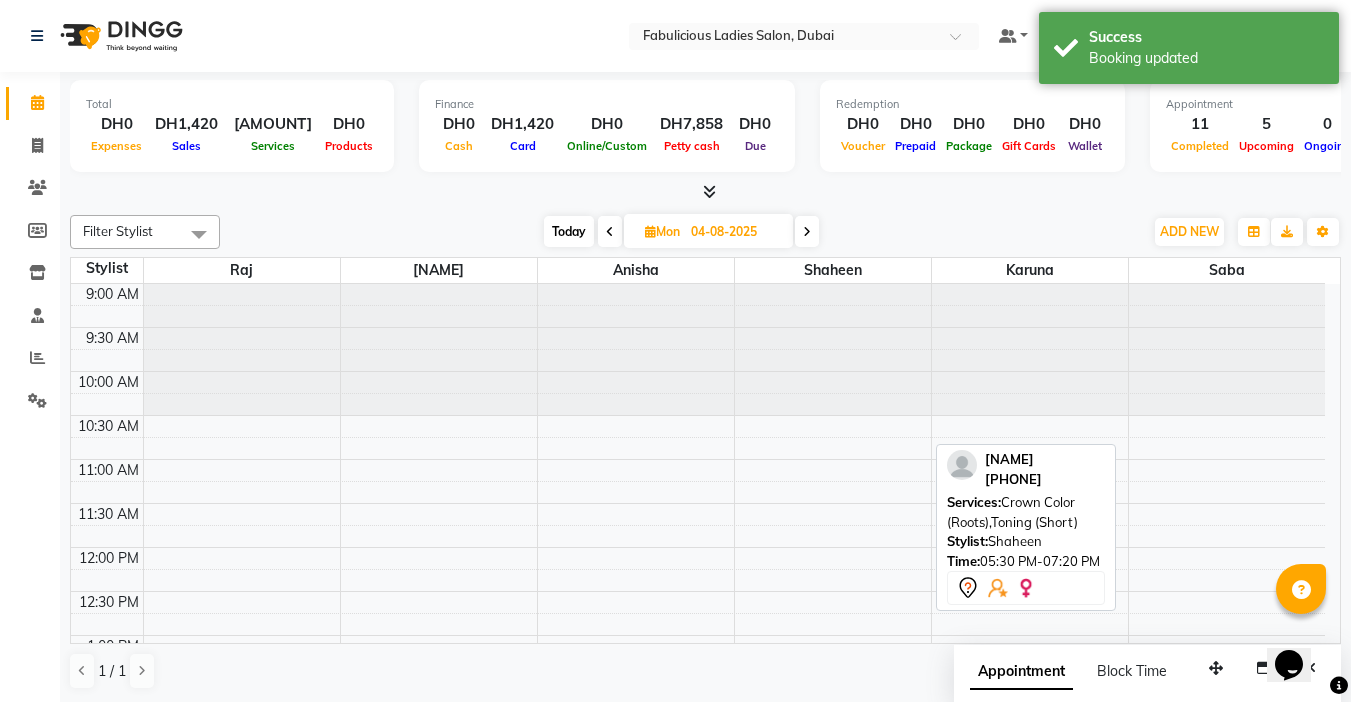 click at bounding box center [610, 231] 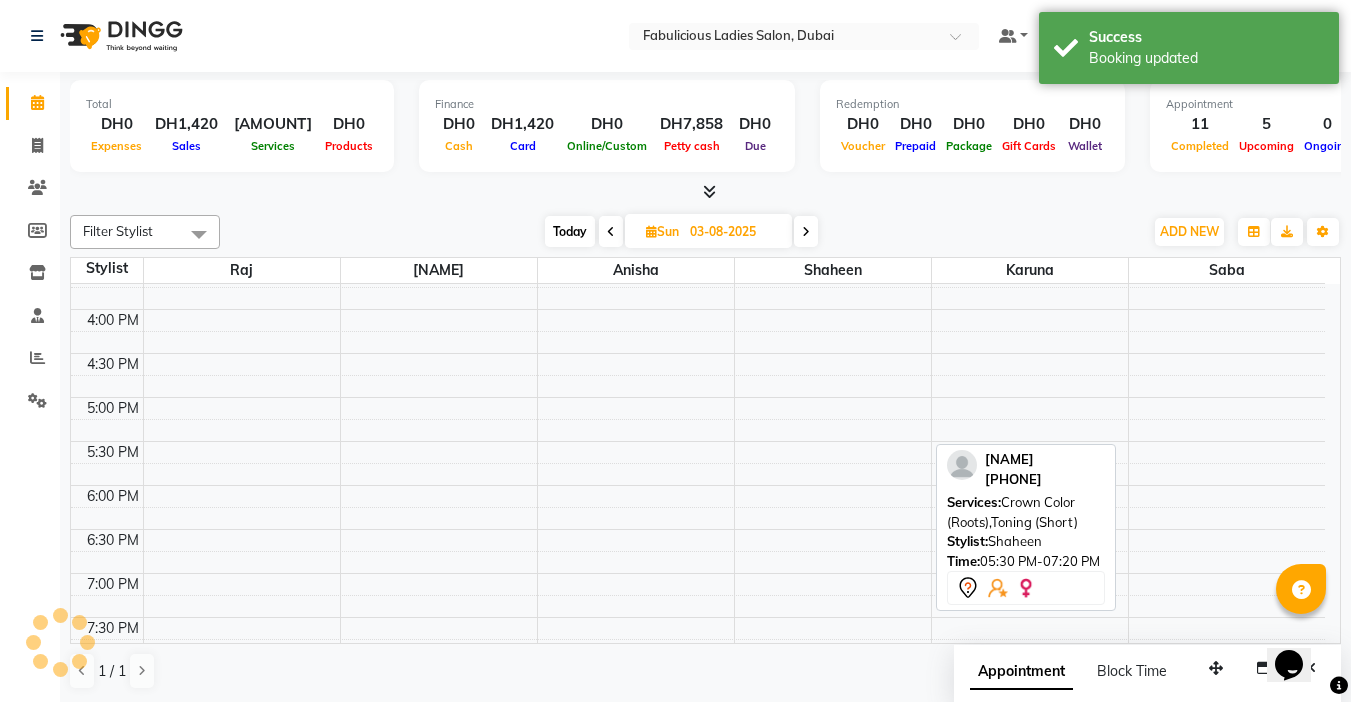scroll, scrollTop: 193, scrollLeft: 0, axis: vertical 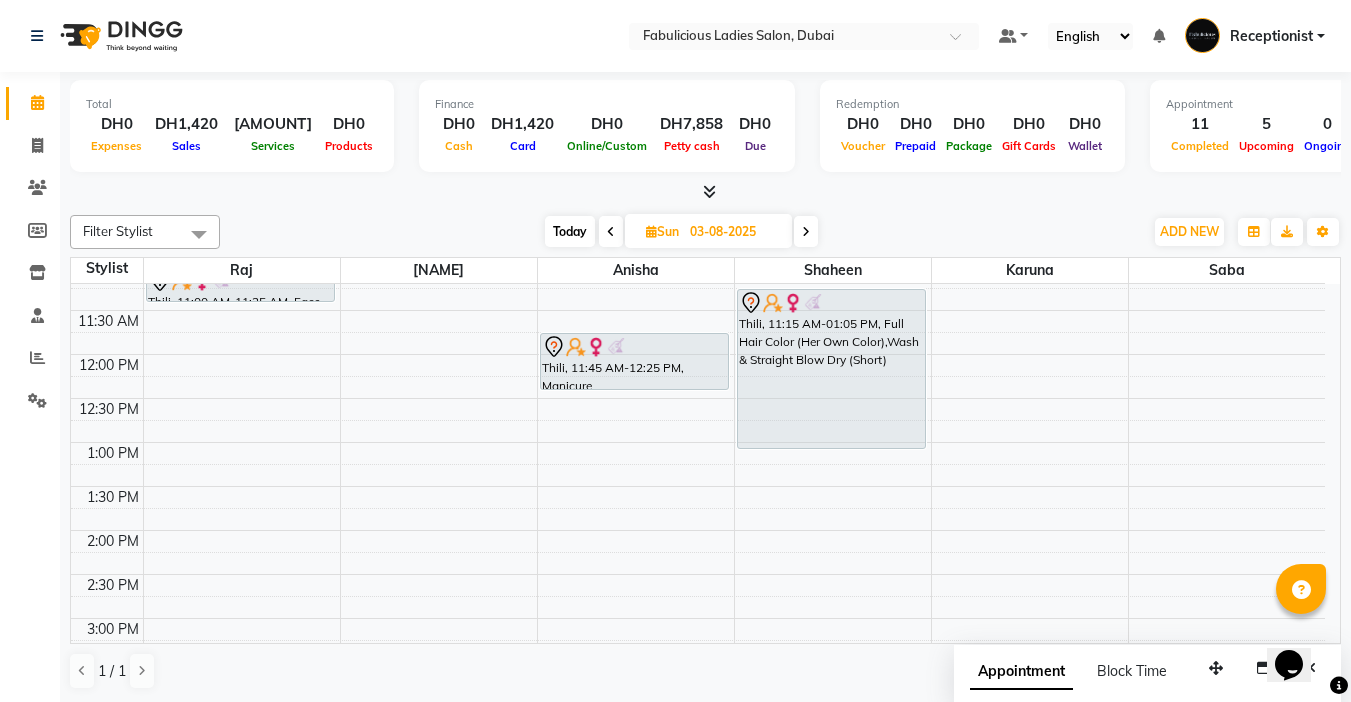 click at bounding box center (611, 232) 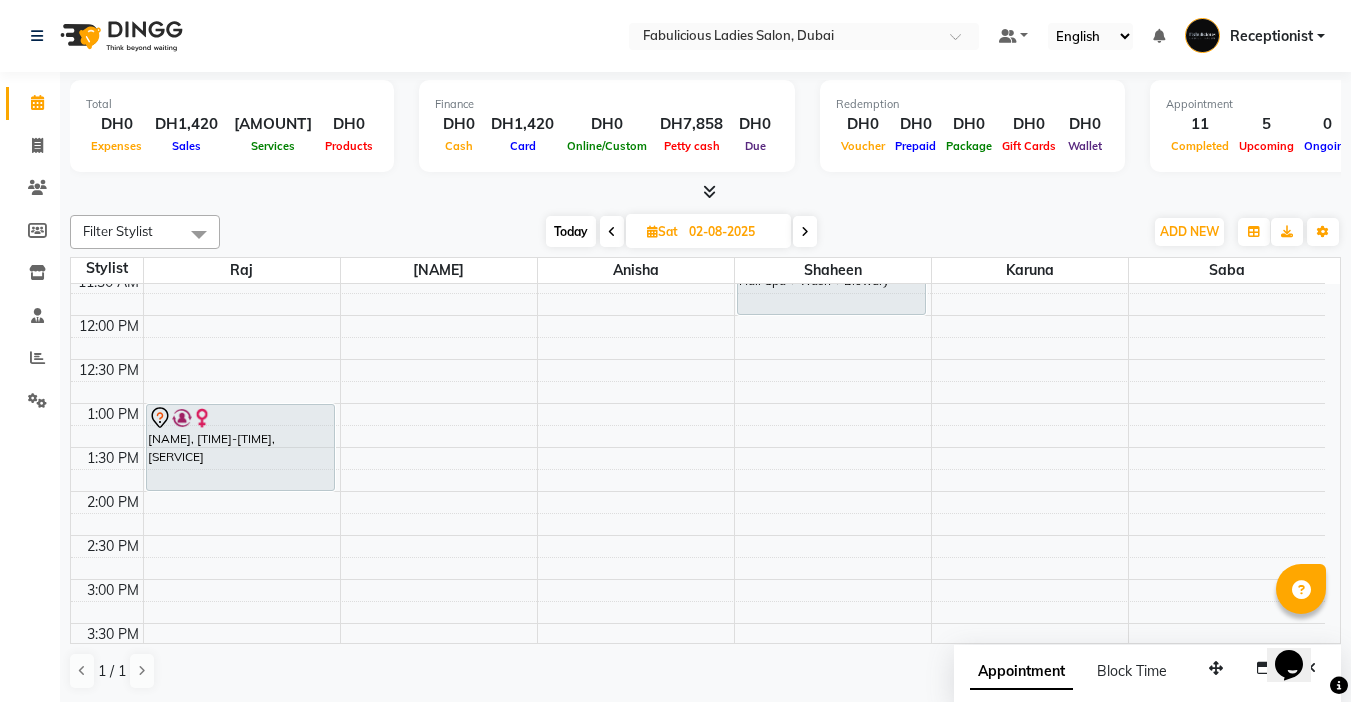 scroll, scrollTop: 0, scrollLeft: 0, axis: both 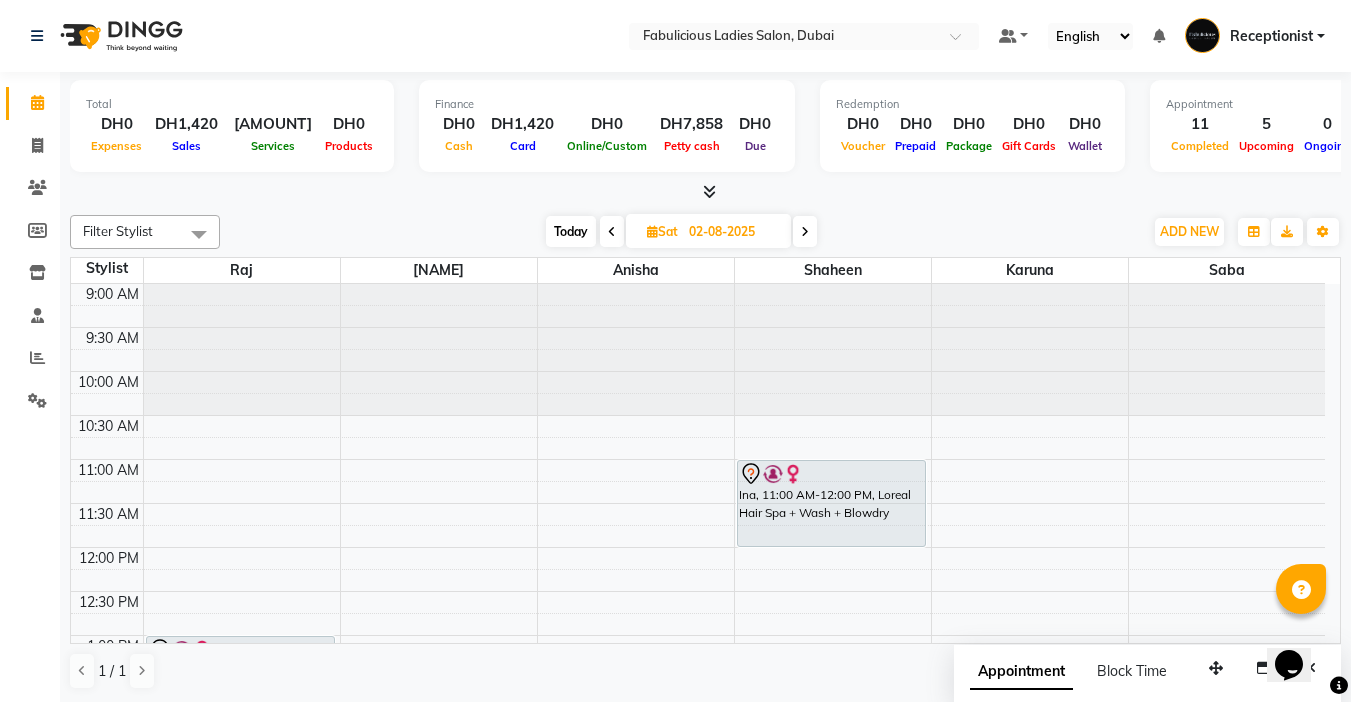 click at bounding box center [612, 232] 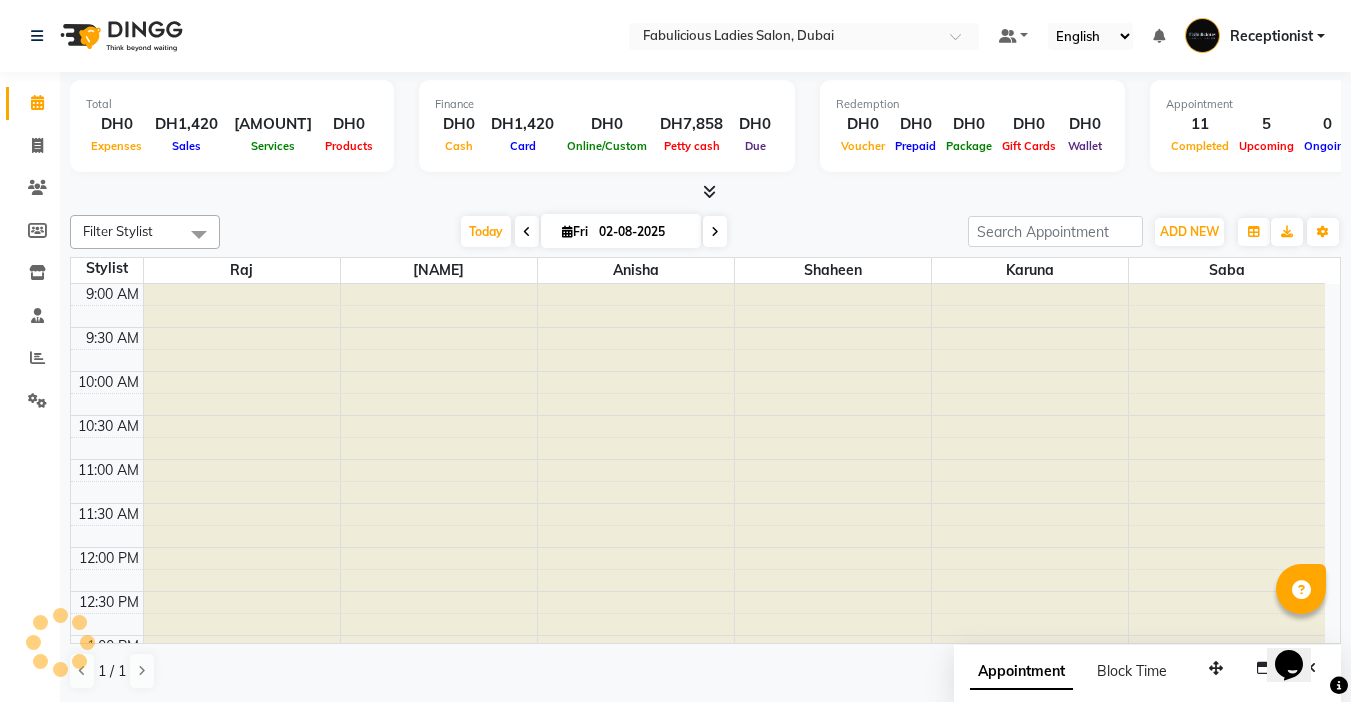type on "01-08-2025" 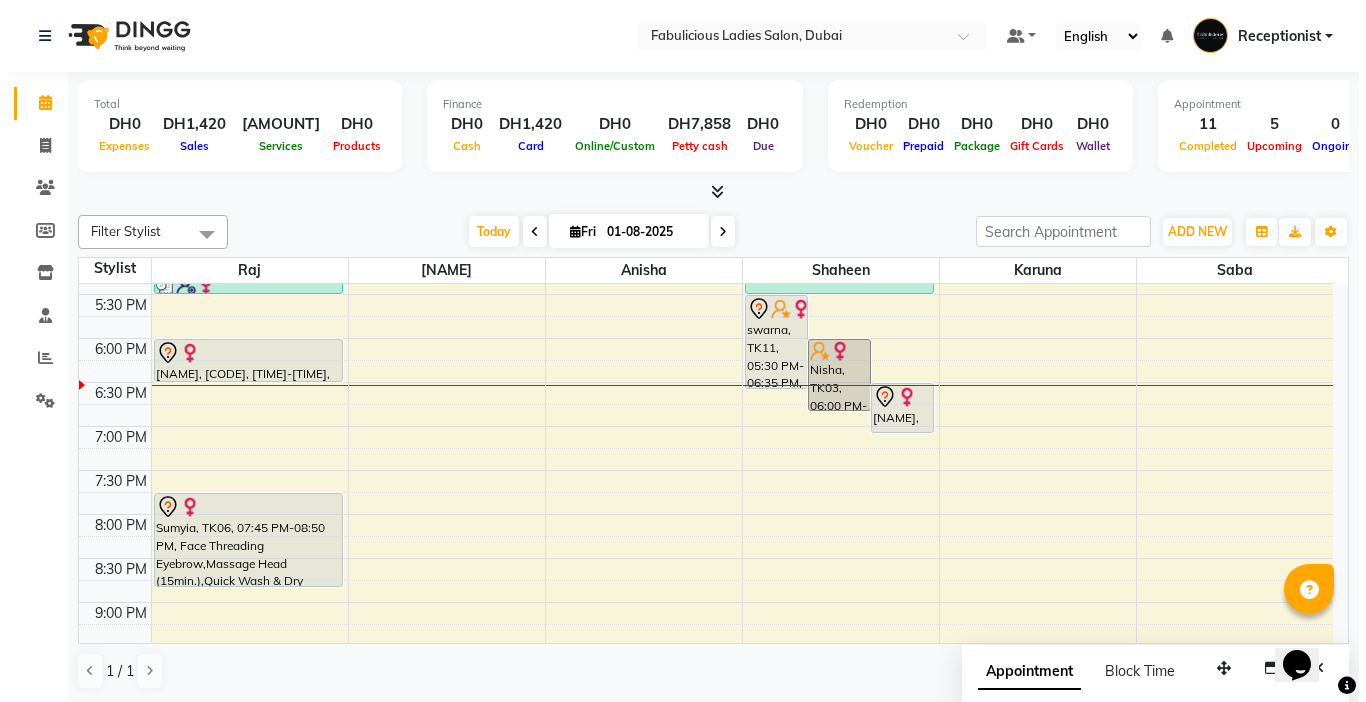 scroll, scrollTop: 693, scrollLeft: 0, axis: vertical 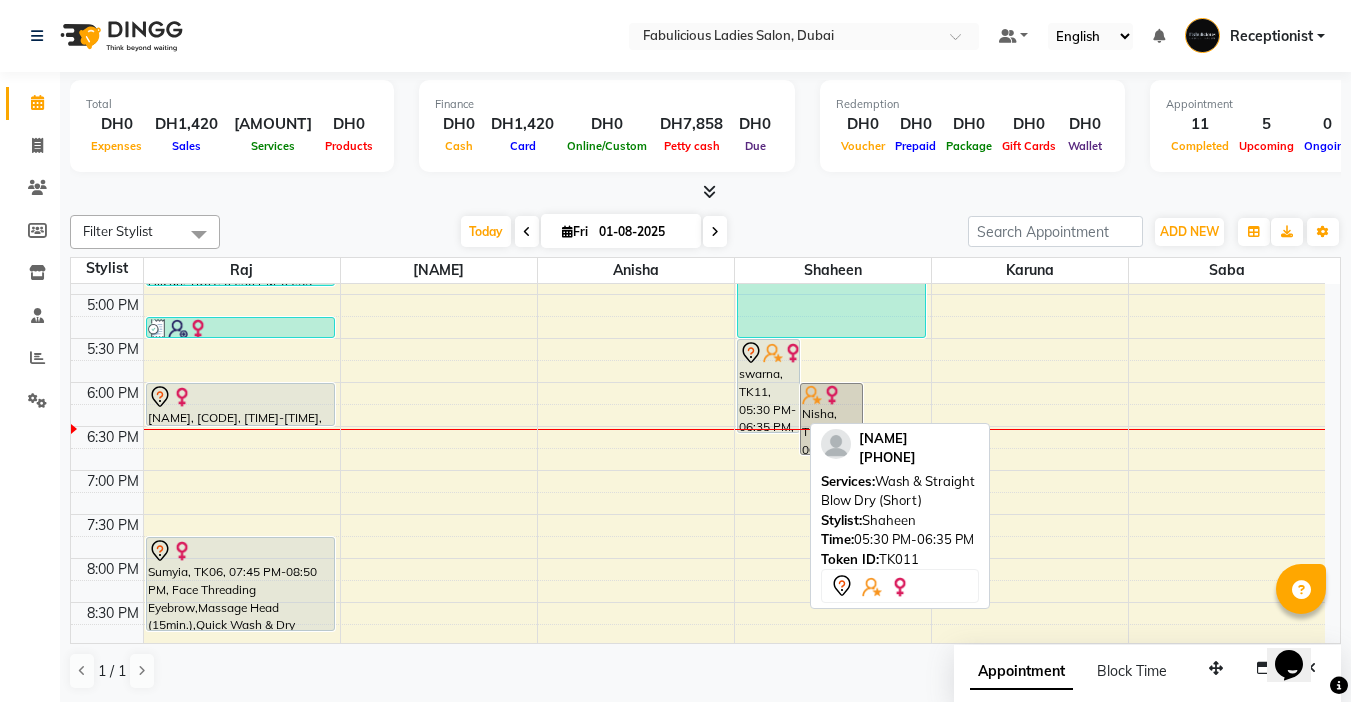 click on "swarna, TK11, 05:30 PM-06:35 PM, Wash & Straight Blow Dry (Short)" at bounding box center (768, 386) 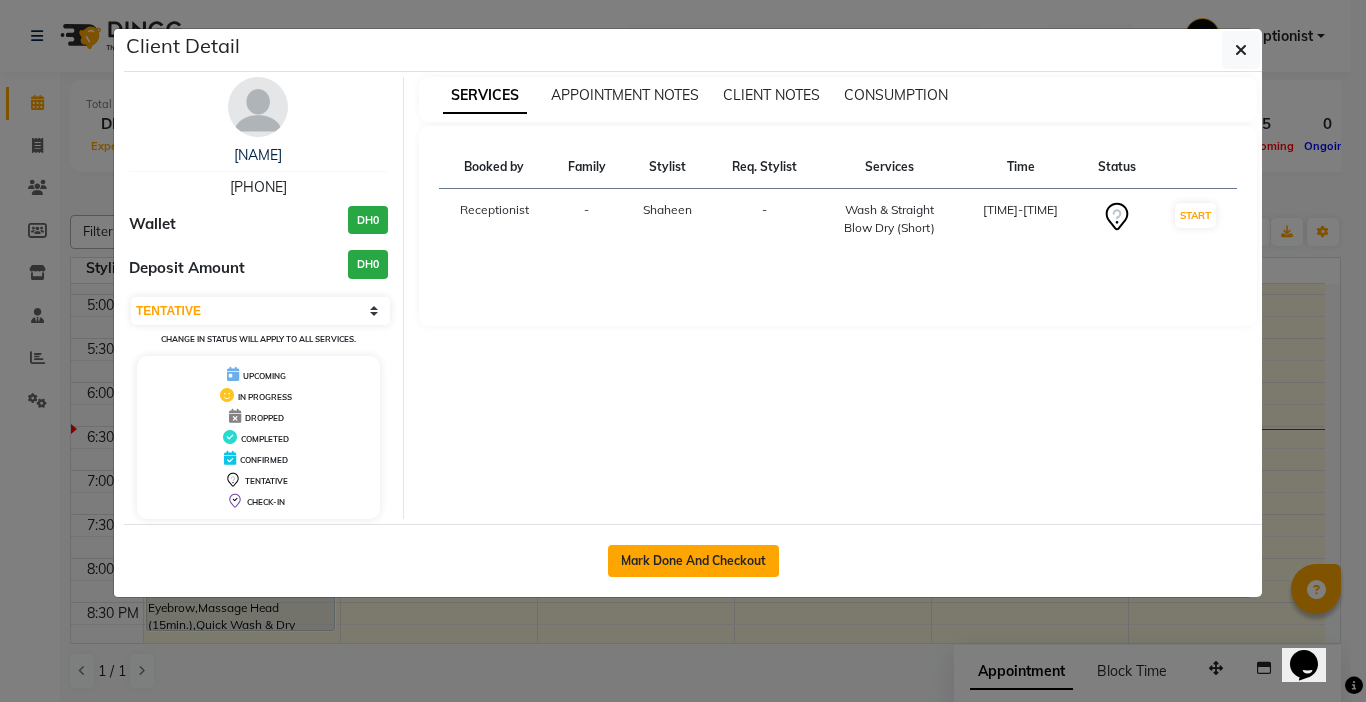 click on "Mark Done And Checkout" 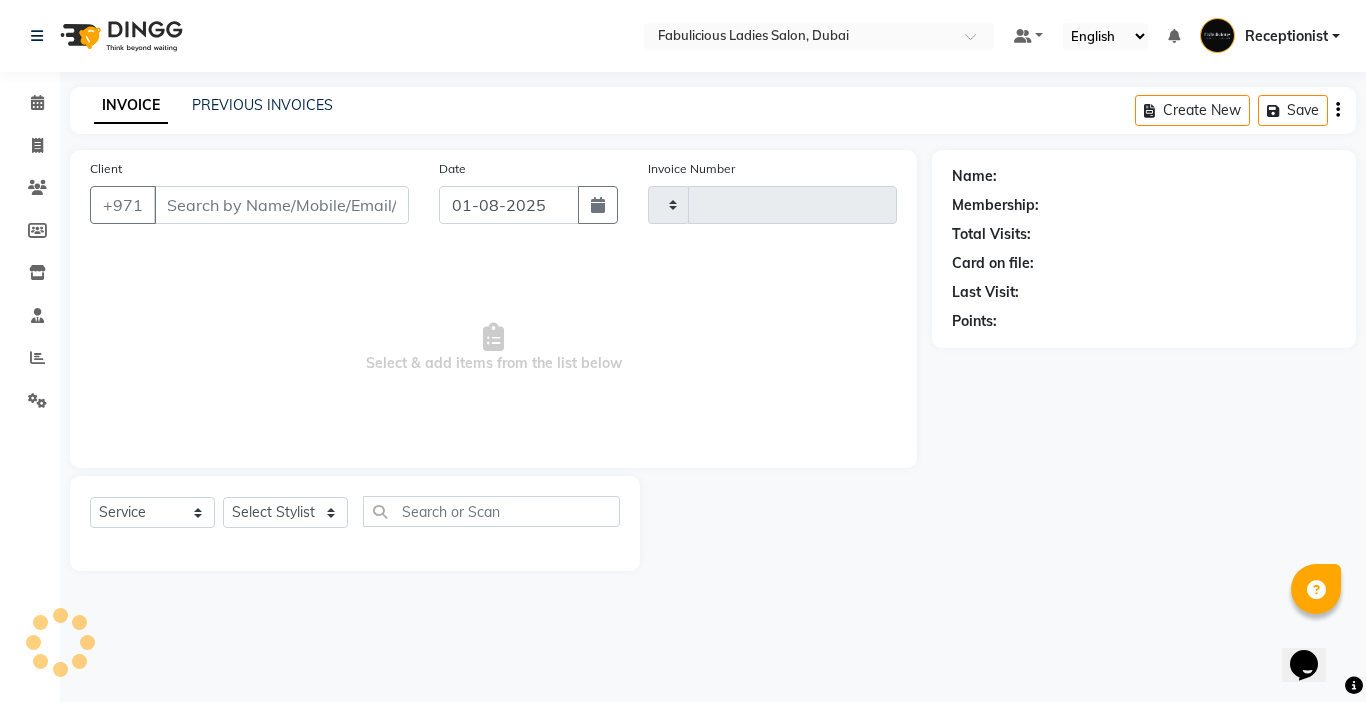 type on "1655" 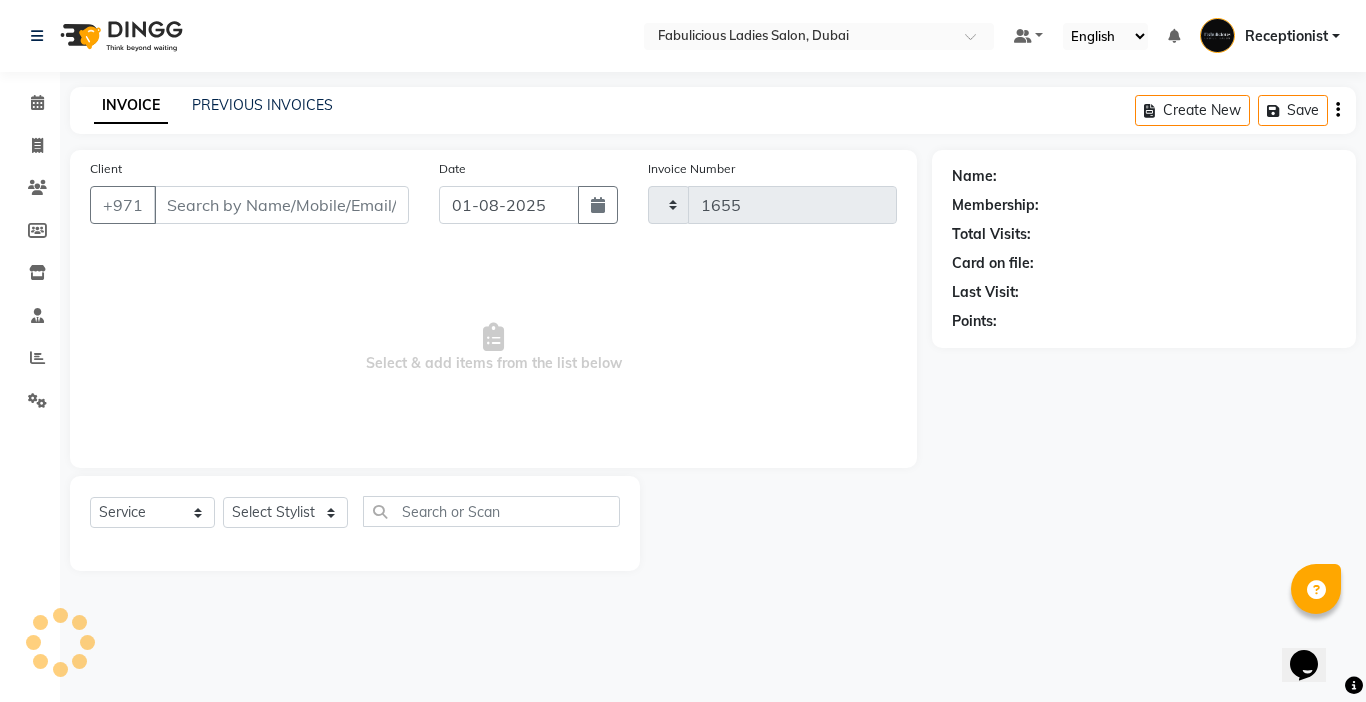 select on "738" 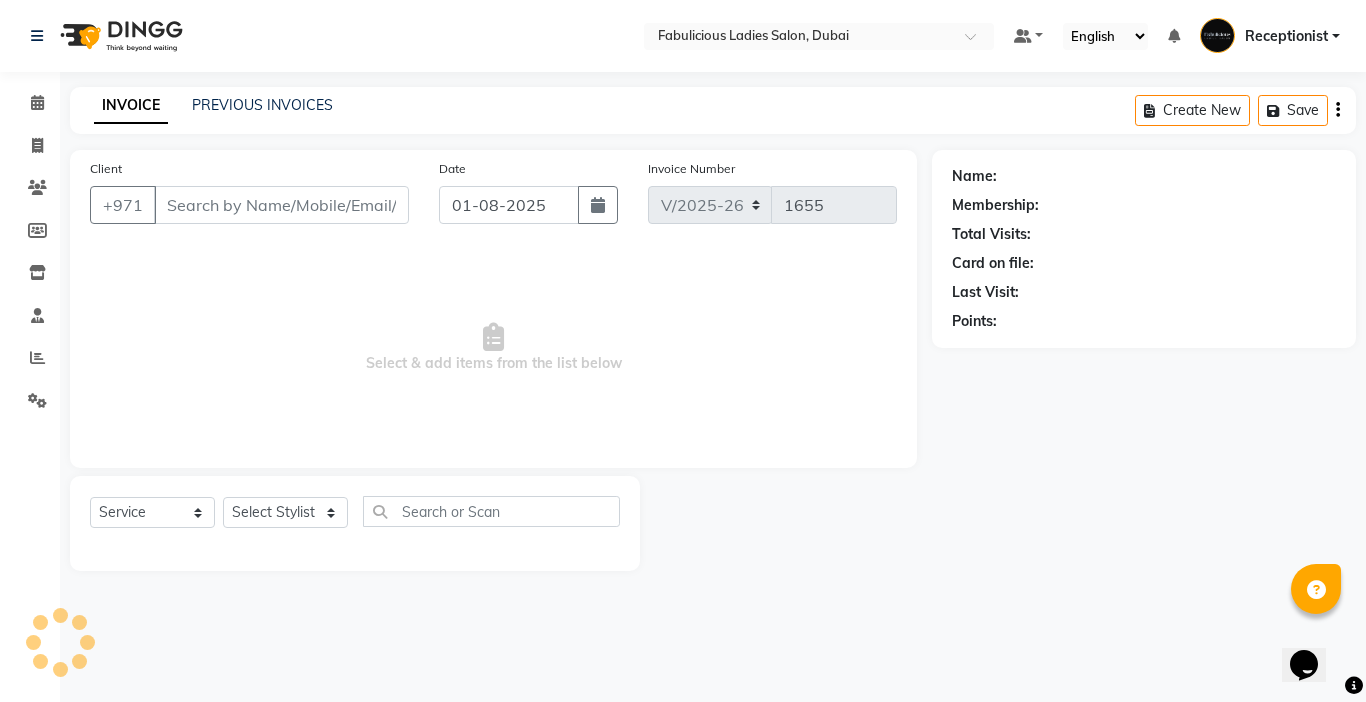 type on "[PHONE]" 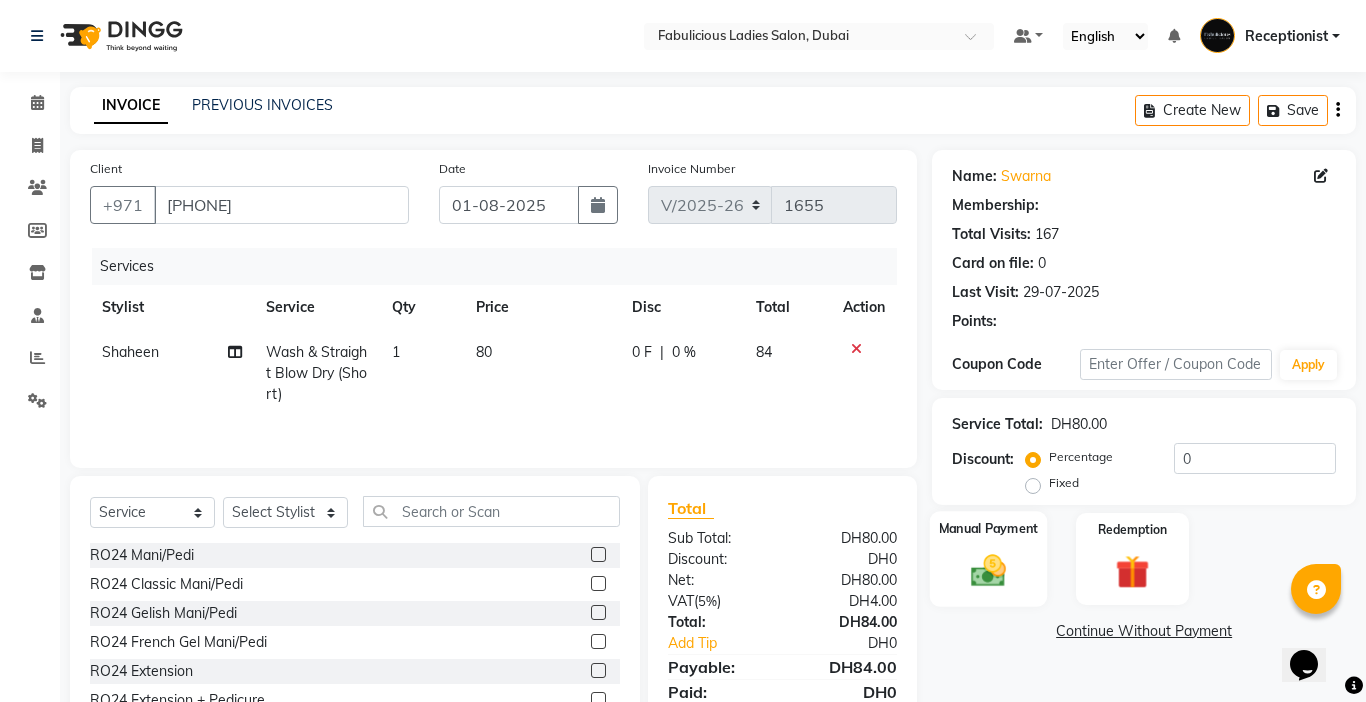 click 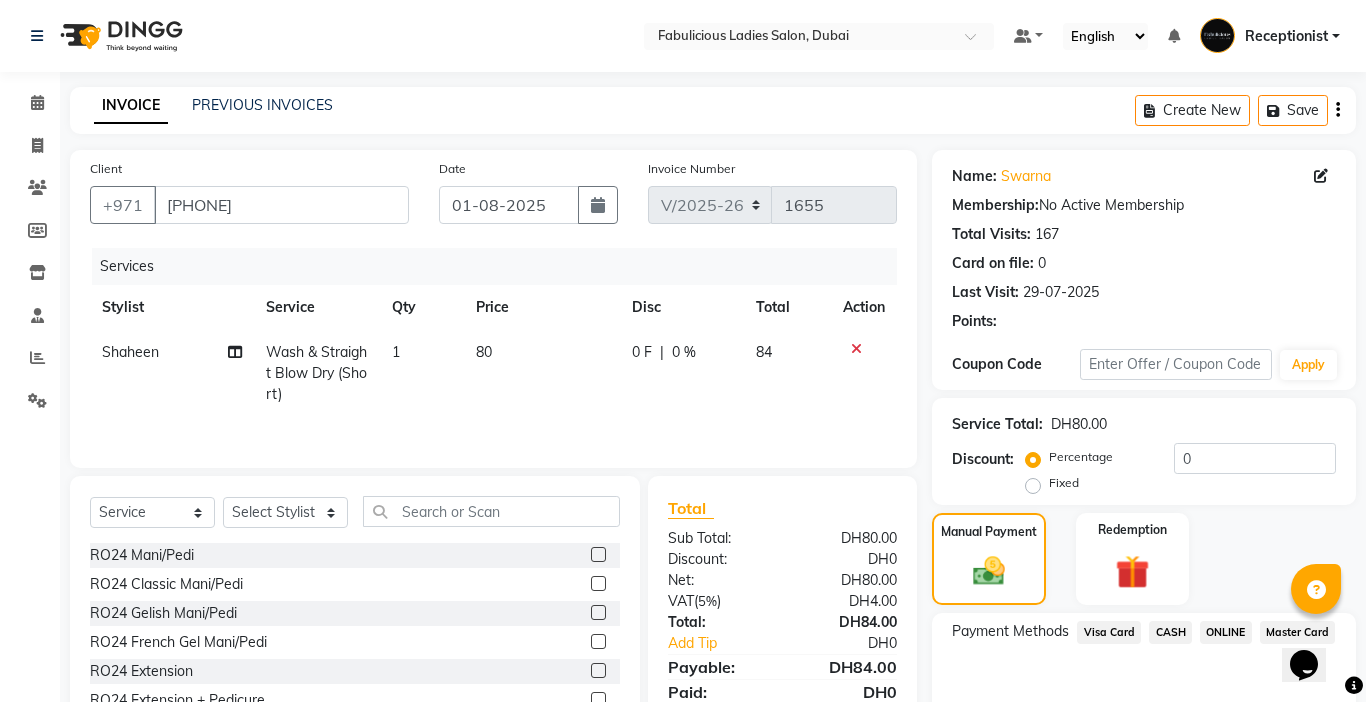 click on "Master Card" 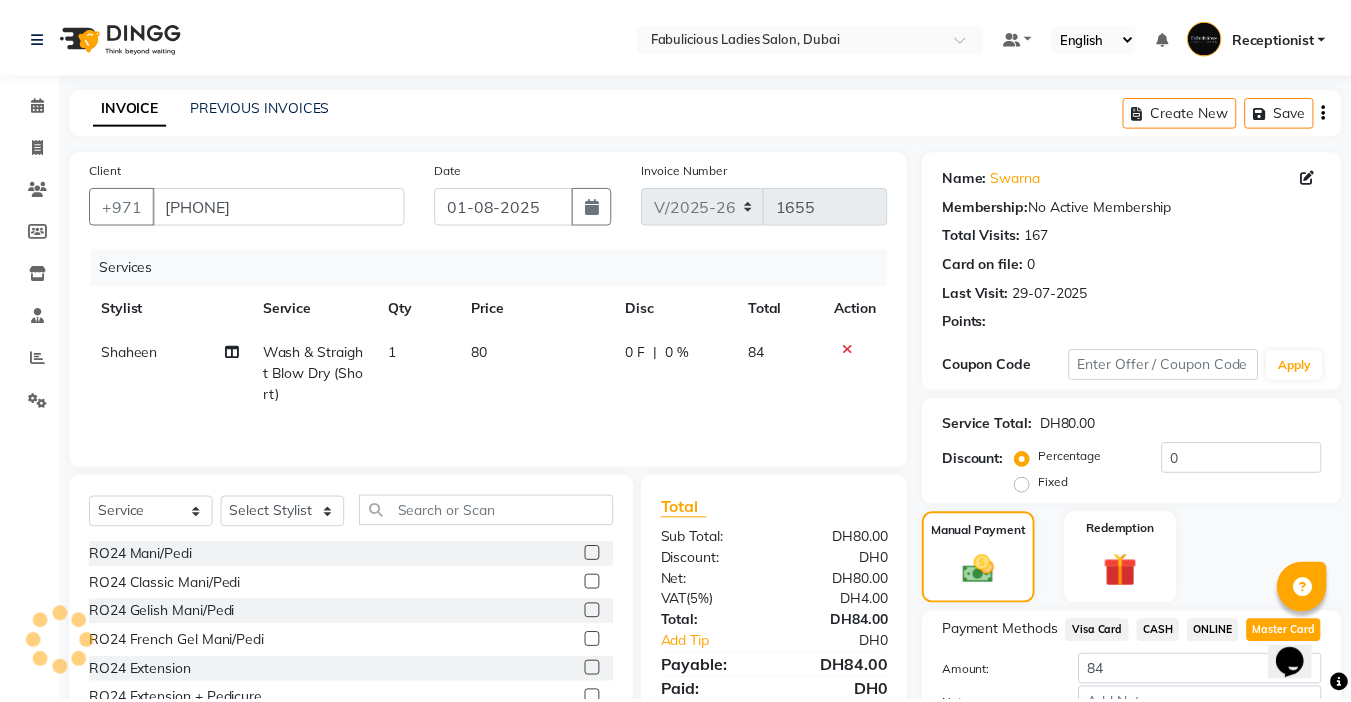 scroll, scrollTop: 99, scrollLeft: 0, axis: vertical 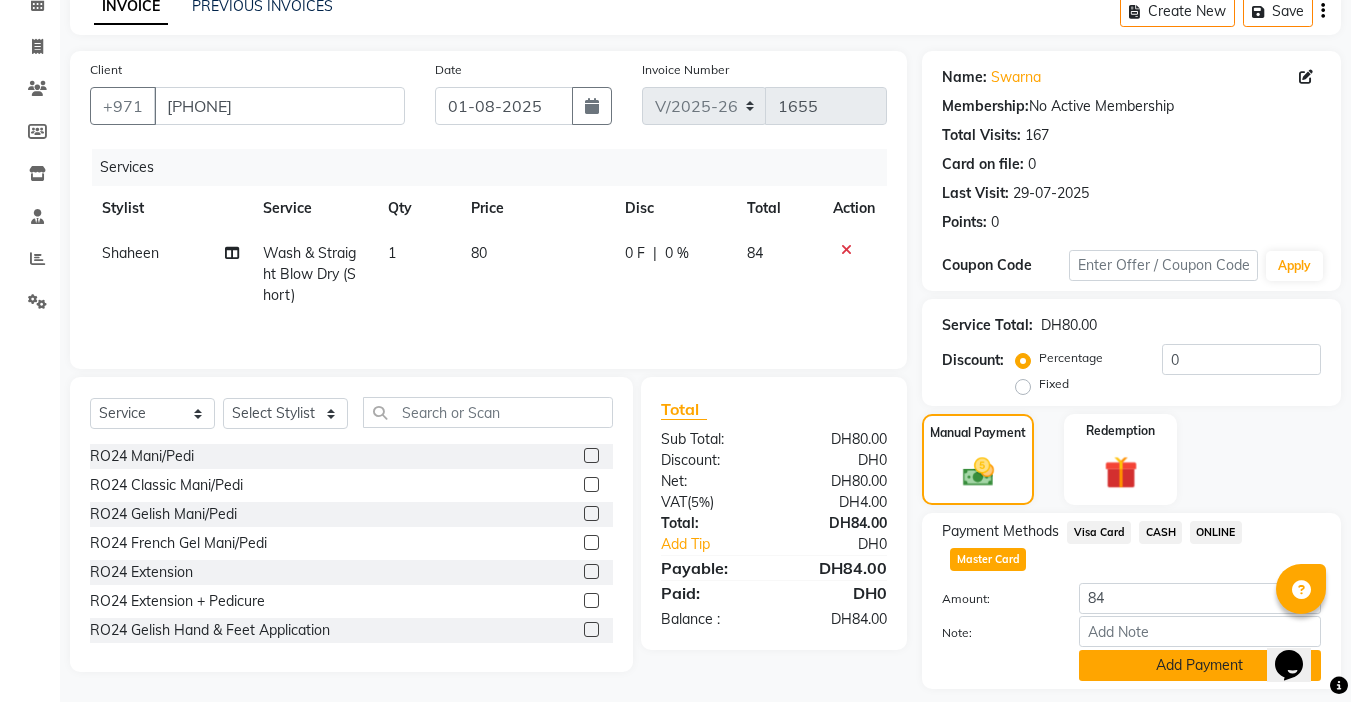 click on "Add Payment" 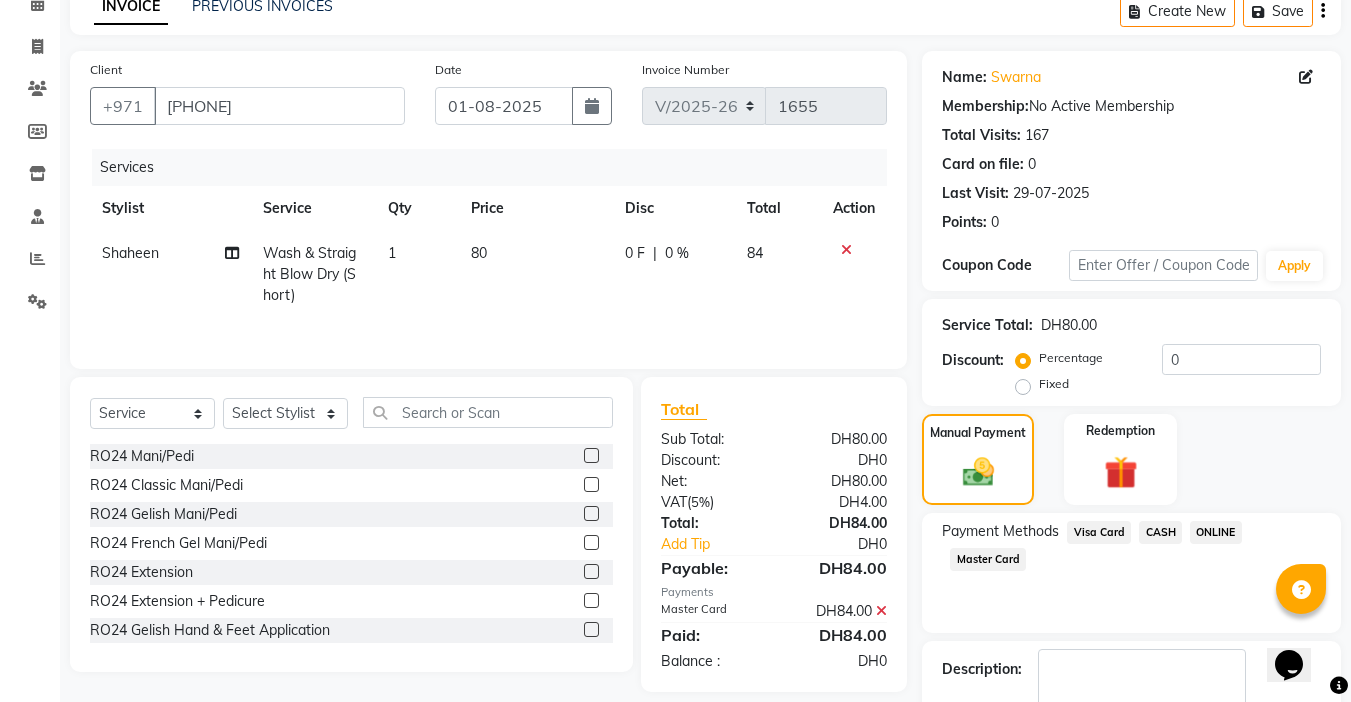 click on "Checkout" 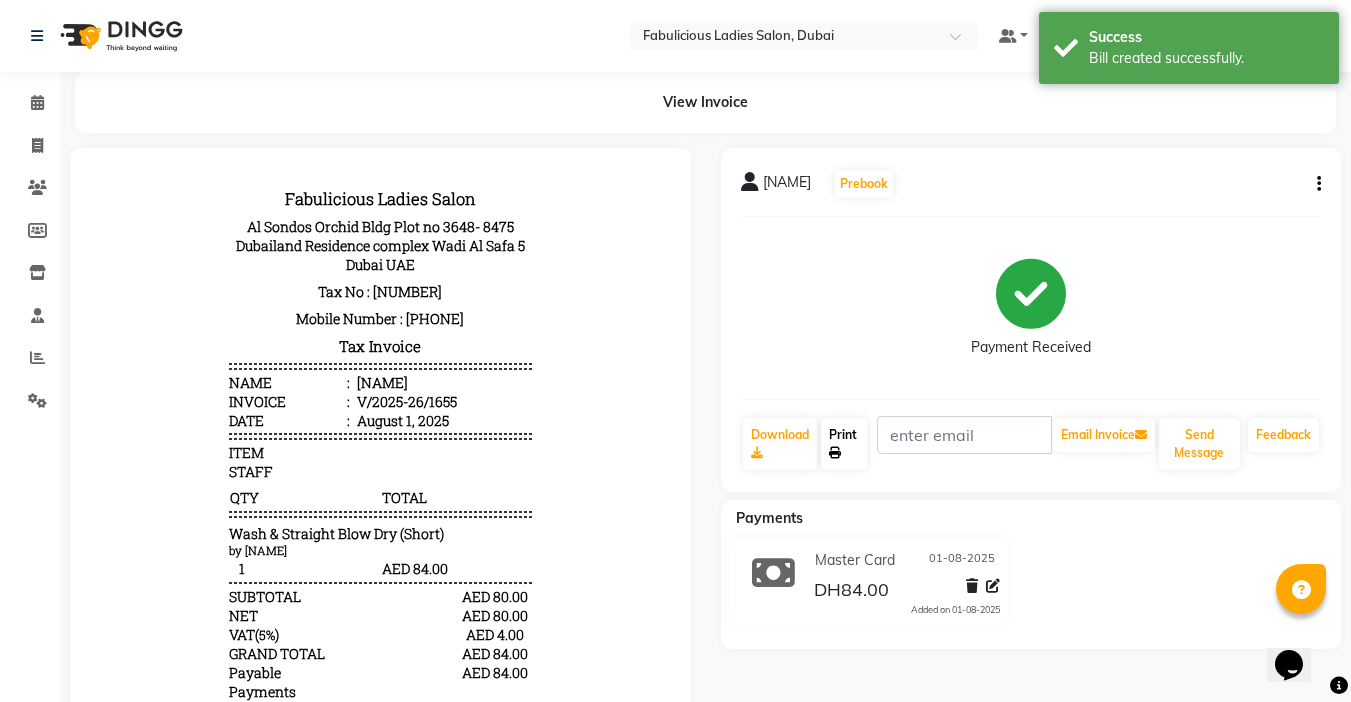 scroll, scrollTop: 0, scrollLeft: 0, axis: both 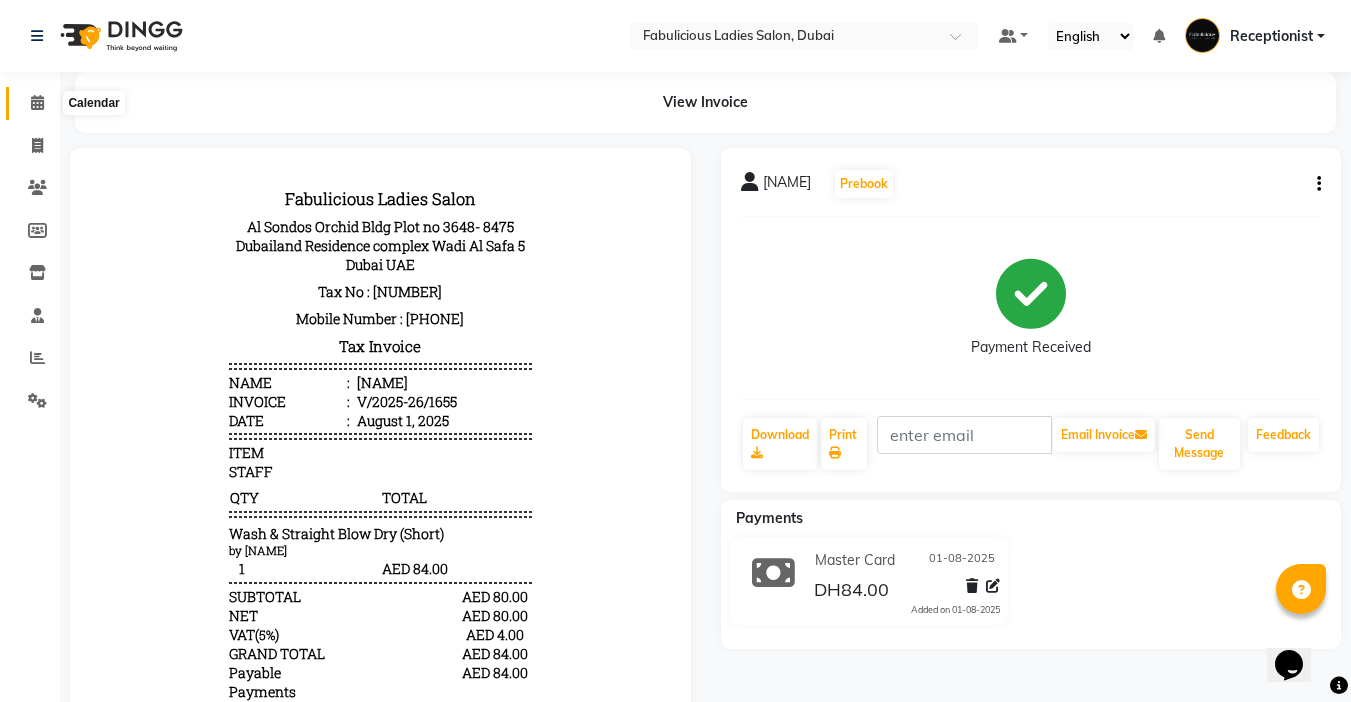 click 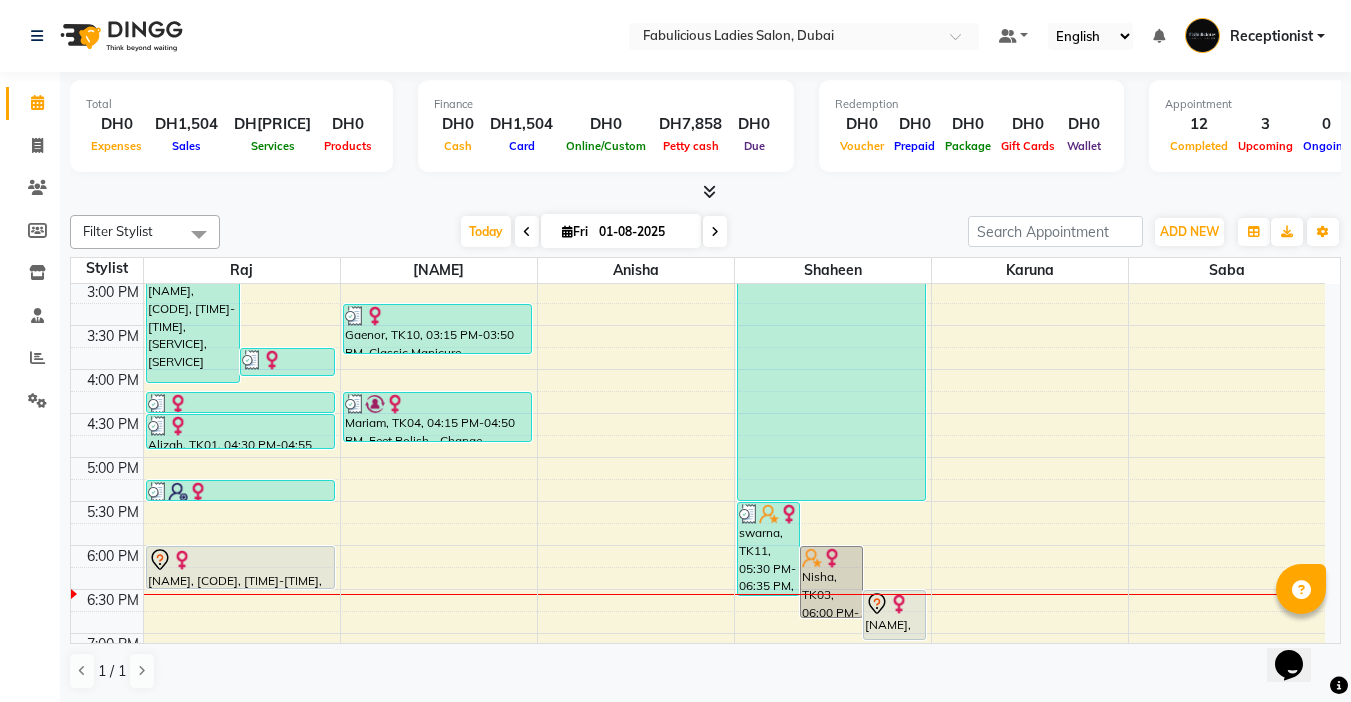 scroll, scrollTop: 600, scrollLeft: 0, axis: vertical 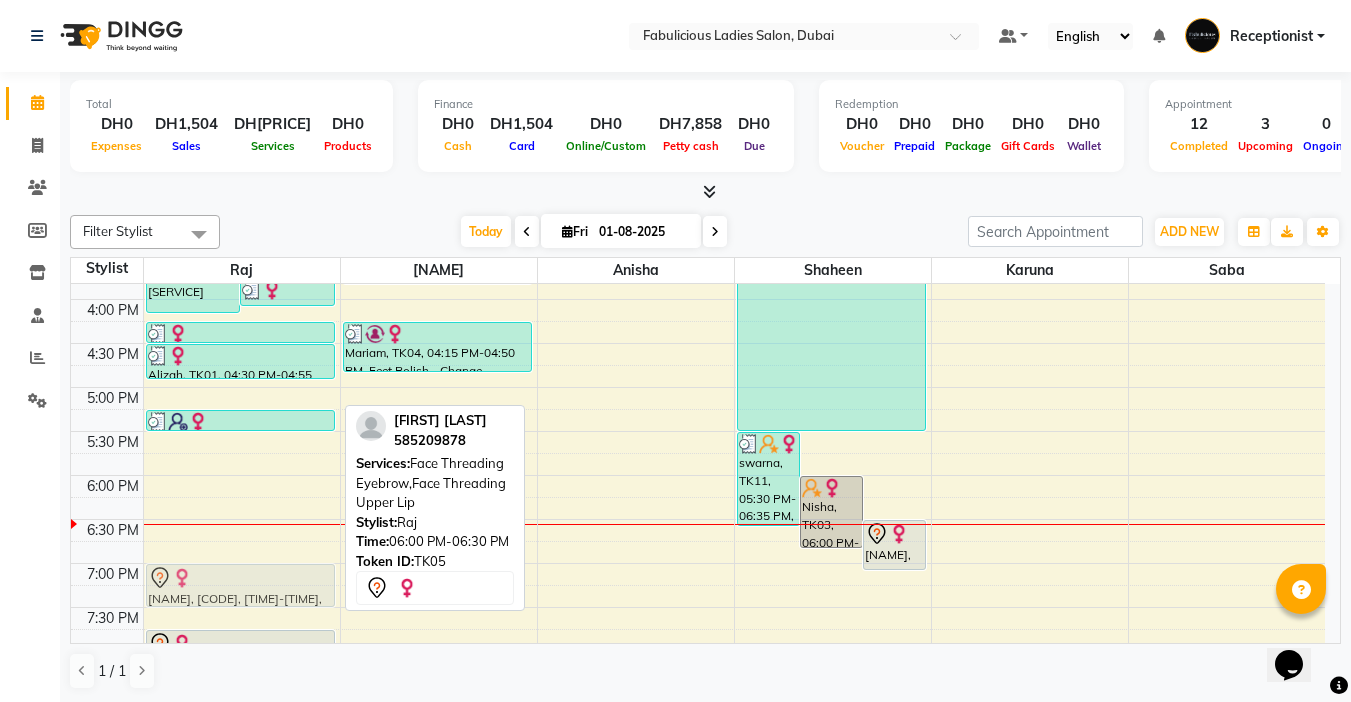 drag, startPoint x: 245, startPoint y: 488, endPoint x: 245, endPoint y: 570, distance: 82 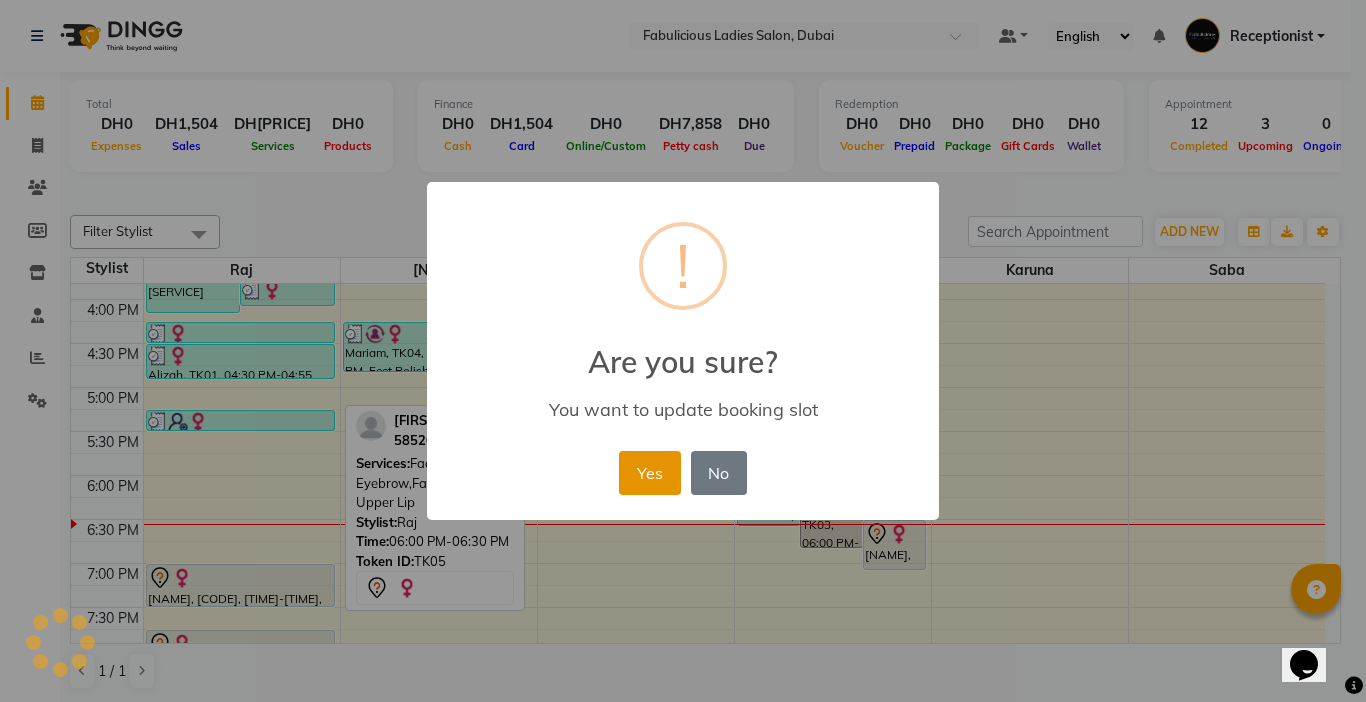 click on "Yes" at bounding box center [649, 473] 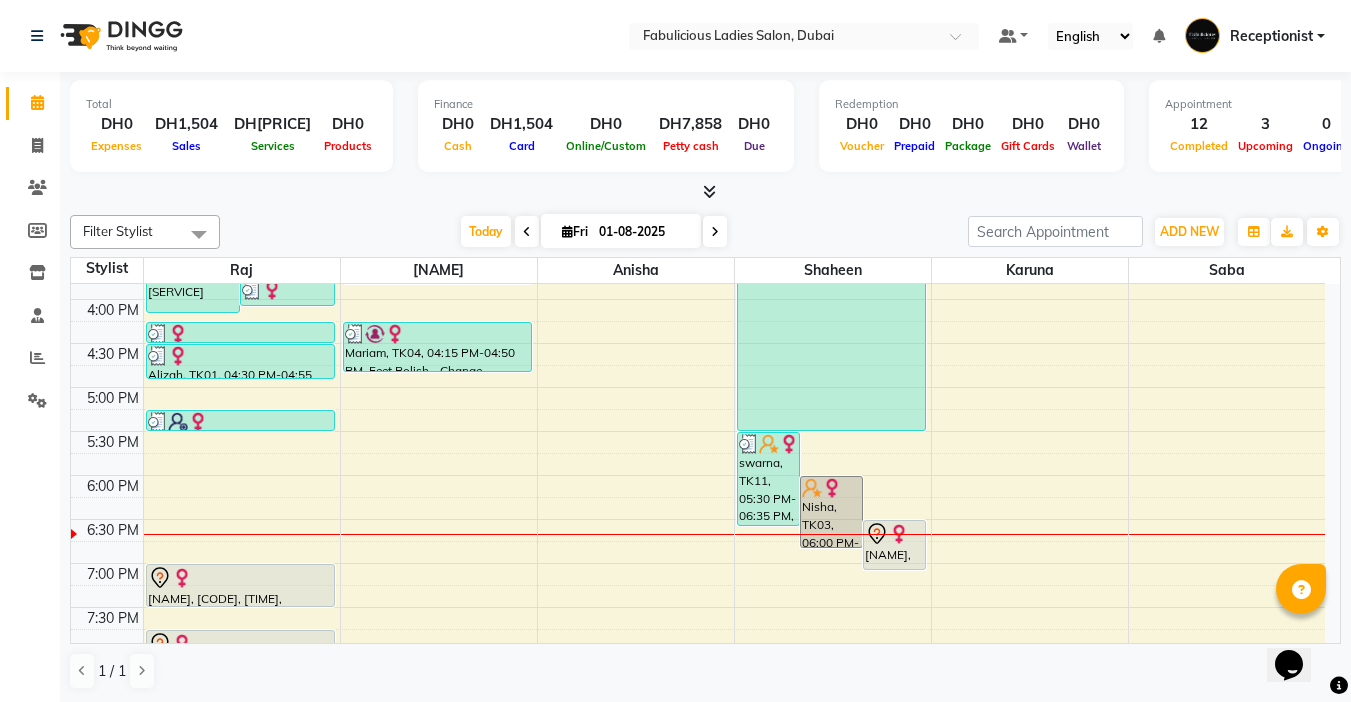 click at bounding box center [715, 232] 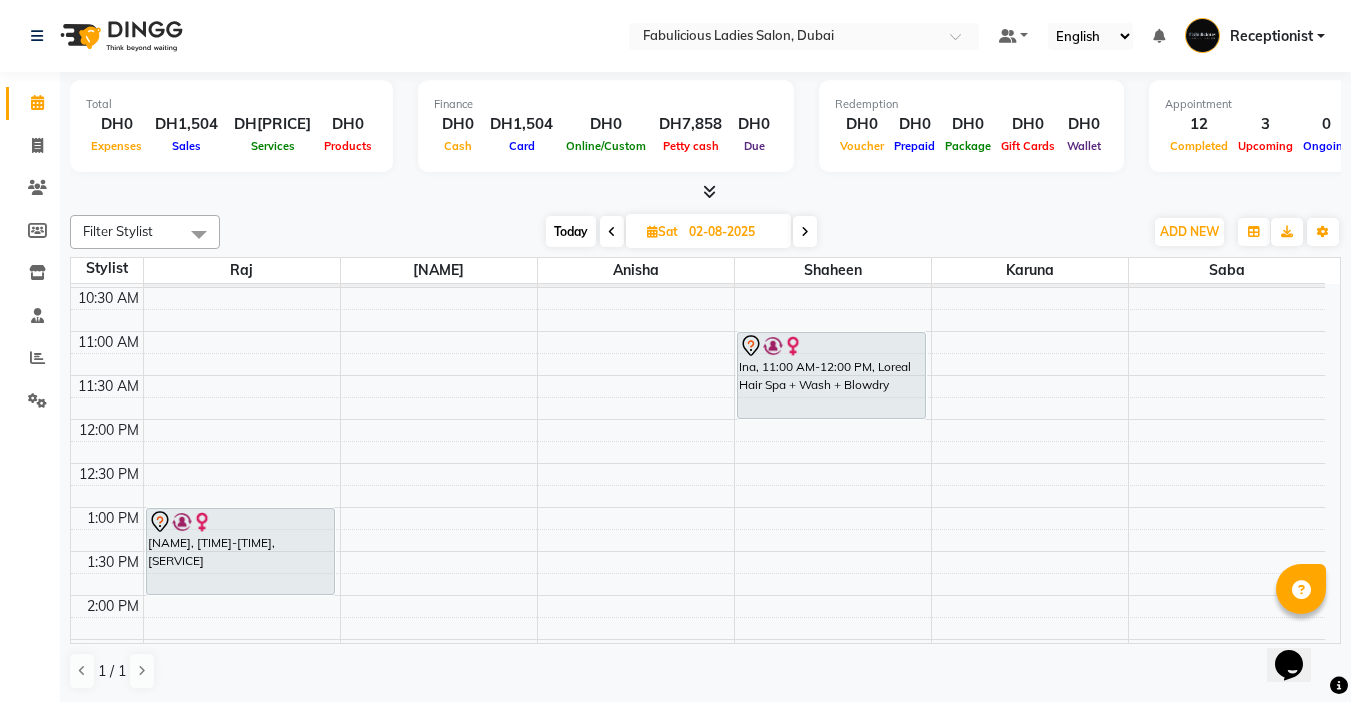 scroll, scrollTop: 93, scrollLeft: 0, axis: vertical 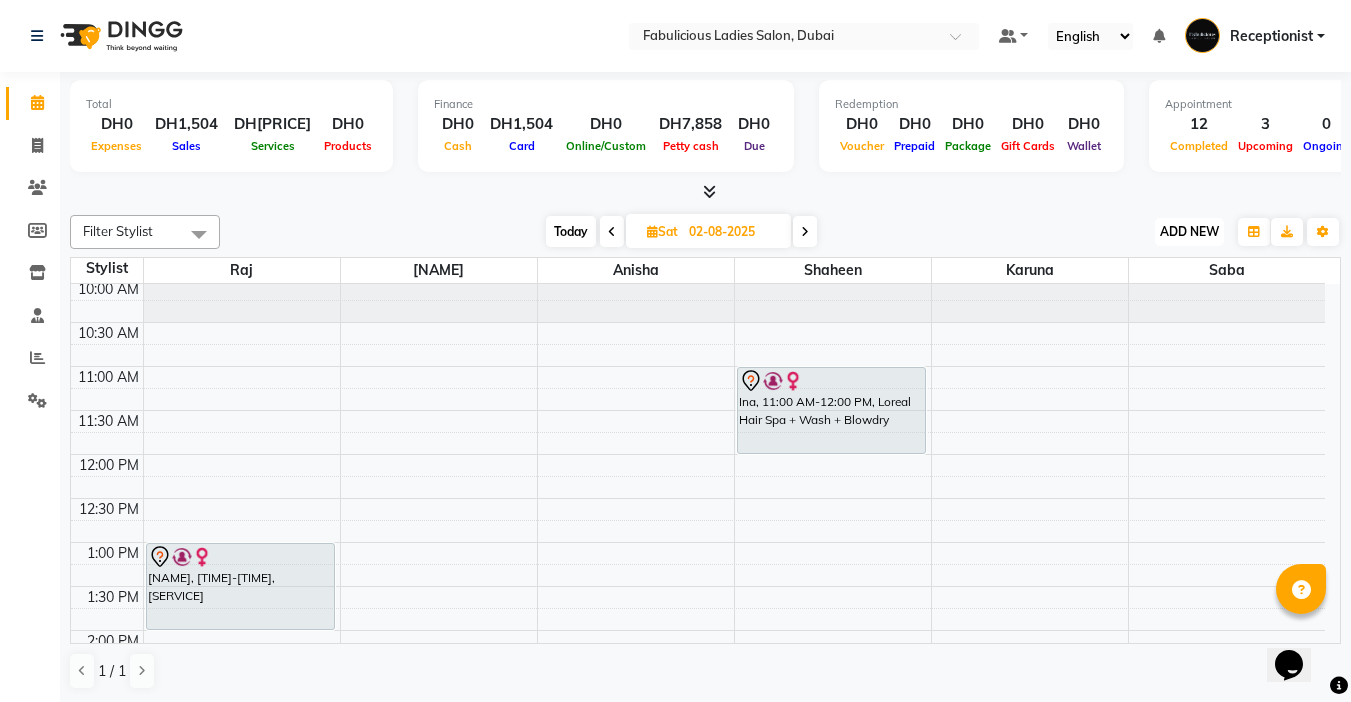 click on "ADD NEW" at bounding box center (1189, 231) 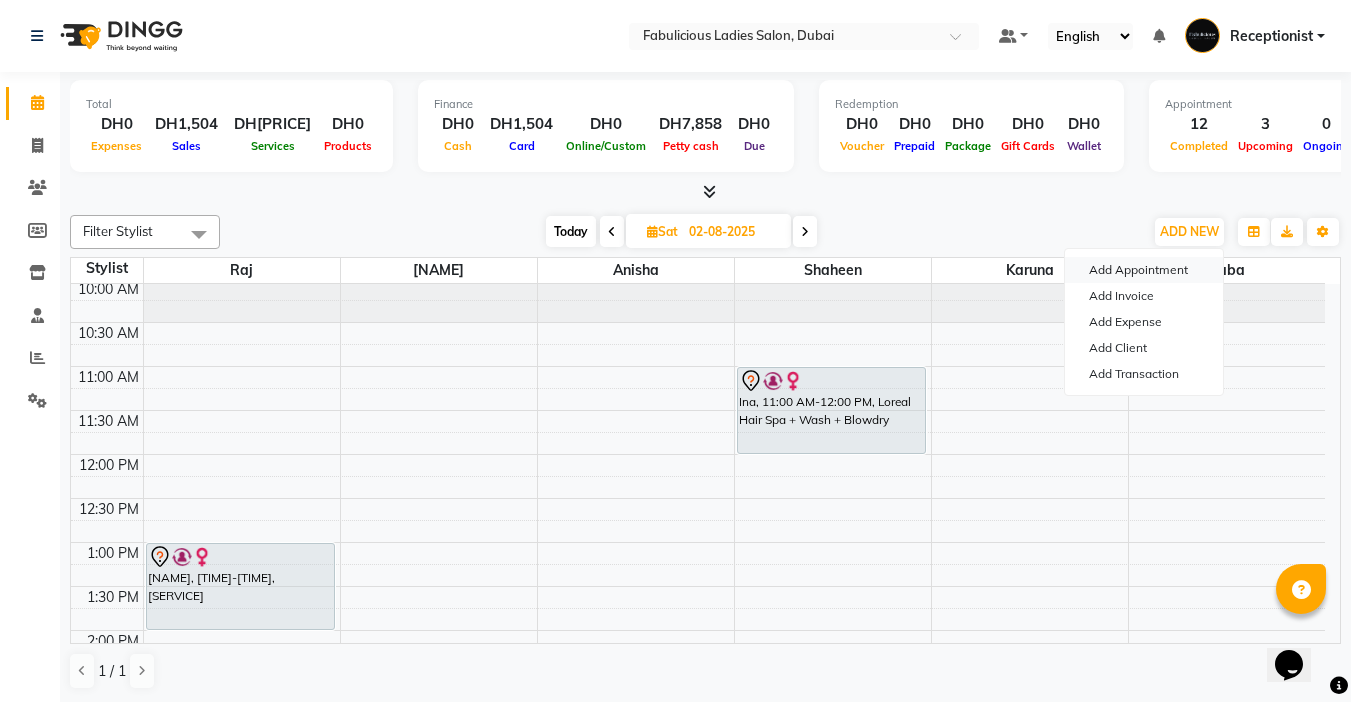 click on "Add Appointment" at bounding box center (1144, 270) 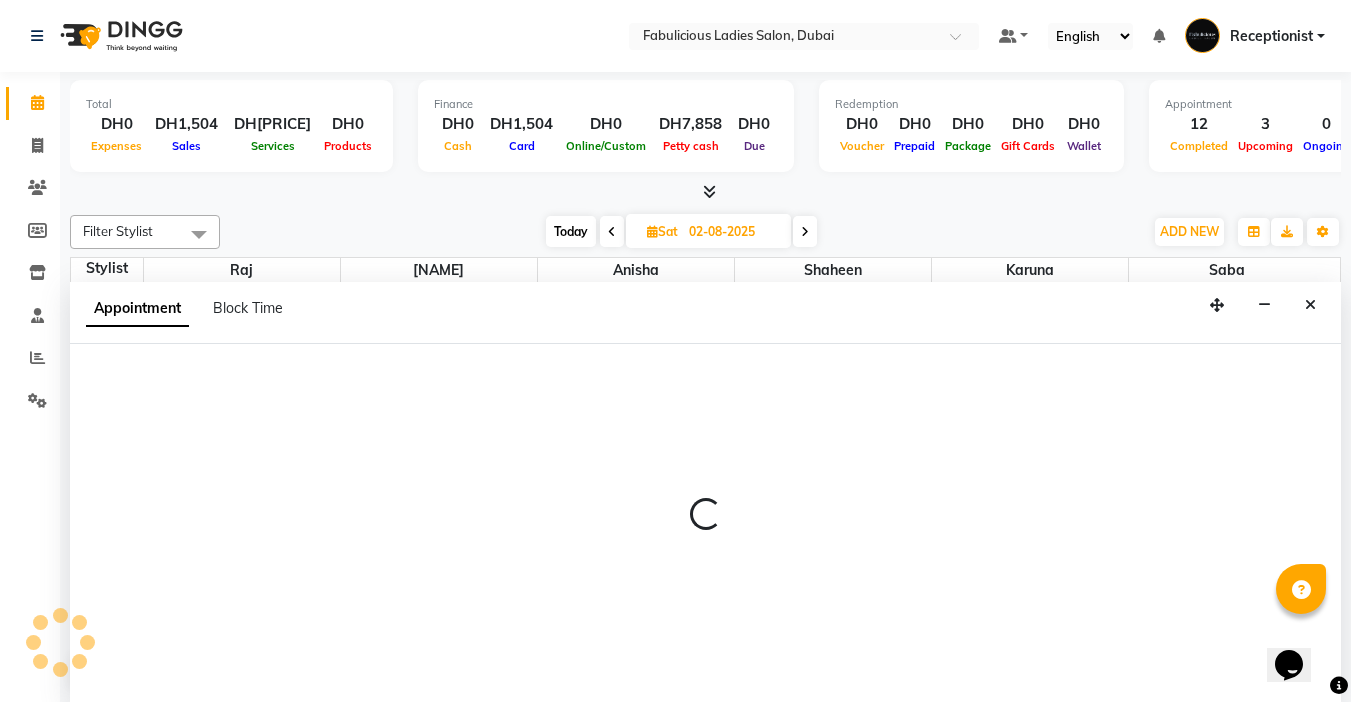 select on "tentative" 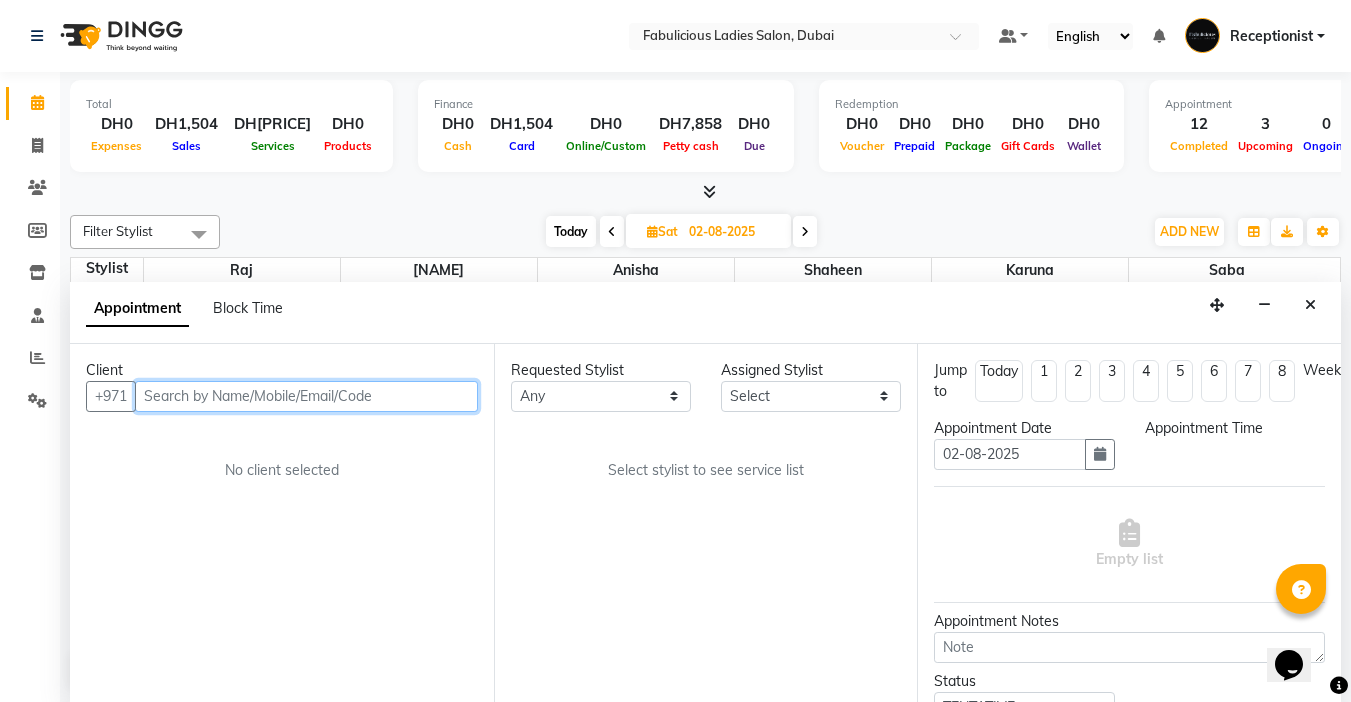 select on "600" 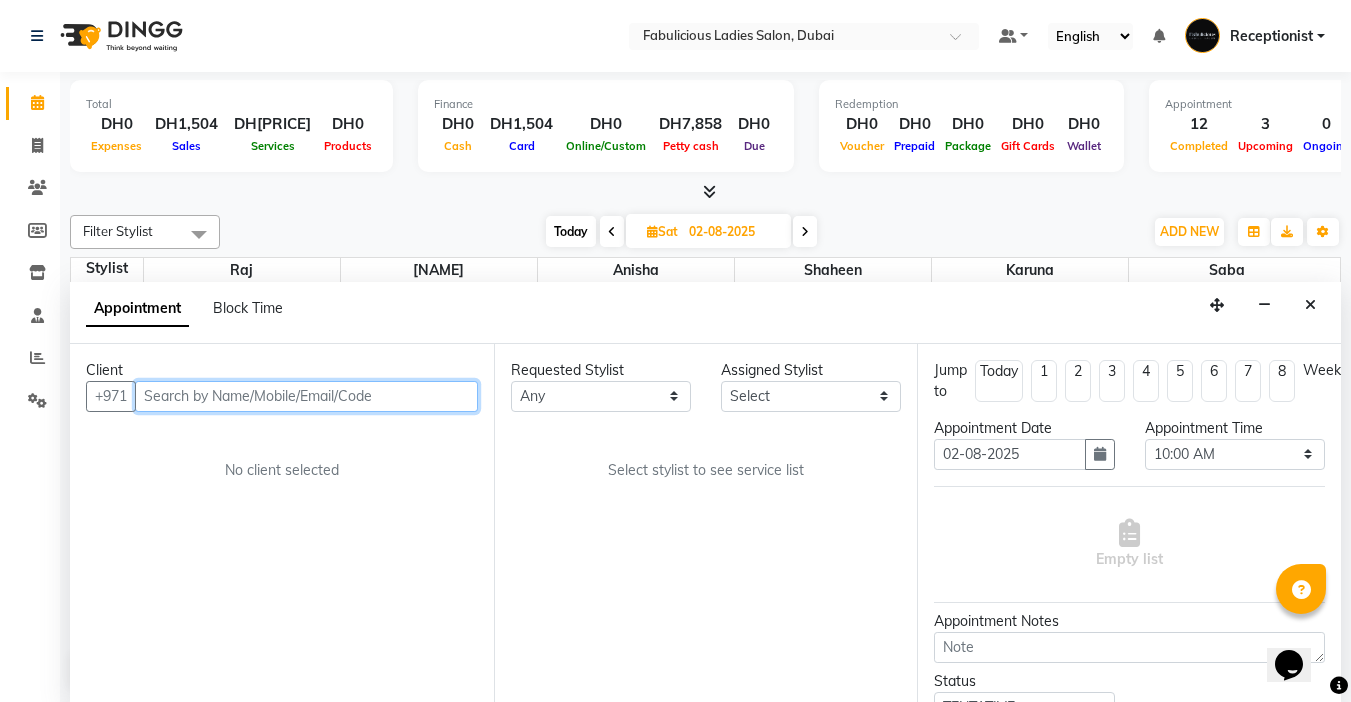 scroll, scrollTop: 1, scrollLeft: 0, axis: vertical 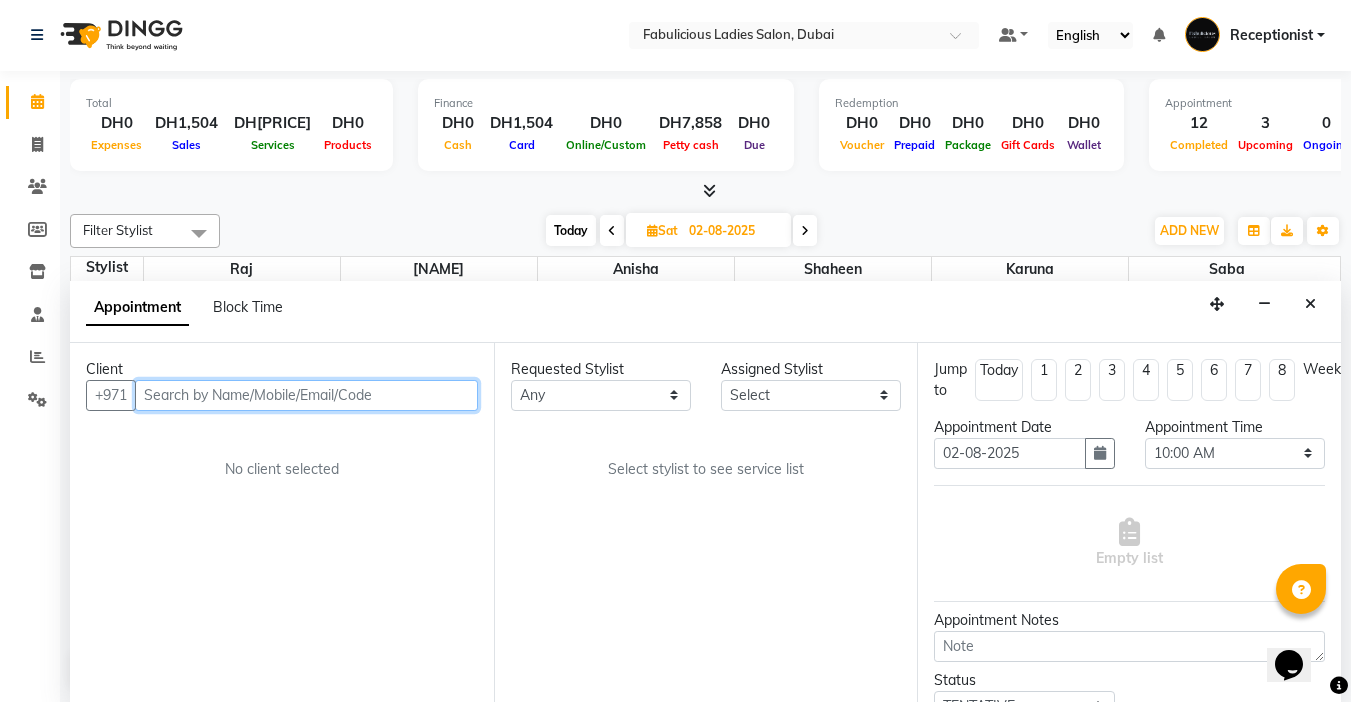 click at bounding box center [306, 395] 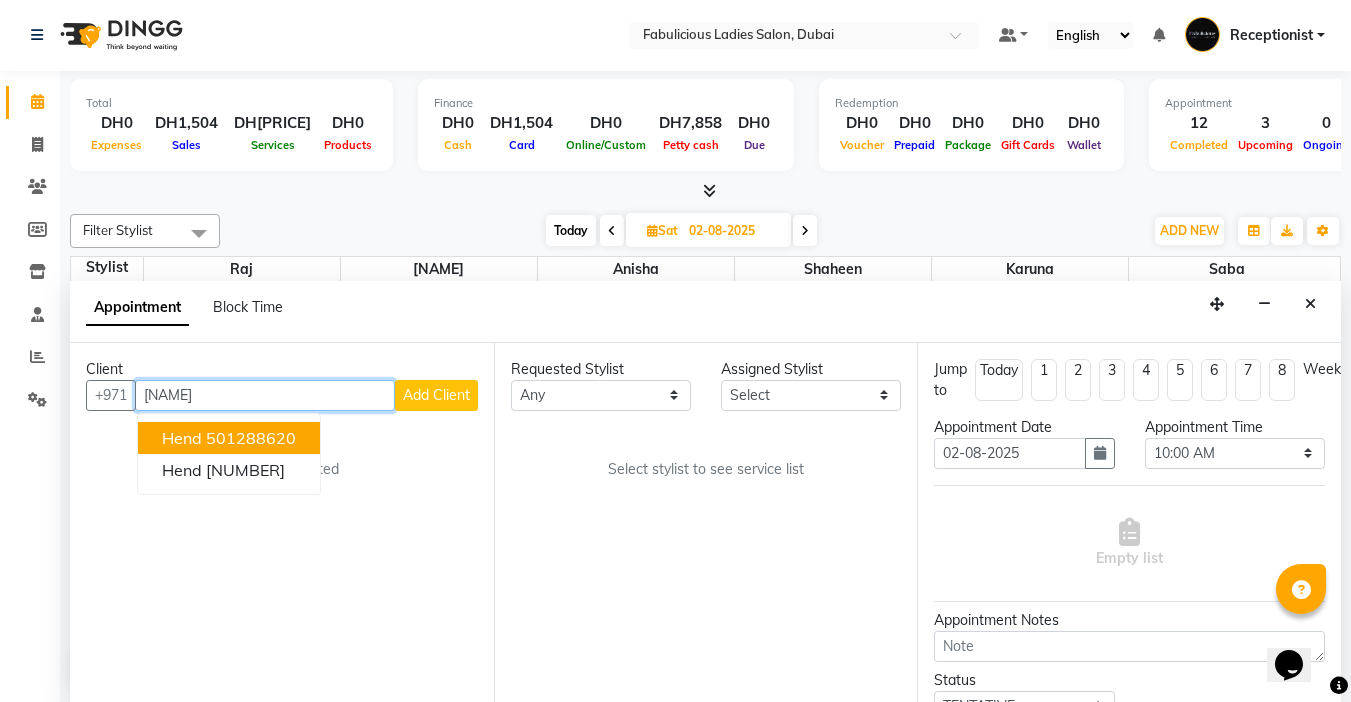 click on "Hend" at bounding box center (182, 438) 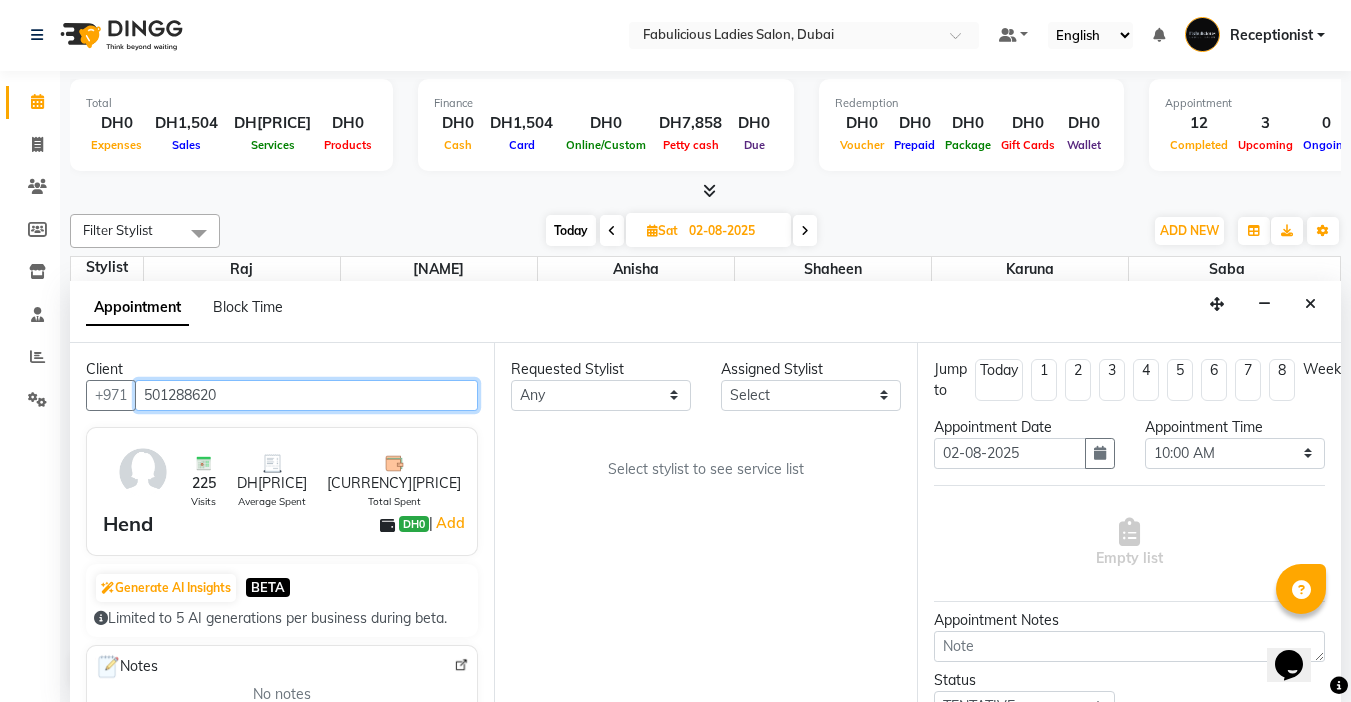 type on "501288620" 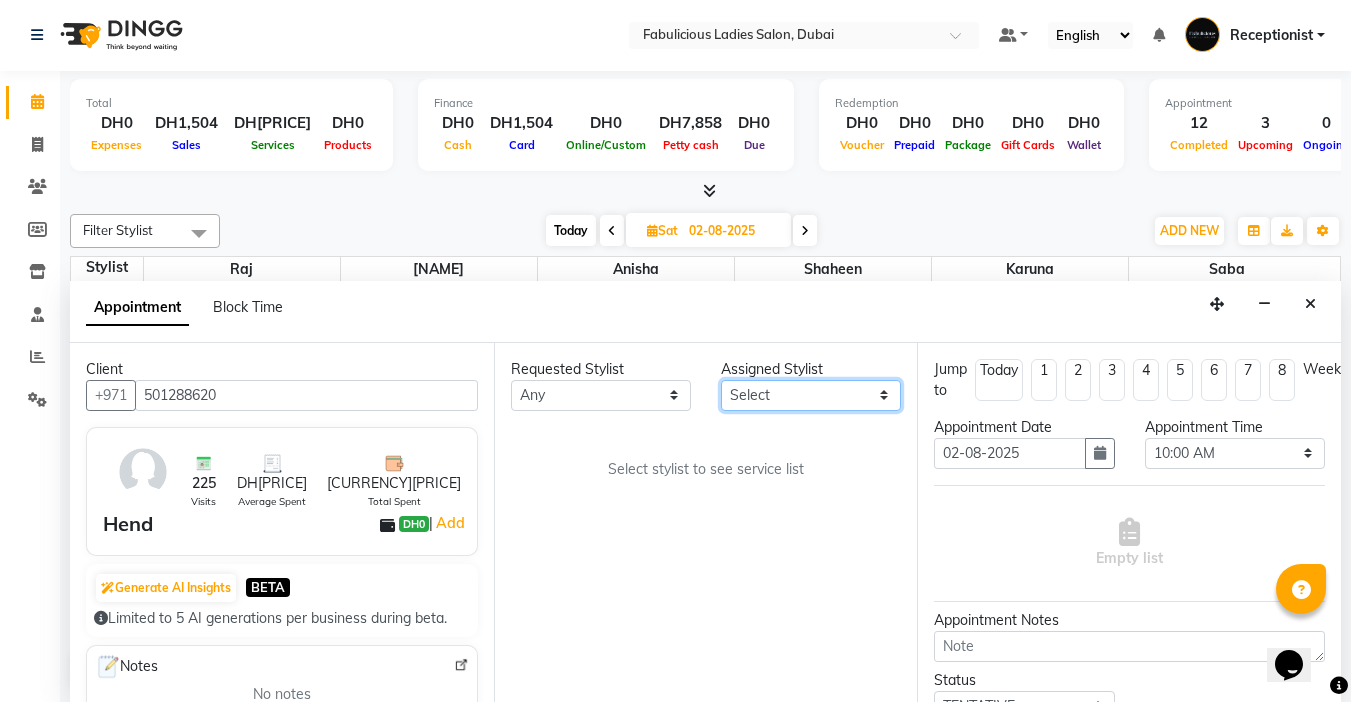 click on "Select [NAME] [NAME] [NAME] [NAME] [NAME] [NAME]" at bounding box center [811, 395] 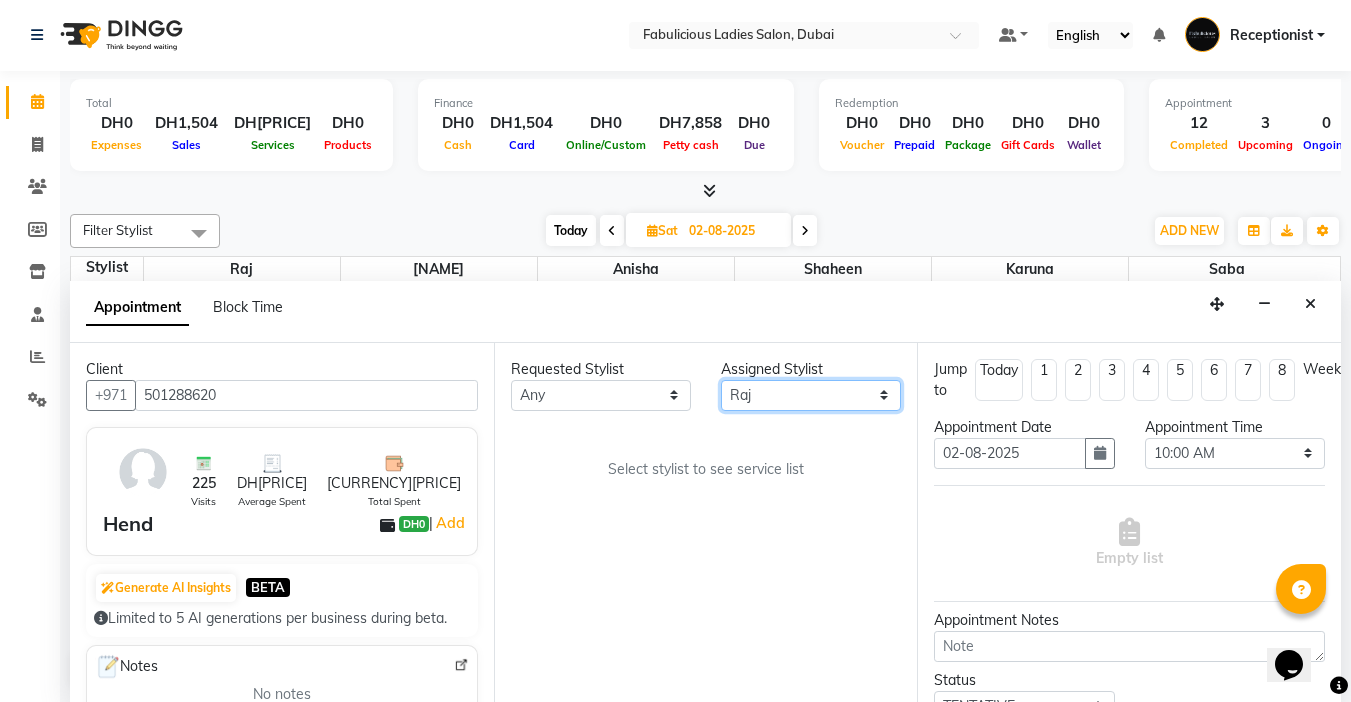 click on "Select [NAME] [NAME] [NAME] [NAME] [NAME] [NAME]" at bounding box center (811, 395) 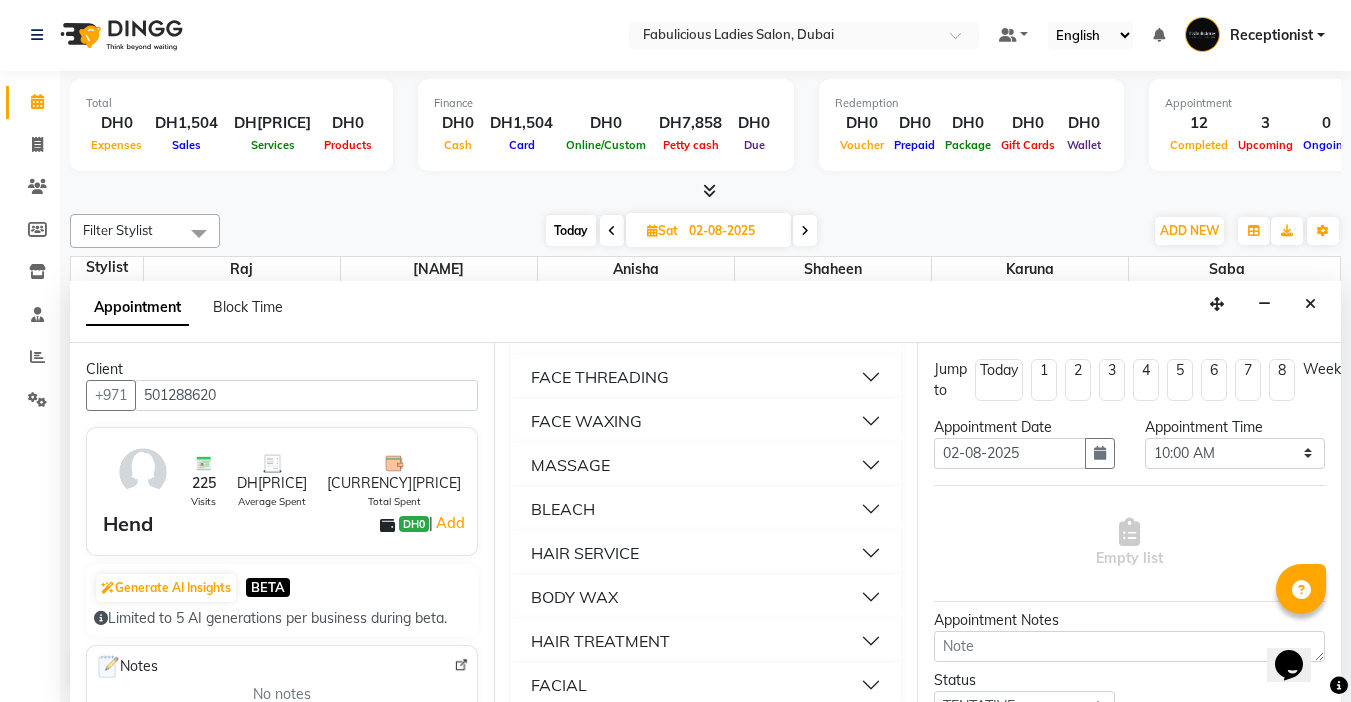 scroll, scrollTop: 1300, scrollLeft: 0, axis: vertical 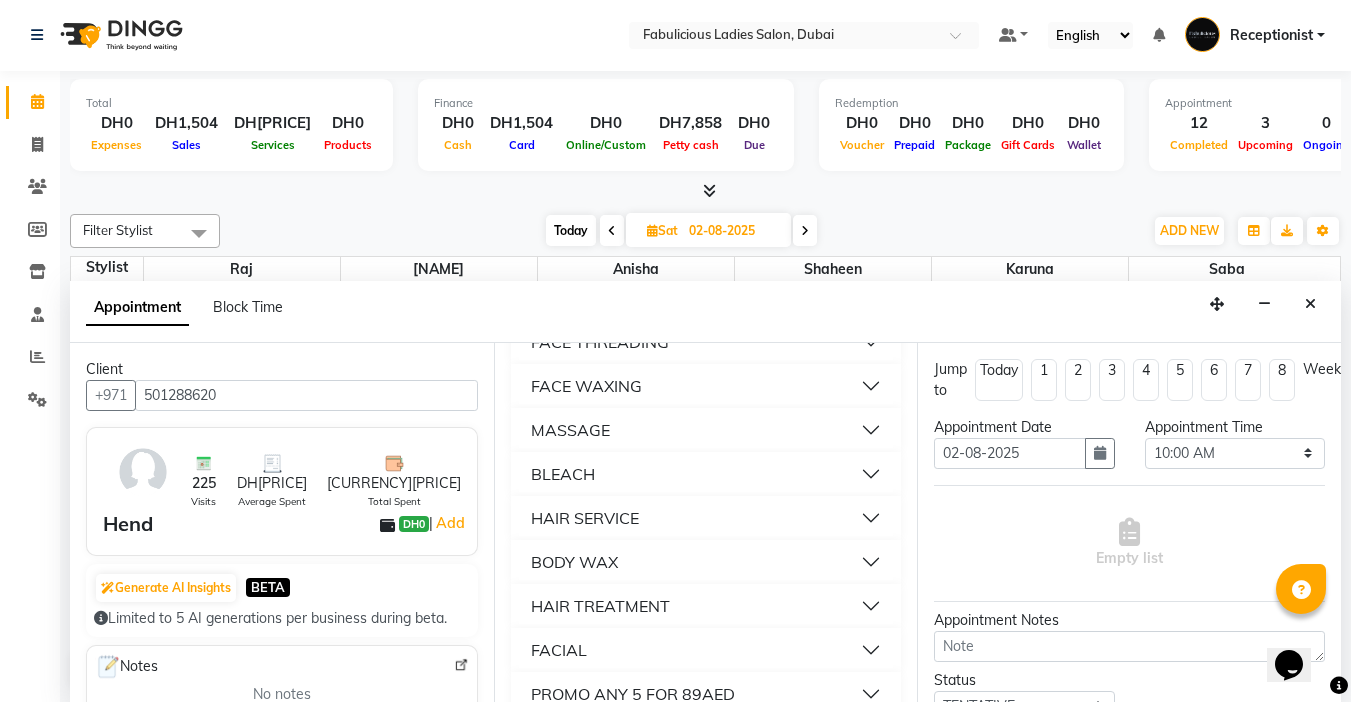 click on "FACE THREADING" at bounding box center (600, 342) 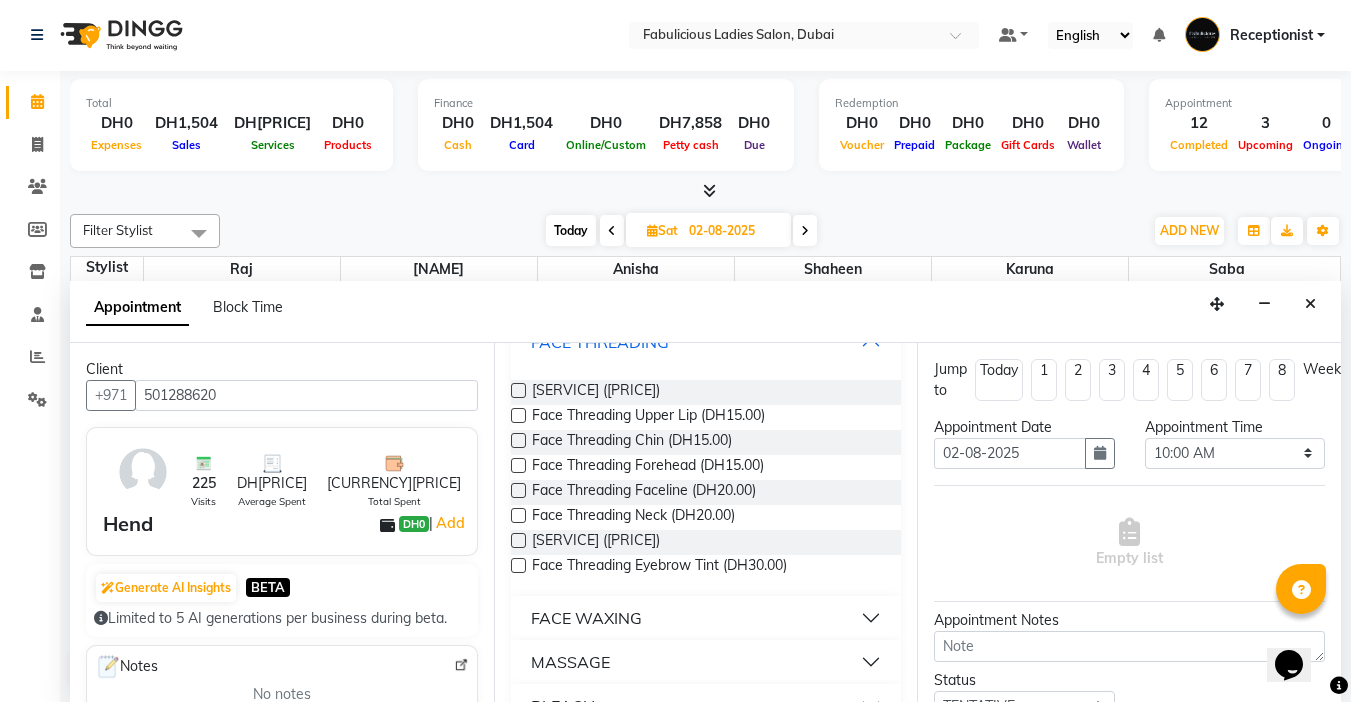 scroll, scrollTop: 1400, scrollLeft: 0, axis: vertical 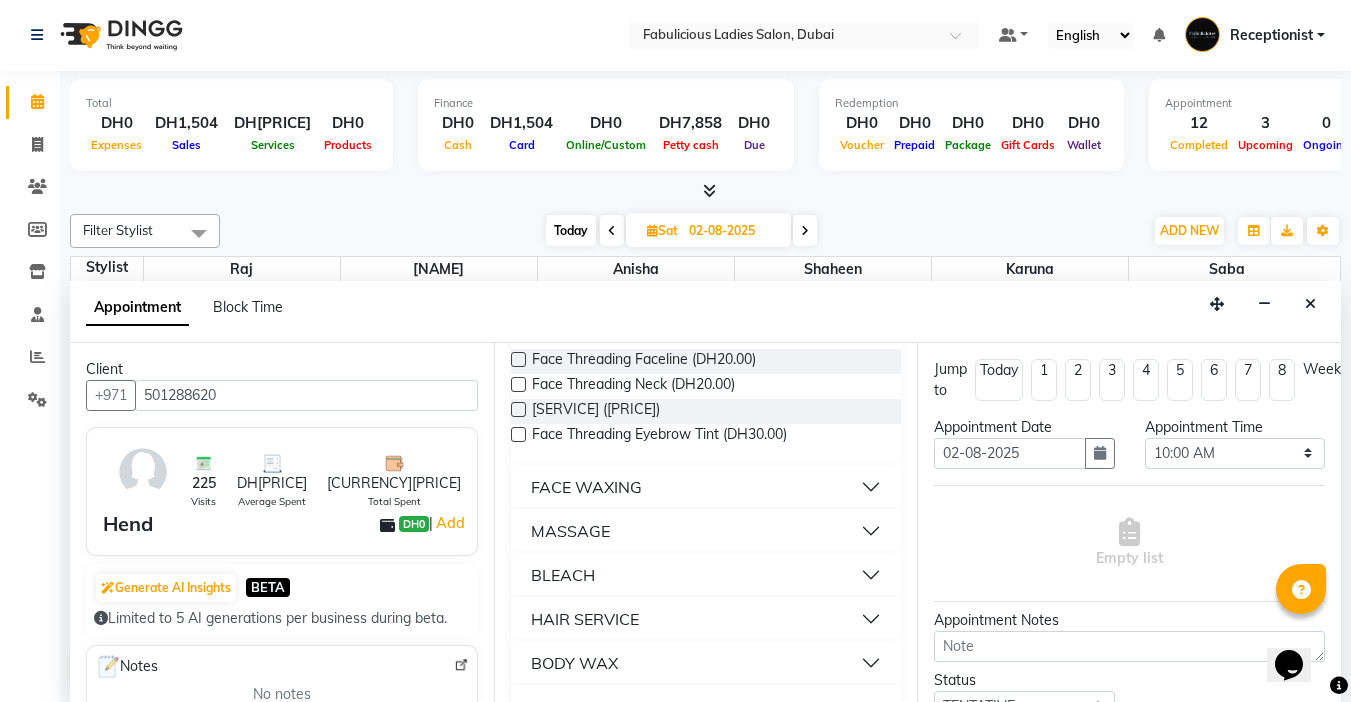 click at bounding box center (518, 309) 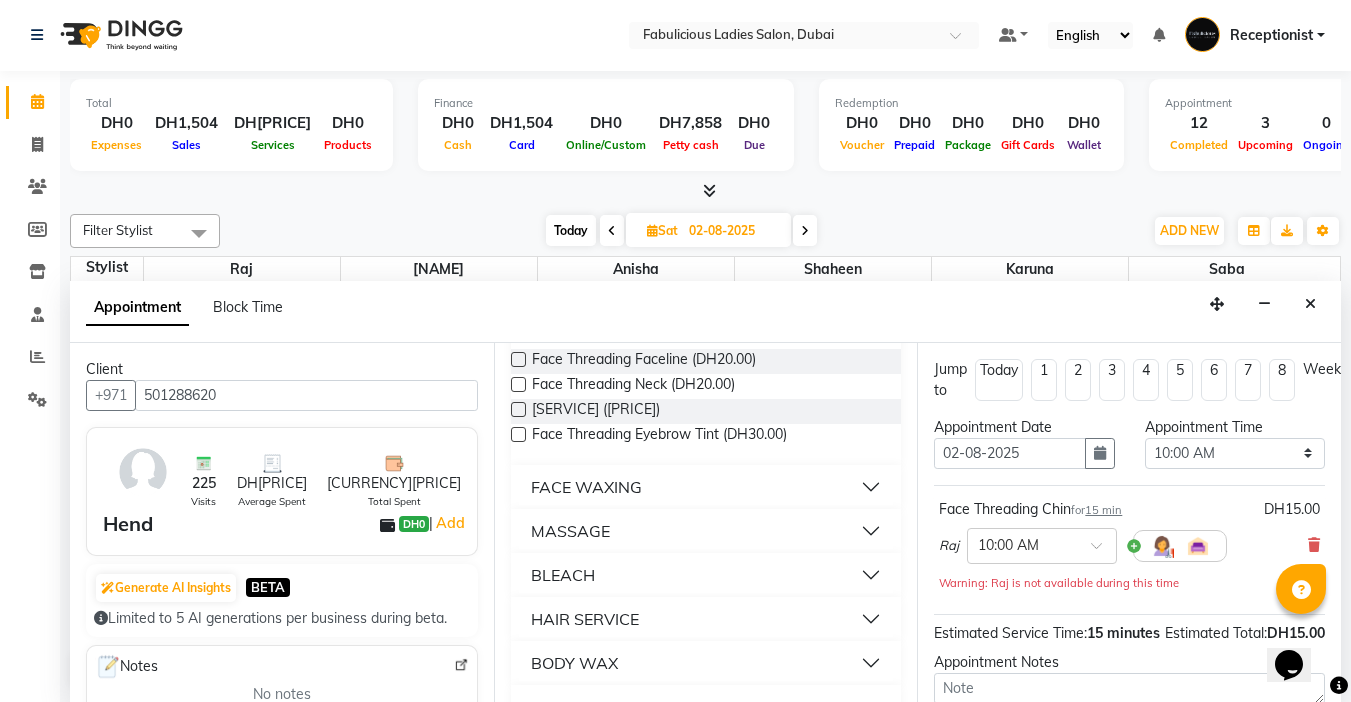 checkbox on "false" 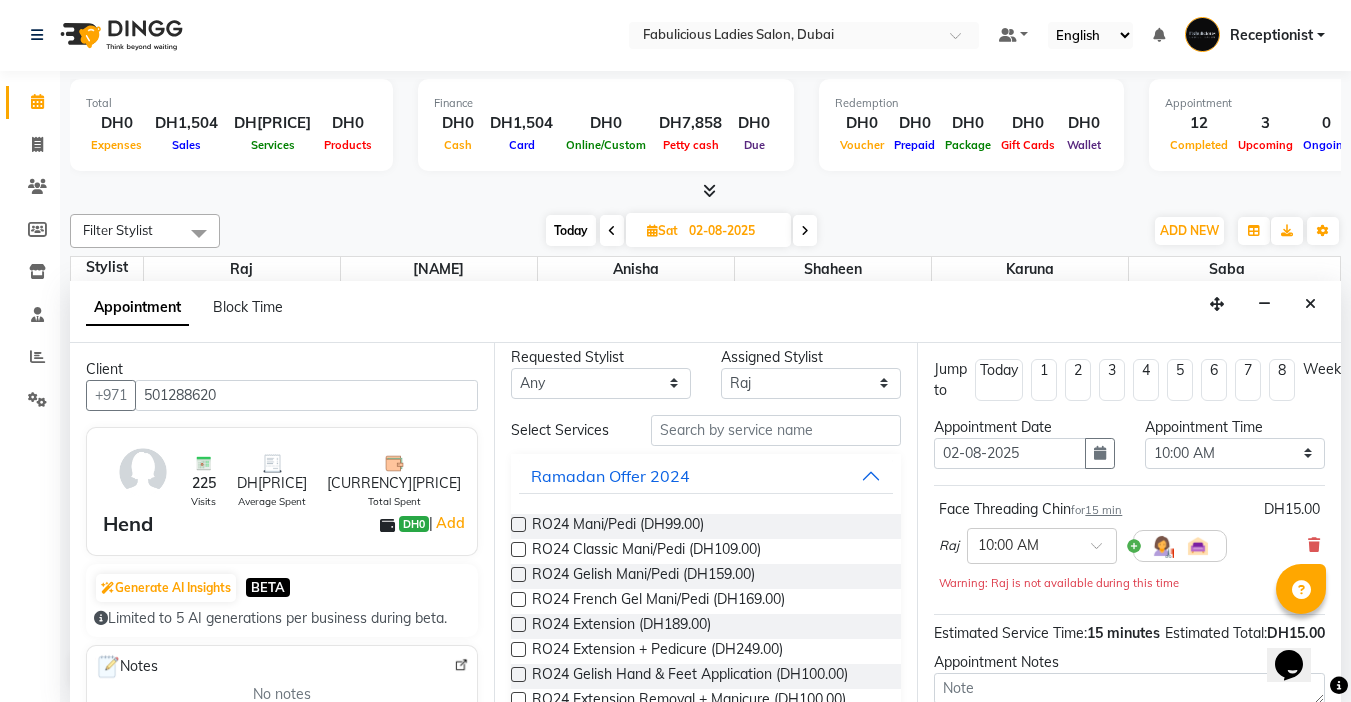scroll, scrollTop: 0, scrollLeft: 0, axis: both 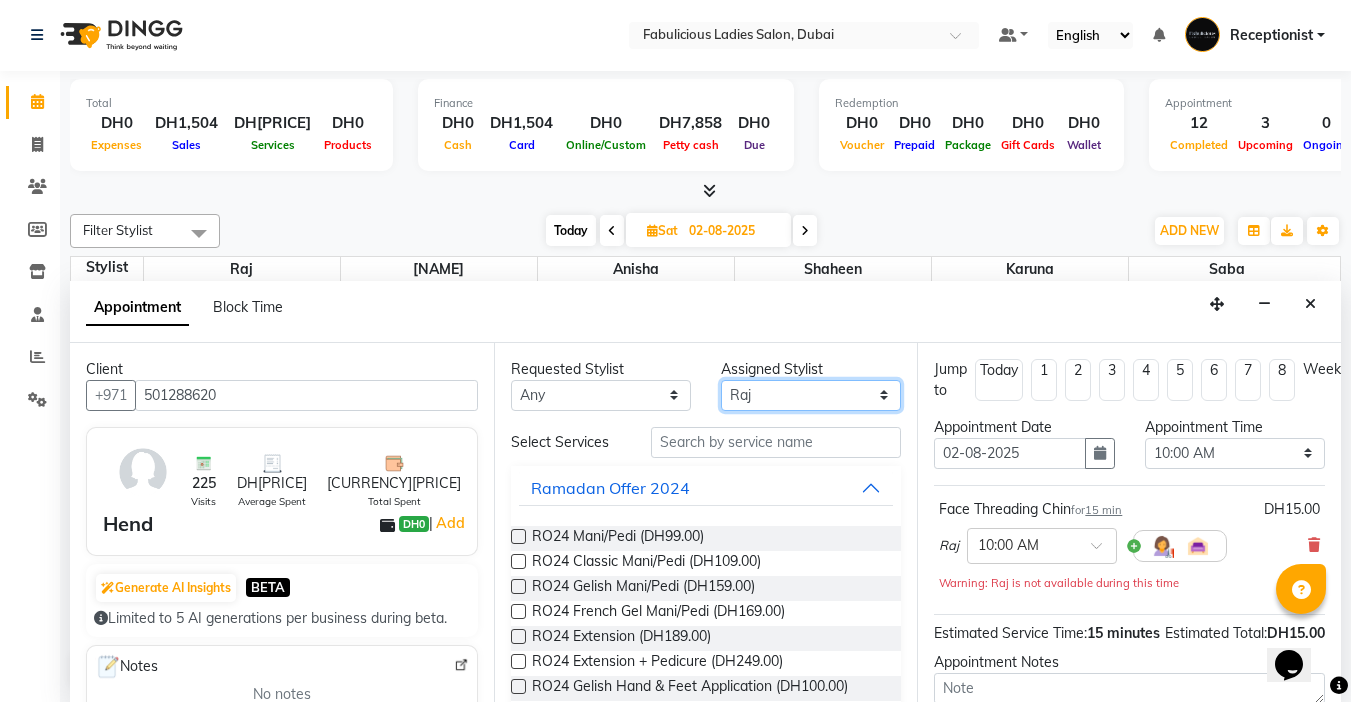 click on "Select [NAME] [NAME] [NAME] [NAME] [NAME] [NAME]" at bounding box center (811, 395) 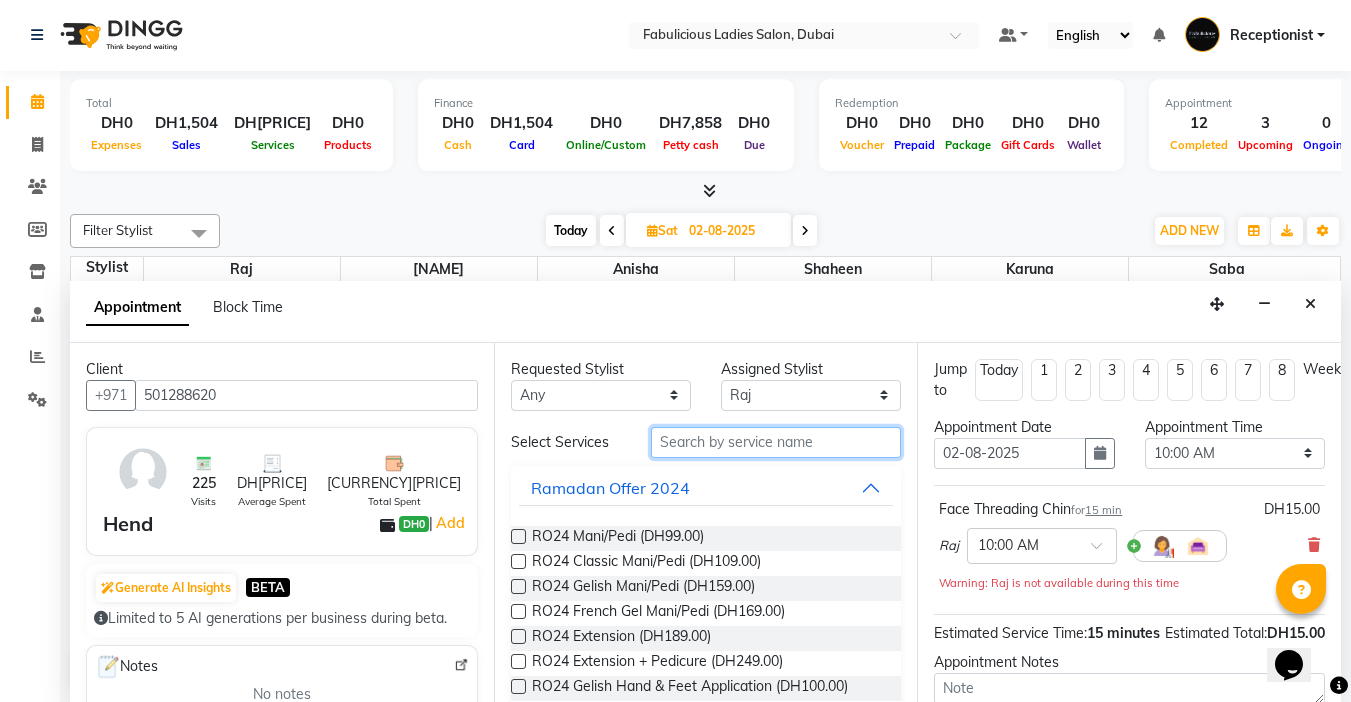 click at bounding box center [776, 442] 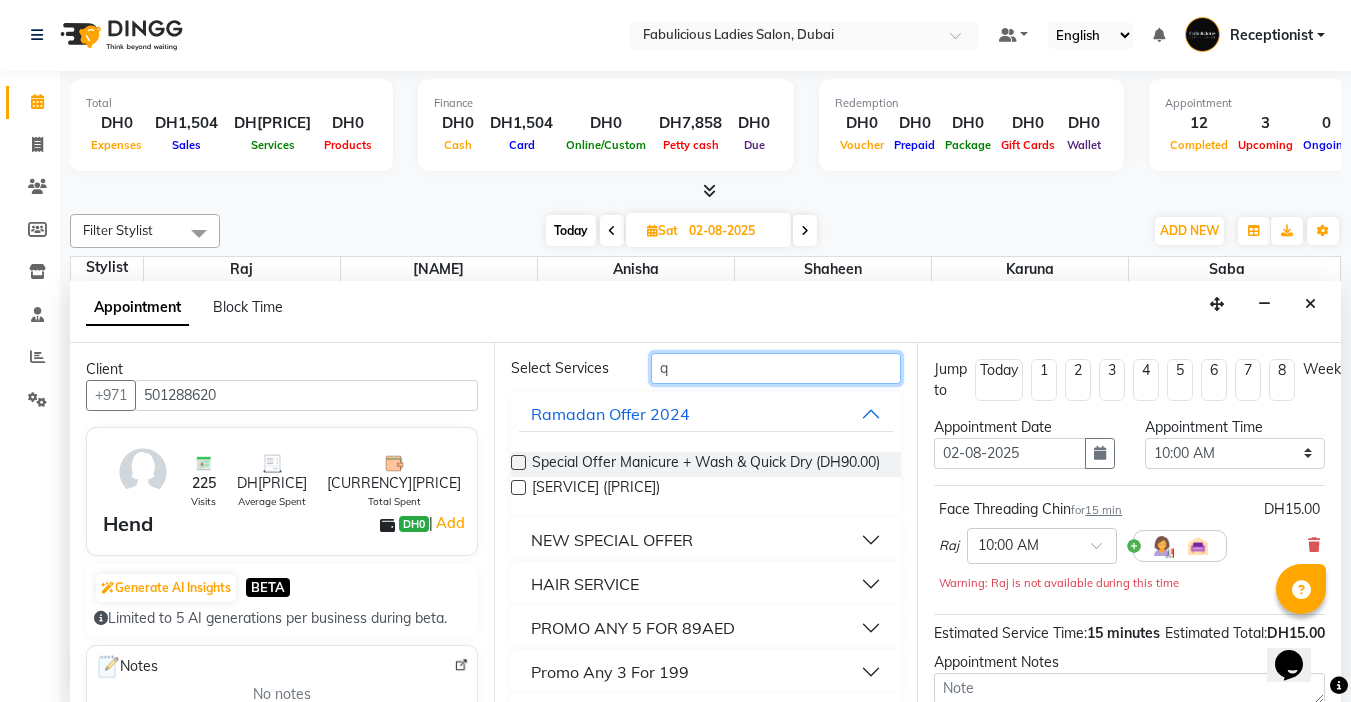 scroll, scrollTop: 200, scrollLeft: 0, axis: vertical 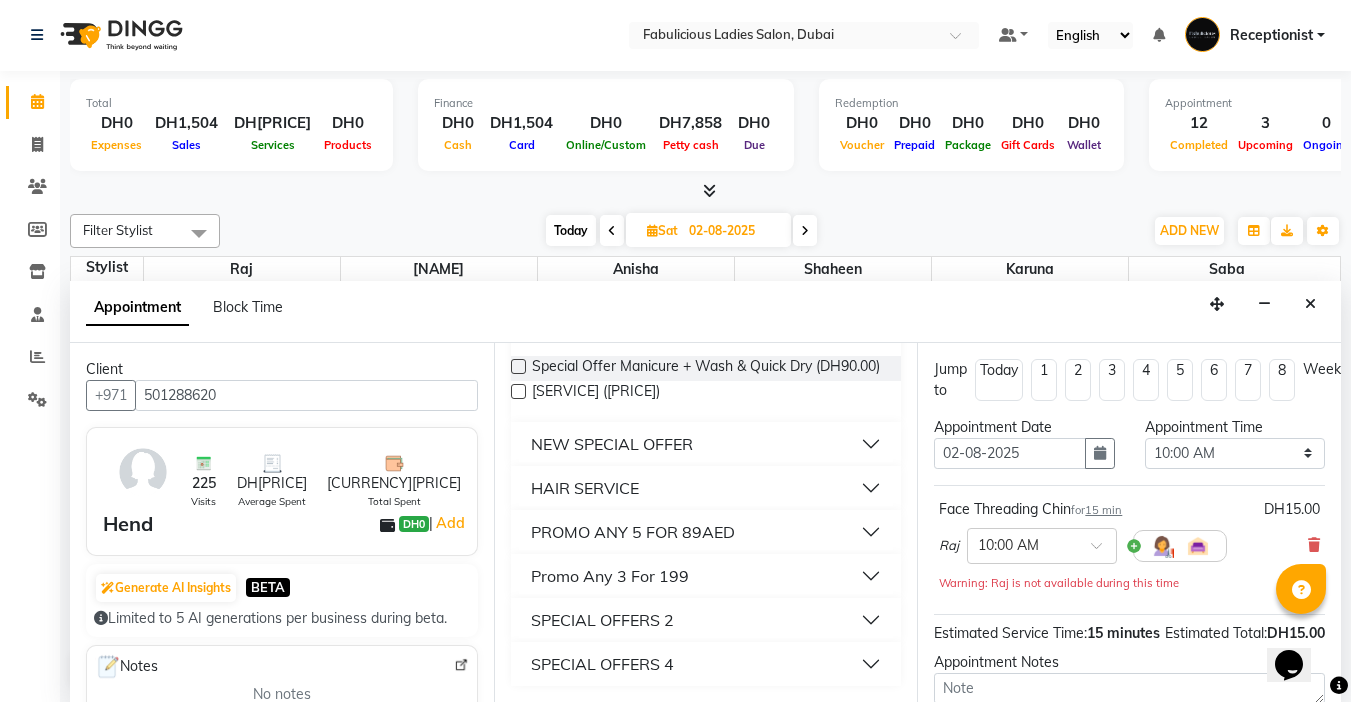 type on "q" 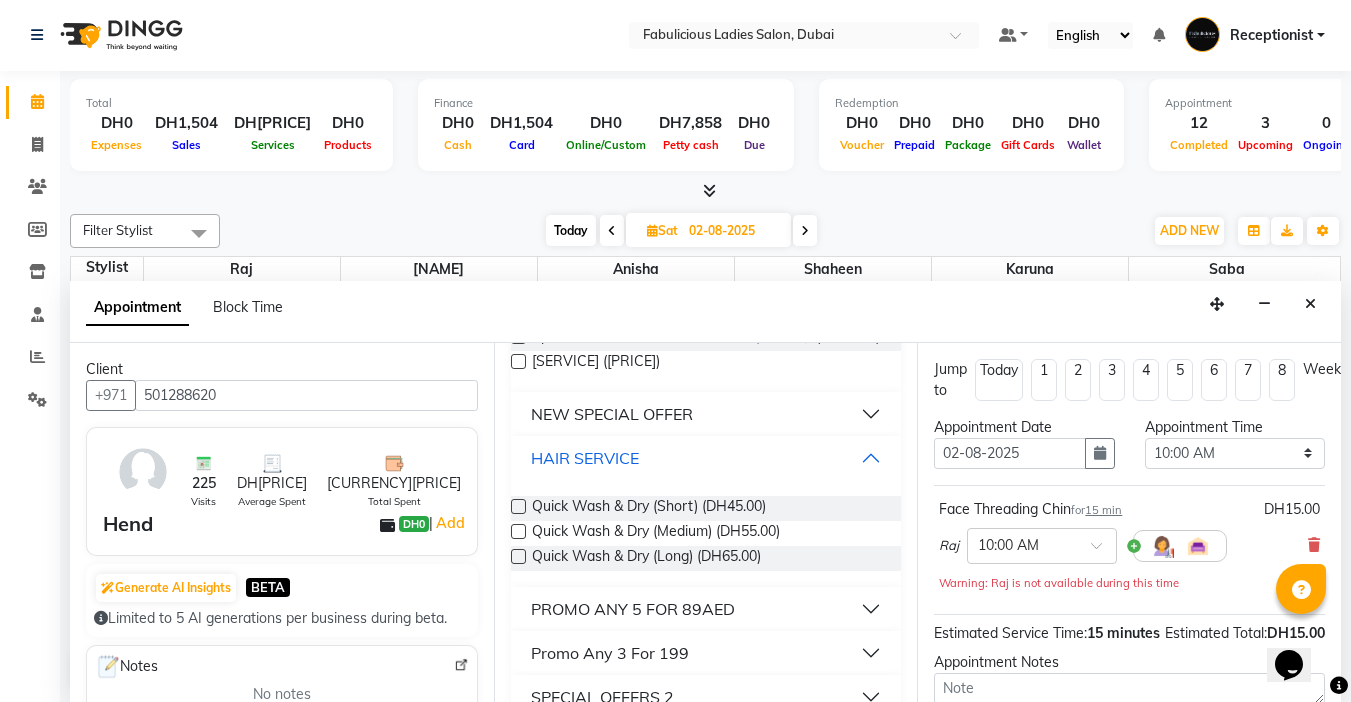 scroll, scrollTop: 300, scrollLeft: 0, axis: vertical 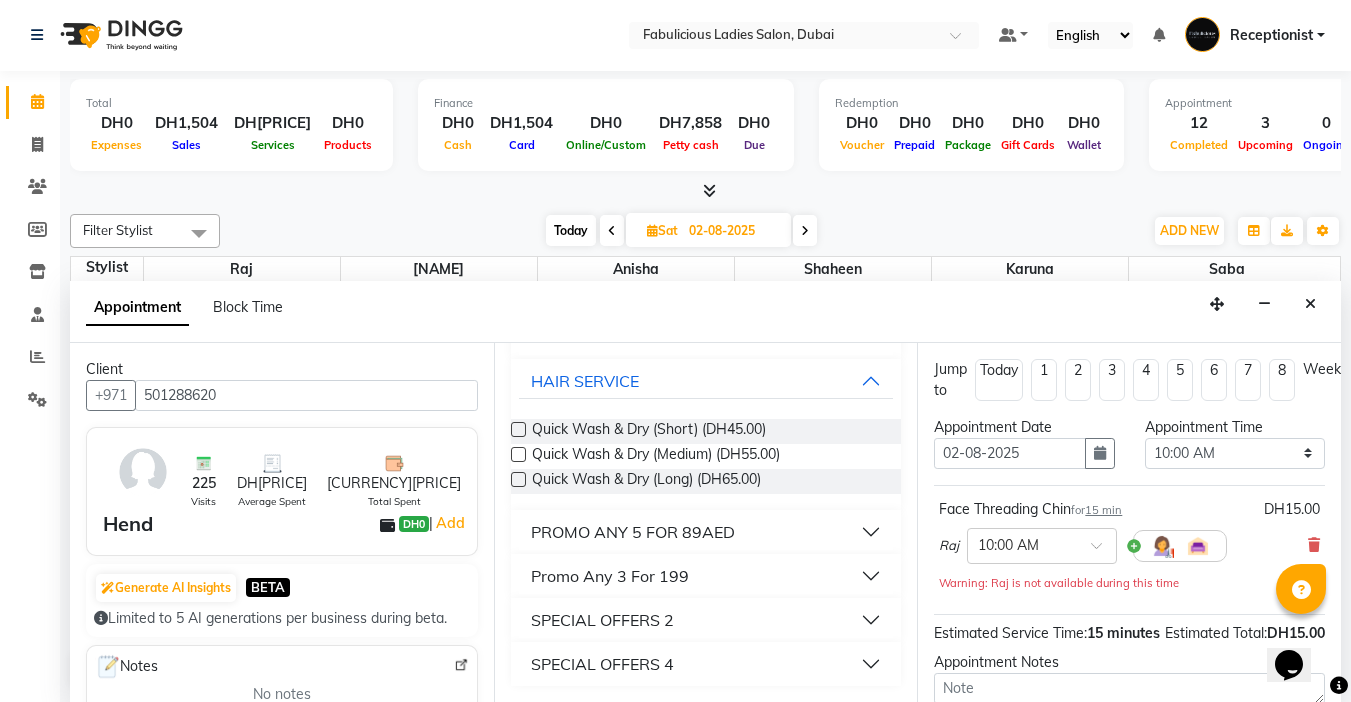 click at bounding box center (518, 454) 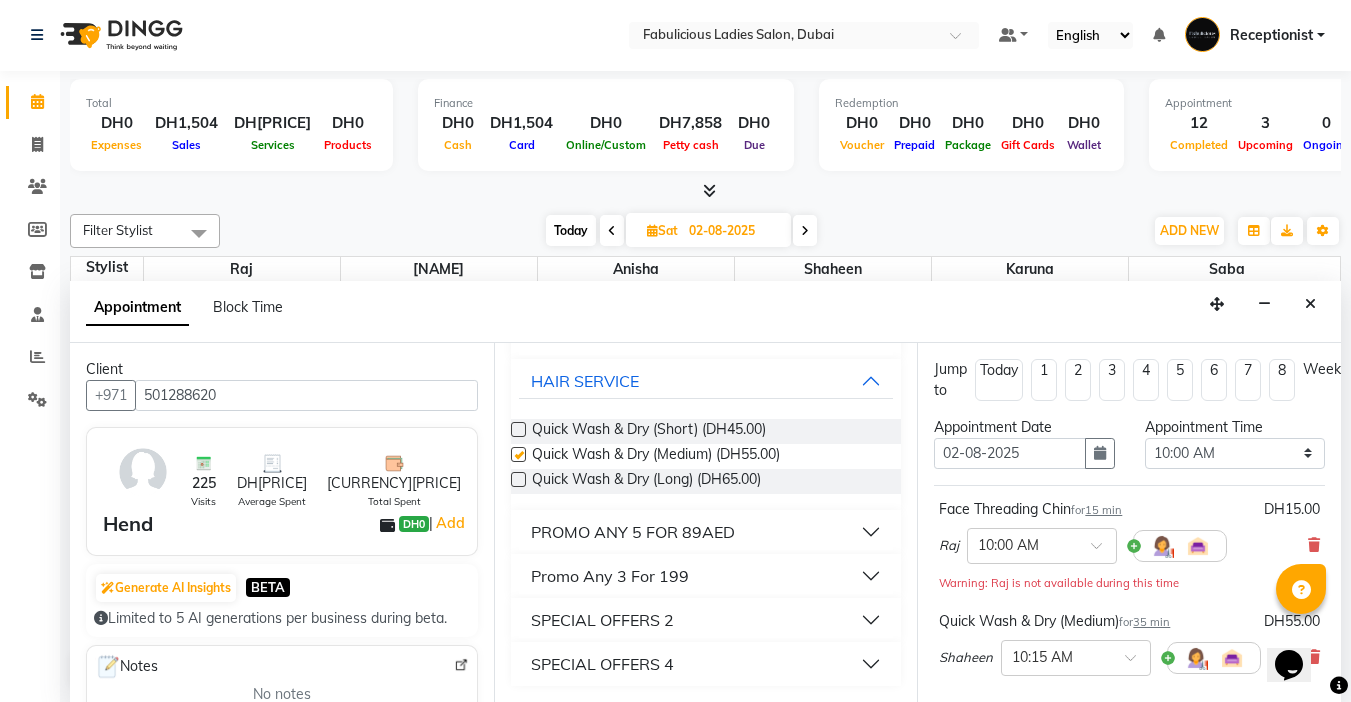 checkbox on "false" 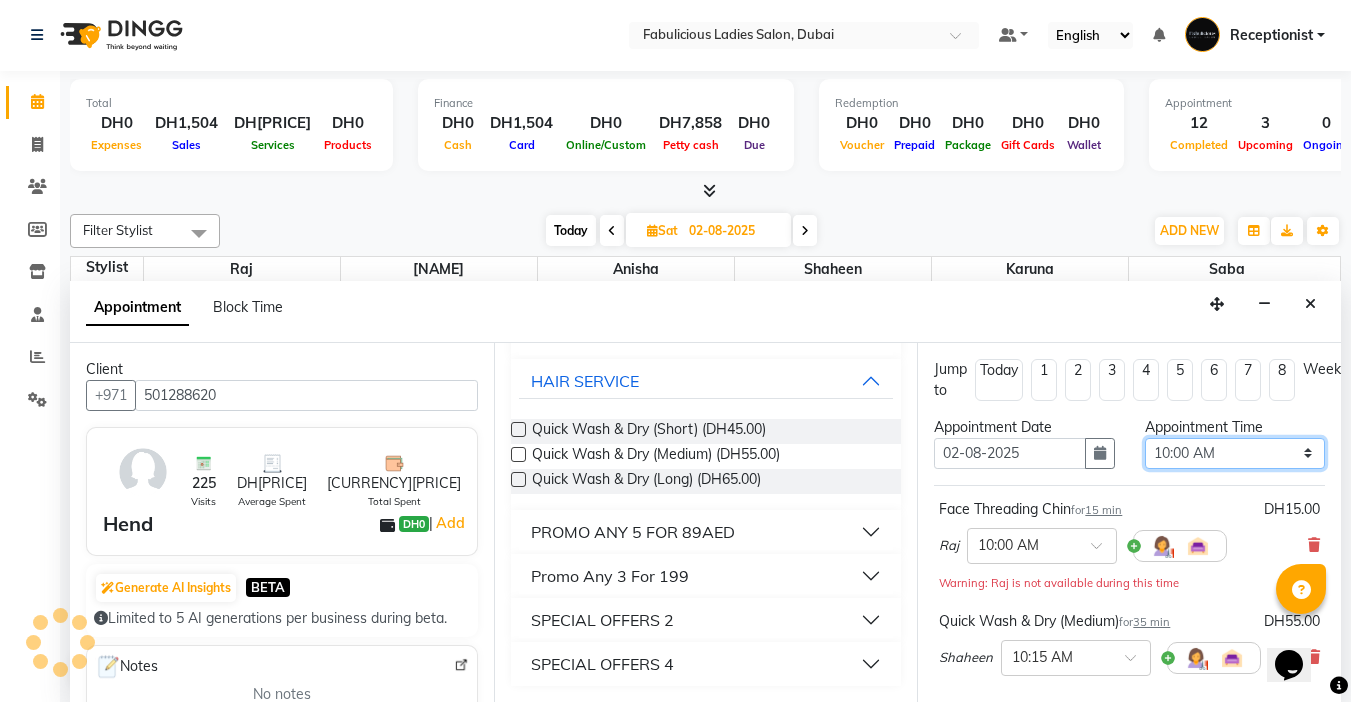 click on "Select 10:00 AM 10:15 AM 10:30 AM 10:45 AM 11:00 AM 11:15 AM 11:30 AM 11:45 AM 12:00 PM 12:15 PM 12:30 PM 12:45 PM 01:00 PM 01:15 PM 01:30 PM 01:45 PM 02:00 PM 02:15 PM 02:30 PM 02:45 PM 03:00 PM 03:15 PM 03:30 PM 03:45 PM 04:00 PM 04:15 PM 04:30 PM 04:45 PM 05:00 PM 05:15 PM 05:30 PM 05:45 PM 06:00 PM 06:15 PM 06:30 PM 06:45 PM 07:00 PM 07:15 PM 07:30 PM 07:45 PM 08:00 PM 08:15 PM 08:30 PM 08:45 PM 09:00 PM 09:15 PM 09:30 PM 09:45 PM 10:00 PM 10:15 PM 10:30 PM 10:45 PM 11:00 PM 11:15 PM 11:30 PM 11:45 PM" at bounding box center (1235, 453) 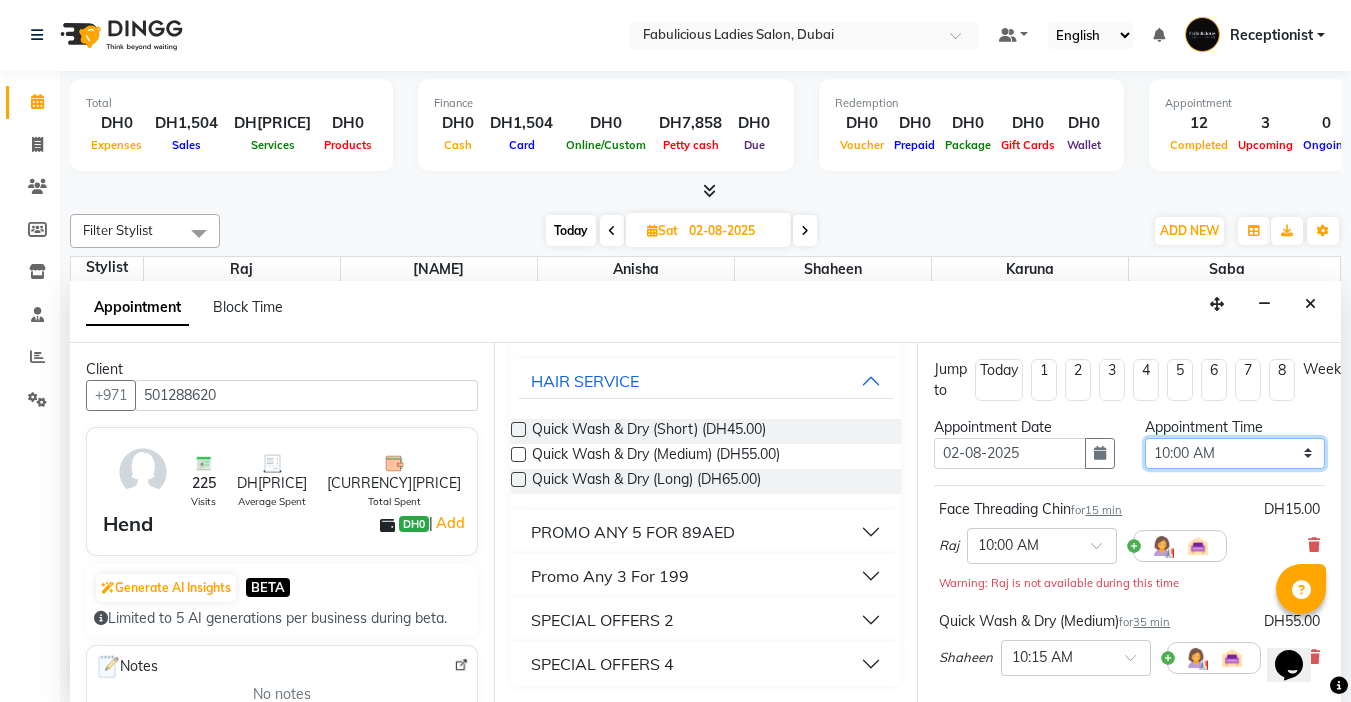 select on "750" 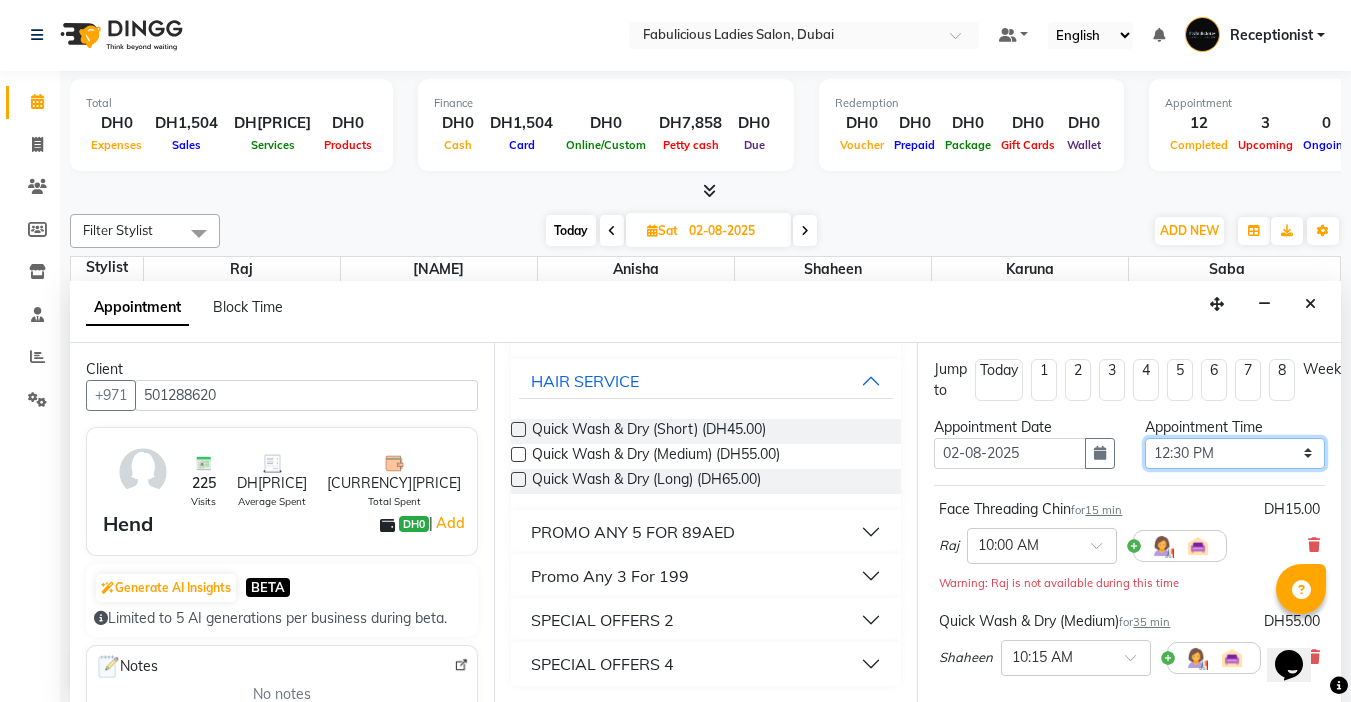 click on "Select 10:00 AM 10:15 AM 10:30 AM 10:45 AM 11:00 AM 11:15 AM 11:30 AM 11:45 AM 12:00 PM 12:15 PM 12:30 PM 12:45 PM 01:00 PM 01:15 PM 01:30 PM 01:45 PM 02:00 PM 02:15 PM 02:30 PM 02:45 PM 03:00 PM 03:15 PM 03:30 PM 03:45 PM 04:00 PM 04:15 PM 04:30 PM 04:45 PM 05:00 PM 05:15 PM 05:30 PM 05:45 PM 06:00 PM 06:15 PM 06:30 PM 06:45 PM 07:00 PM 07:15 PM 07:30 PM 07:45 PM 08:00 PM 08:15 PM 08:30 PM 08:45 PM 09:00 PM 09:15 PM 09:30 PM 09:45 PM 10:00 PM 10:15 PM 10:30 PM 10:45 PM 11:00 PM 11:15 PM 11:30 PM 11:45 PM" at bounding box center (1235, 453) 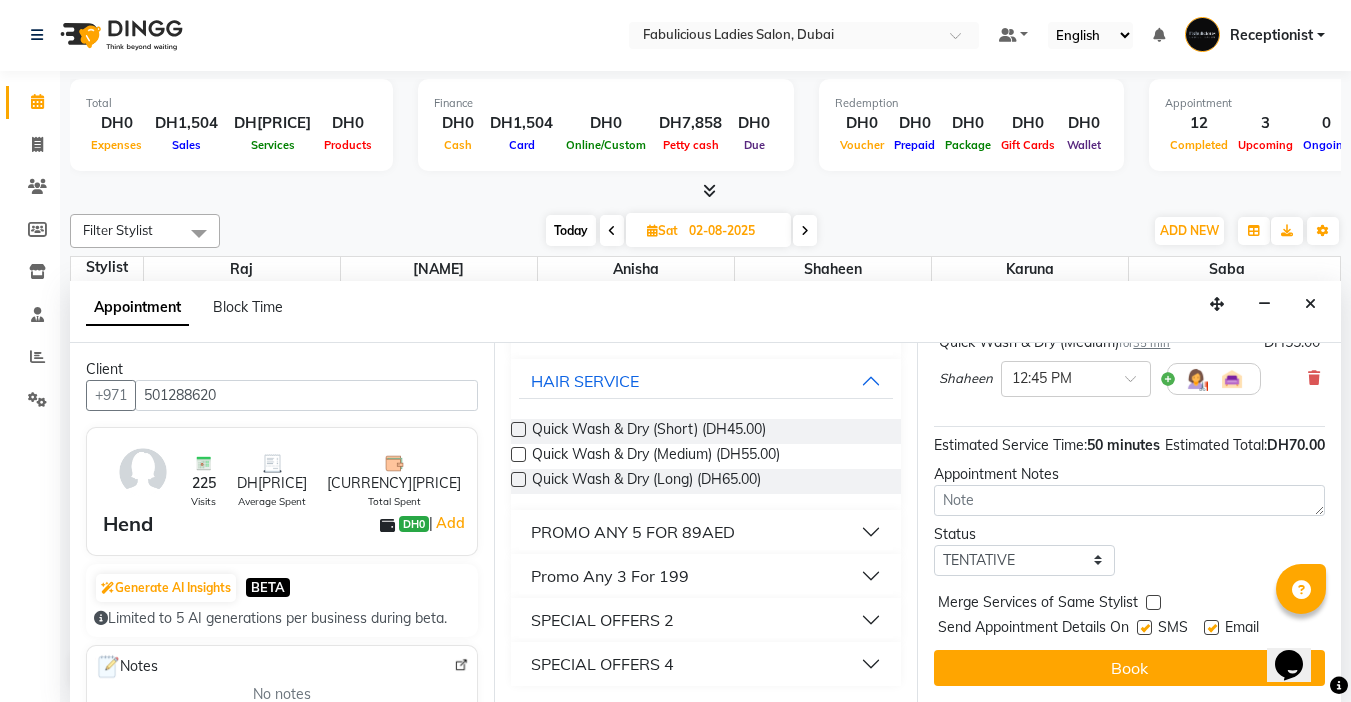 scroll, scrollTop: 294, scrollLeft: 0, axis: vertical 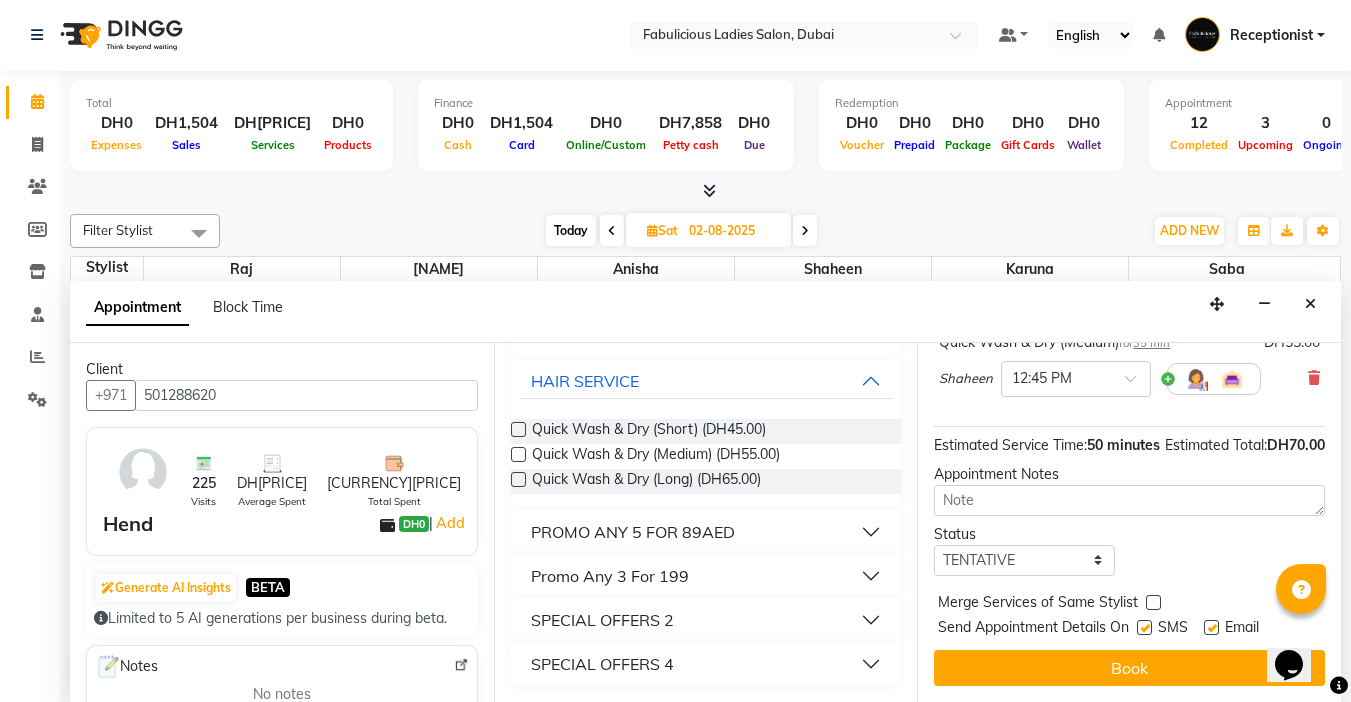 click at bounding box center (1153, 602) 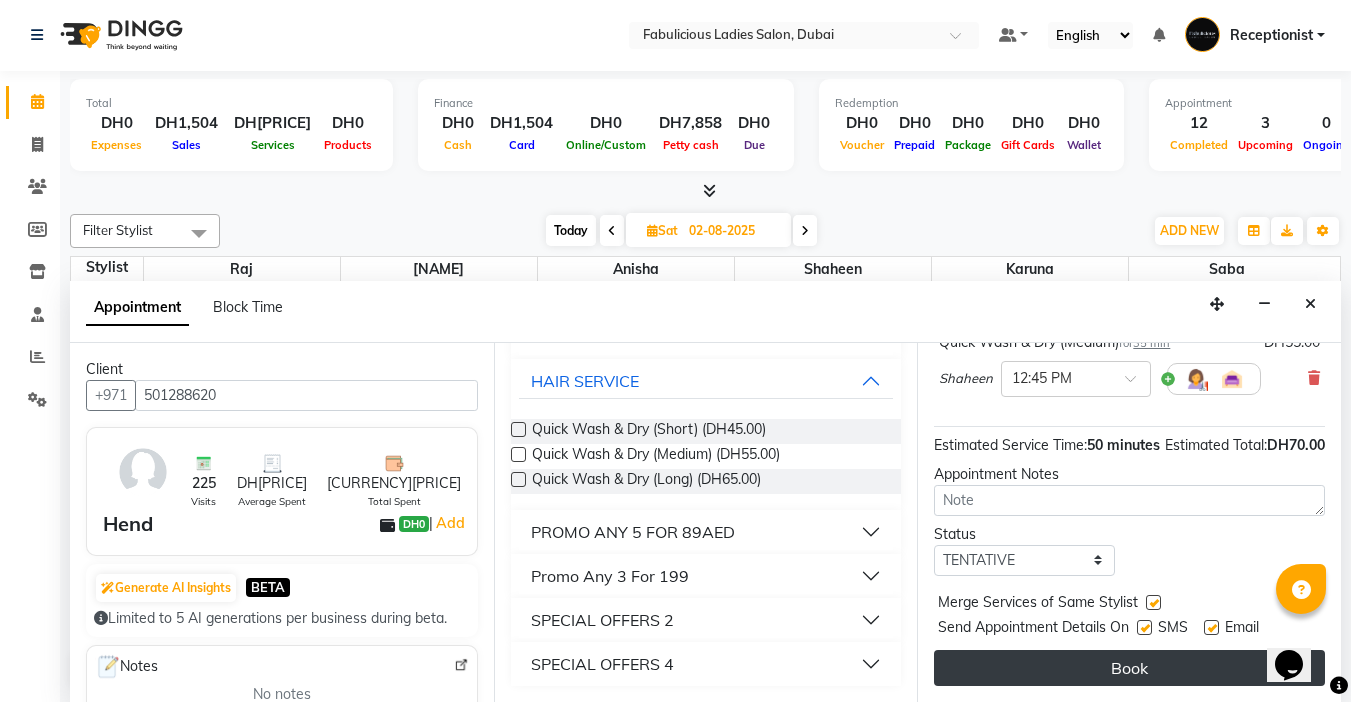 click on "Book" at bounding box center [1129, 668] 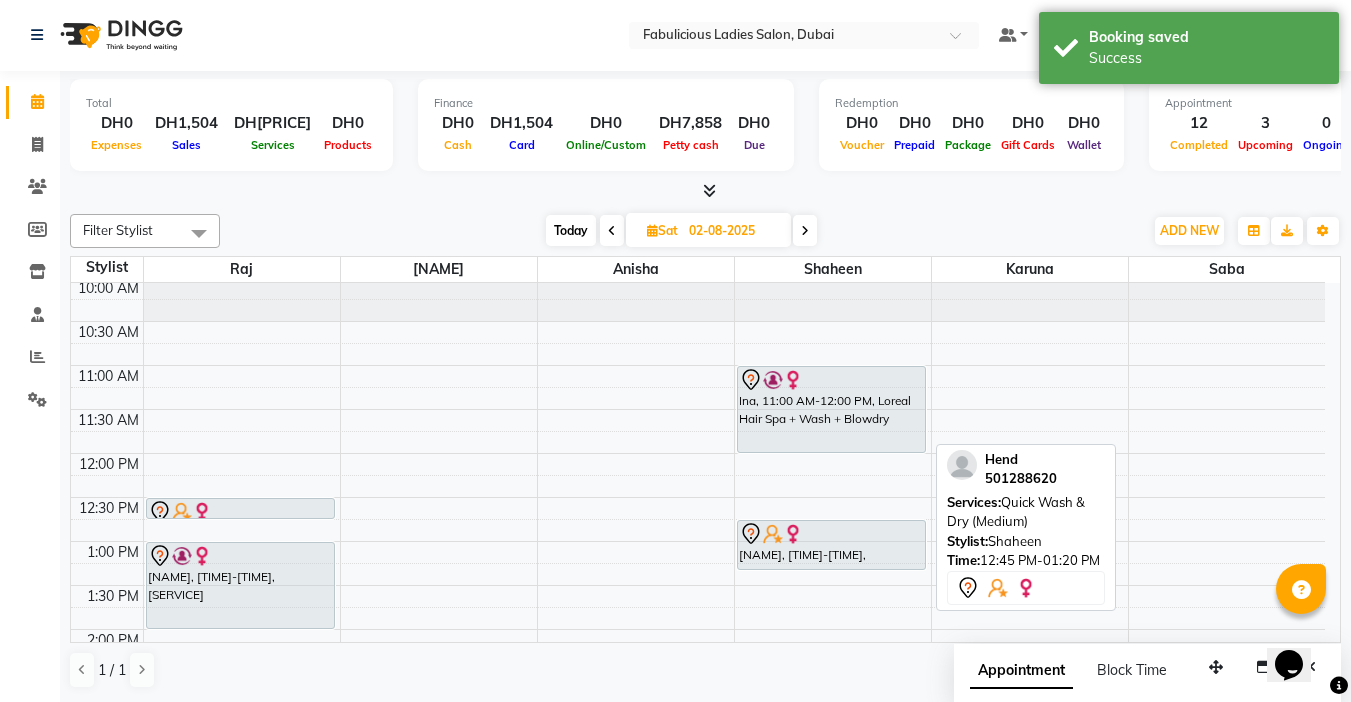 scroll, scrollTop: 0, scrollLeft: 0, axis: both 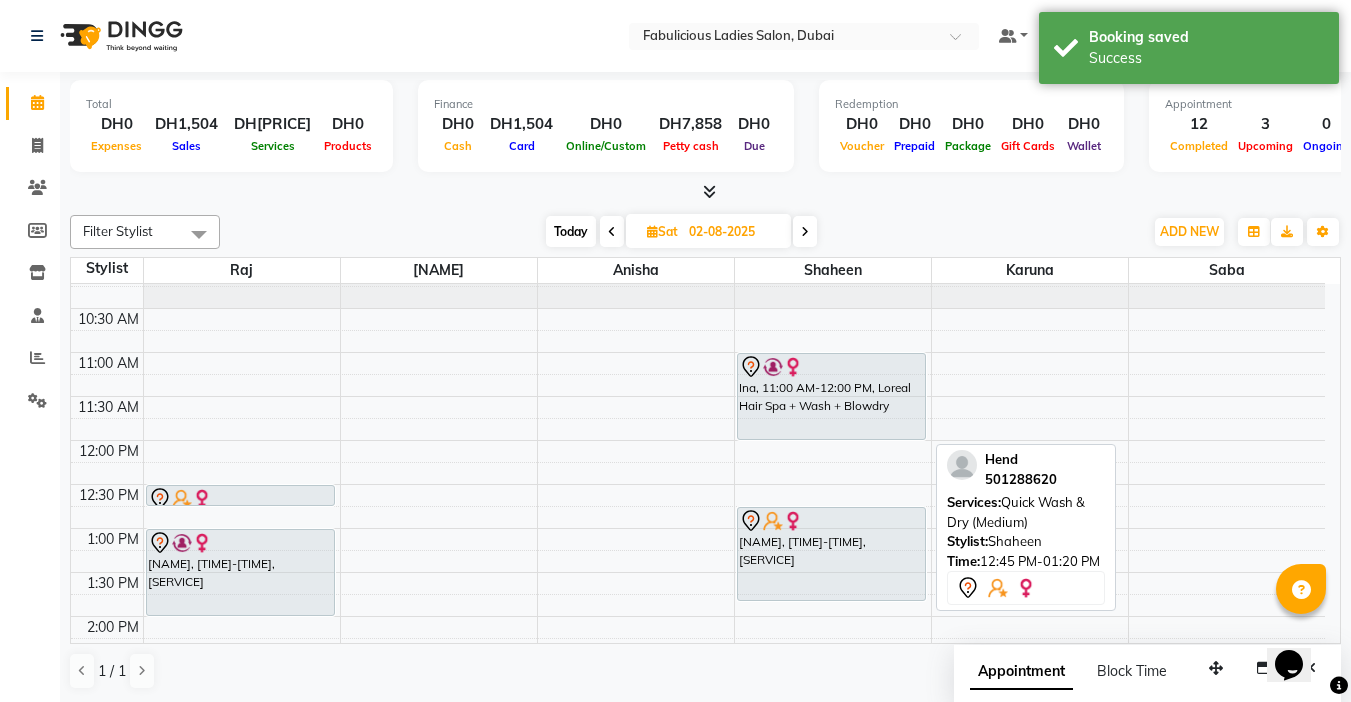 drag, startPoint x: 831, startPoint y: 566, endPoint x: 831, endPoint y: 604, distance: 38 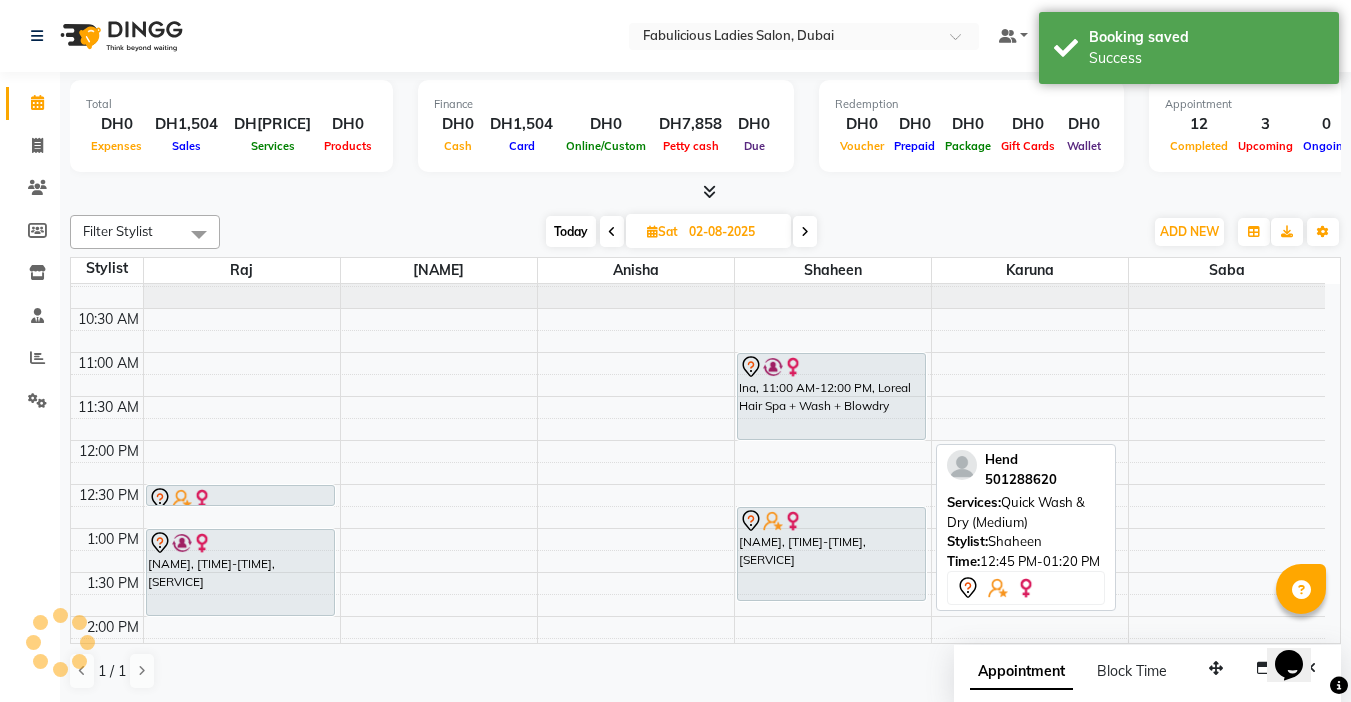 scroll, scrollTop: 108, scrollLeft: 0, axis: vertical 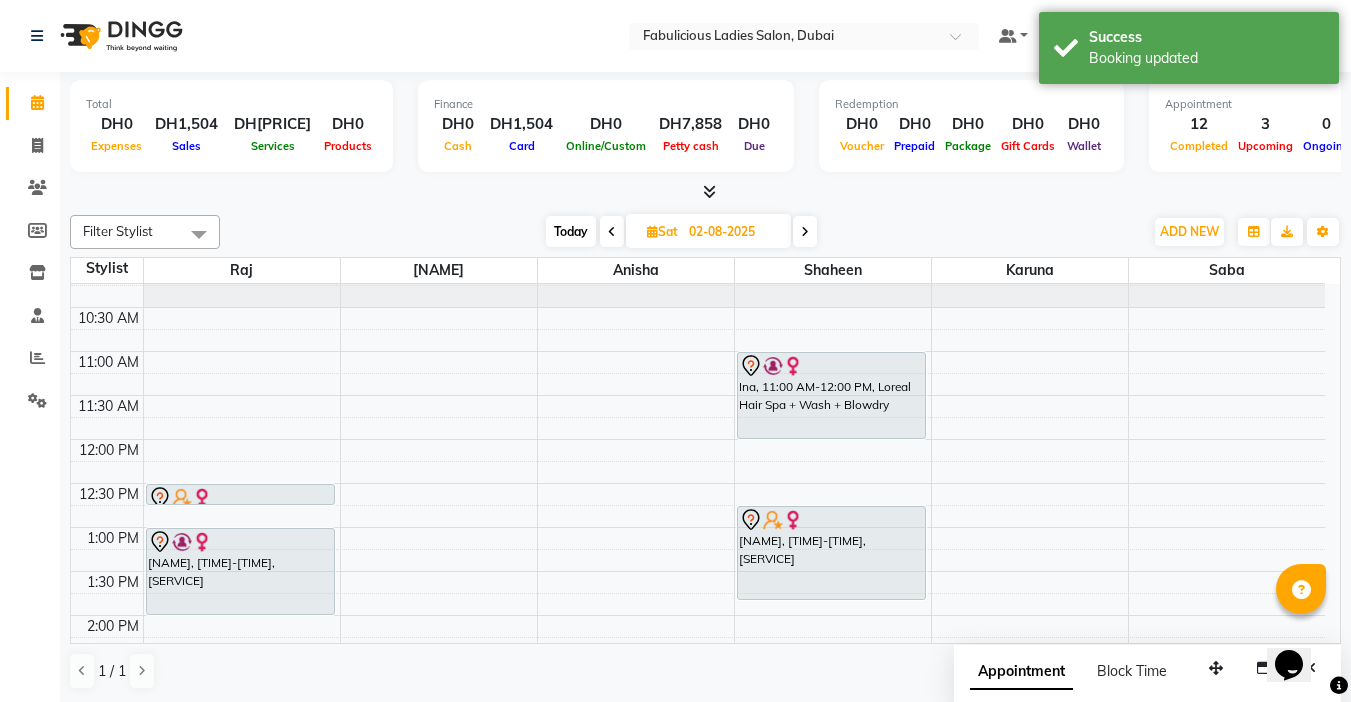 click at bounding box center (612, 232) 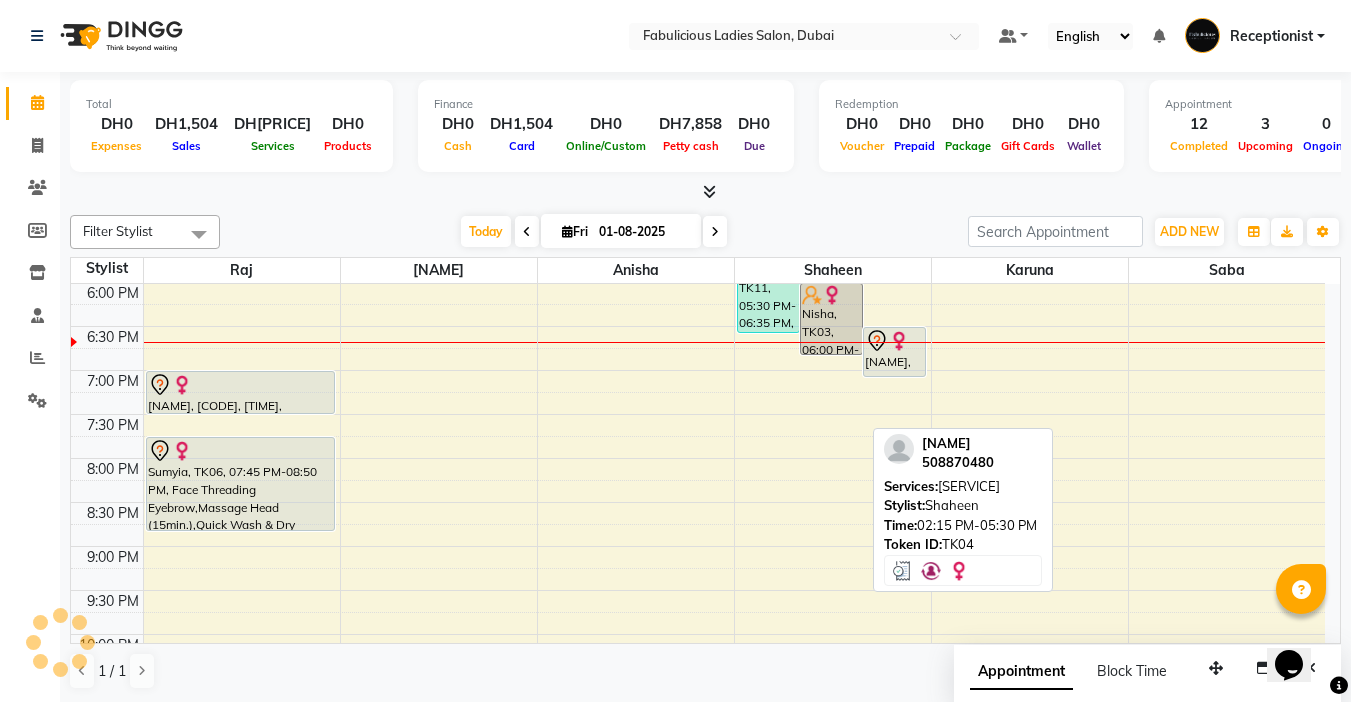 scroll, scrollTop: 493, scrollLeft: 0, axis: vertical 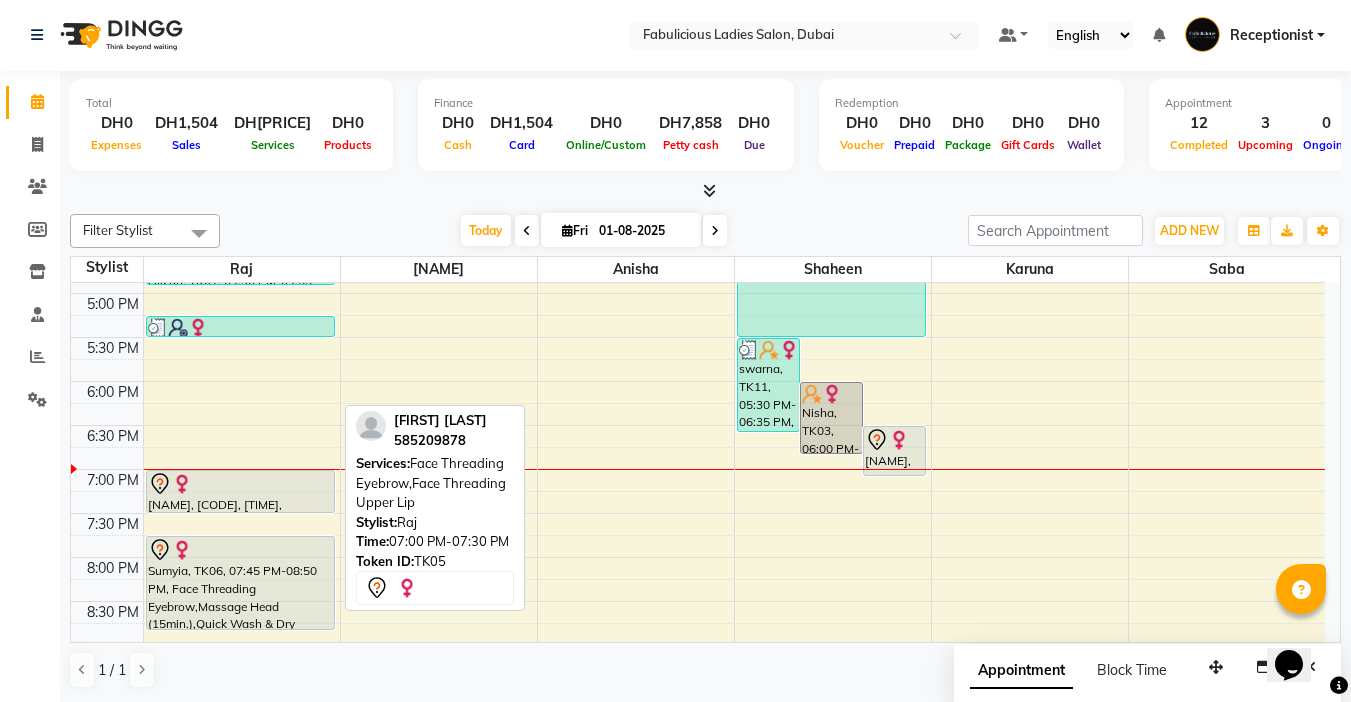 click on "[NAME], [CODE], [TIME], [SERVICE],[SERVICE]" at bounding box center (240, 491) 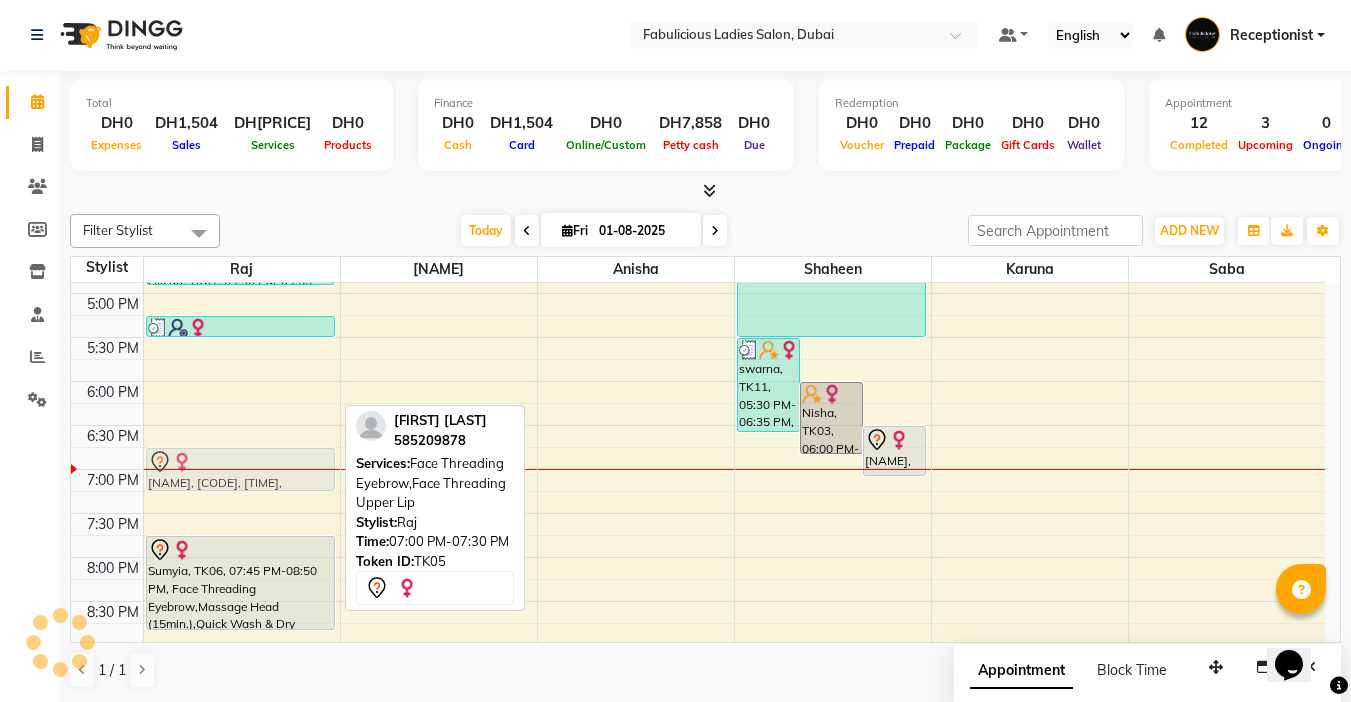 drag, startPoint x: 239, startPoint y: 481, endPoint x: 241, endPoint y: 464, distance: 17.117243 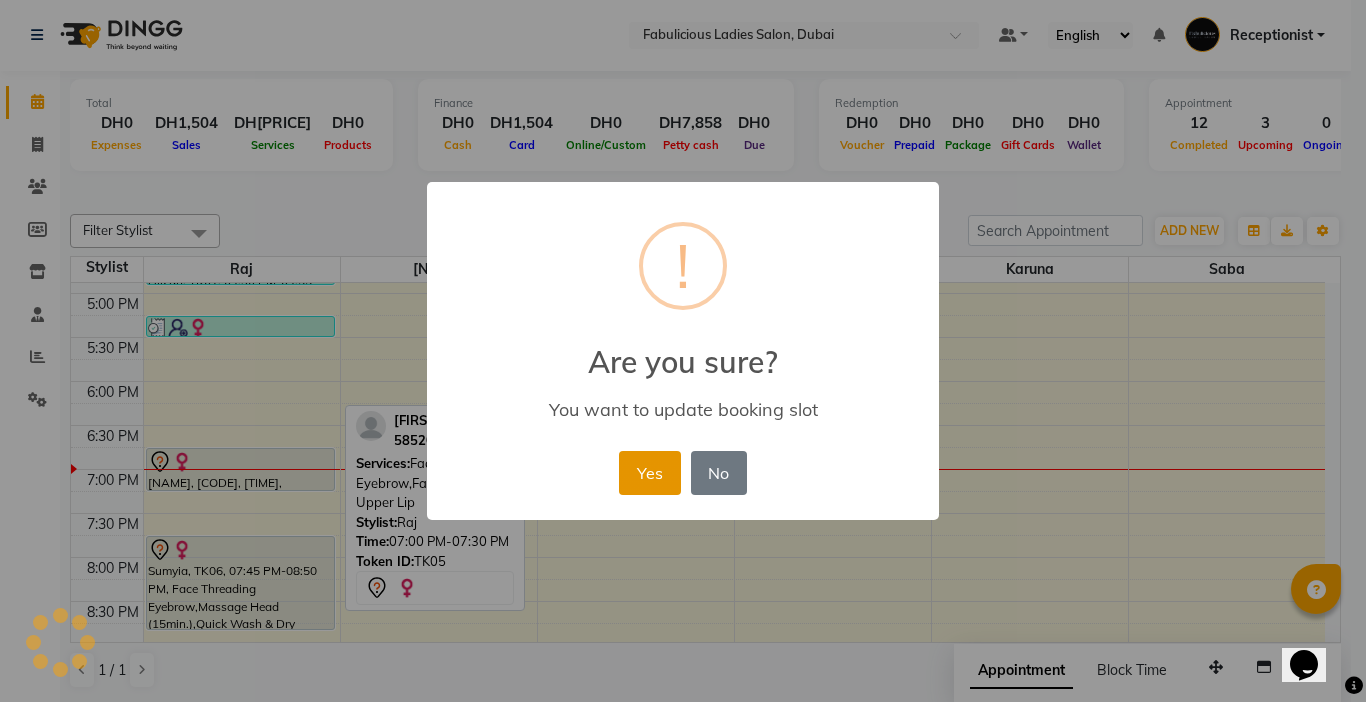 click on "Yes" at bounding box center [649, 473] 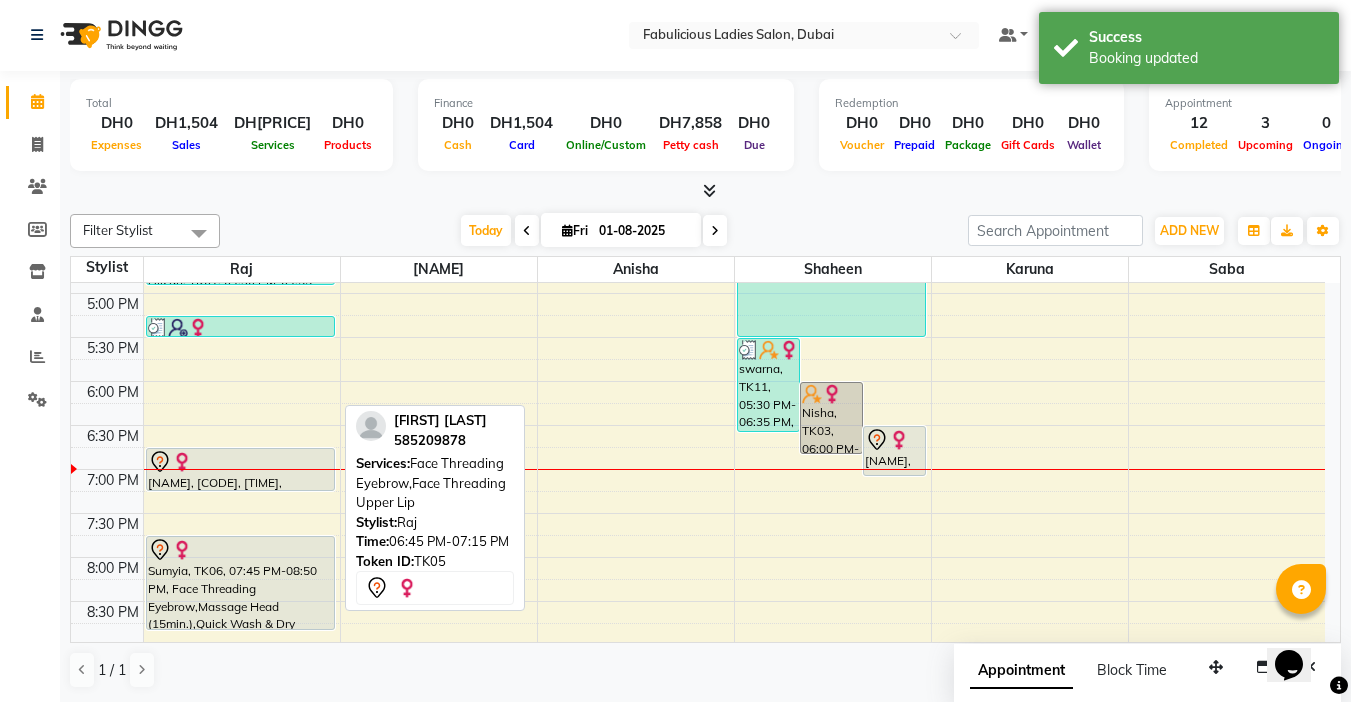 click at bounding box center (240, 462) 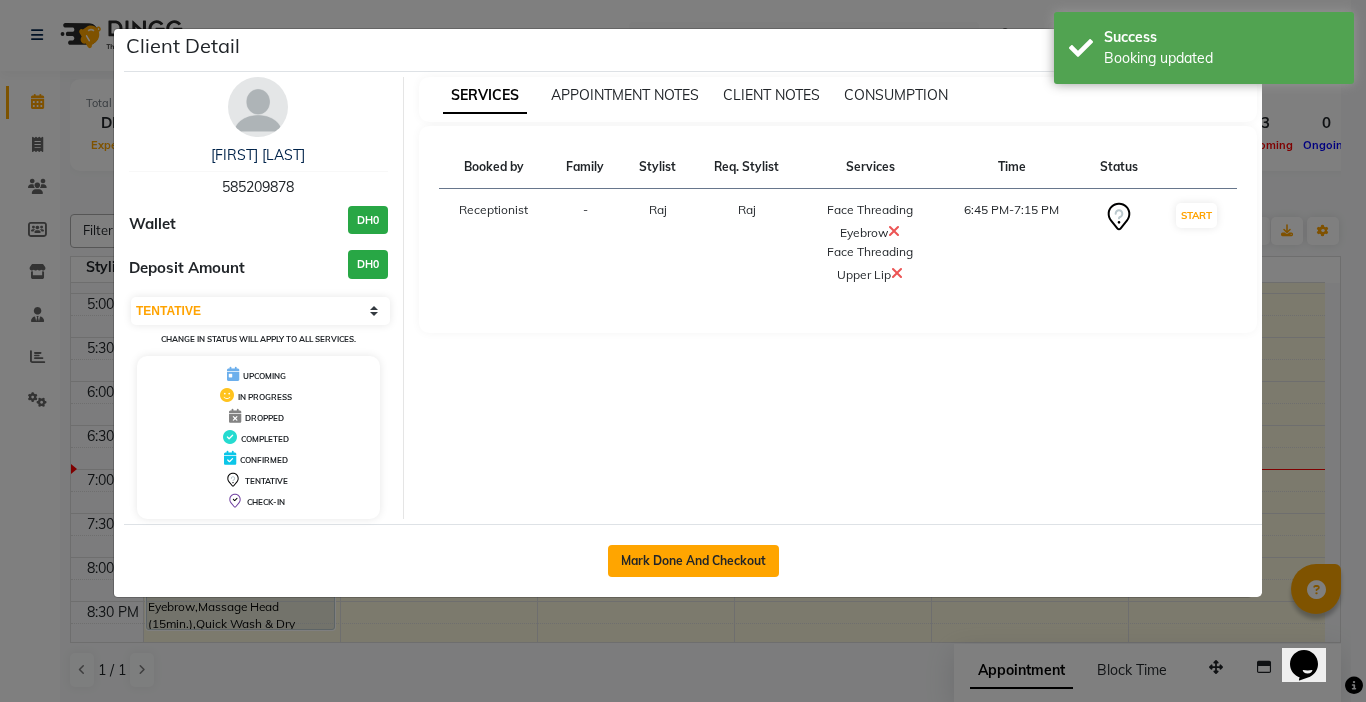 click on "Mark Done And Checkout" 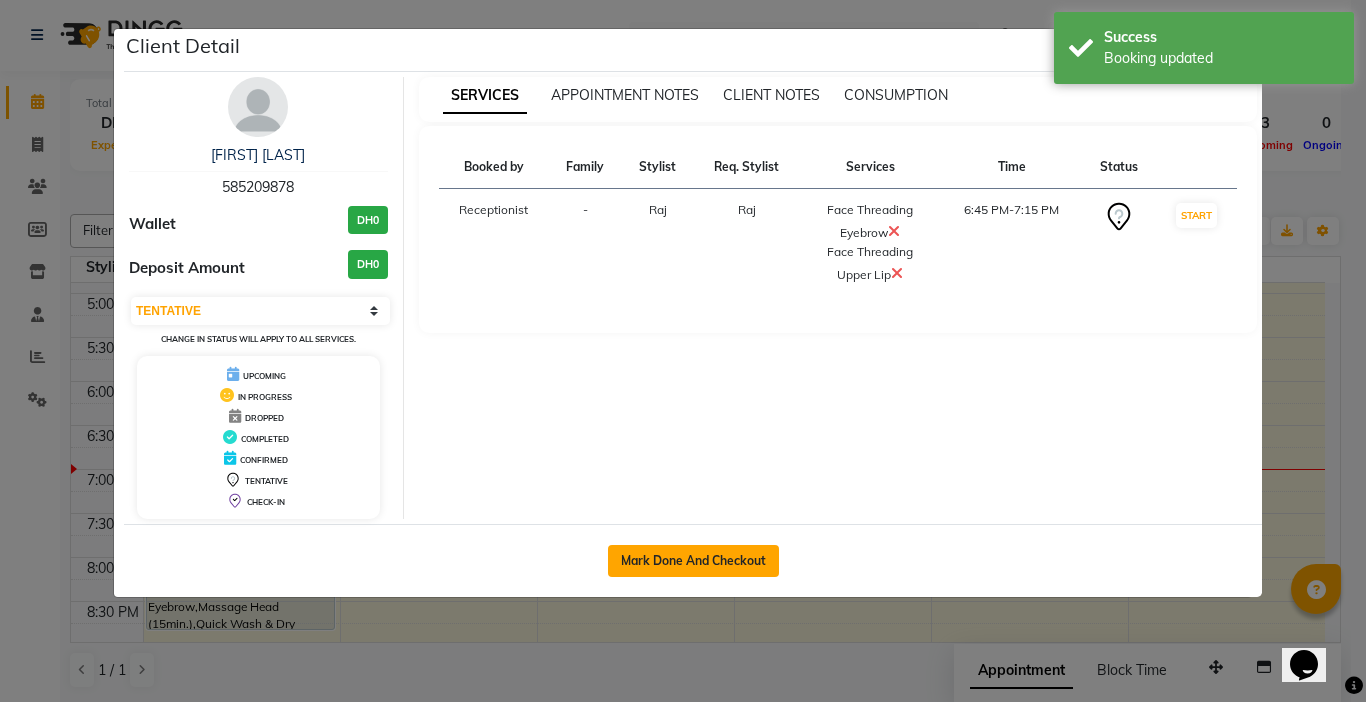 select on "service" 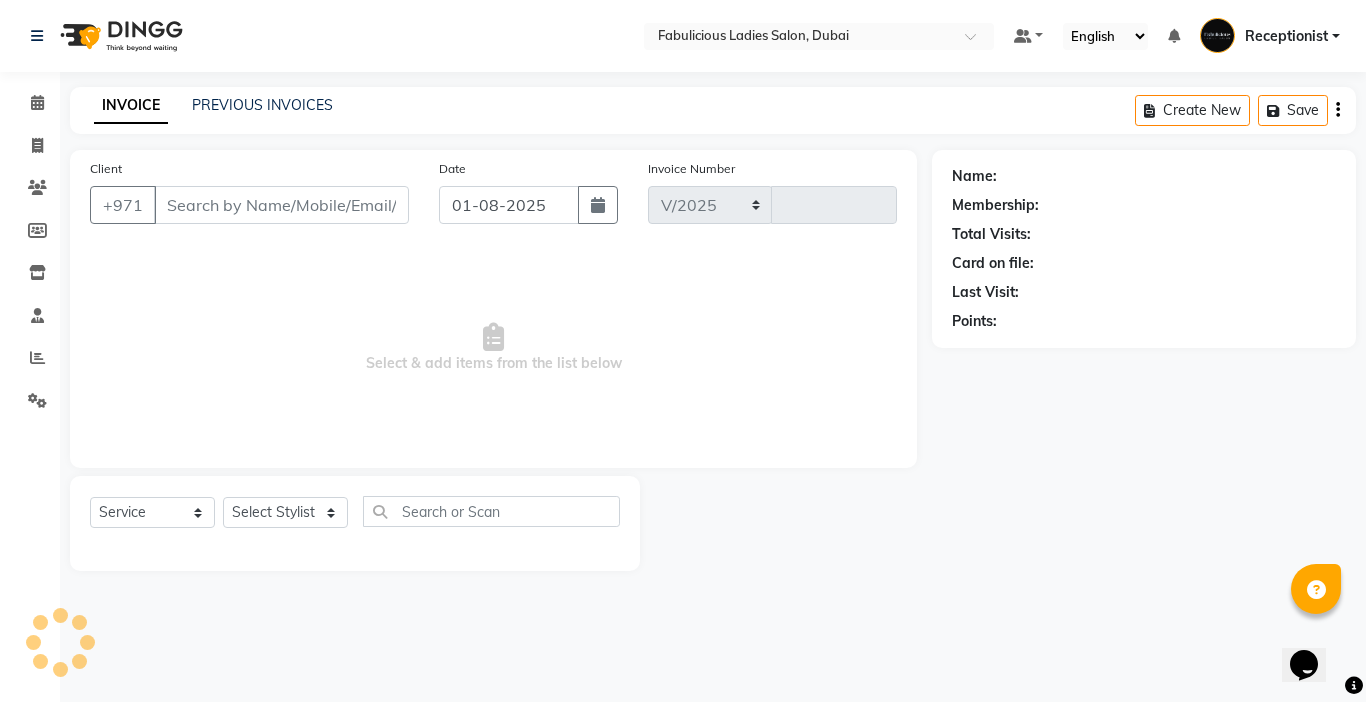 select on "738" 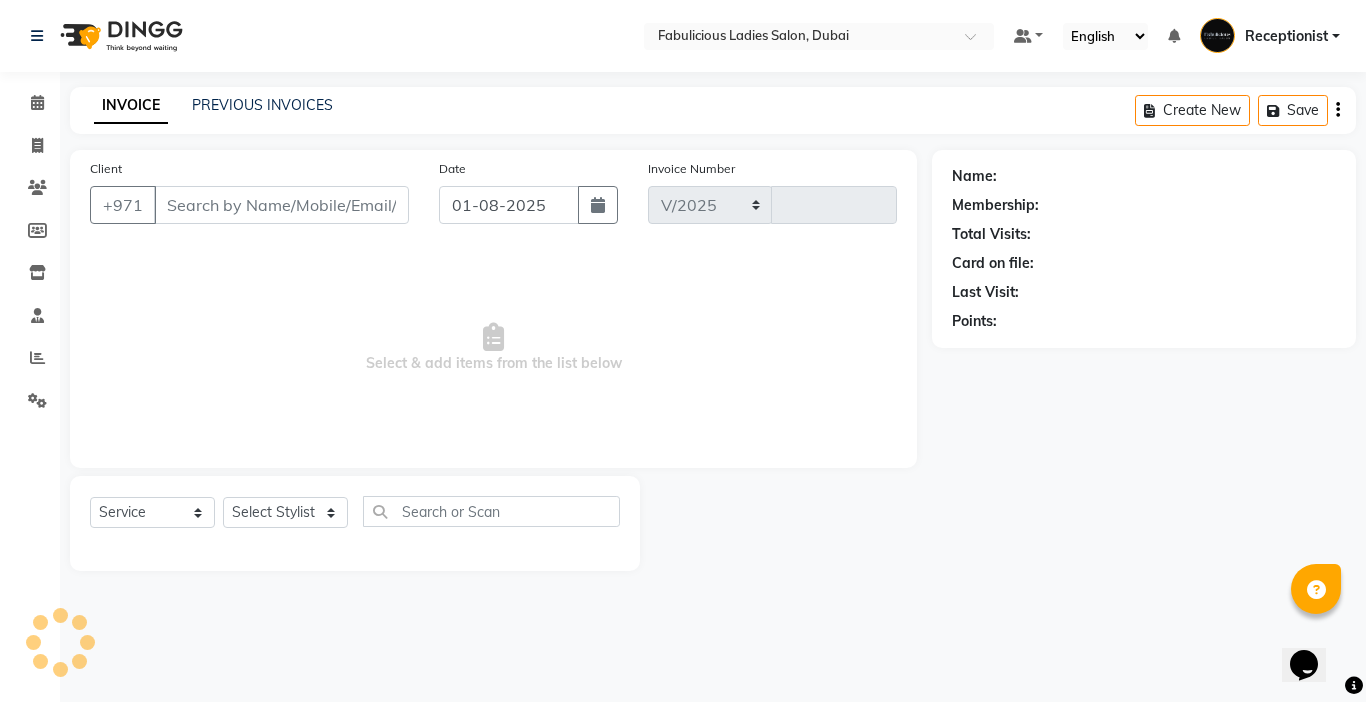 type on "1656" 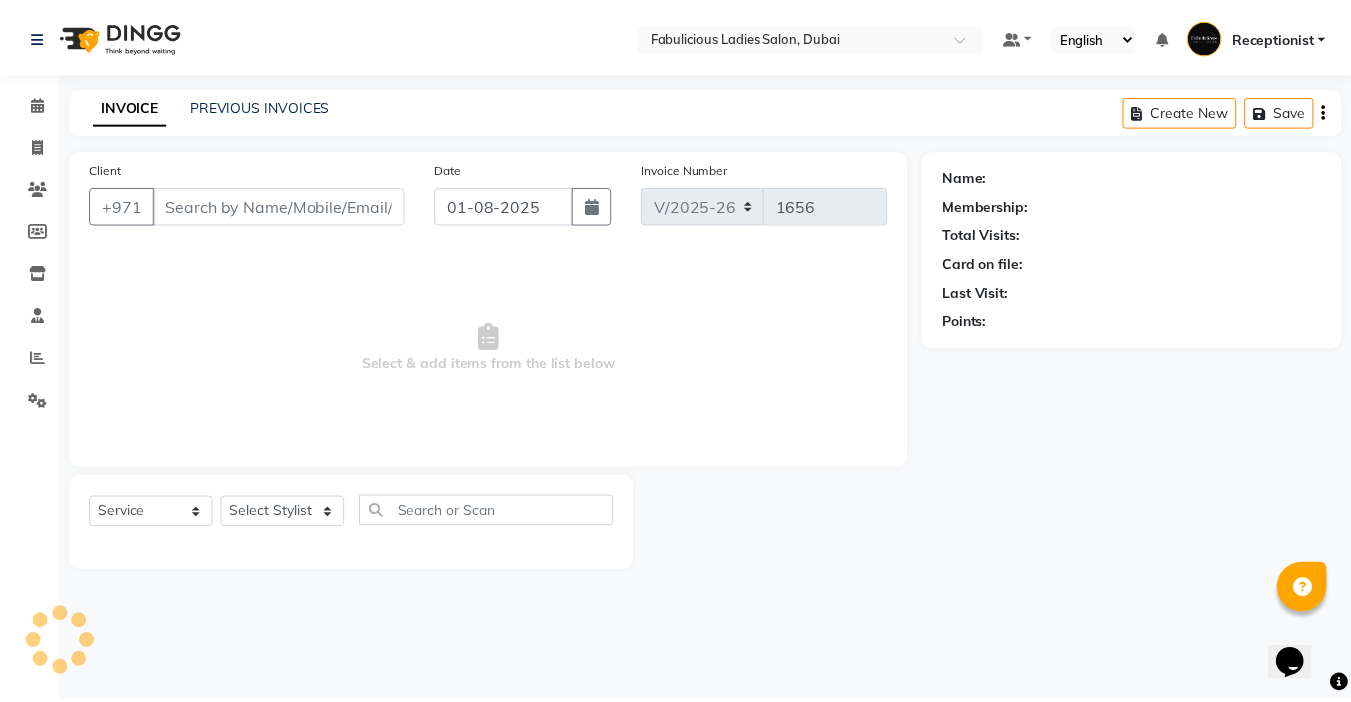 scroll, scrollTop: 0, scrollLeft: 0, axis: both 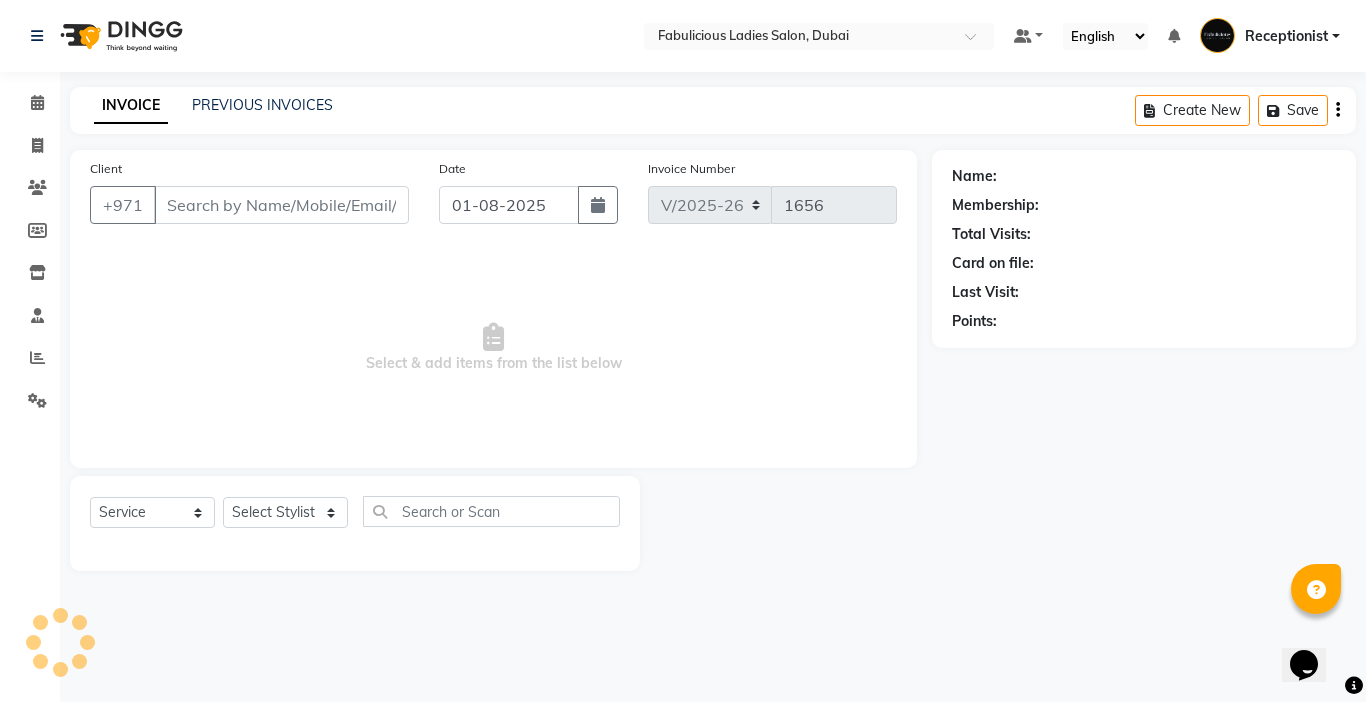 type on "585209878" 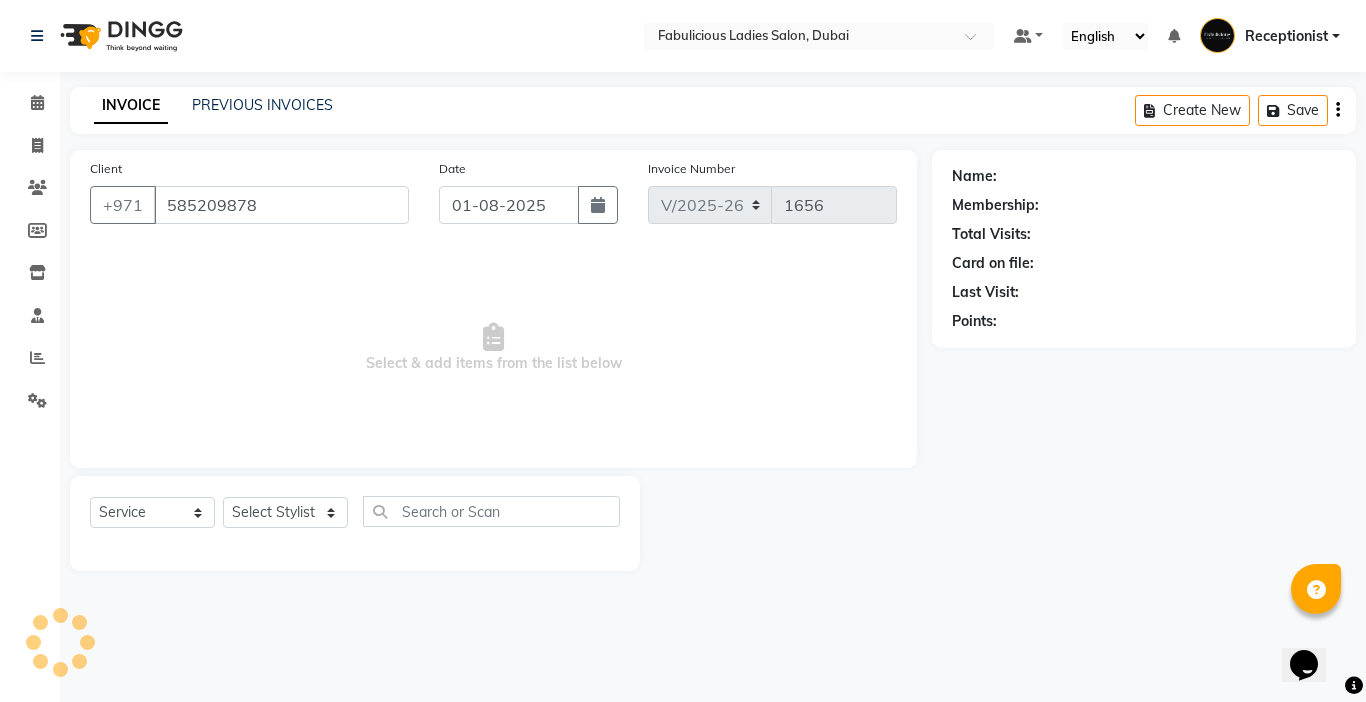 select on "11627" 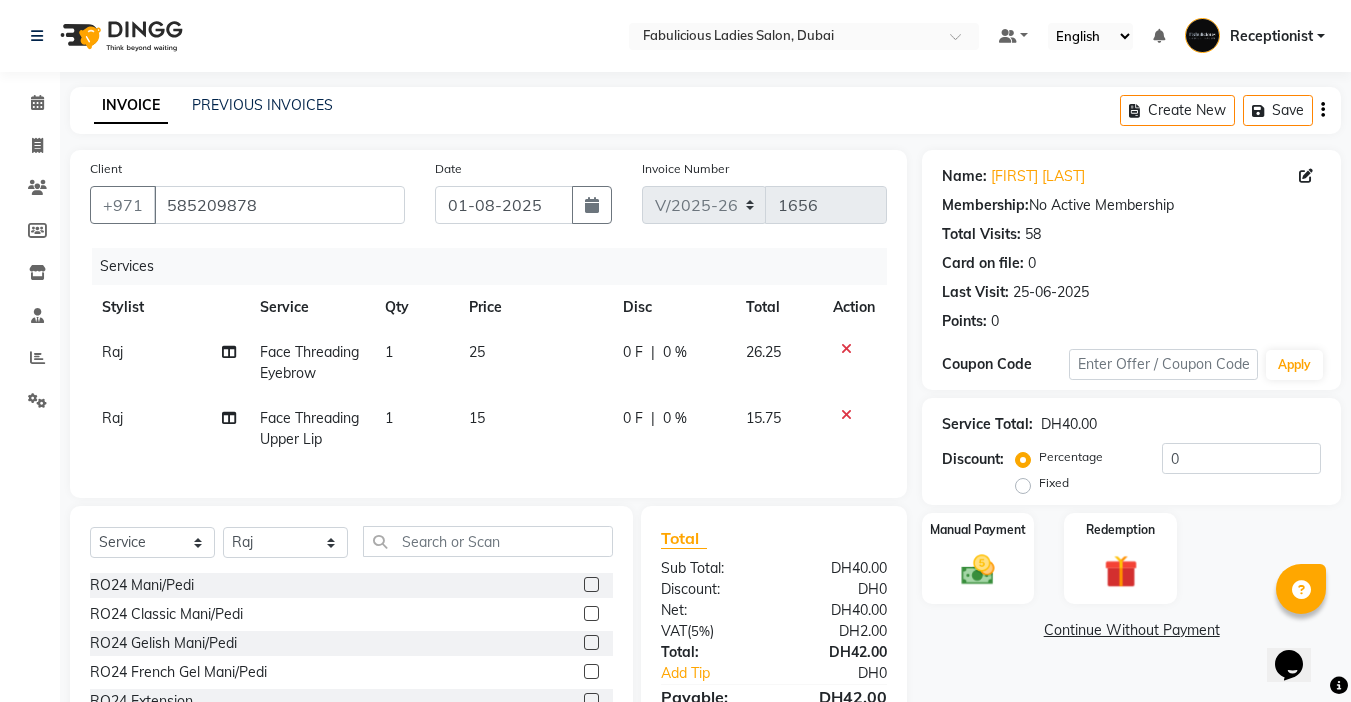 drag, startPoint x: 842, startPoint y: 415, endPoint x: 857, endPoint y: 418, distance: 15.297058 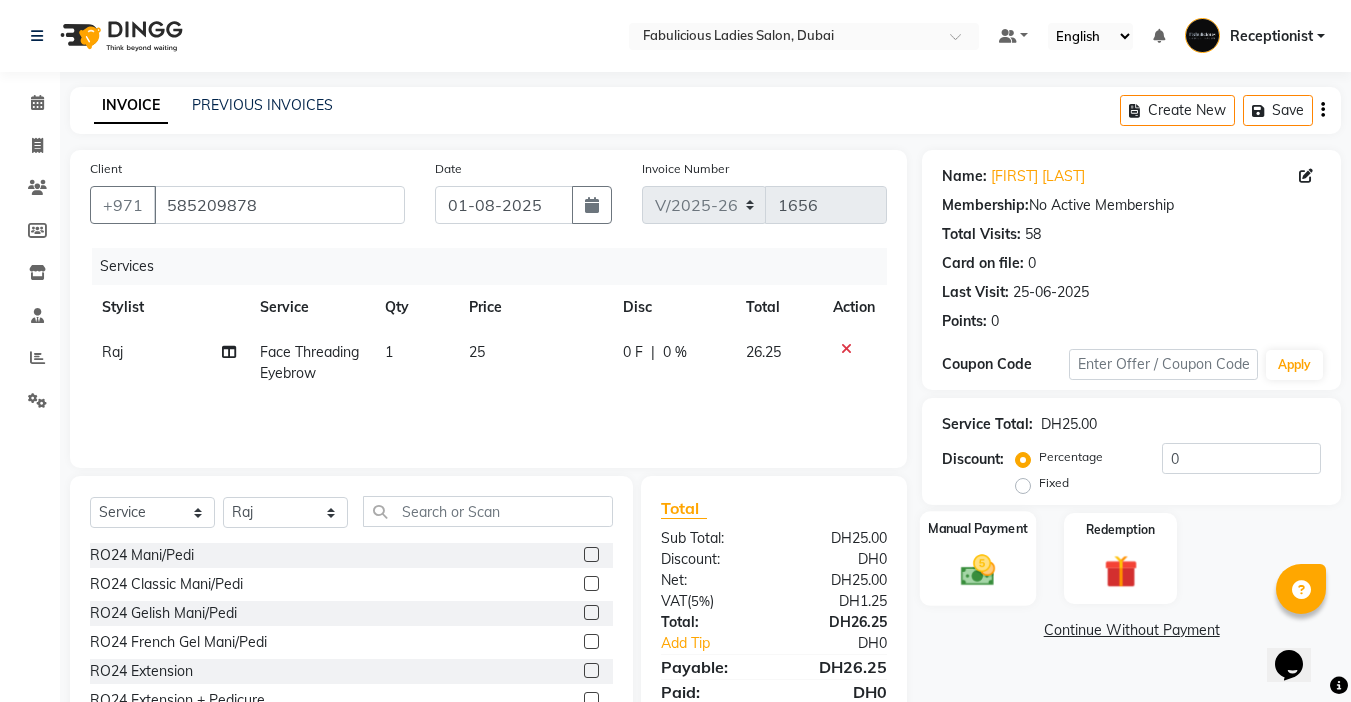 click 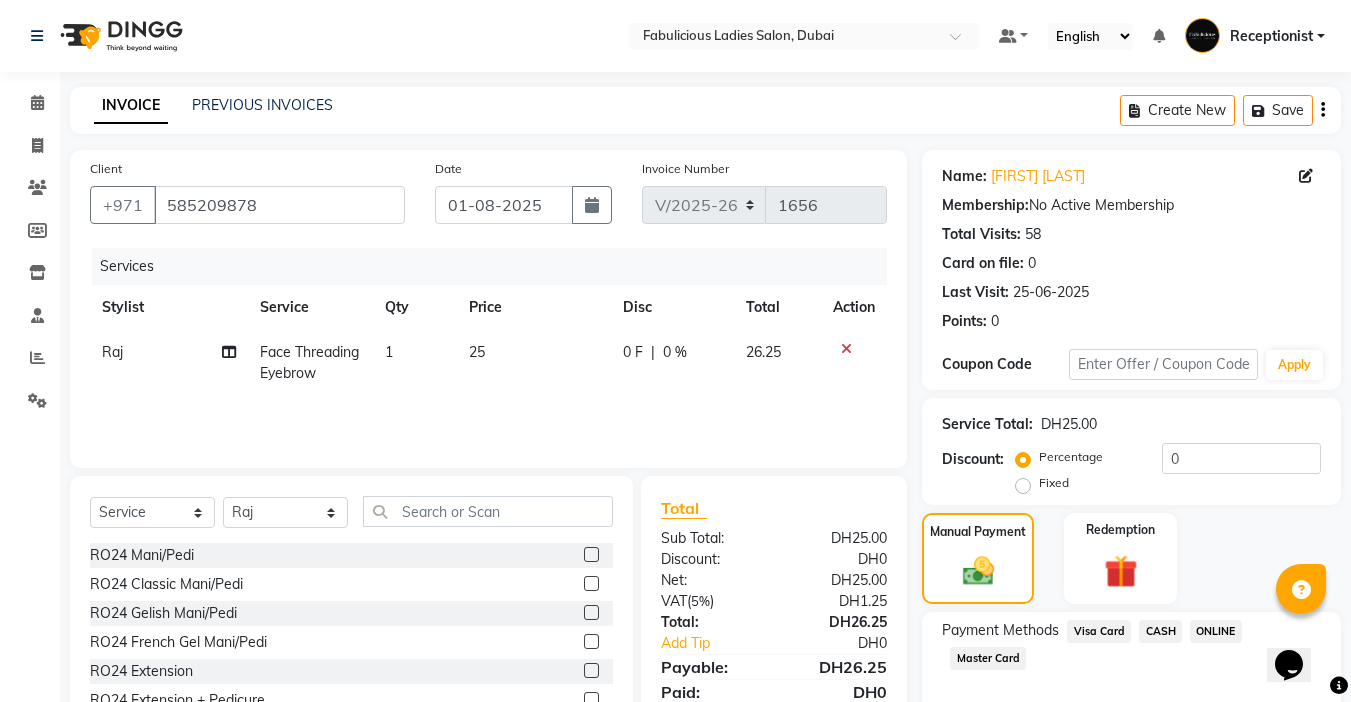 click on "Visa Card" 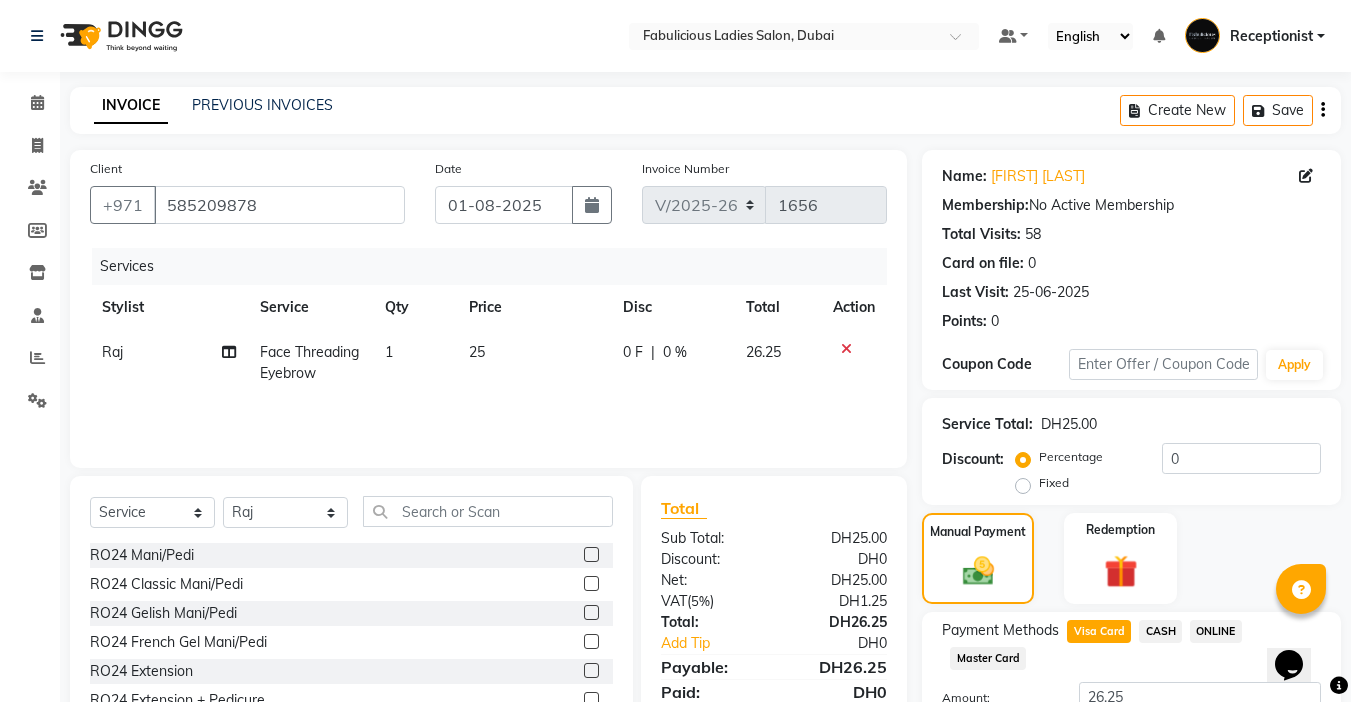 scroll, scrollTop: 101, scrollLeft: 0, axis: vertical 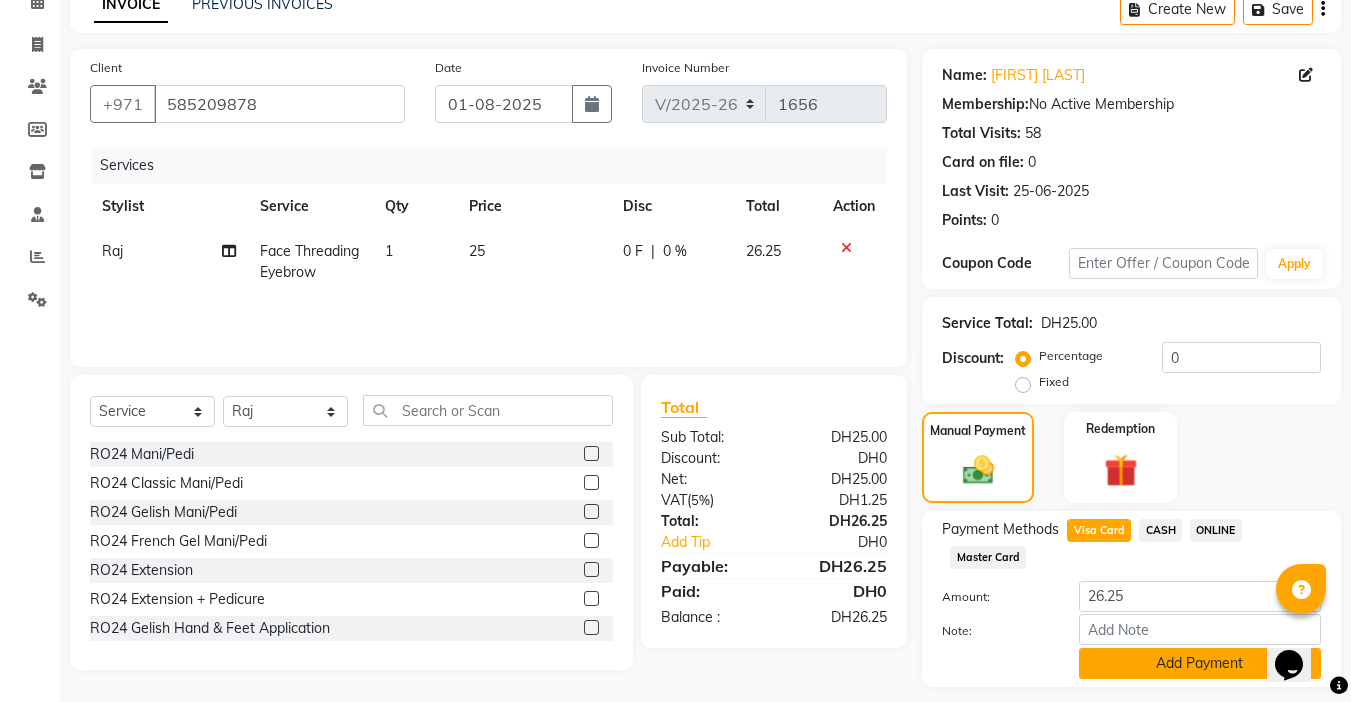 click on "Add Payment" 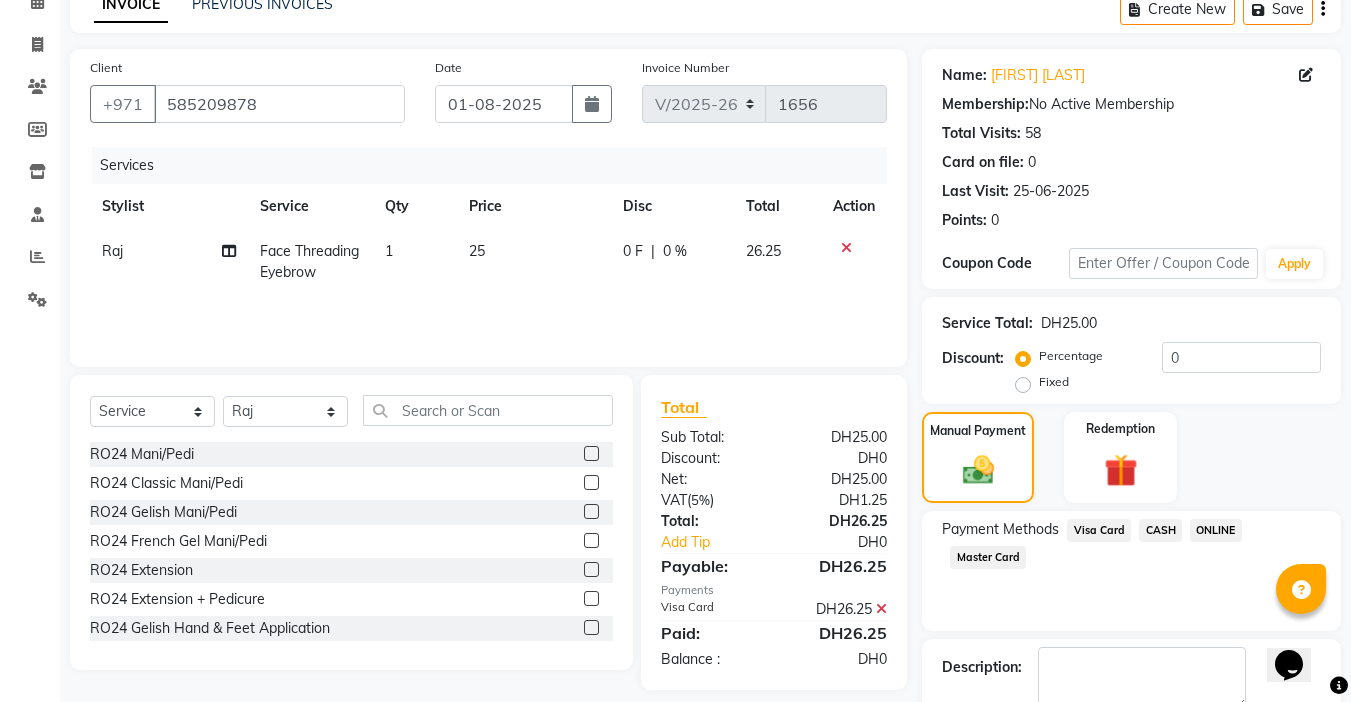 click on "Checkout" 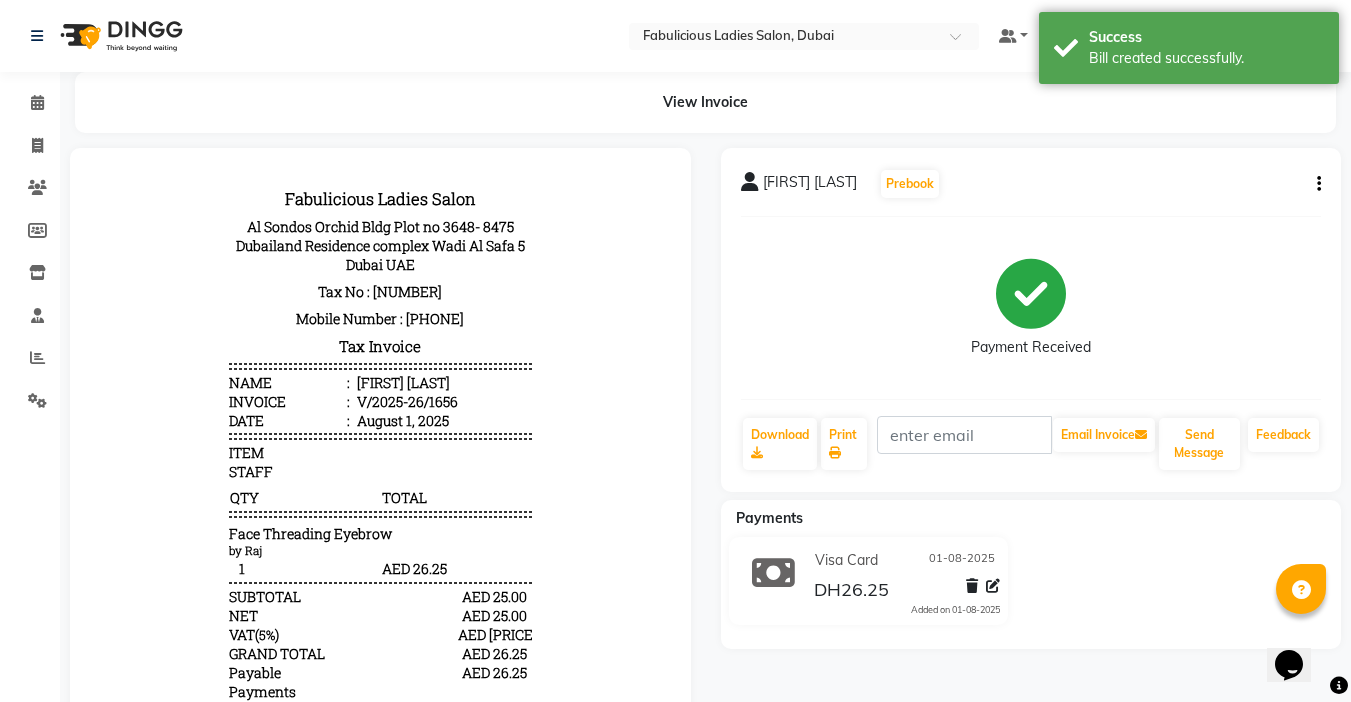 scroll, scrollTop: 0, scrollLeft: 0, axis: both 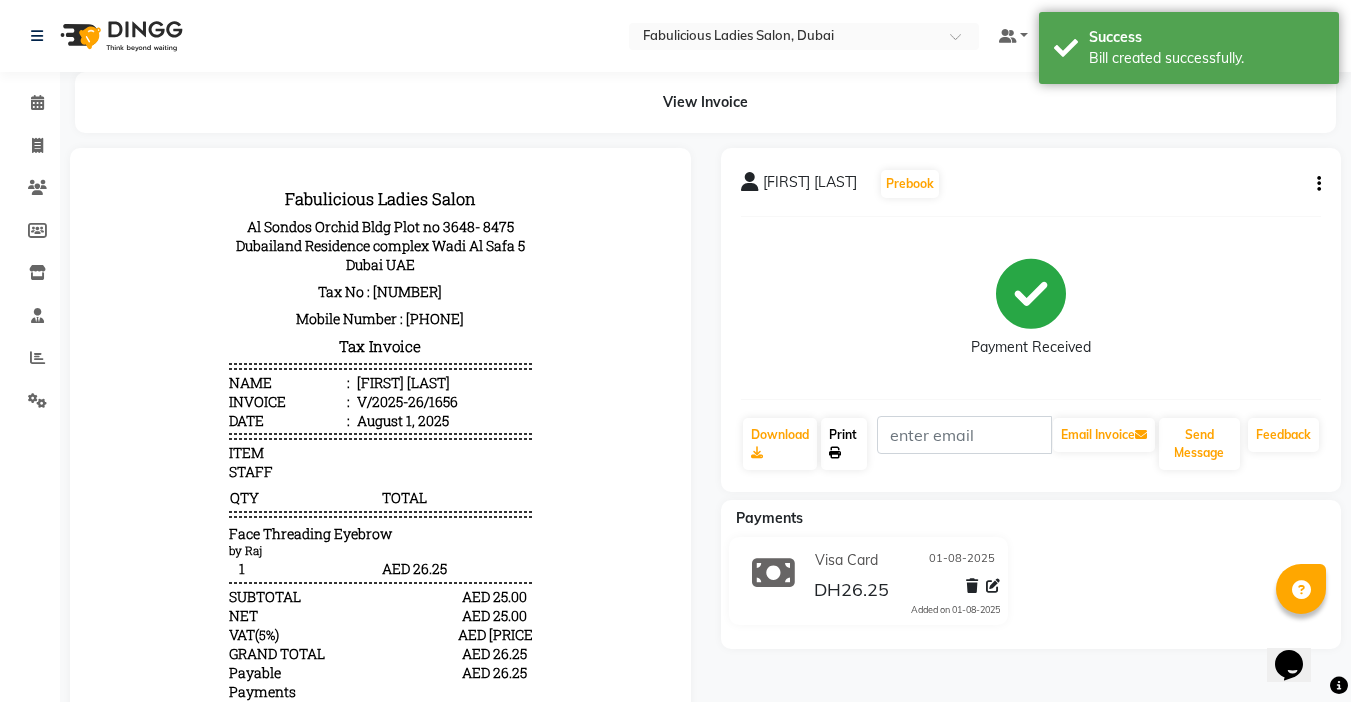click on "Print" 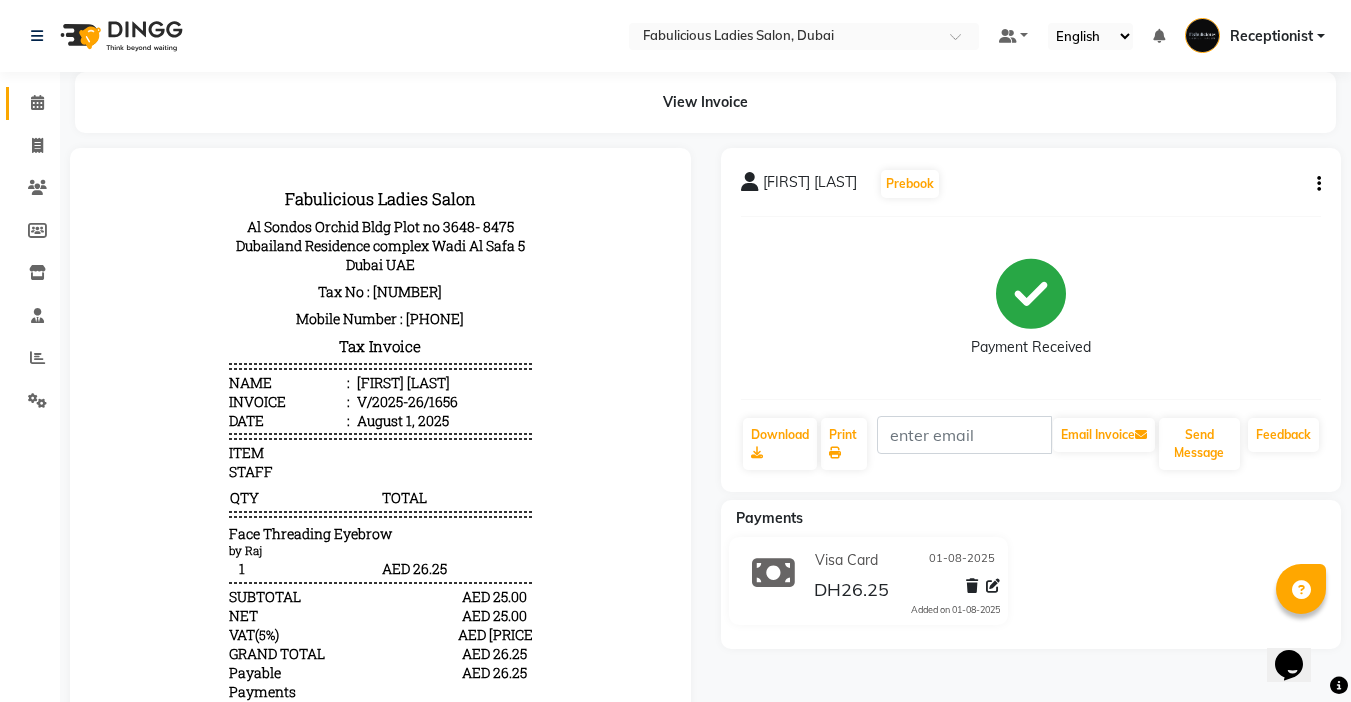 click 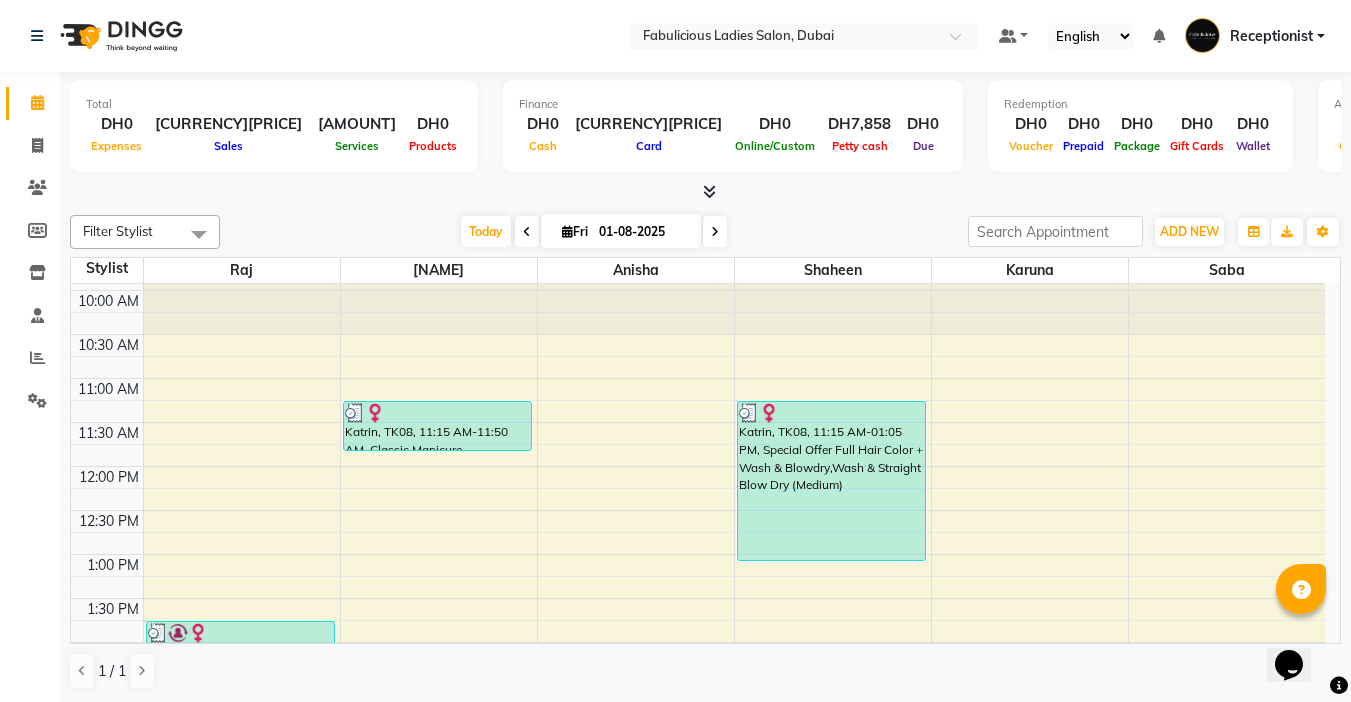 scroll, scrollTop: 100, scrollLeft: 0, axis: vertical 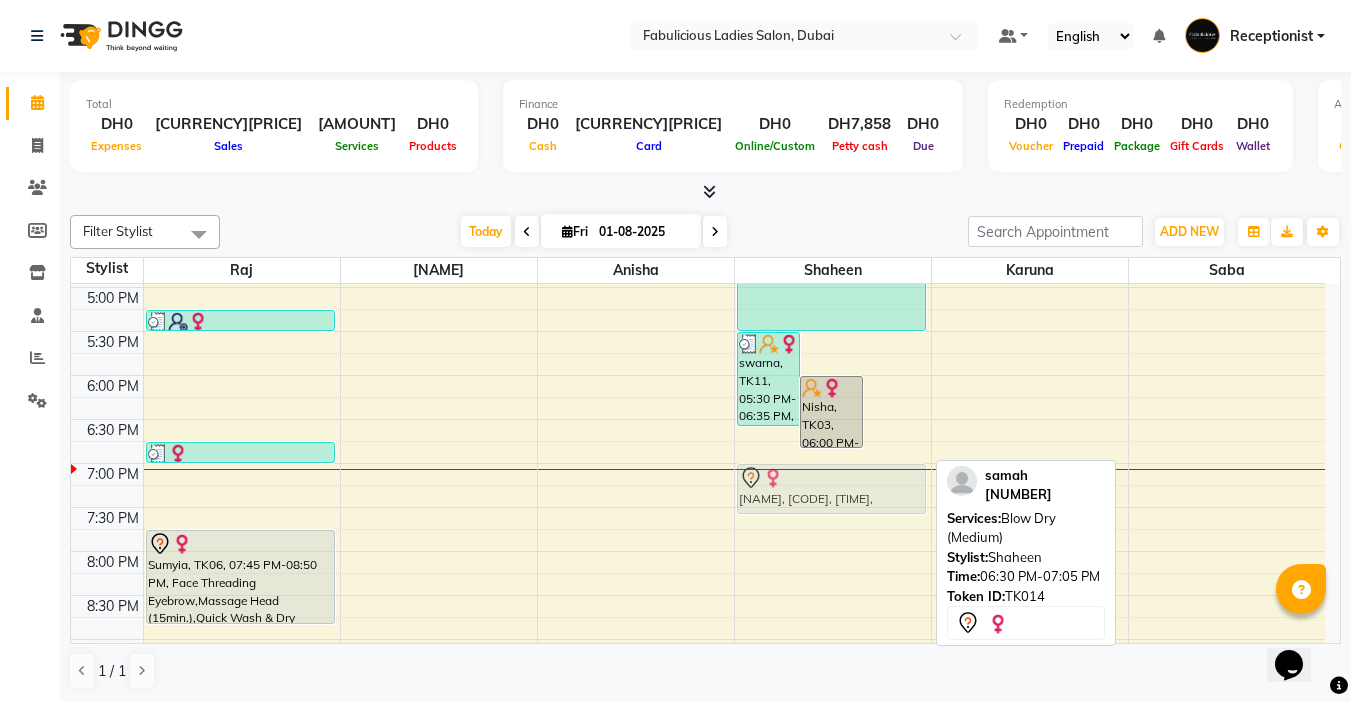 drag, startPoint x: 897, startPoint y: 424, endPoint x: 893, endPoint y: 471, distance: 47.169907 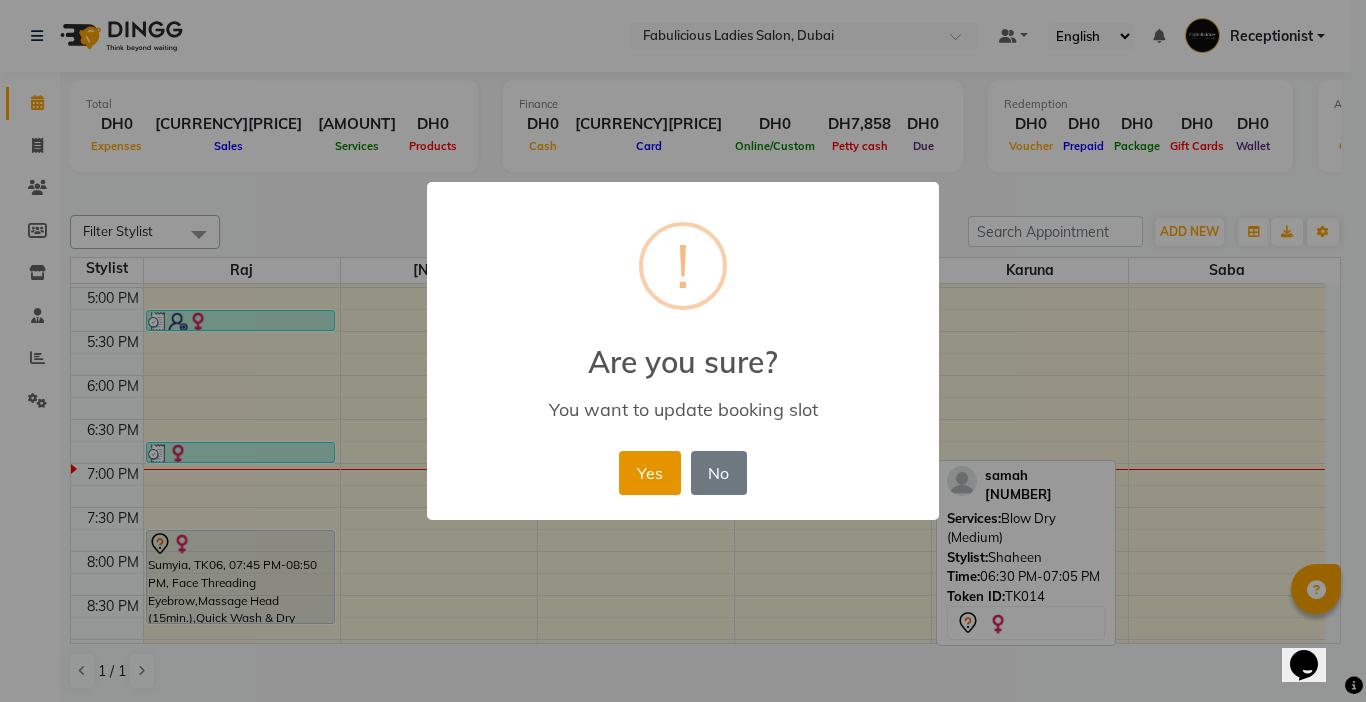 click on "Yes" at bounding box center [649, 473] 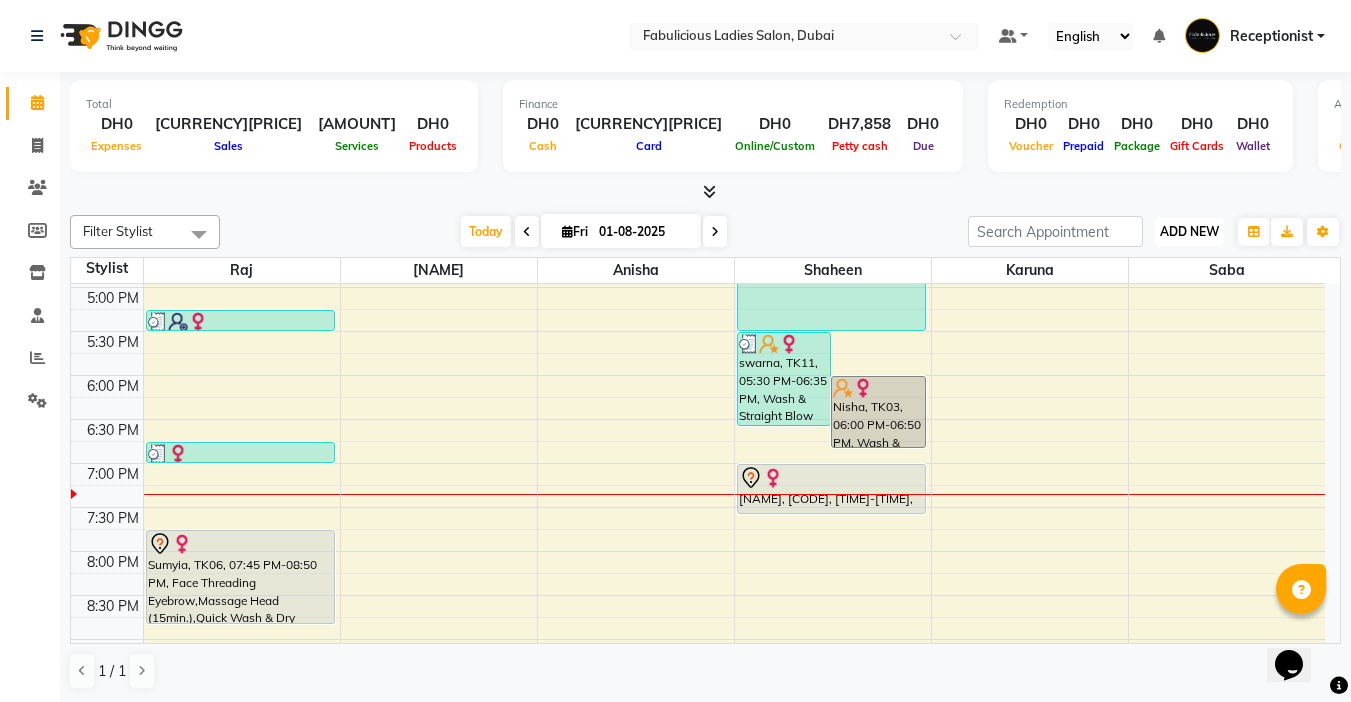 click on "ADD NEW" at bounding box center [1189, 231] 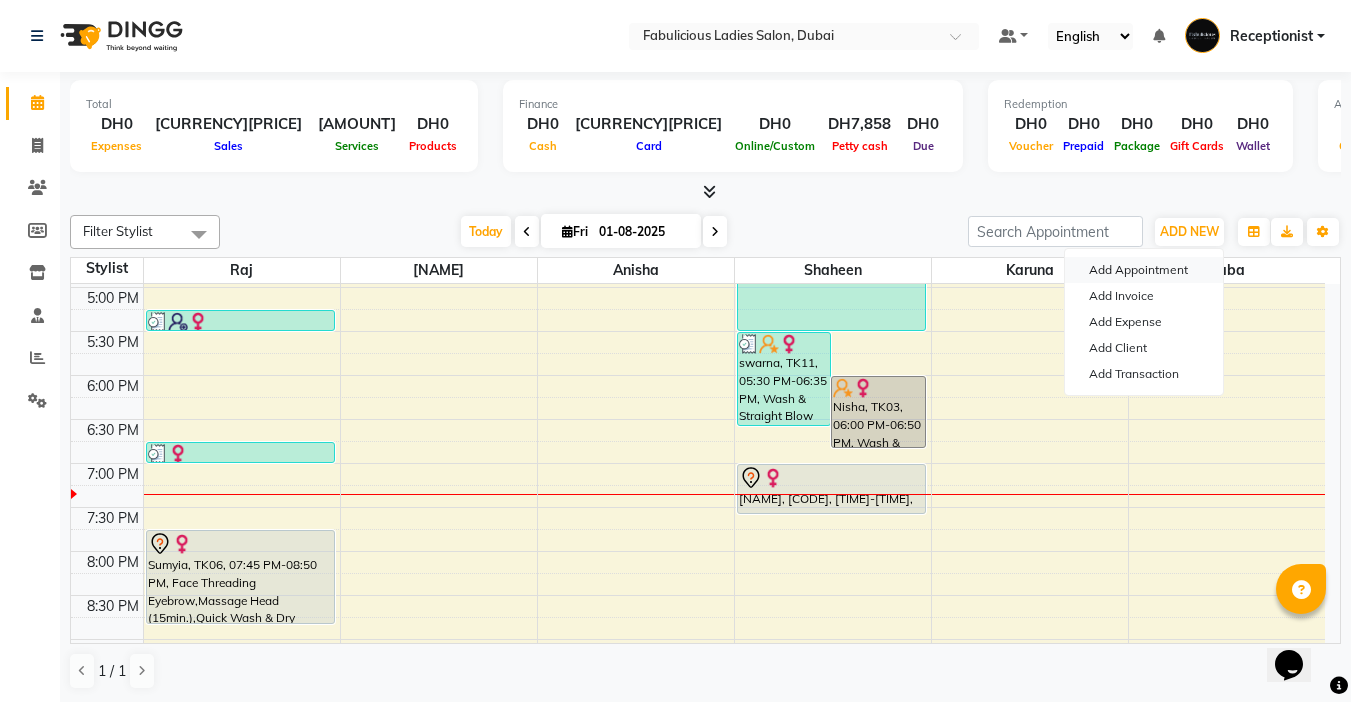click on "Add Appointment" at bounding box center [1144, 270] 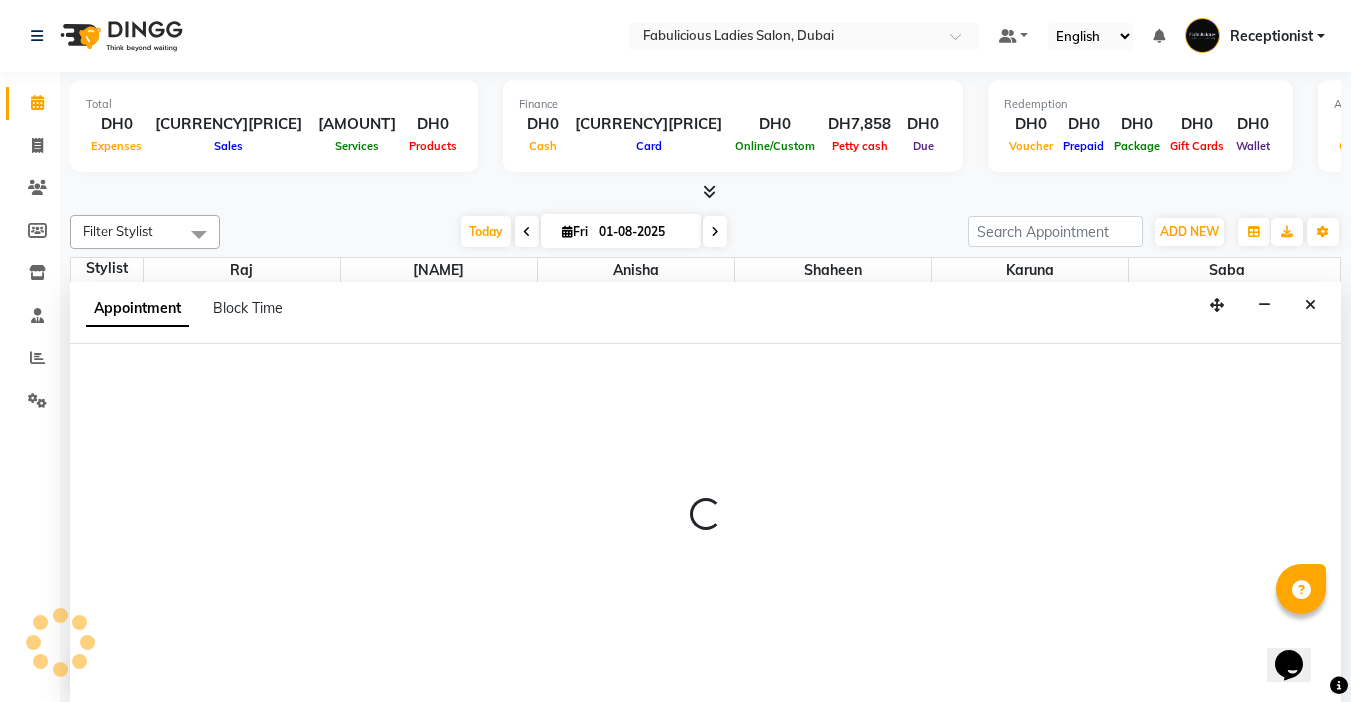 select on "tentative" 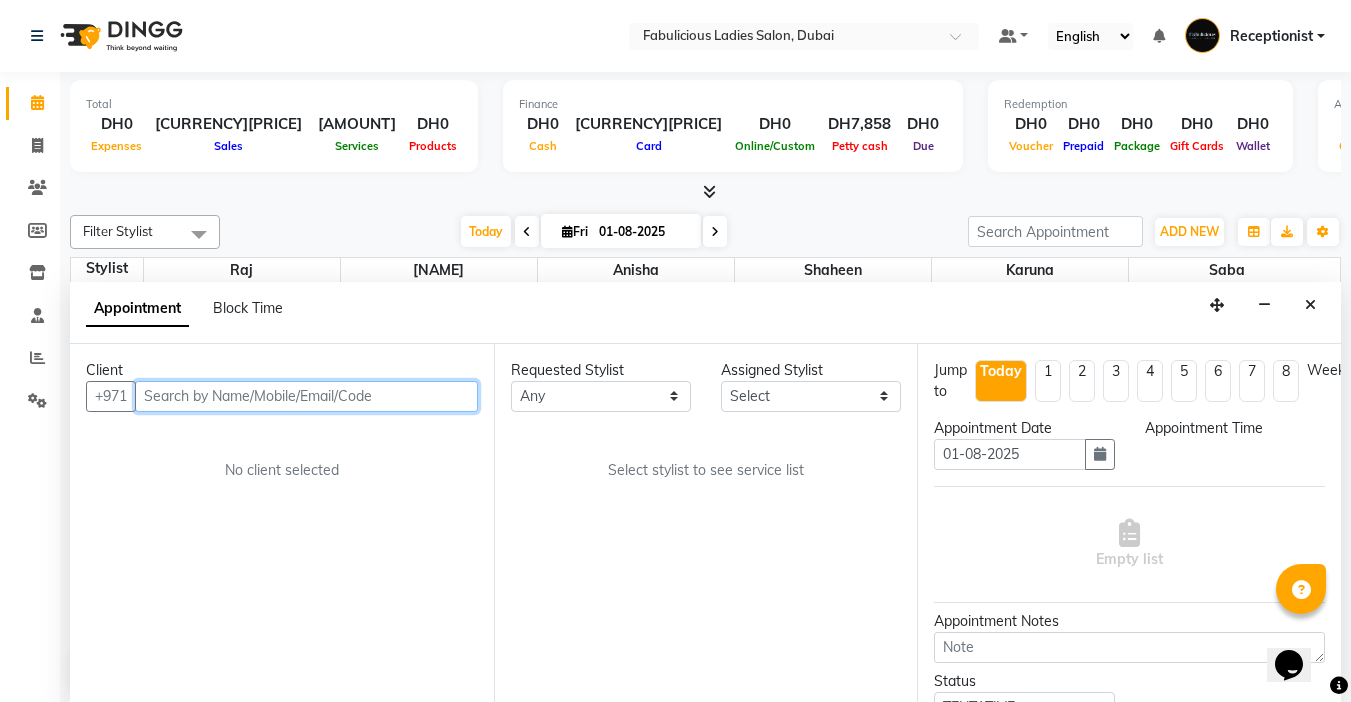 select on "600" 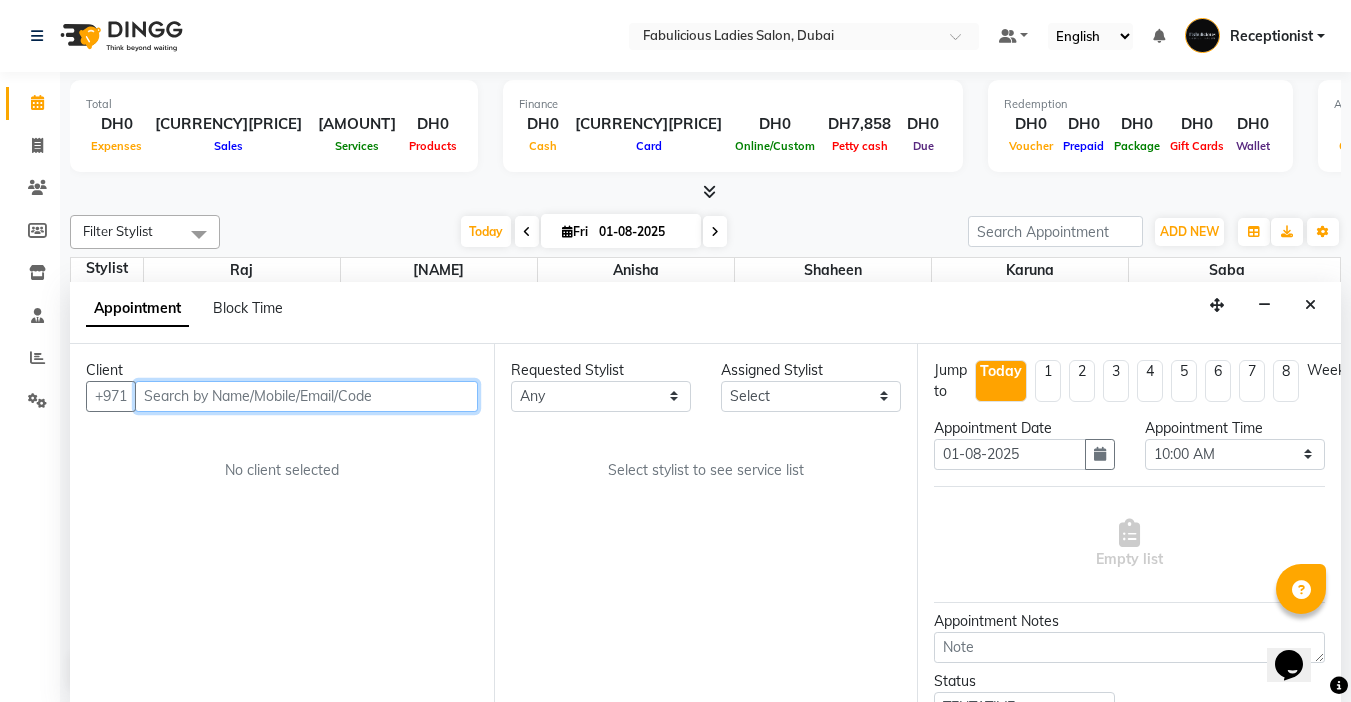 scroll, scrollTop: 1, scrollLeft: 0, axis: vertical 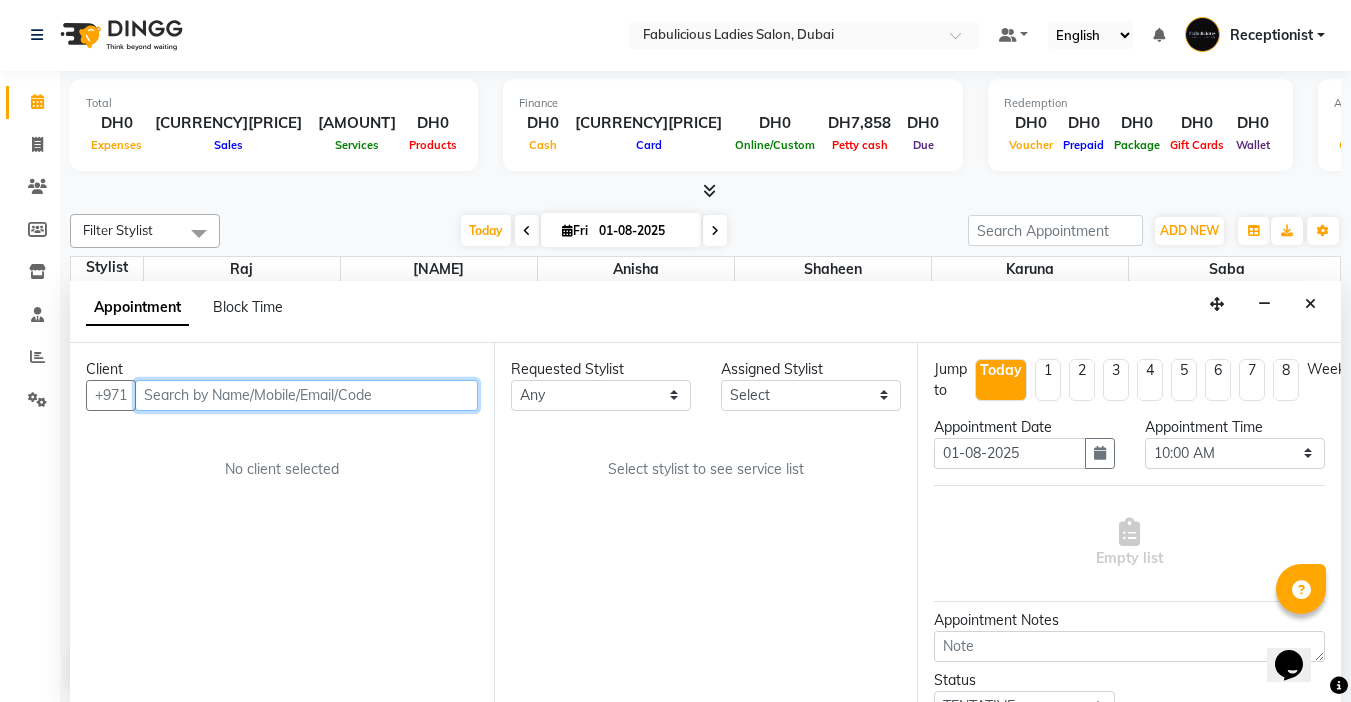 click at bounding box center (306, 395) 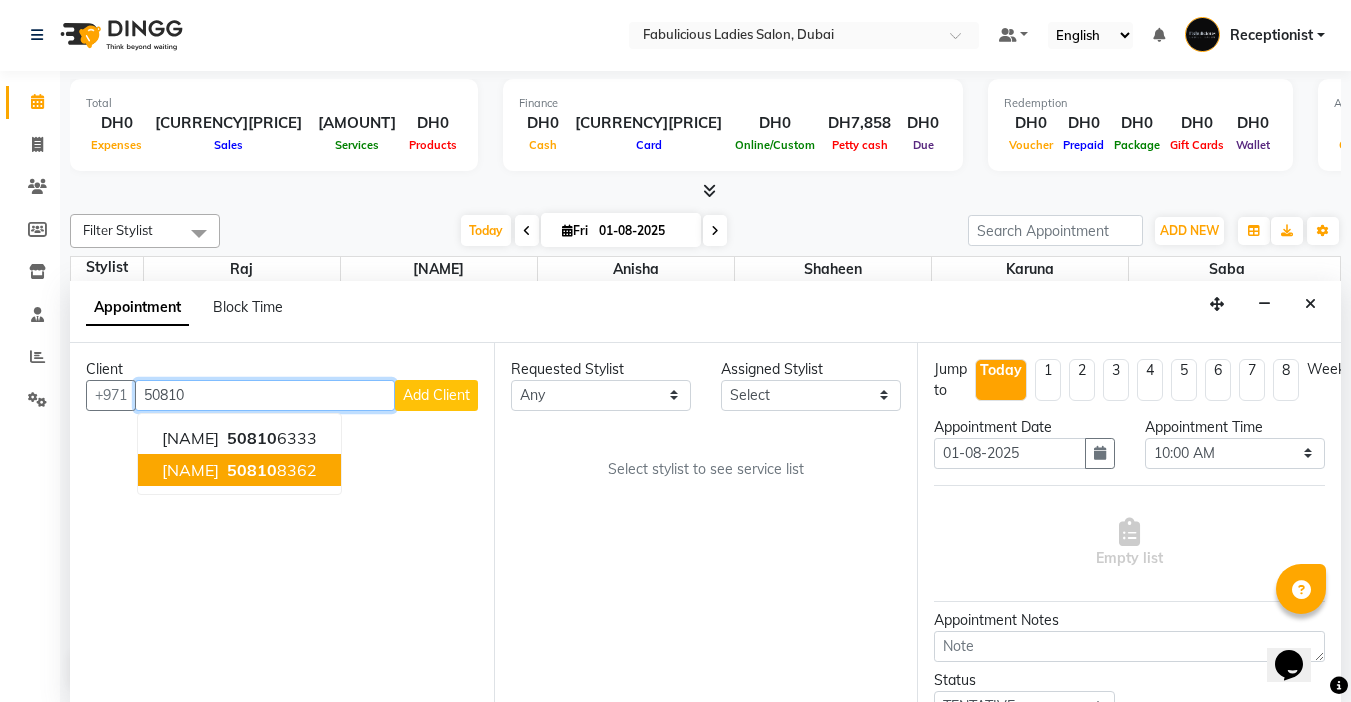 click on "[PHONE]" at bounding box center [270, 470] 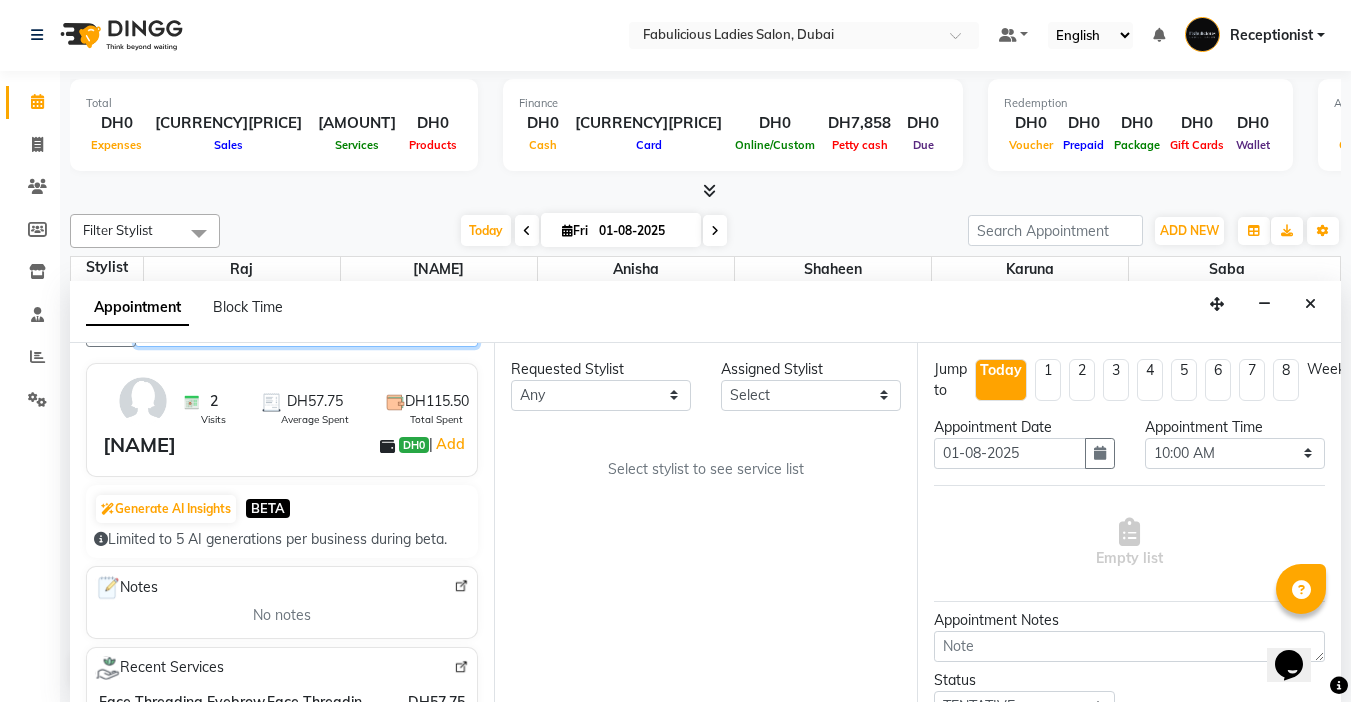 scroll, scrollTop: 200, scrollLeft: 0, axis: vertical 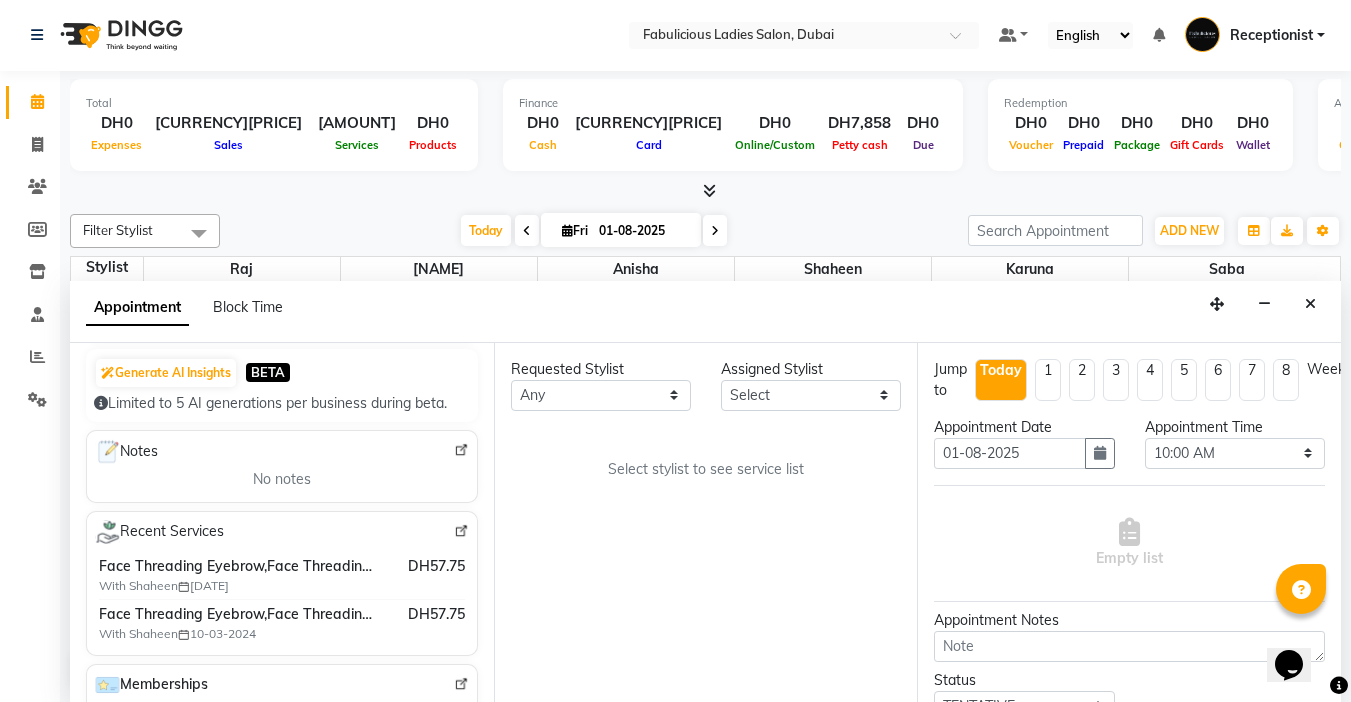 type on "[NUMBER]" 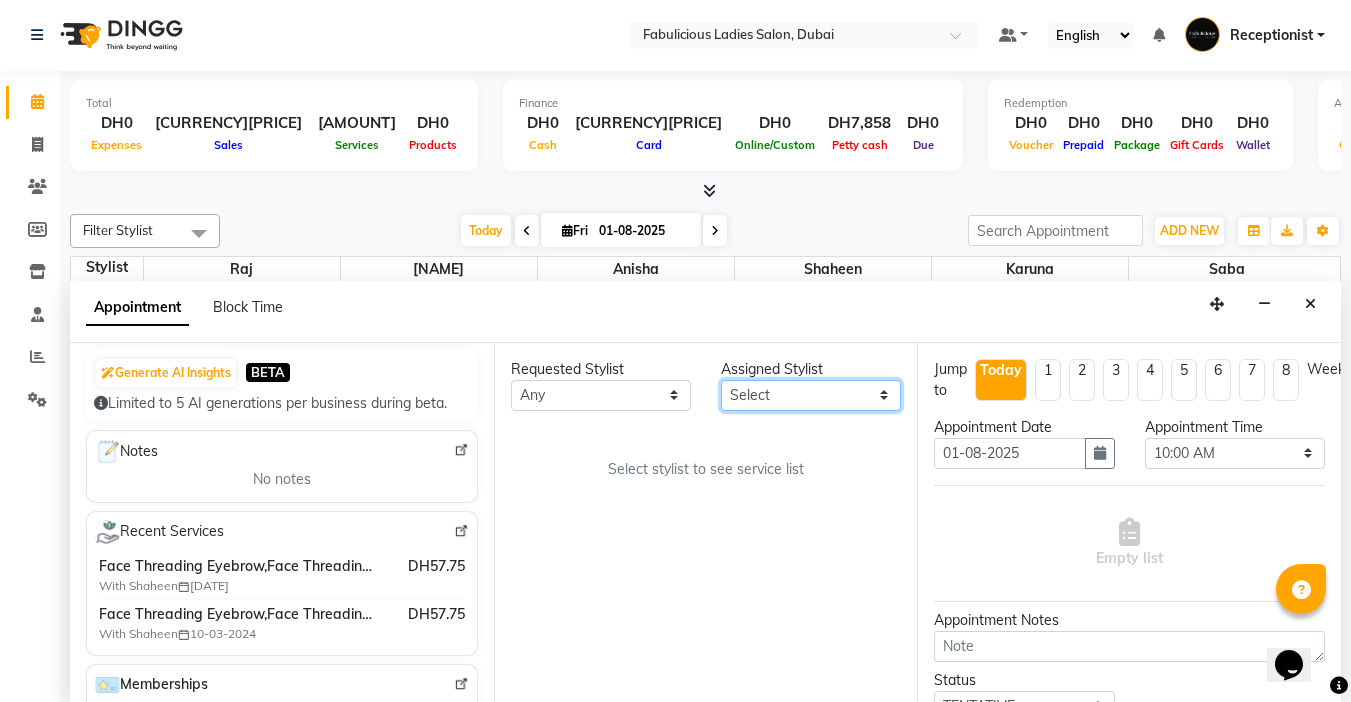 click on "Select [NAME] [NAME] [NAME] [NAME] [NAME] [NAME]" at bounding box center [811, 395] 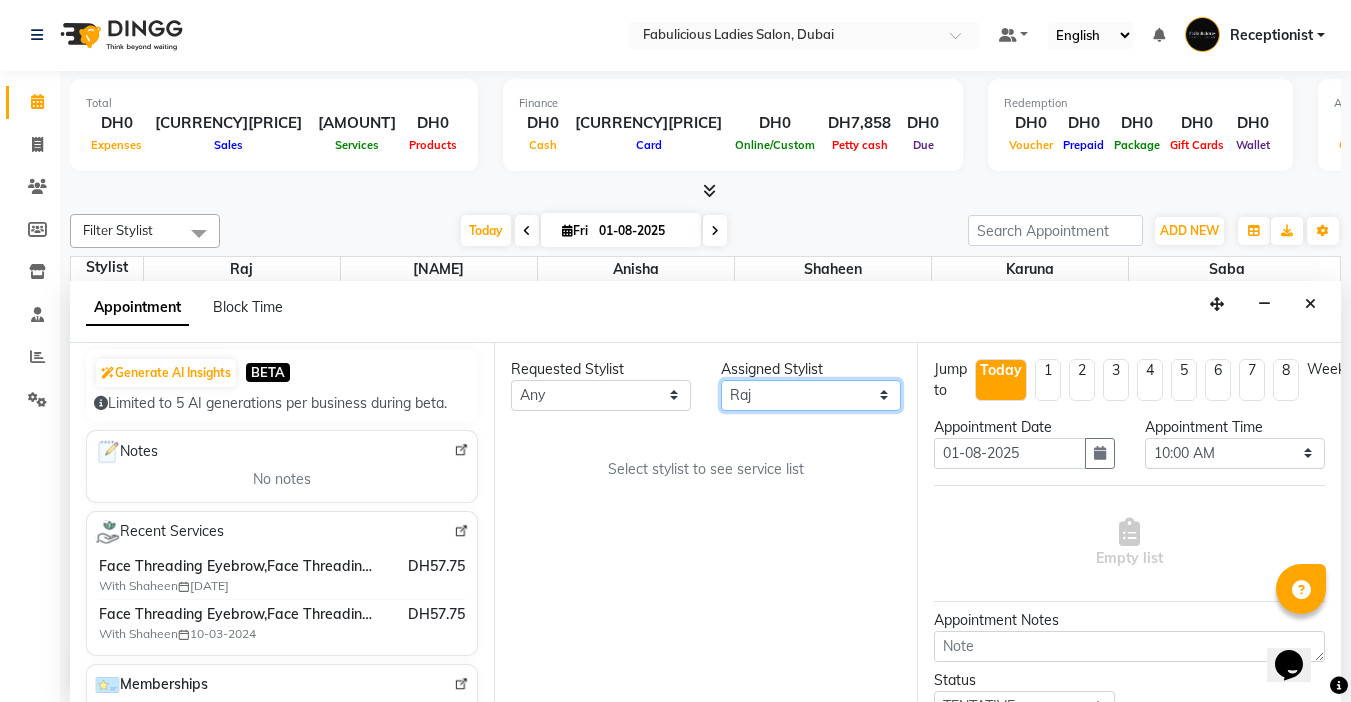click on "Select [NAME] [NAME] [NAME] [NAME] [NAME] [NAME]" at bounding box center [811, 395] 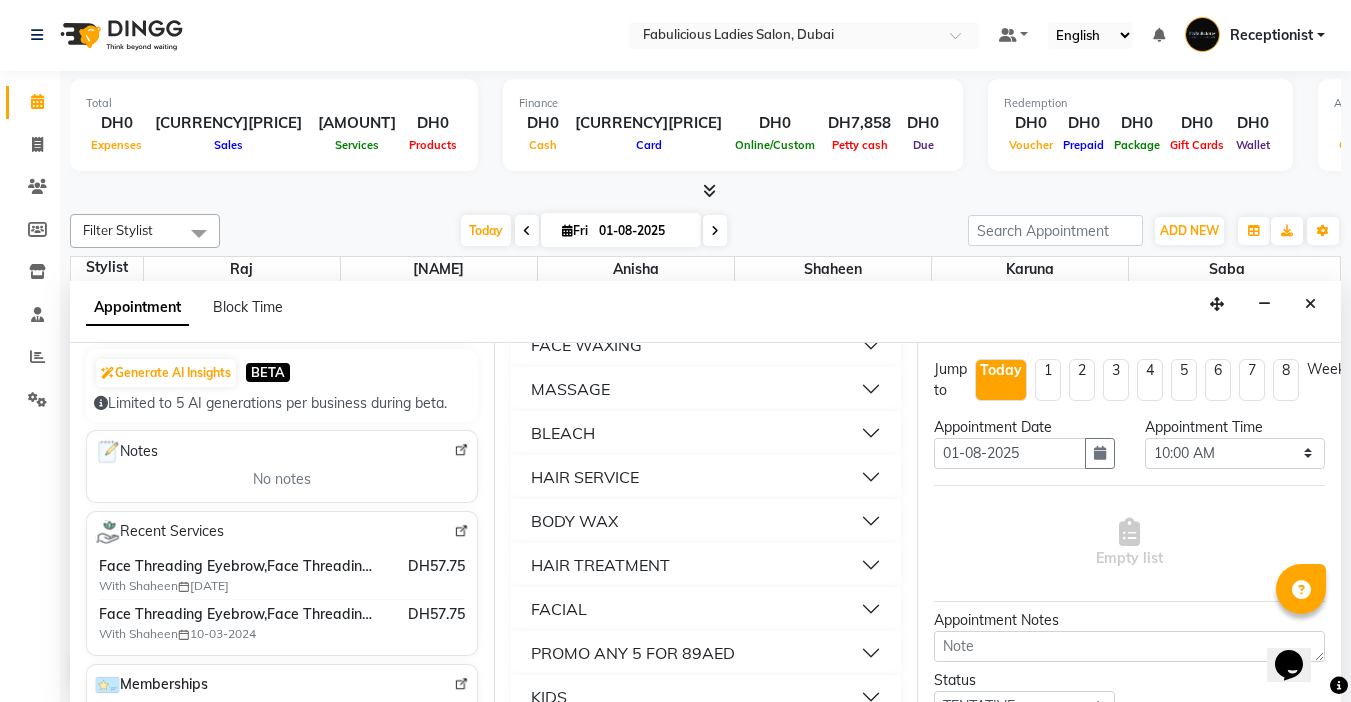 scroll, scrollTop: 1400, scrollLeft: 0, axis: vertical 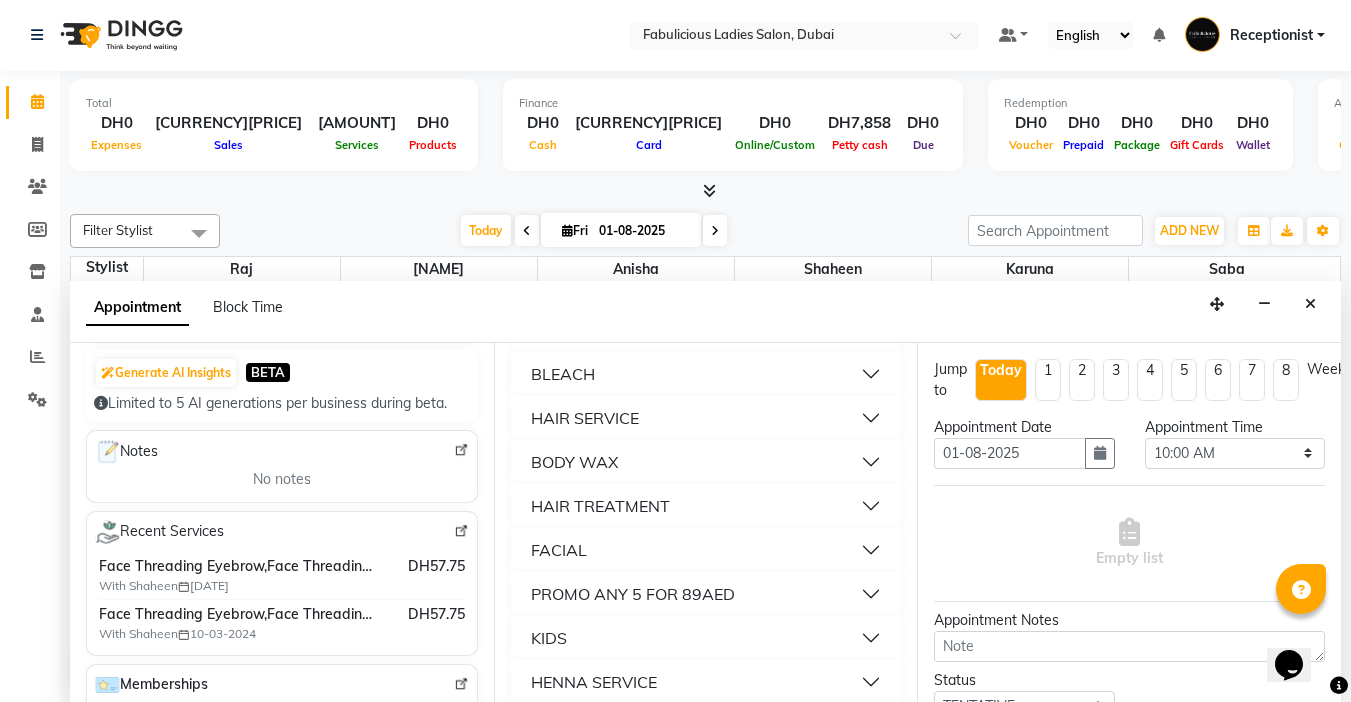 click on "FACE THREADING" at bounding box center (600, 242) 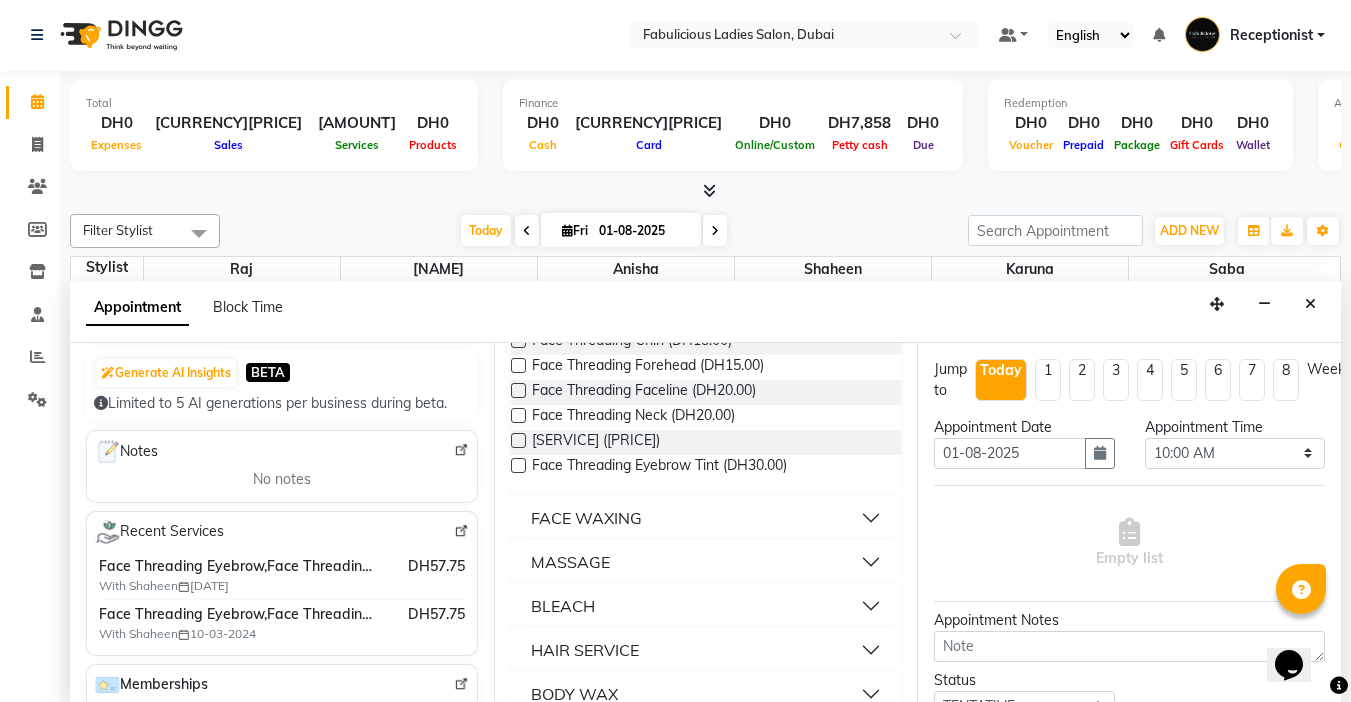 click at bounding box center [518, 315] 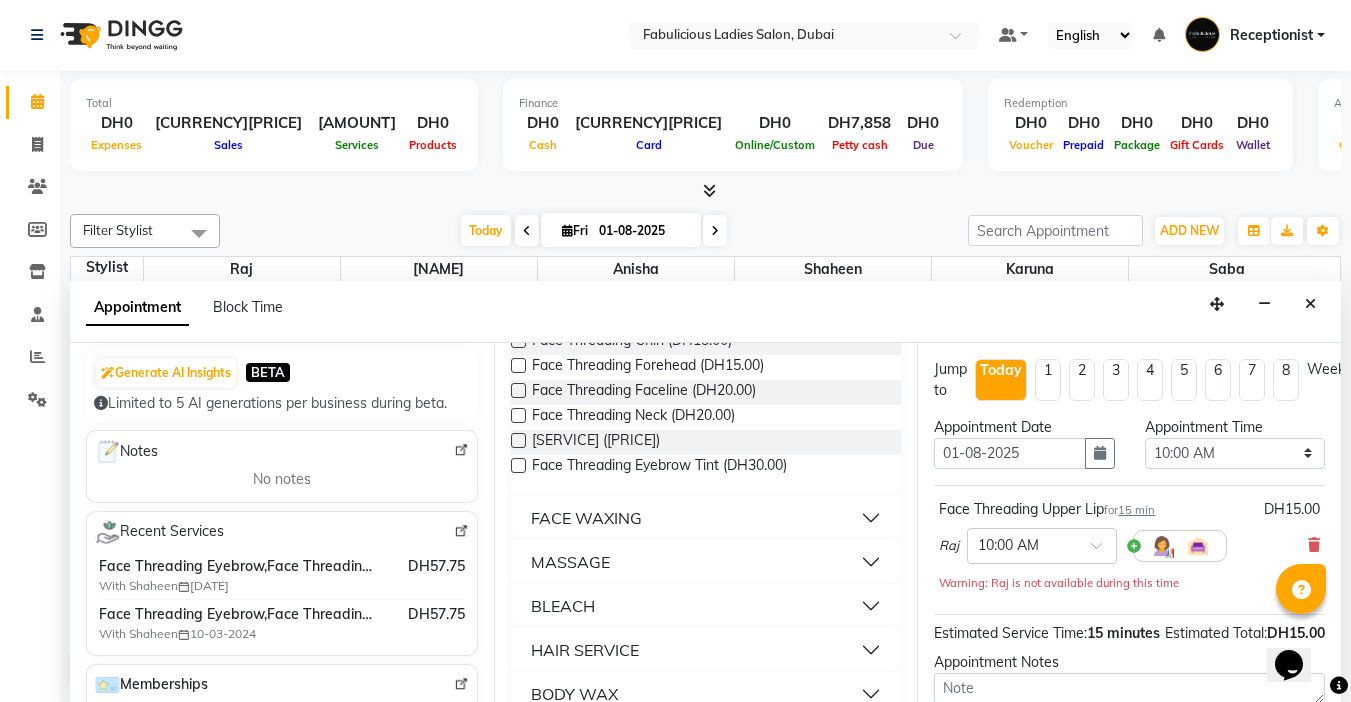 checkbox on "false" 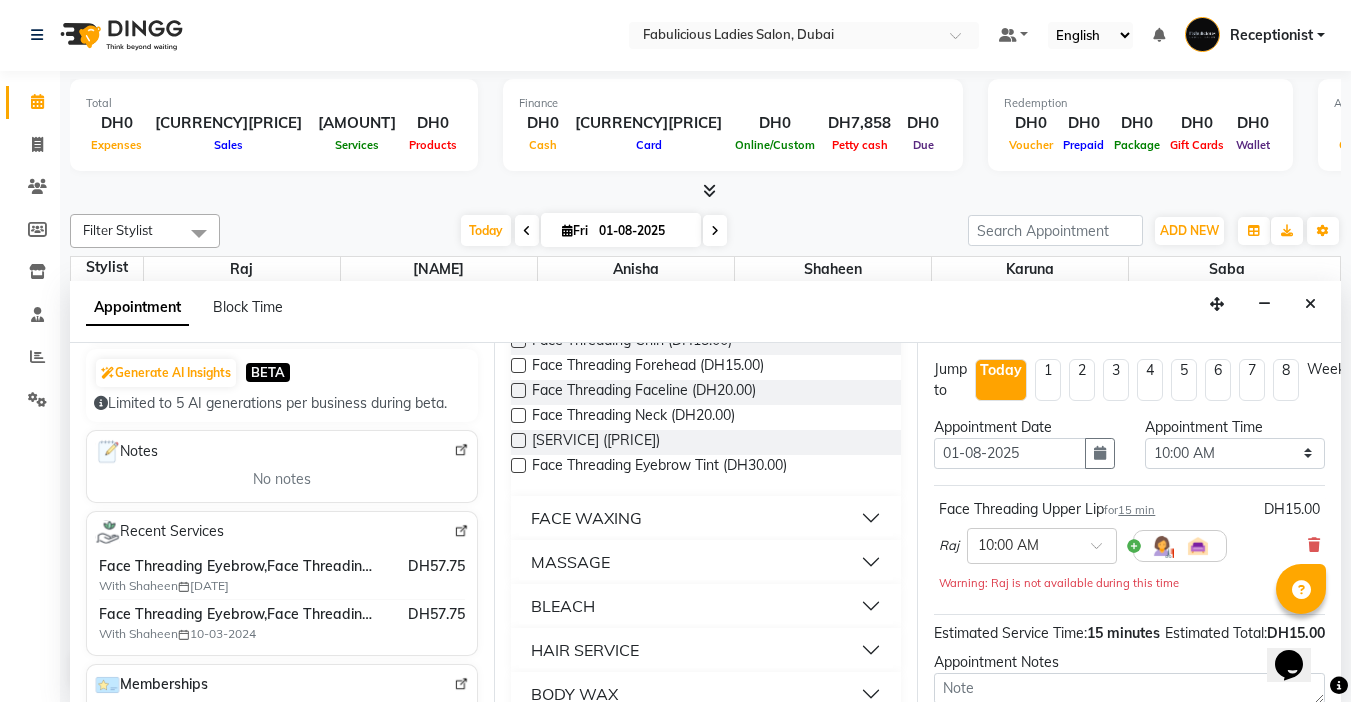 click at bounding box center (518, 340) 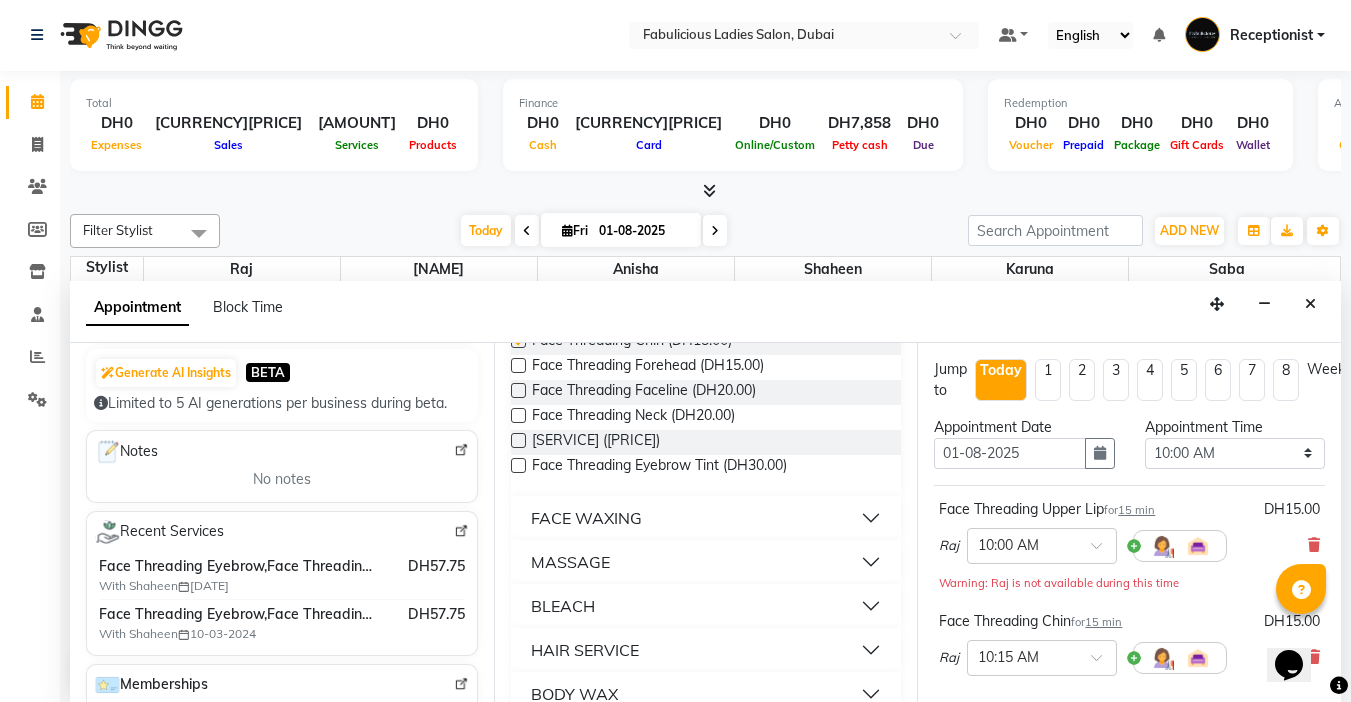 checkbox on "false" 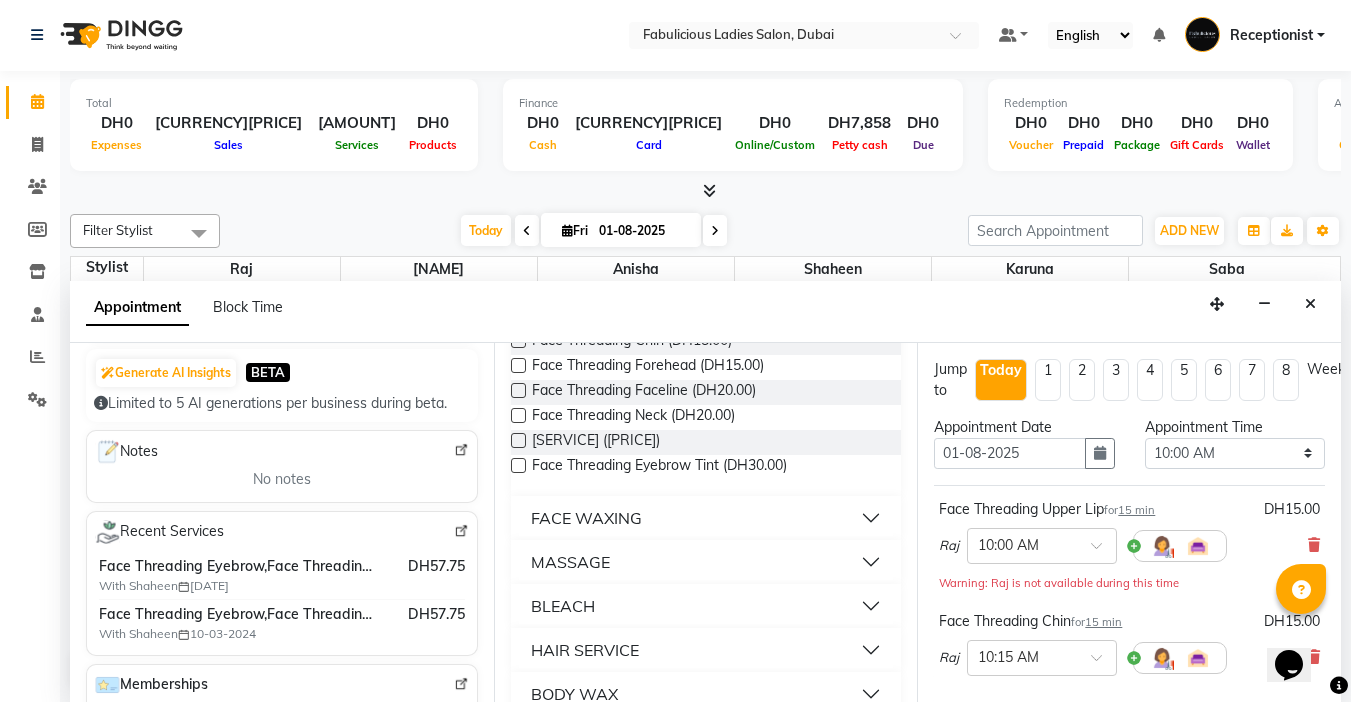 click on "Appointment Time Select [TIME] [TIME] [TIME] [TIME] [TIME] [TIME] [TIME] [TIME] [TIME] [TIME] [TIME] [TIME] [TIME] [TIME] [TIME] [TIME] [TIME] [TIME] [TIME] [TIME] [TIME] [TIME] [TIME] [TIME] [TIME] [TIME] [TIME] [TIME] [TIME] [TIME] [TIME] [TIME] [TIME] [TIME] [TIME] [TIME] [TIME] [TIME] [TIME] [TIME] [TIME] [TIME] [TIME] [TIME] [TIME] [TIME] [TIME] [TIME] [TIME] [TIME] [TIME] [TIME] [TIME] [TIME] [TIME]" at bounding box center [1235, 451] 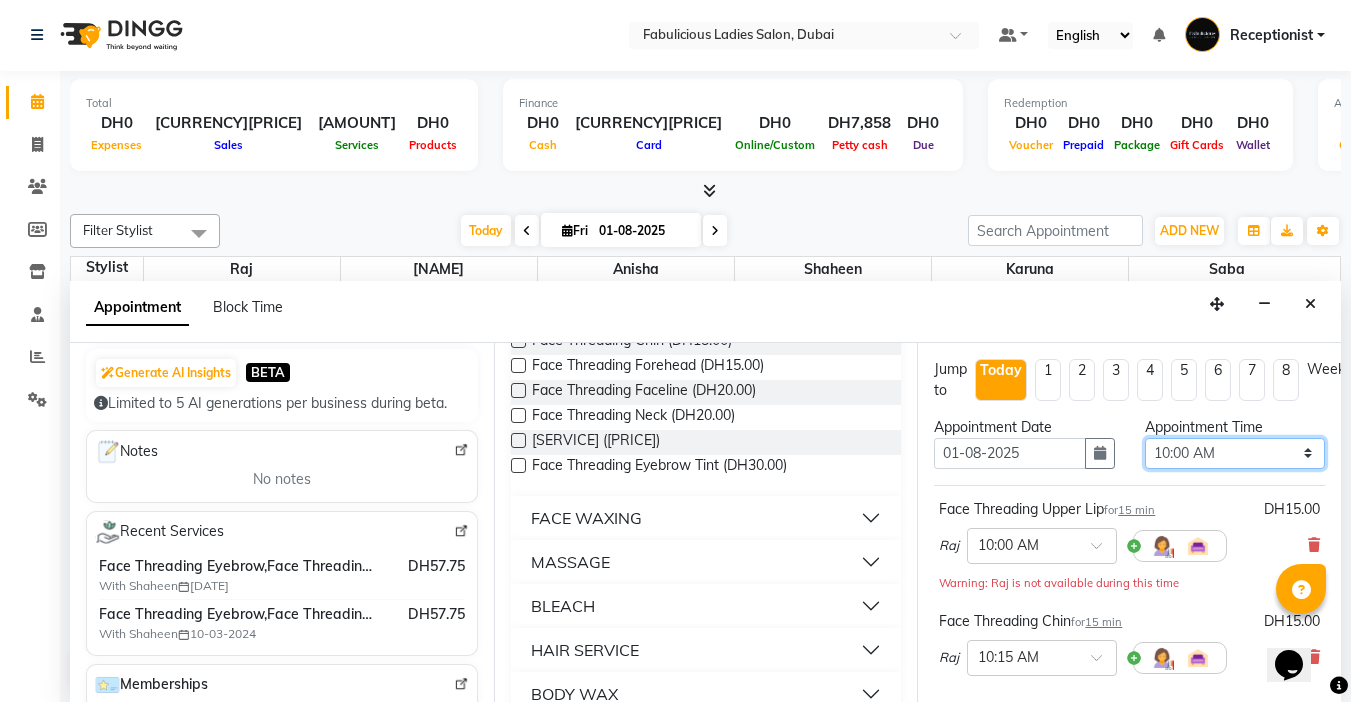click on "Select 10:00 AM 10:15 AM 10:30 AM 10:45 AM 11:00 AM 11:15 AM 11:30 AM 11:45 AM 12:00 PM 12:15 PM 12:30 PM 12:45 PM 01:00 PM 01:15 PM 01:30 PM 01:45 PM 02:00 PM 02:15 PM 02:30 PM 02:45 PM 03:00 PM 03:15 PM 03:30 PM 03:45 PM 04:00 PM 04:15 PM 04:30 PM 04:45 PM 05:00 PM 05:15 PM 05:30 PM 05:45 PM 06:00 PM 06:15 PM 06:30 PM 06:45 PM 07:00 PM 07:15 PM 07:30 PM 07:45 PM 08:00 PM 08:15 PM 08:30 PM 08:45 PM 09:00 PM 09:15 PM 09:30 PM 09:45 PM 10:00 PM 10:15 PM 10:30 PM 10:45 PM 11:00 PM 11:15 PM 11:30 PM 11:45 PM" at bounding box center (1235, 453) 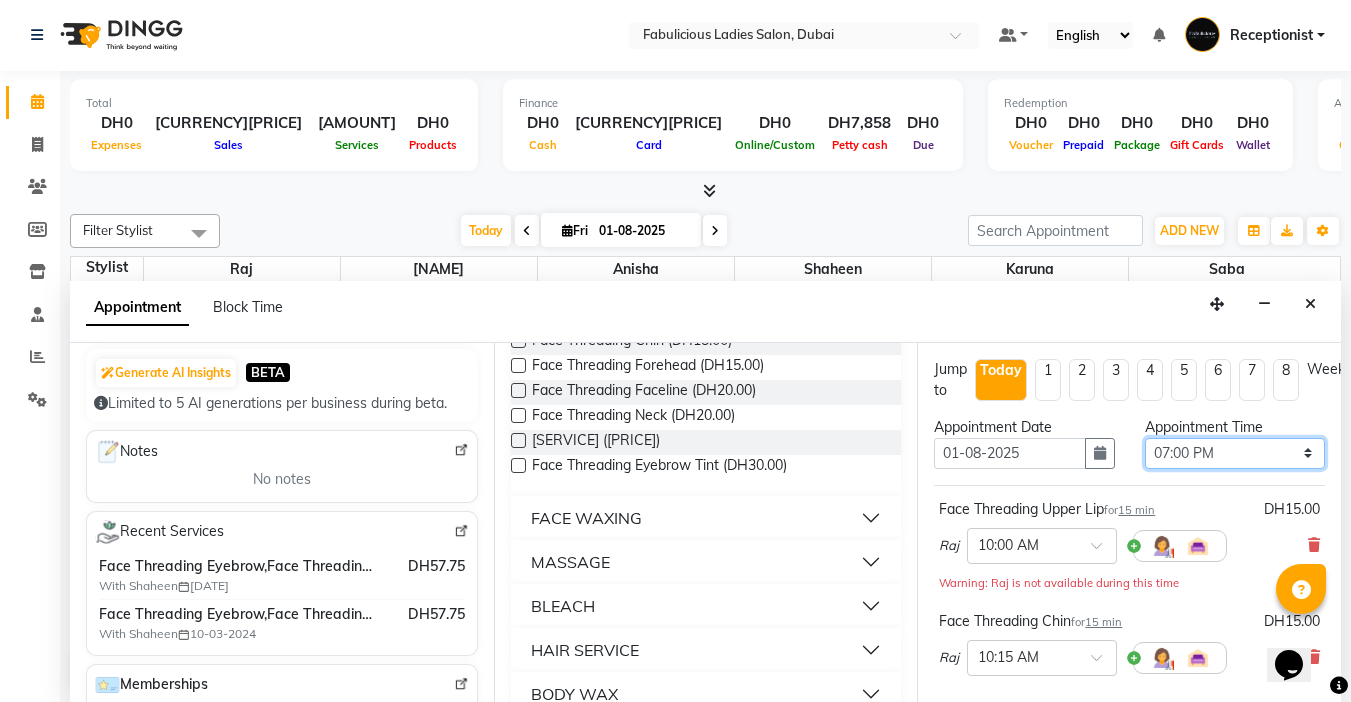 click on "Select 10:00 AM 10:15 AM 10:30 AM 10:45 AM 11:00 AM 11:15 AM 11:30 AM 11:45 AM 12:00 PM 12:15 PM 12:30 PM 12:45 PM 01:00 PM 01:15 PM 01:30 PM 01:45 PM 02:00 PM 02:15 PM 02:30 PM 02:45 PM 03:00 PM 03:15 PM 03:30 PM 03:45 PM 04:00 PM 04:15 PM 04:30 PM 04:45 PM 05:00 PM 05:15 PM 05:30 PM 05:45 PM 06:00 PM 06:15 PM 06:30 PM 06:45 PM 07:00 PM 07:15 PM 07:30 PM 07:45 PM 08:00 PM 08:15 PM 08:30 PM 08:45 PM 09:00 PM 09:15 PM 09:30 PM 09:45 PM 10:00 PM 10:15 PM 10:30 PM 10:45 PM 11:00 PM 11:15 PM 11:30 PM 11:45 PM" at bounding box center [1235, 453] 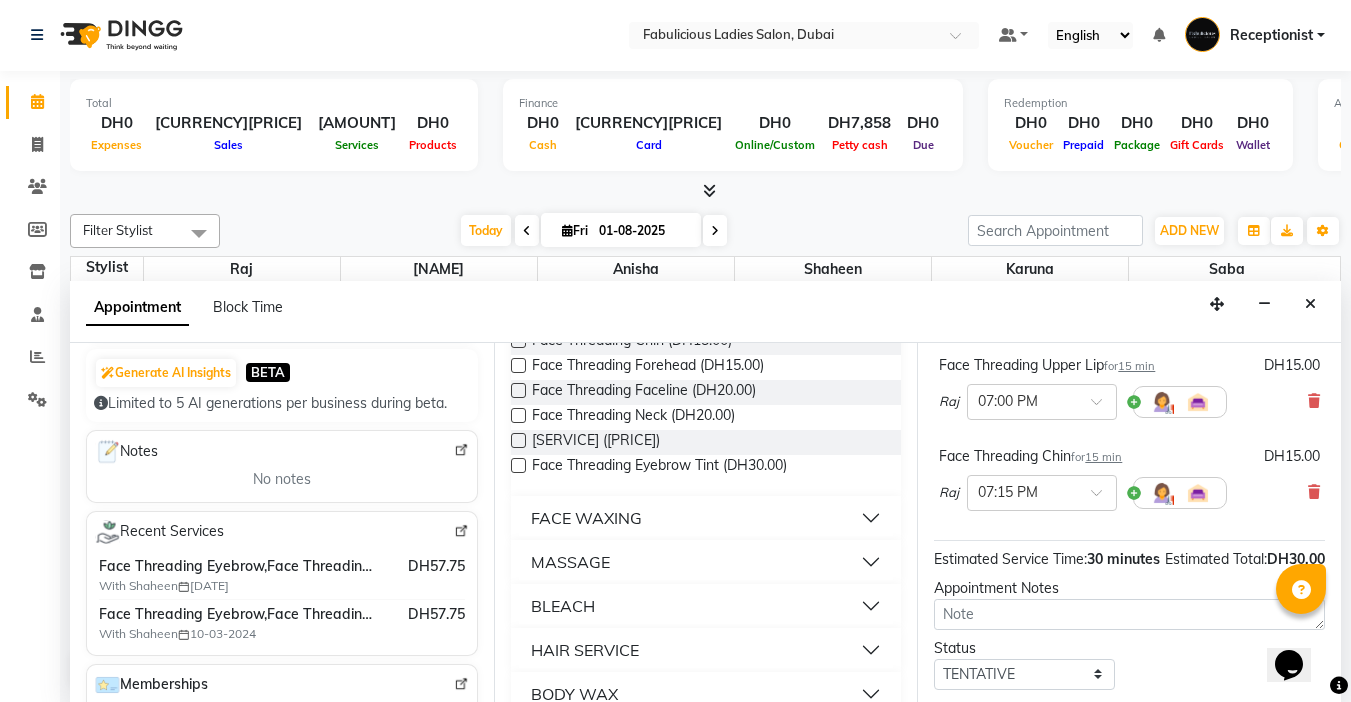 scroll, scrollTop: 294, scrollLeft: 0, axis: vertical 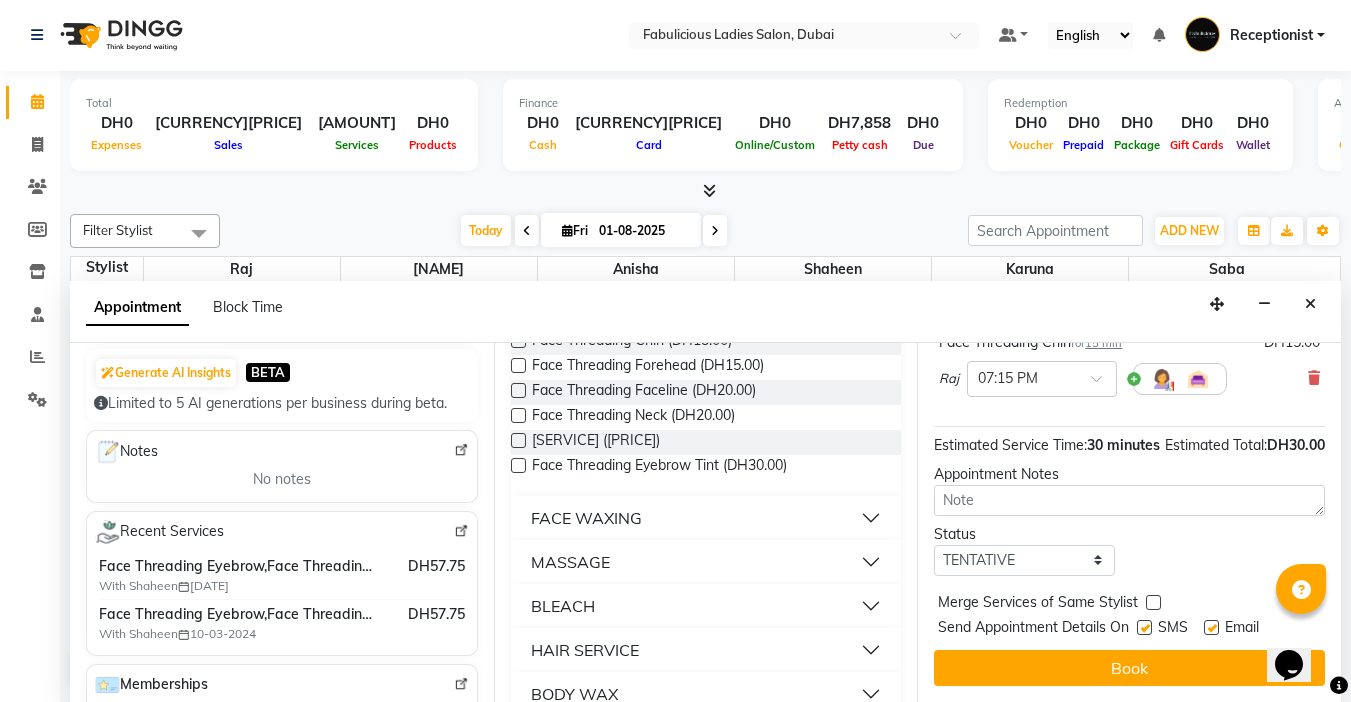 click at bounding box center (1153, 602) 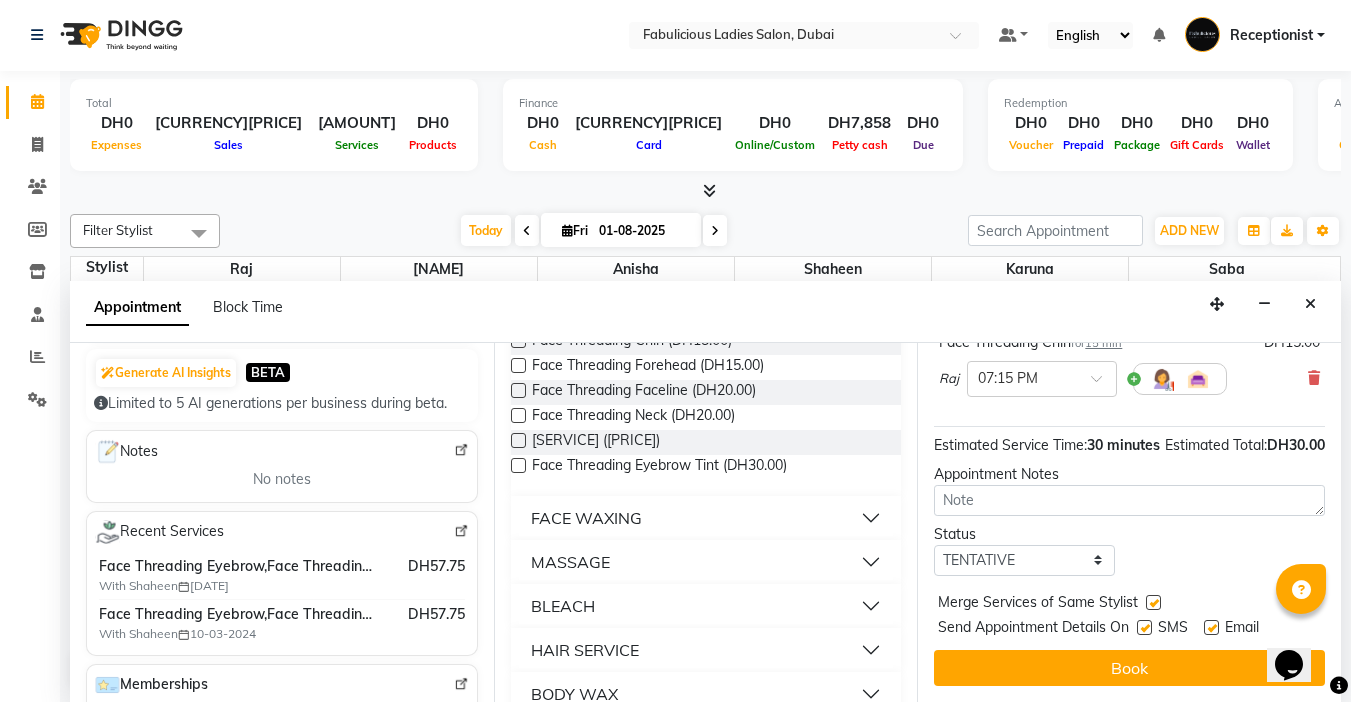 drag, startPoint x: 1120, startPoint y: 649, endPoint x: 1115, endPoint y: 634, distance: 15.811388 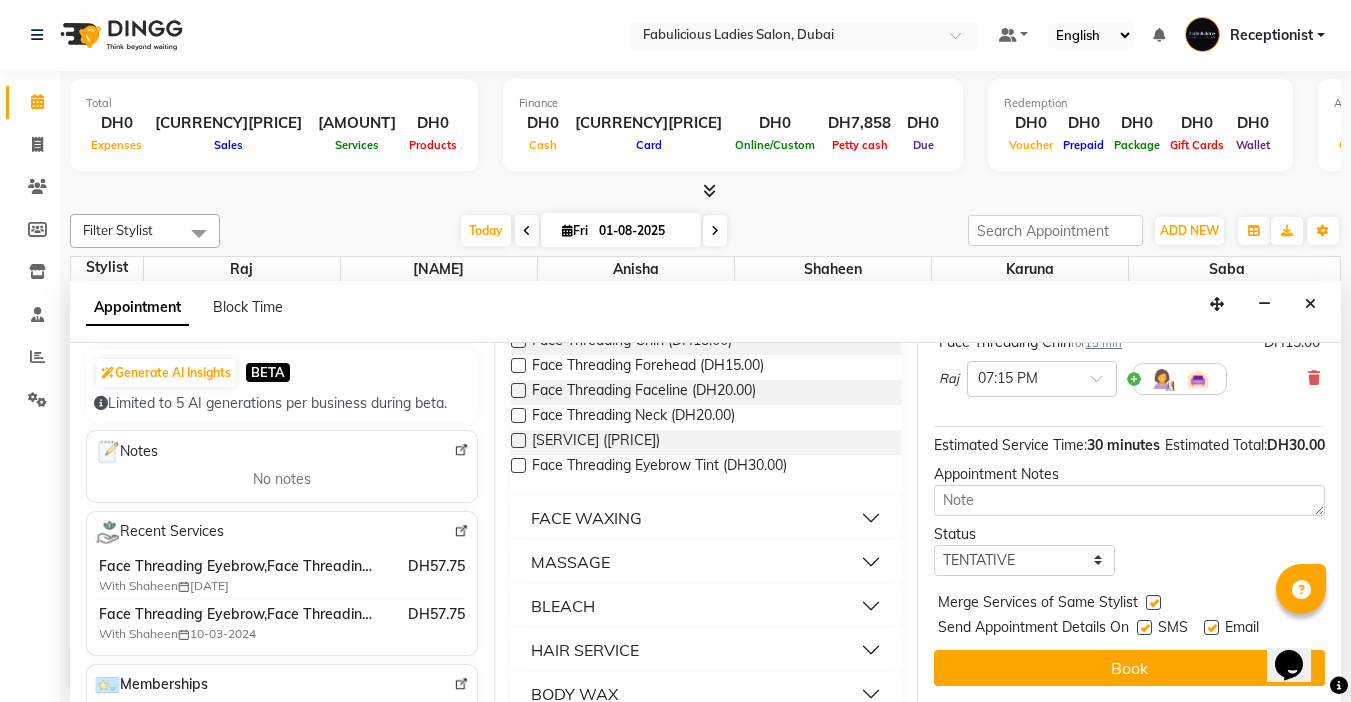 click on "Book" at bounding box center (1129, 668) 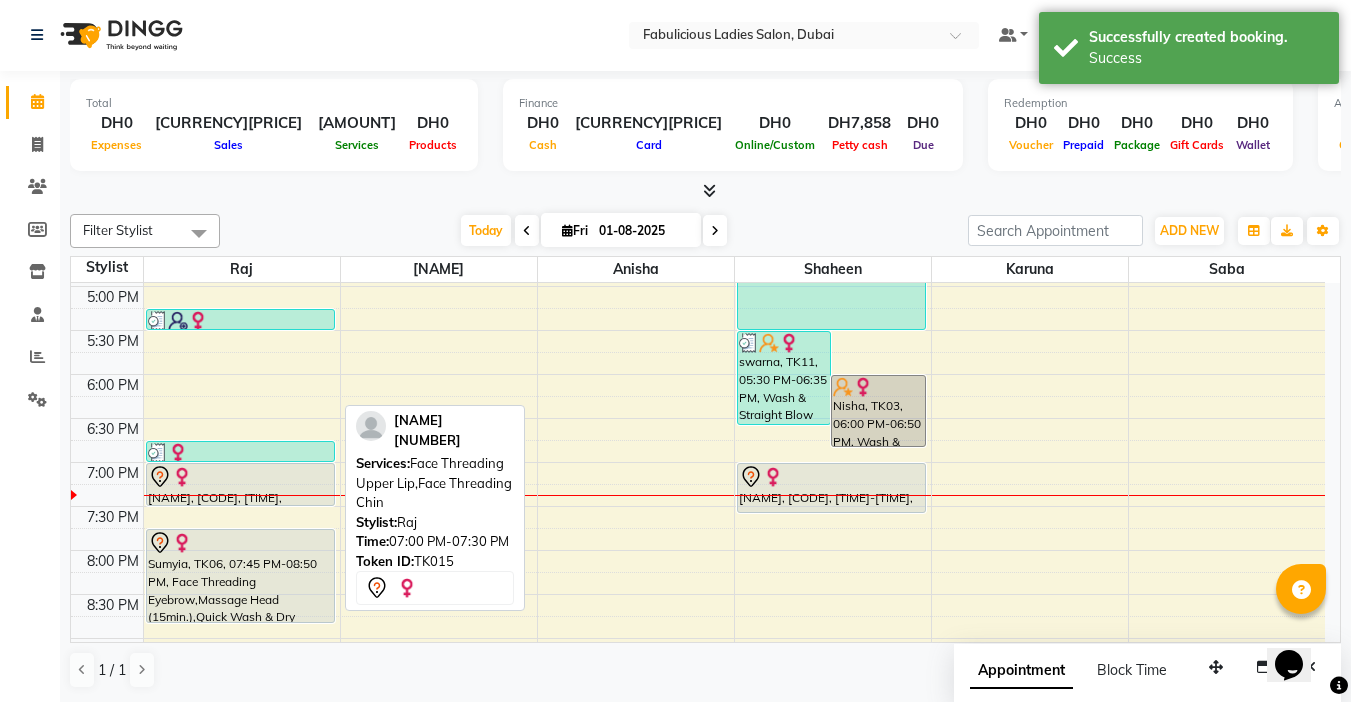 scroll, scrollTop: 0, scrollLeft: 0, axis: both 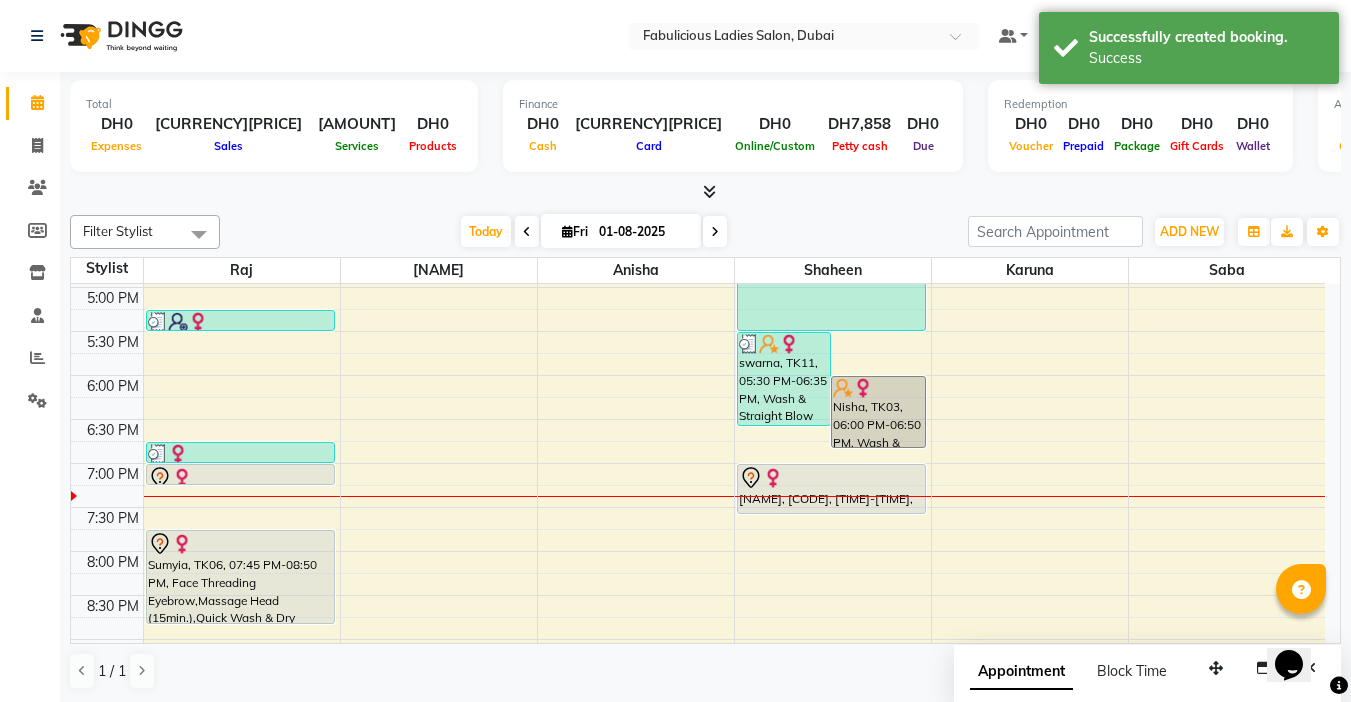 click on "Nofi, TK07, 02:45 PM-04:10 PM, Facial Deep Cleansing (Short),Face Threading Faceline,Face Threading Eyebrow     Gaenor, TK10, 03:45 PM-04:05 PM, Body Wax Arms (Full)     sahithya, TK09, 01:45 PM-02:15 PM, Offer Full Arms + Half Legs + Under Arms     Evana, TK12, 04:15 PM-04:30 PM, Face Threading Eyebrow     Alizah, TK01, 04:30 PM-04:55 PM, Face Threading Eyebrow     Lakshmi, TK13, 05:15 PM-05:30 PM, Face Threading Upper Lip     Rana Badran, TK05, 06:45 PM-07:00 PM, Face Threading Eyebrow             Revathy, TK15, 07:00 PM-07:30 PM, Face Threading Upper Lip,Face Threading Chin             Sumyia, TK06, 07:45 PM-08:50 PM, Face Threading Eyebrow,Massage Head (15min.),Quick Wash & Dry (Medium)             Revathy, TK15, 07:00 PM-07:30 PM, Face Threading Upper Lip,Face Threading Chin" at bounding box center [242, 243] 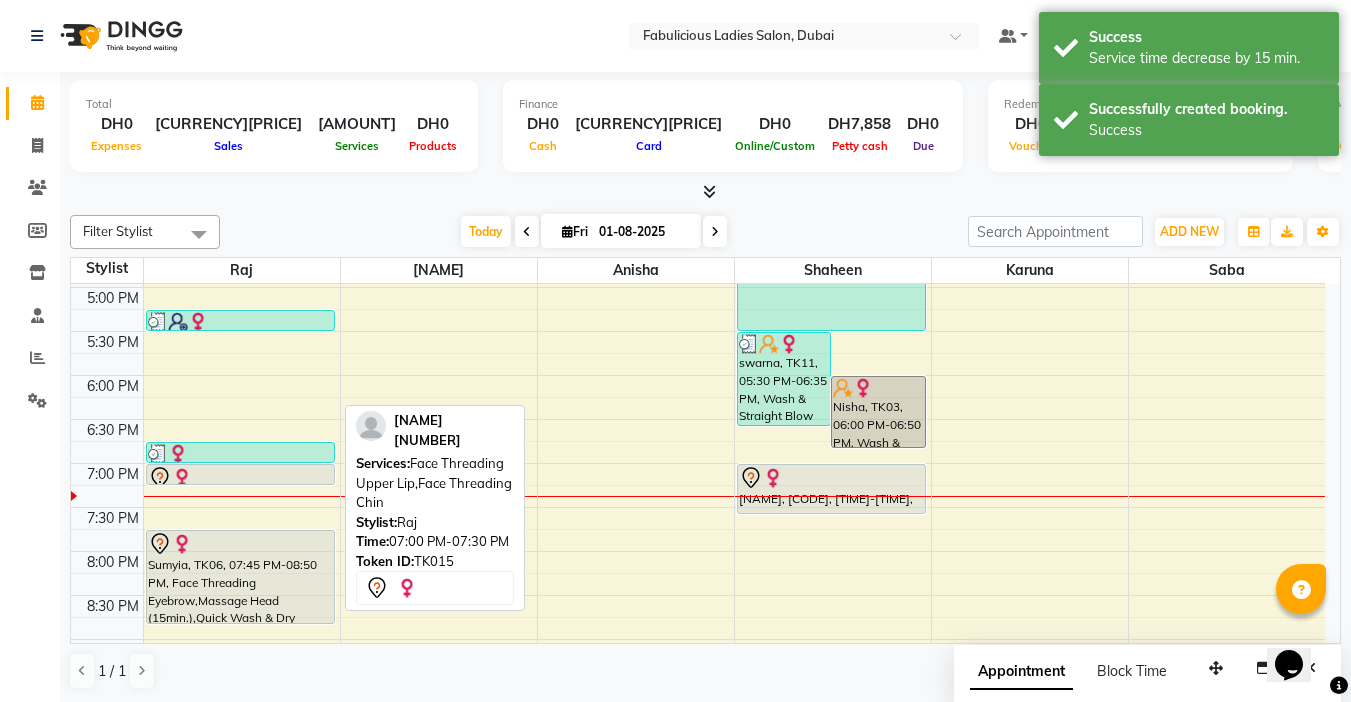 click at bounding box center [240, 478] 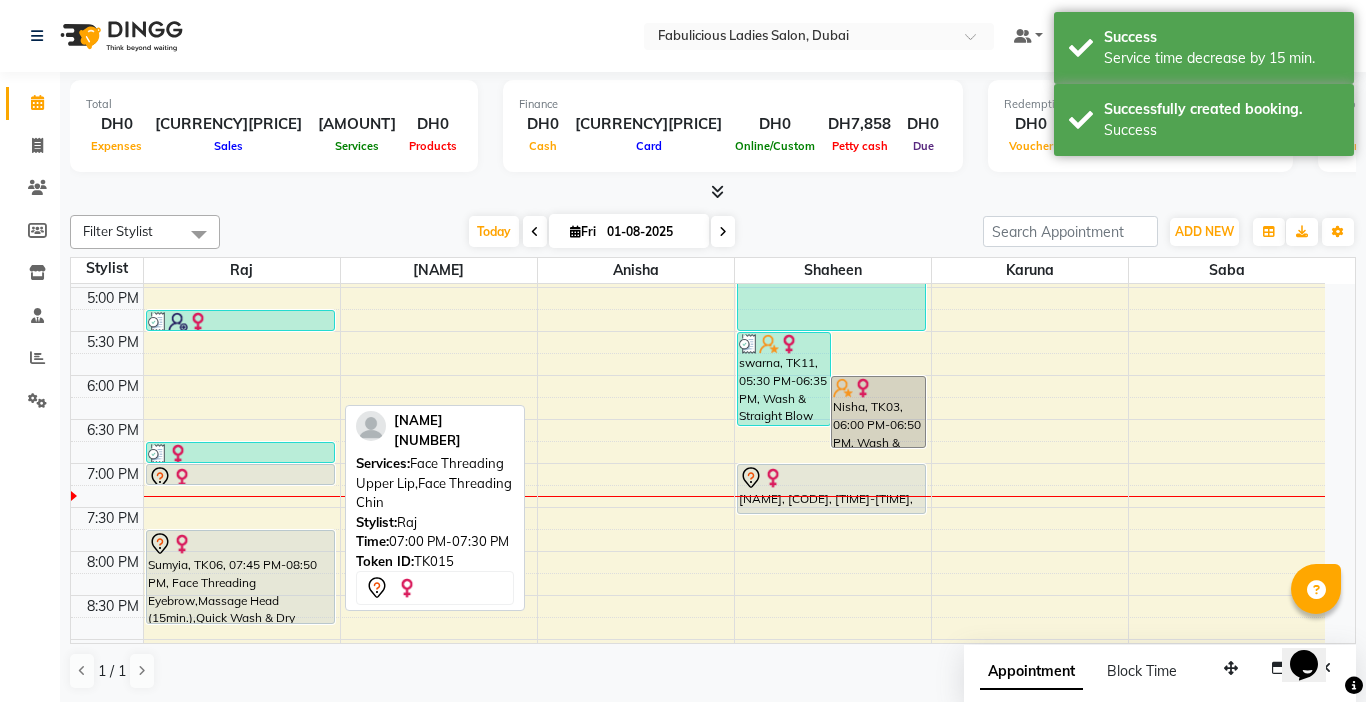 select on "7" 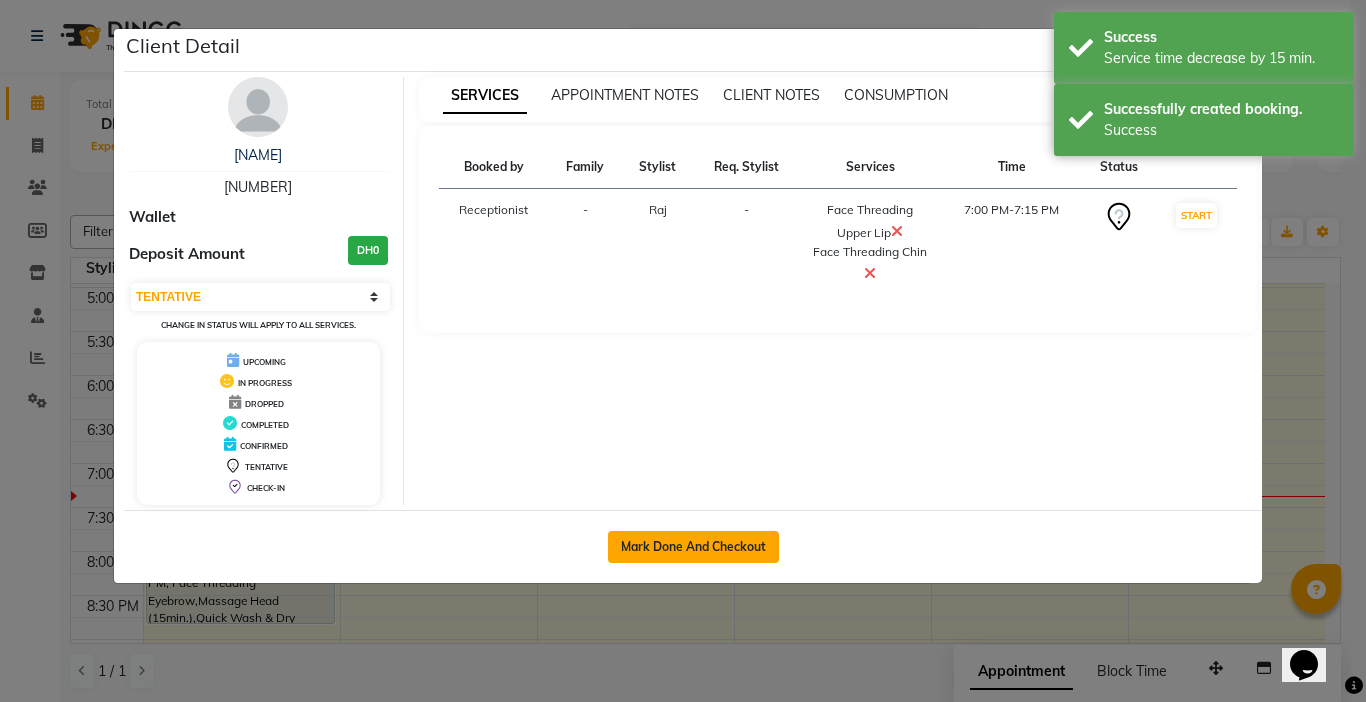 click on "Mark Done And Checkout" 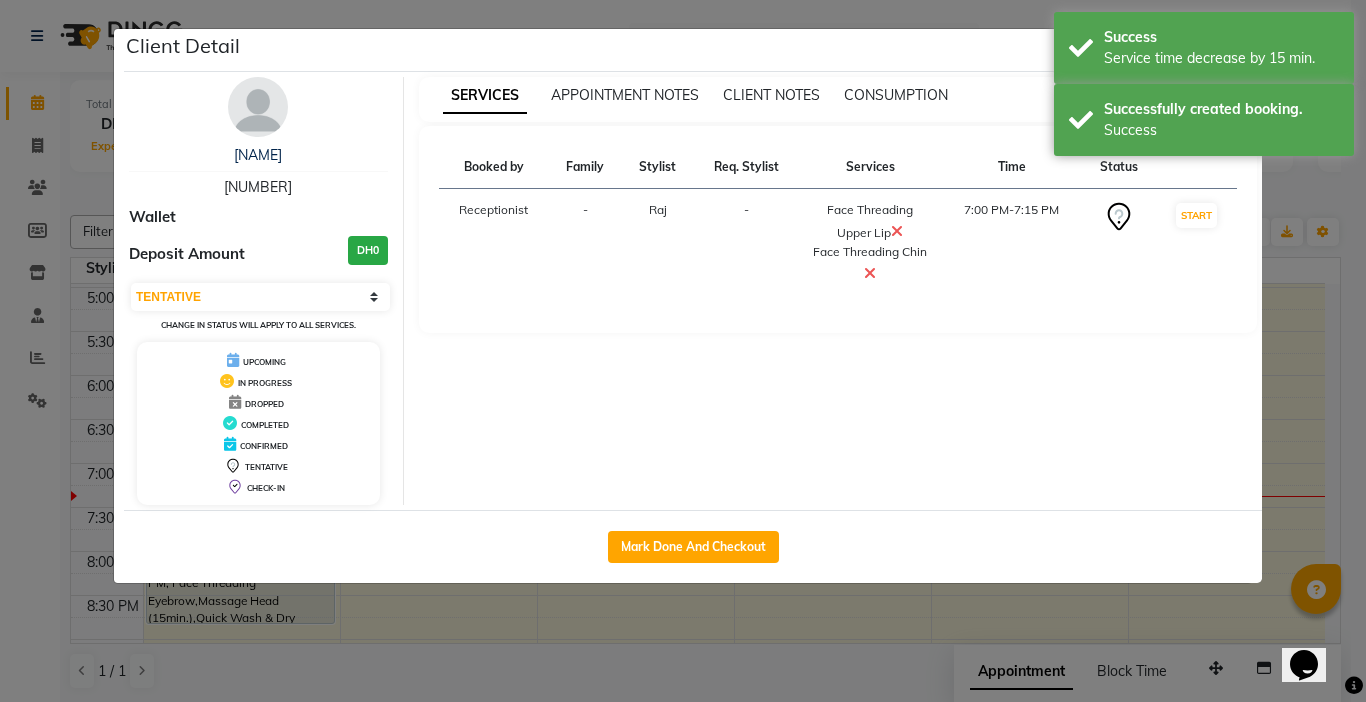 select on "service" 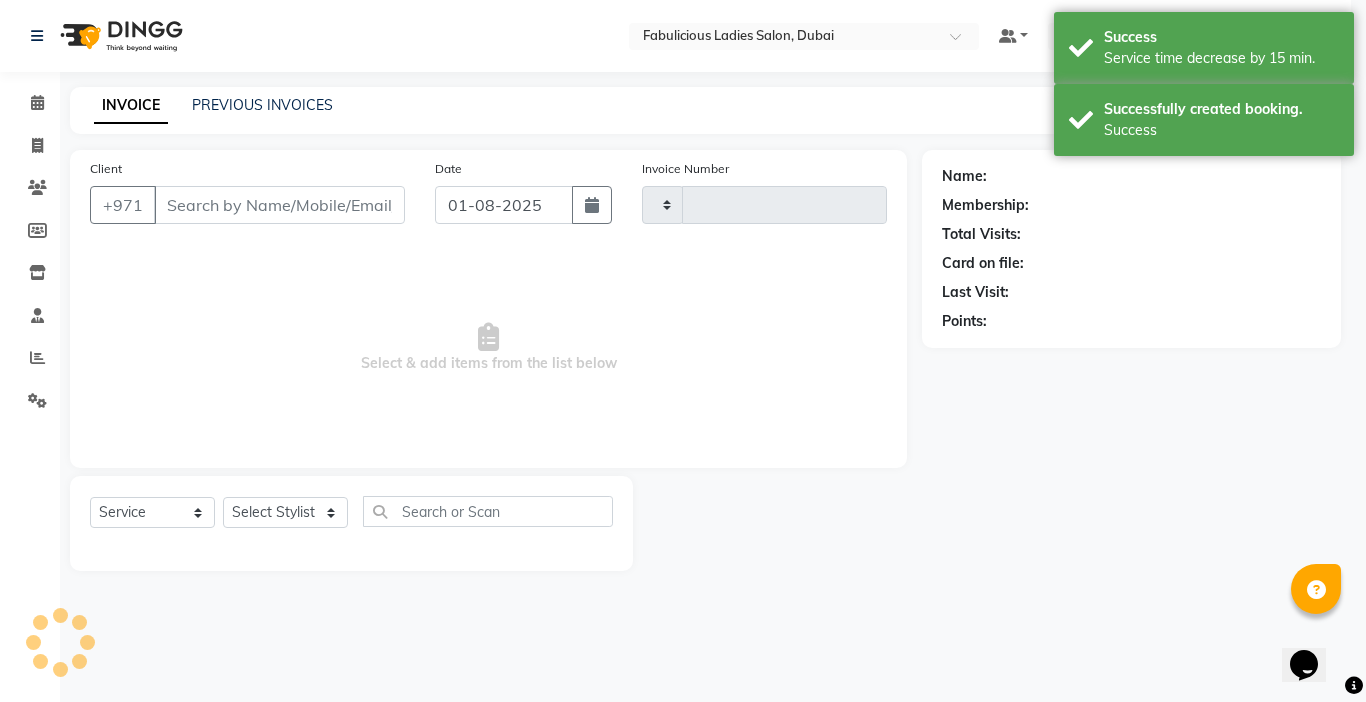 type on "1657" 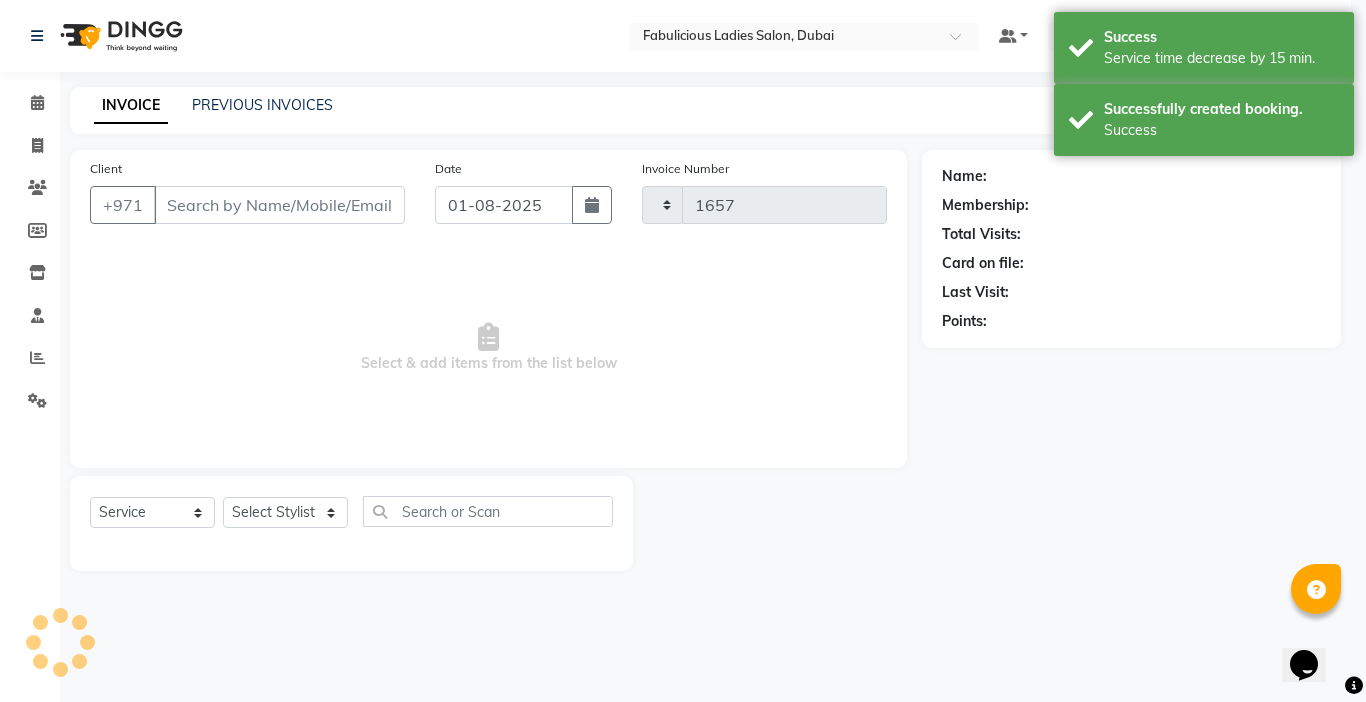 select on "738" 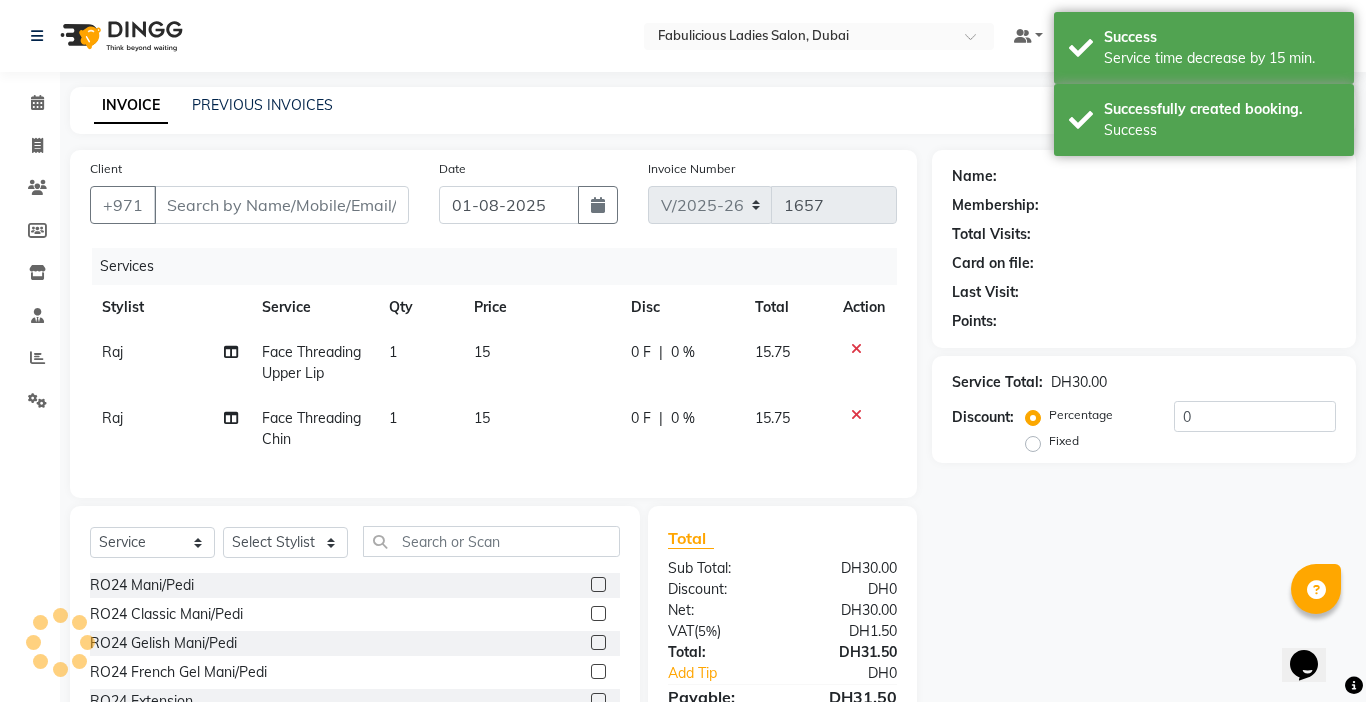 type on "[NUMBER]" 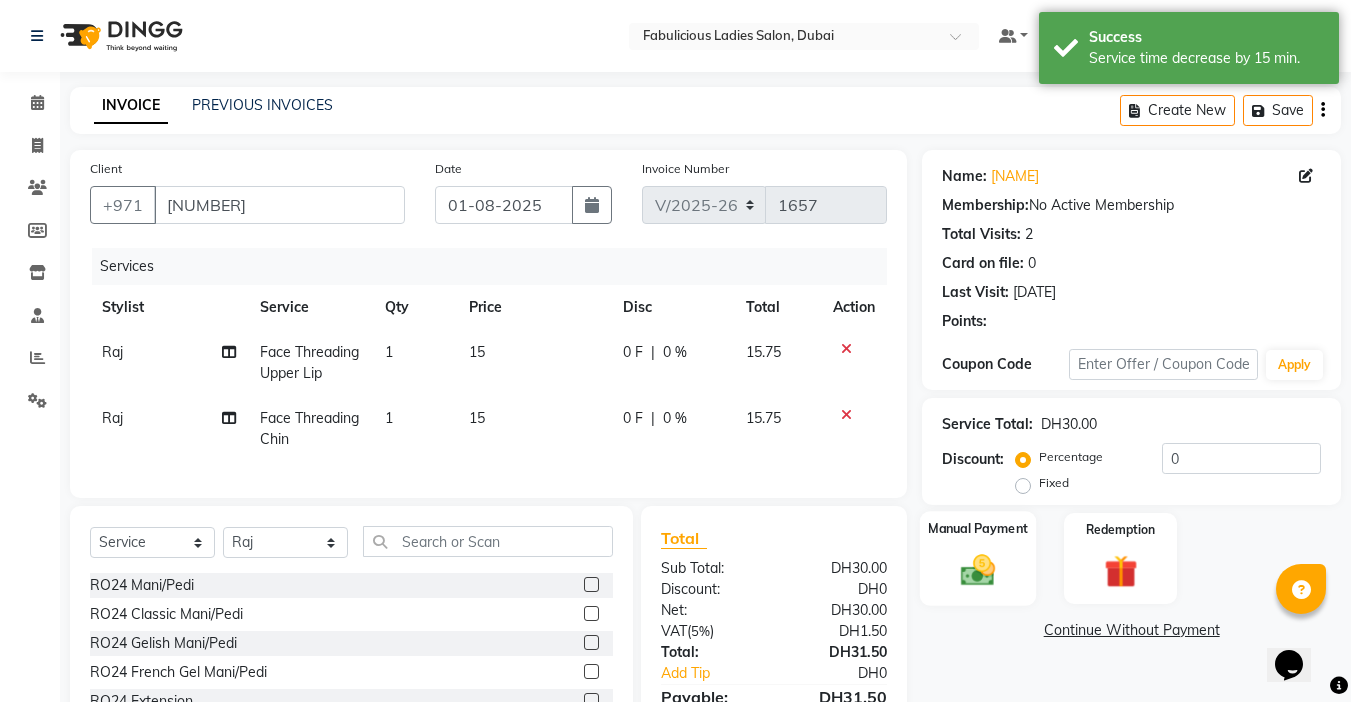 click 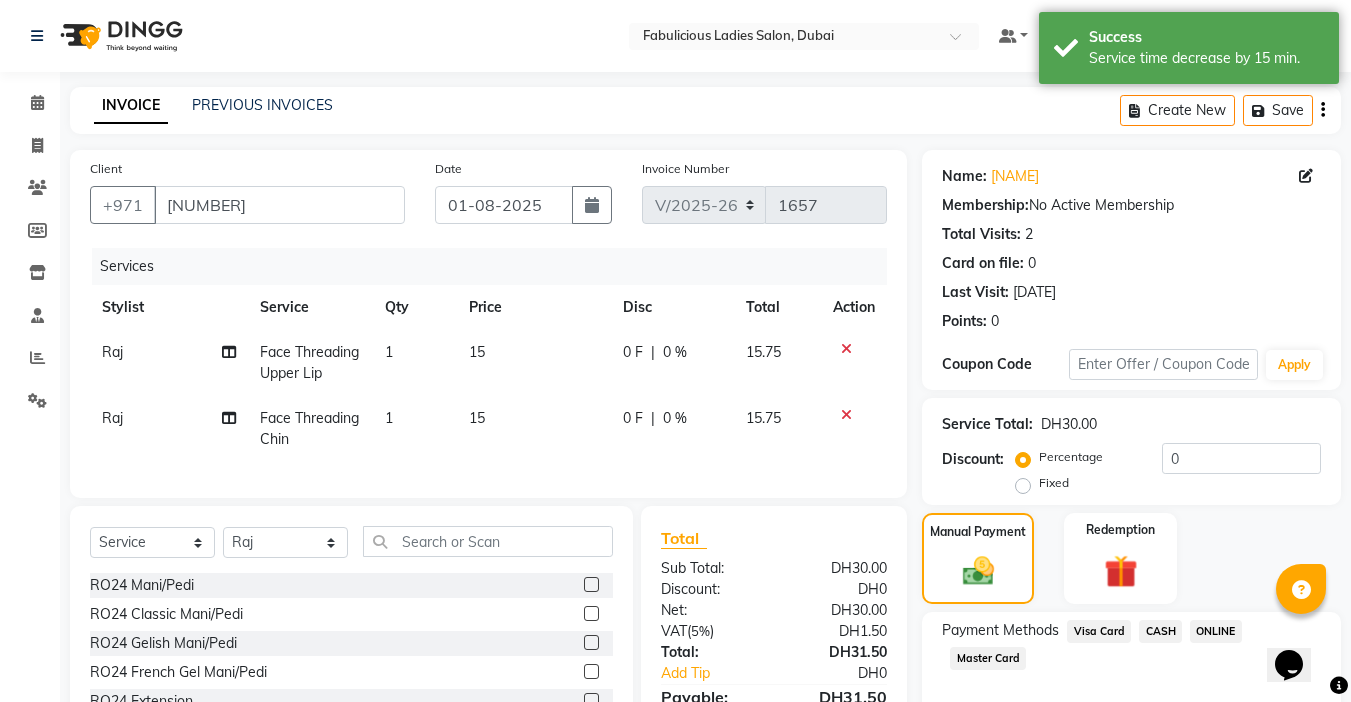 scroll, scrollTop: 144, scrollLeft: 0, axis: vertical 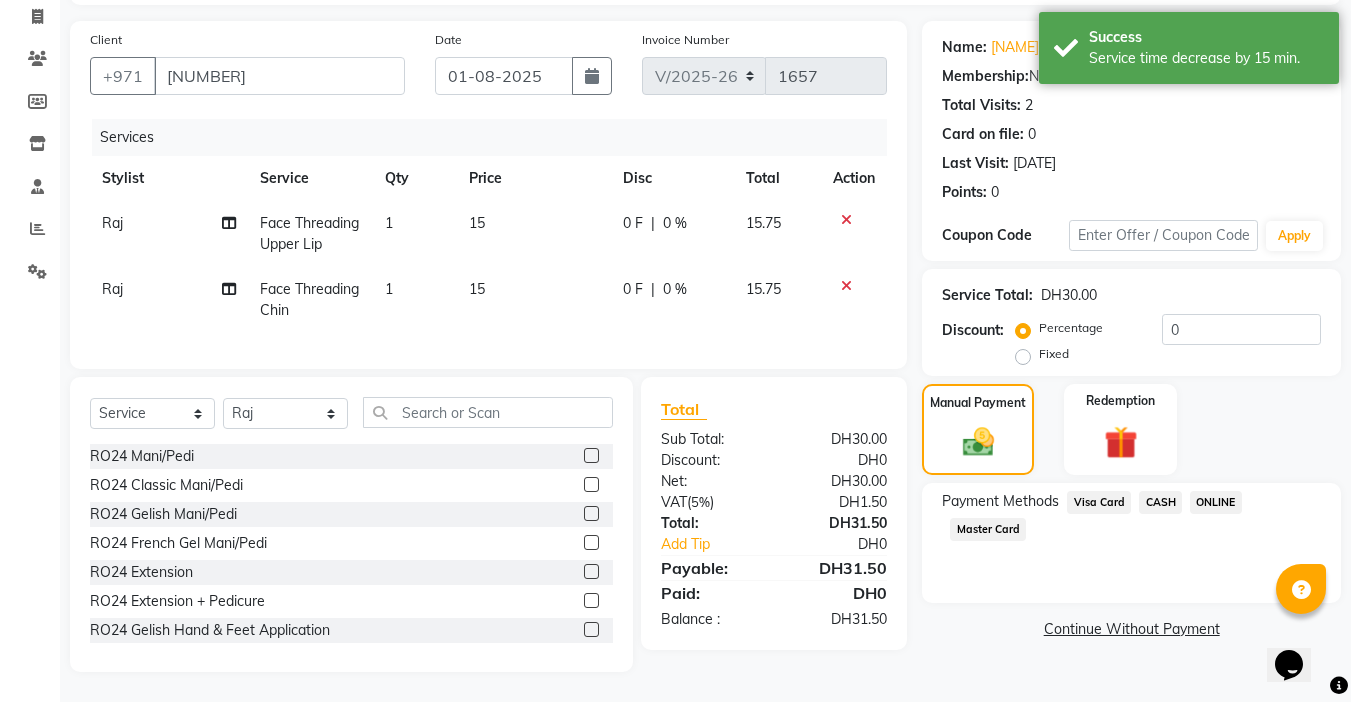 click on "Master Card" 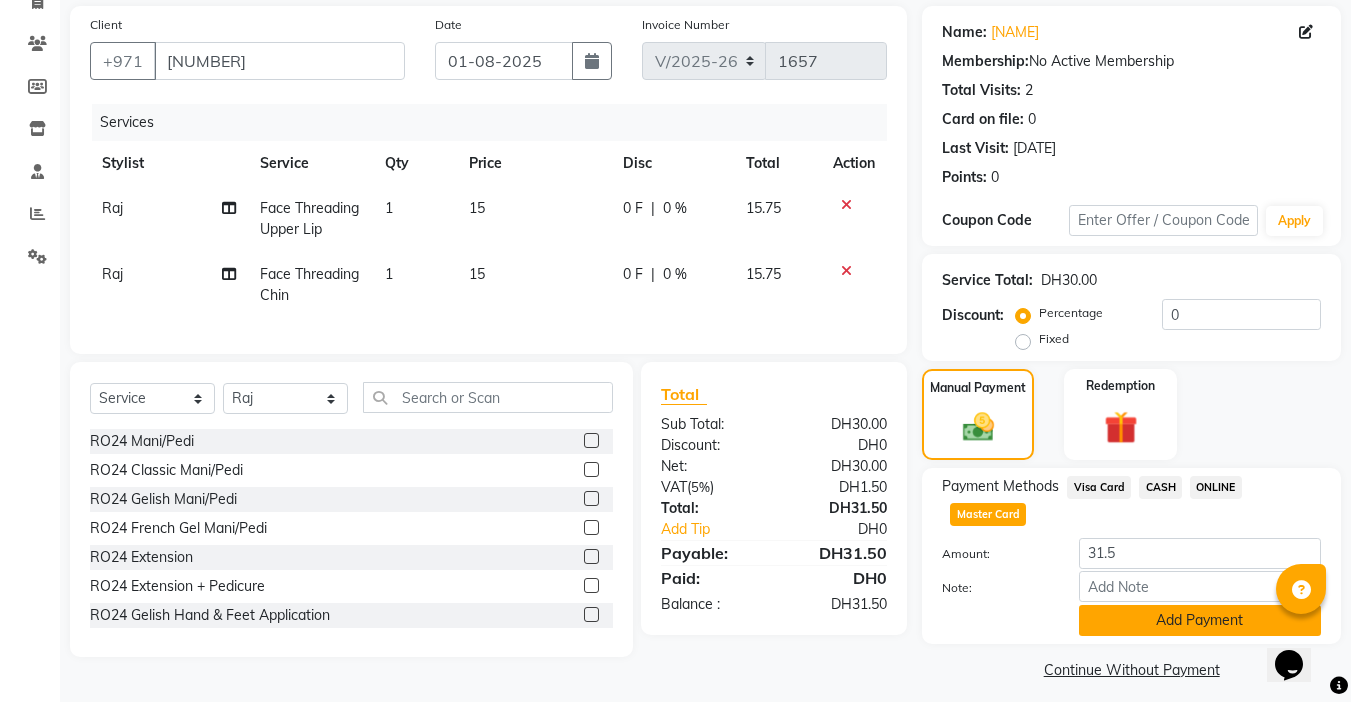 click on "Add Payment" 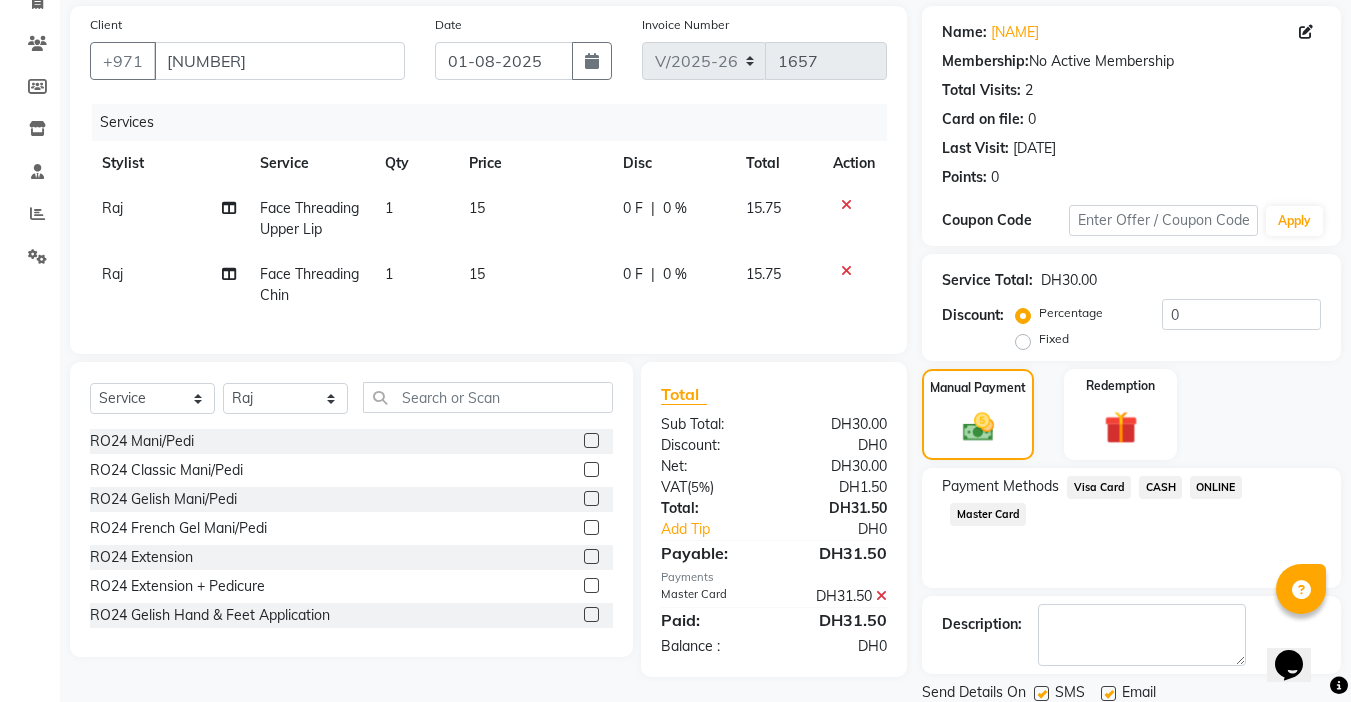 drag, startPoint x: 1112, startPoint y: 662, endPoint x: 1126, endPoint y: 661, distance: 14.035668 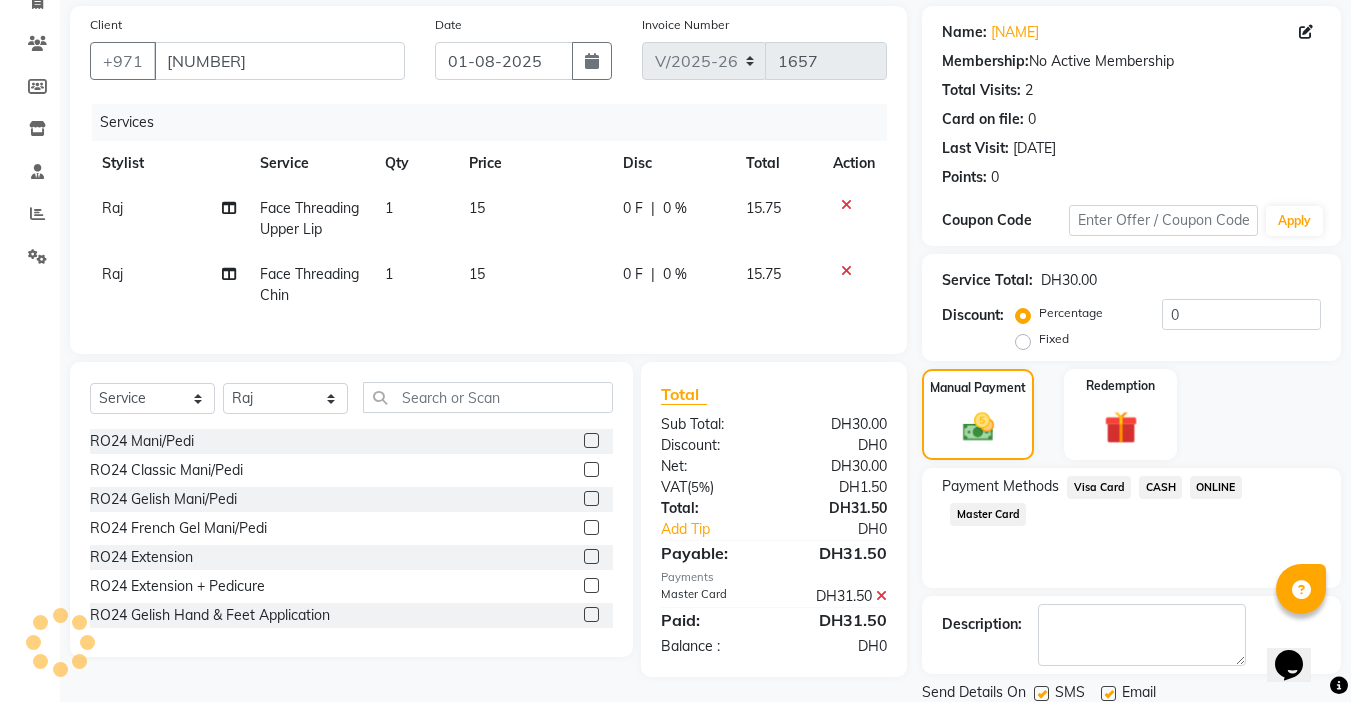 click on "Checkout" 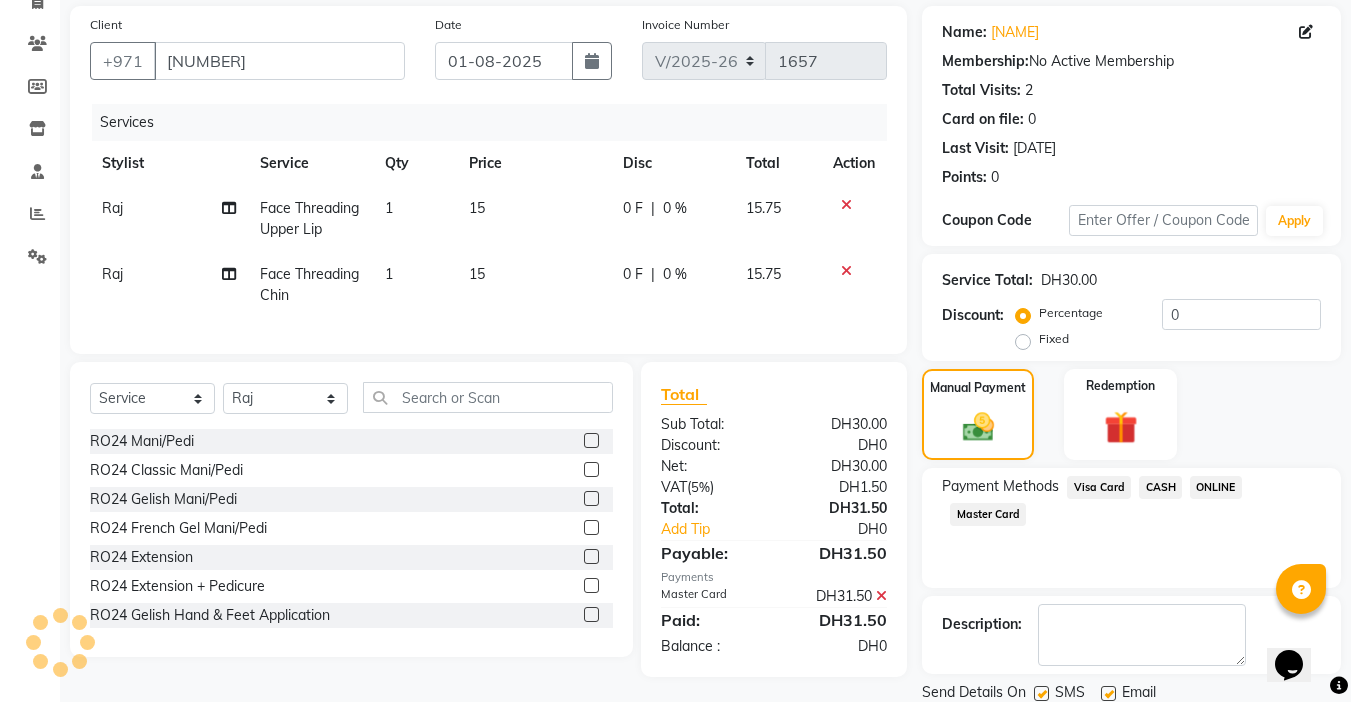 scroll, scrollTop: 214, scrollLeft: 0, axis: vertical 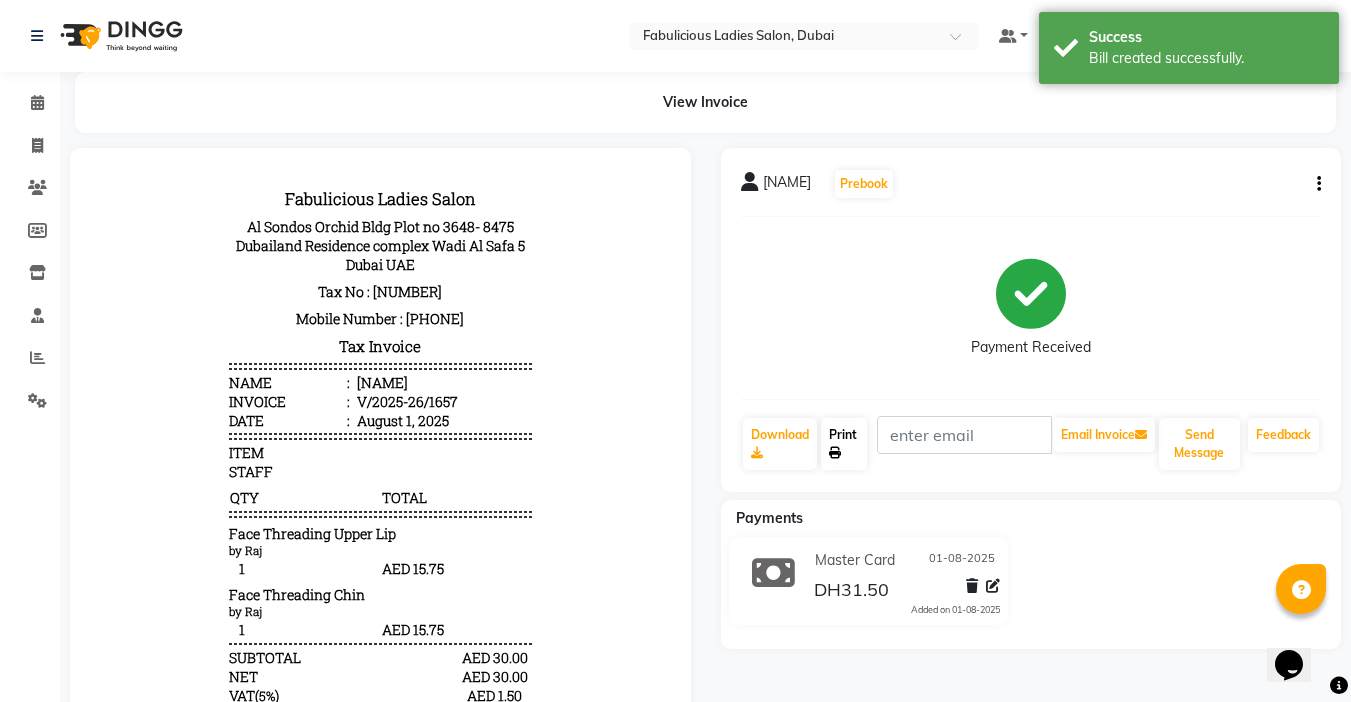 click on "Print" 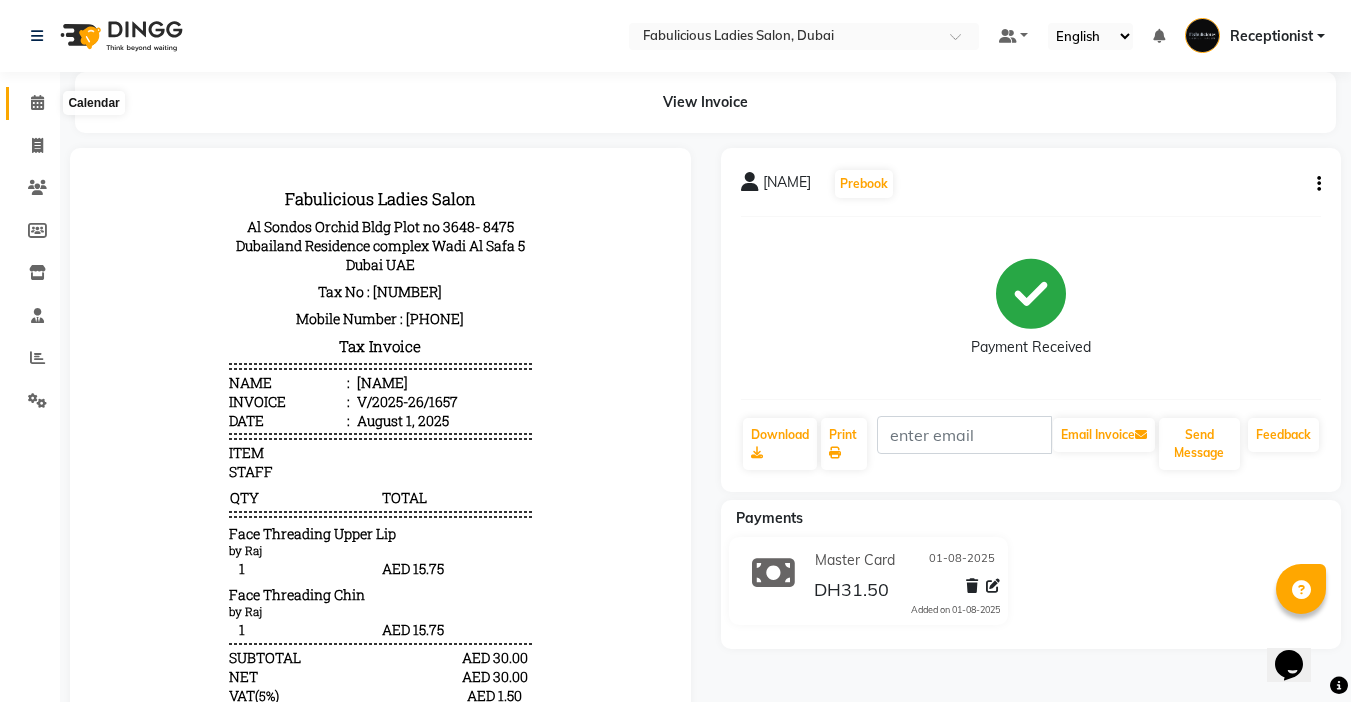 click 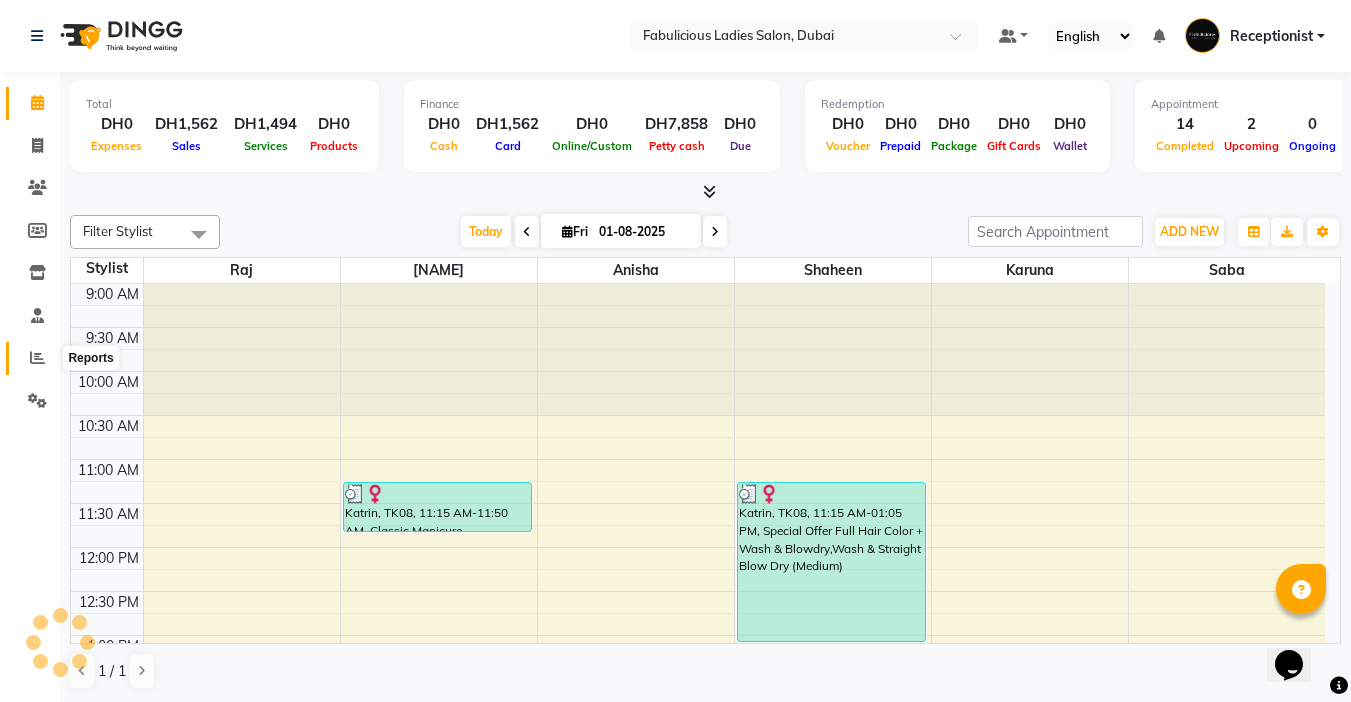 scroll, scrollTop: 0, scrollLeft: 0, axis: both 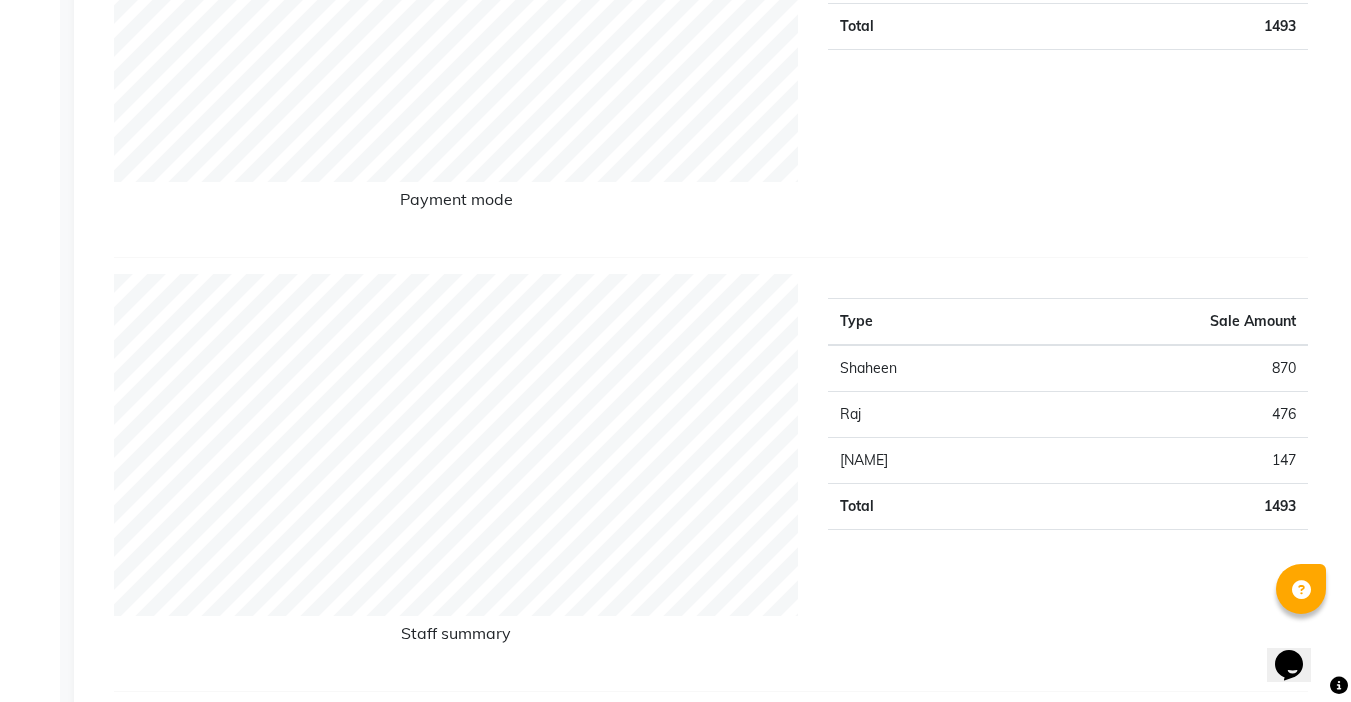 click 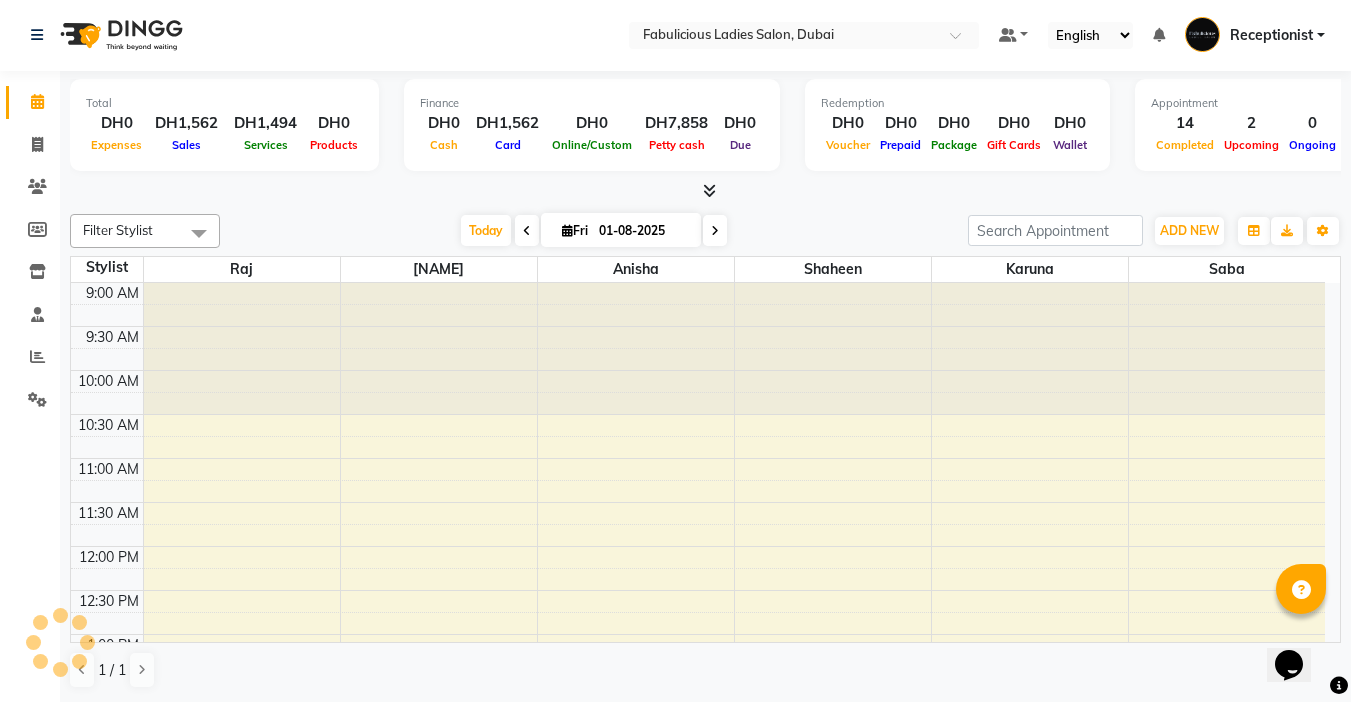 scroll, scrollTop: 0, scrollLeft: 0, axis: both 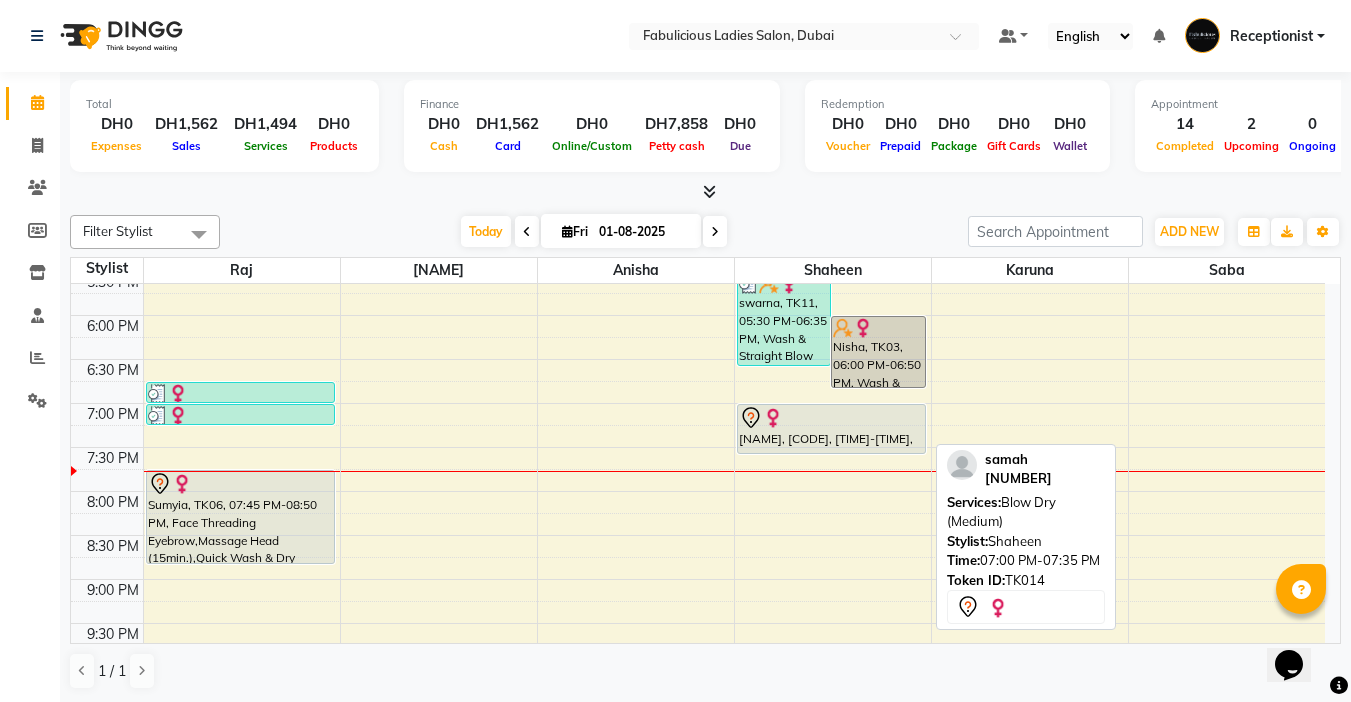 click at bounding box center [831, 418] 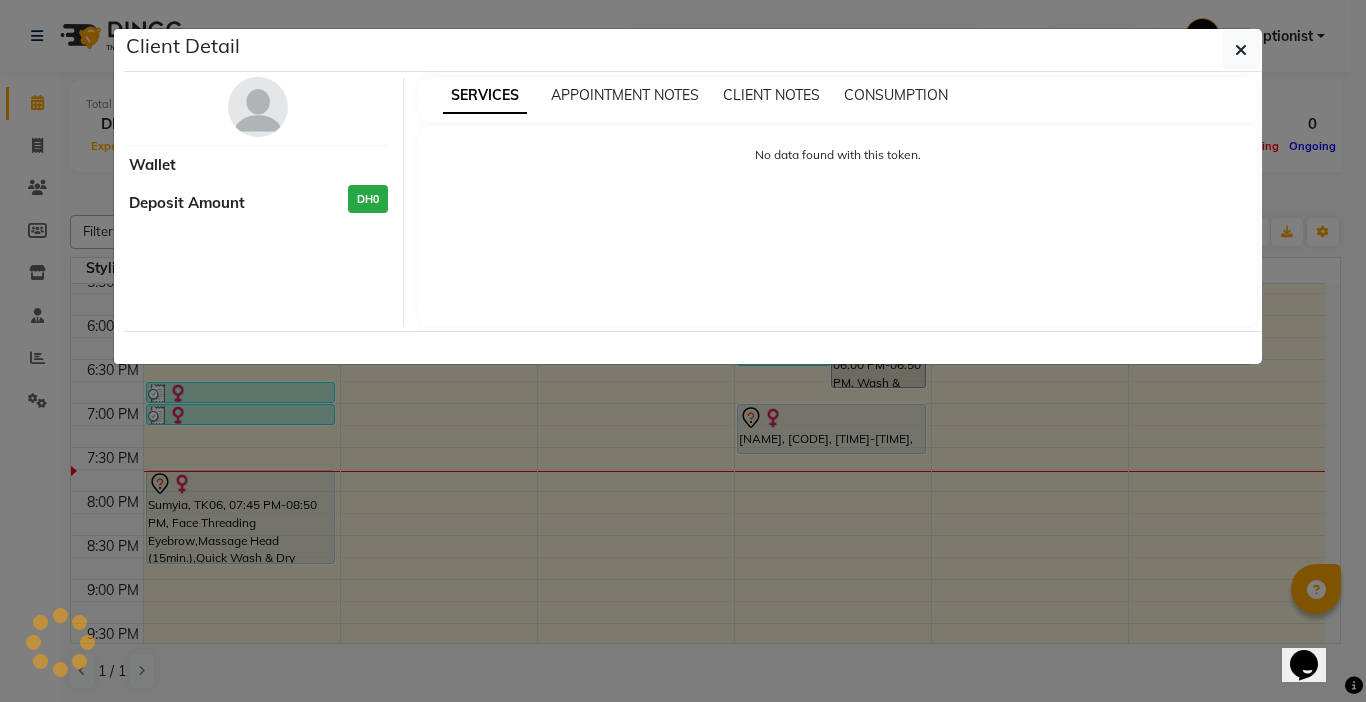 select on "7" 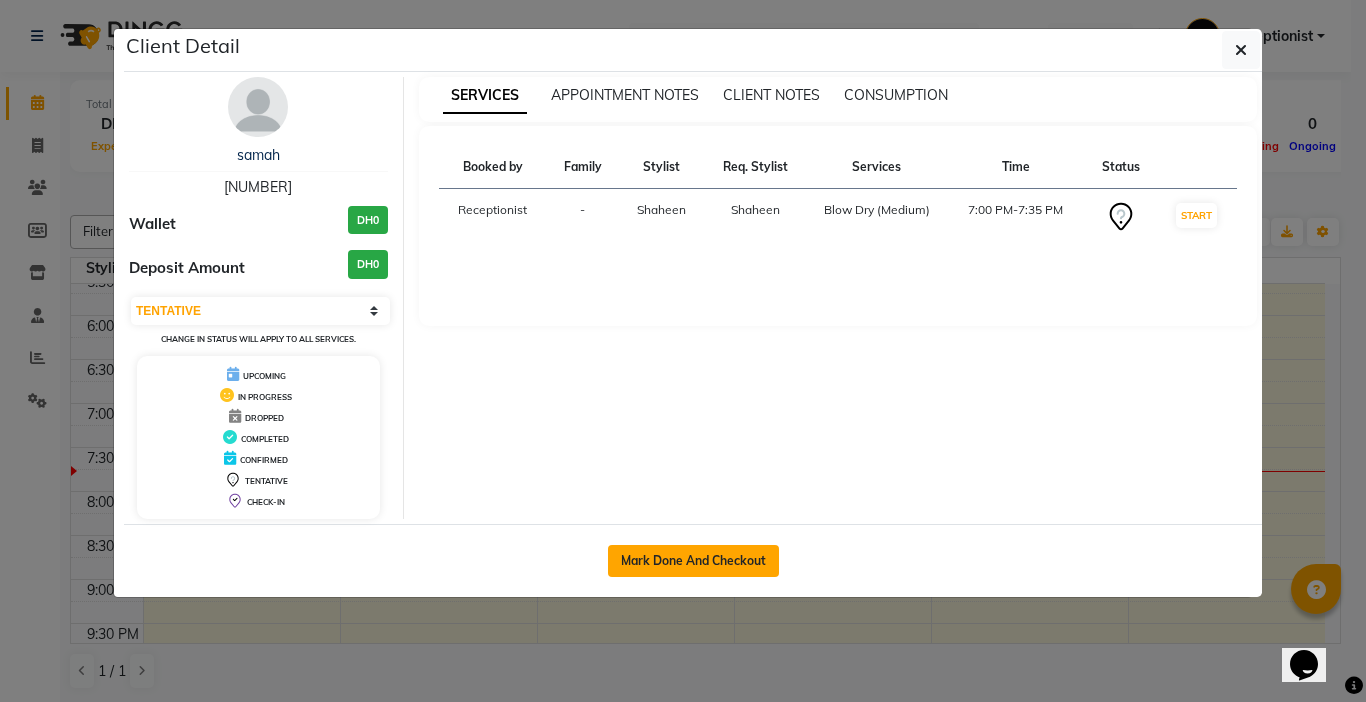 click on "Mark Done And Checkout" 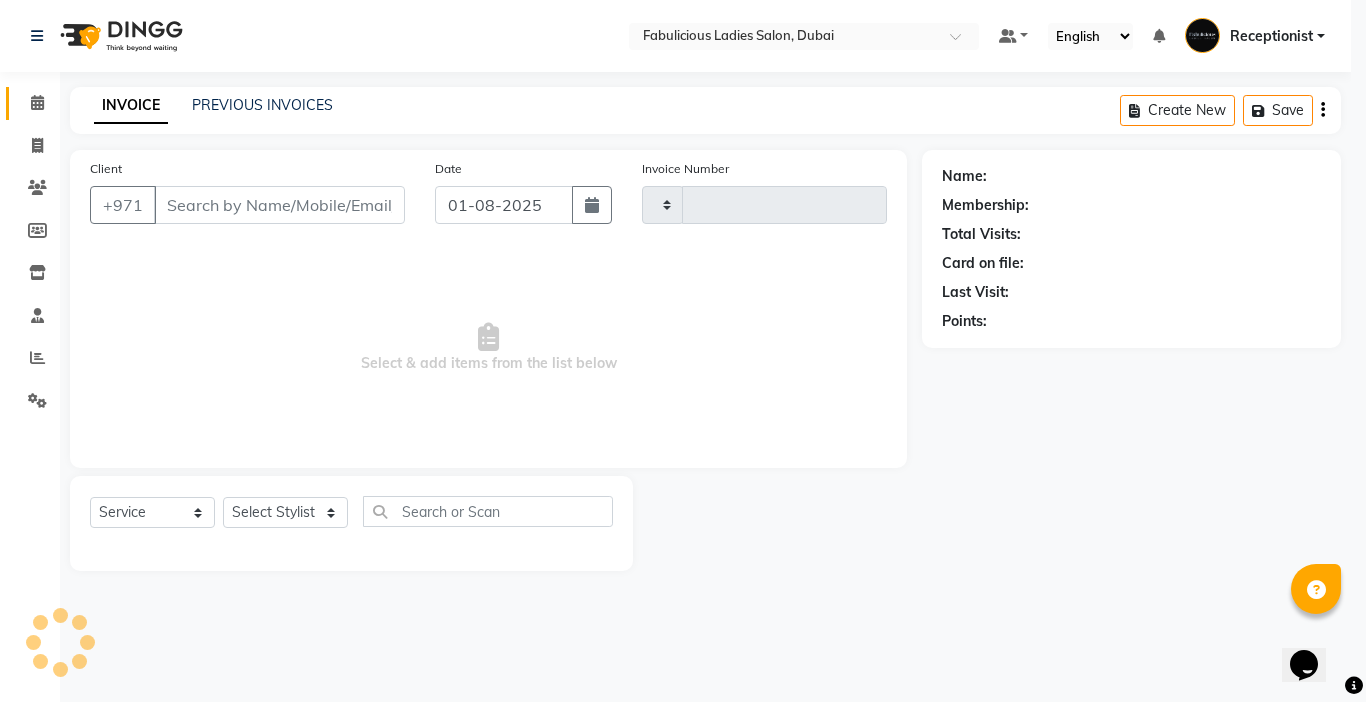 type on "1658" 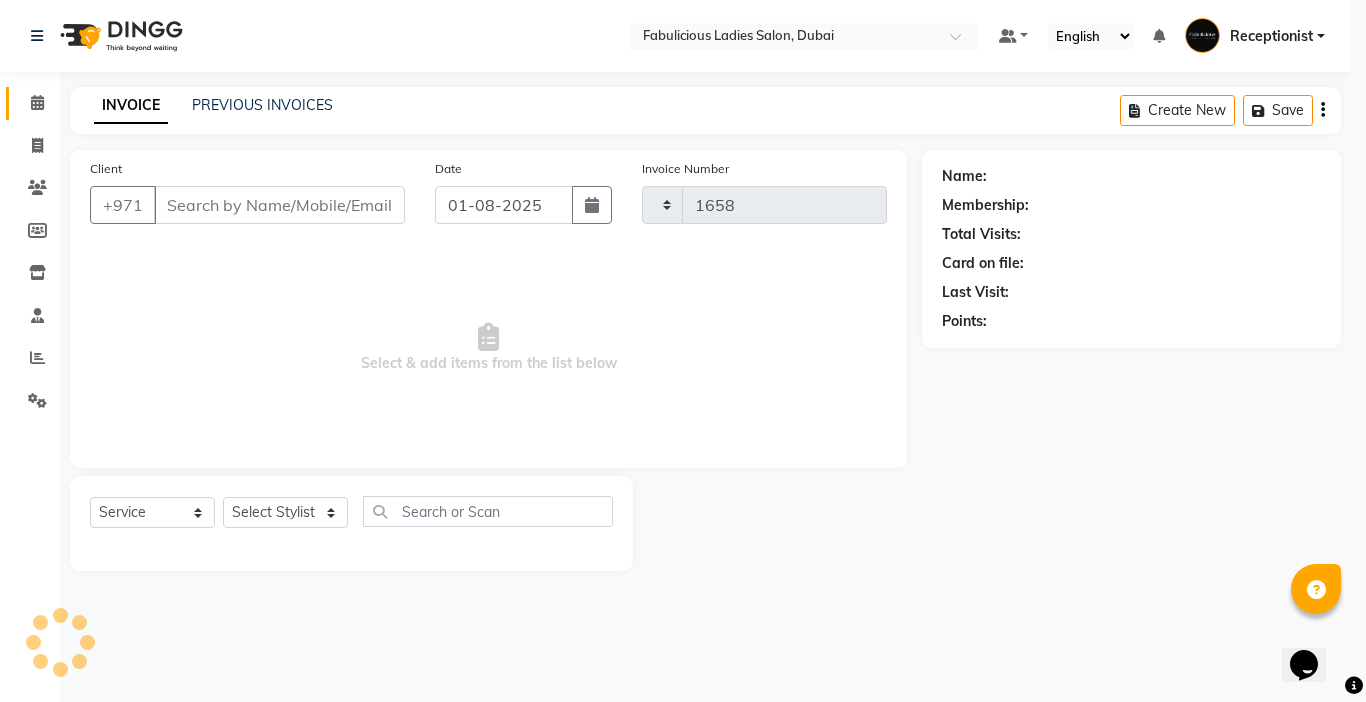 select on "738" 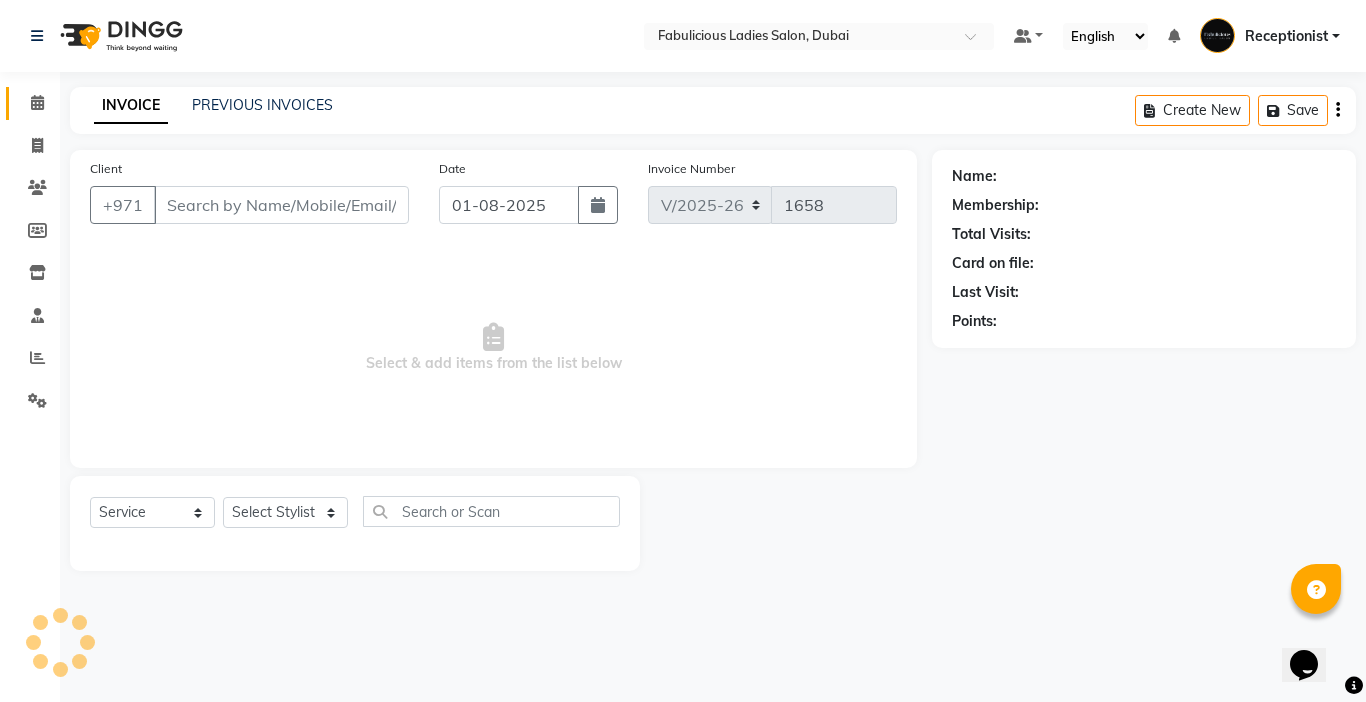 type on "[NUMBER]" 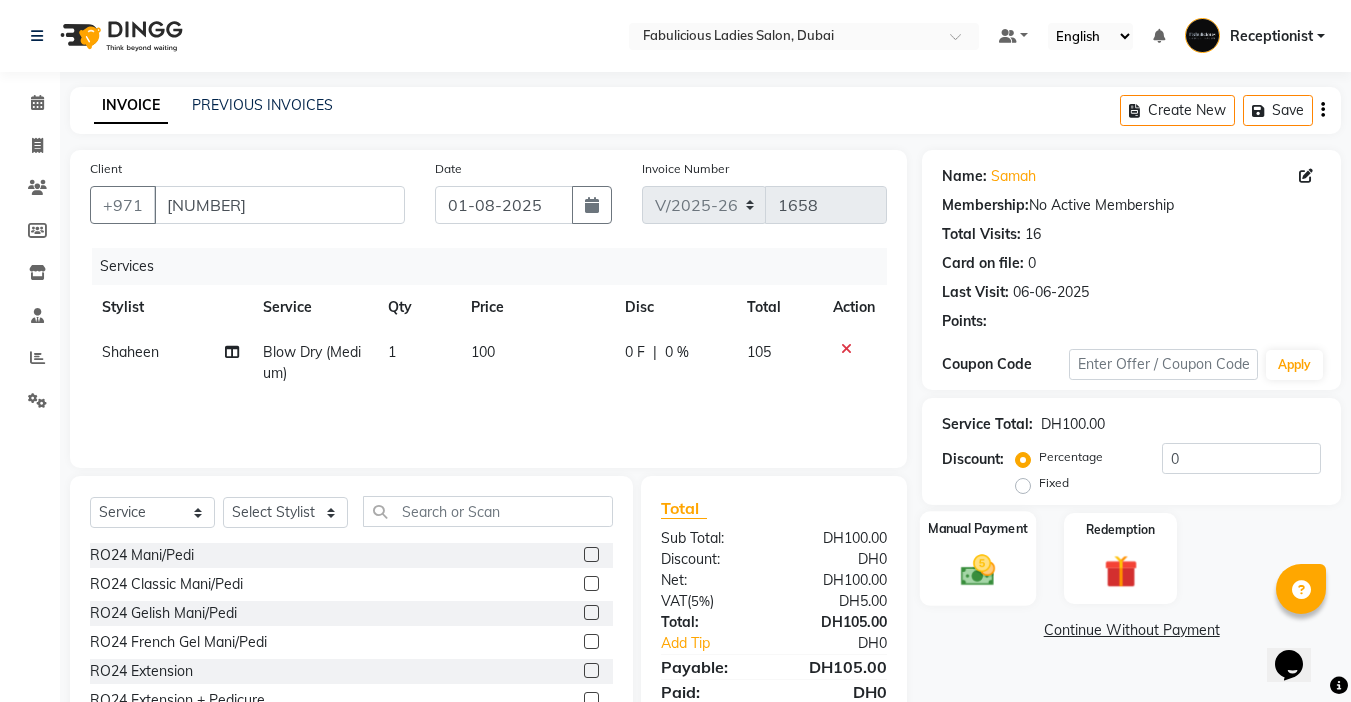 click 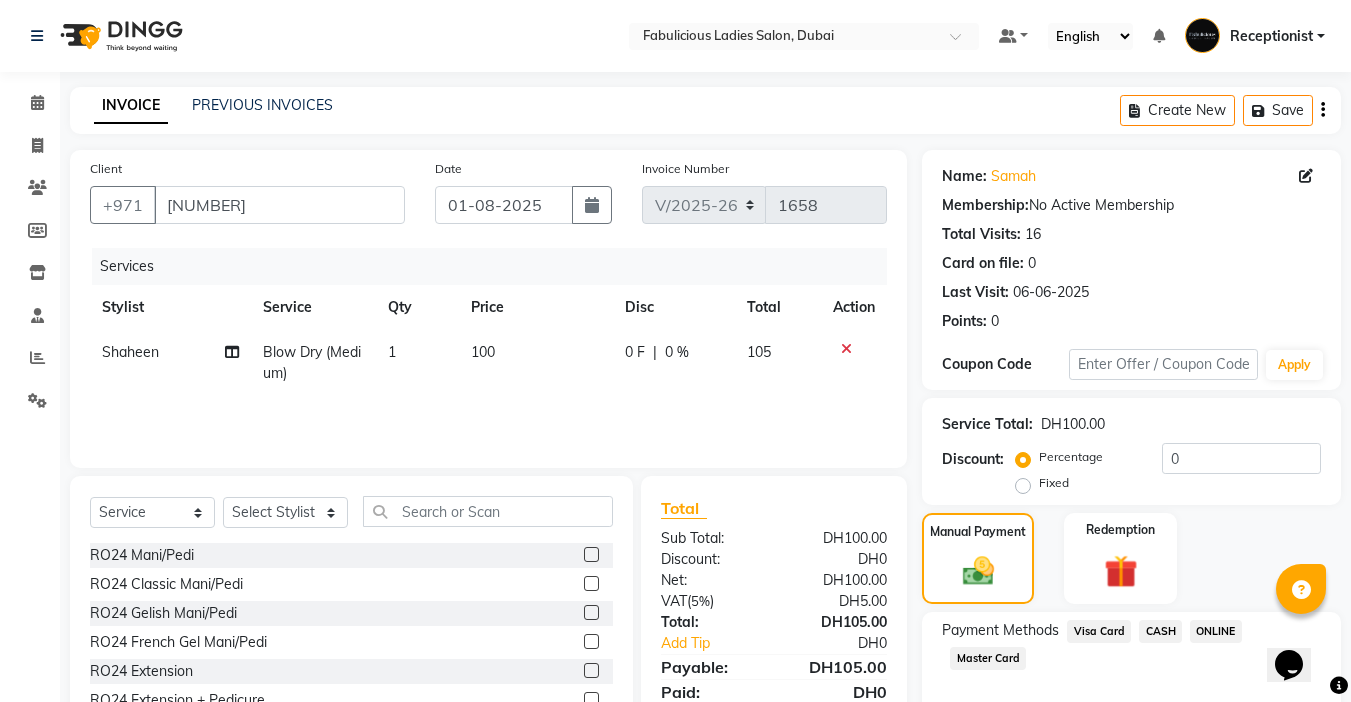 click on "Master Card" 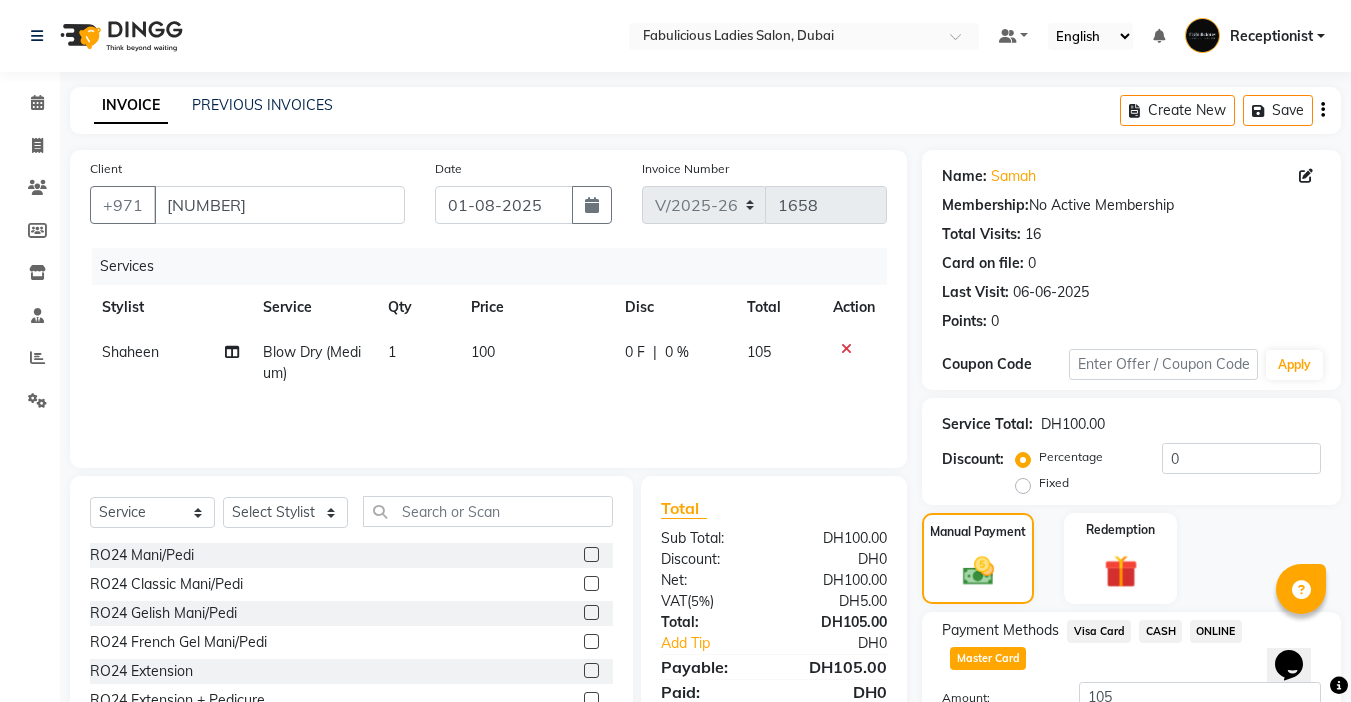 click on "Add Payment" 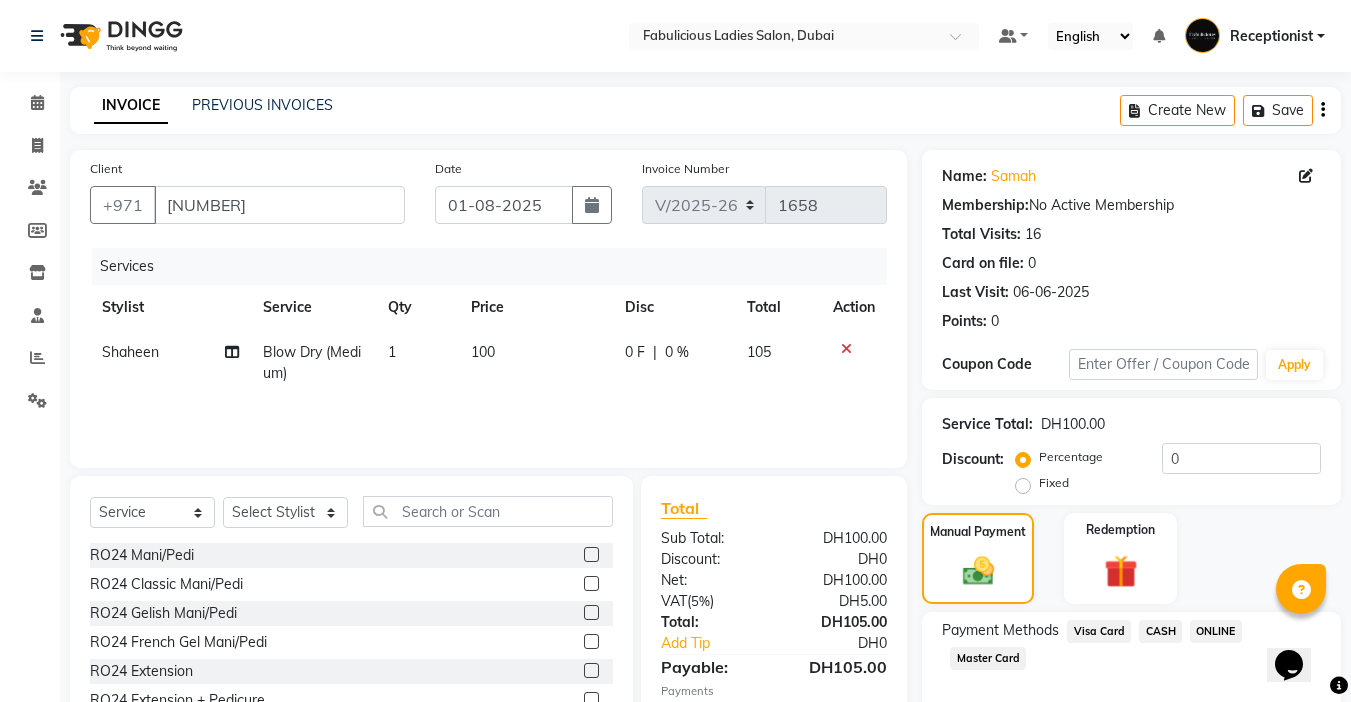 click on "Checkout" 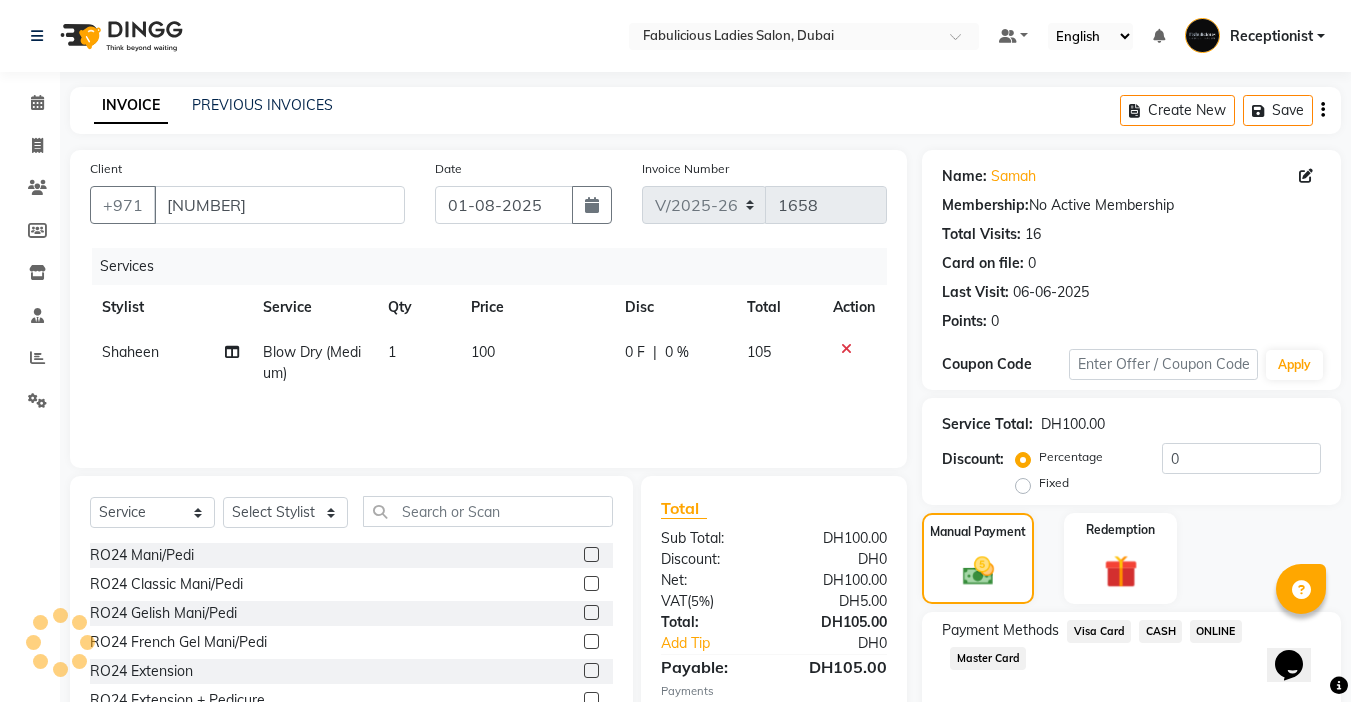 scroll, scrollTop: 214, scrollLeft: 0, axis: vertical 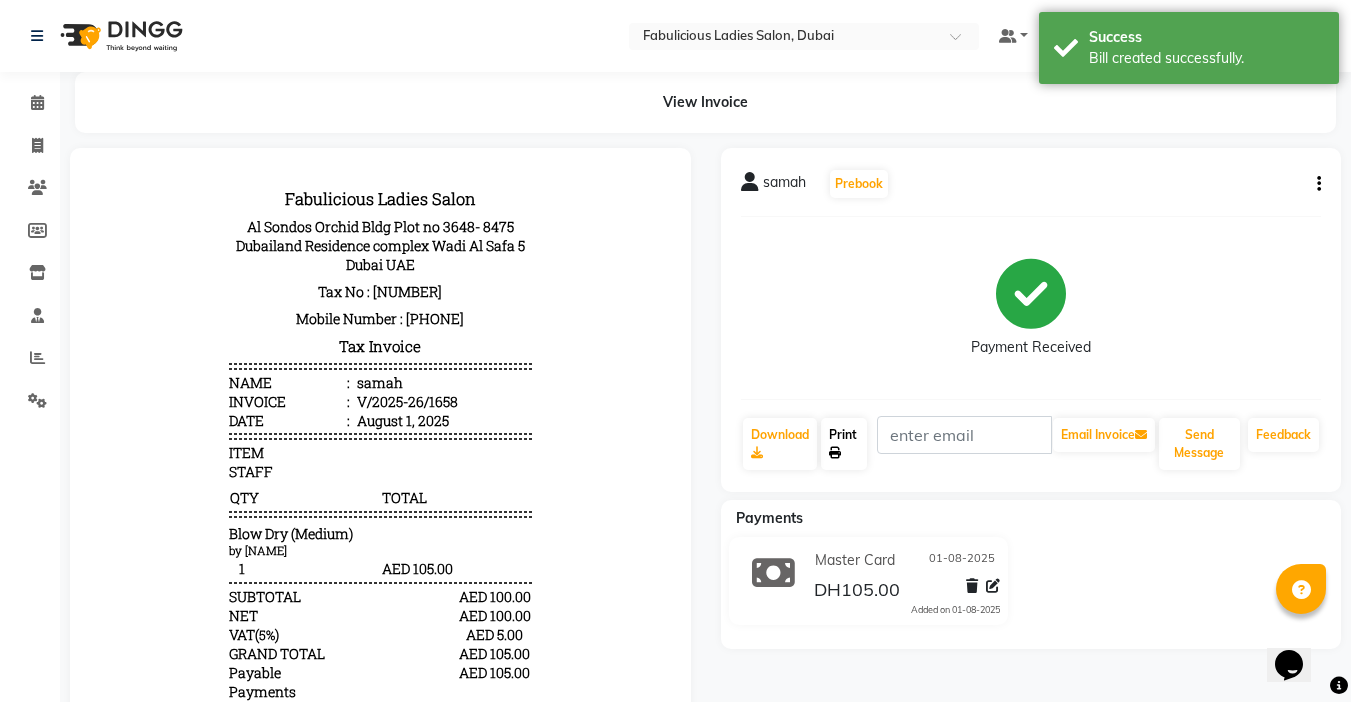 click on "Print" 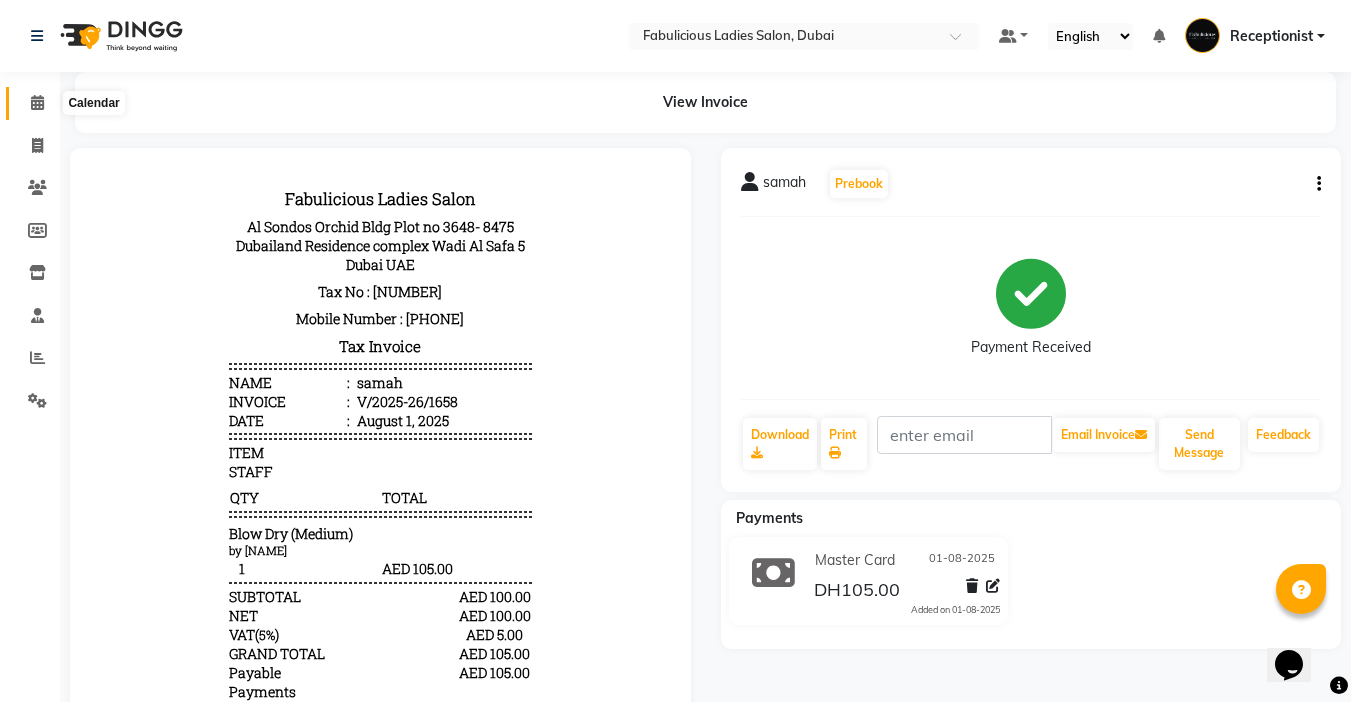 click 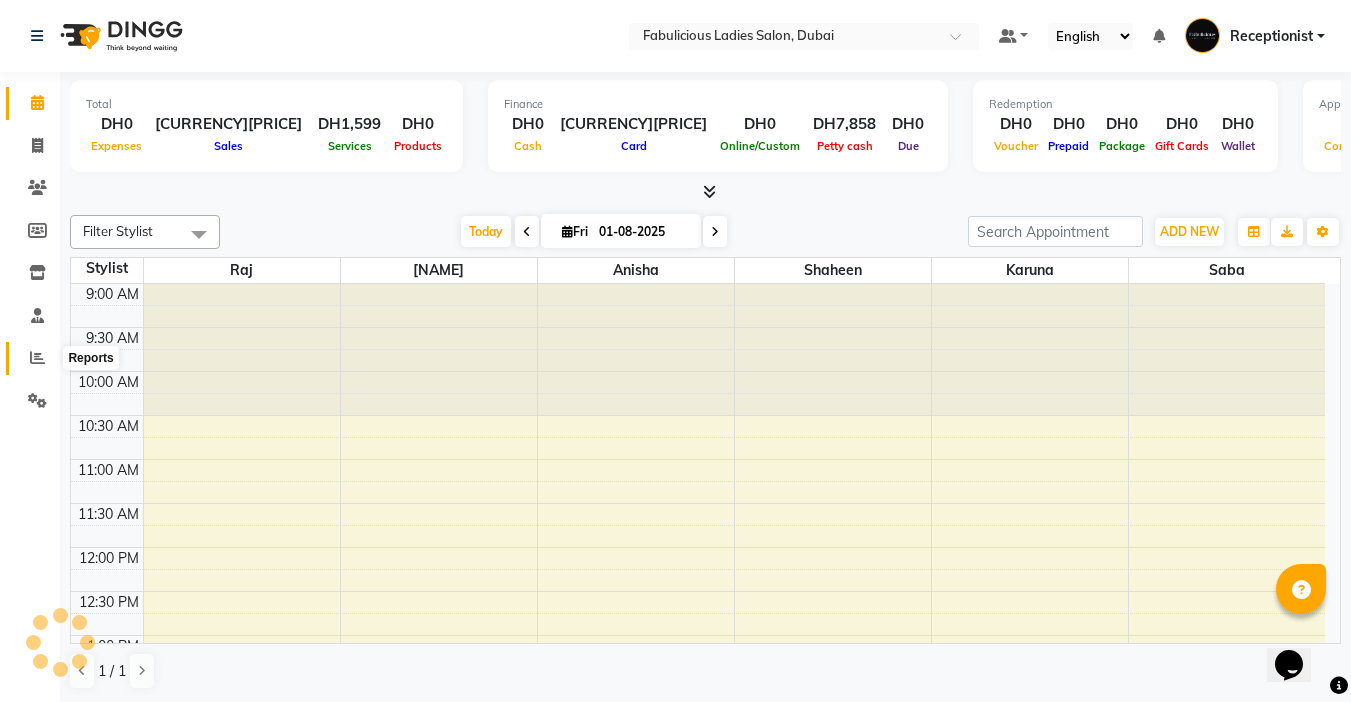 click 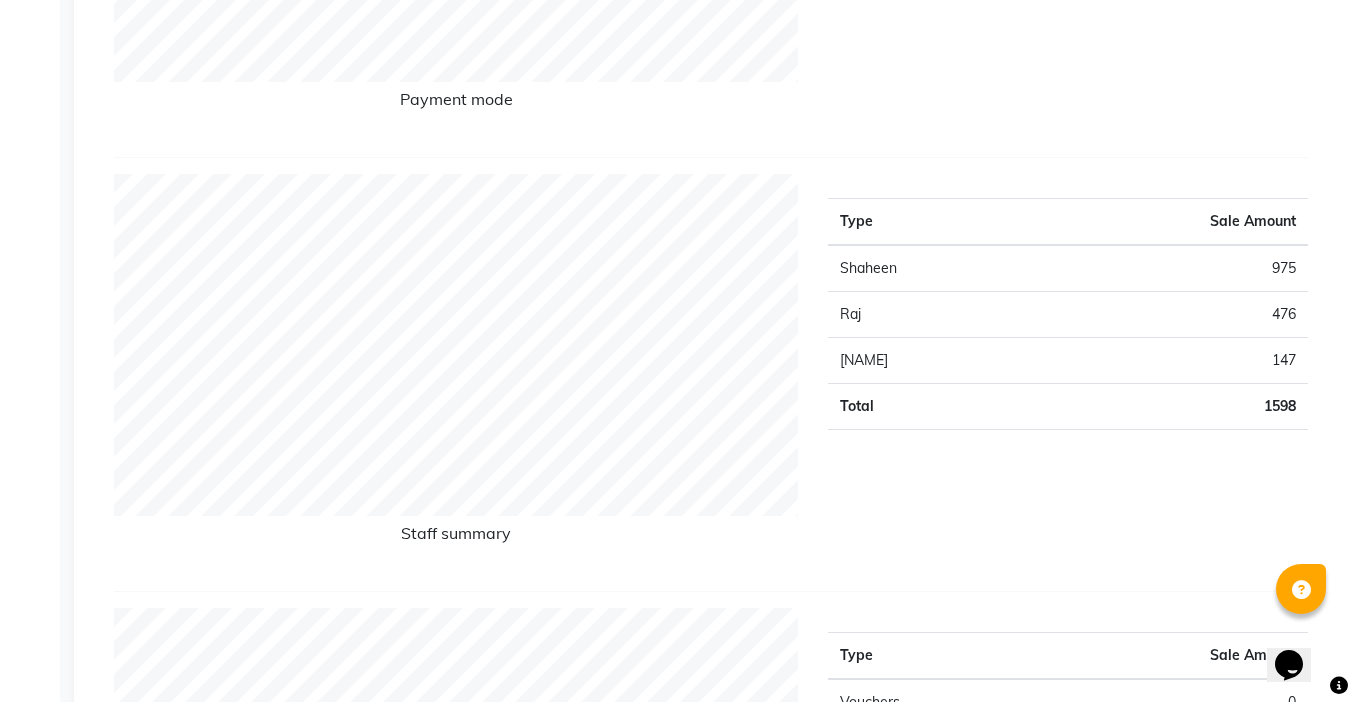 scroll, scrollTop: 500, scrollLeft: 0, axis: vertical 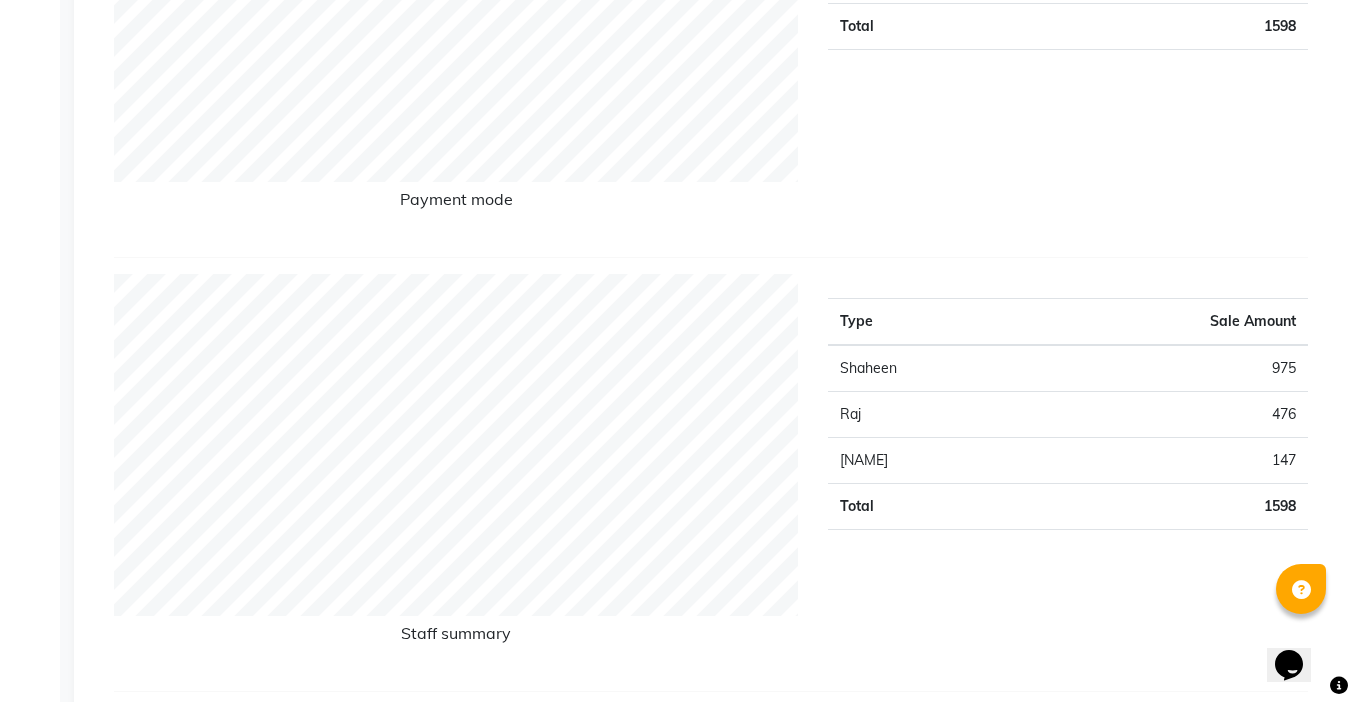 click 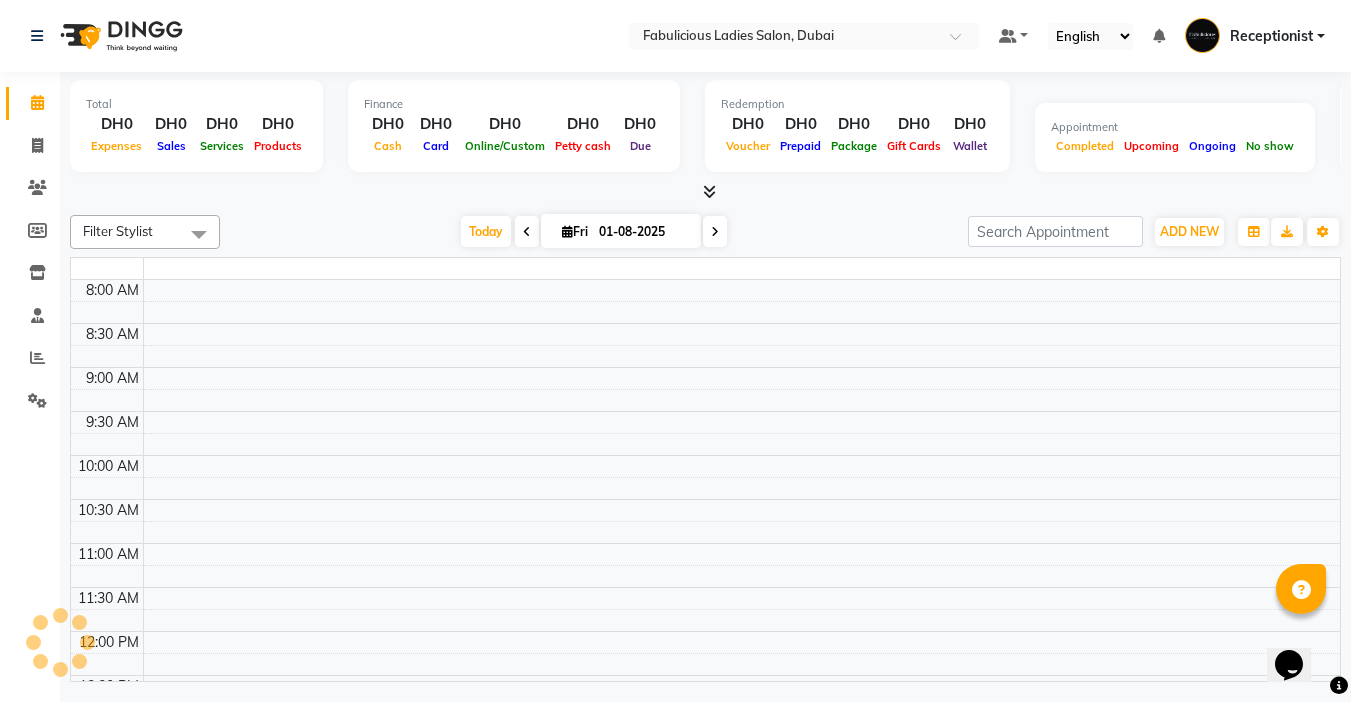 scroll, scrollTop: 0, scrollLeft: 0, axis: both 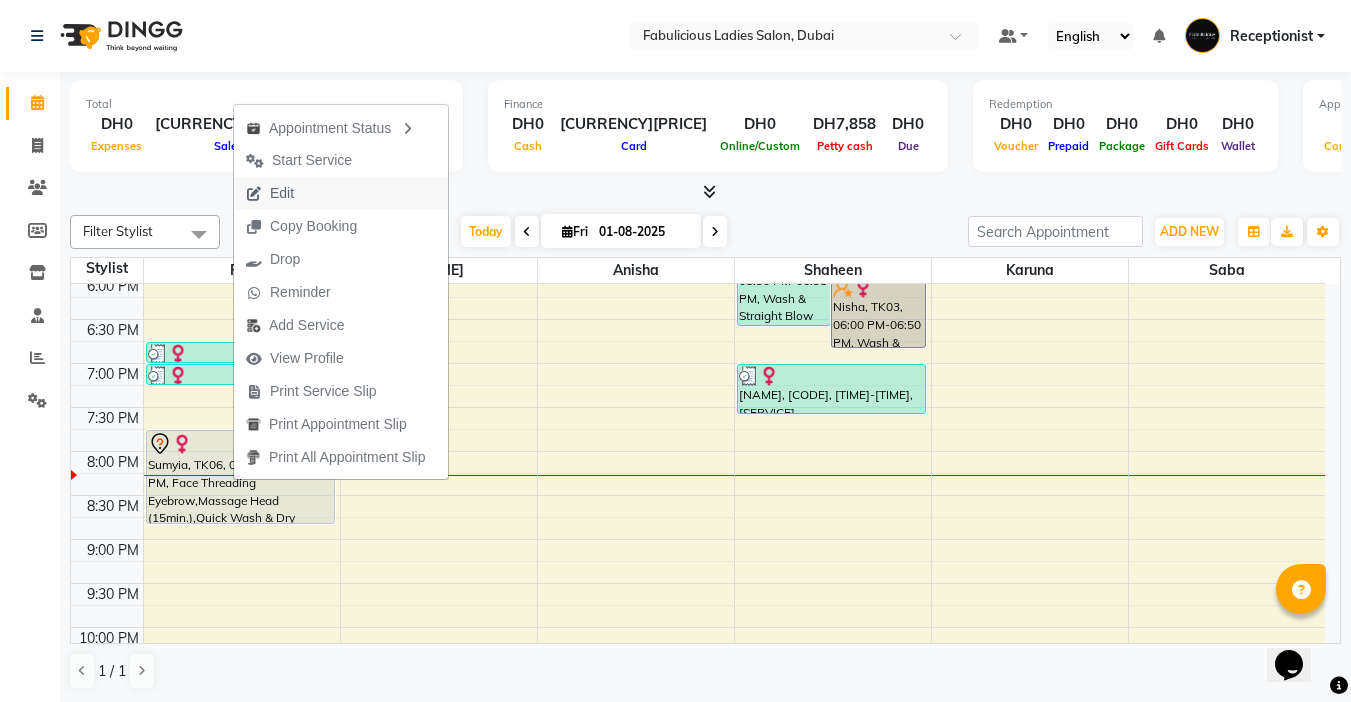 click on "Edit" at bounding box center [270, 193] 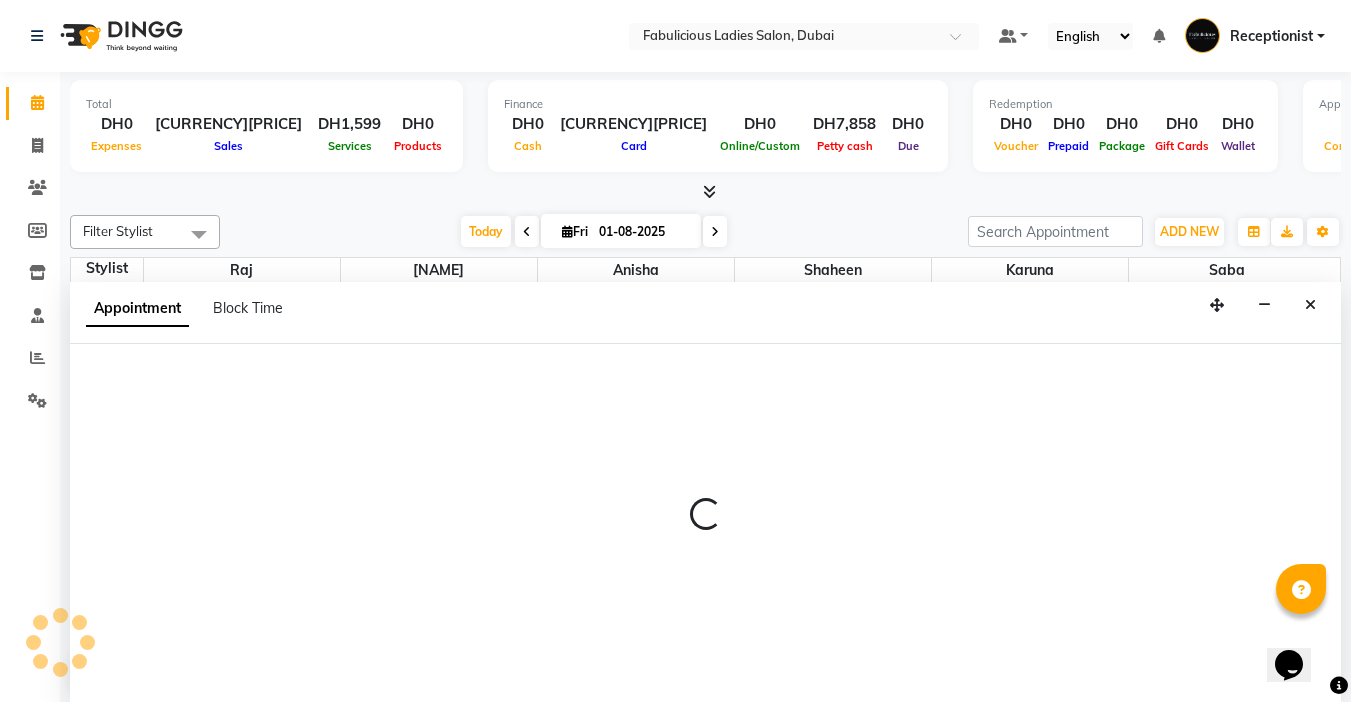 select on "tentative" 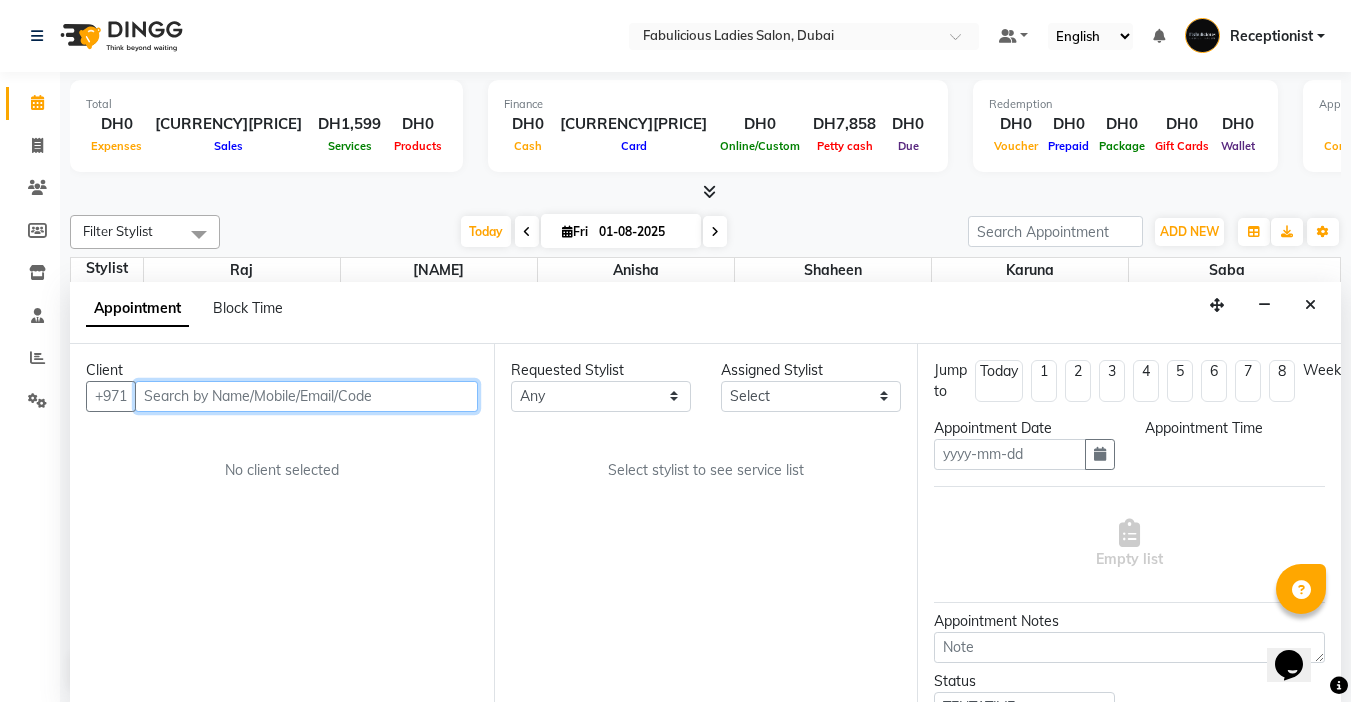 scroll, scrollTop: 1, scrollLeft: 0, axis: vertical 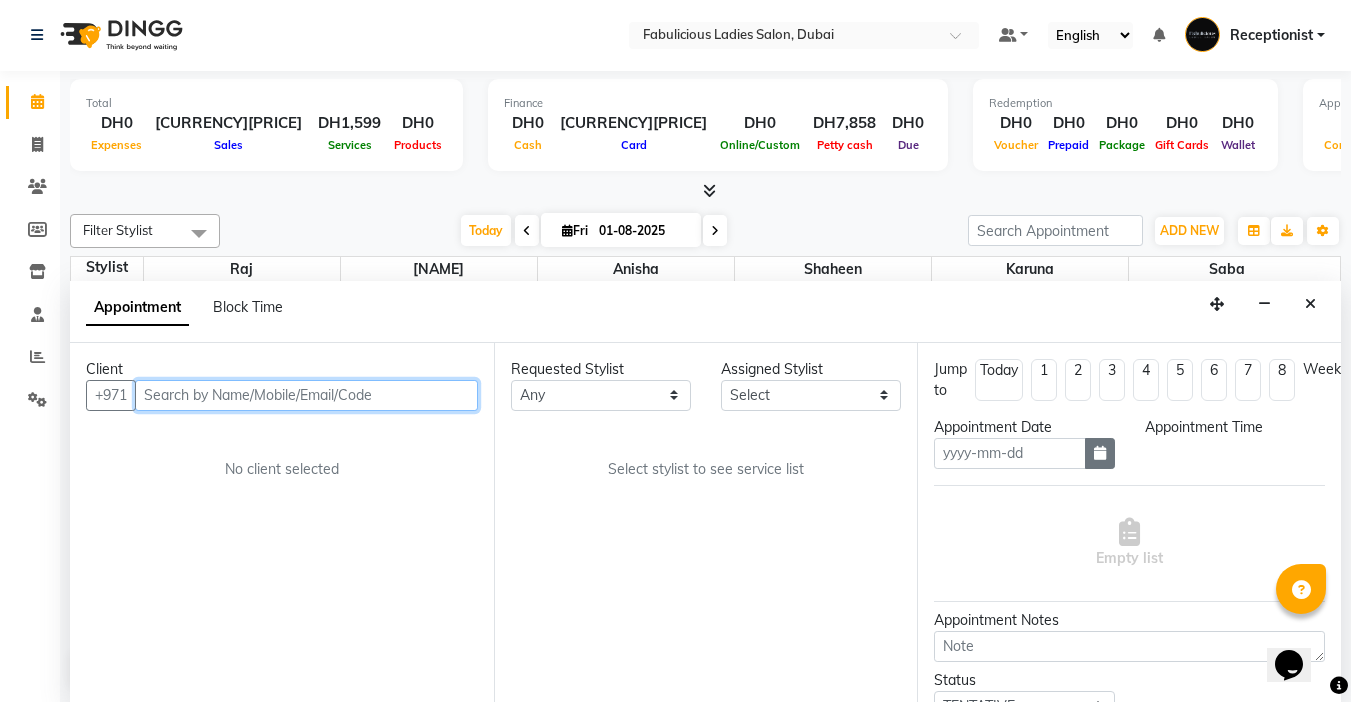 type on "01-08-2025" 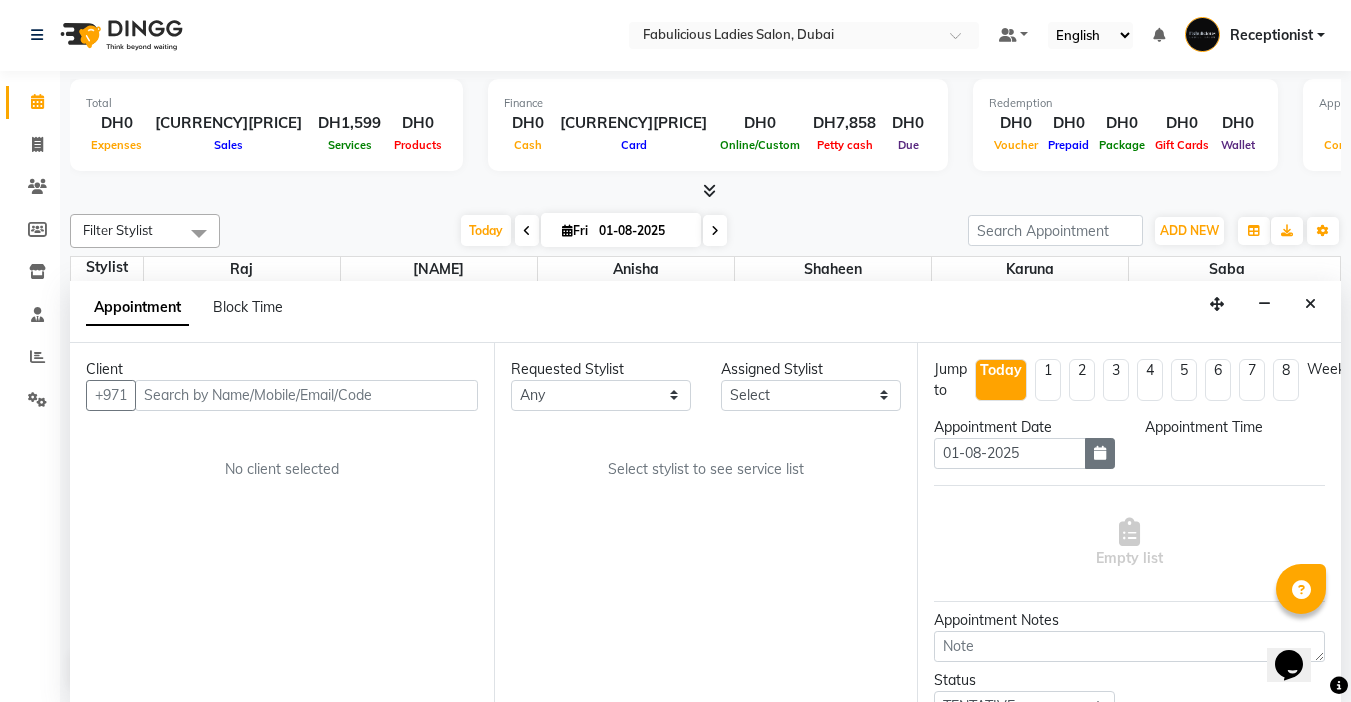 click at bounding box center [1100, 453] 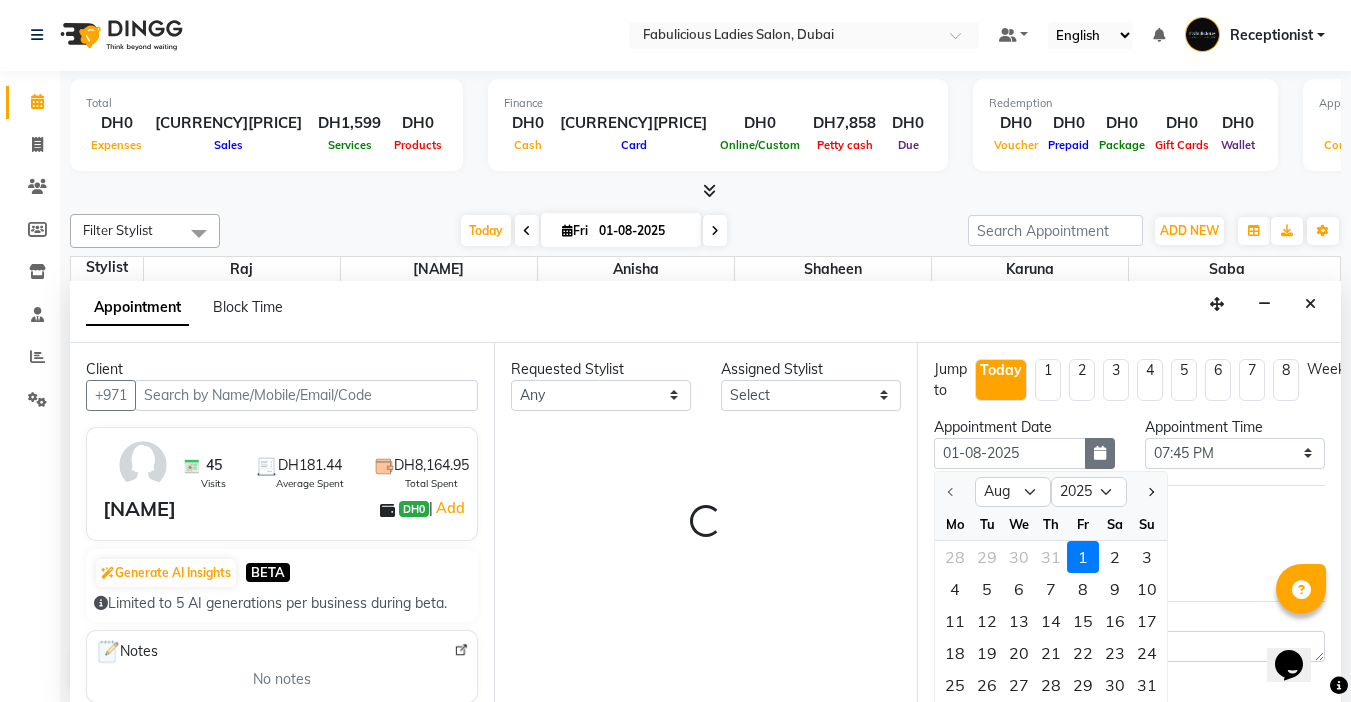 scroll, scrollTop: 960, scrollLeft: 0, axis: vertical 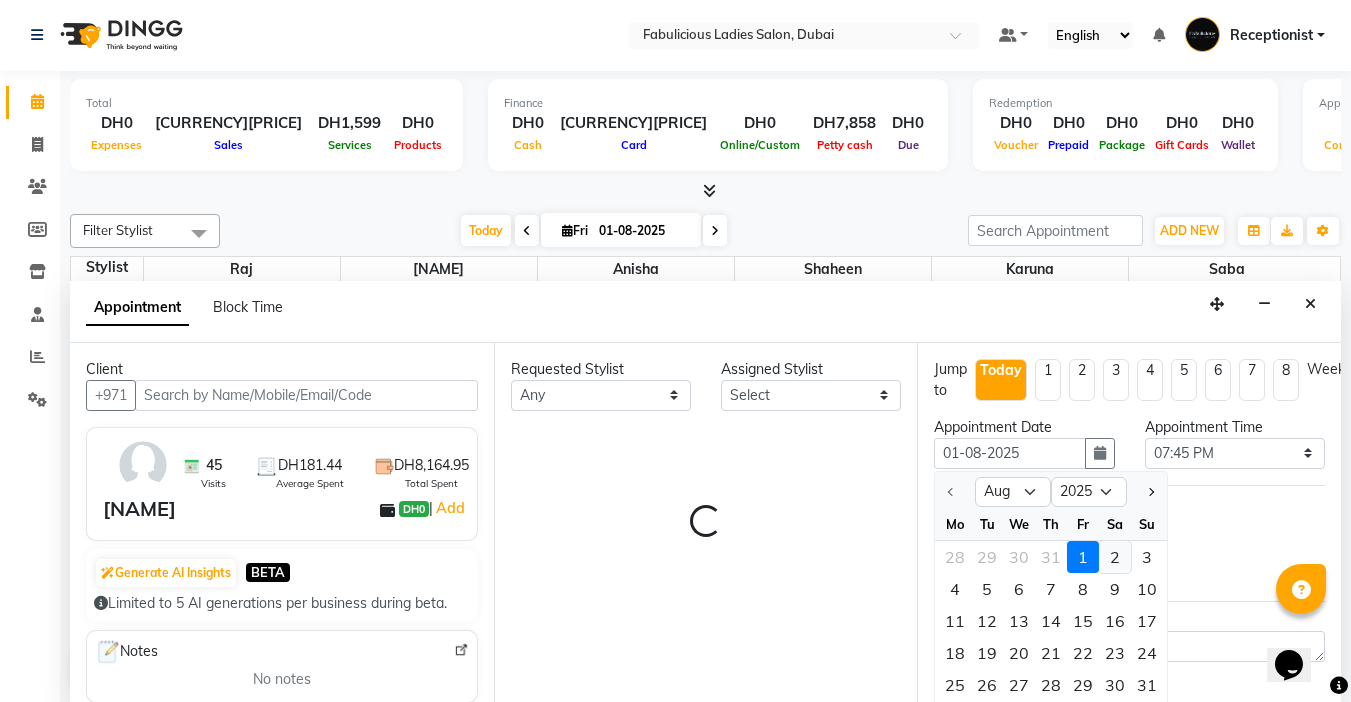 select on "11627" 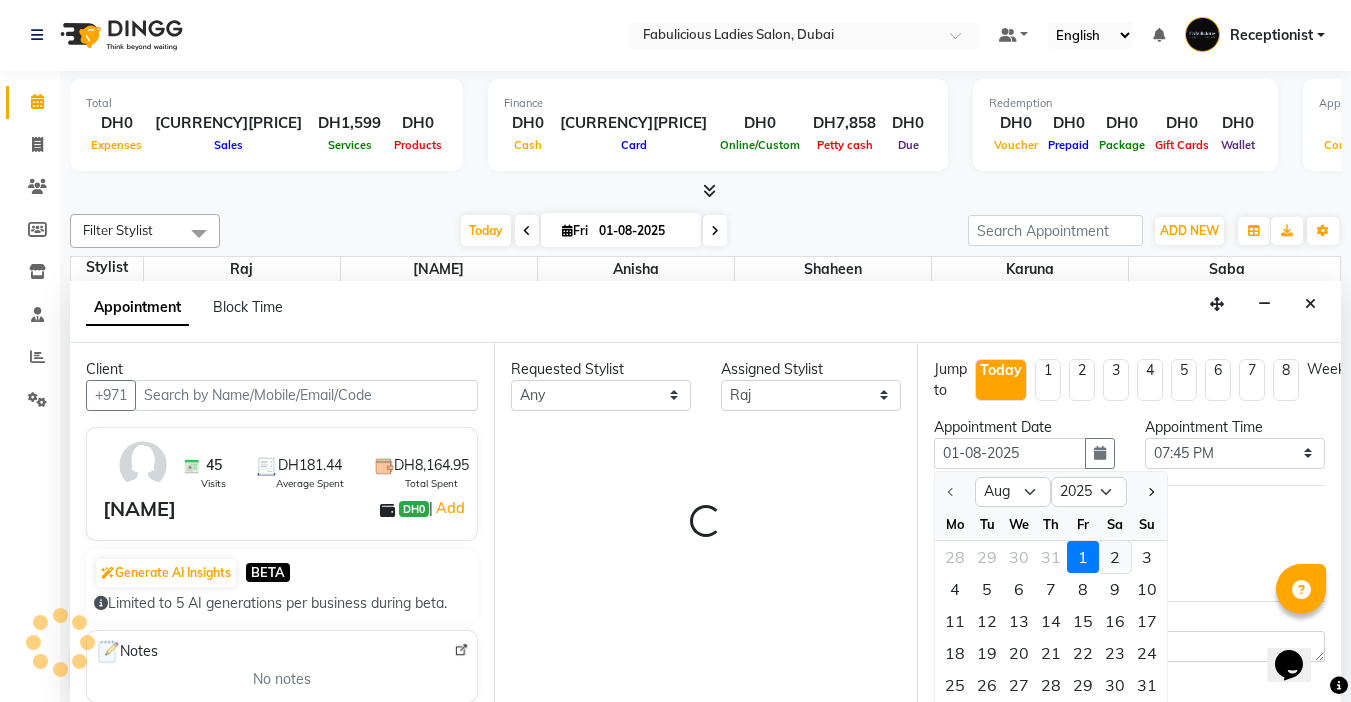 click on "2" at bounding box center (1115, 557) 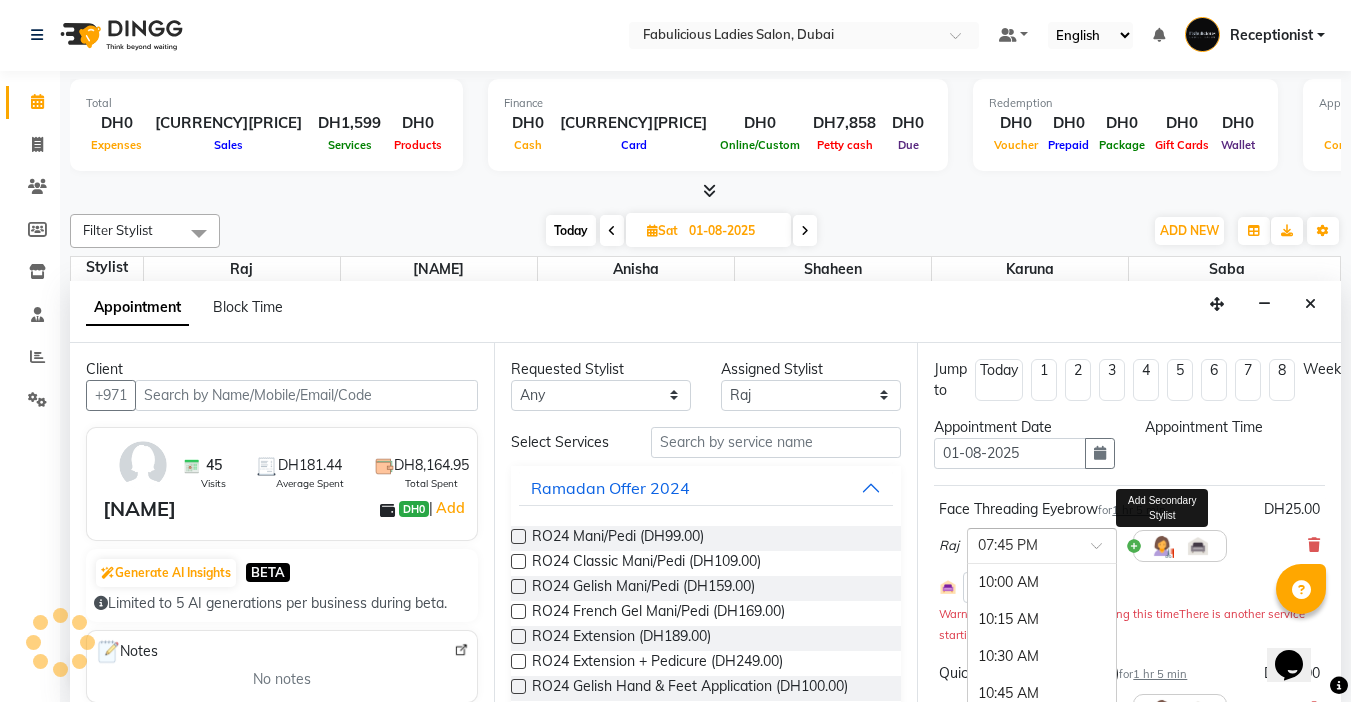 type on "02-08-2025" 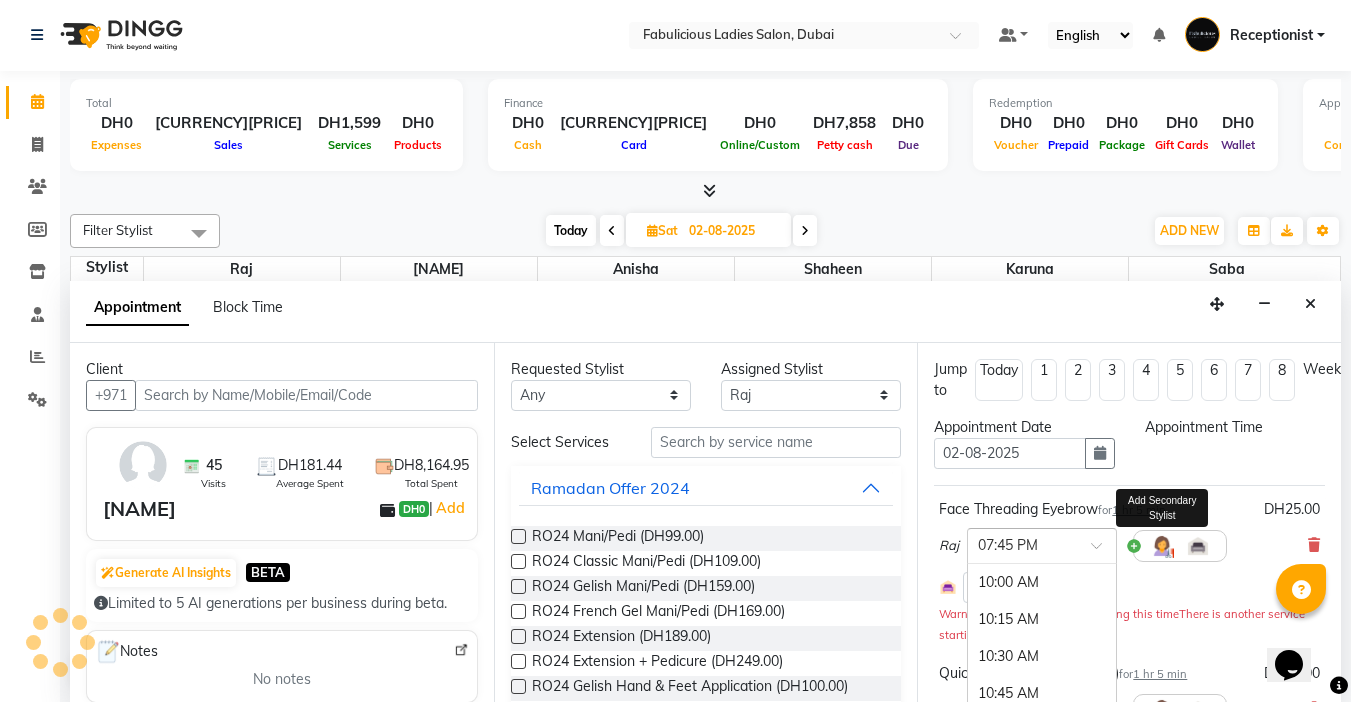 select on "1134" 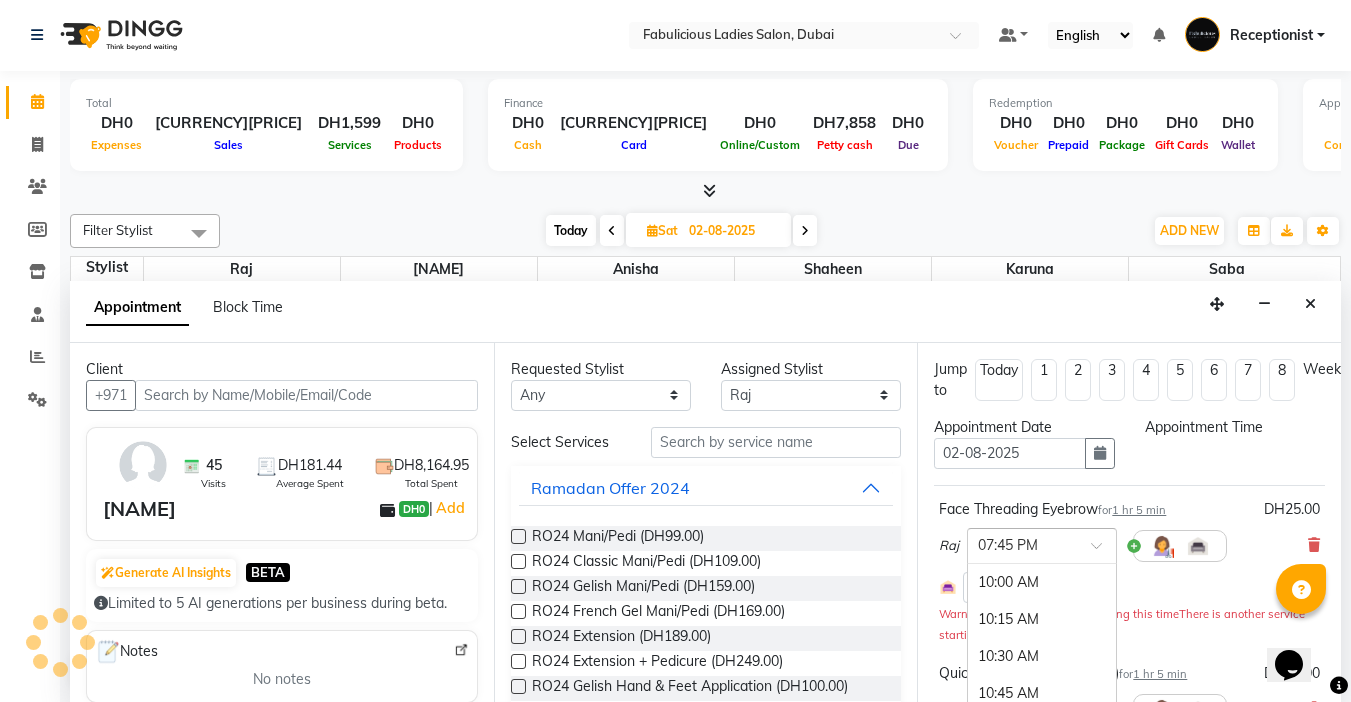 select on "1185" 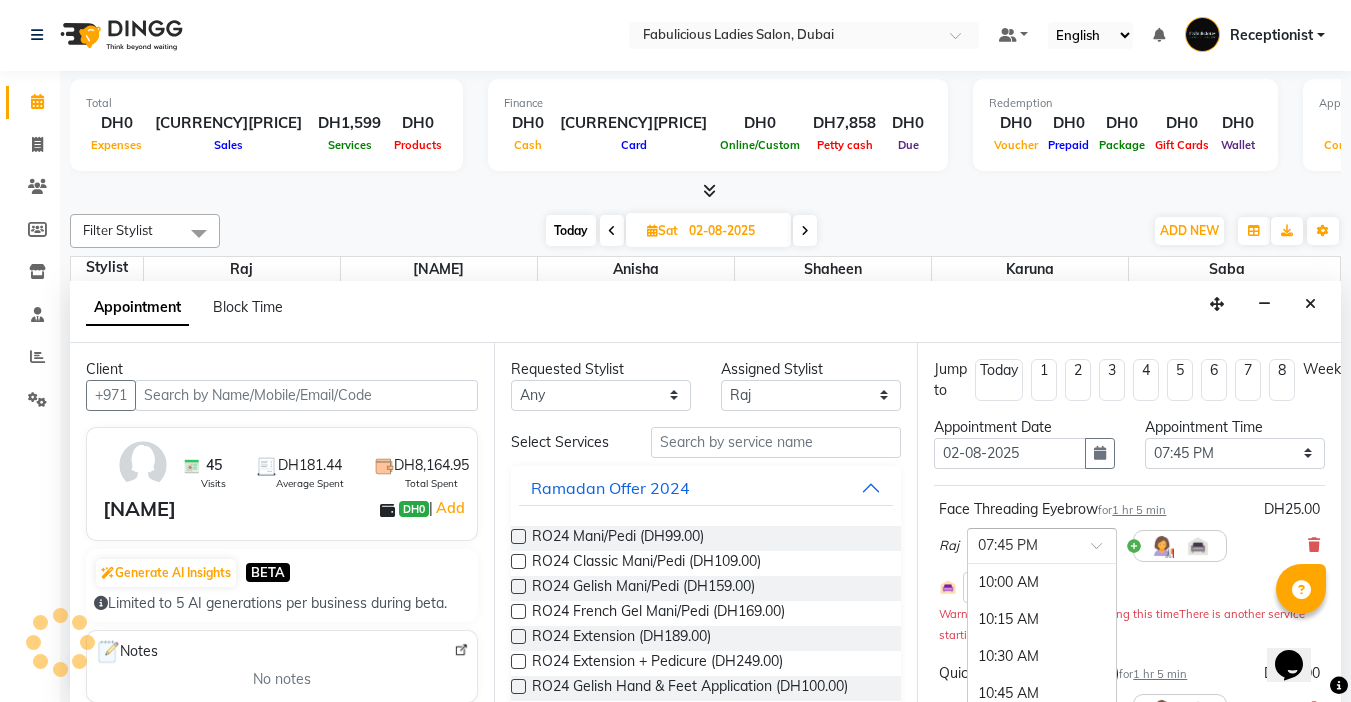 scroll, scrollTop: 960, scrollLeft: 0, axis: vertical 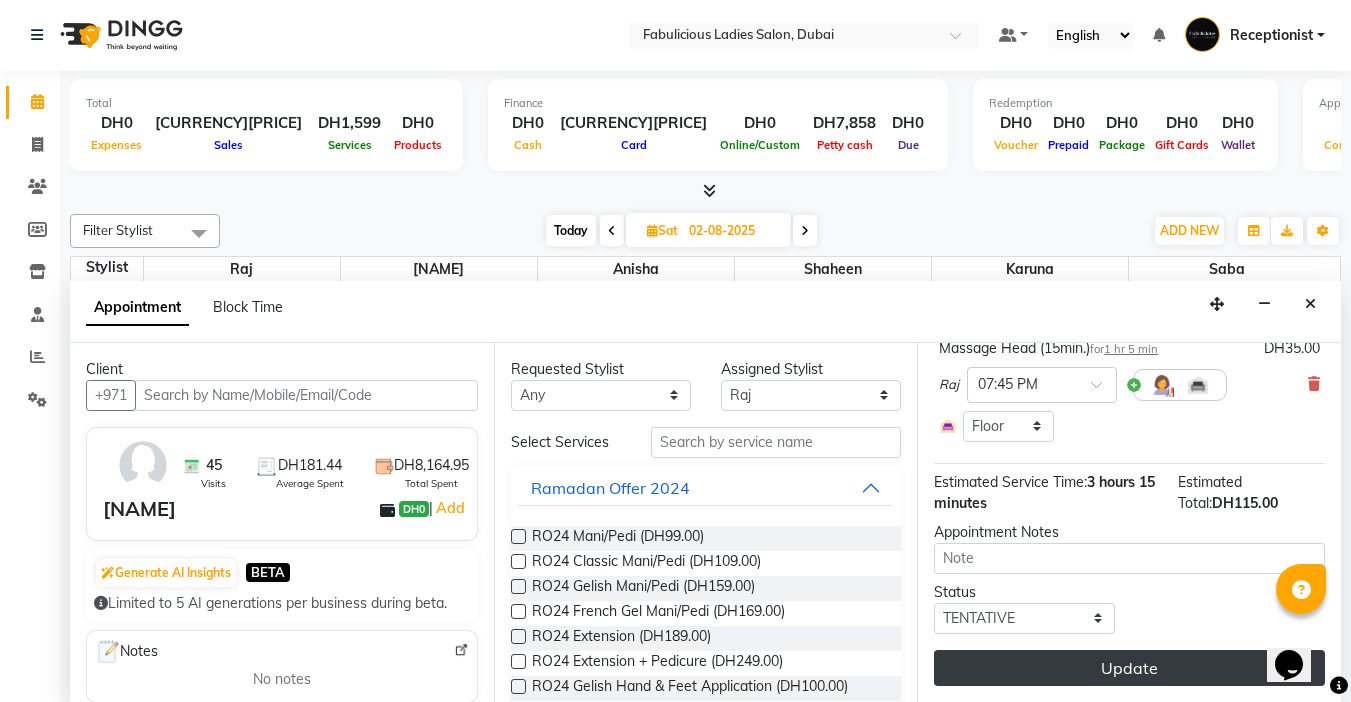 click on "Update" at bounding box center [1129, 668] 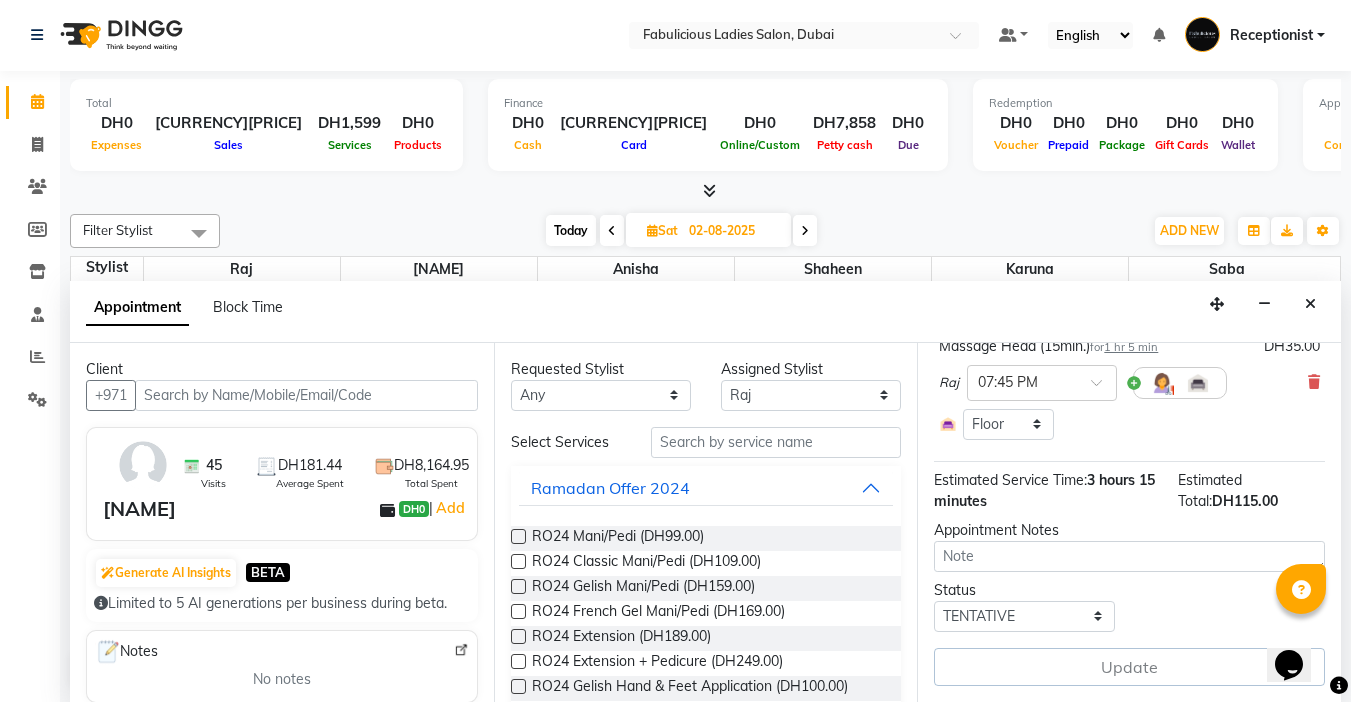 scroll, scrollTop: 441, scrollLeft: 0, axis: vertical 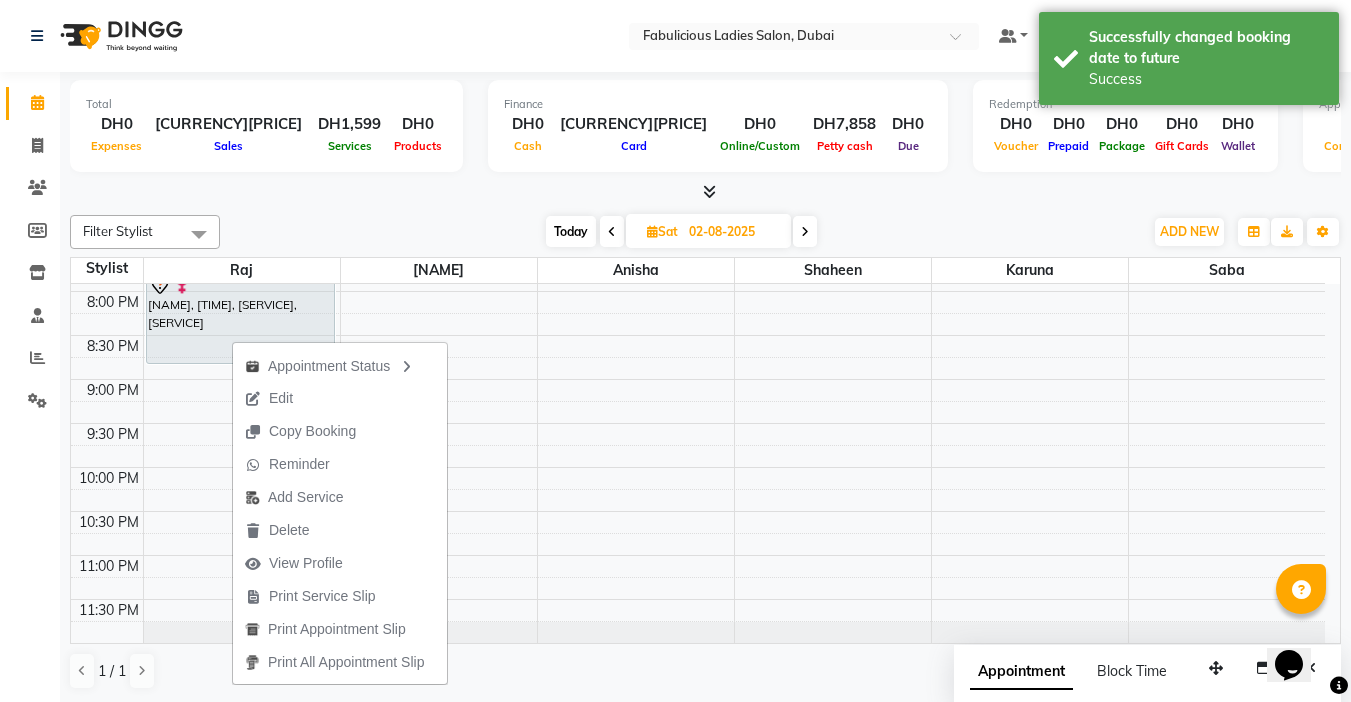 drag, startPoint x: 1342, startPoint y: 455, endPoint x: 670, endPoint y: 425, distance: 672.6693 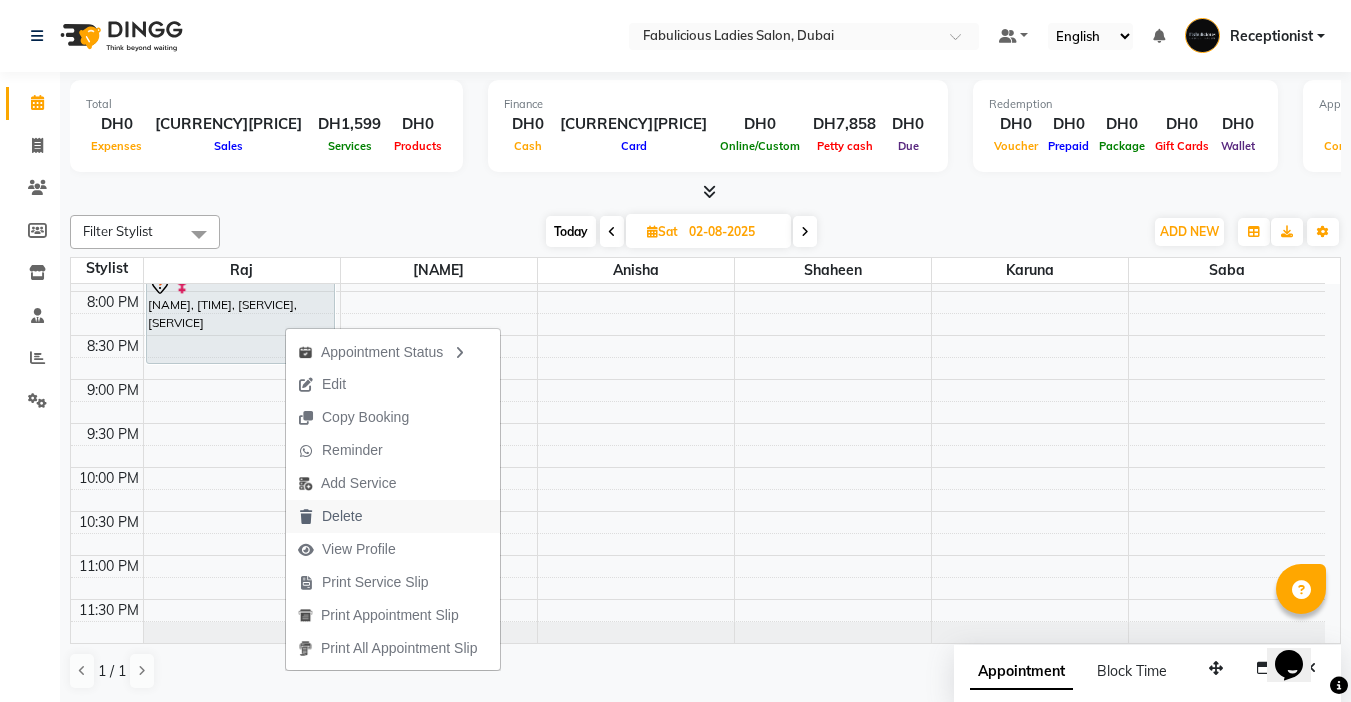 click on "Delete" at bounding box center [342, 516] 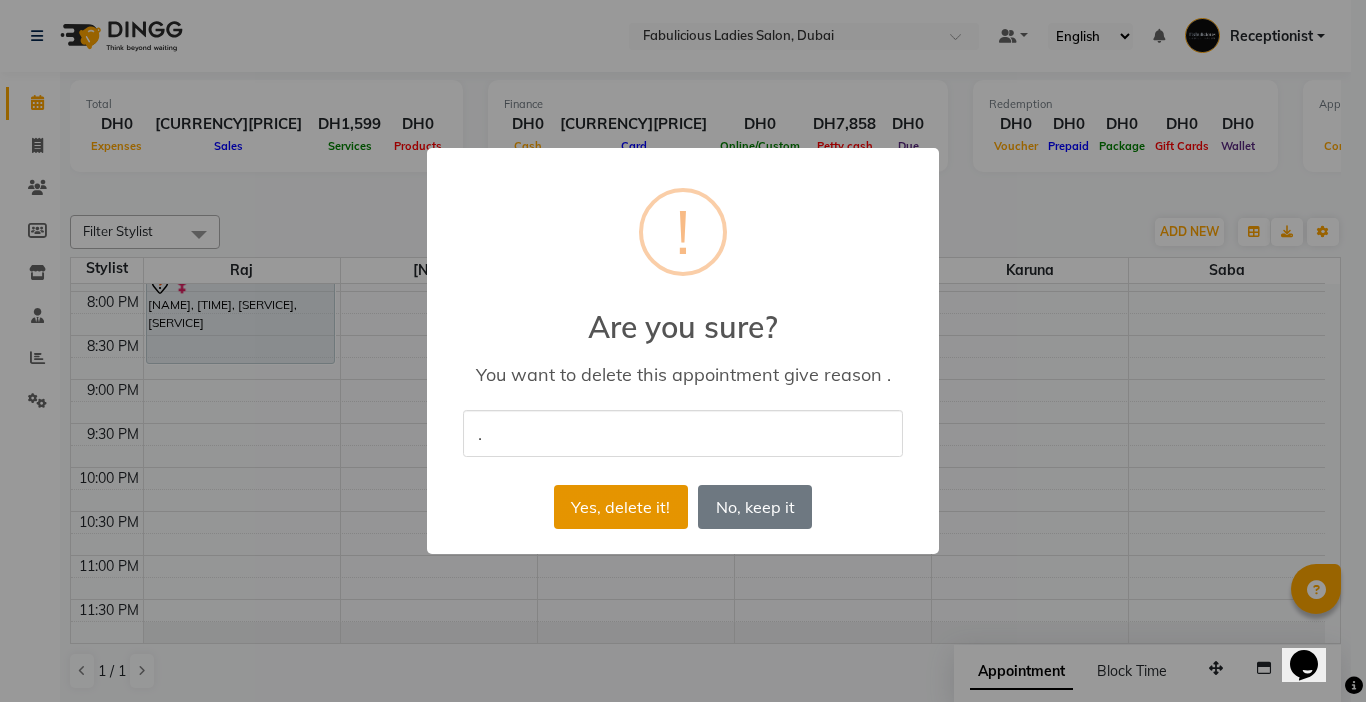 type on "." 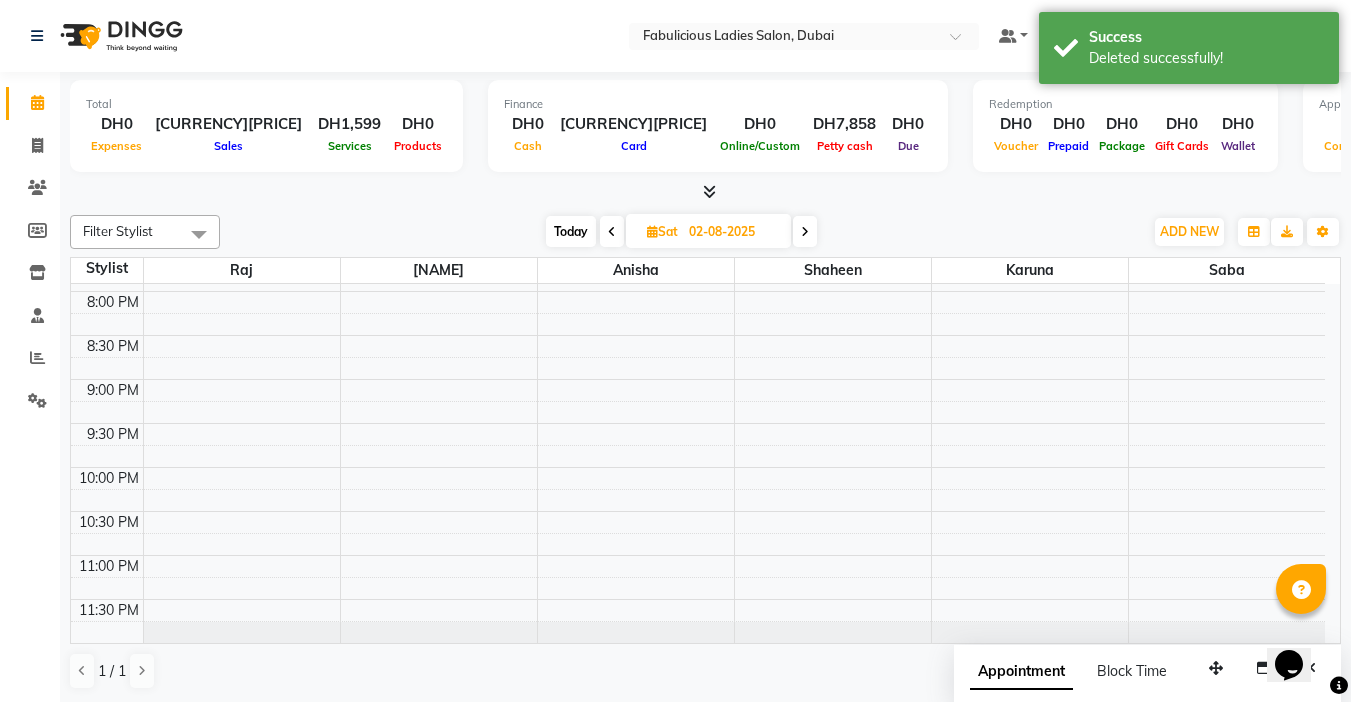 click at bounding box center (612, 231) 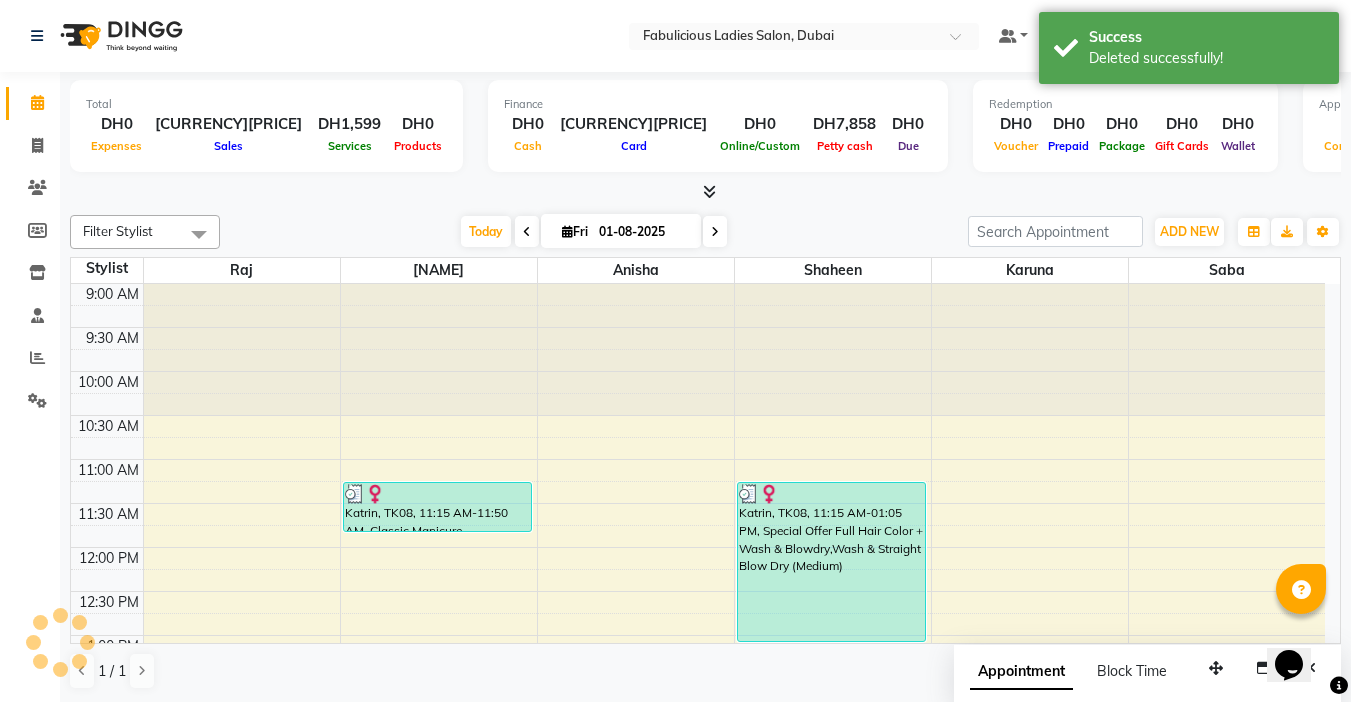 scroll, scrollTop: 960, scrollLeft: 0, axis: vertical 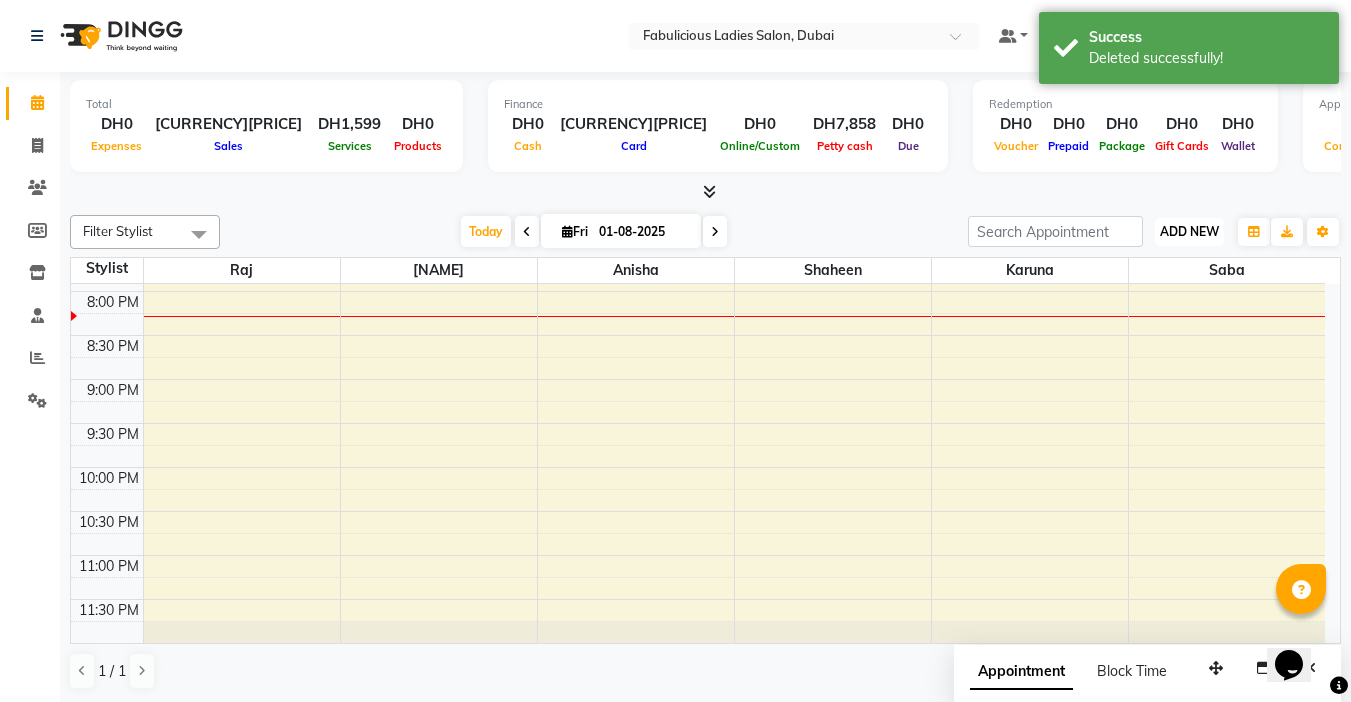 click on "ADD NEW Toggle Dropdown" at bounding box center [1189, 232] 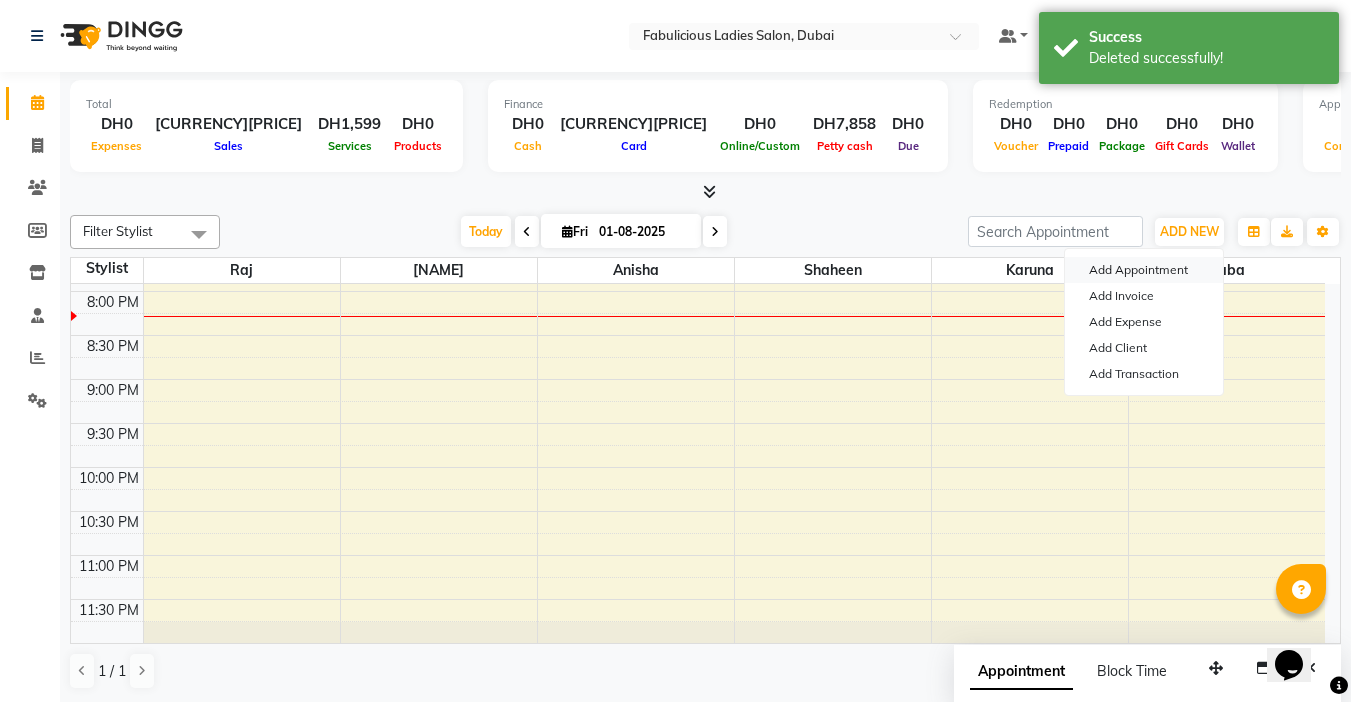 click on "Add Appointment" at bounding box center [1144, 270] 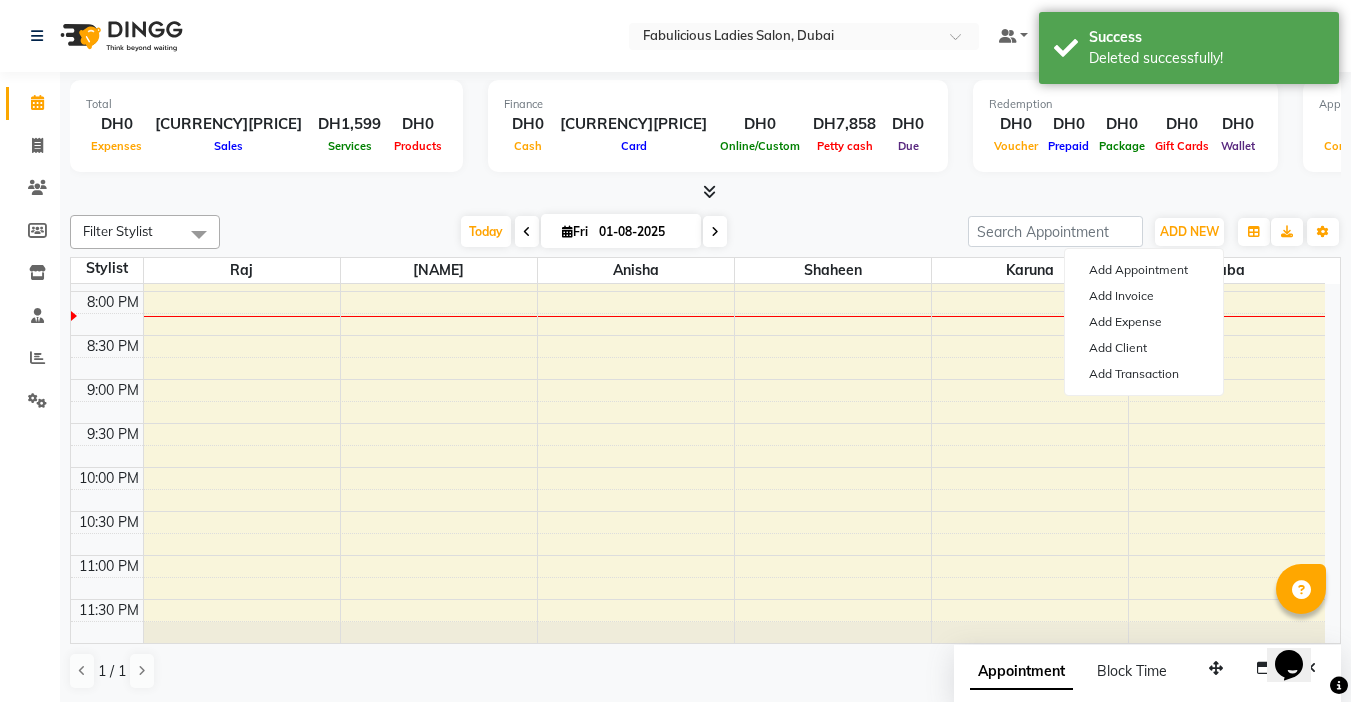 select on "tentative" 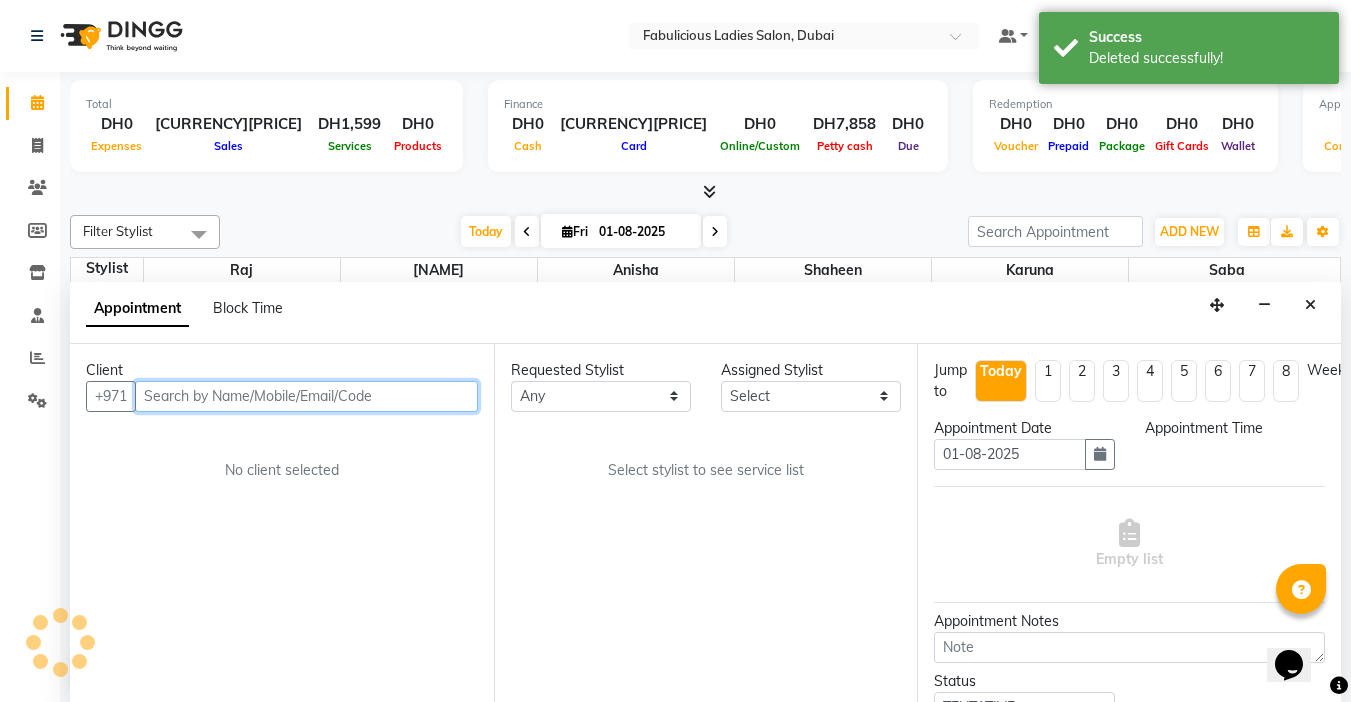 click at bounding box center [306, 396] 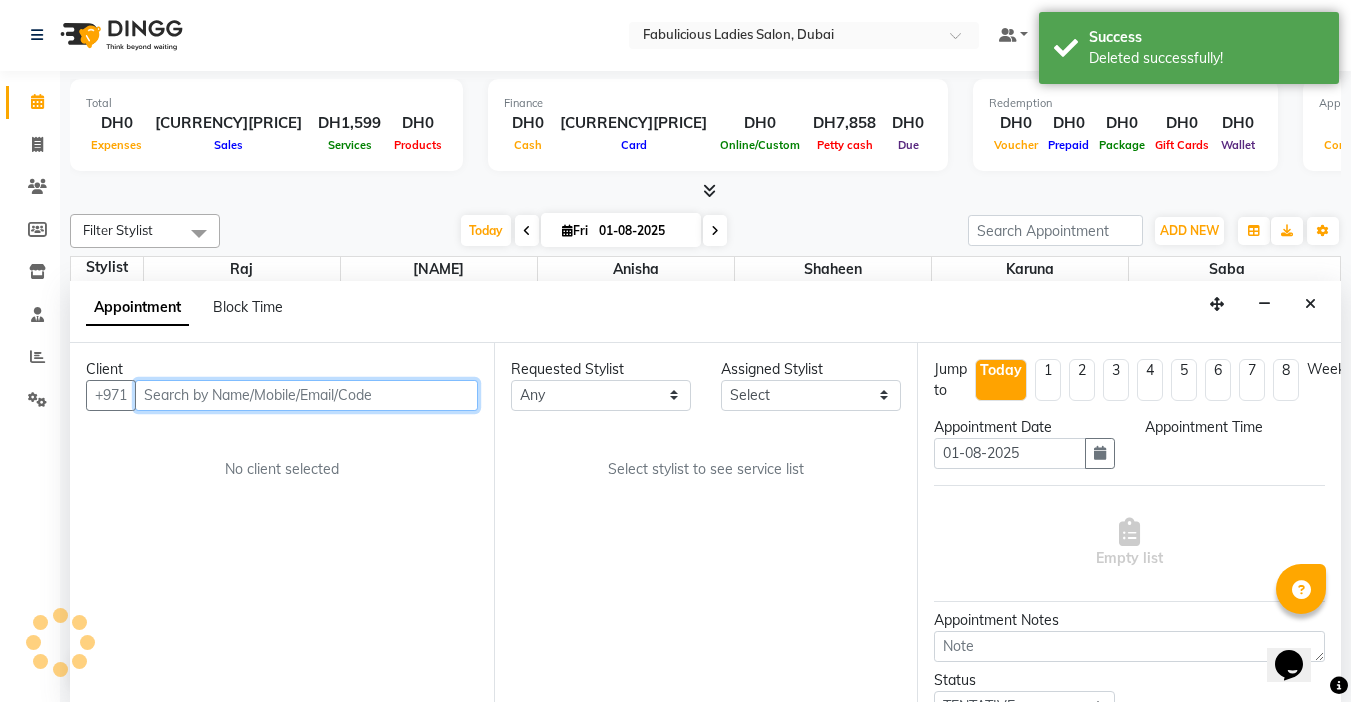 select on "600" 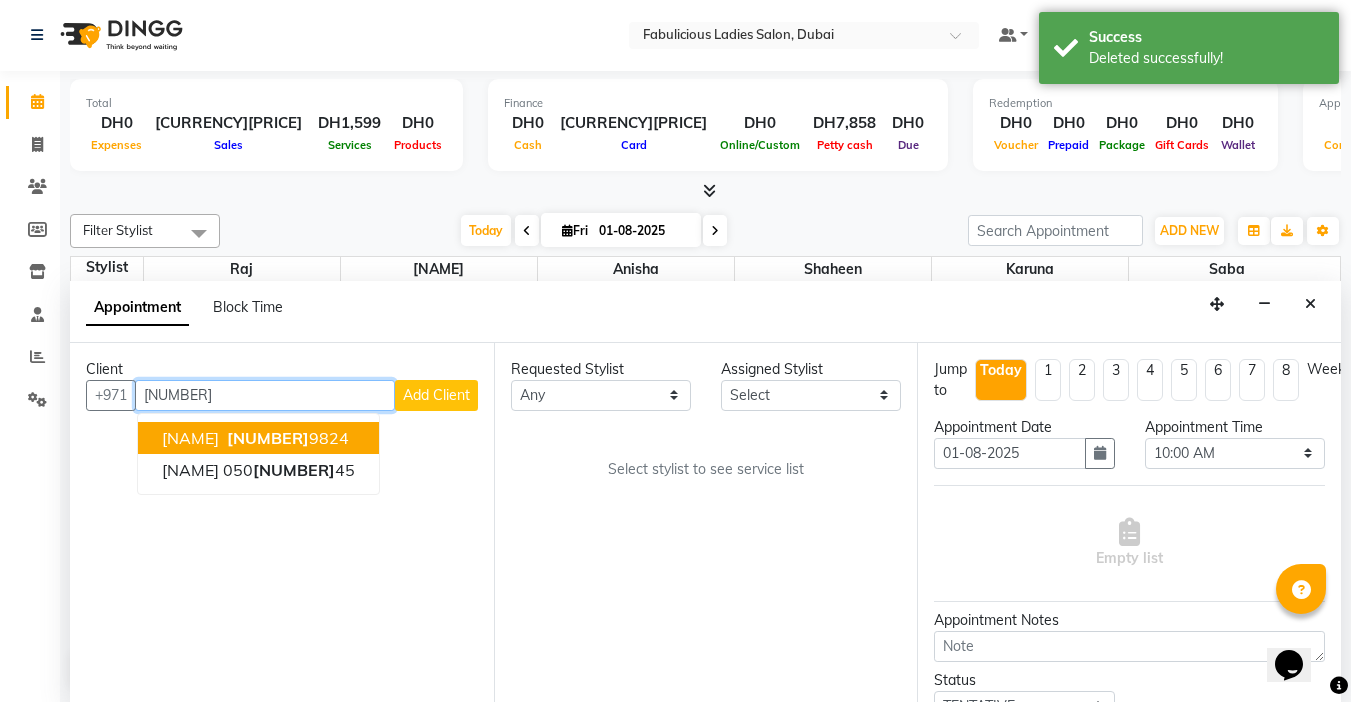 click on "[NAME]" at bounding box center [190, 438] 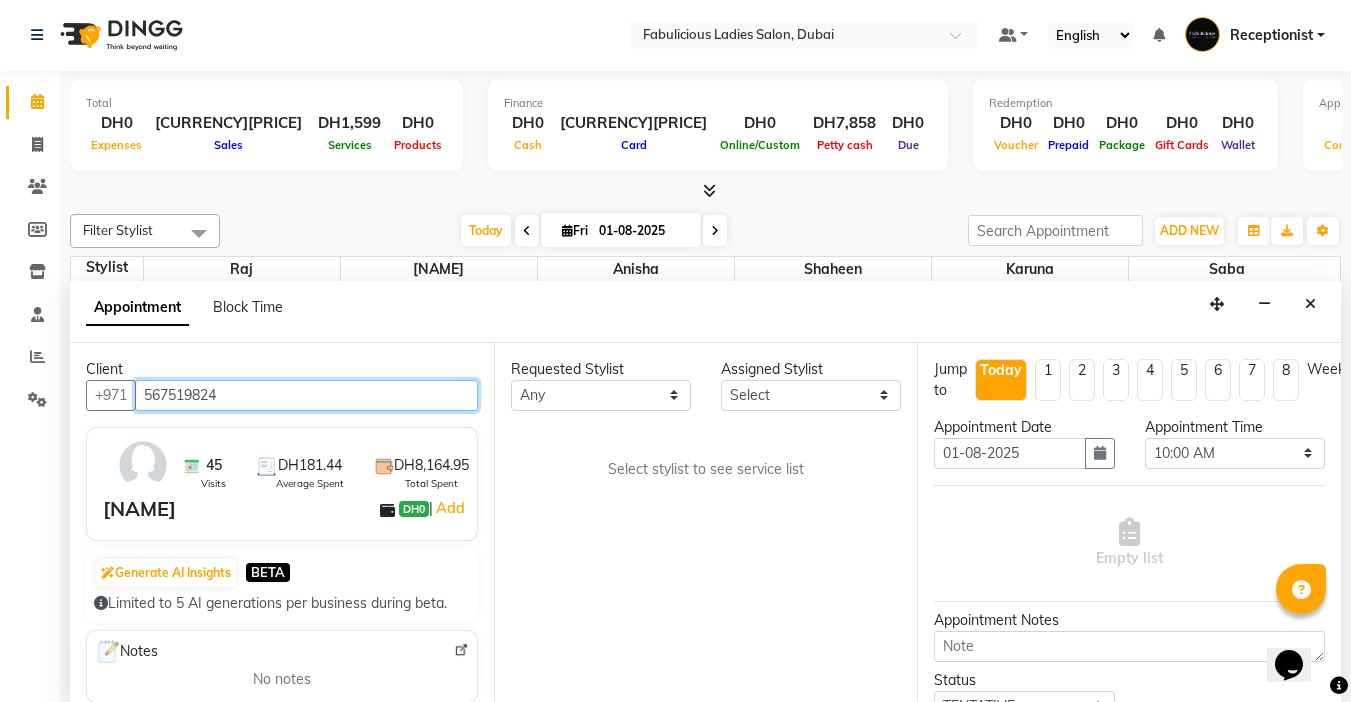 type on "567519824" 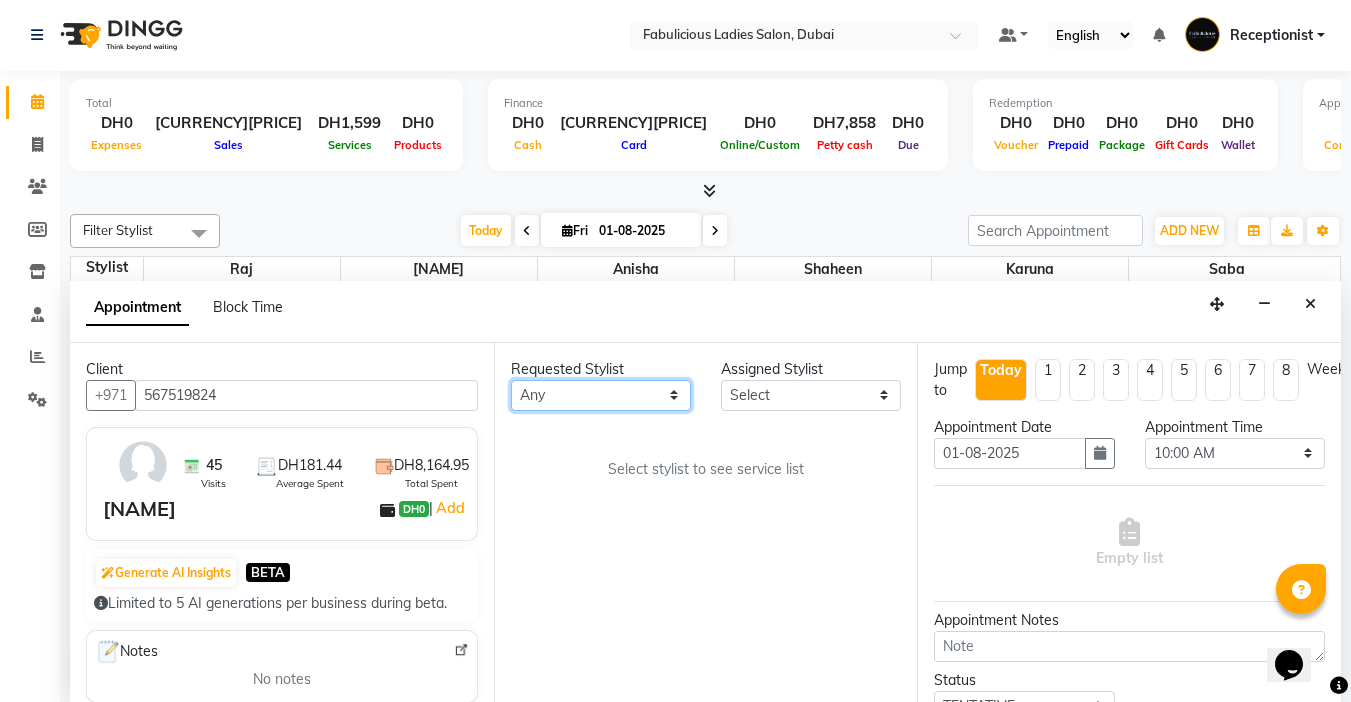 click on "All [NAME] [NAME] [NAME] [NAME] [NAME] [NAME]" at bounding box center (601, 395) 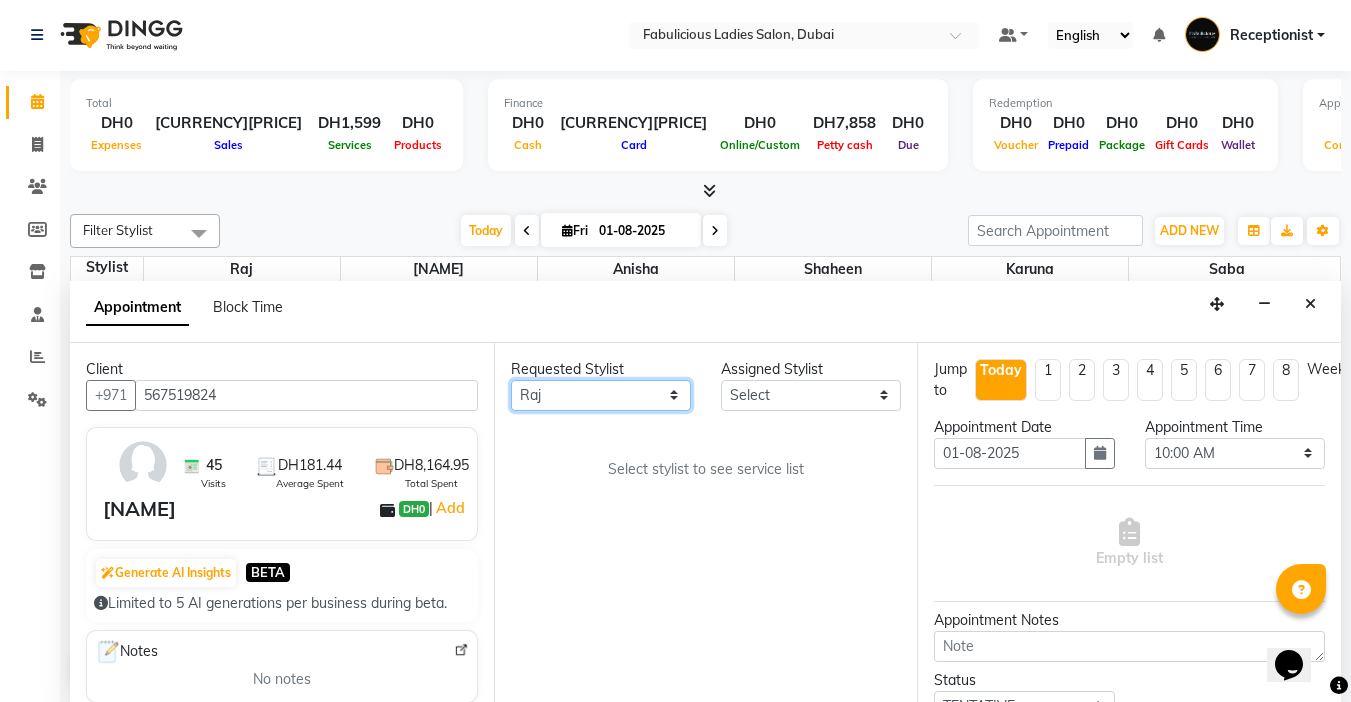 click on "All [NAME] [NAME] [NAME] [NAME] [NAME] [NAME]" at bounding box center (601, 395) 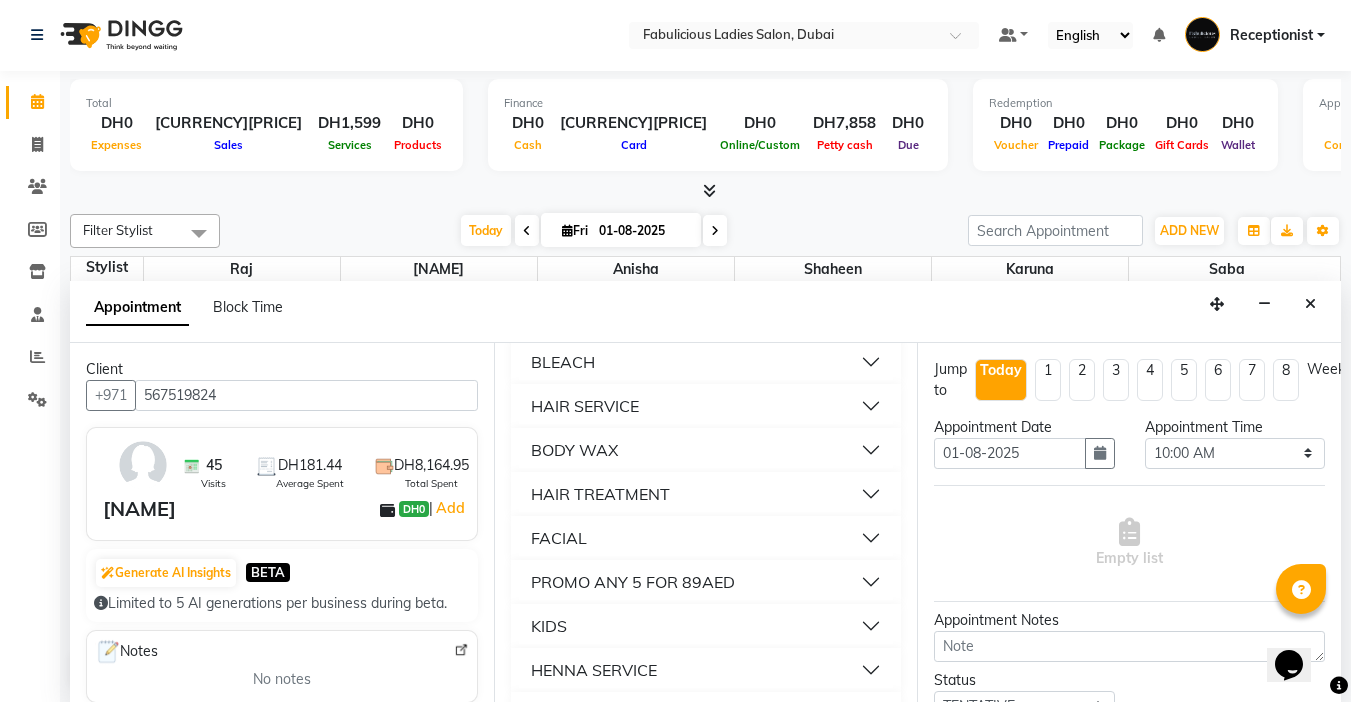 scroll, scrollTop: 1400, scrollLeft: 0, axis: vertical 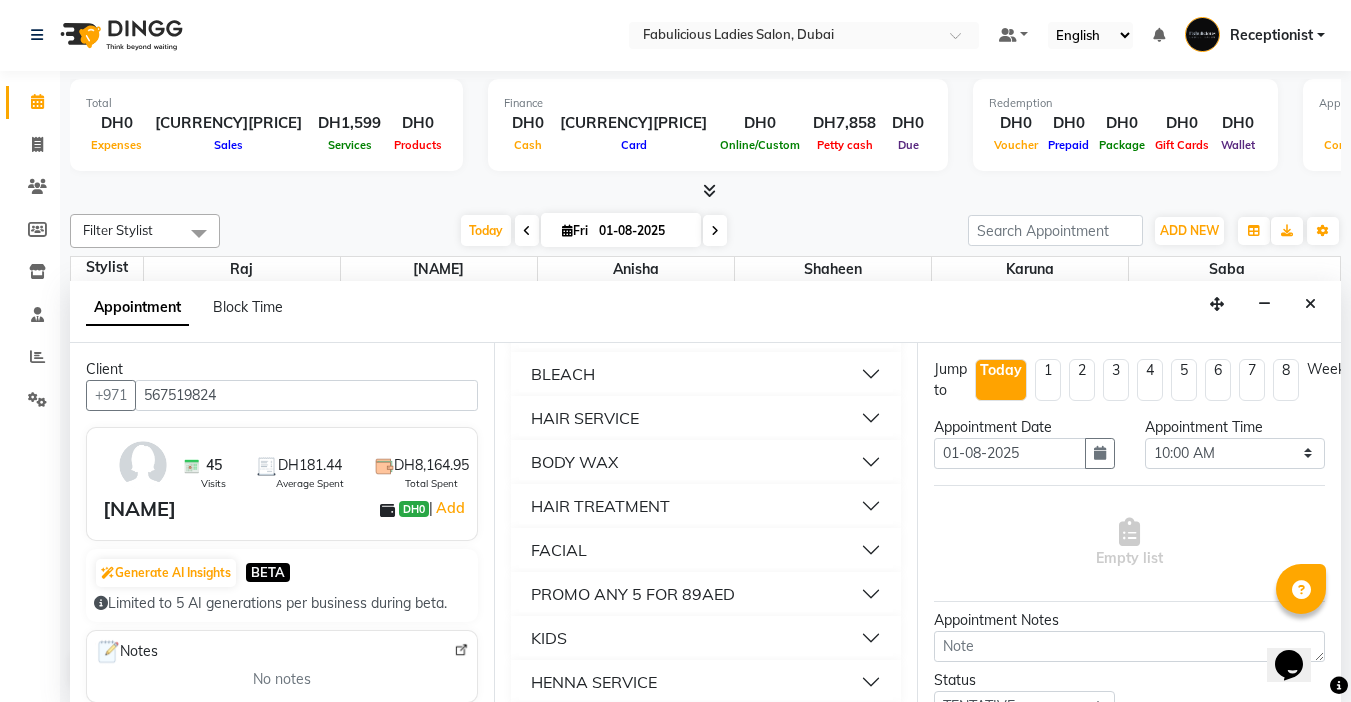click on "FACE THREADING" at bounding box center [600, 242] 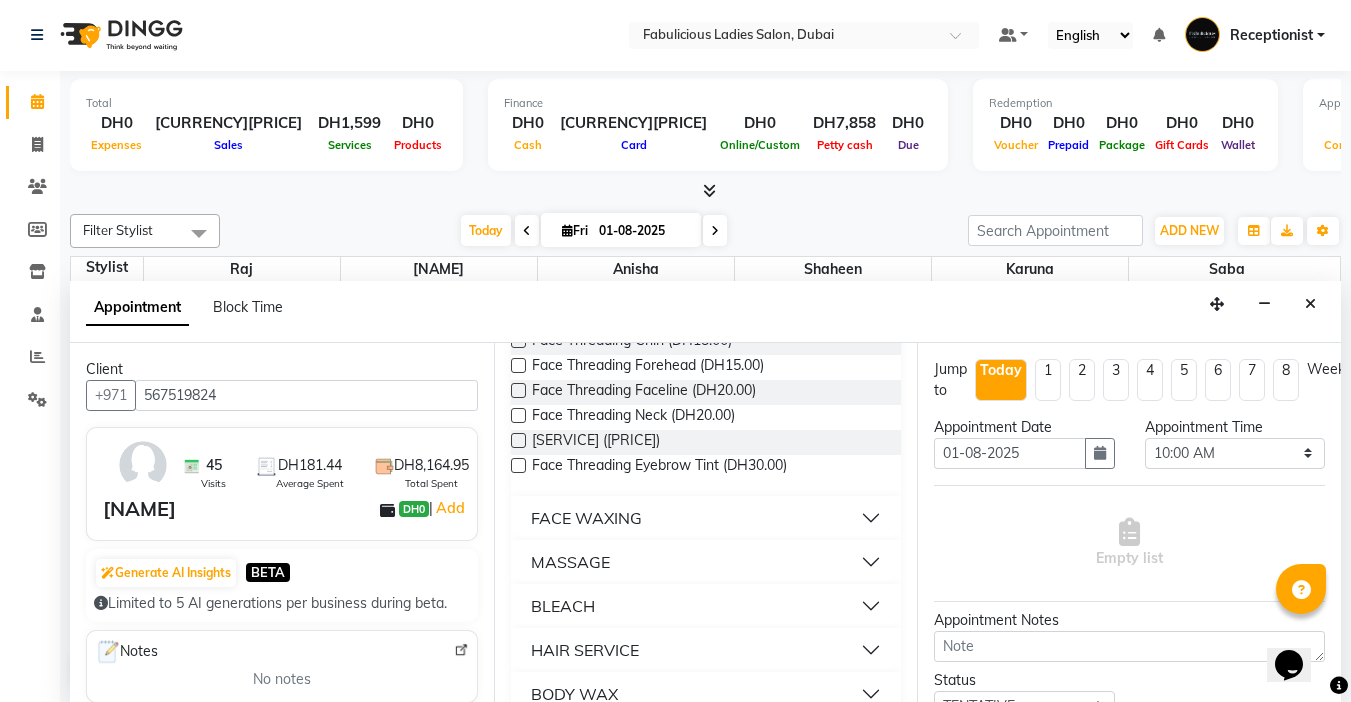 click at bounding box center [518, 290] 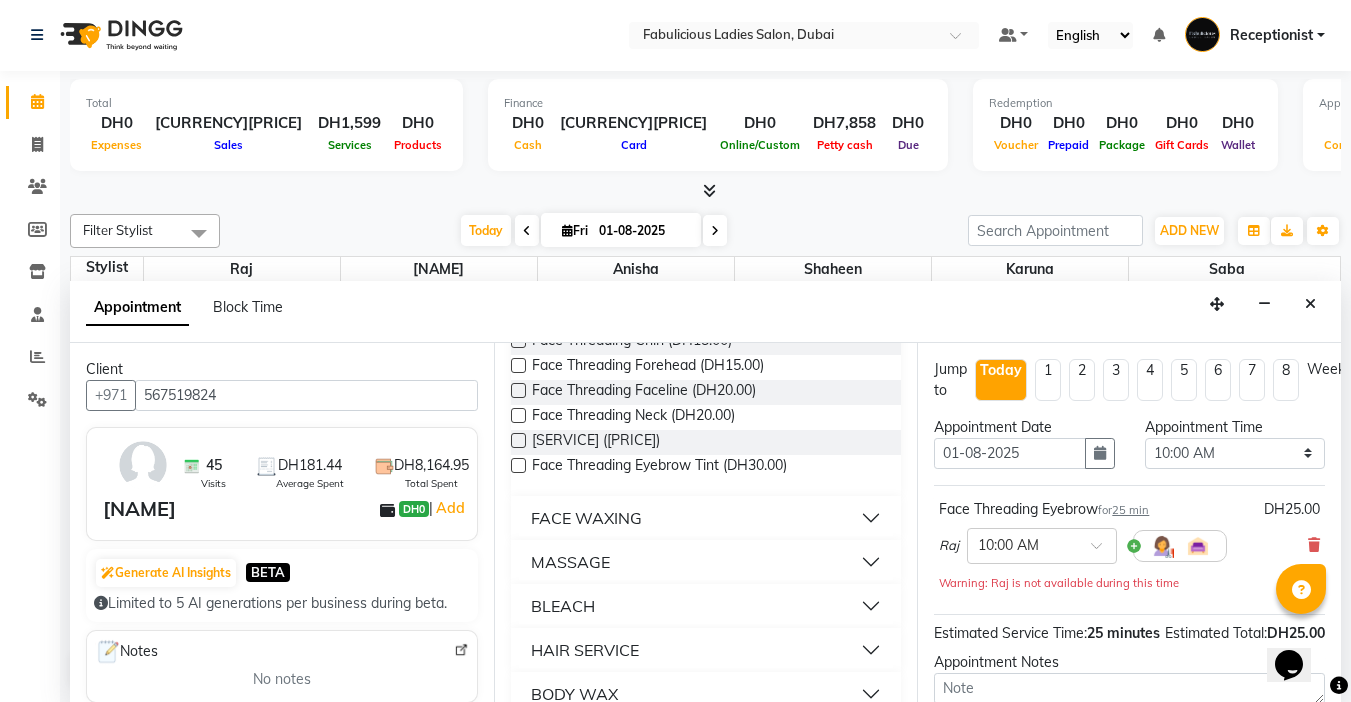 checkbox on "false" 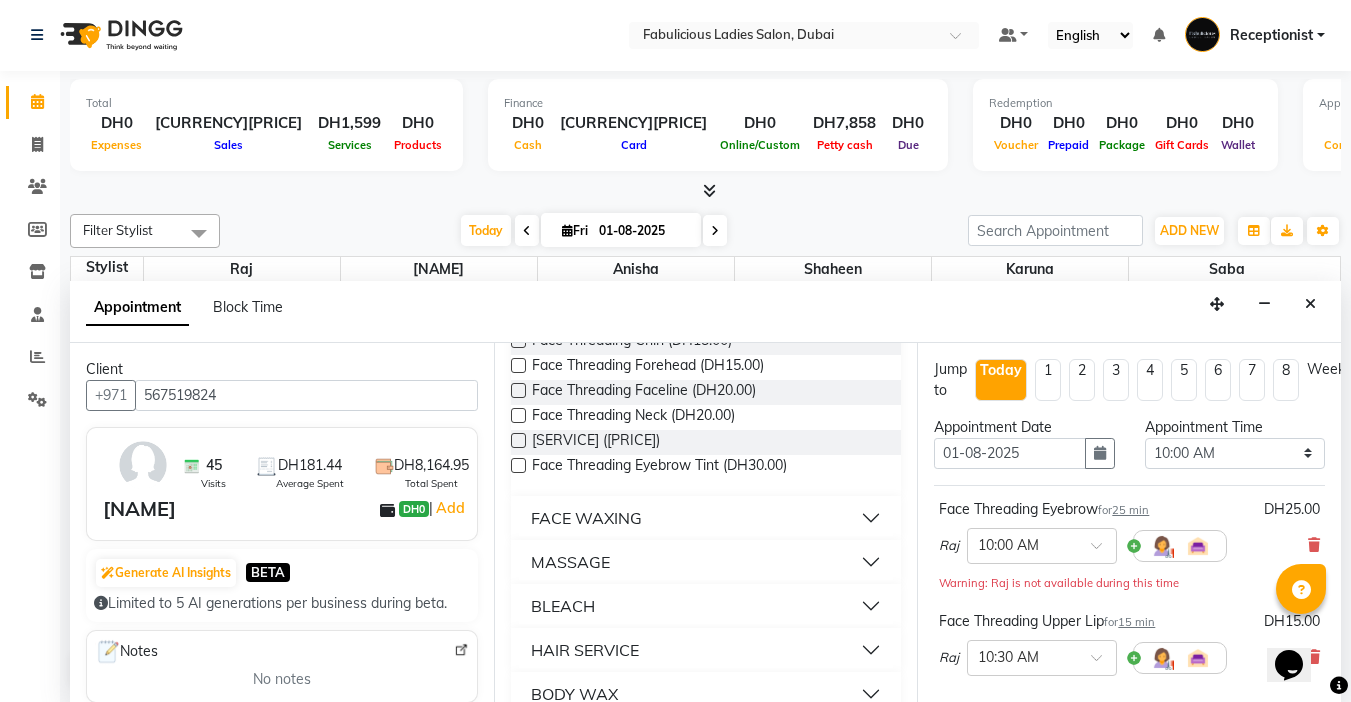 checkbox on "false" 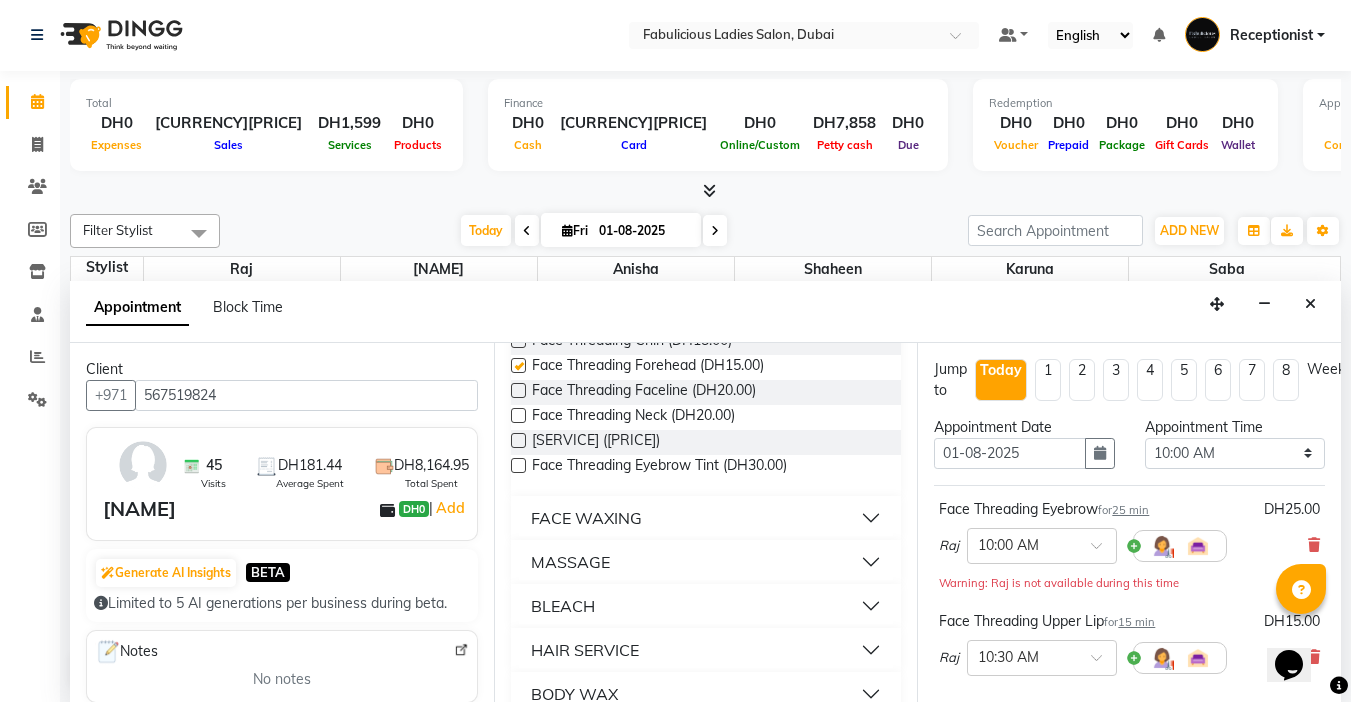 checkbox on "false" 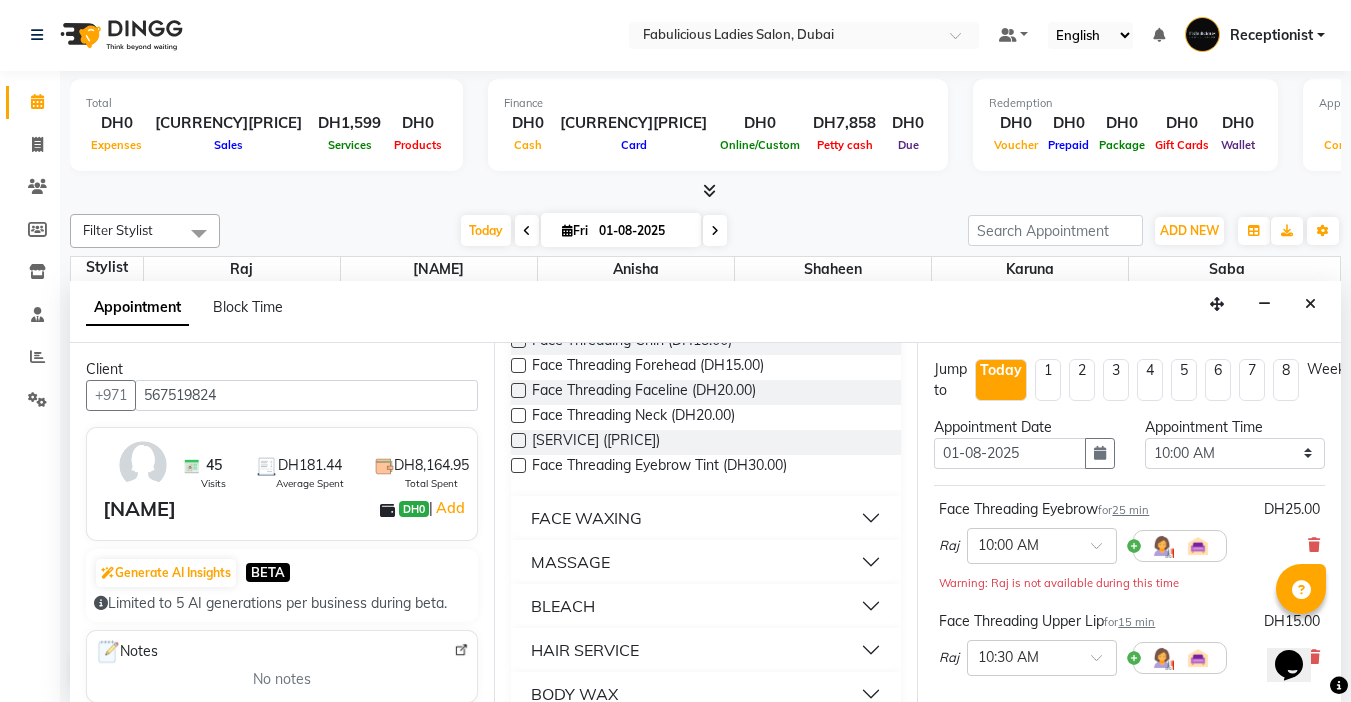 scroll, scrollTop: 0, scrollLeft: 0, axis: both 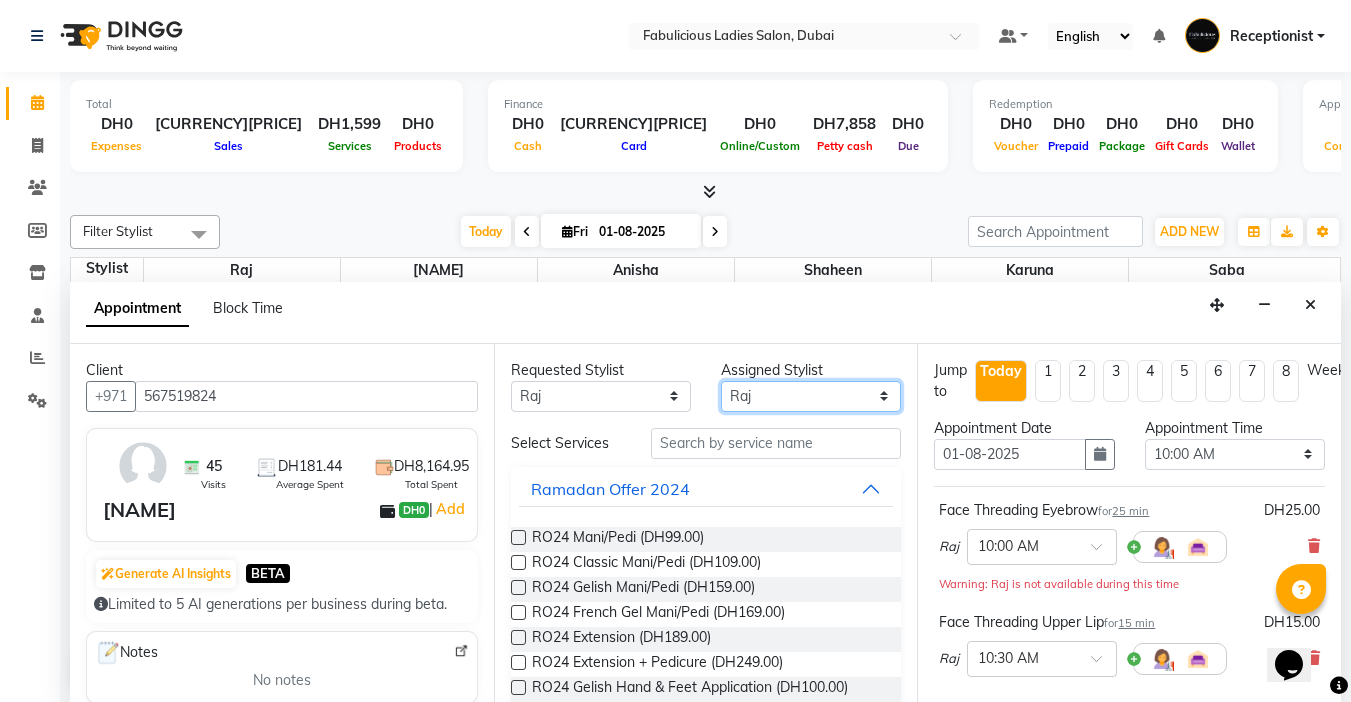 click on "Select [NAME] [NAME] [NAME] [NAME] [NAME] [NAME]" at bounding box center (811, 396) 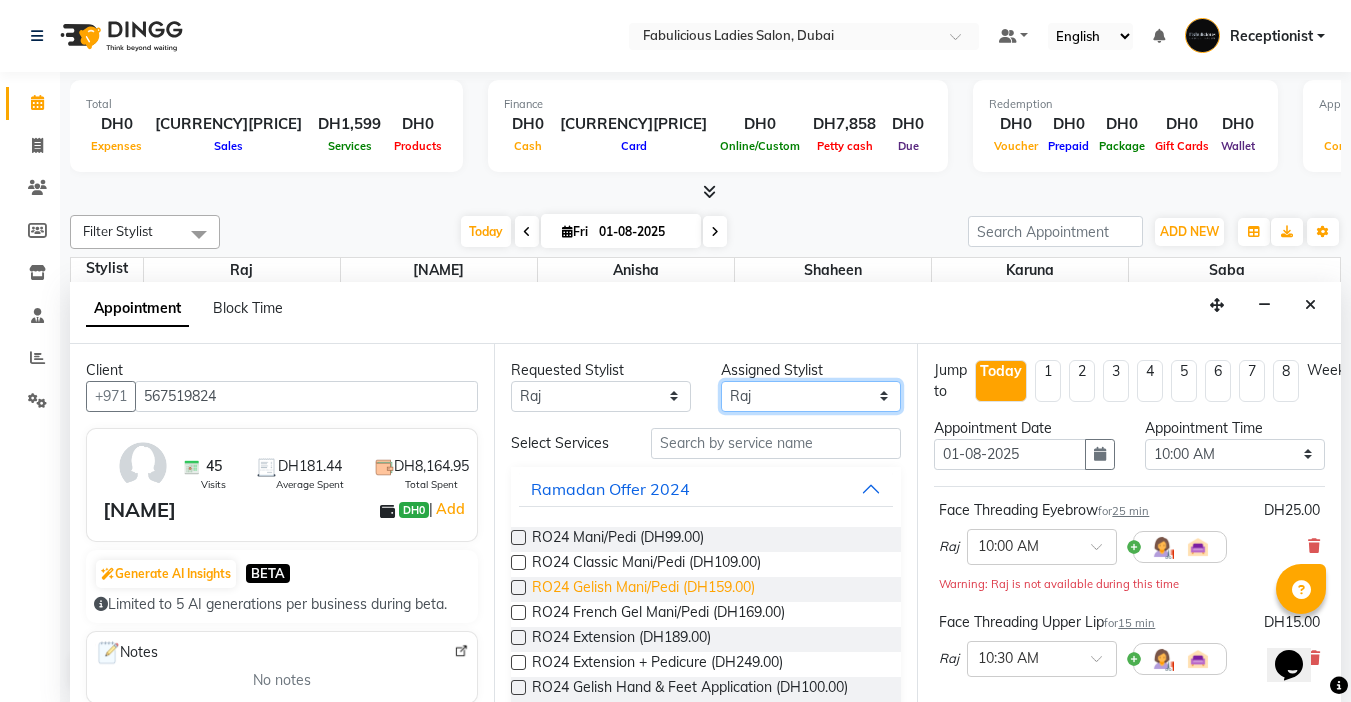select on "[NUMBER]" 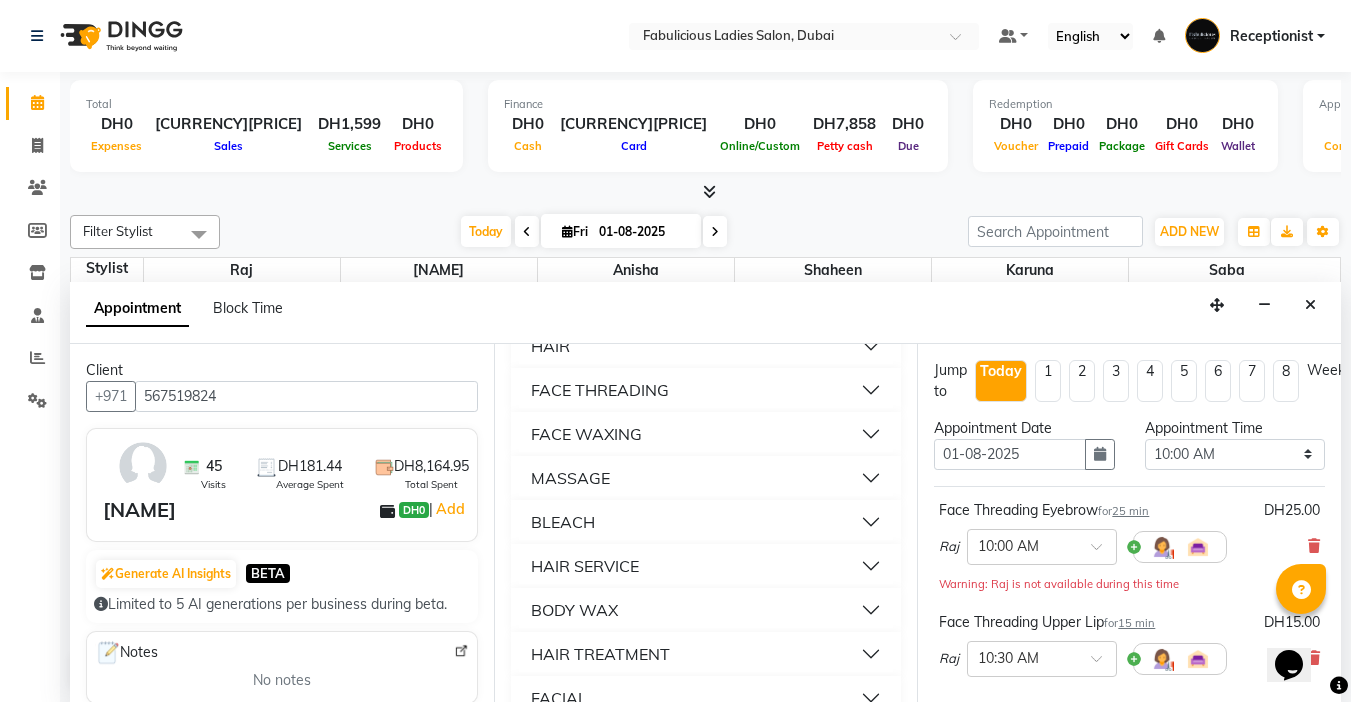 scroll, scrollTop: 1300, scrollLeft: 0, axis: vertical 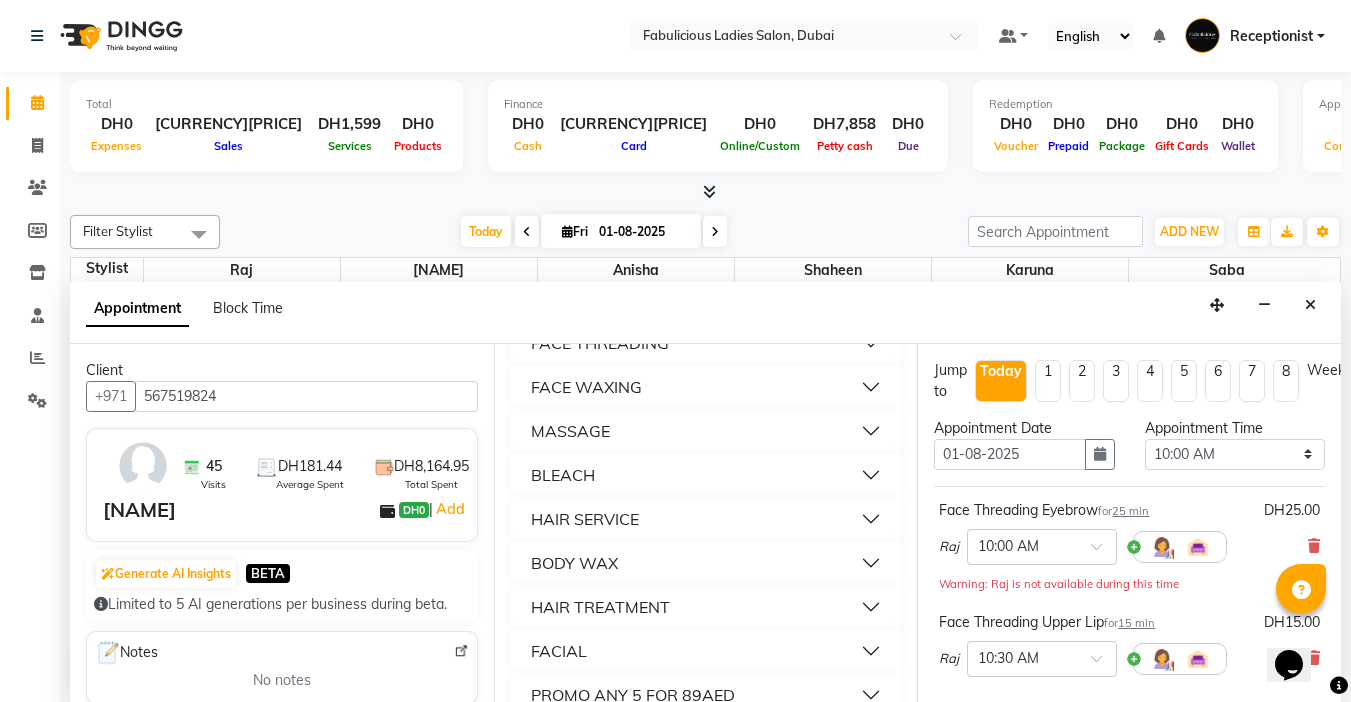 click on "MASSAGE" at bounding box center (570, 431) 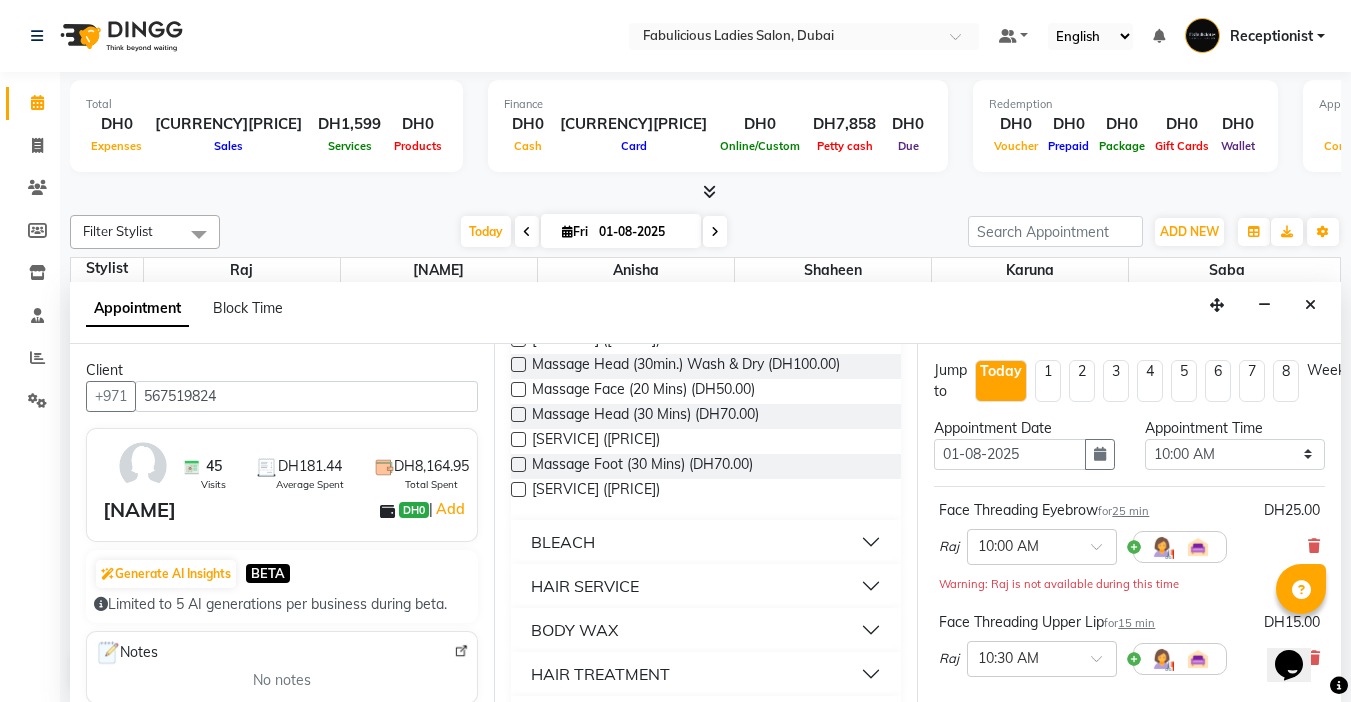 scroll, scrollTop: 1600, scrollLeft: 0, axis: vertical 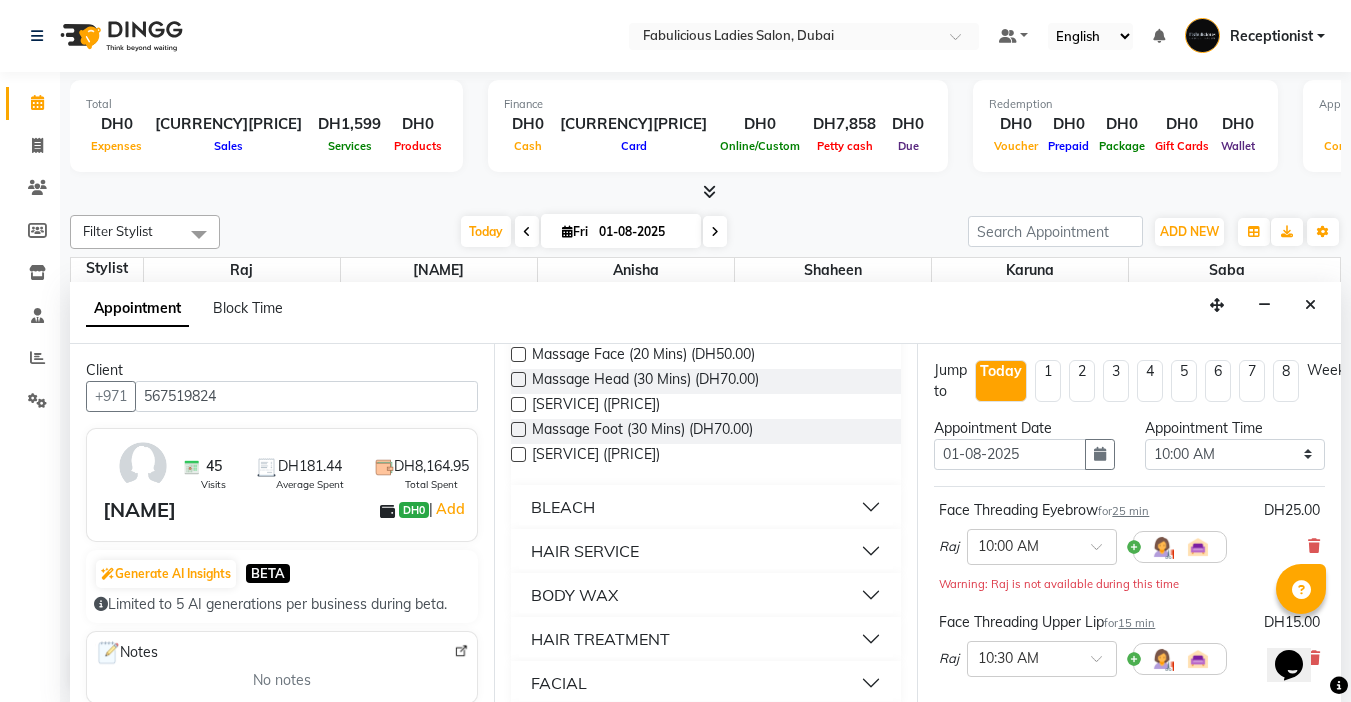 click at bounding box center [518, 279] 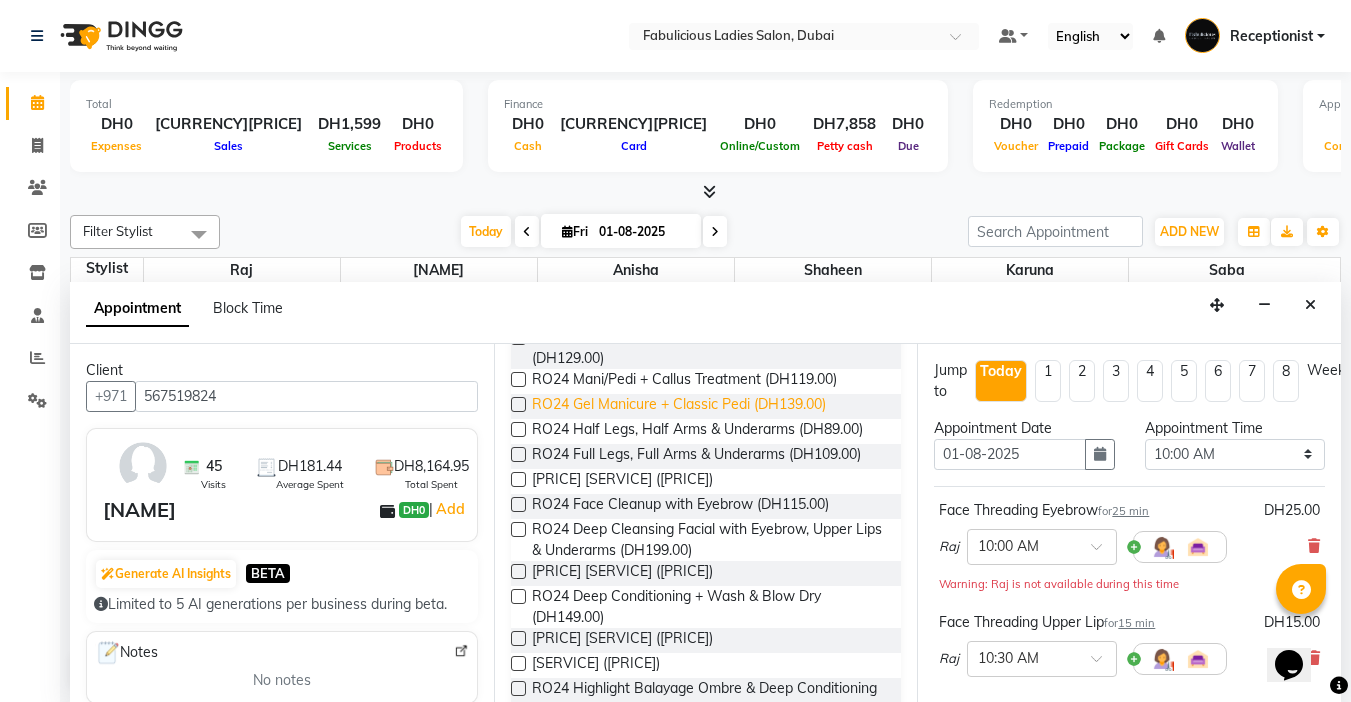 scroll, scrollTop: 0, scrollLeft: 0, axis: both 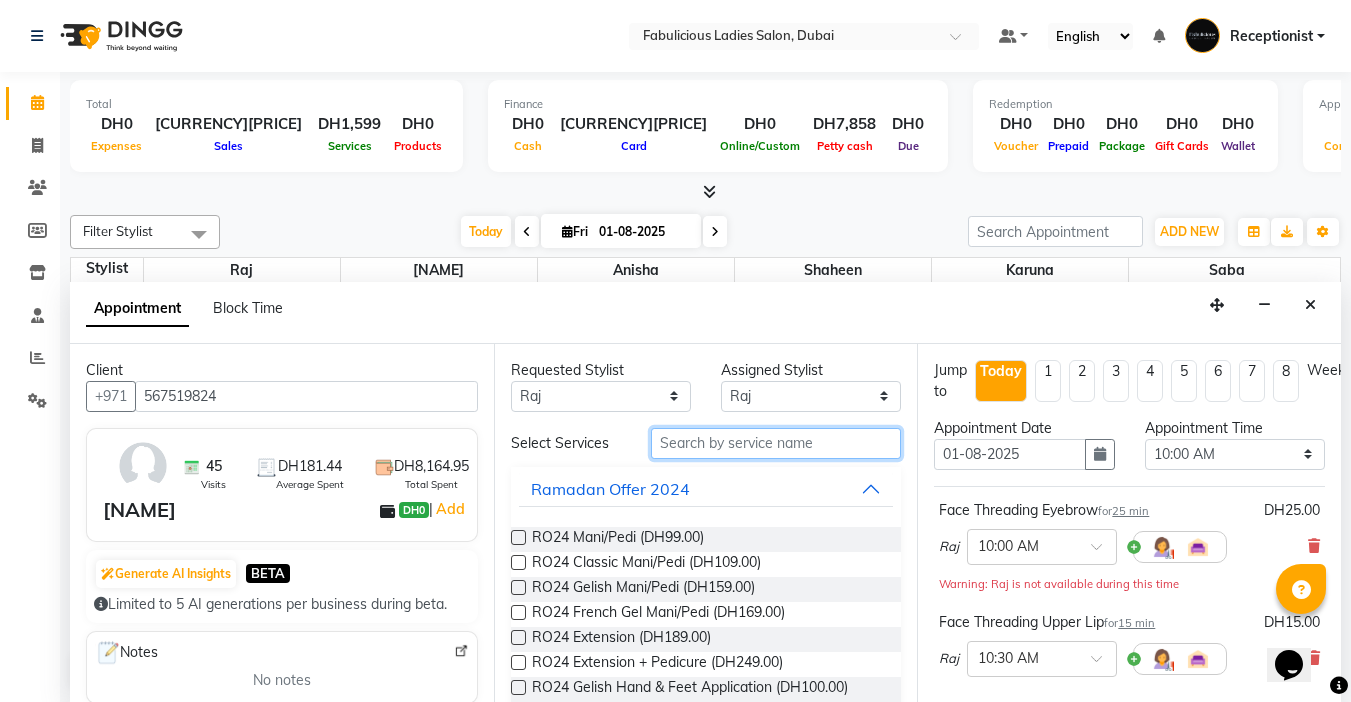 click at bounding box center [776, 443] 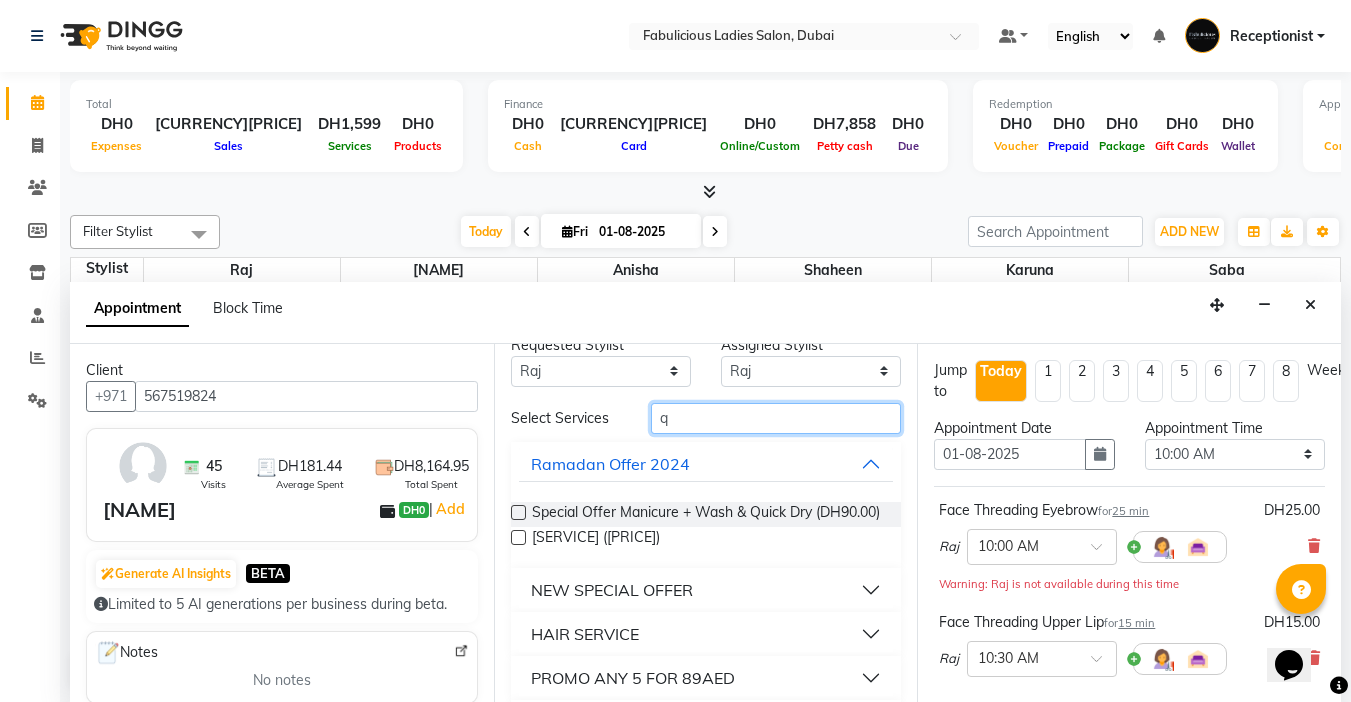 scroll, scrollTop: 100, scrollLeft: 0, axis: vertical 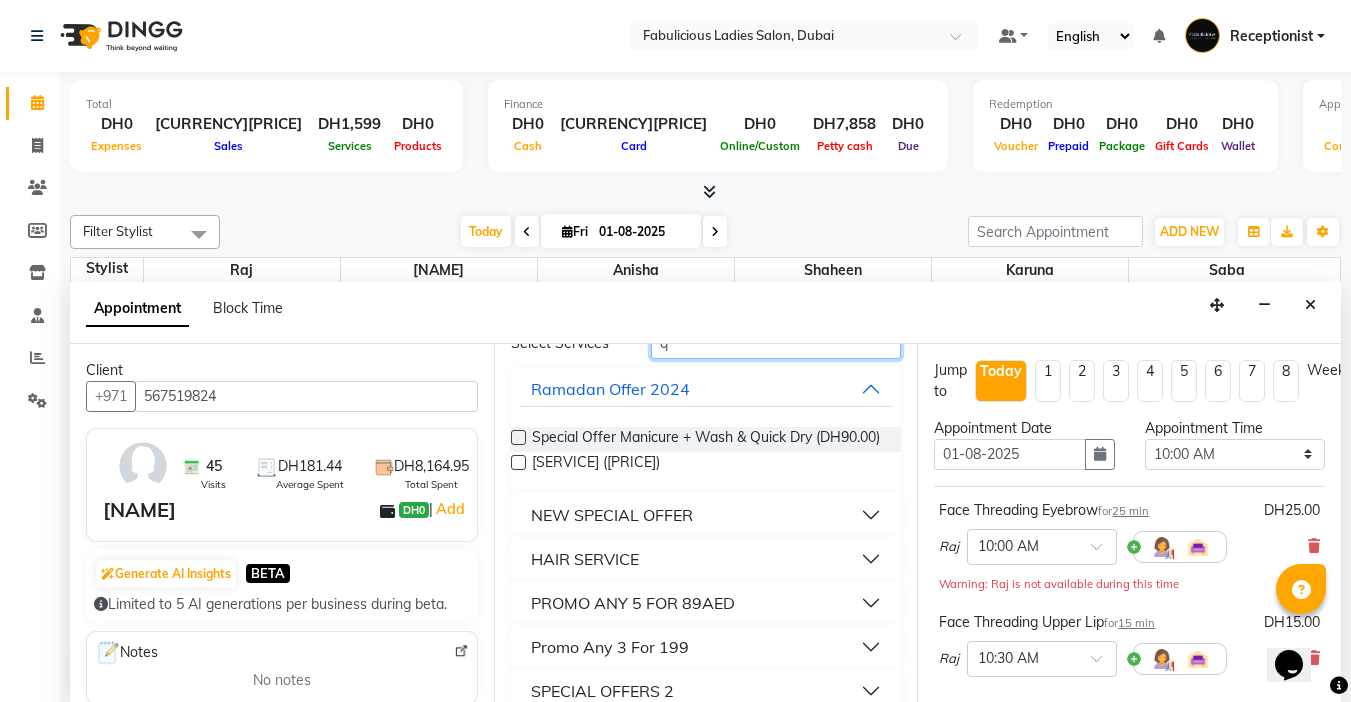 type on "q" 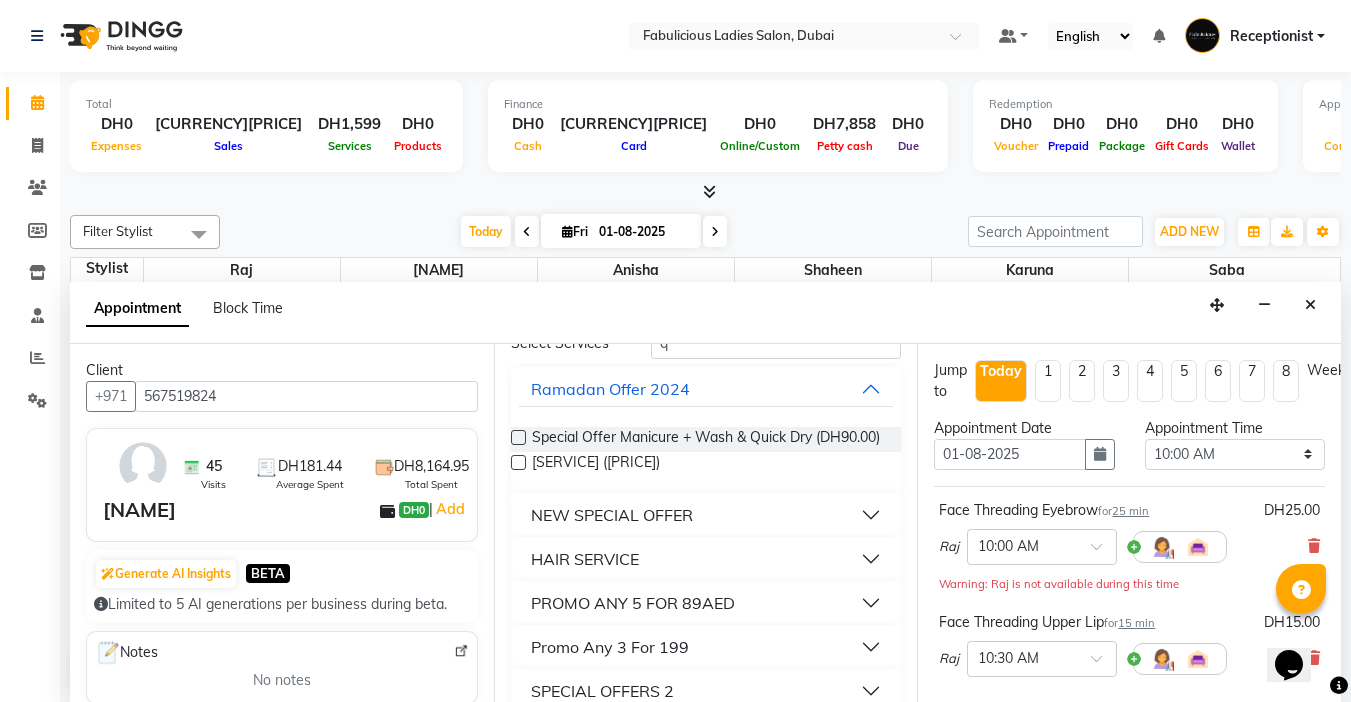click on "HAIR SERVICE" at bounding box center (585, 559) 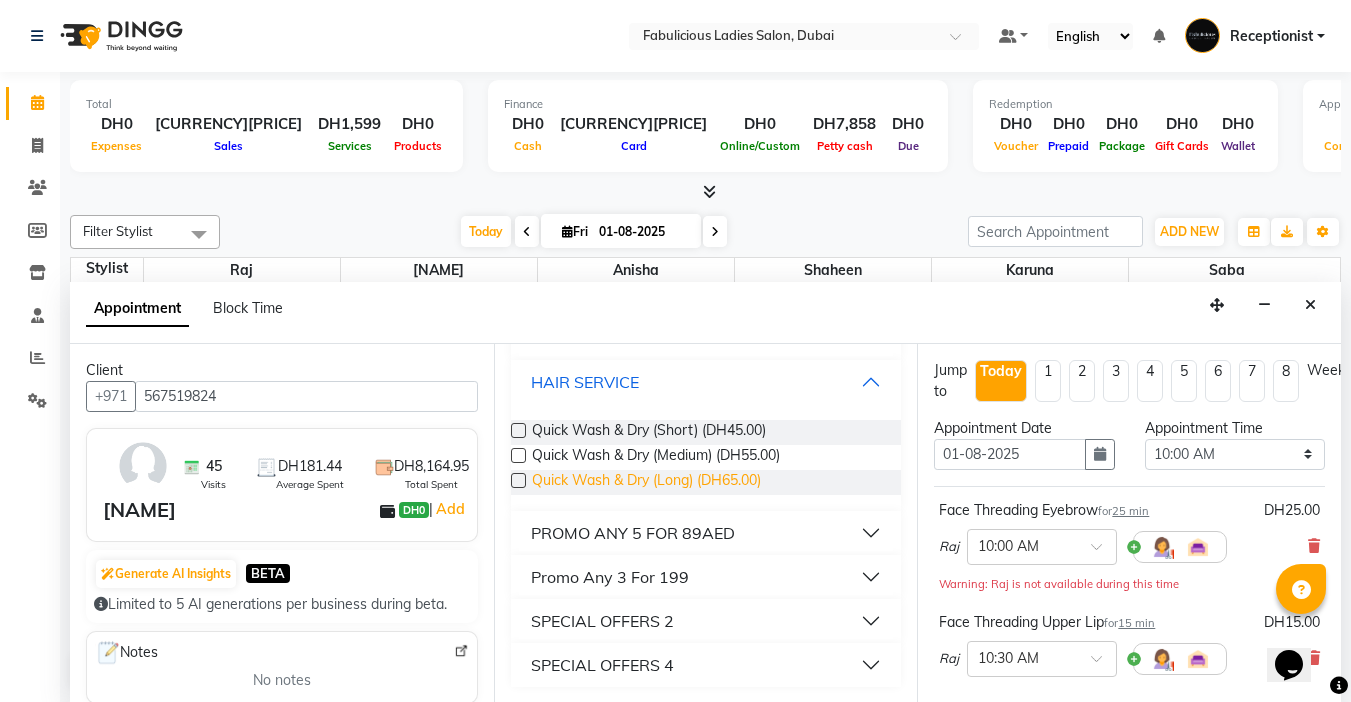 scroll, scrollTop: 311, scrollLeft: 0, axis: vertical 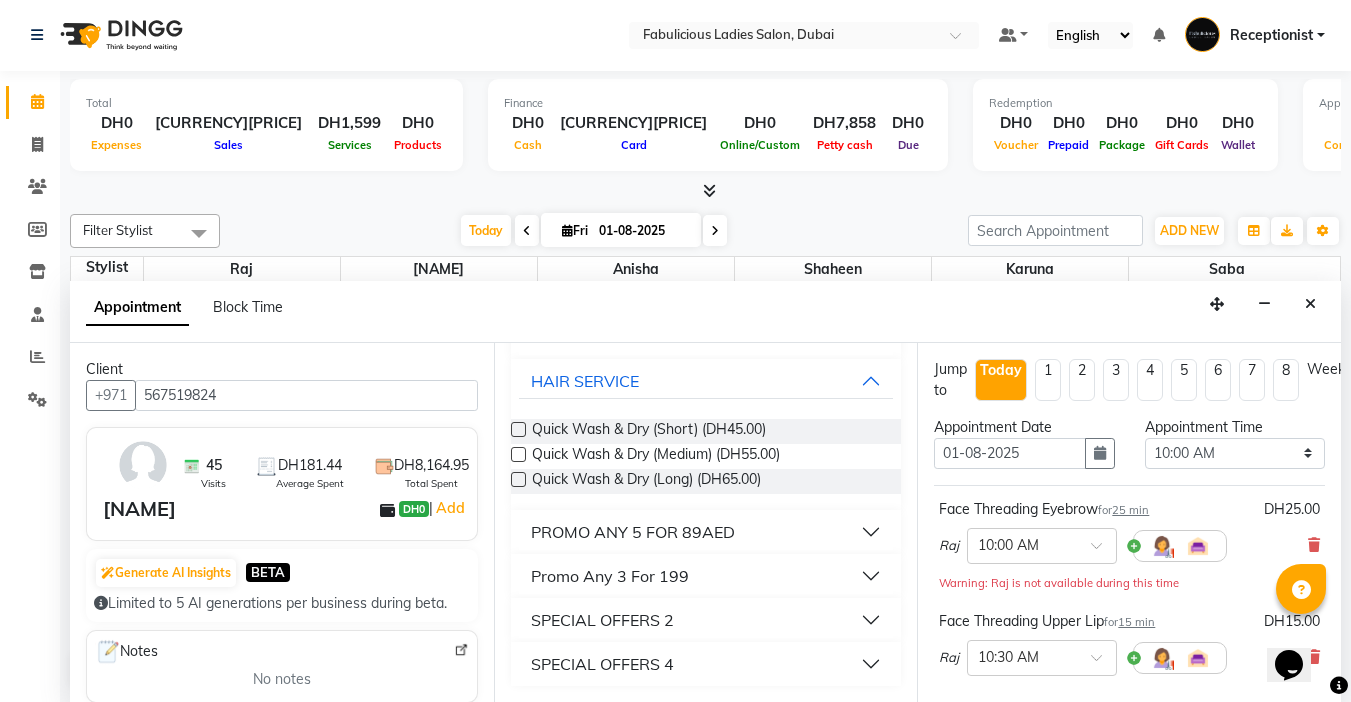 click at bounding box center [518, 429] 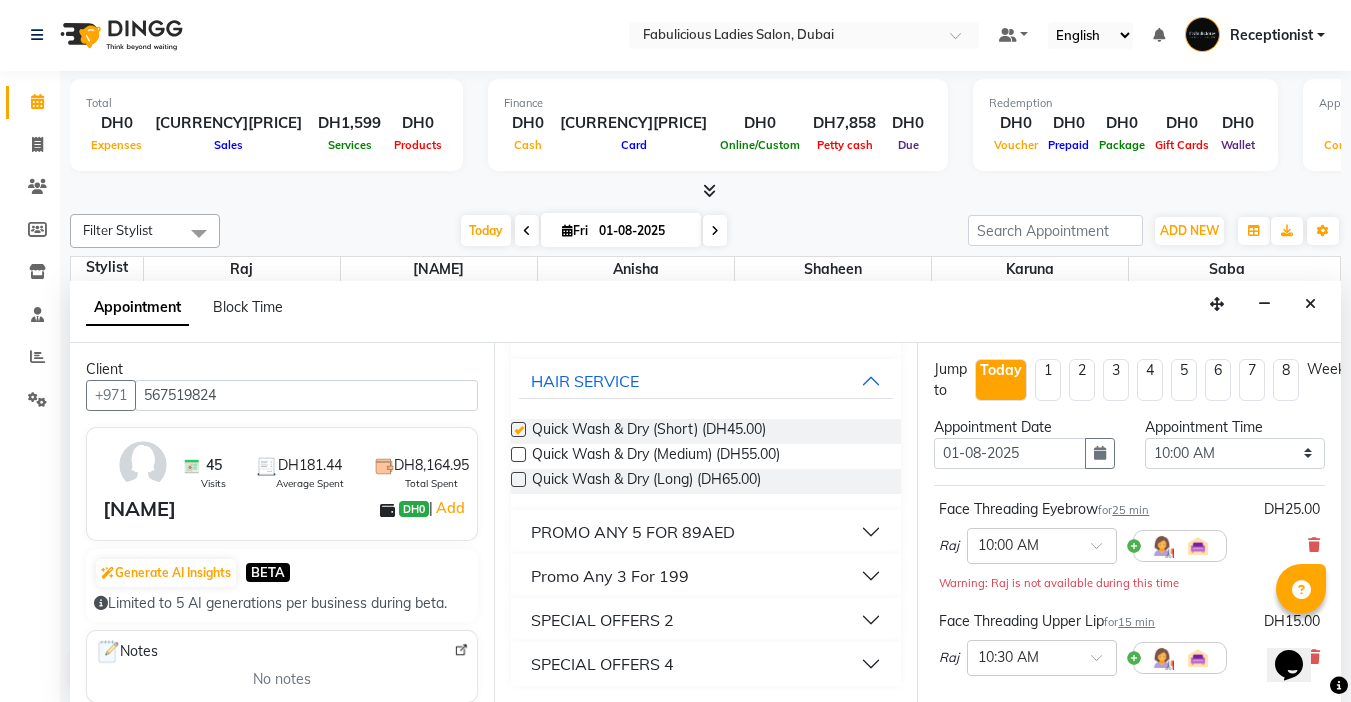 checkbox on "false" 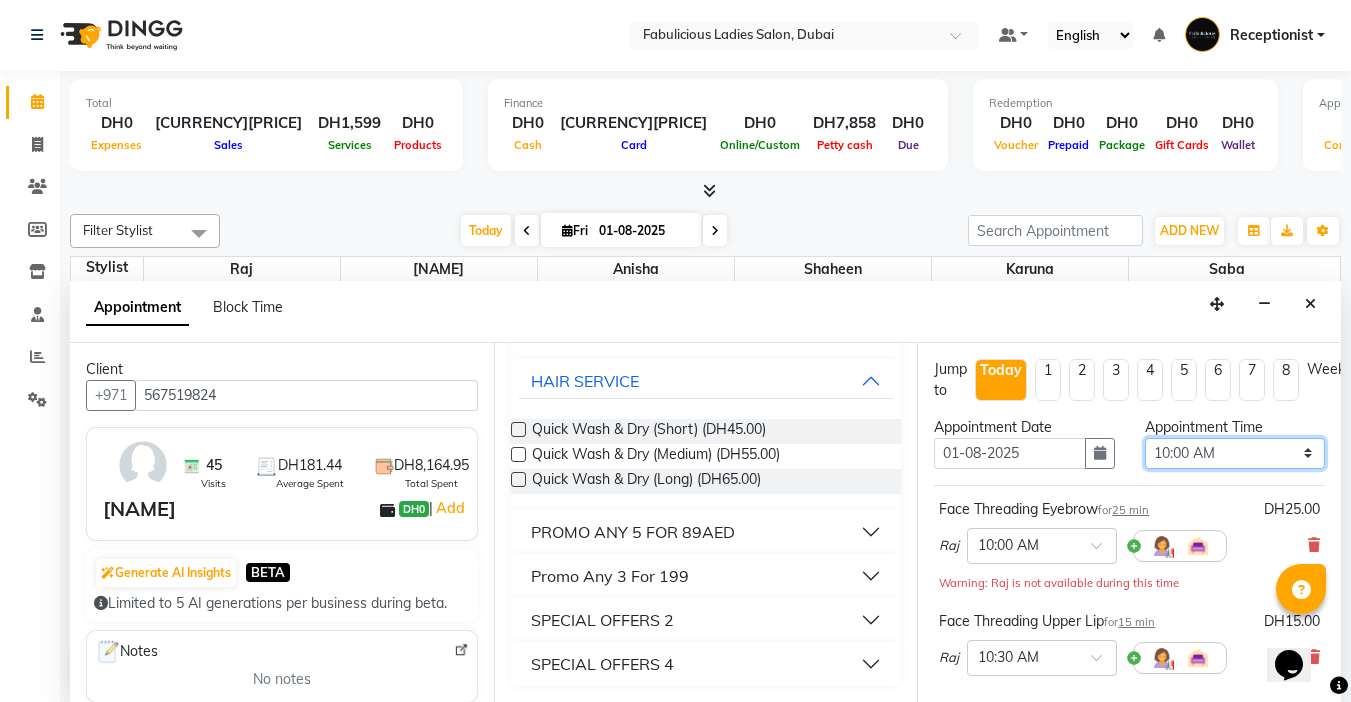 click on "Select 10:00 AM 10:15 AM 10:30 AM 10:45 AM 11:00 AM 11:15 AM 11:30 AM 11:45 AM 12:00 PM 12:15 PM 12:30 PM 12:45 PM 01:00 PM 01:15 PM 01:30 PM 01:45 PM 02:00 PM 02:15 PM 02:30 PM 02:45 PM 03:00 PM 03:15 PM 03:30 PM 03:45 PM 04:00 PM 04:15 PM 04:30 PM 04:45 PM 05:00 PM 05:15 PM 05:30 PM 05:45 PM 06:00 PM 06:15 PM 06:30 PM 06:45 PM 07:00 PM 07:15 PM 07:30 PM 07:45 PM 08:00 PM 08:15 PM 08:30 PM 08:45 PM 09:00 PM 09:15 PM 09:30 PM 09:45 PM 10:00 PM 10:15 PM 10:30 PM 10:45 PM 11:00 PM 11:15 PM 11:30 PM 11:45 PM" at bounding box center (1235, 453) 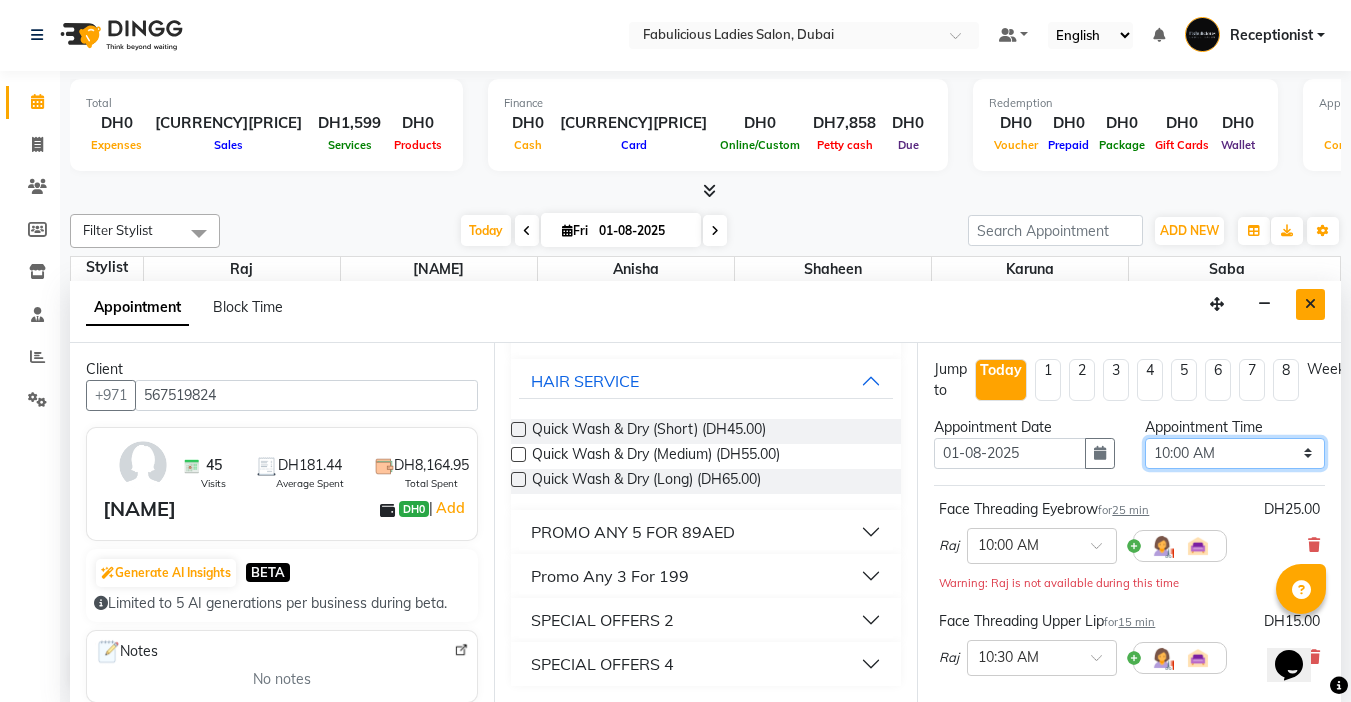select on "1185" 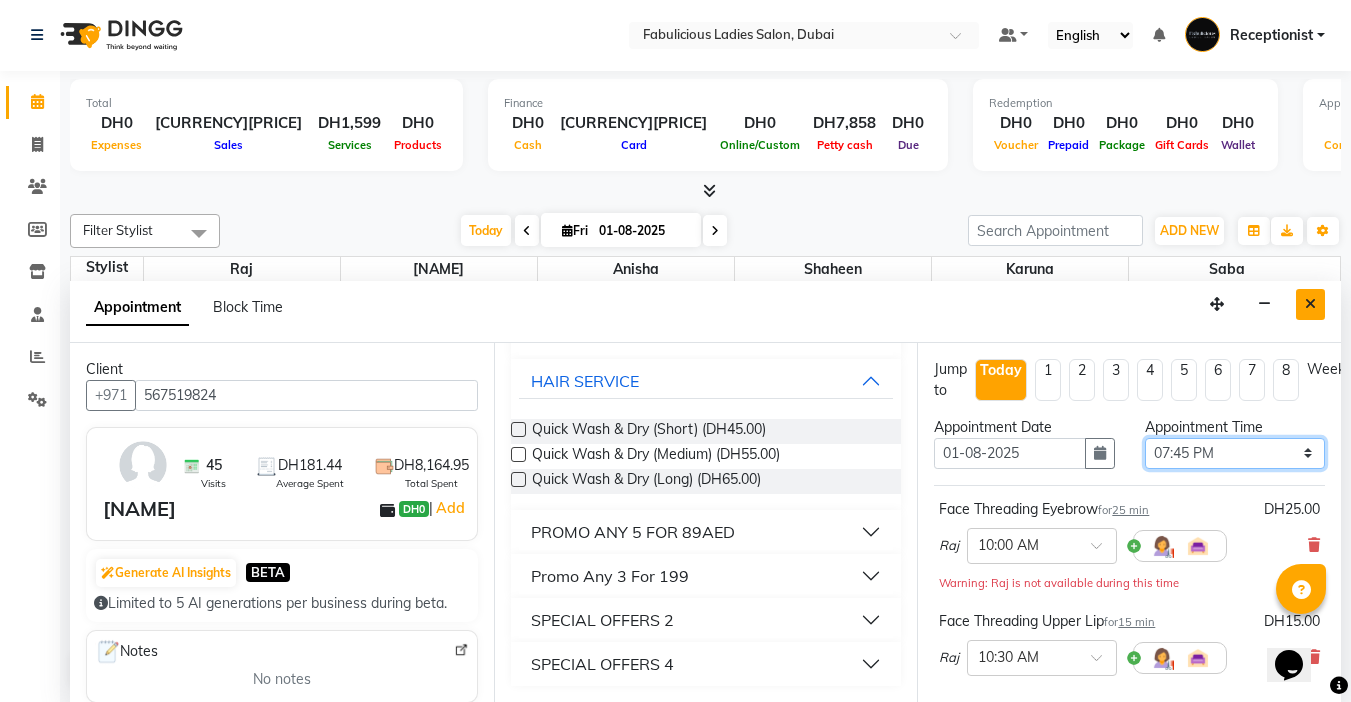 click on "Select 10:00 AM 10:15 AM 10:30 AM 10:45 AM 11:00 AM 11:15 AM 11:30 AM 11:45 AM 12:00 PM 12:15 PM 12:30 PM 12:45 PM 01:00 PM 01:15 PM 01:30 PM 01:45 PM 02:00 PM 02:15 PM 02:30 PM 02:45 PM 03:00 PM 03:15 PM 03:30 PM 03:45 PM 04:00 PM 04:15 PM 04:30 PM 04:45 PM 05:00 PM 05:15 PM 05:30 PM 05:45 PM 06:00 PM 06:15 PM 06:30 PM 06:45 PM 07:00 PM 07:15 PM 07:30 PM 07:45 PM 08:00 PM 08:15 PM 08:30 PM 08:45 PM 09:00 PM 09:15 PM 09:30 PM 09:45 PM 10:00 PM 10:15 PM 10:30 PM 10:45 PM 11:00 PM 11:15 PM 11:30 PM 11:45 PM" at bounding box center [1235, 453] 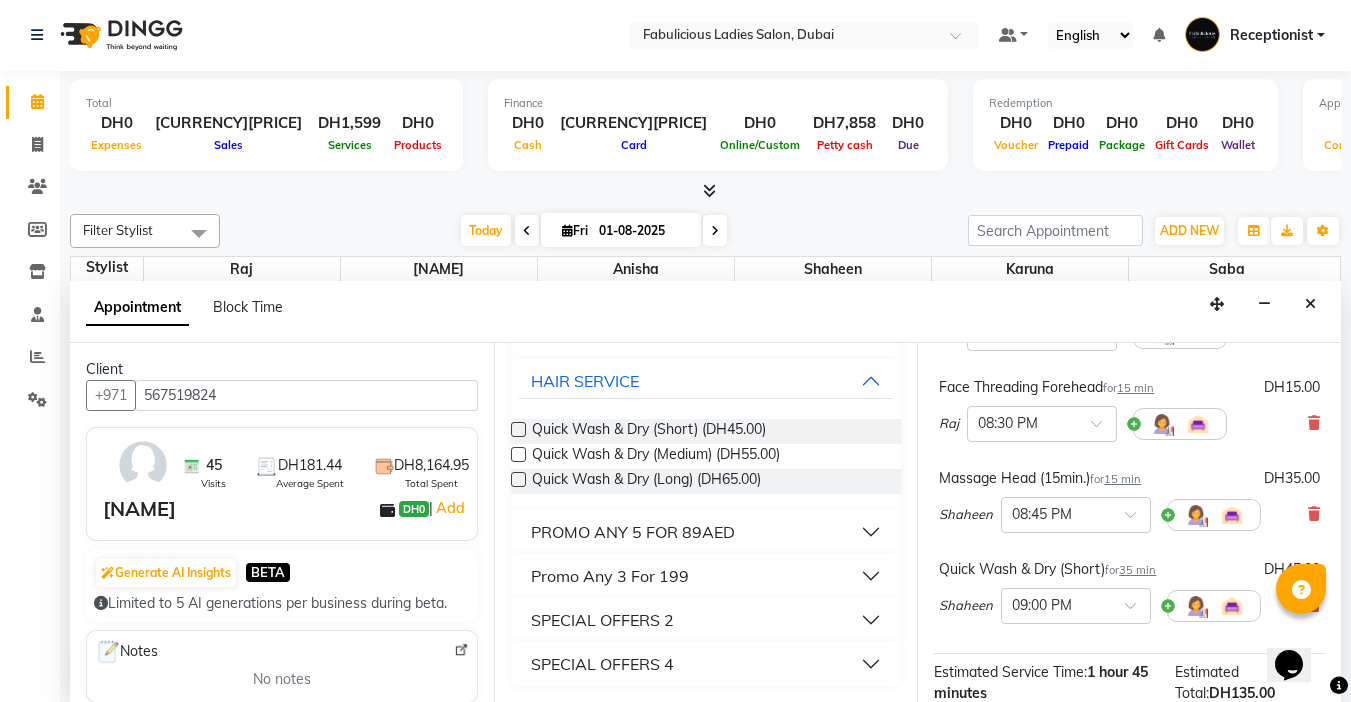 scroll, scrollTop: 567, scrollLeft: 0, axis: vertical 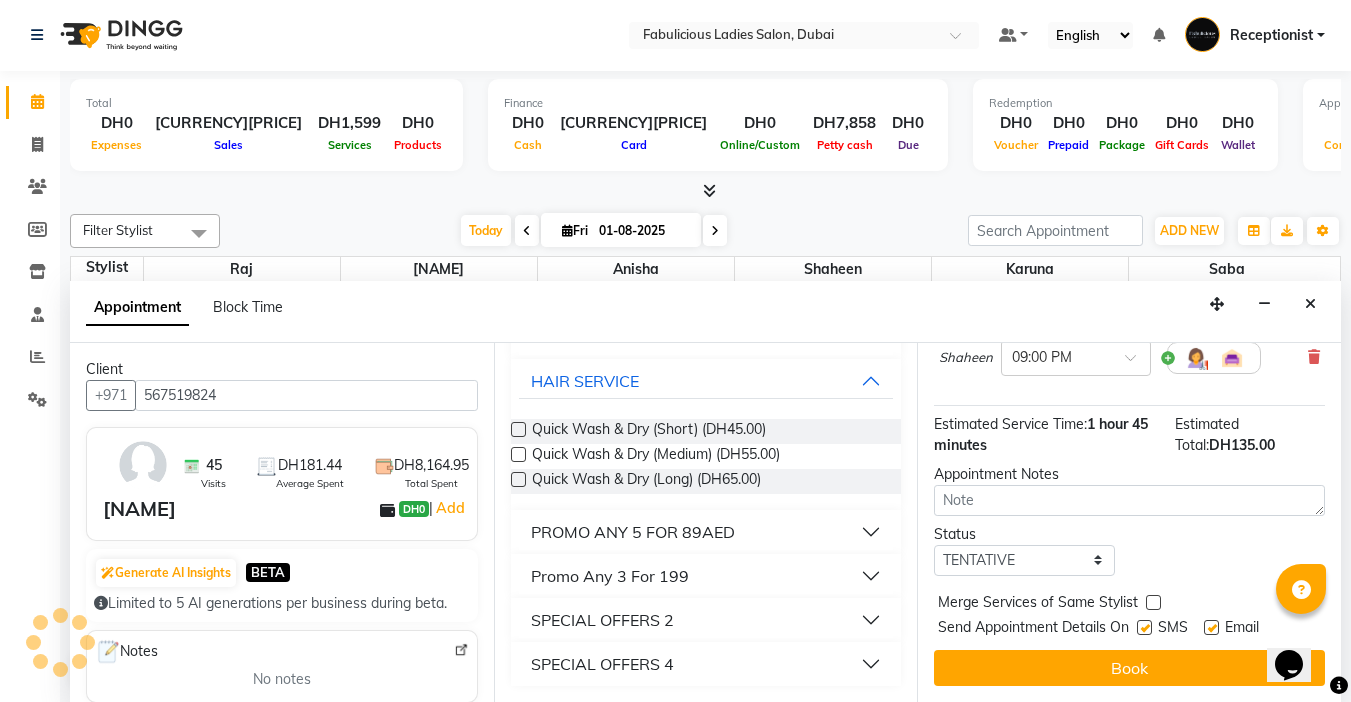 click at bounding box center [1153, 602] 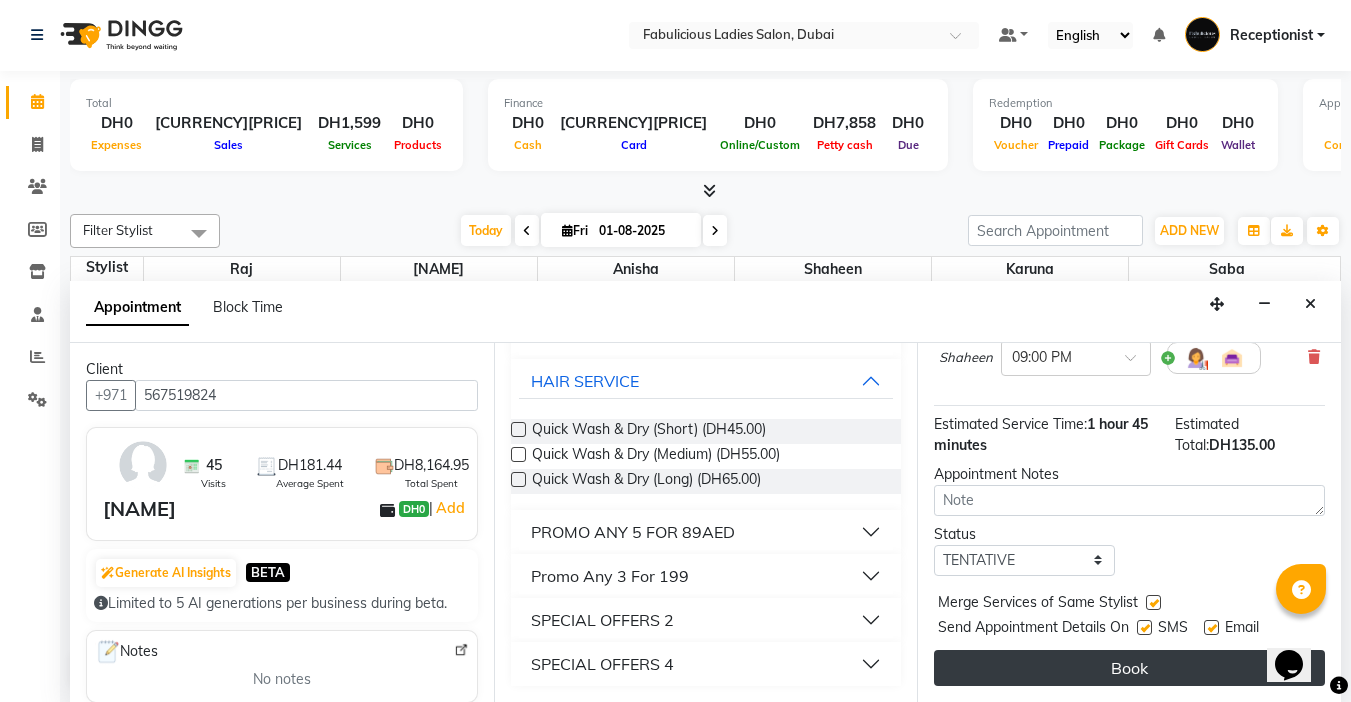 click on "Book" at bounding box center [1129, 668] 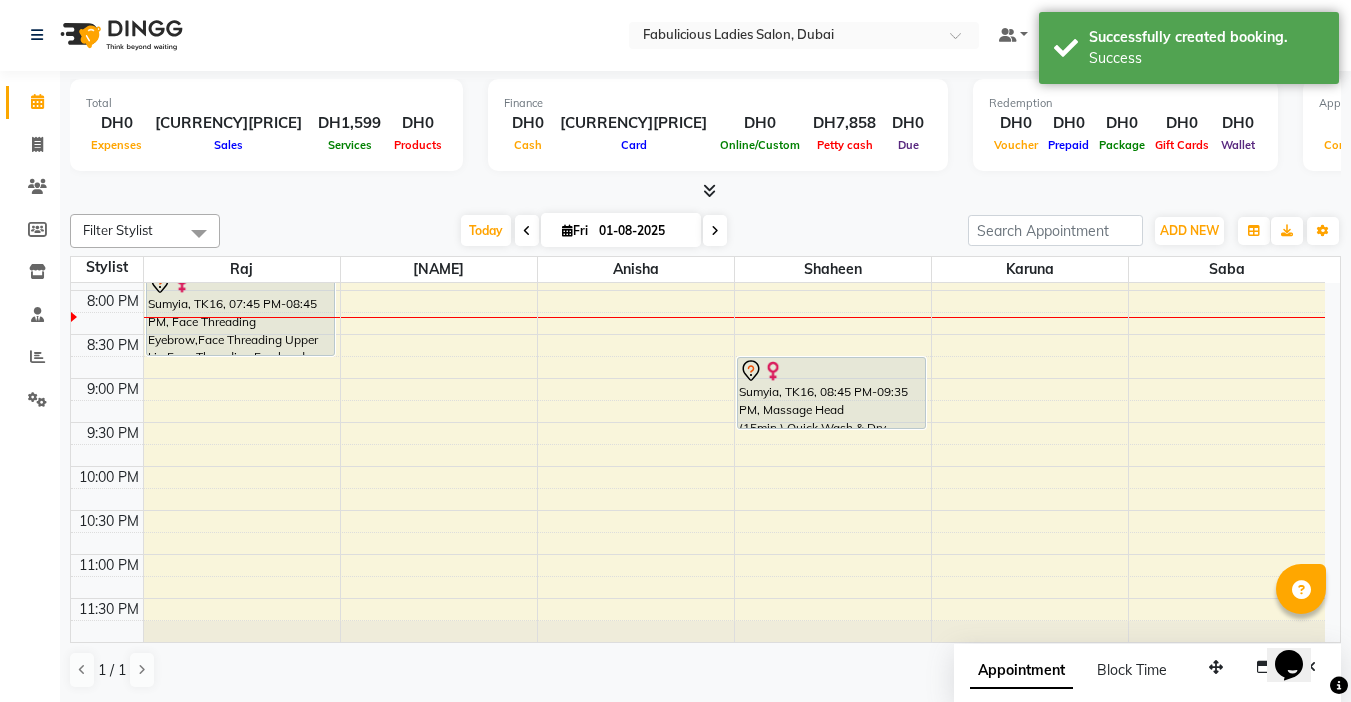 scroll, scrollTop: 0, scrollLeft: 0, axis: both 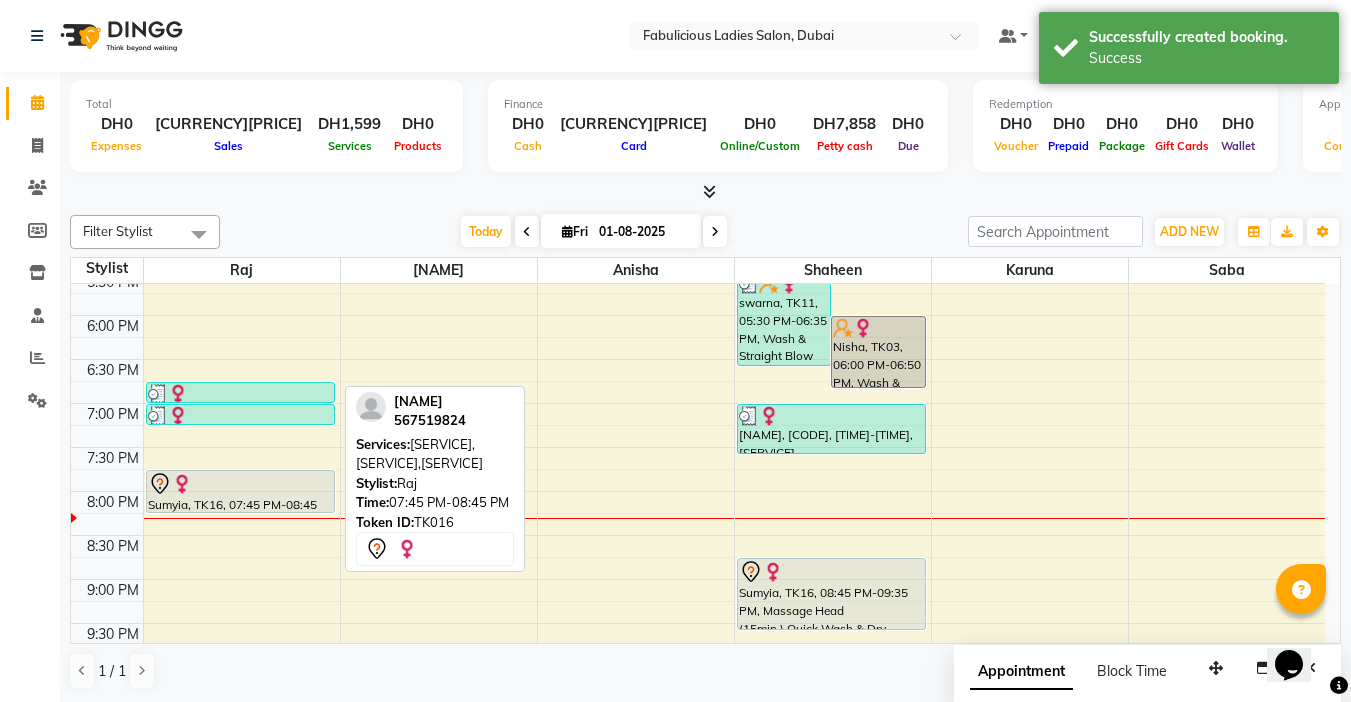 drag, startPoint x: 240, startPoint y: 555, endPoint x: 237, endPoint y: 518, distance: 37.12142 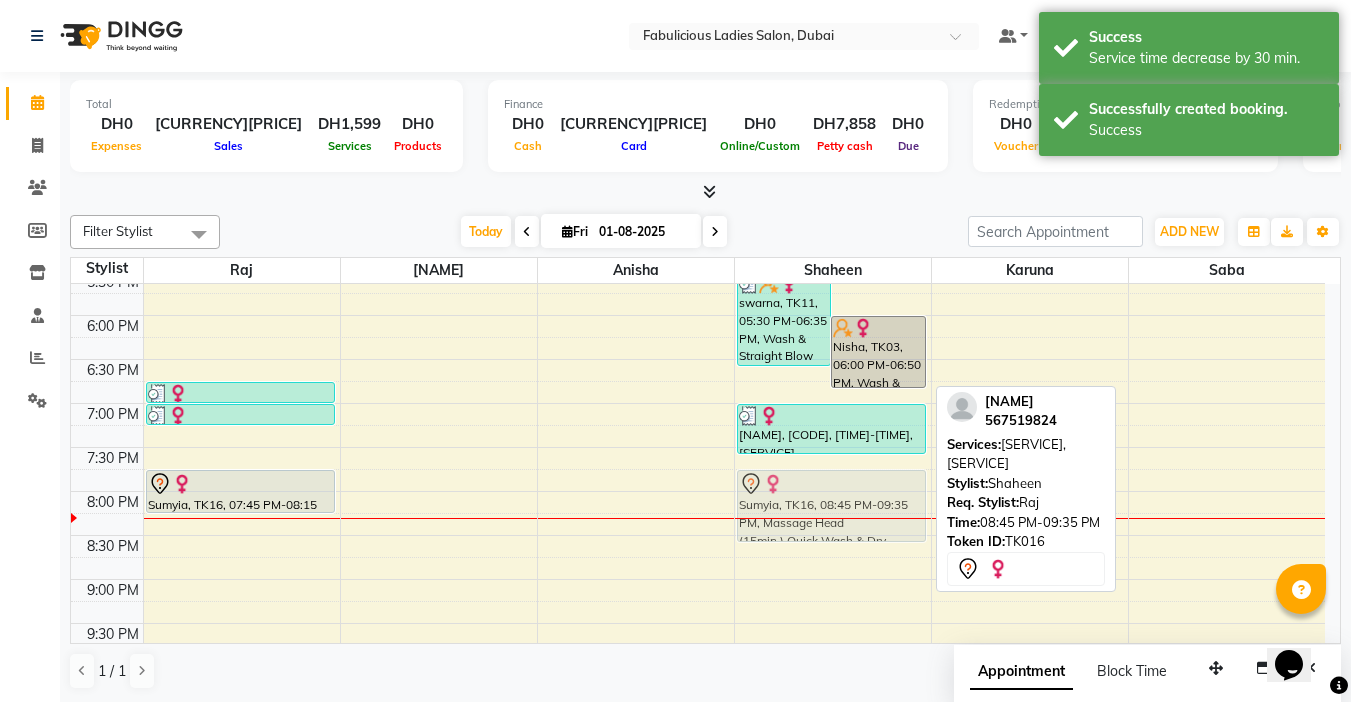 drag, startPoint x: 805, startPoint y: 580, endPoint x: 795, endPoint y: 497, distance: 83.60024 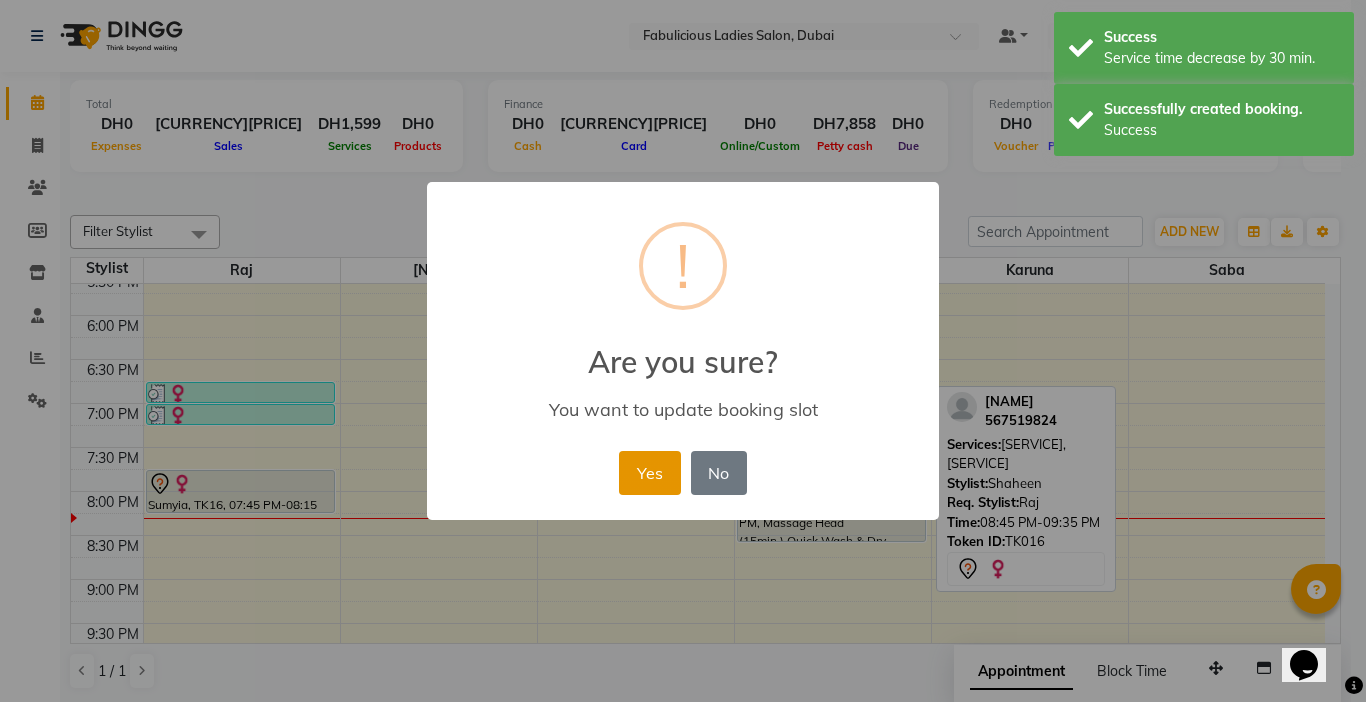 click on "Yes" at bounding box center (649, 473) 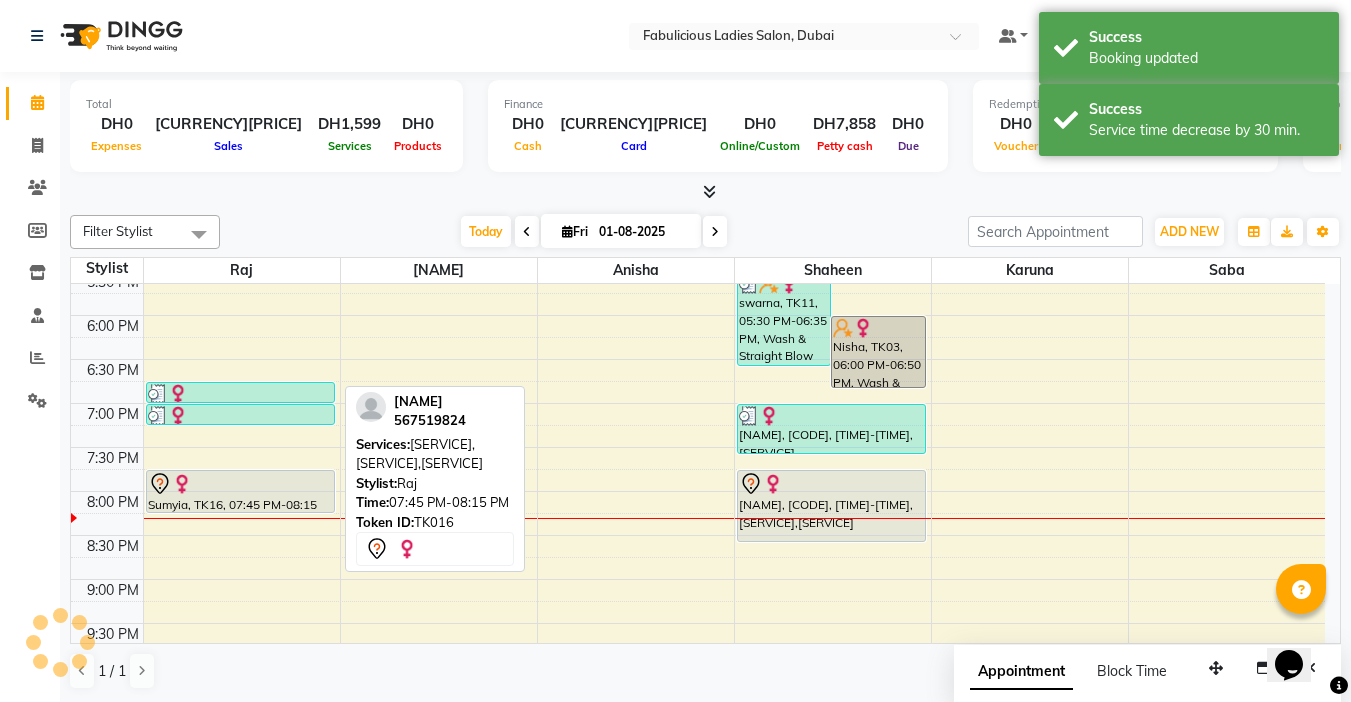 click on "Sumyia, TK16, 07:45 PM-08:15 PM, Face Threading Eyebrow,Face Threading Upper Lip,Face Threading Forehead" at bounding box center (240, 491) 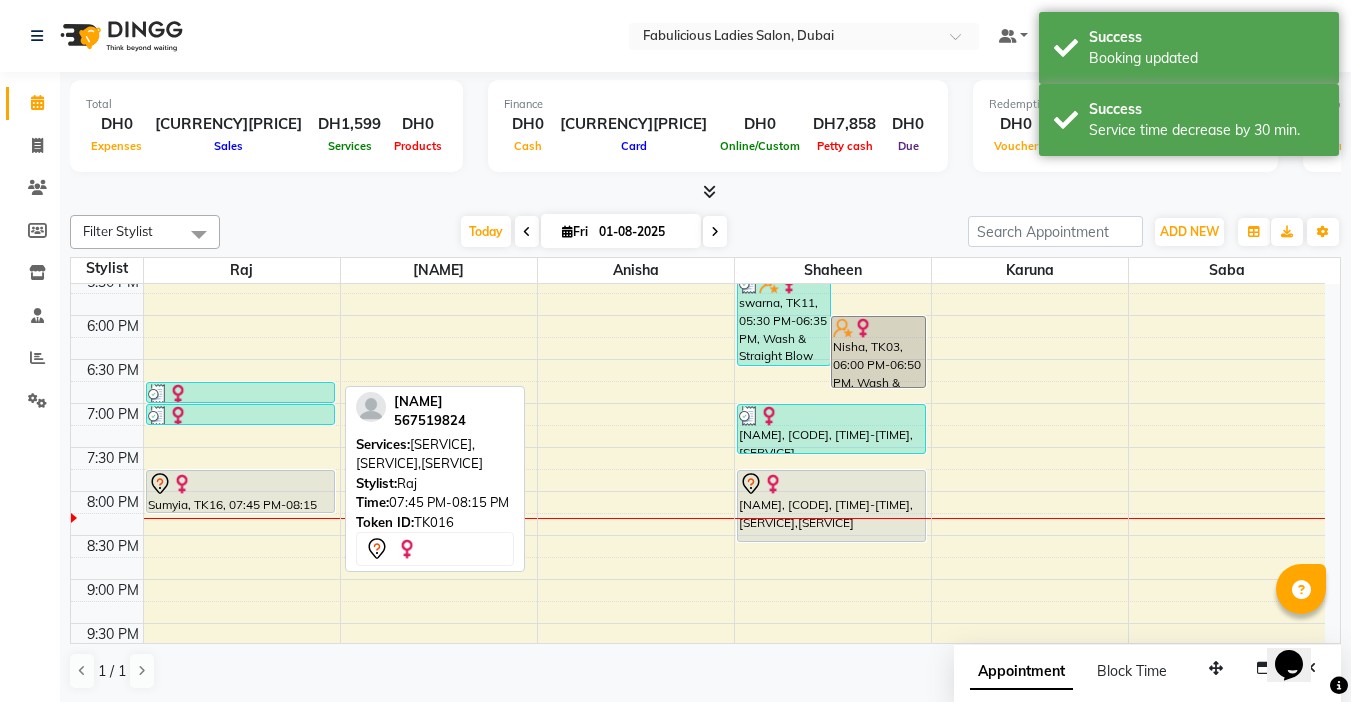 click on "Sumyia, TK16, 07:45 PM-08:15 PM, Face Threading Eyebrow,Face Threading Upper Lip,Face Threading Forehead" at bounding box center [240, 491] 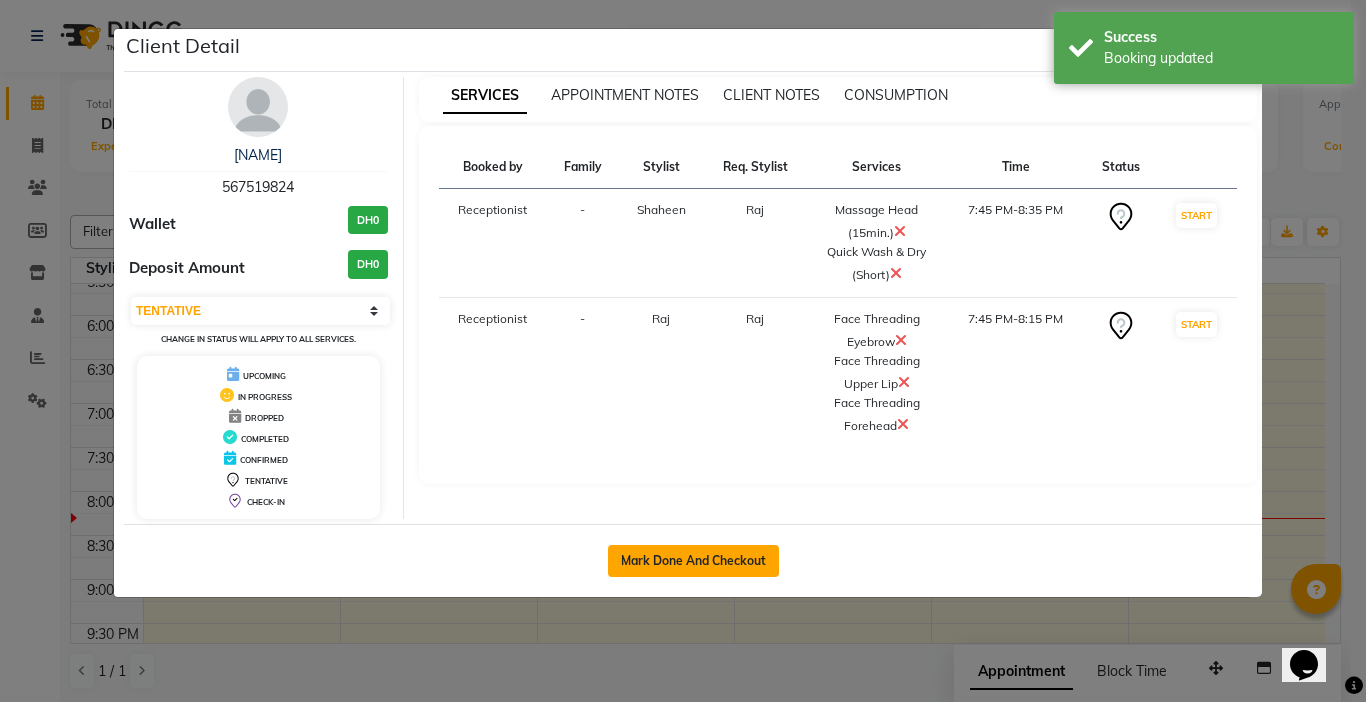 click on "Mark Done And Checkout" 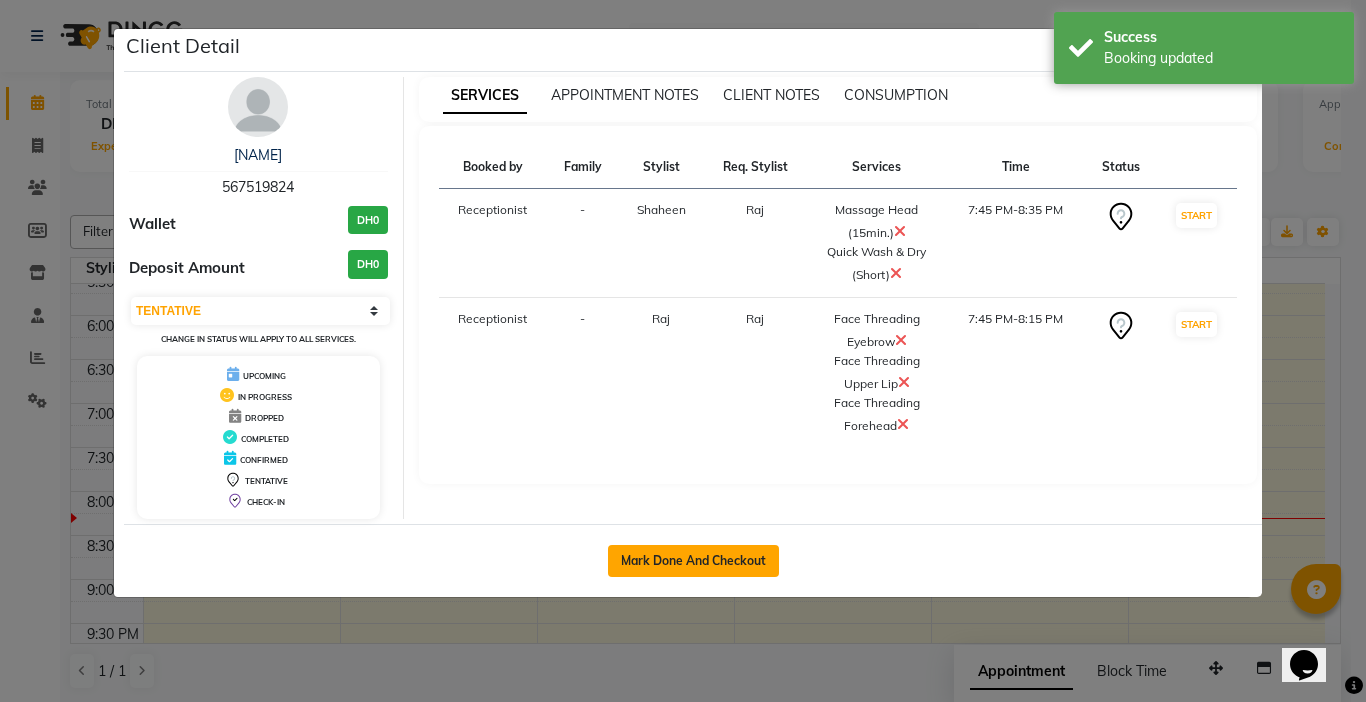 select on "service" 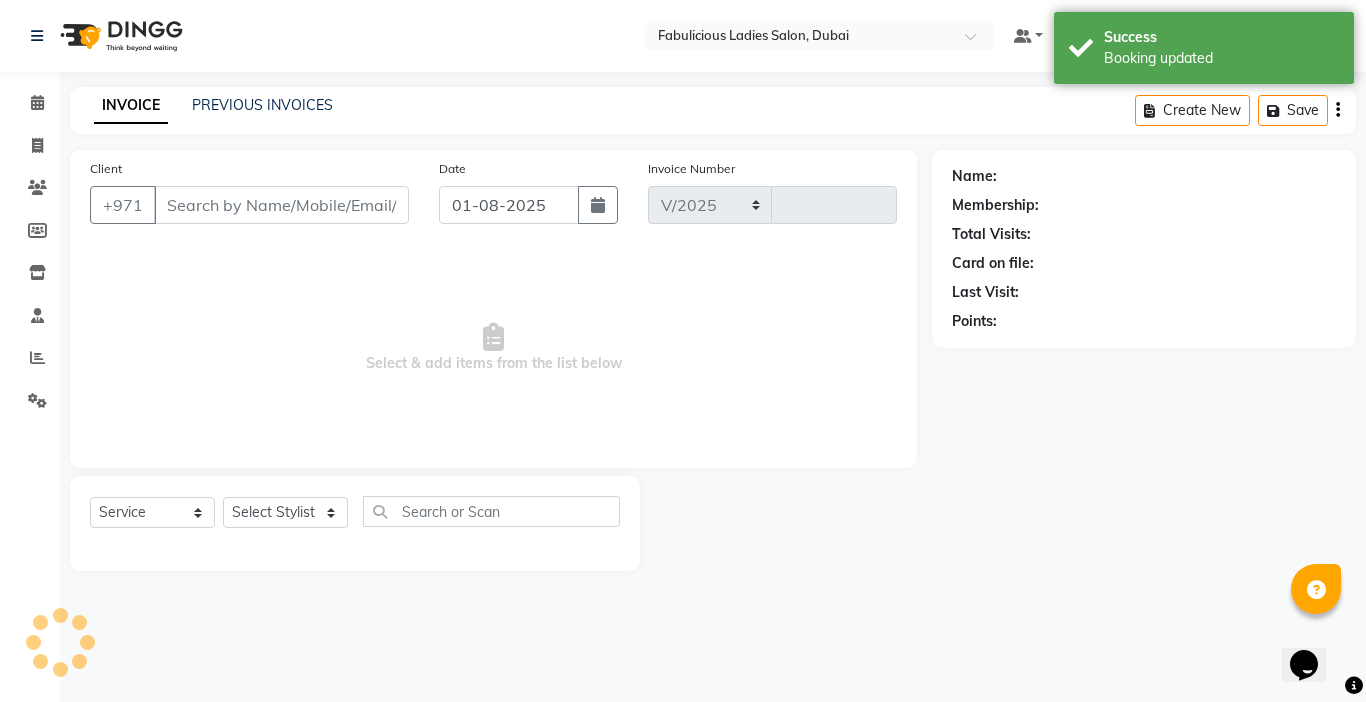 select on "738" 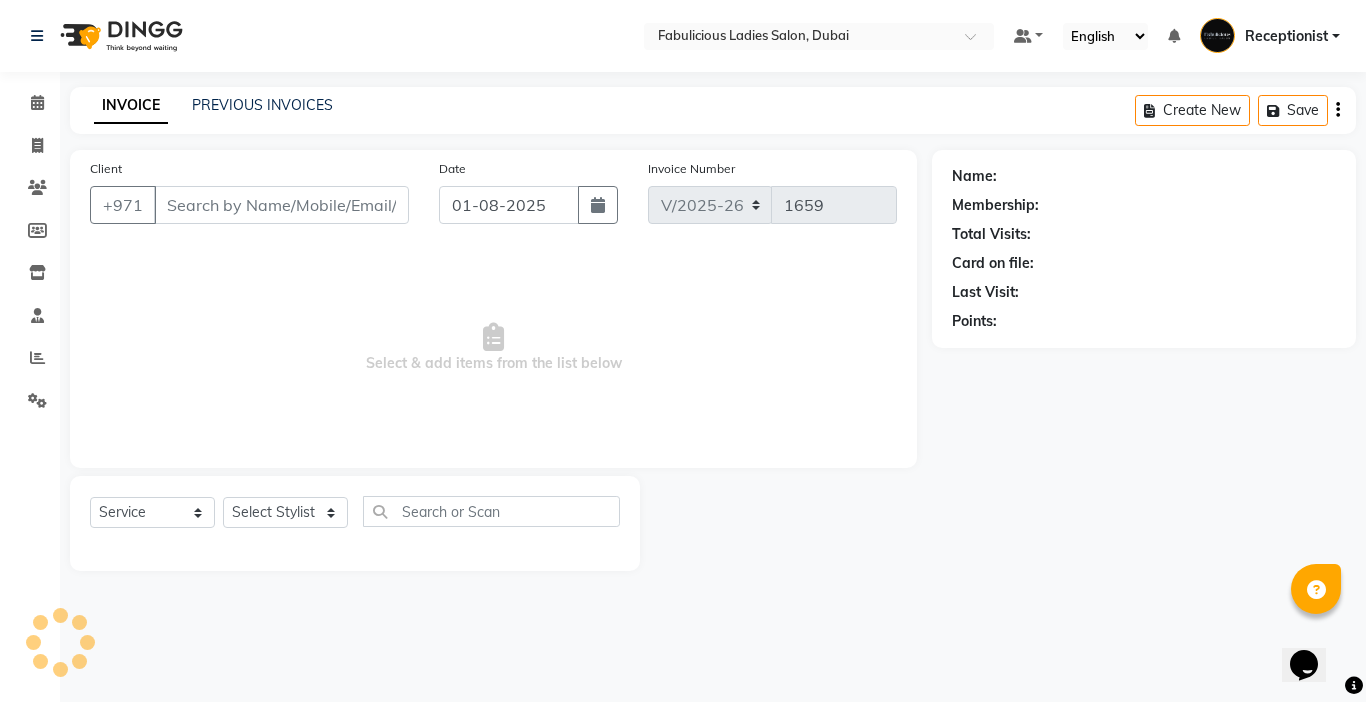 type on "567519824" 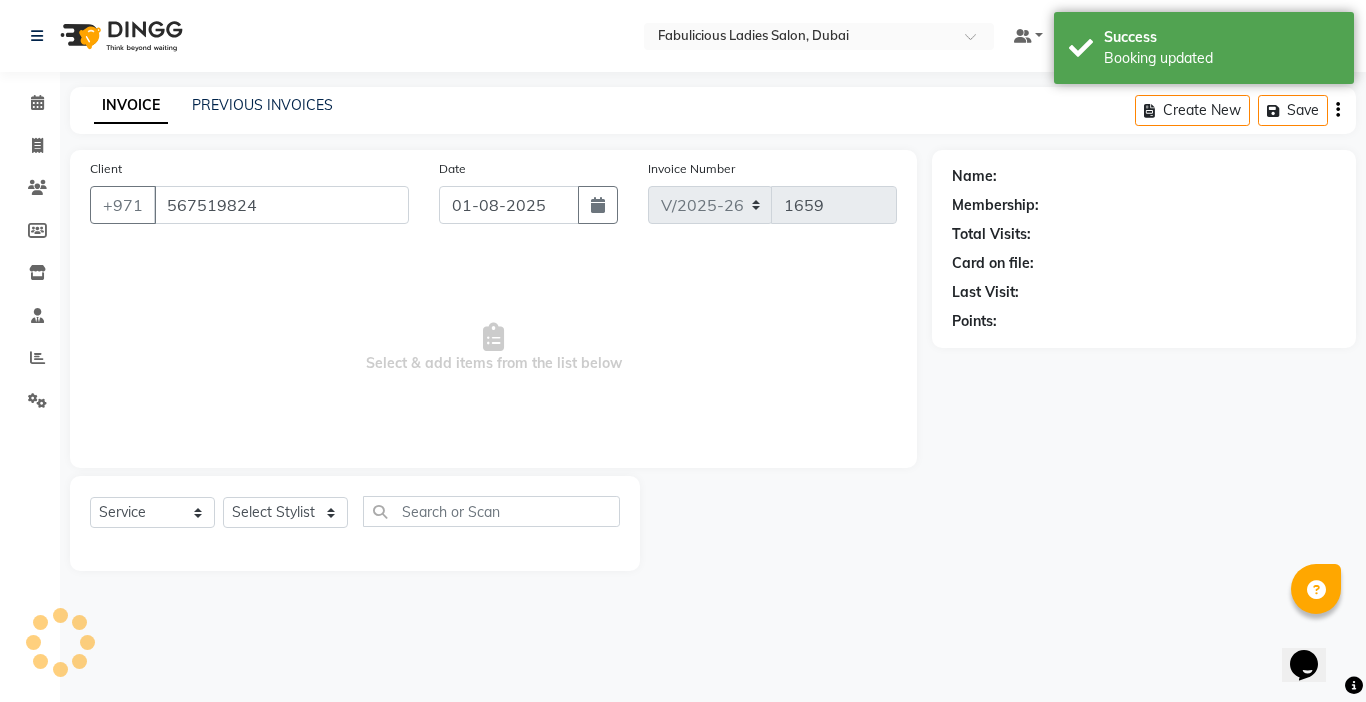 select on "[NUMBER]" 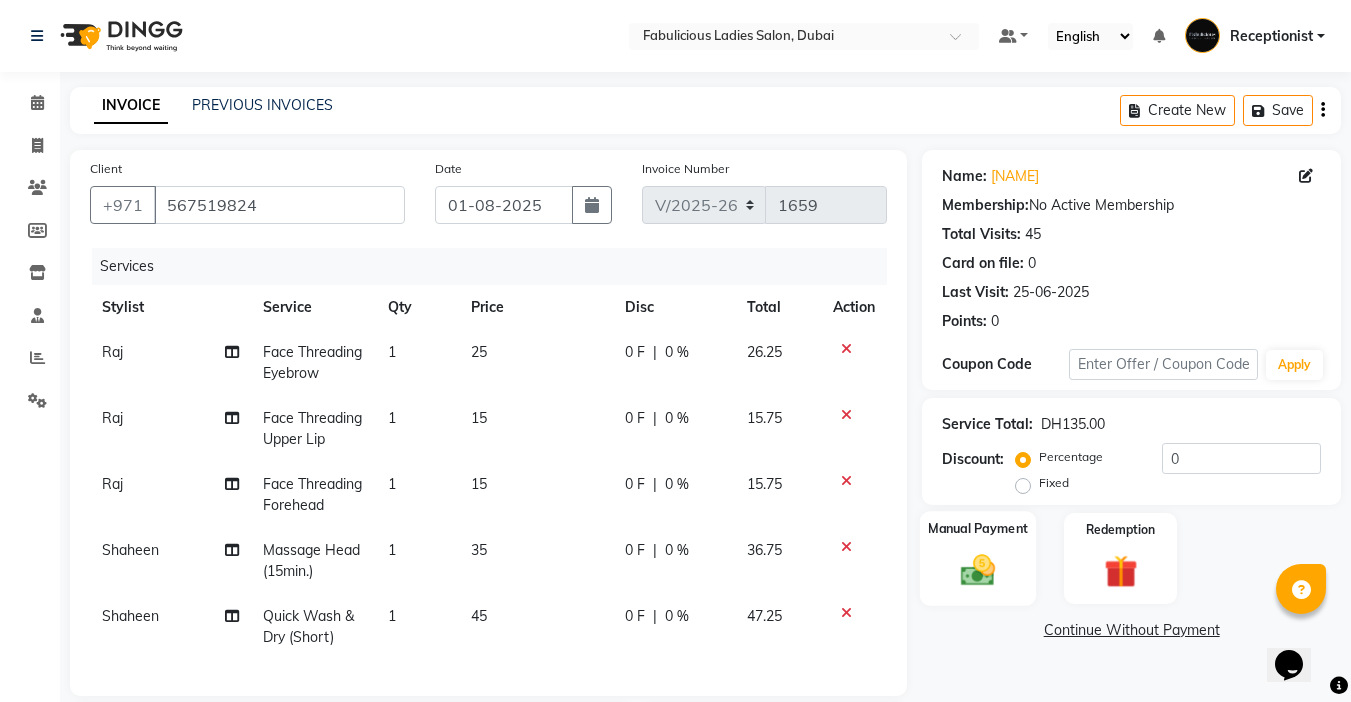 click 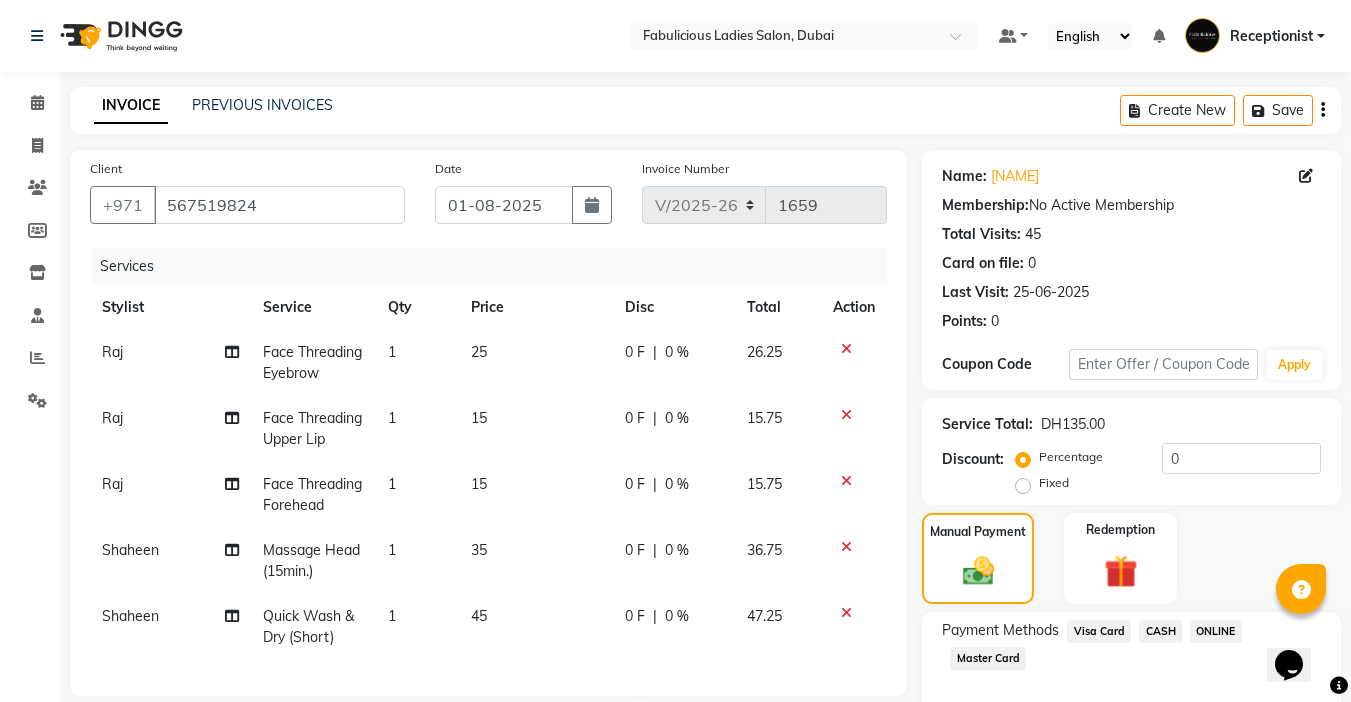 click on "Master Card" 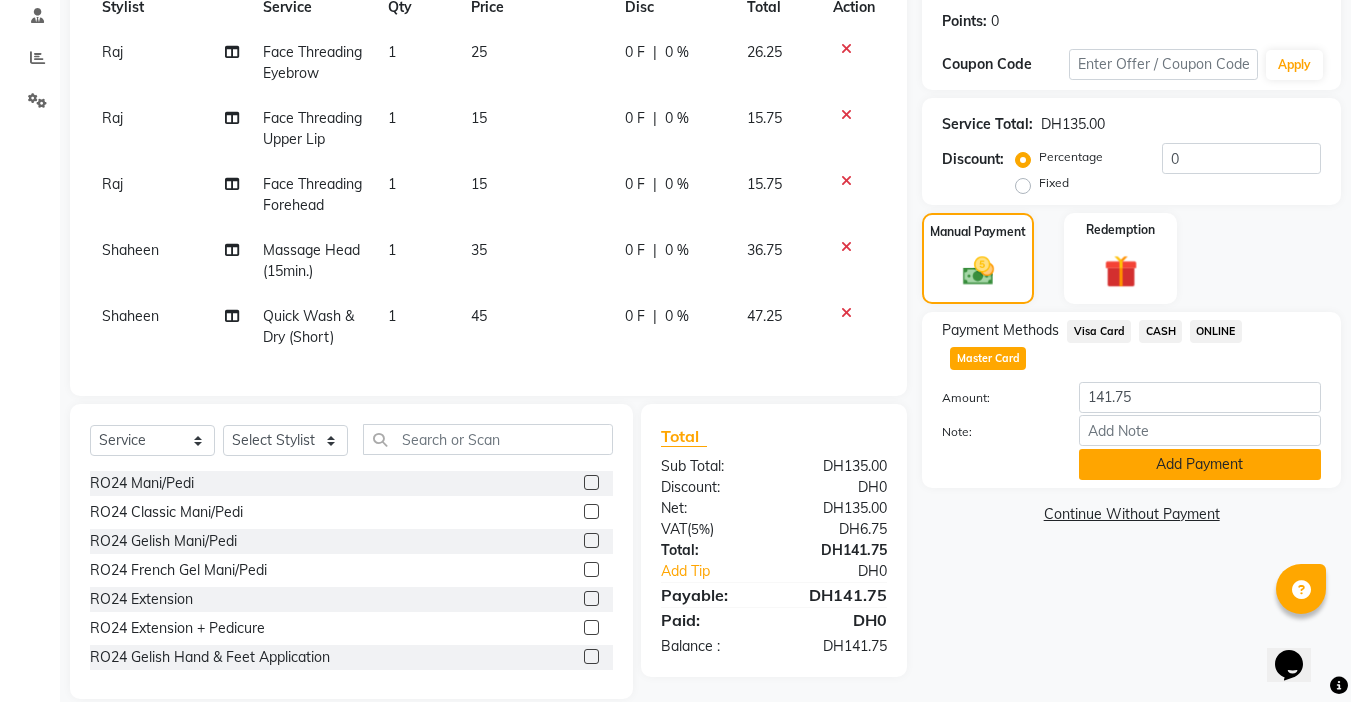 click on "Add Payment" 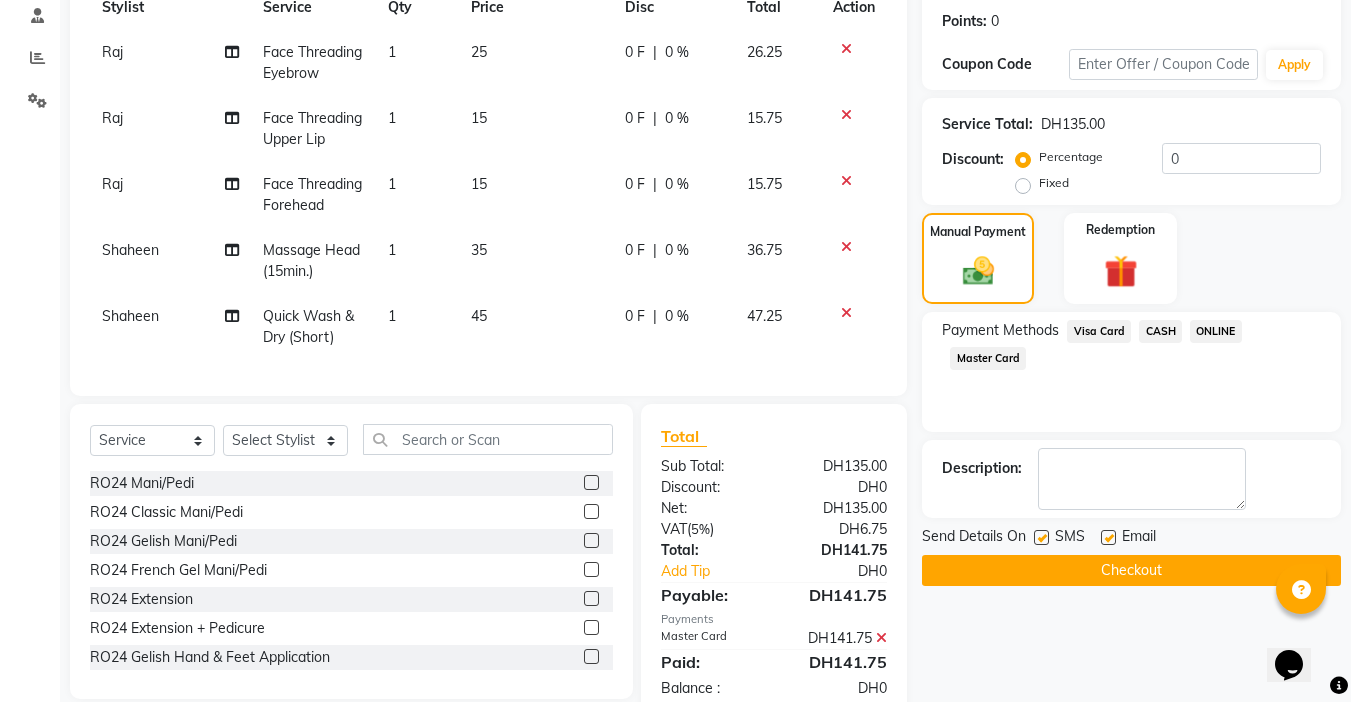 click on "Checkout" 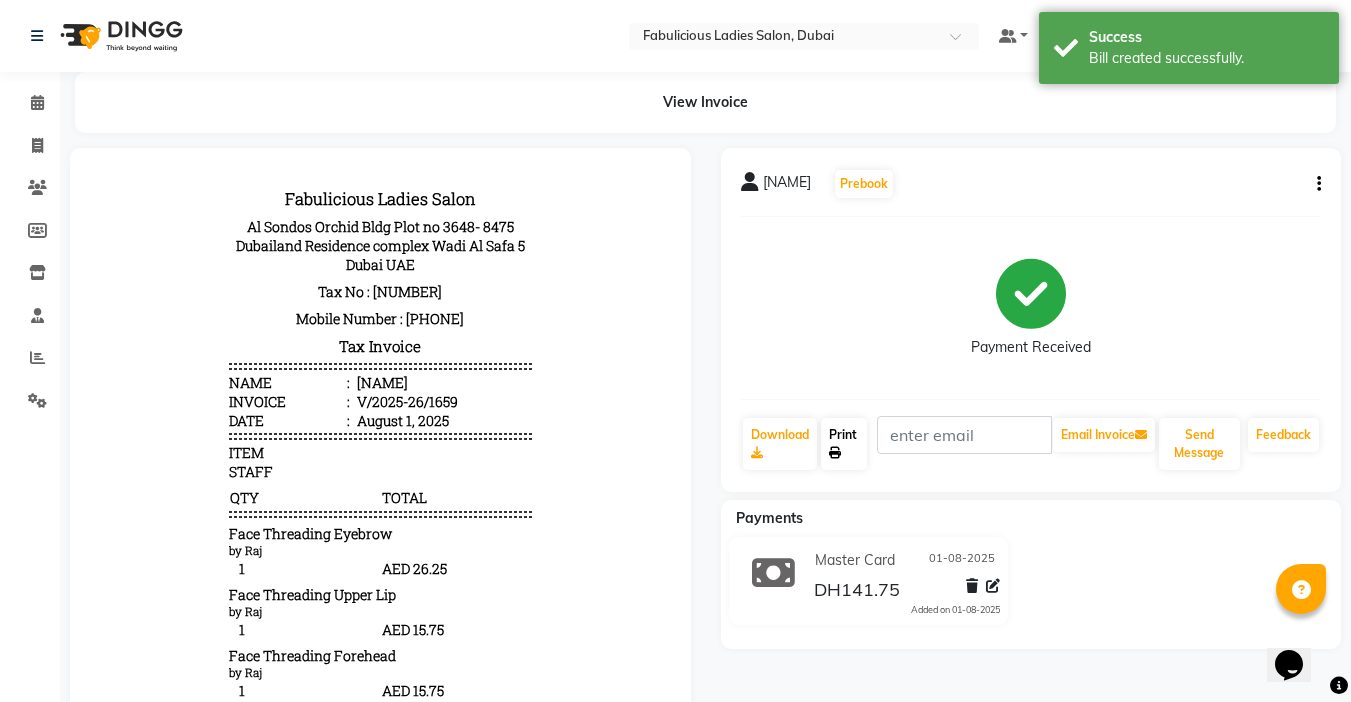 scroll, scrollTop: 0, scrollLeft: 0, axis: both 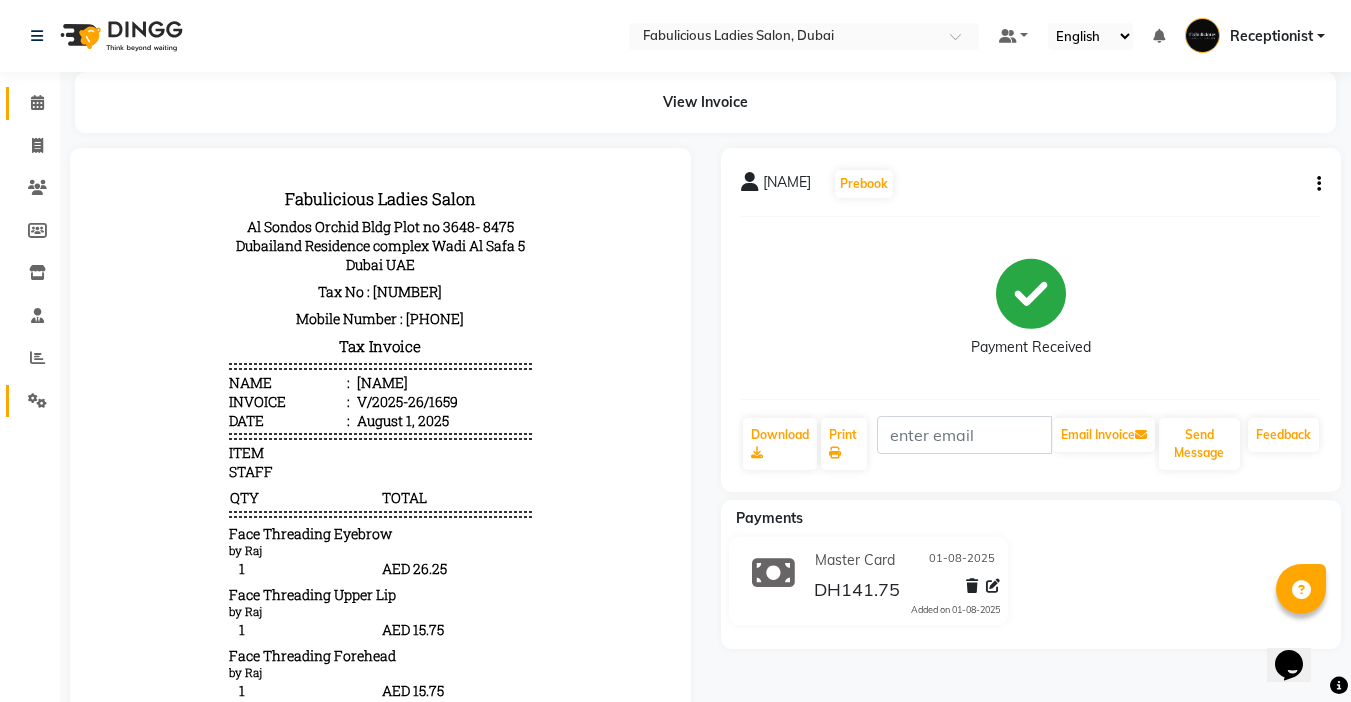 click 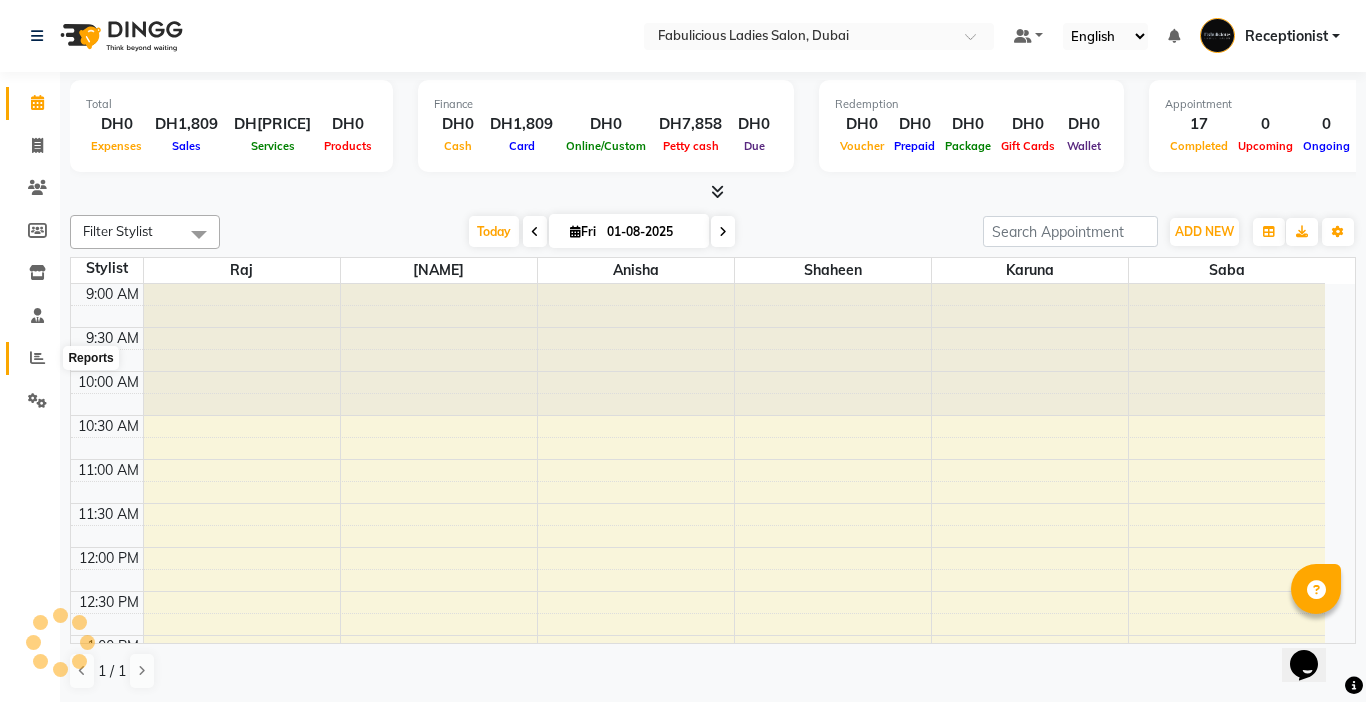 click 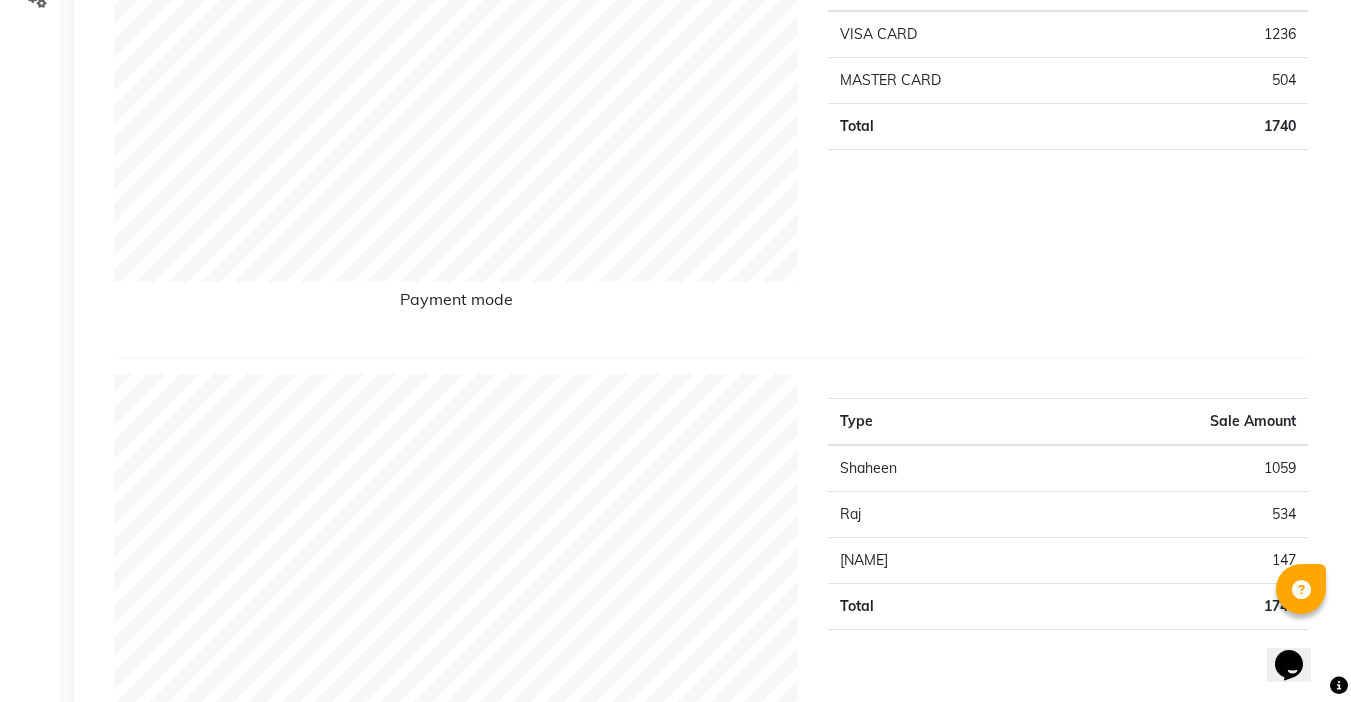 scroll, scrollTop: 600, scrollLeft: 0, axis: vertical 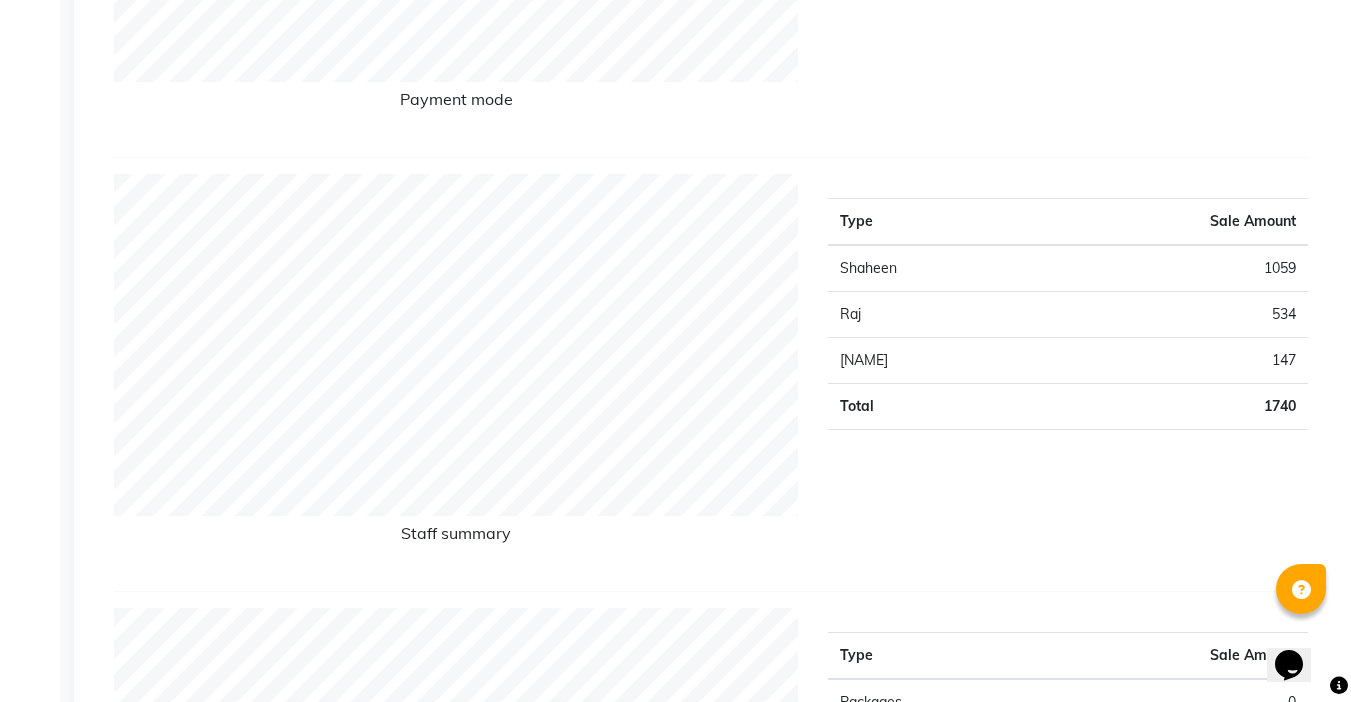 click 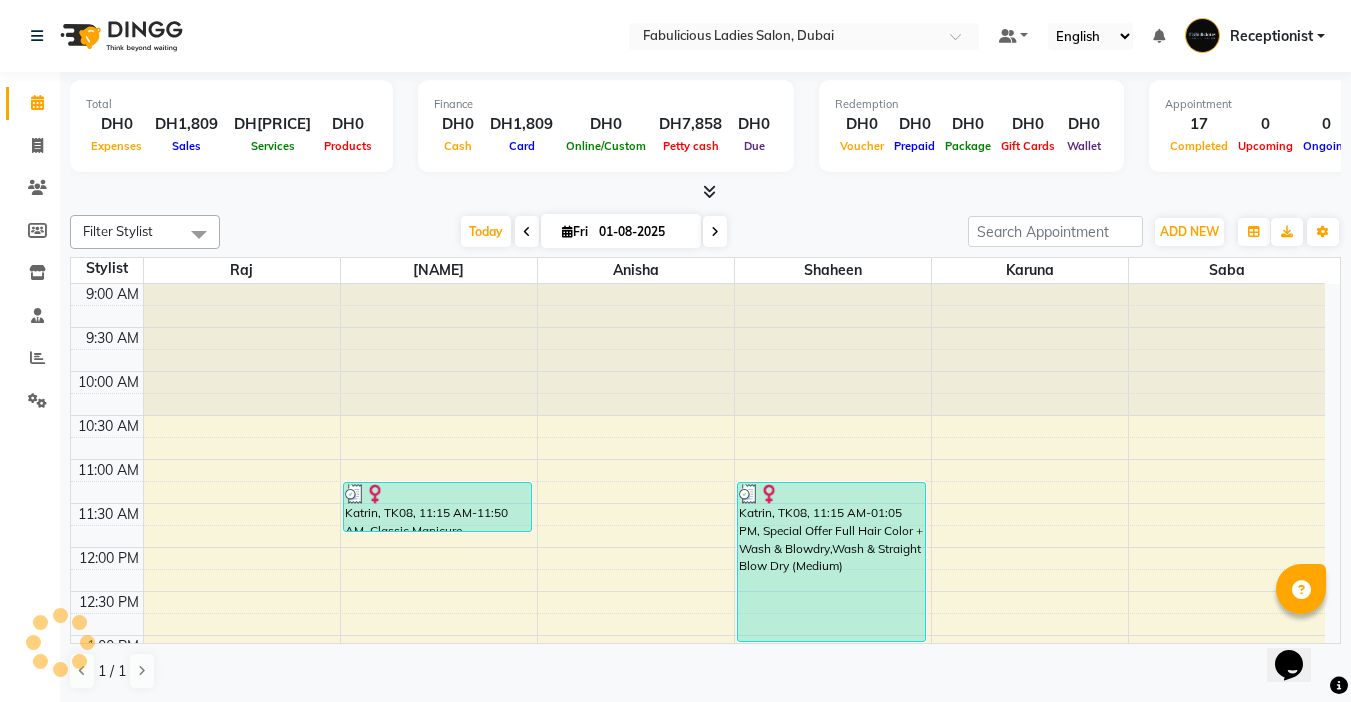 scroll, scrollTop: 0, scrollLeft: 0, axis: both 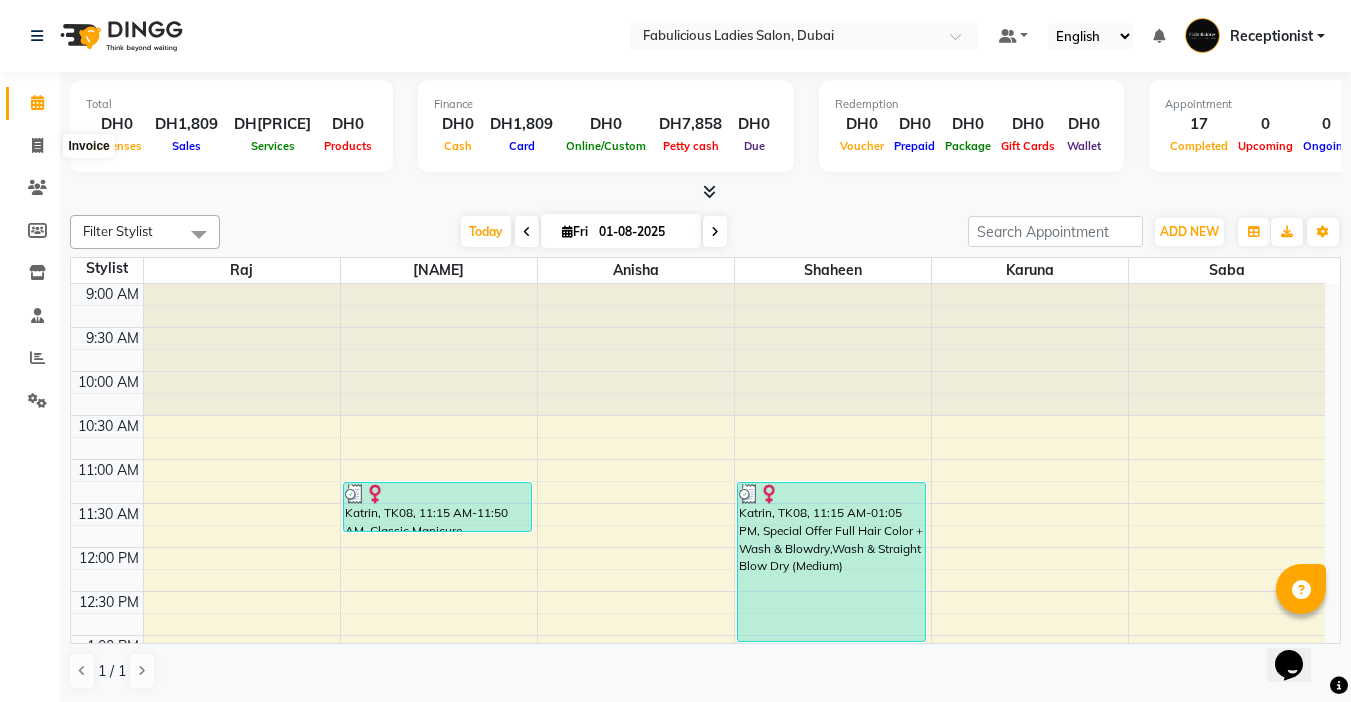 click at bounding box center [715, 231] 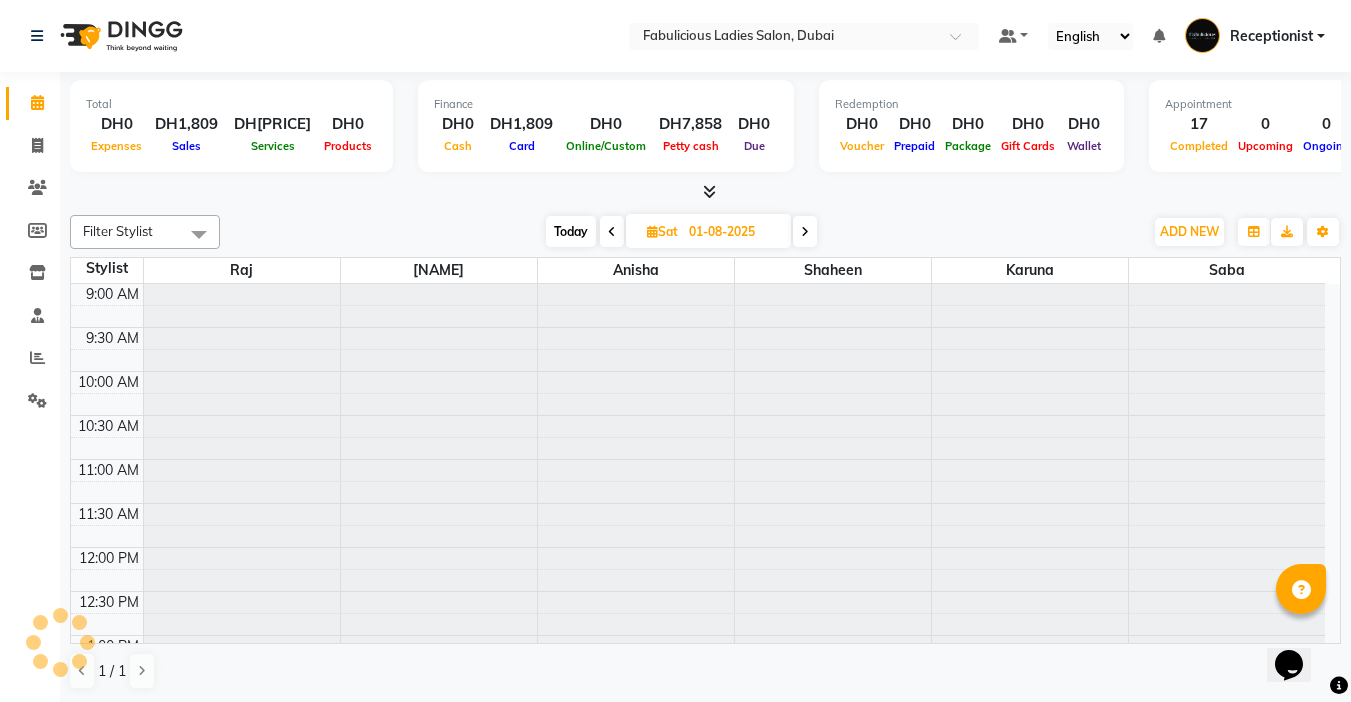 type on "02-08-2025" 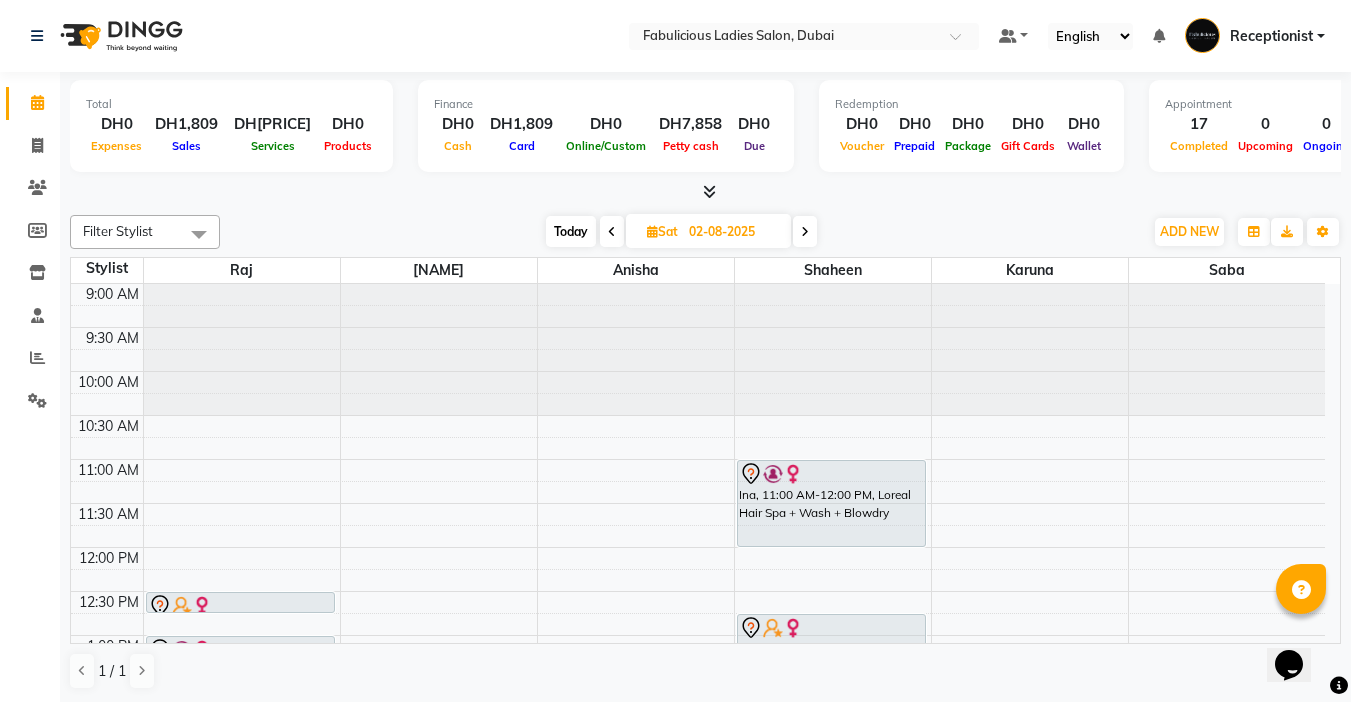 scroll, scrollTop: 100, scrollLeft: 0, axis: vertical 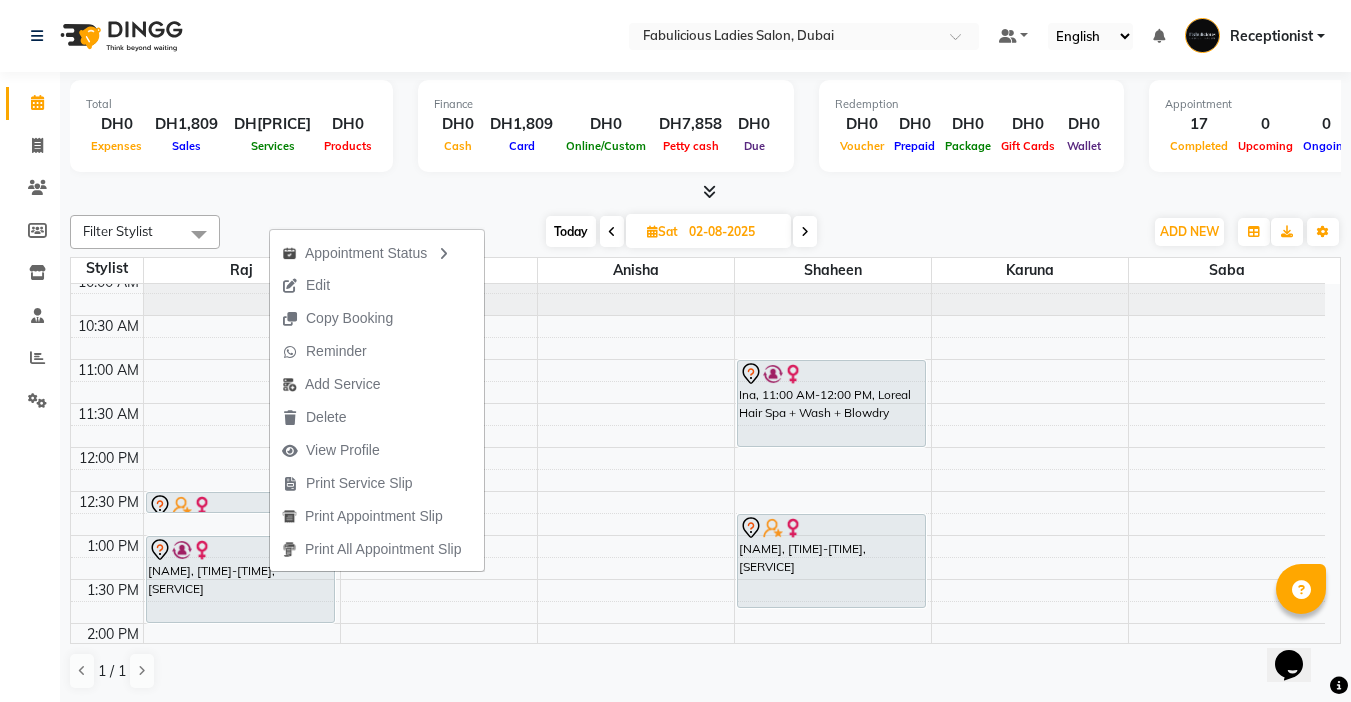 drag, startPoint x: 269, startPoint y: 572, endPoint x: 309, endPoint y: 589, distance: 43.462627 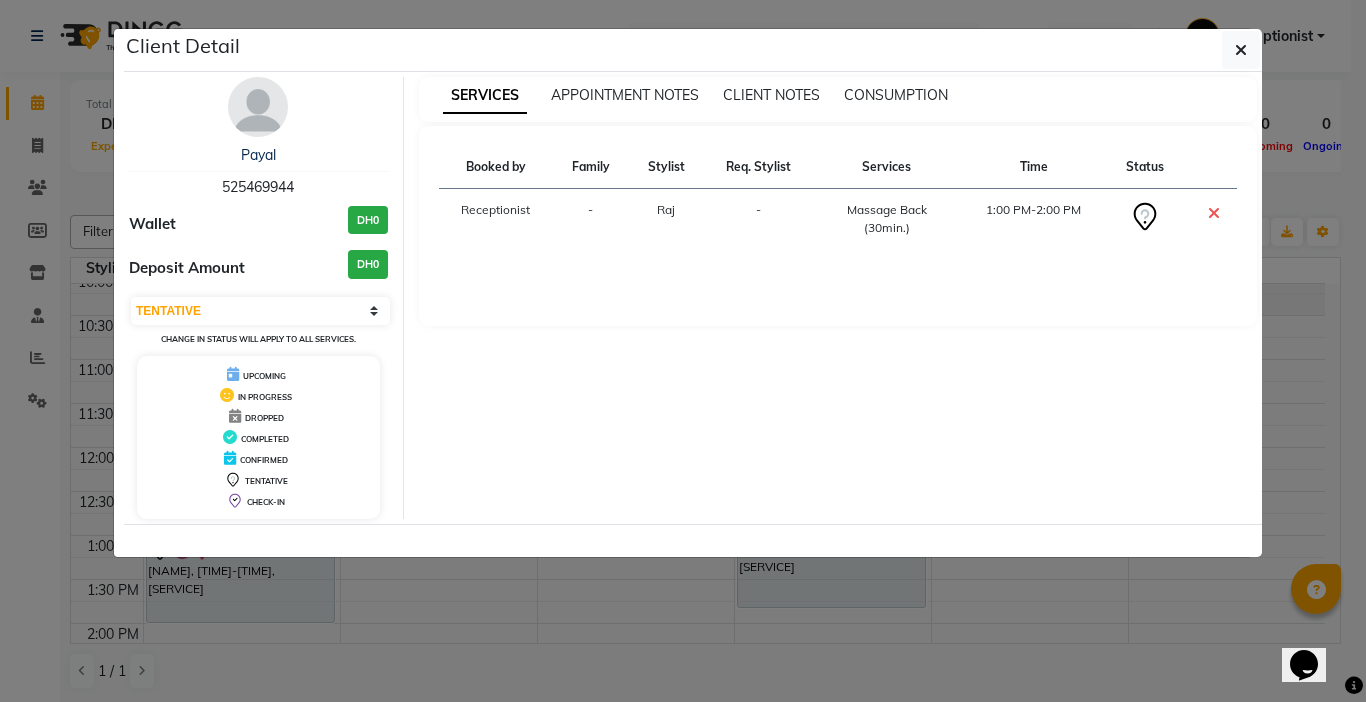 click on "Client Detail  [NAME]    [PHONE] Wallet DH[PRICE] Deposit Amount  DH[PRICE]  Select CONFIRMED TENTATIVE Change in status will apply to all services. UPCOMING IN PROGRESS DROPPED COMPLETED CONFIRMED TENTATIVE CHECK-IN SERVICES APPOINTMENT NOTES CLIENT NOTES CONSUMPTION Booked by Family Stylist Req. Stylist Services Time Status  Receptionist  - [NAME] -  [SERVICE]   [TIME]" 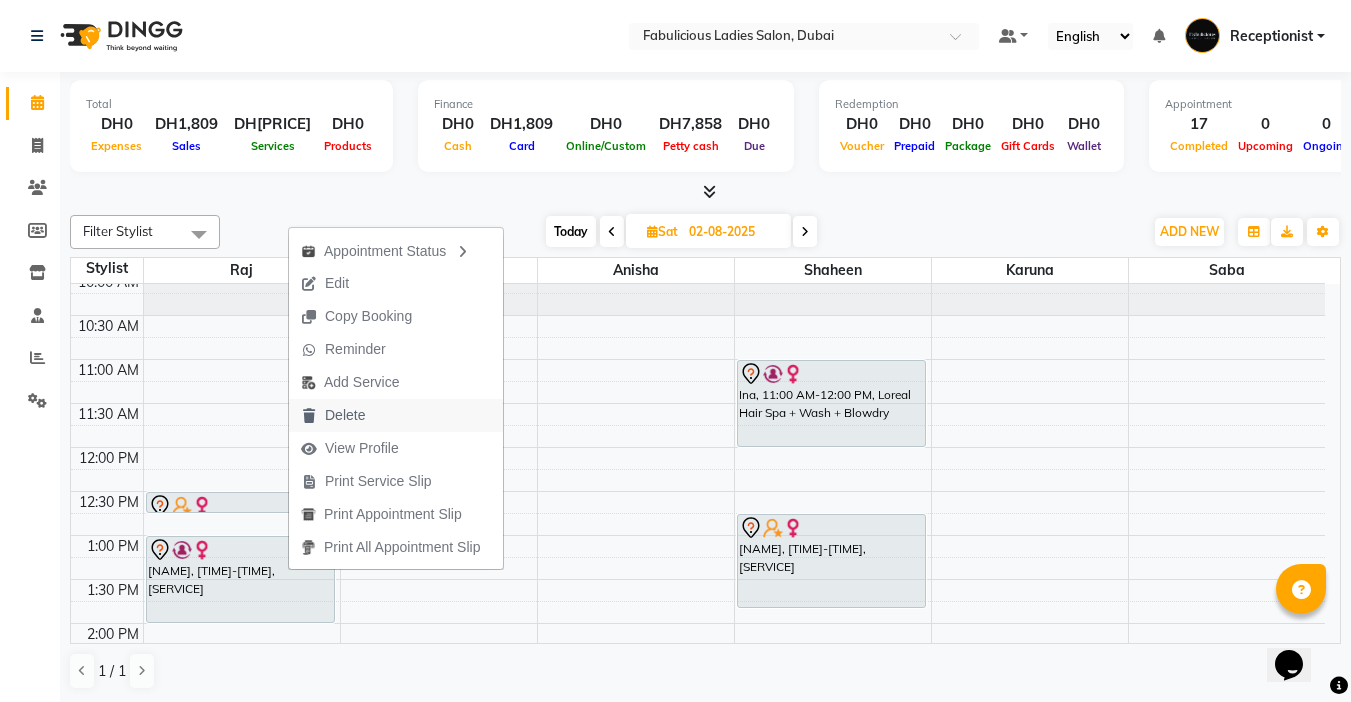 click on "Delete" at bounding box center [333, 415] 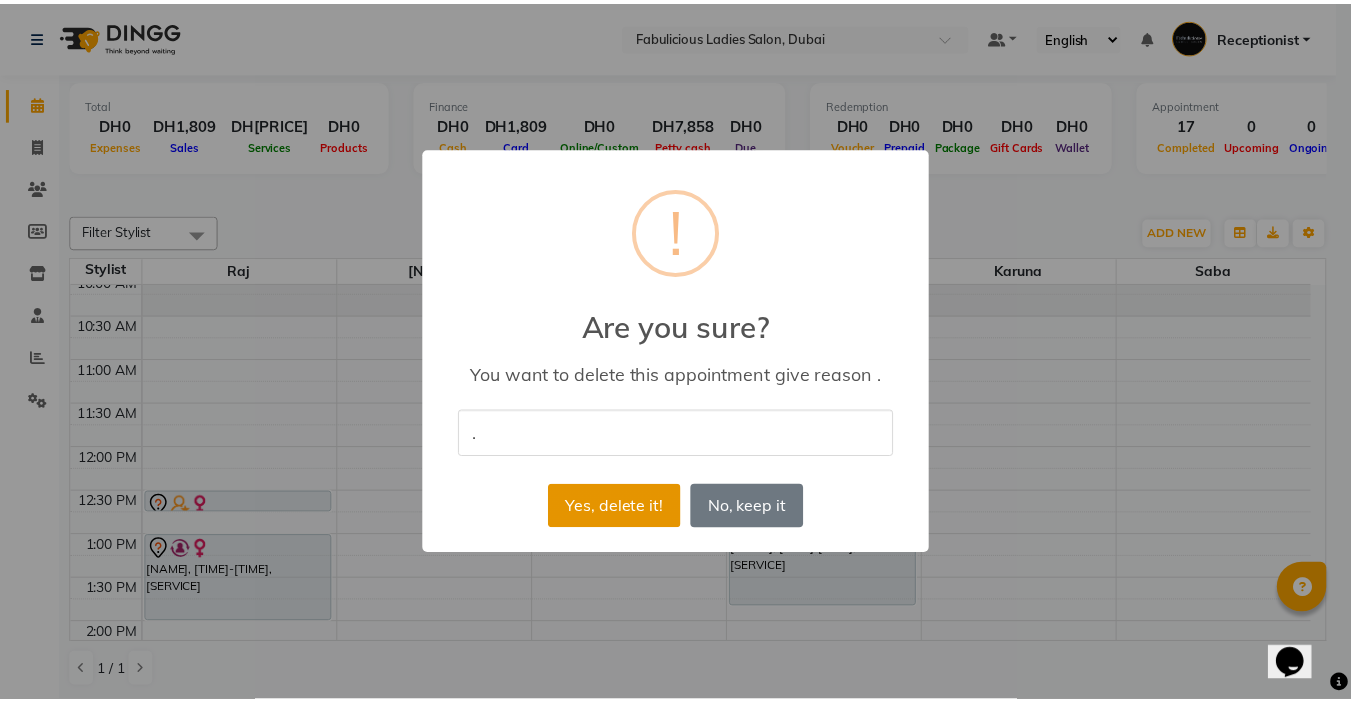 type 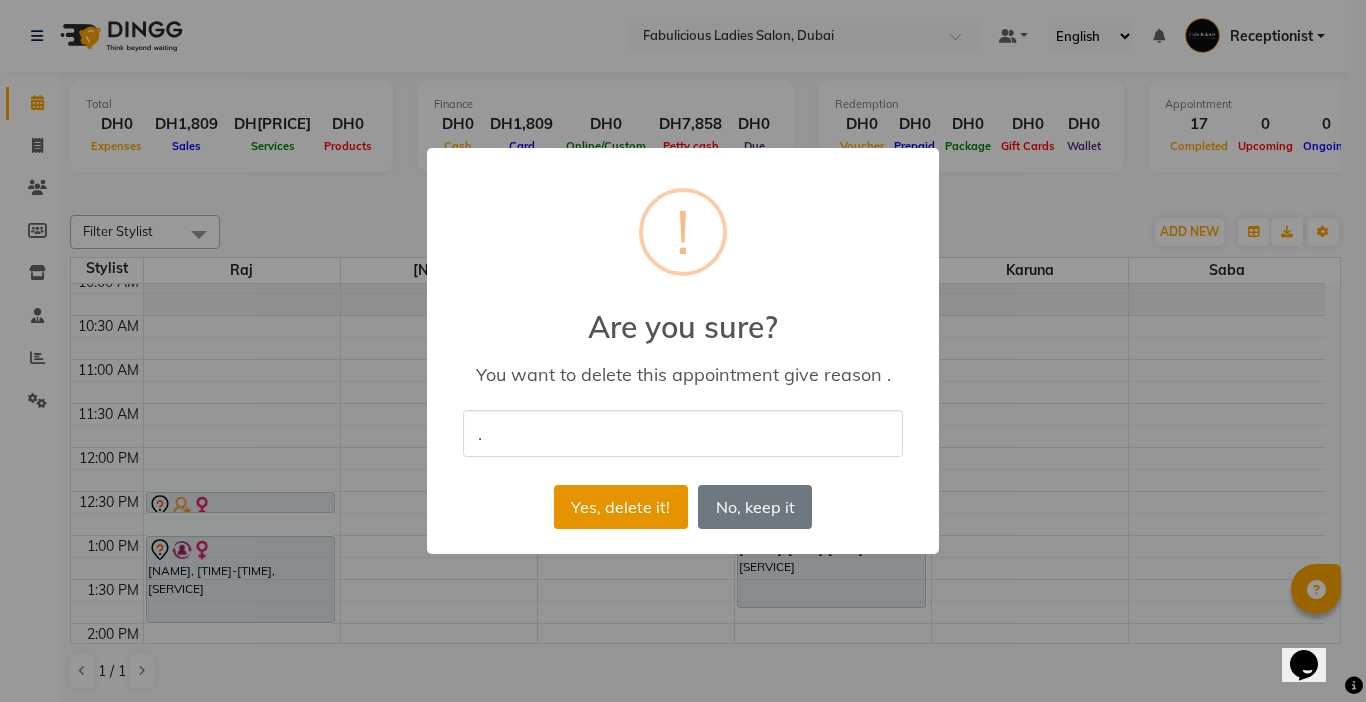 click on "Yes, delete it!" at bounding box center [621, 507] 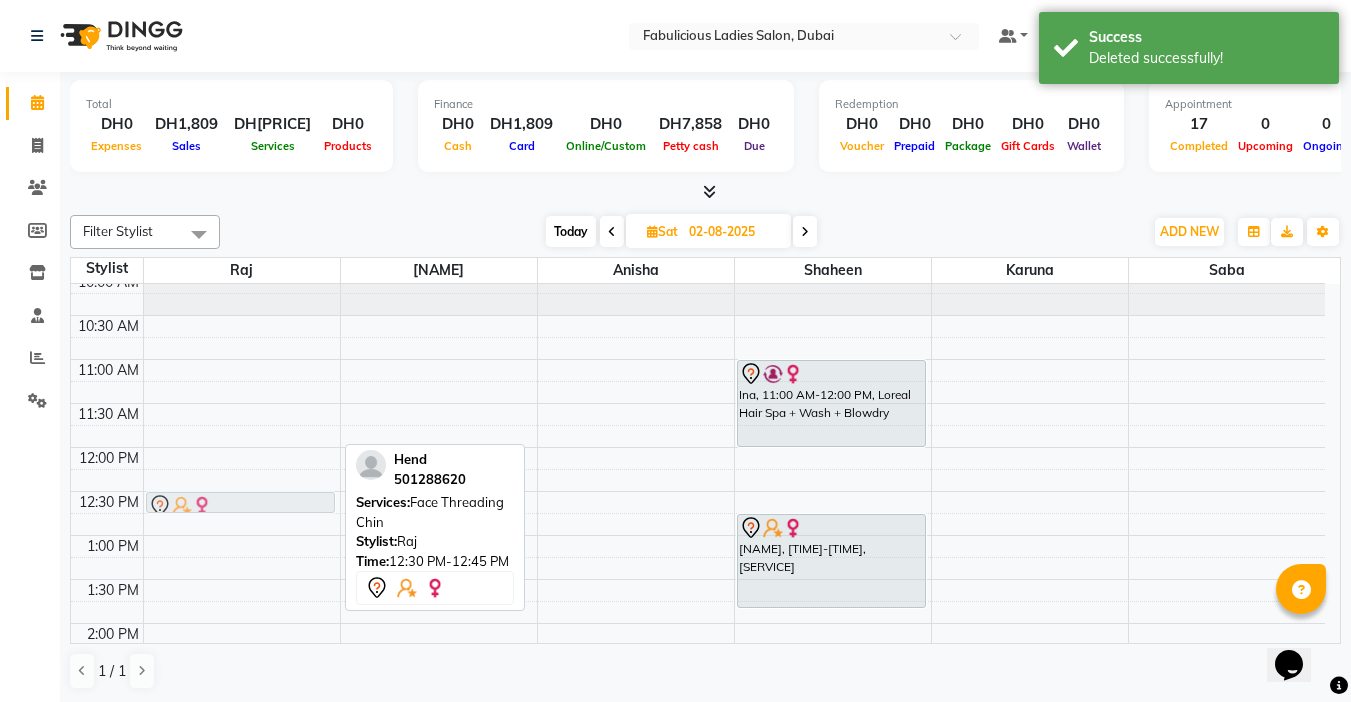 click on "[NAME], [TIME]-[TIME], [SERVICE]             [NAME], [TIME]-[TIME], [SERVICE]" at bounding box center [242, 843] 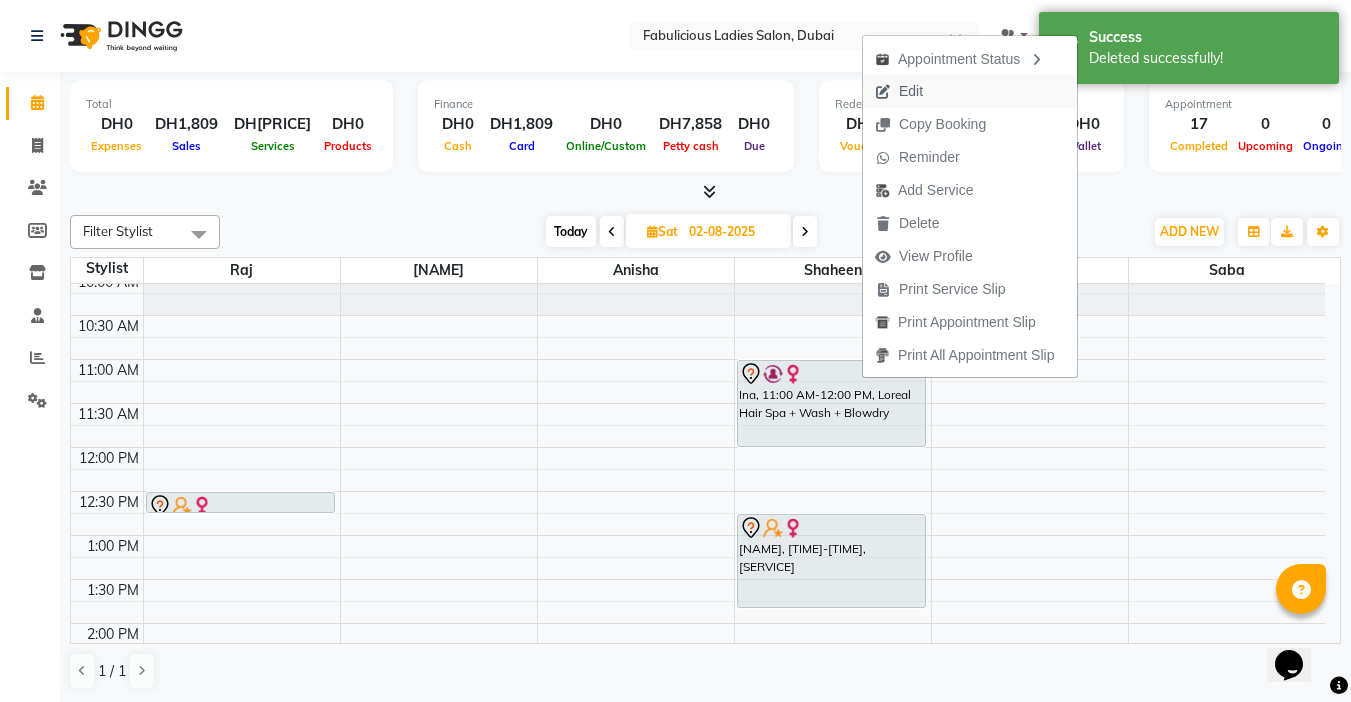 click on "Edit" at bounding box center [911, 91] 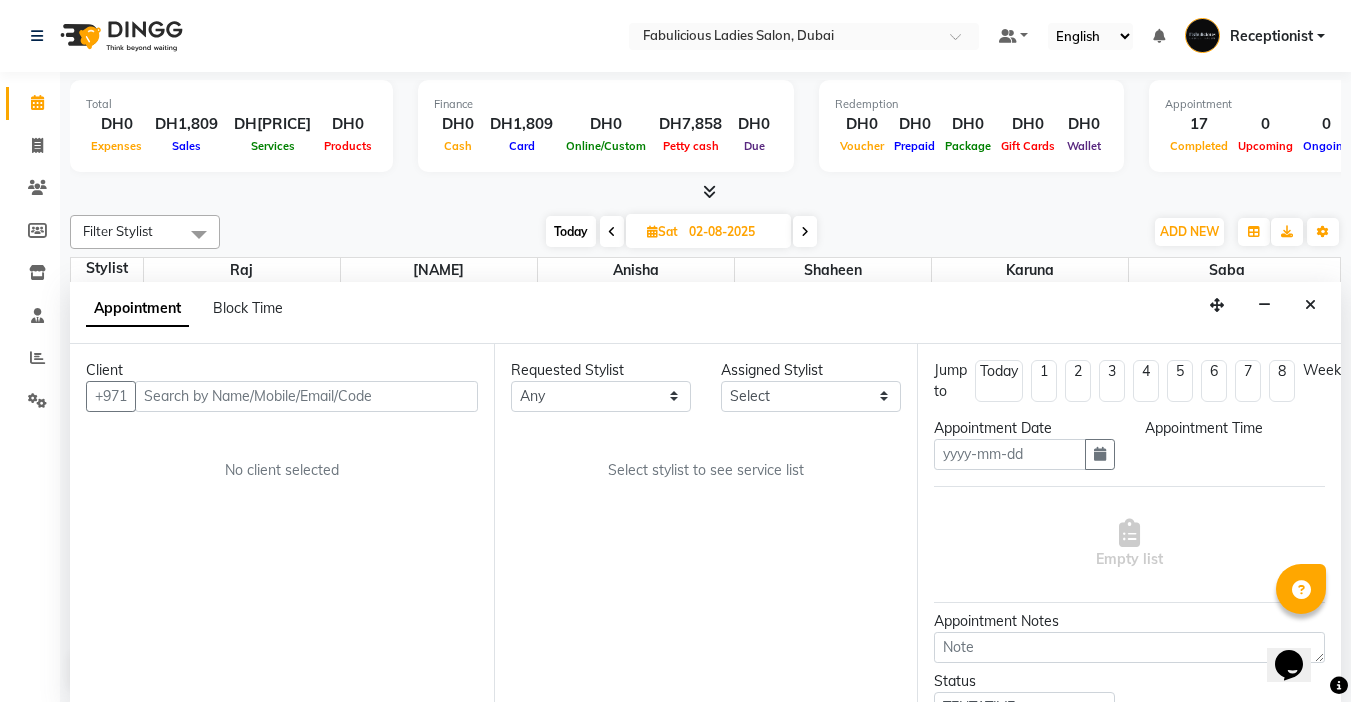 click on "Select [NAME] [NAME] [NAME] [NAME] [NAME] [NAME]" at bounding box center (811, 396) 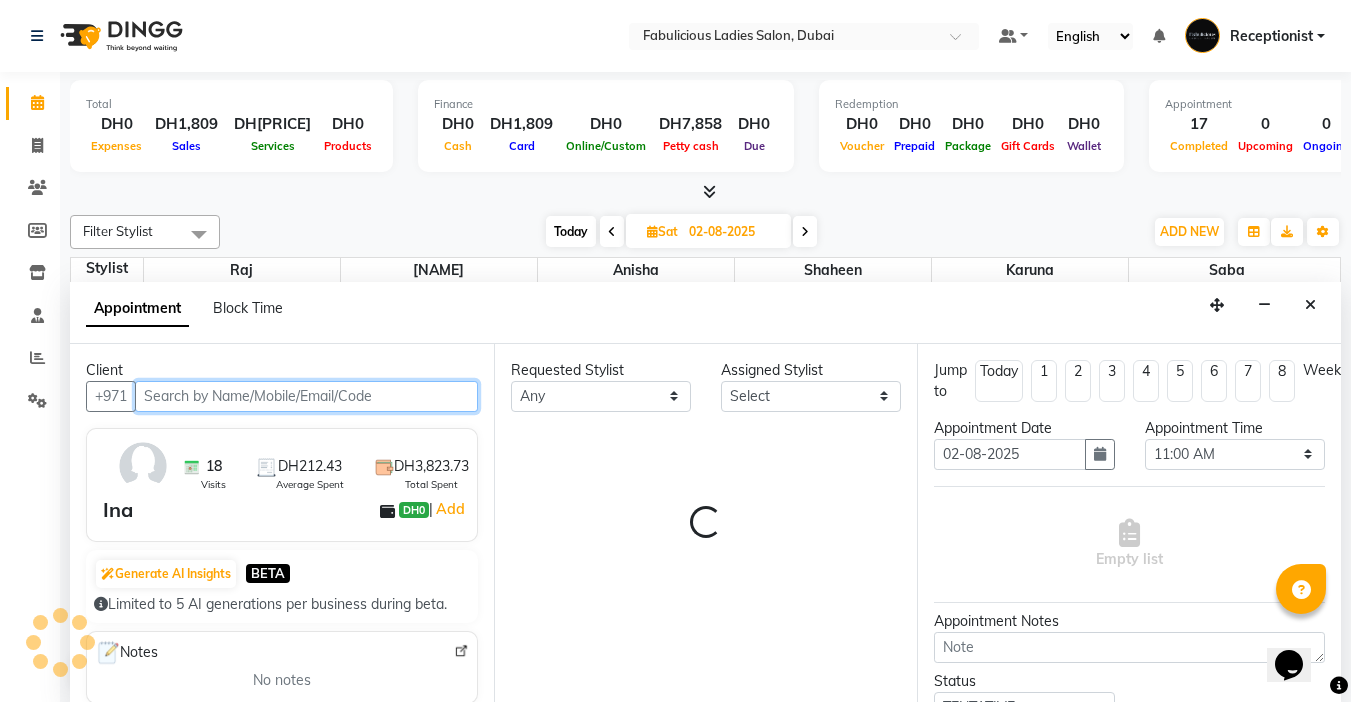 scroll, scrollTop: 1, scrollLeft: 0, axis: vertical 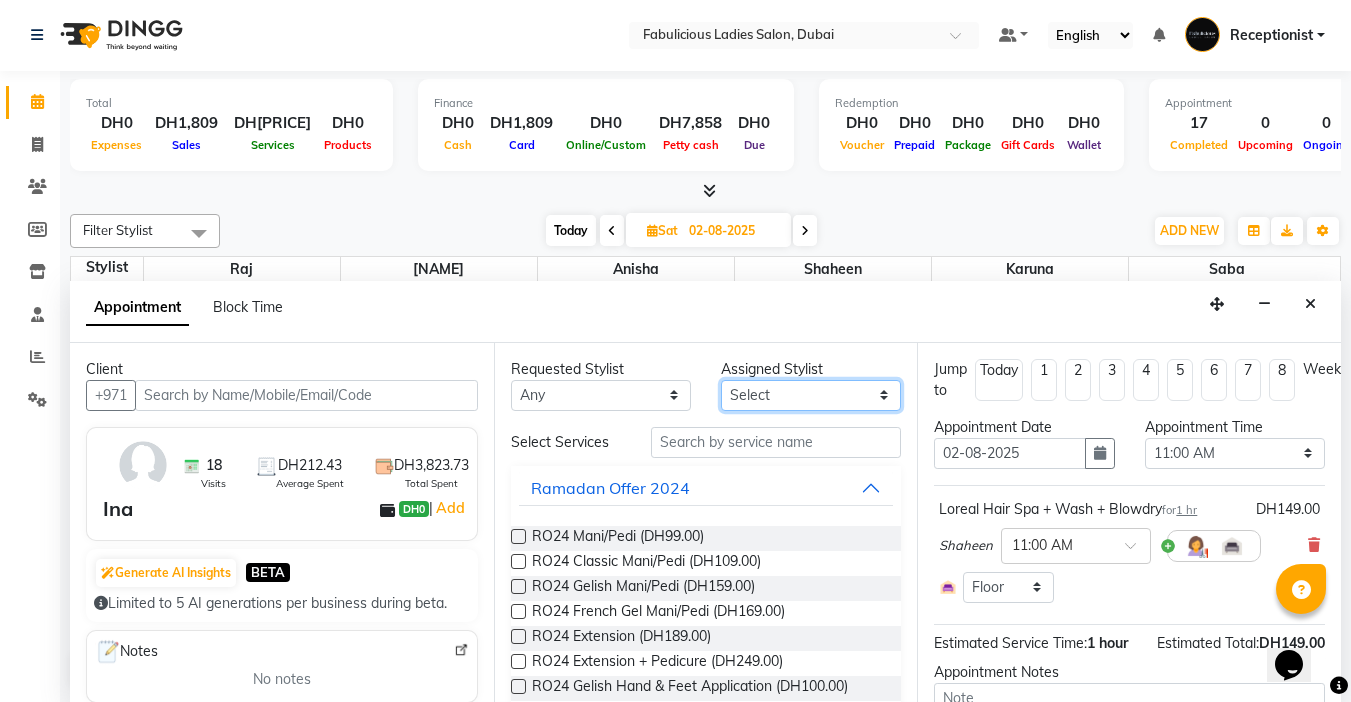 click on "Select [NAME] [NAME] [NAME] [NAME] [NAME] [NAME]" at bounding box center (811, 395) 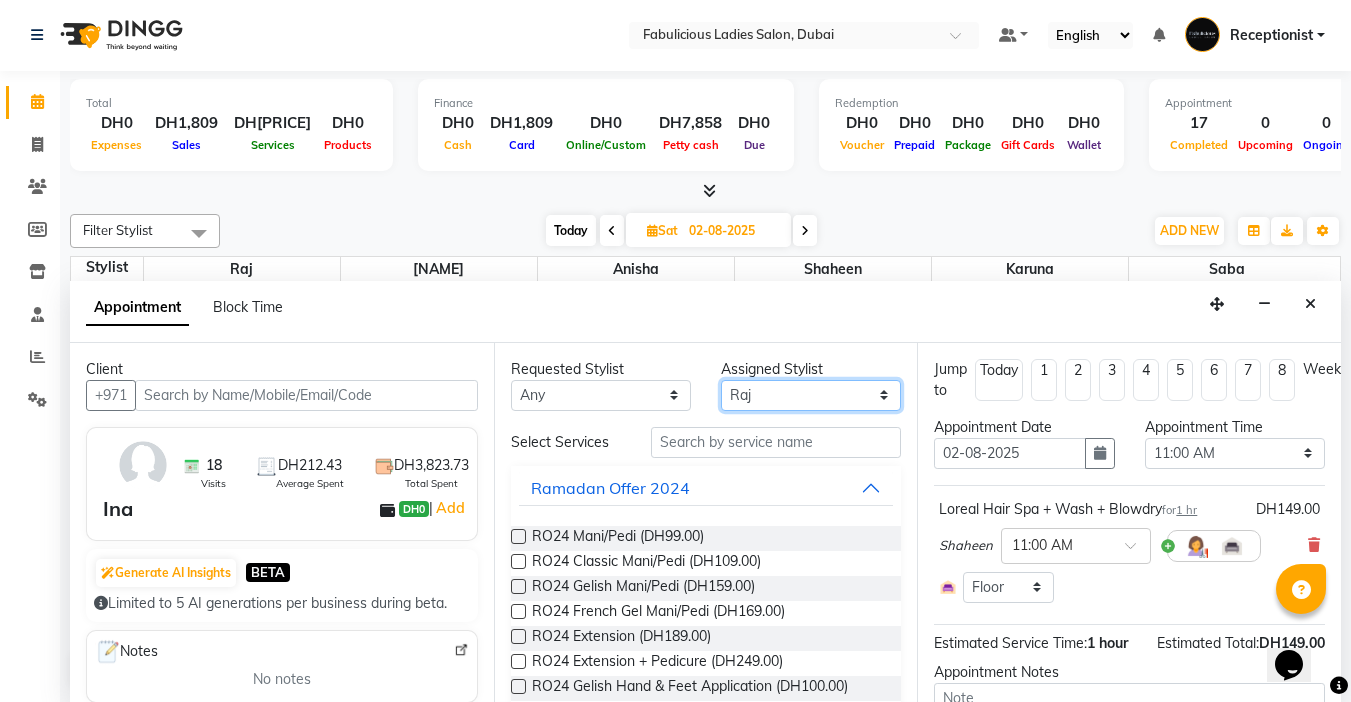 click on "Select [NAME] [NAME] [NAME] [NAME] [NAME] [NAME]" at bounding box center (811, 395) 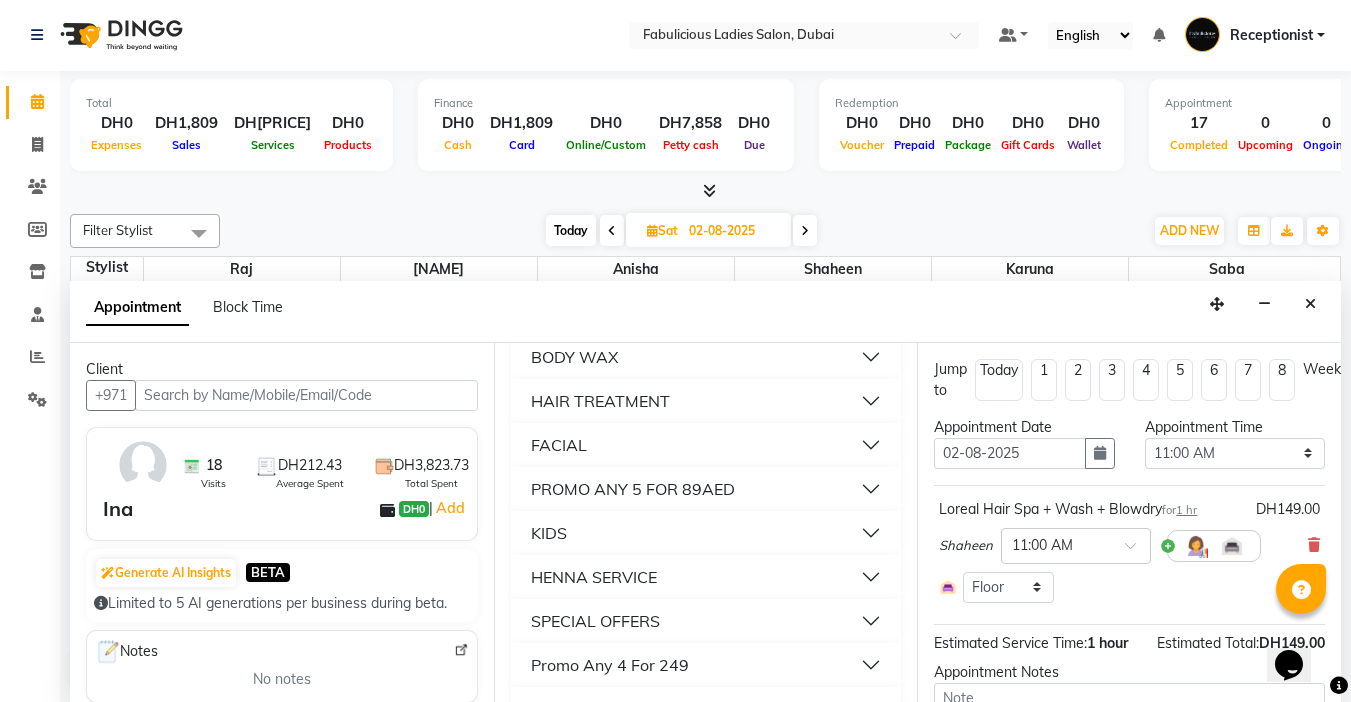 scroll, scrollTop: 1600, scrollLeft: 0, axis: vertical 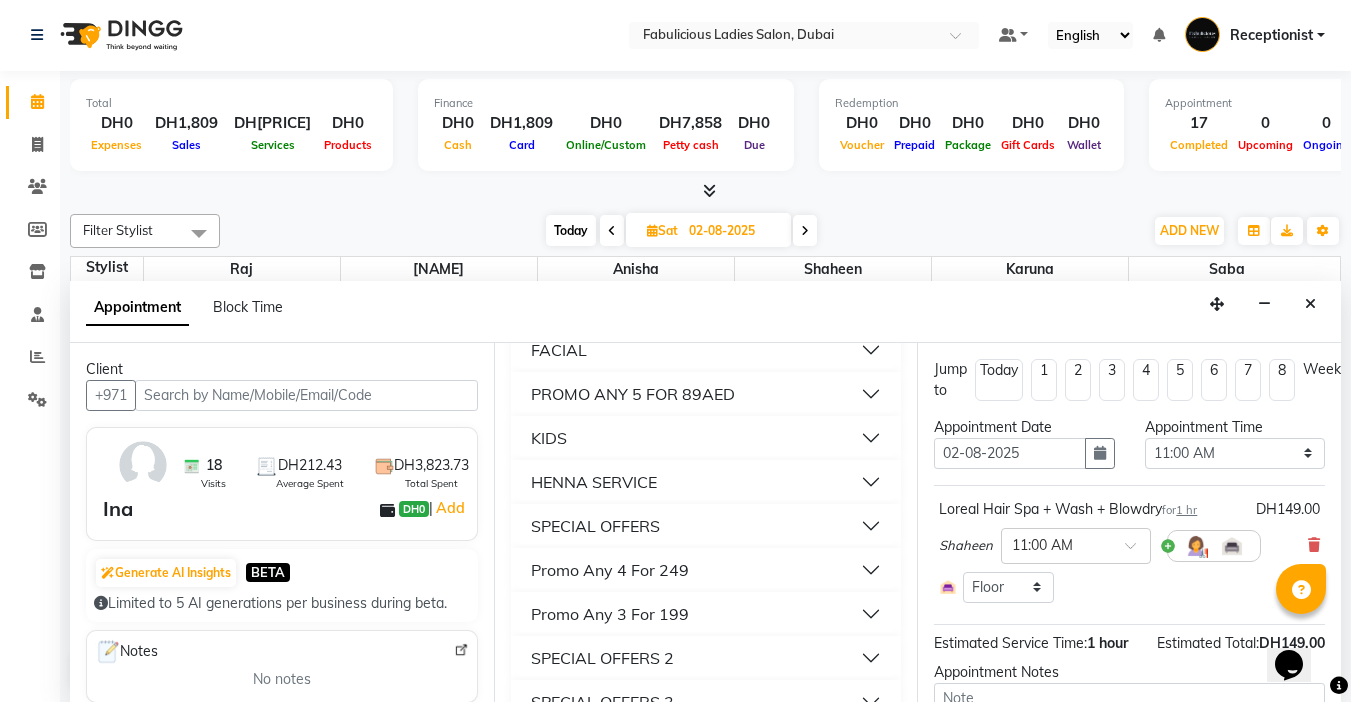 click on "FACIAL" at bounding box center (559, 350) 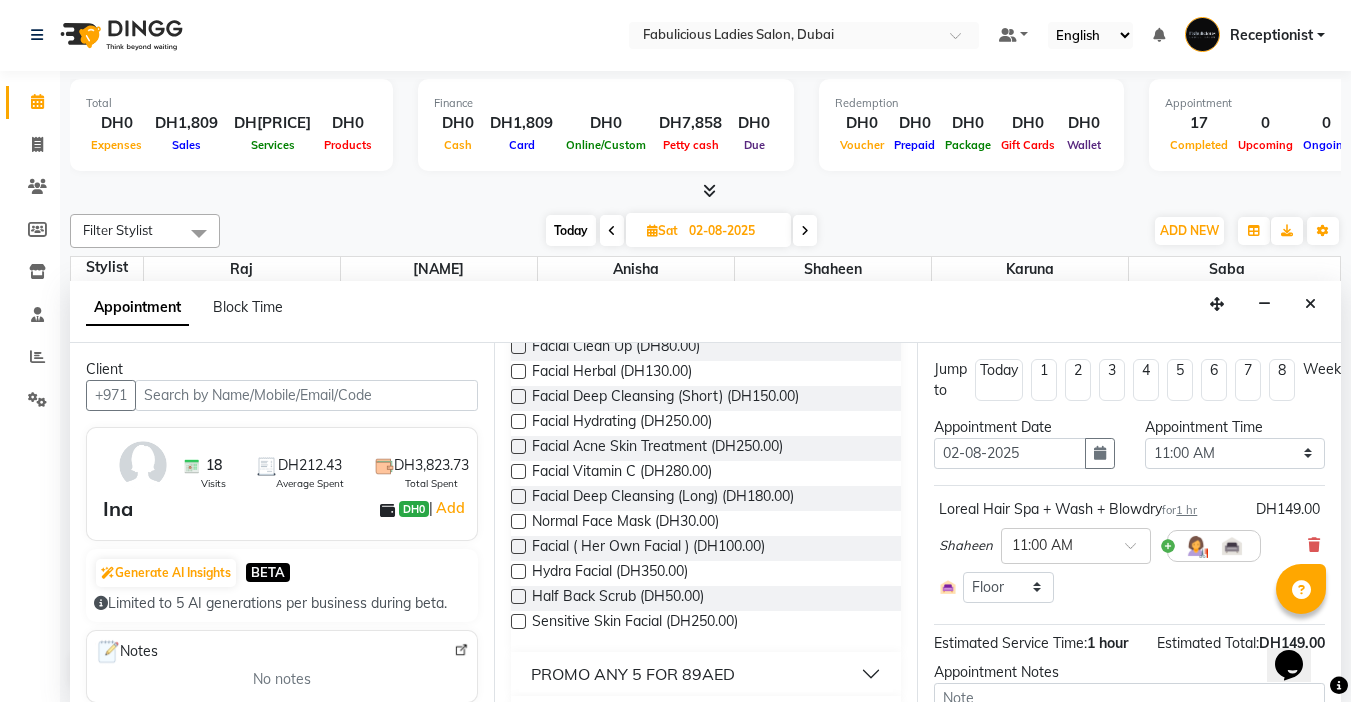 scroll, scrollTop: 1700, scrollLeft: 0, axis: vertical 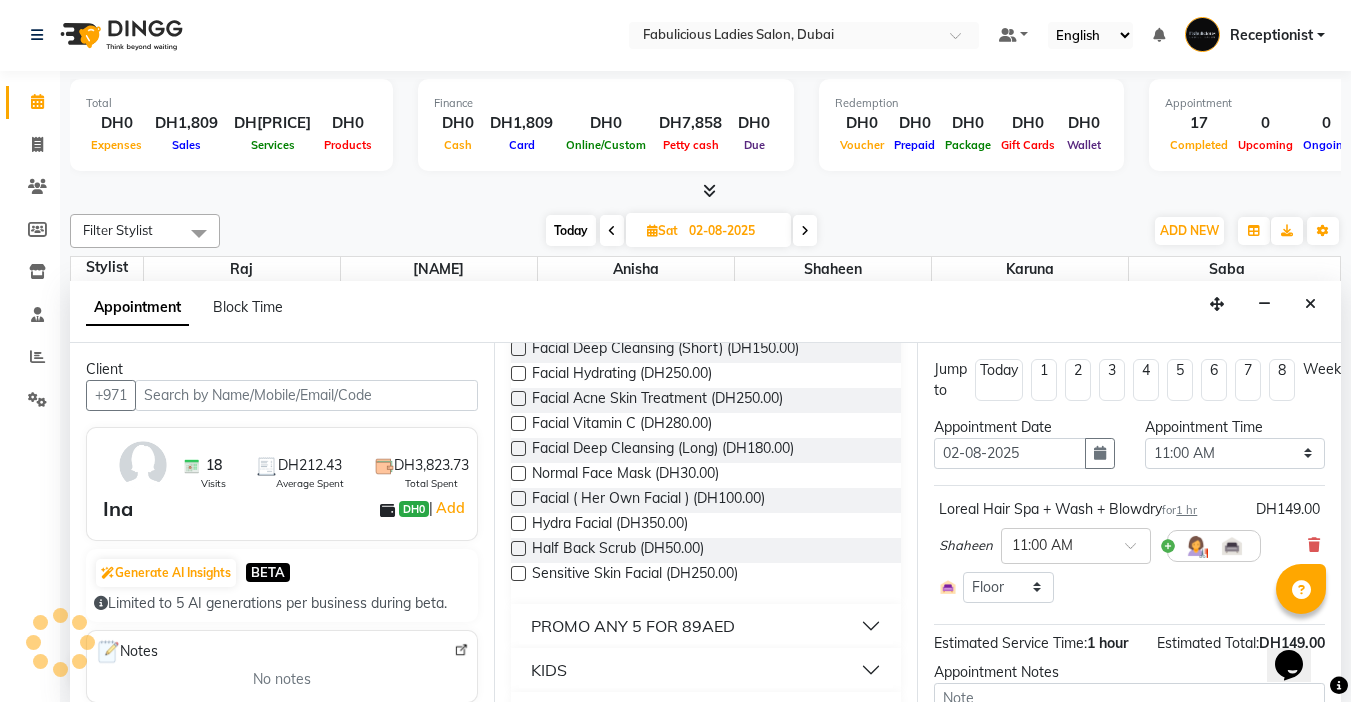 click at bounding box center (518, 348) 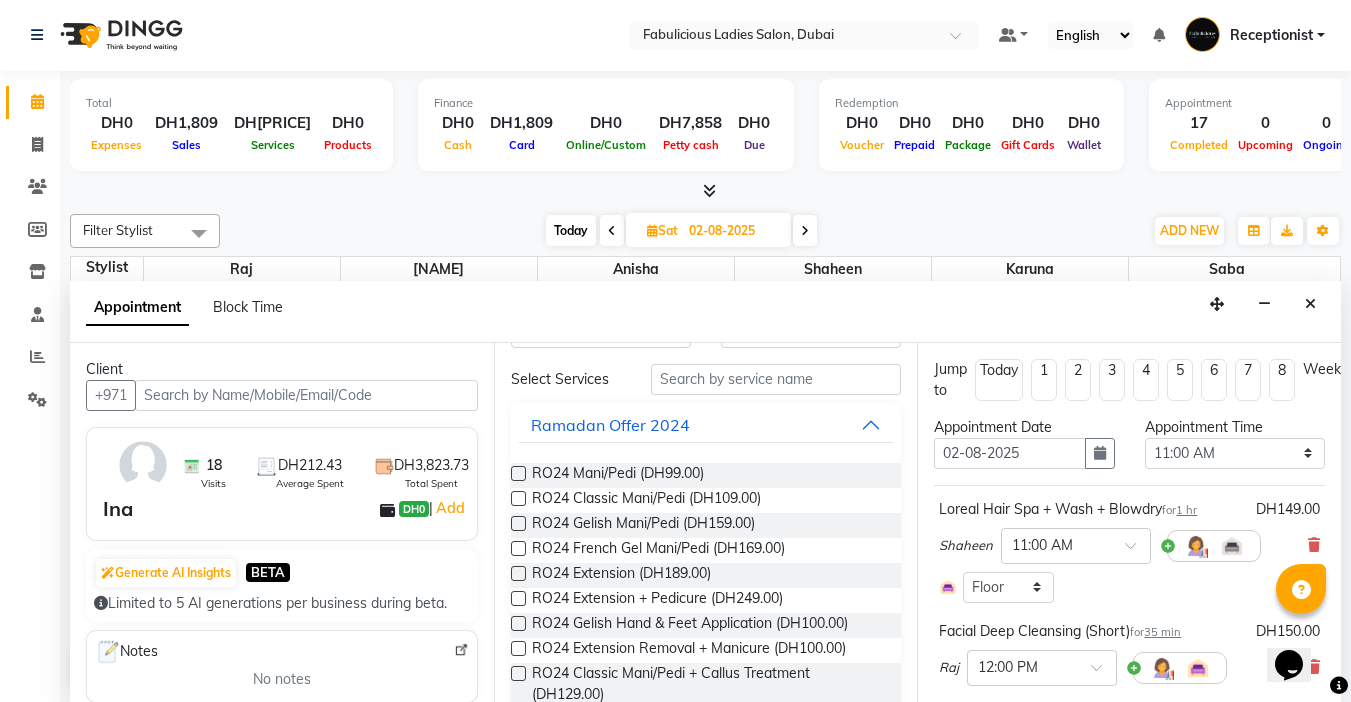 scroll, scrollTop: 0, scrollLeft: 0, axis: both 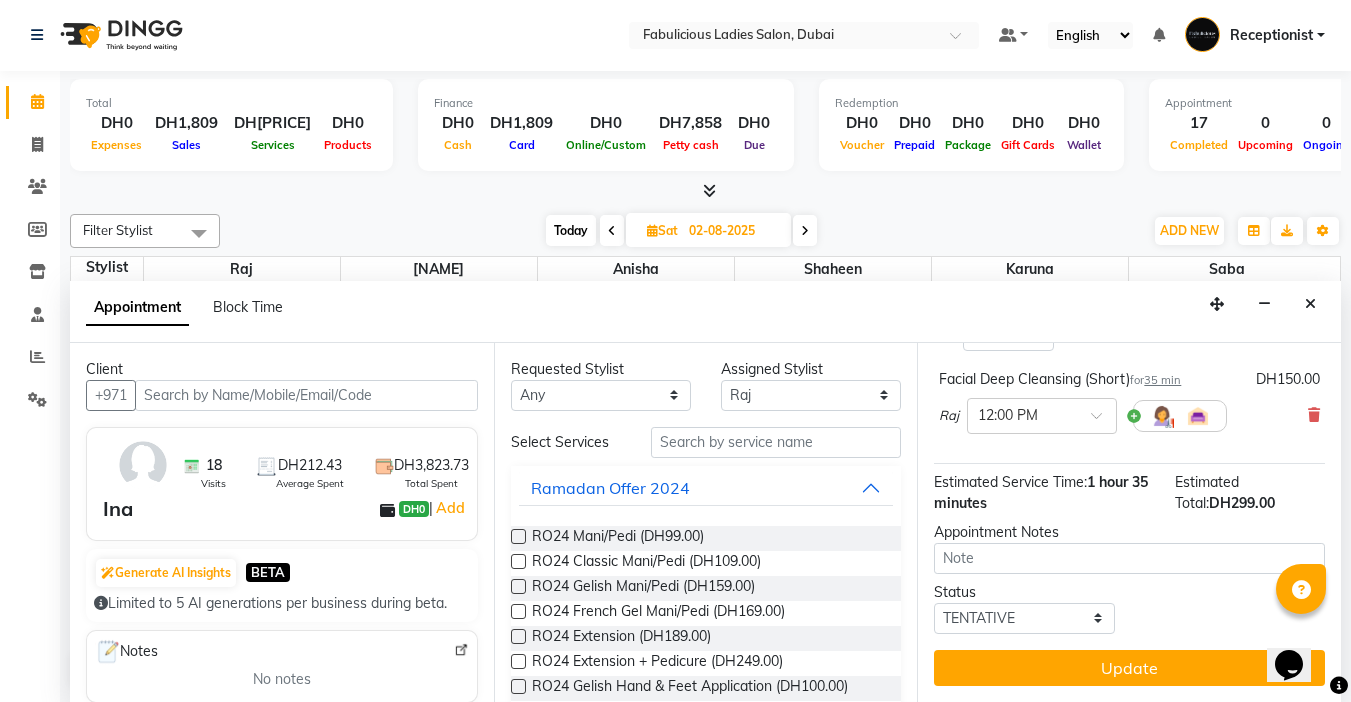 click on "Update" at bounding box center (1129, 668) 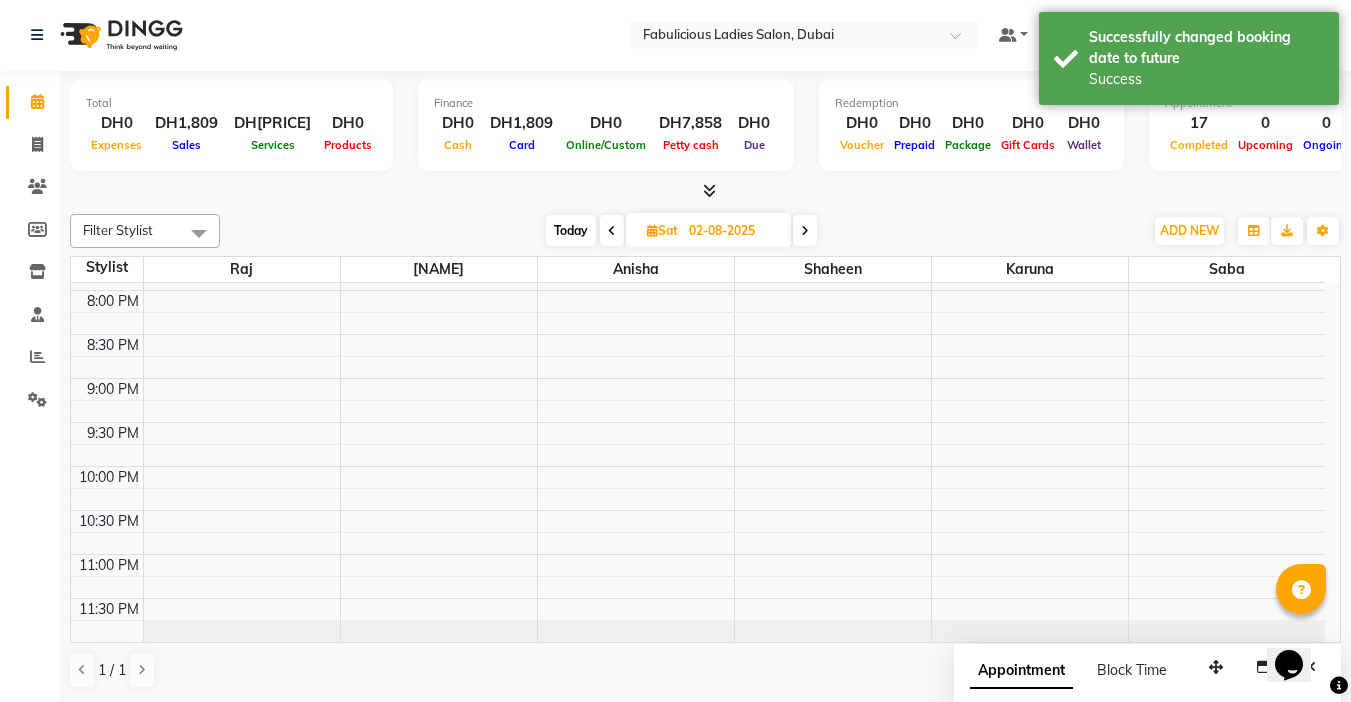 scroll, scrollTop: 0, scrollLeft: 0, axis: both 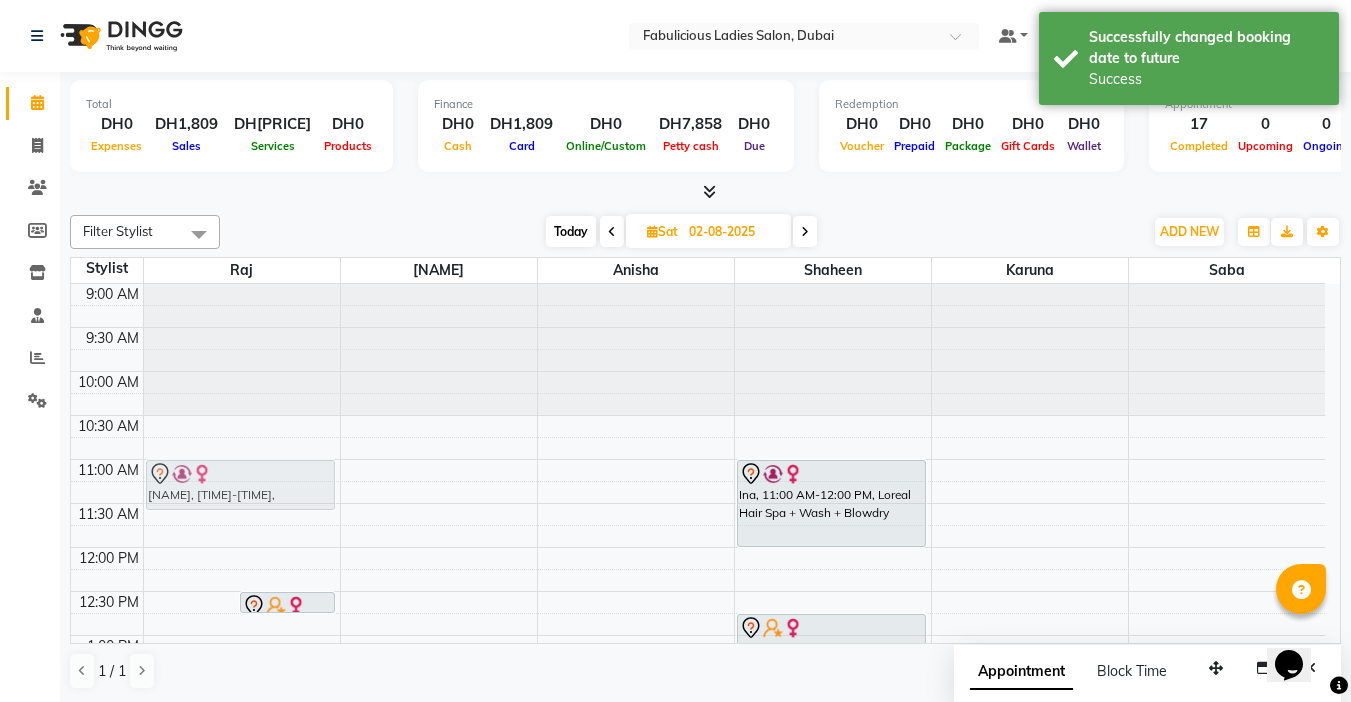 drag, startPoint x: 187, startPoint y: 555, endPoint x: 203, endPoint y: 461, distance: 95.35198 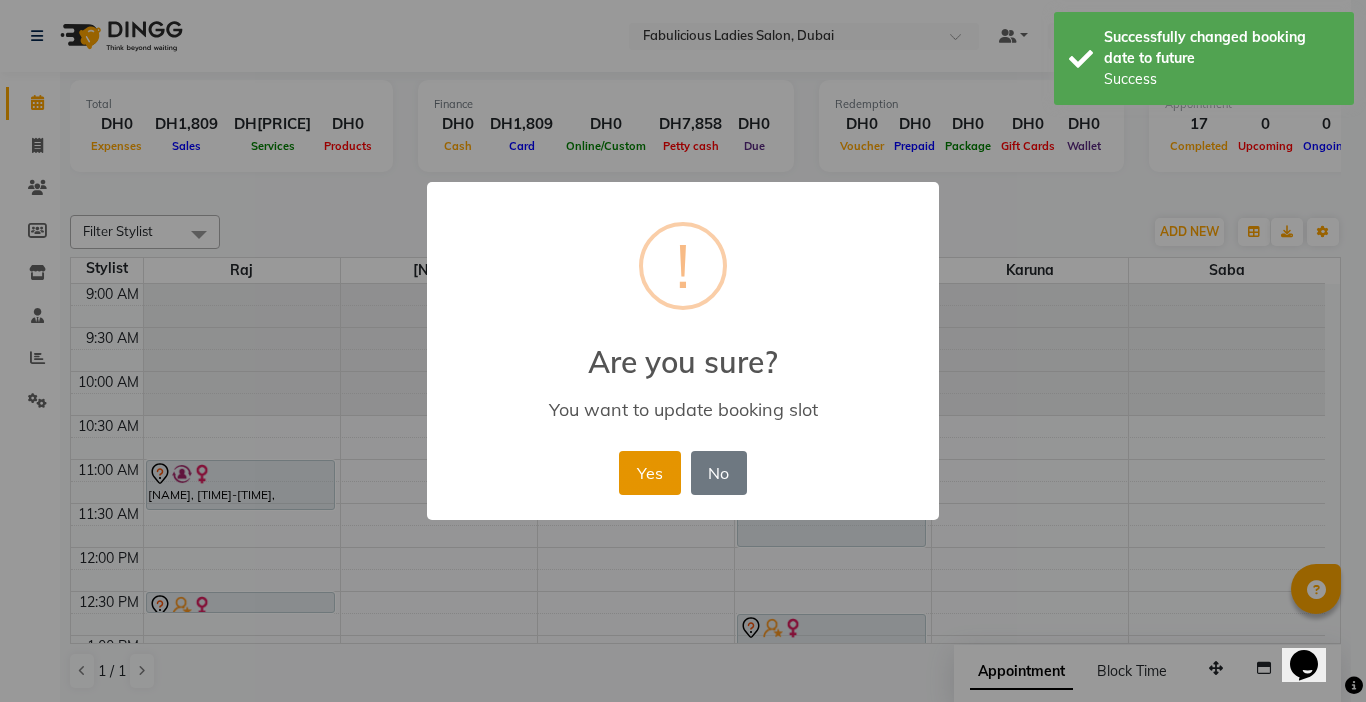 click on "Yes" at bounding box center [649, 473] 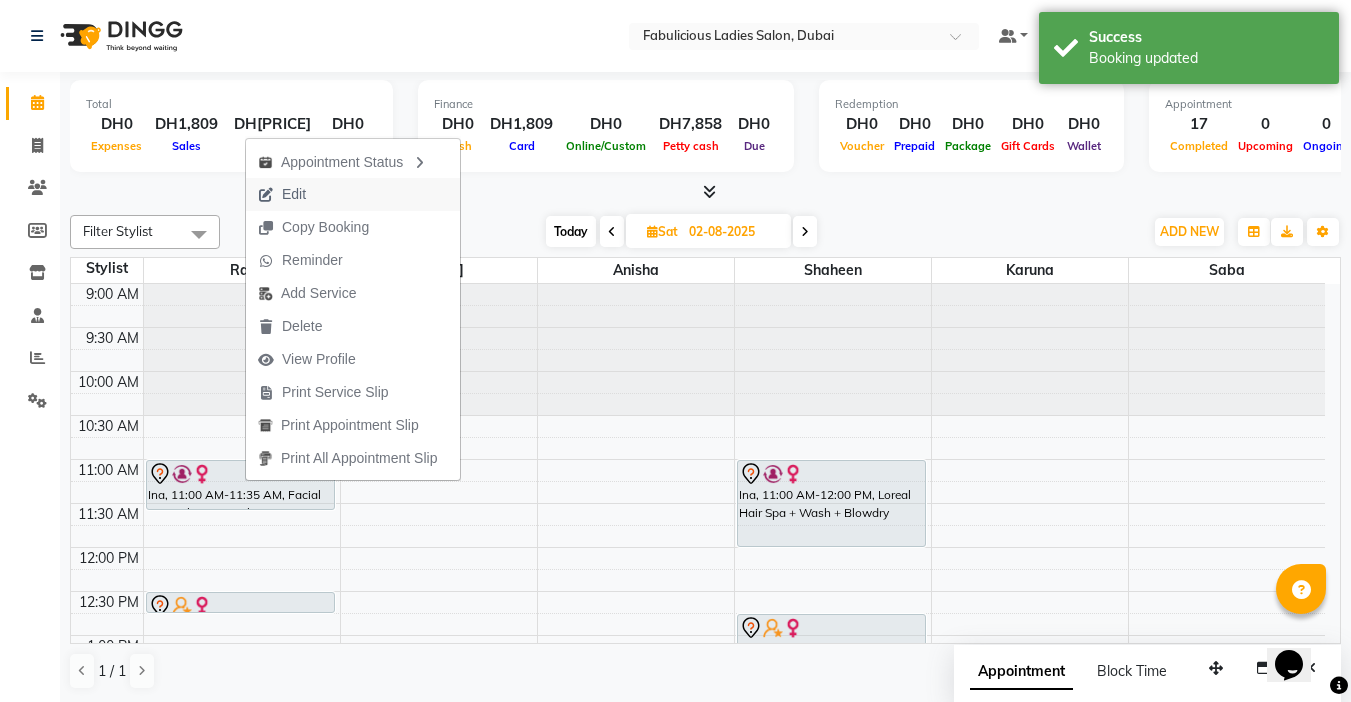 click on "Edit" at bounding box center [282, 194] 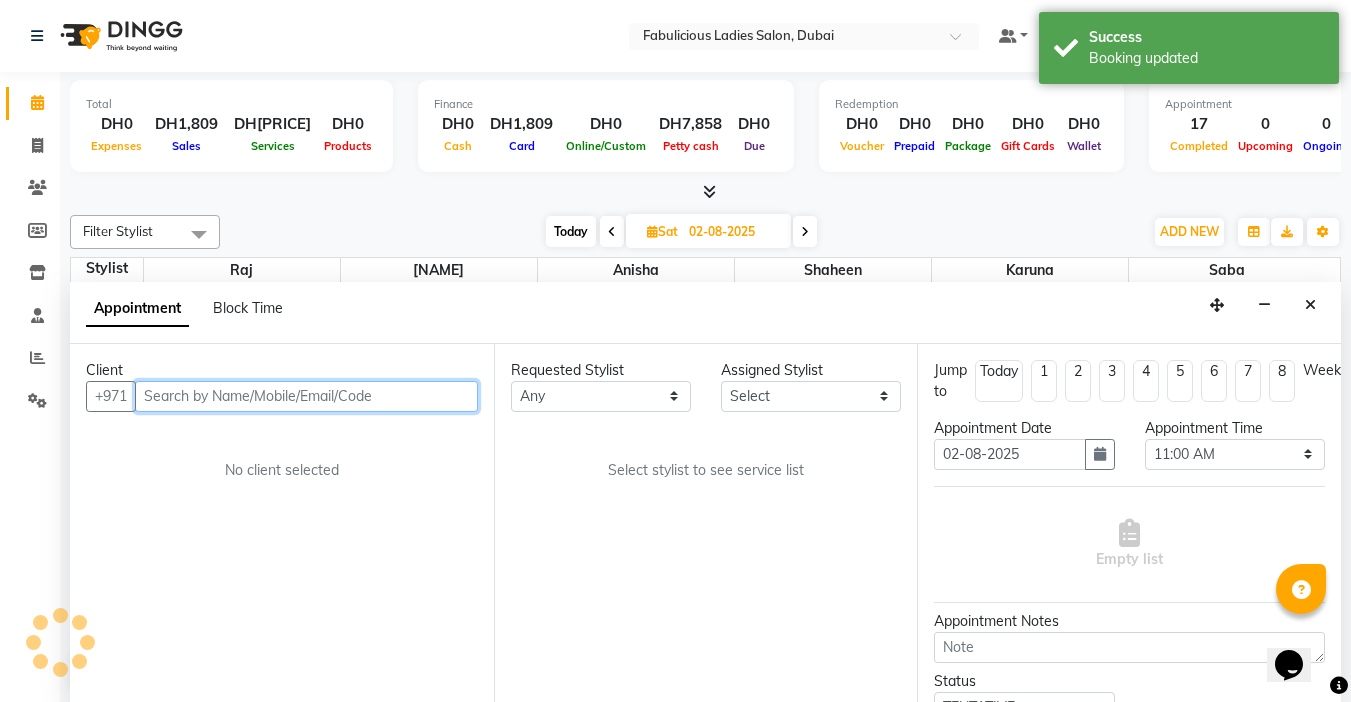 scroll, scrollTop: 1, scrollLeft: 0, axis: vertical 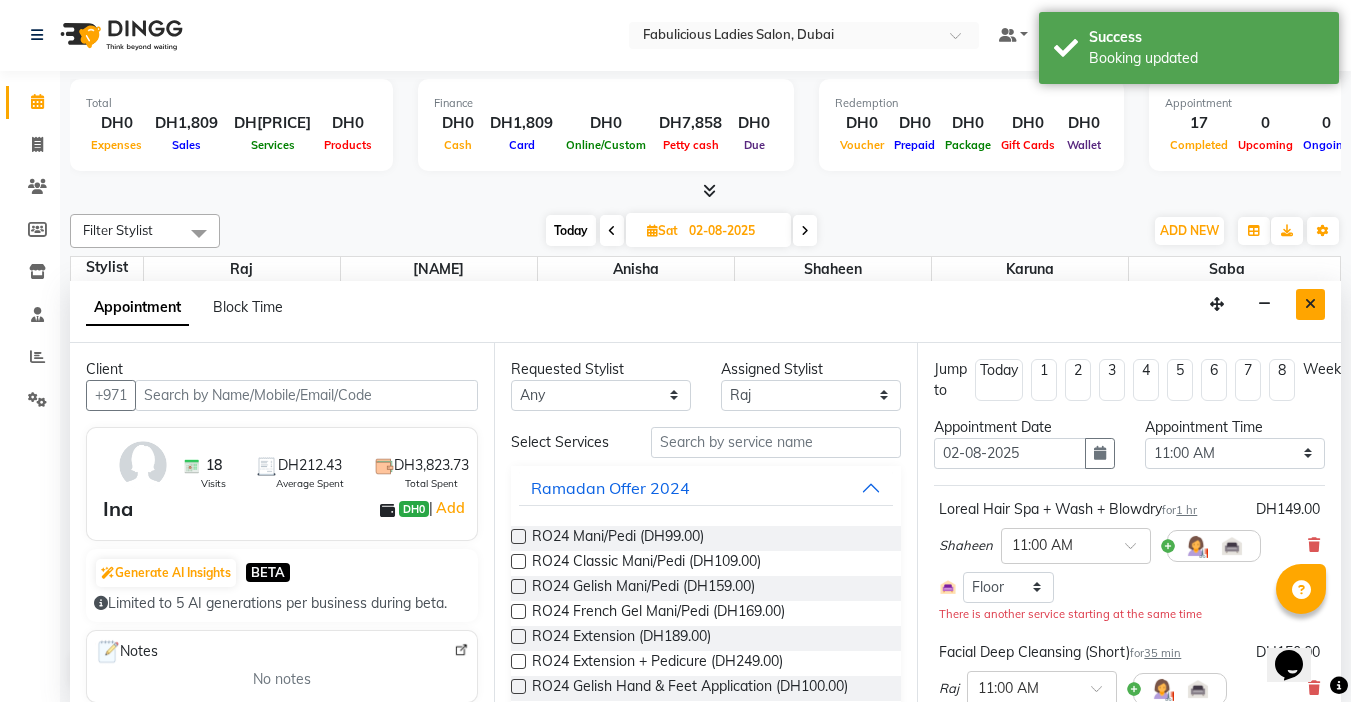 click at bounding box center (1310, 304) 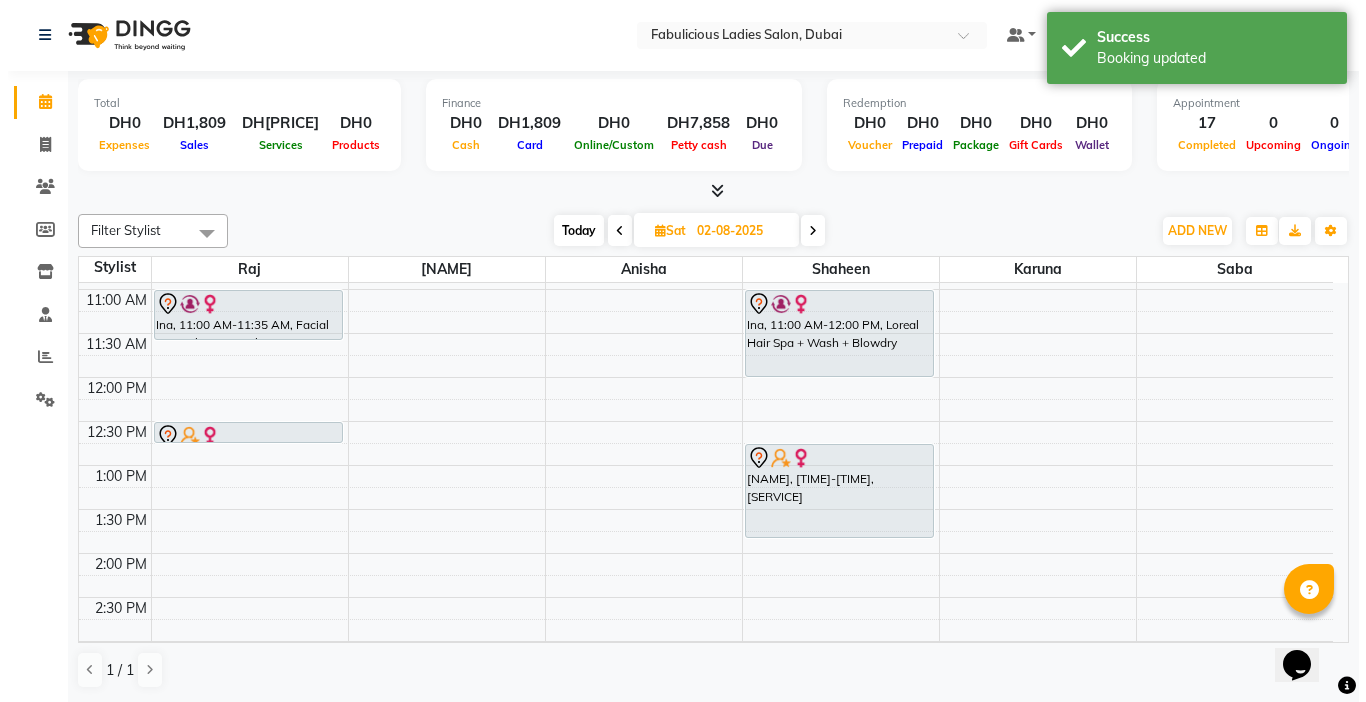 scroll, scrollTop: 160, scrollLeft: 0, axis: vertical 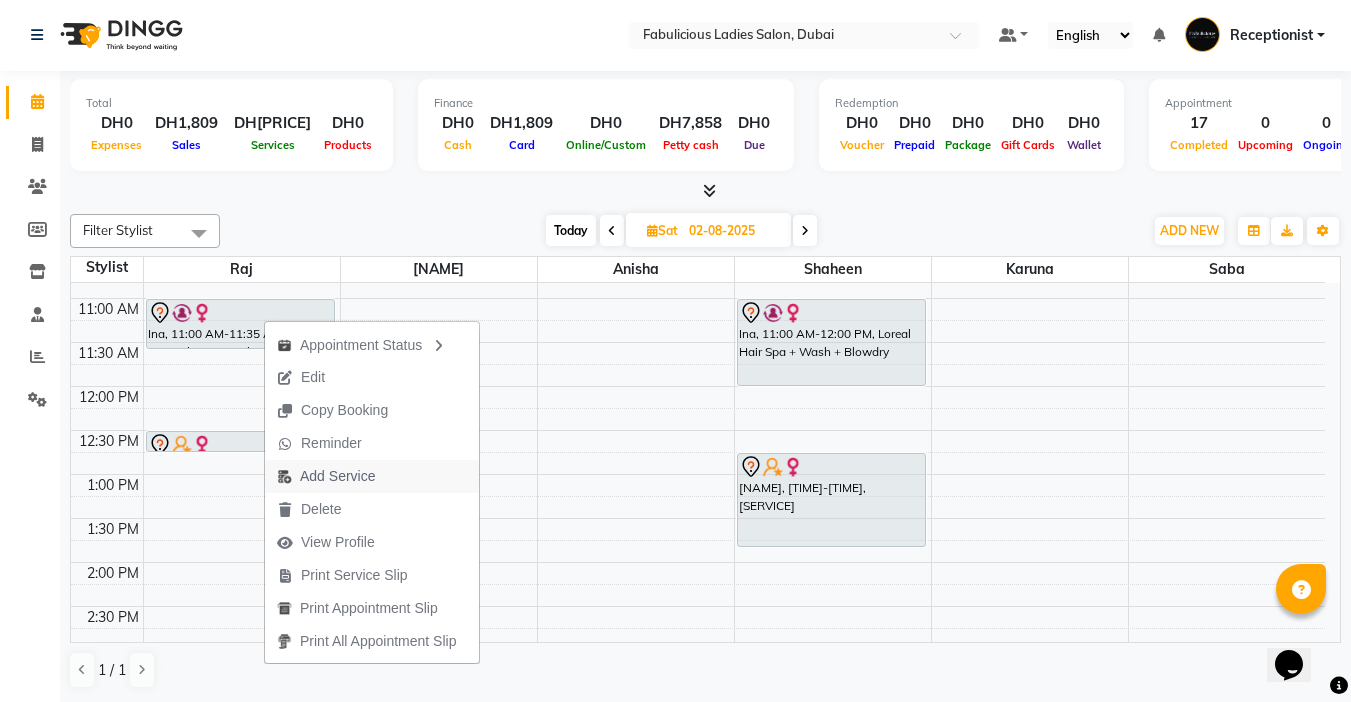 click on "Add Service" at bounding box center [337, 476] 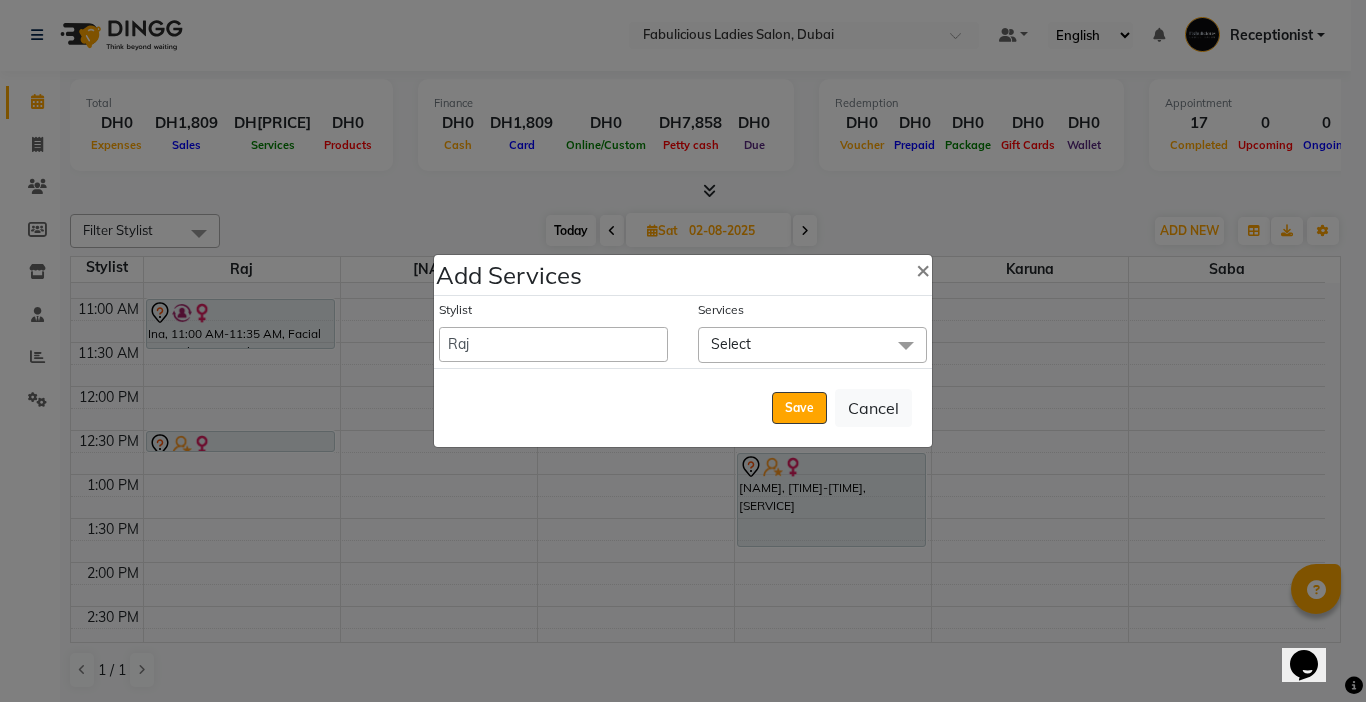 drag, startPoint x: 764, startPoint y: 348, endPoint x: 752, endPoint y: 410, distance: 63.15061 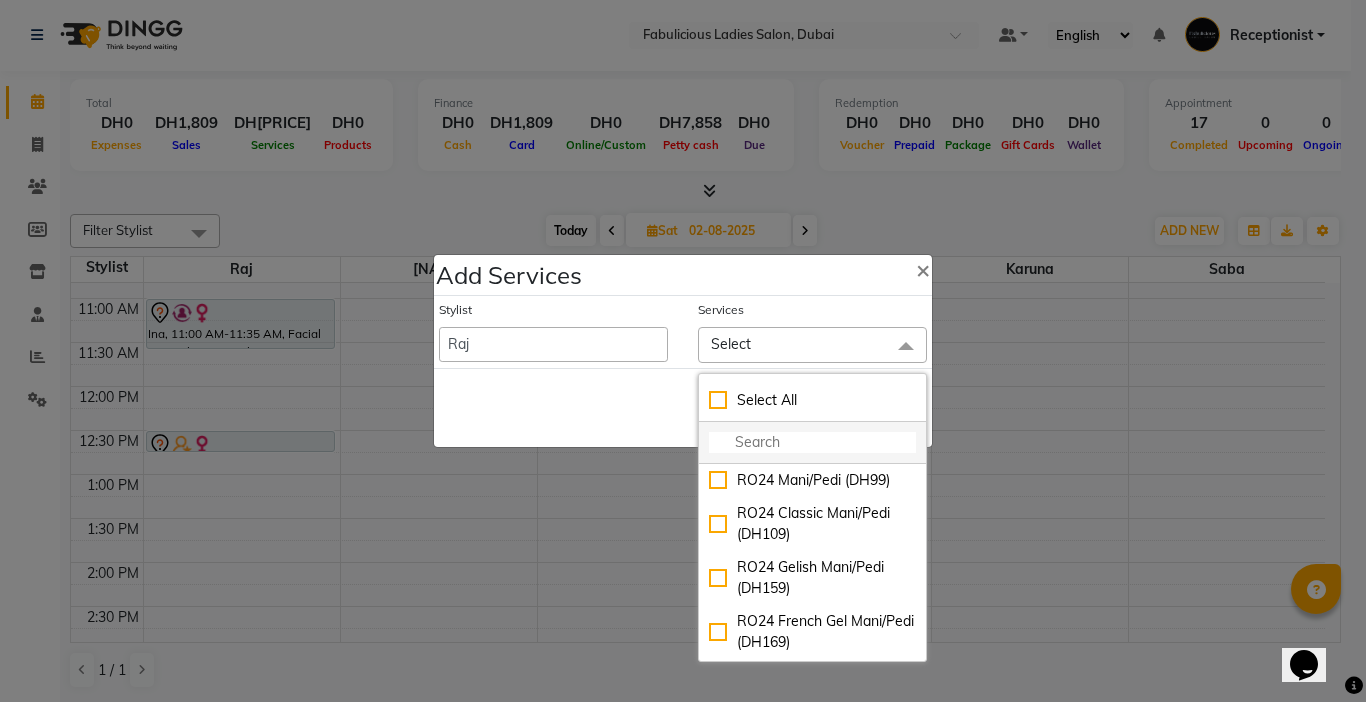 click 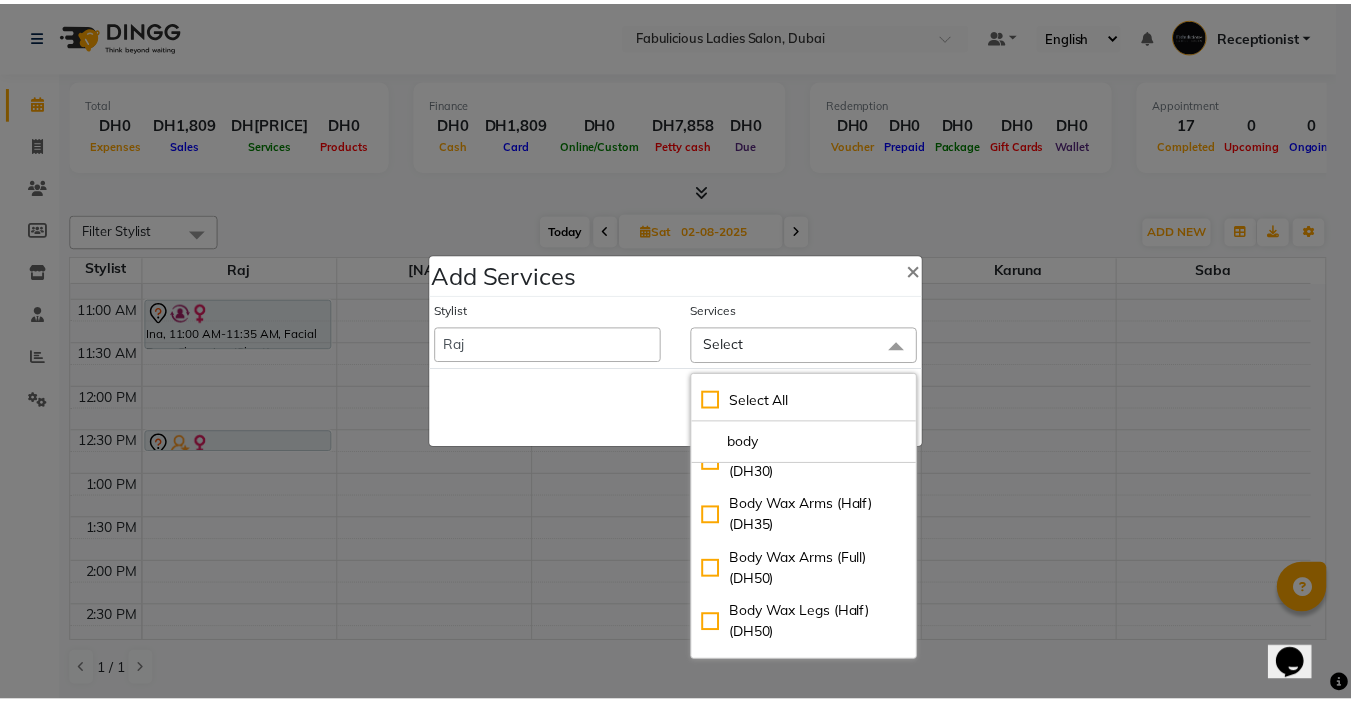 scroll, scrollTop: 155, scrollLeft: 0, axis: vertical 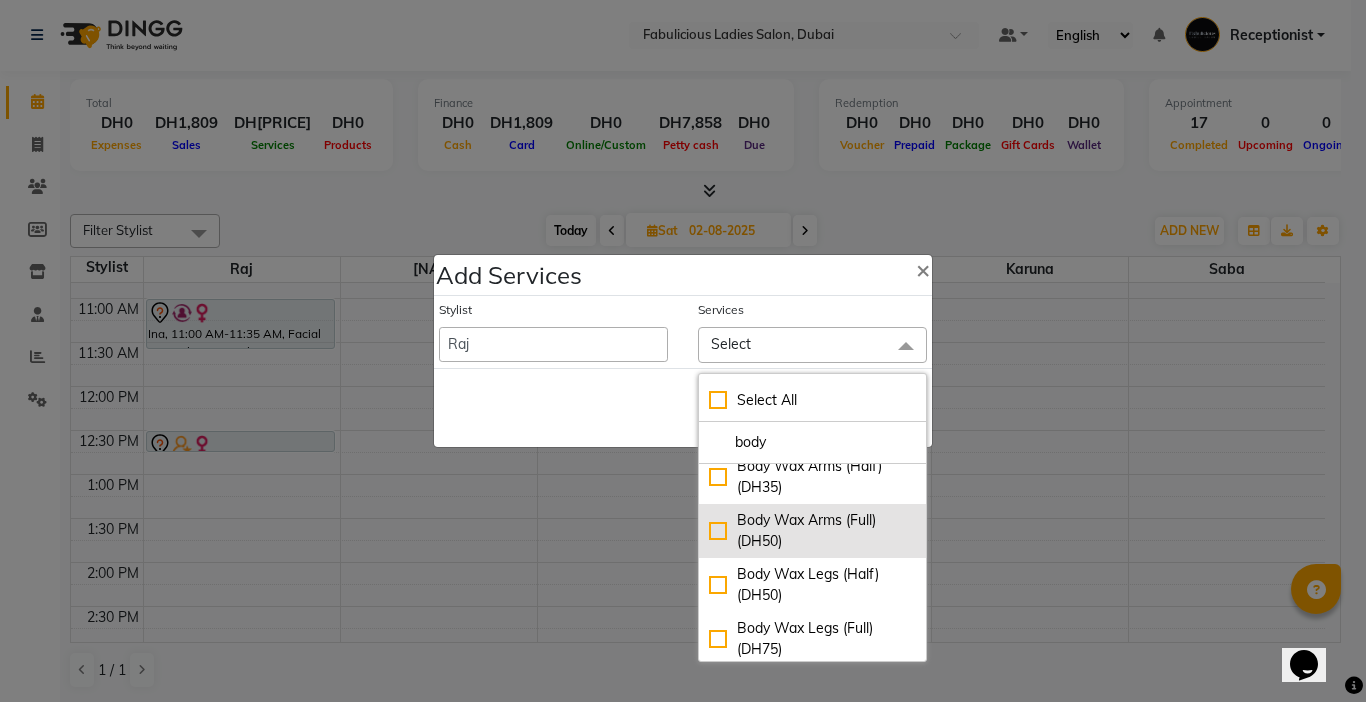 click on "Body Wax Arms (Full) (DH50)" 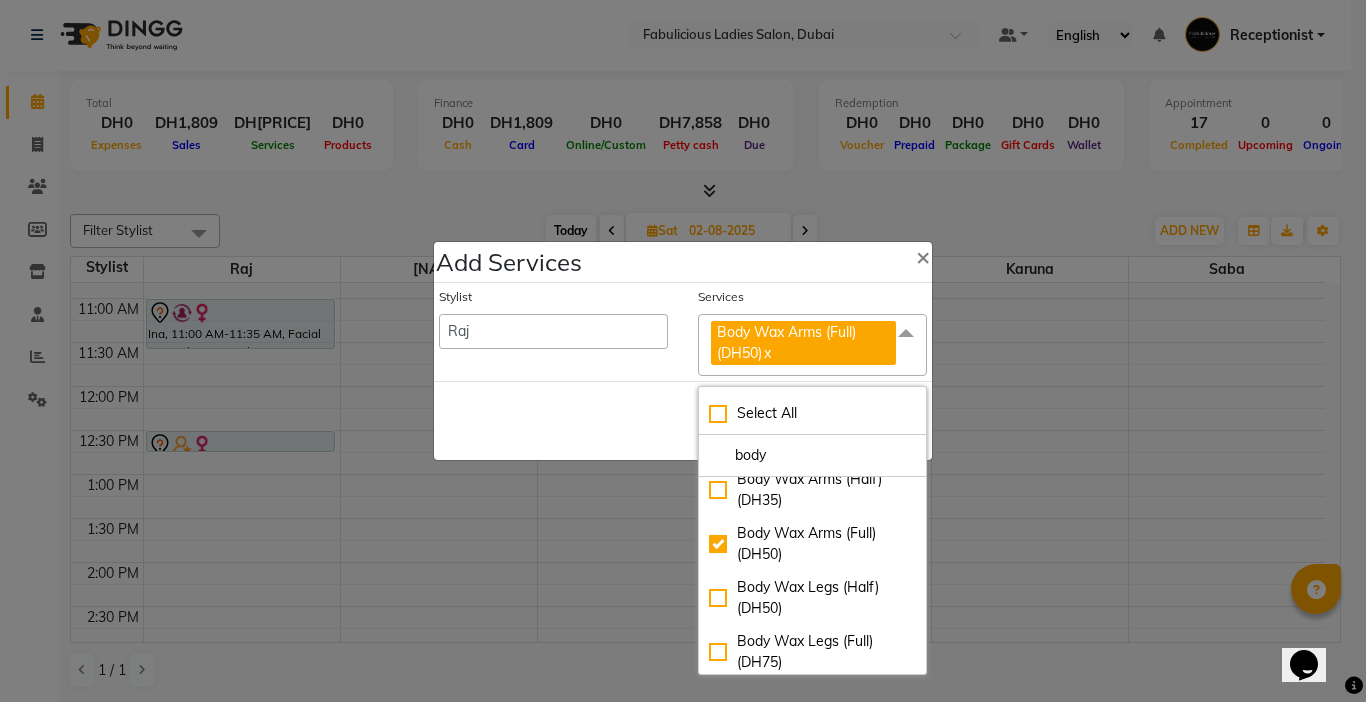 click on "Save   Cancel" 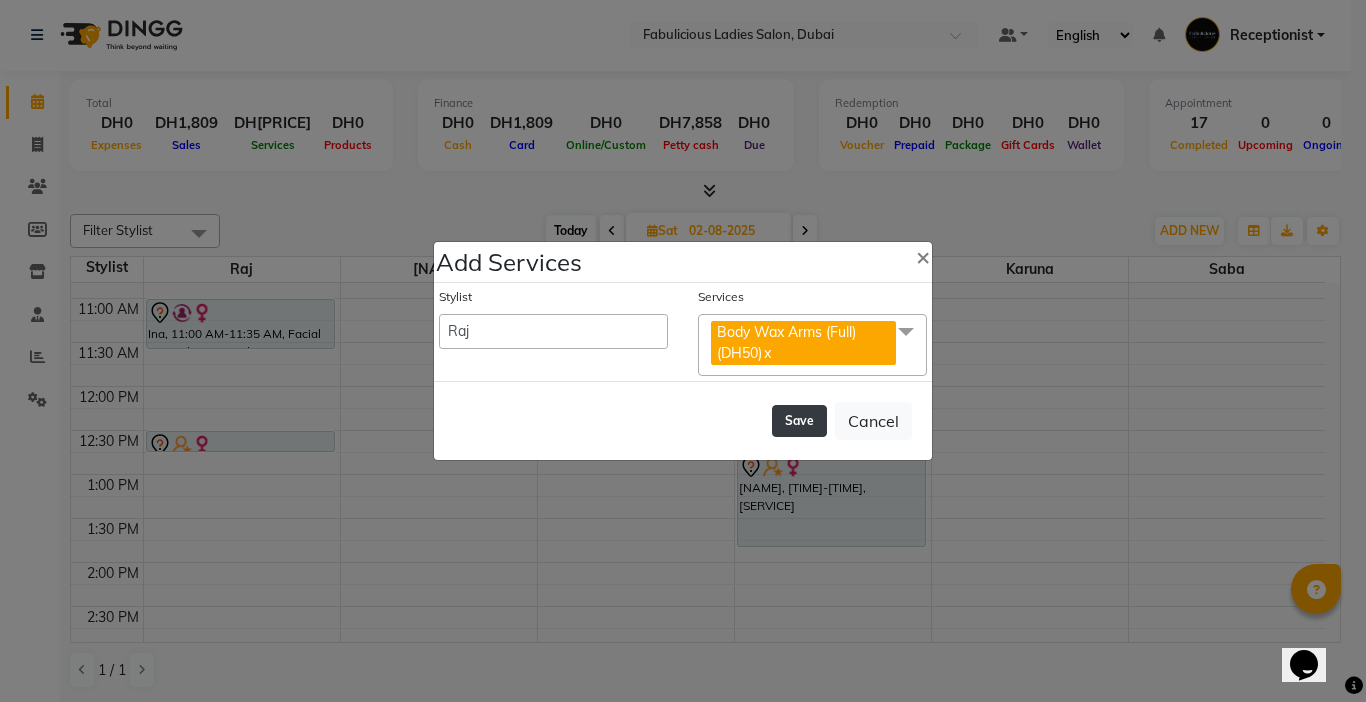 click on "Save" 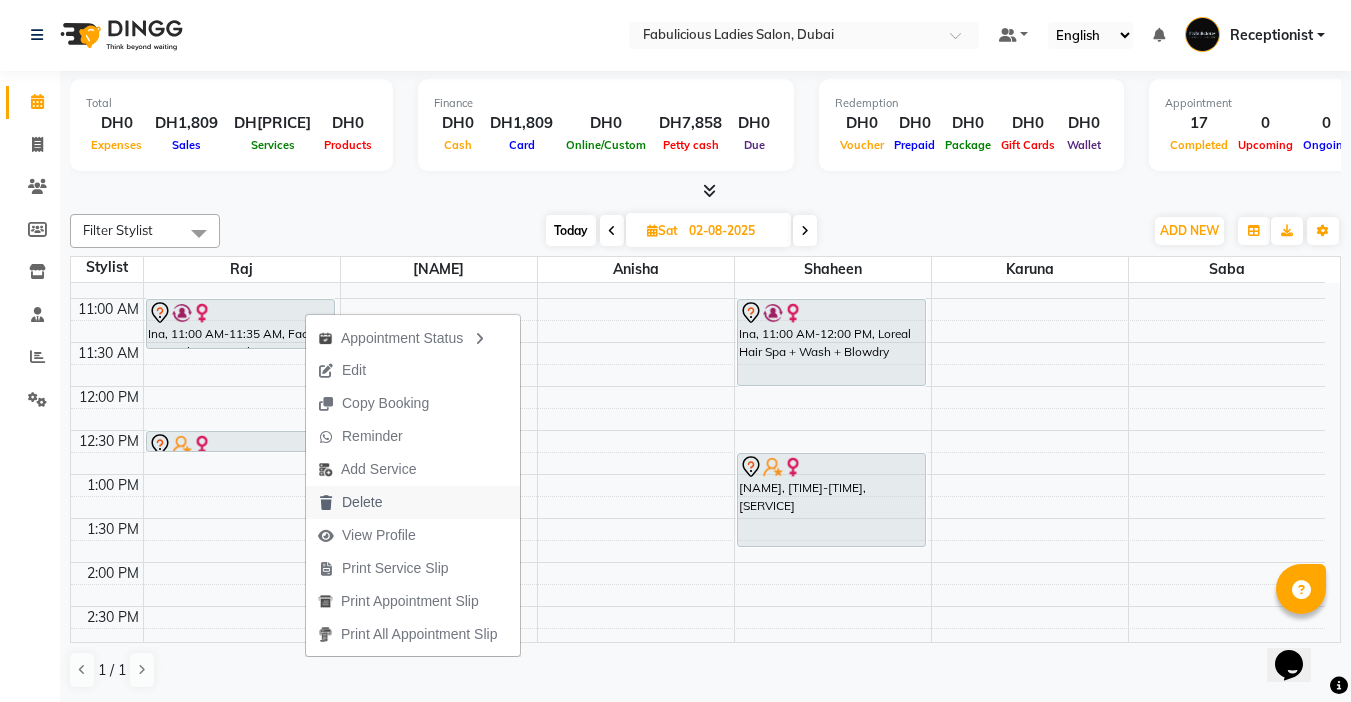 click on "Delete" at bounding box center [350, 502] 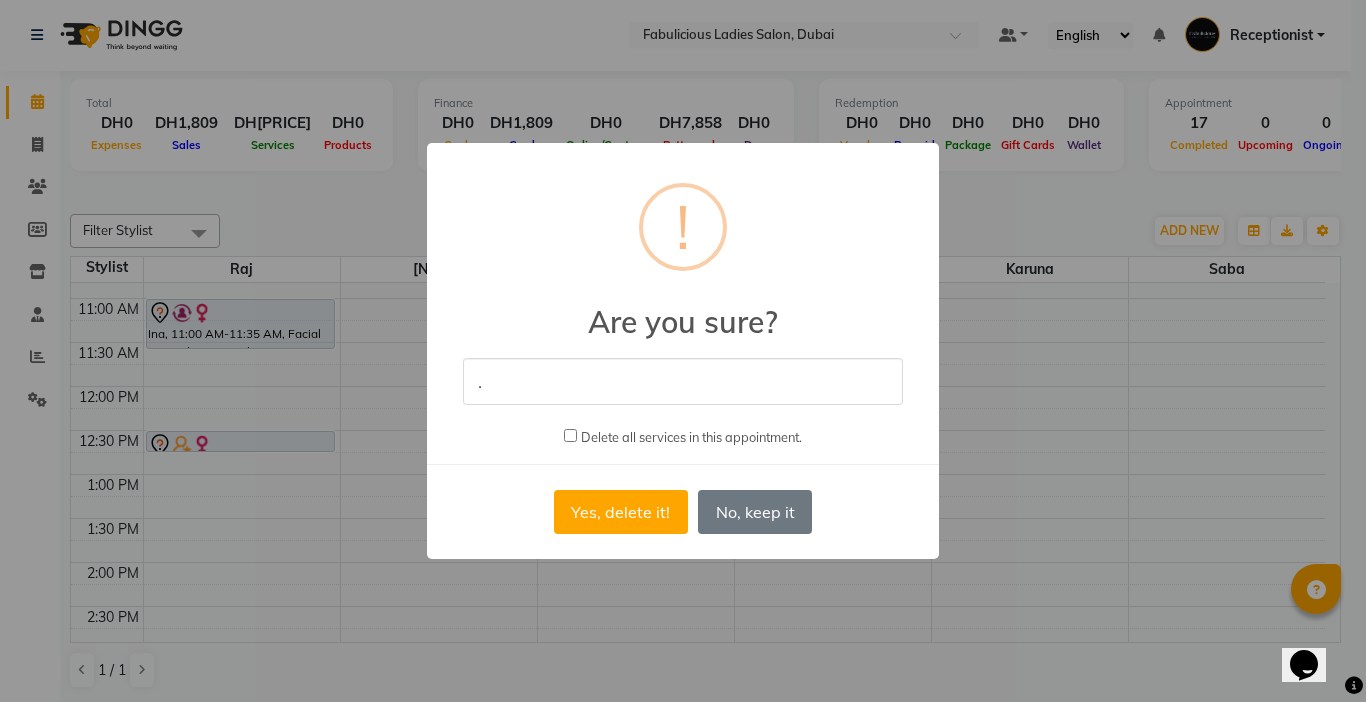 click at bounding box center [570, 435] 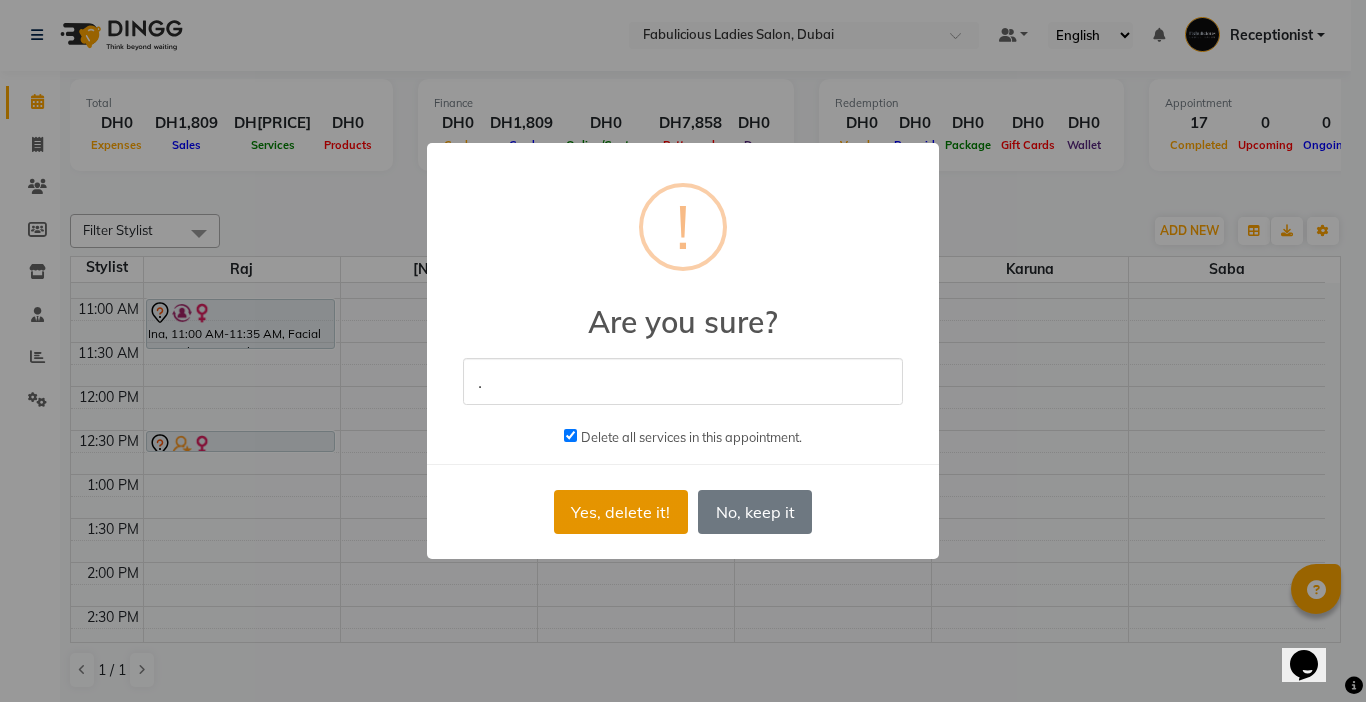 click on "Yes, delete it!" at bounding box center (621, 512) 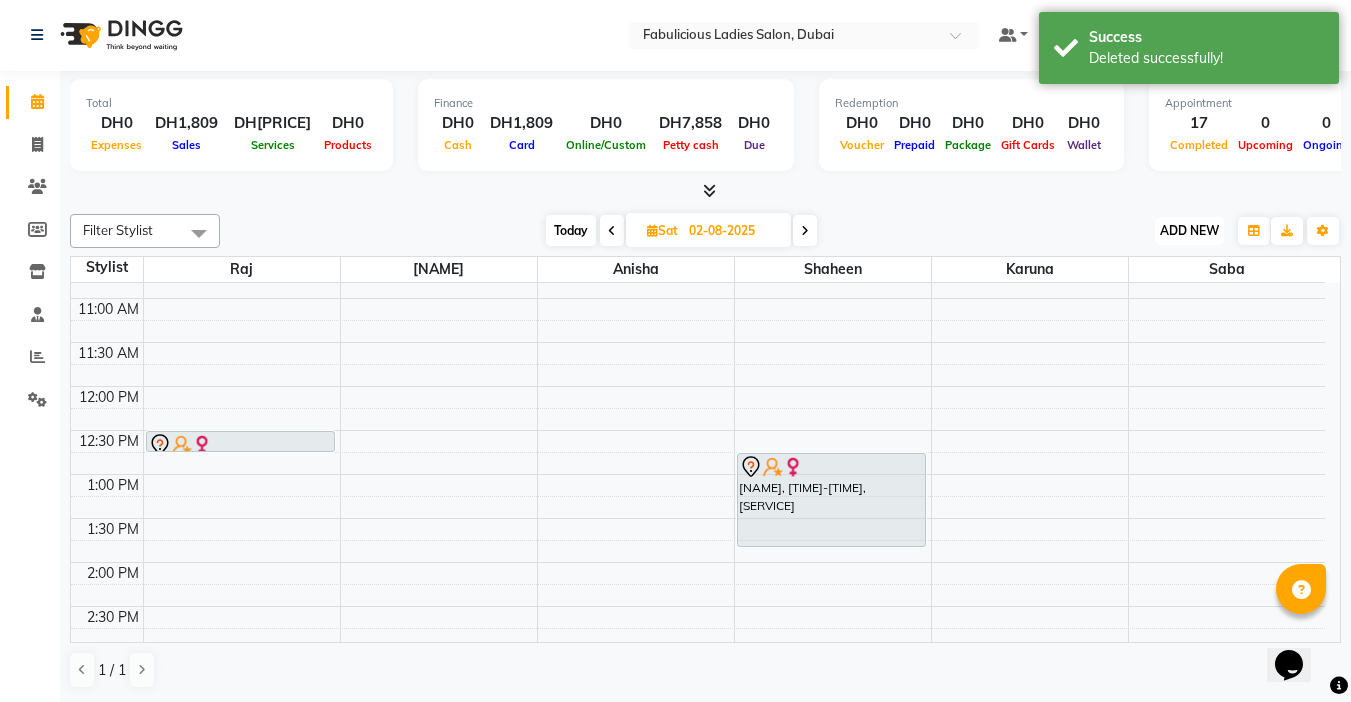 click on "ADD NEW Toggle Dropdown" at bounding box center [1189, 231] 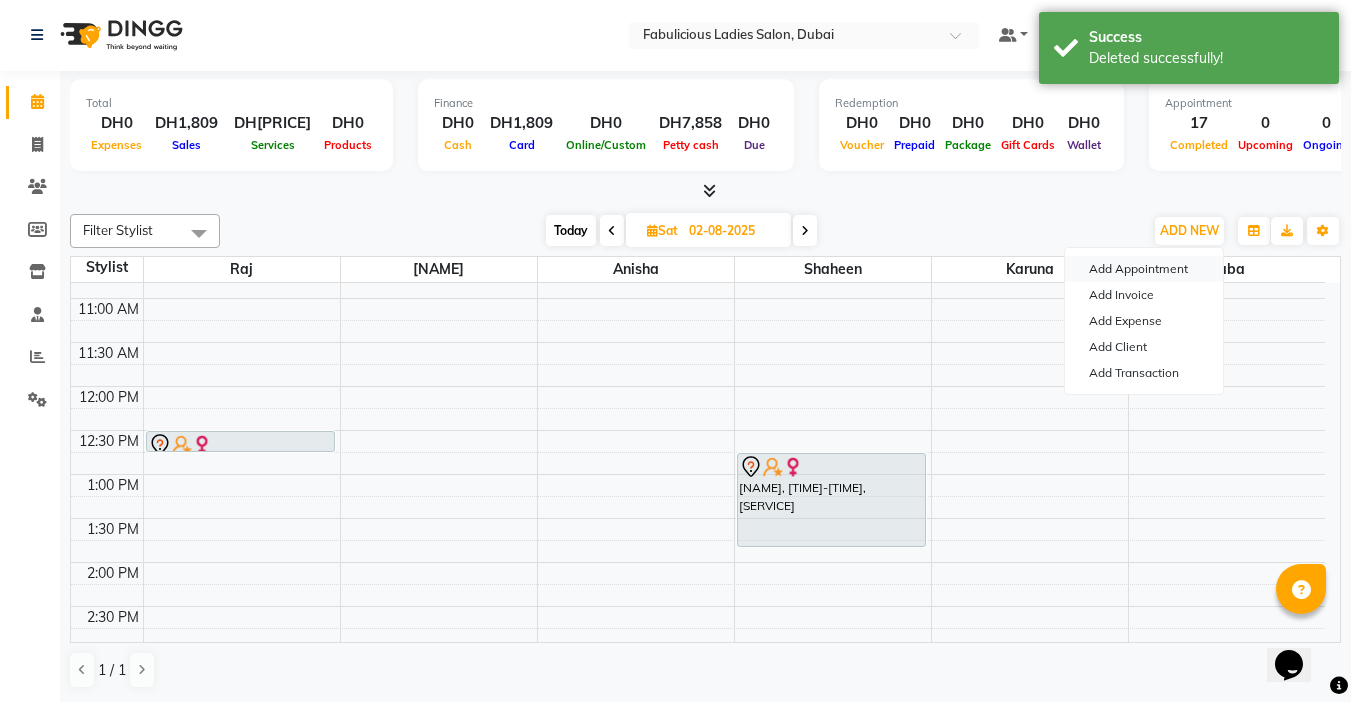 click on "Add Appointment" at bounding box center (1144, 269) 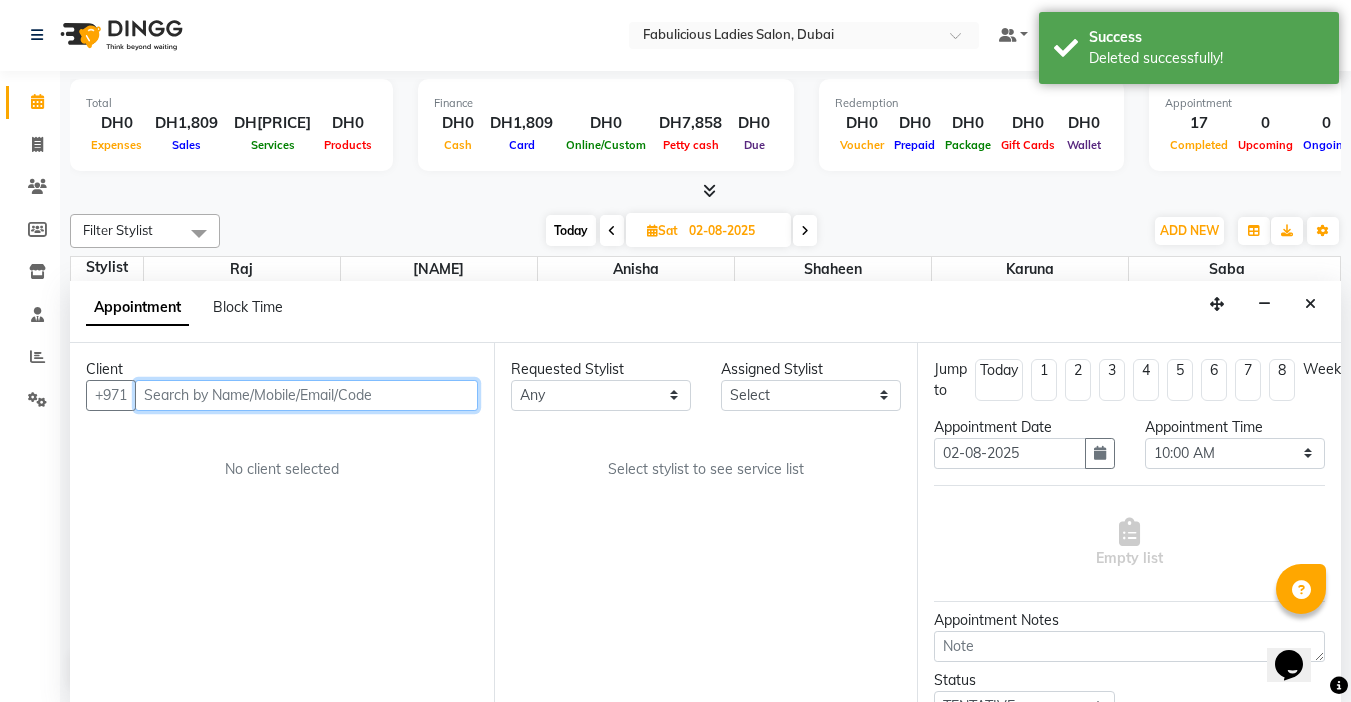 click at bounding box center [306, 395] 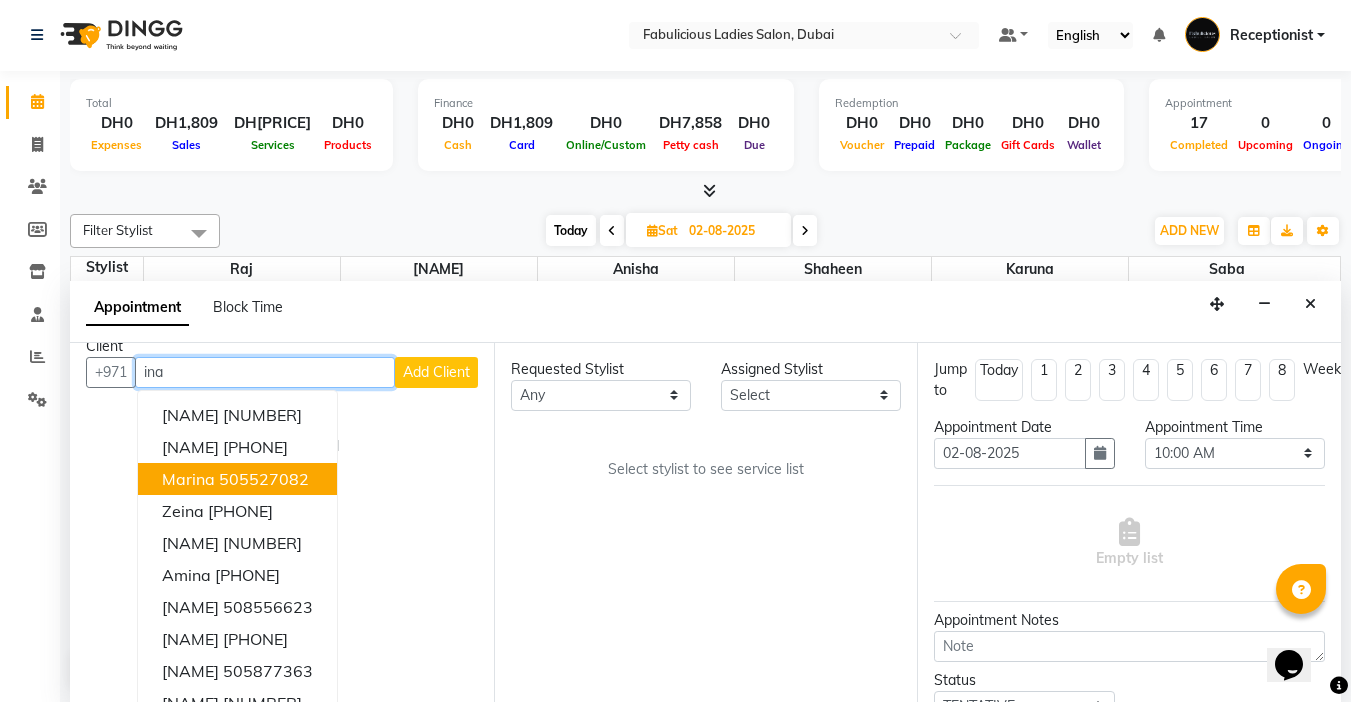 scroll, scrollTop: 0, scrollLeft: 0, axis: both 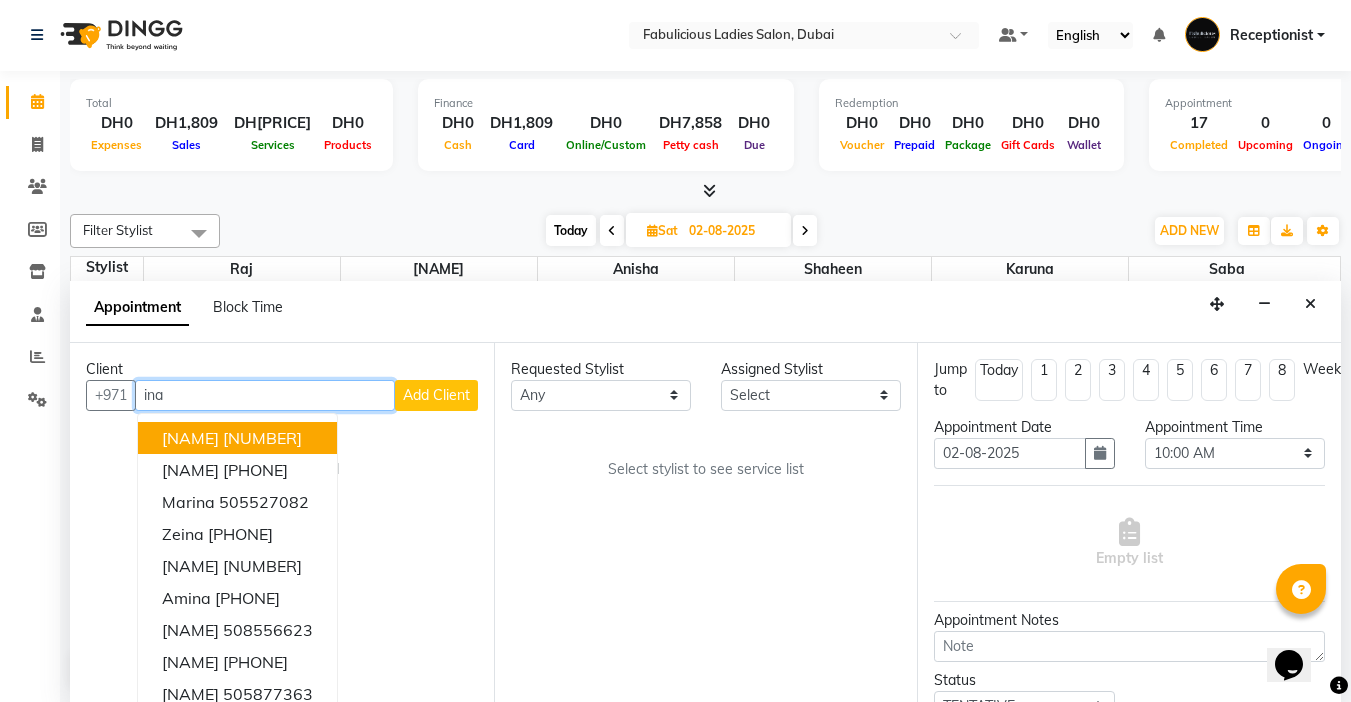 click on "ina" at bounding box center [265, 395] 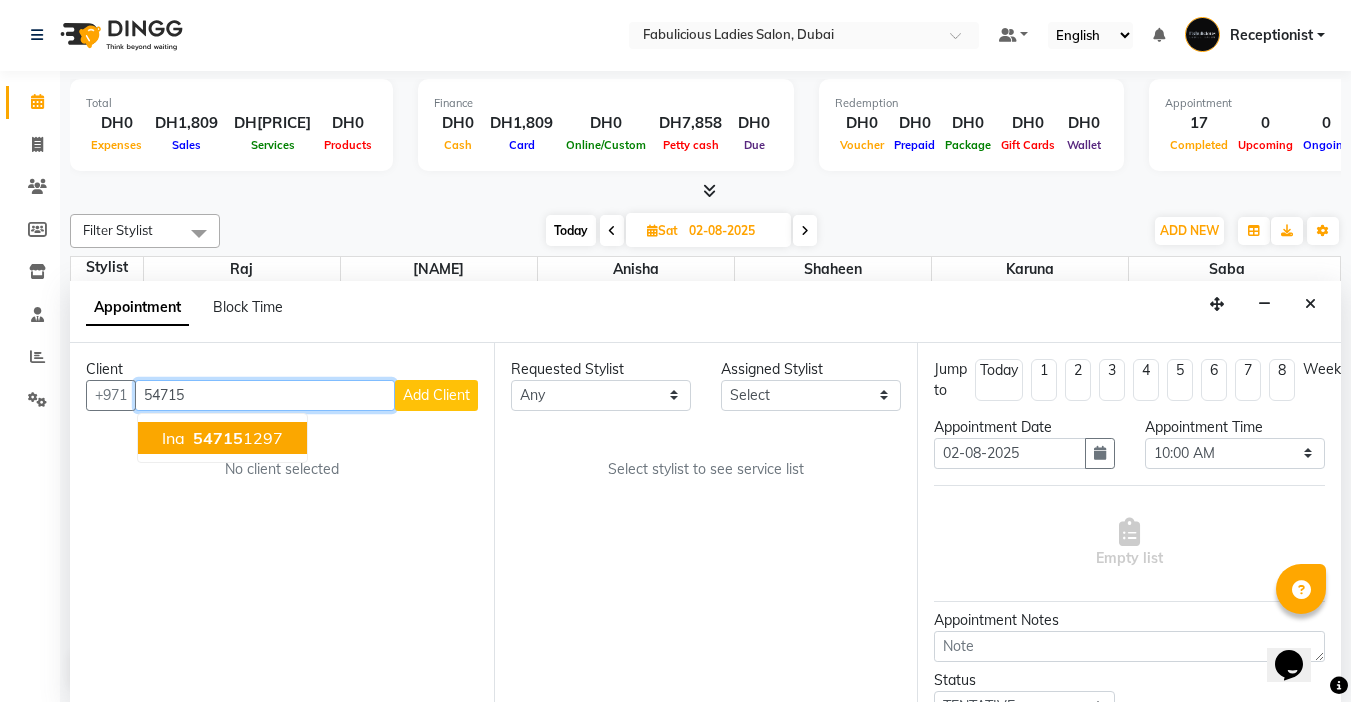 drag, startPoint x: 165, startPoint y: 441, endPoint x: 405, endPoint y: 475, distance: 242.39636 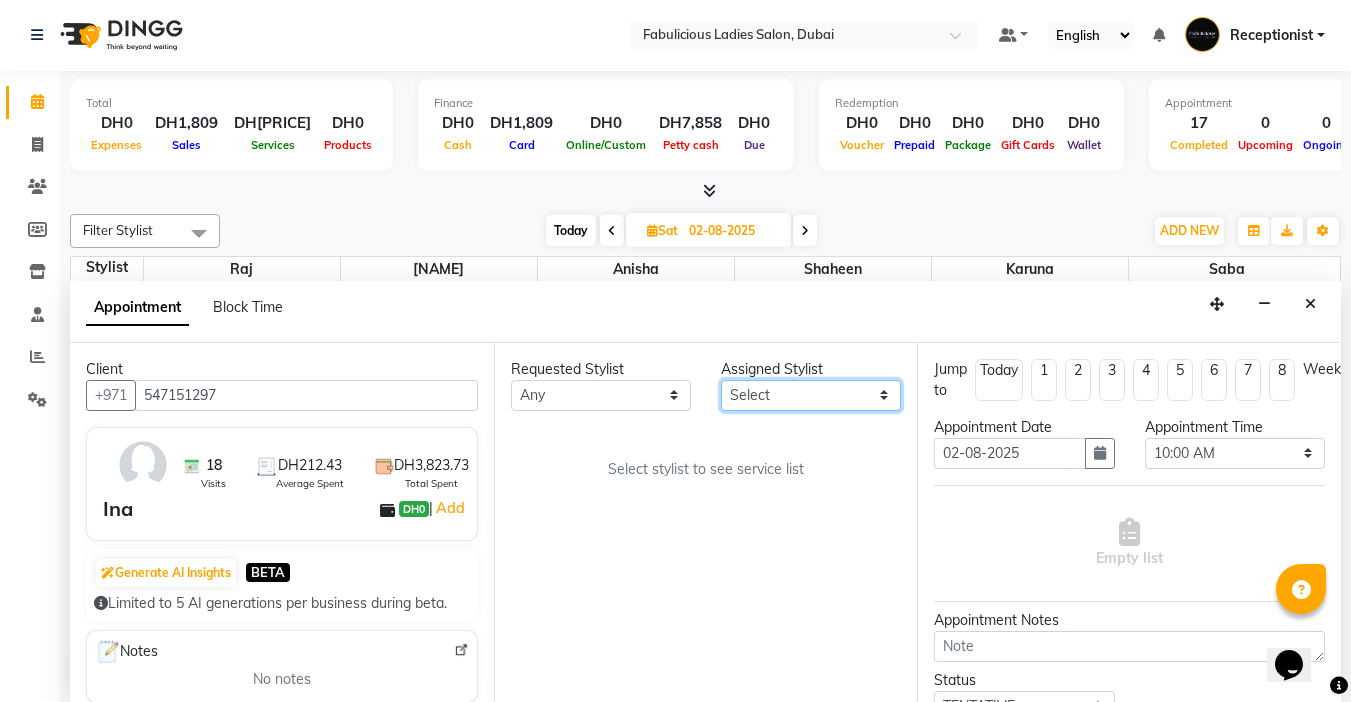 click on "Select [NAME] [NAME] [NAME] [NAME] [NAME] [NAME]" at bounding box center [811, 395] 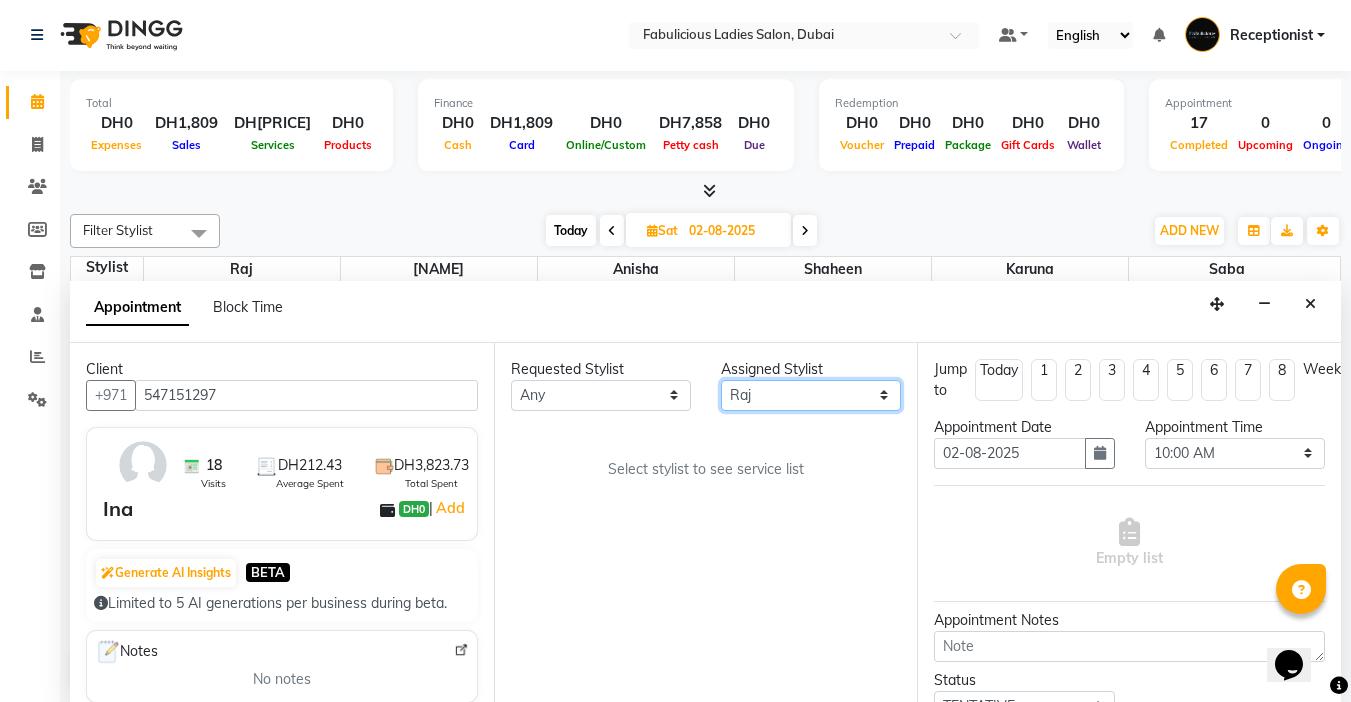 click on "Select [NAME] [NAME] [NAME] [NAME] [NAME] [NAME]" at bounding box center (811, 395) 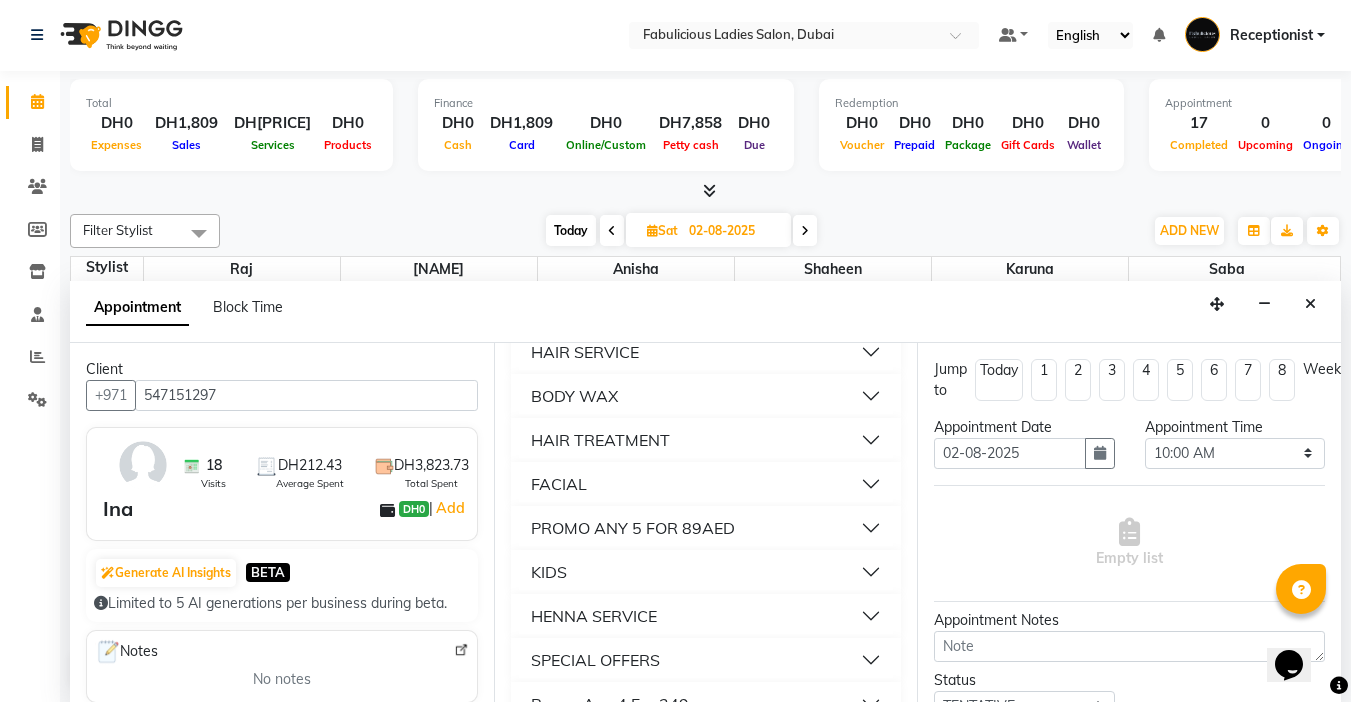 scroll, scrollTop: 1500, scrollLeft: 0, axis: vertical 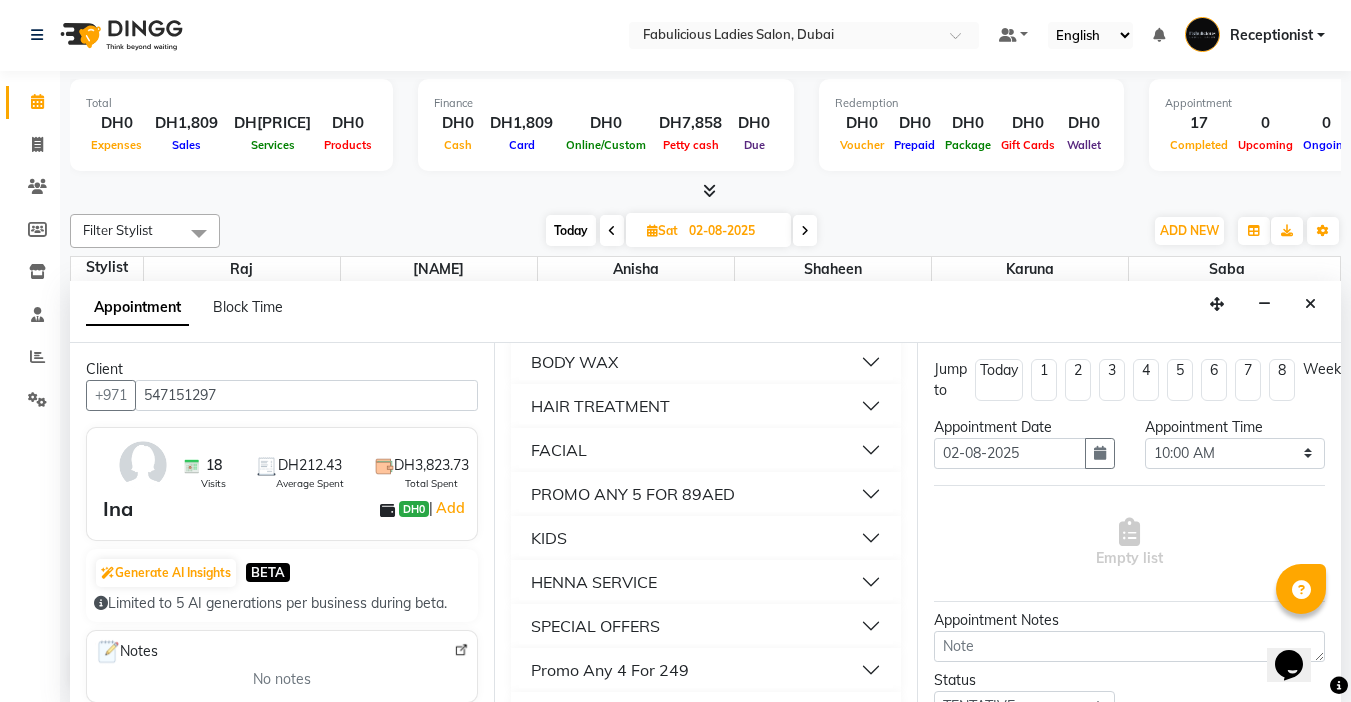 click on "BODY WAX" at bounding box center (574, 362) 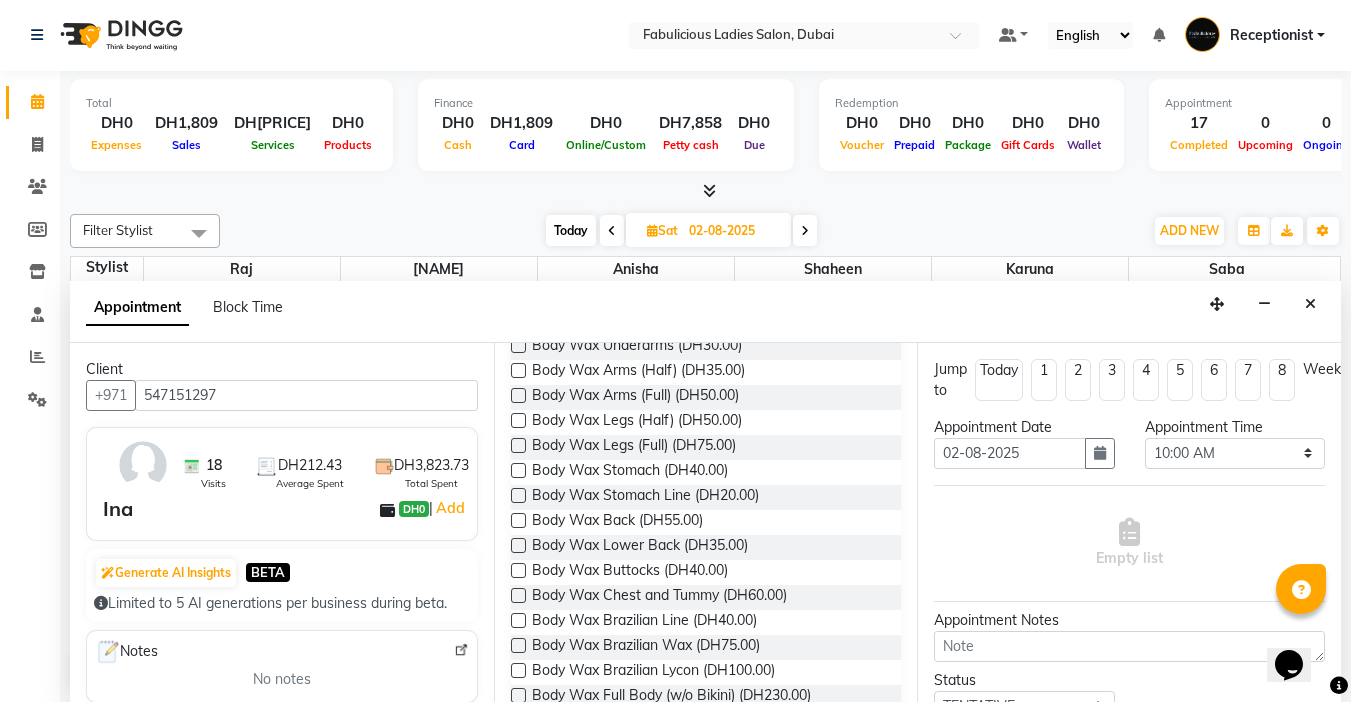 scroll, scrollTop: 1600, scrollLeft: 0, axis: vertical 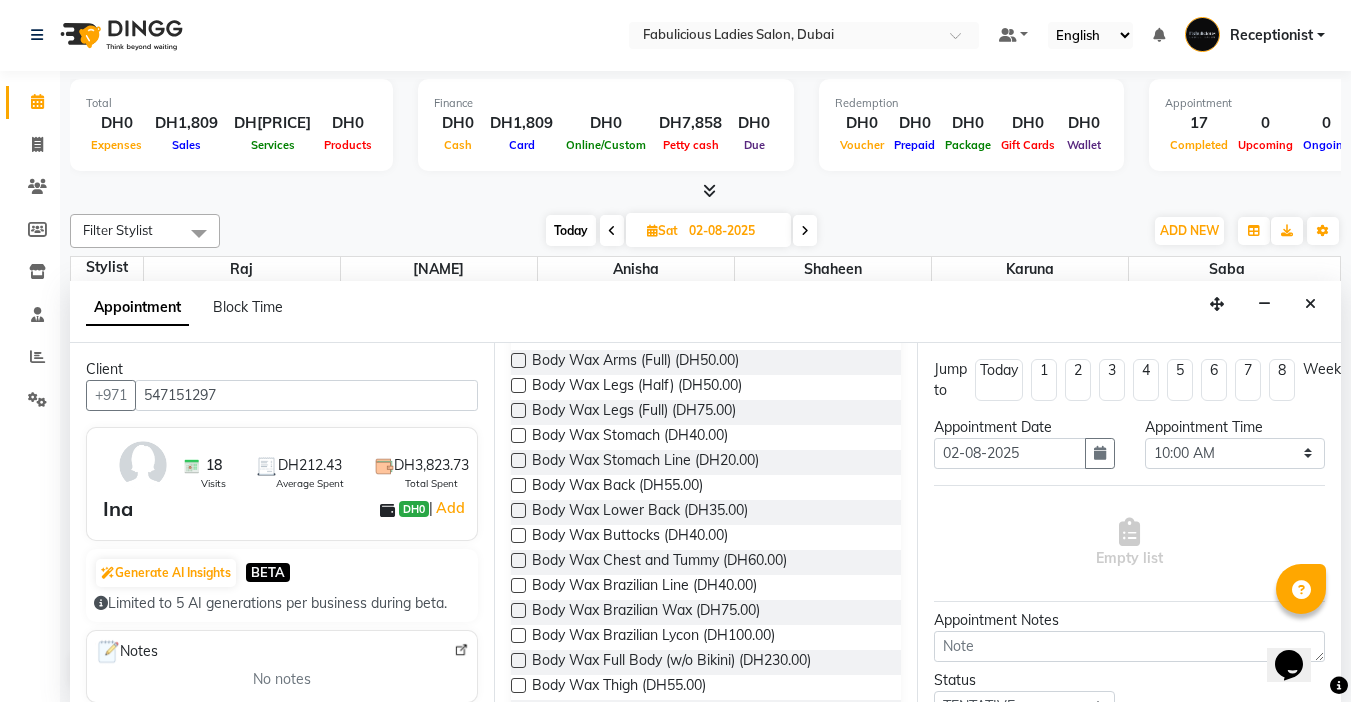 click at bounding box center [518, 360] 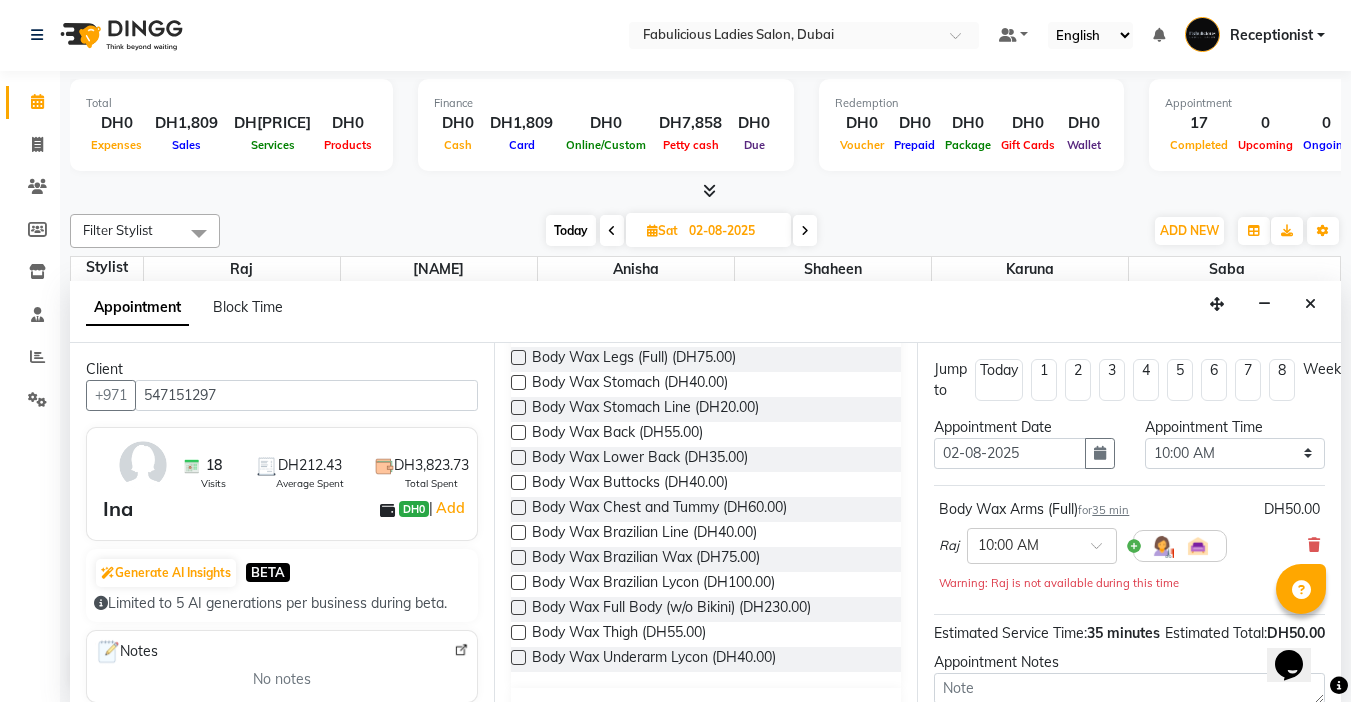 scroll, scrollTop: 1700, scrollLeft: 0, axis: vertical 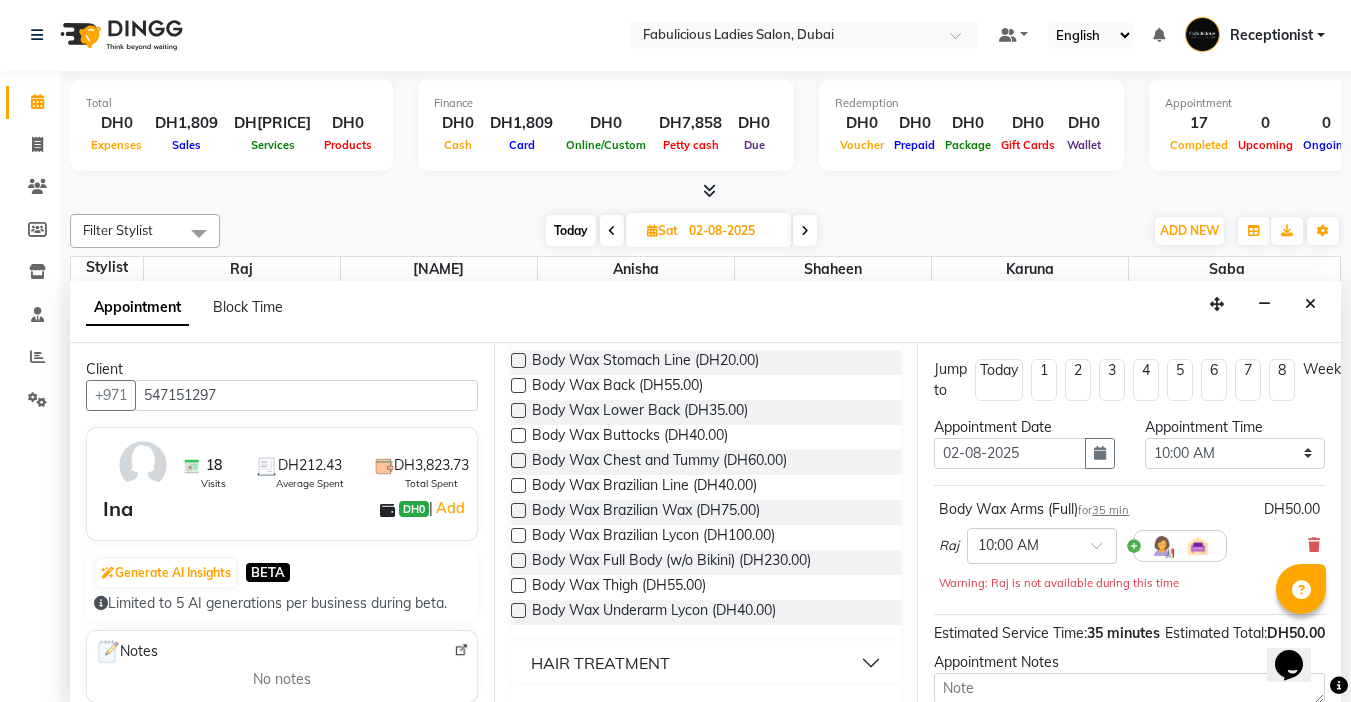 click at bounding box center (518, 285) 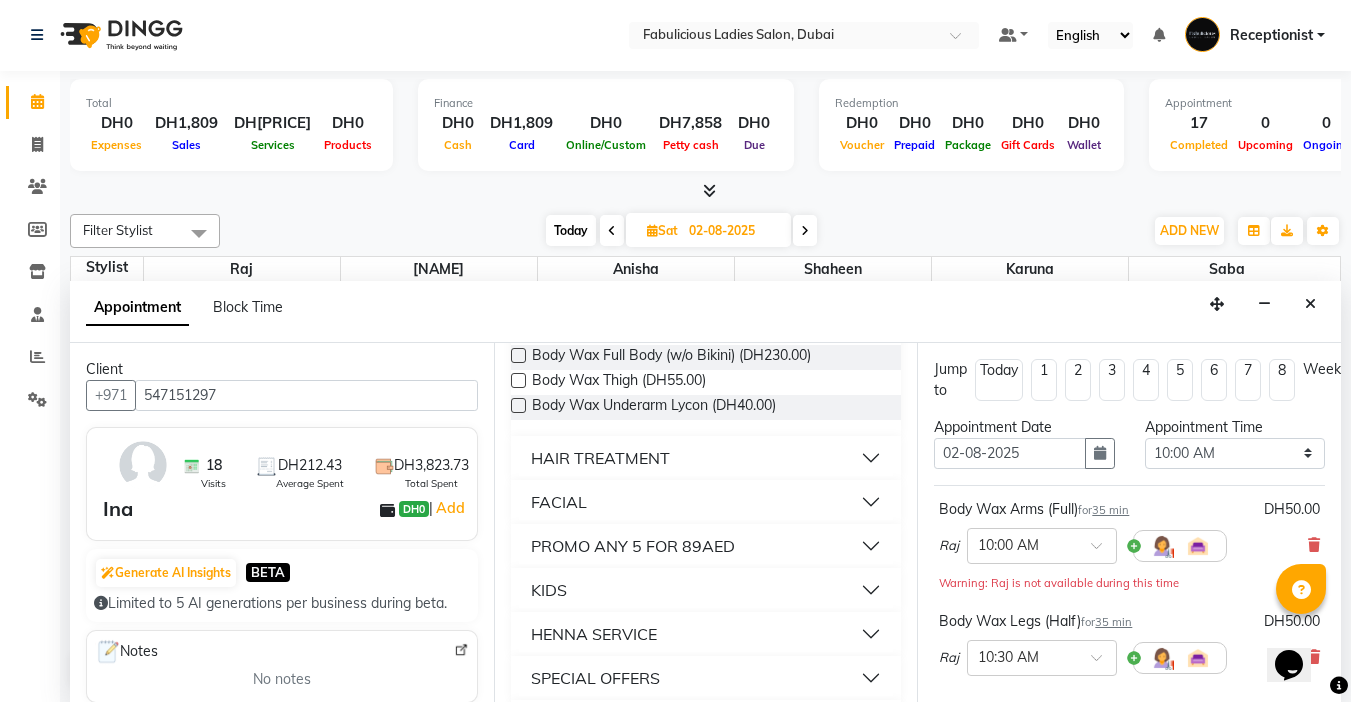 scroll, scrollTop: 2200, scrollLeft: 0, axis: vertical 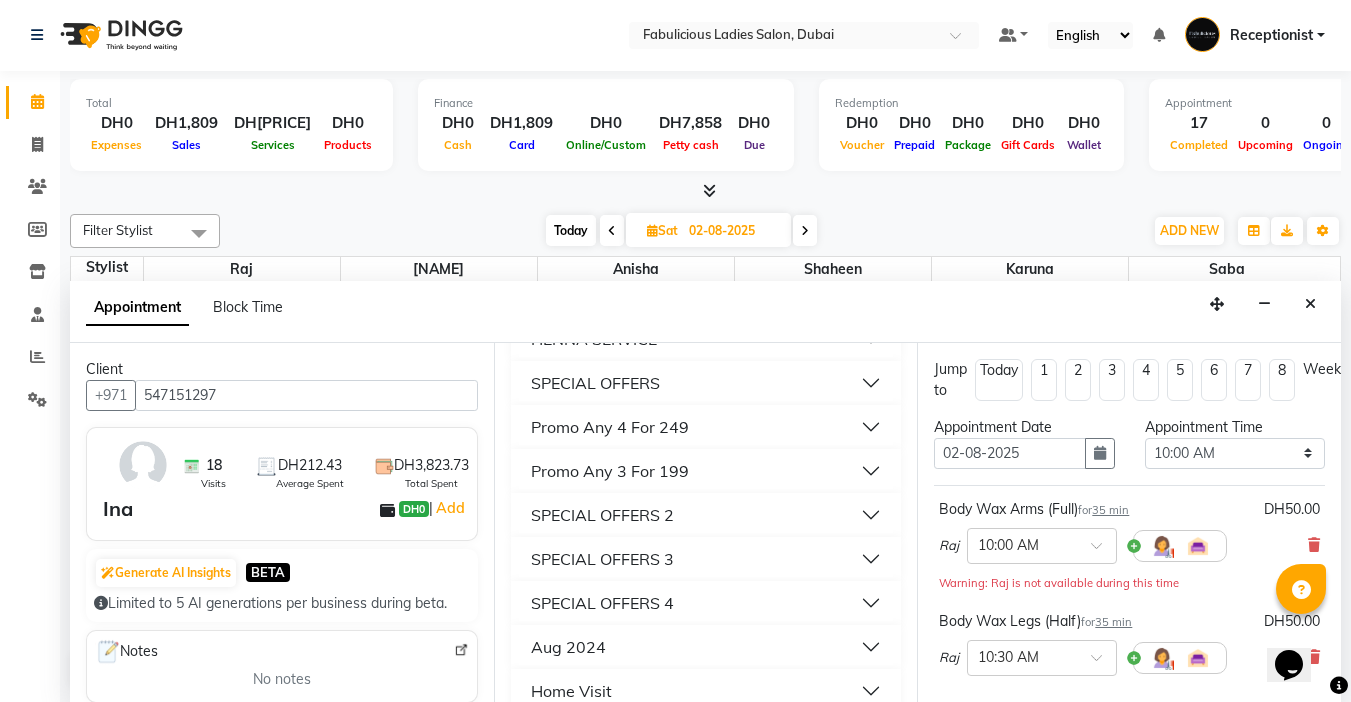 drag, startPoint x: 530, startPoint y: 364, endPoint x: 548, endPoint y: 368, distance: 18.439089 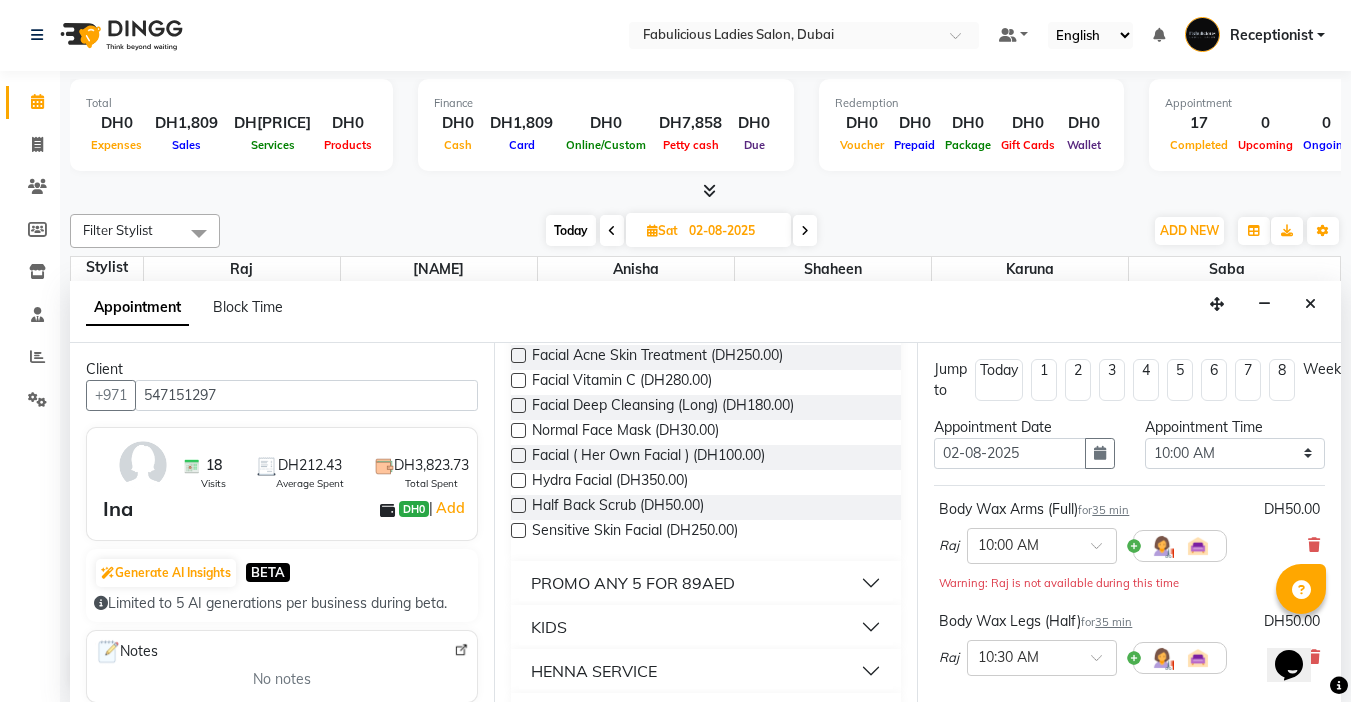 click at bounding box center (518, 305) 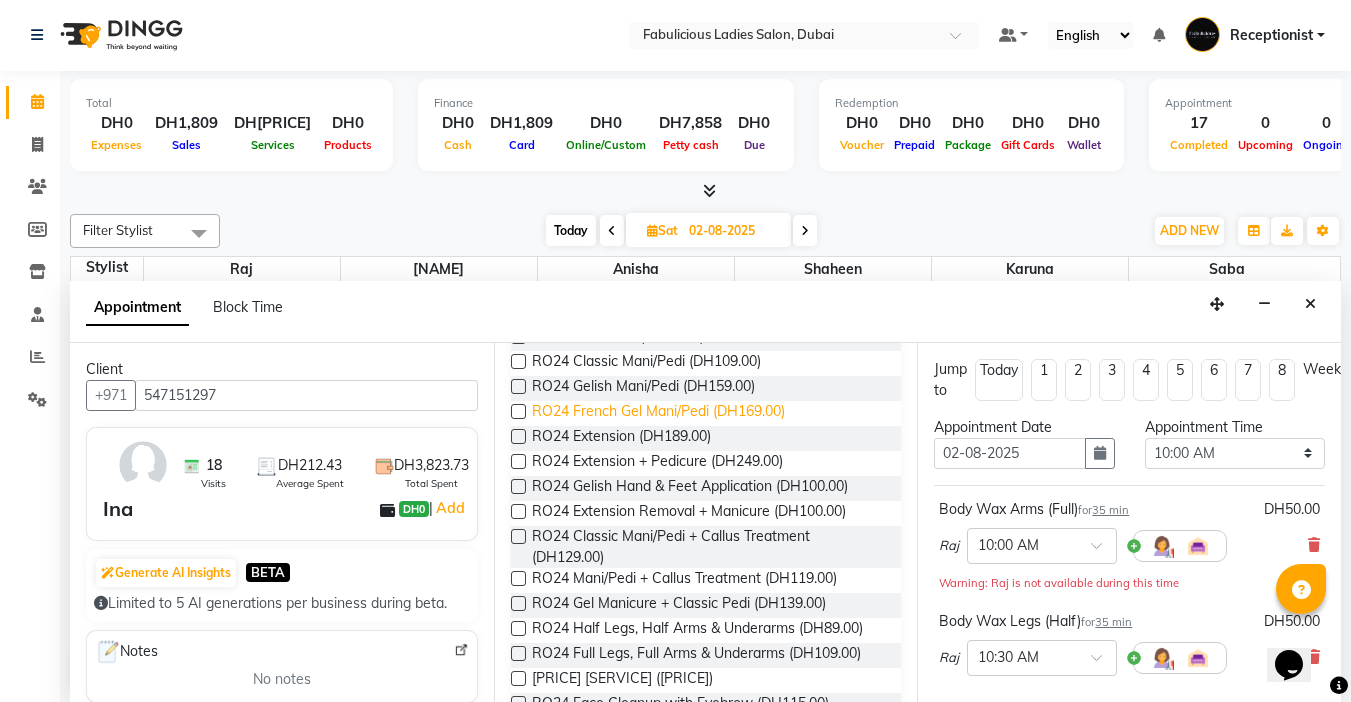 scroll, scrollTop: 0, scrollLeft: 0, axis: both 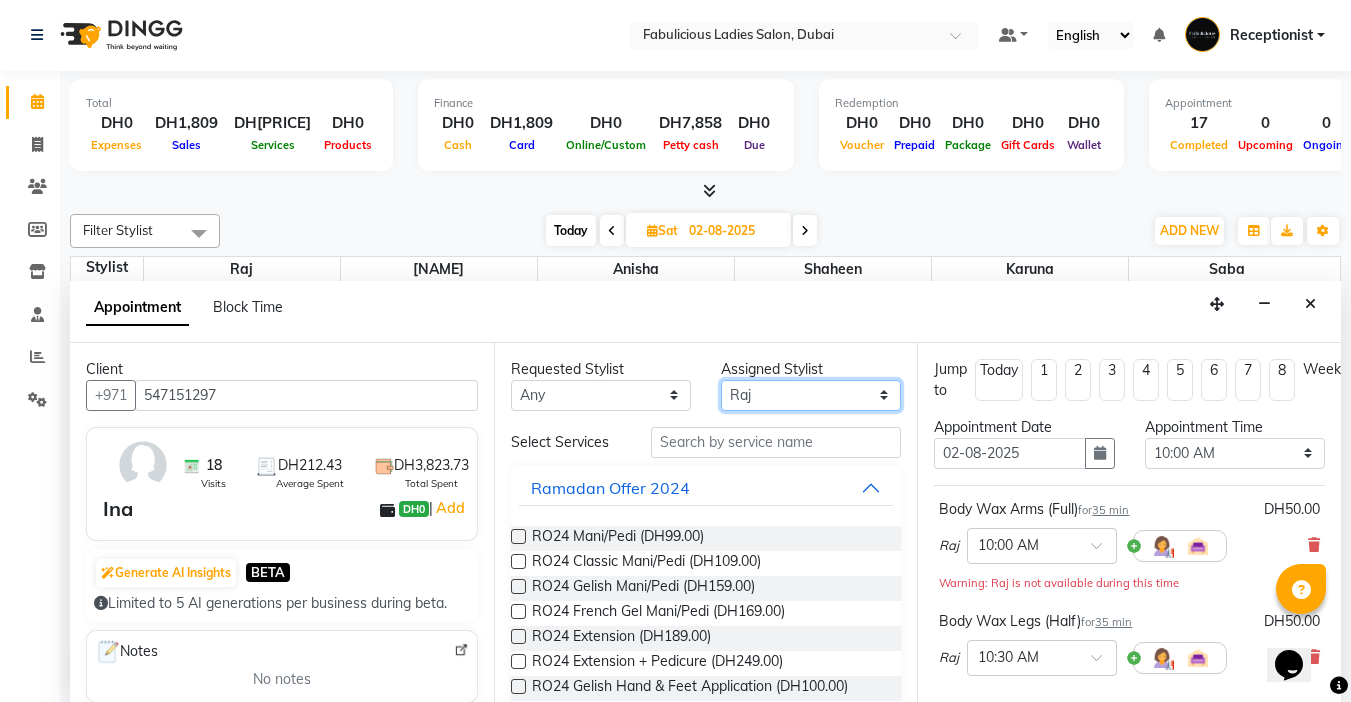 click on "Select [NAME] [NAME] [NAME] [NAME] [NAME] [NAME]" at bounding box center [811, 395] 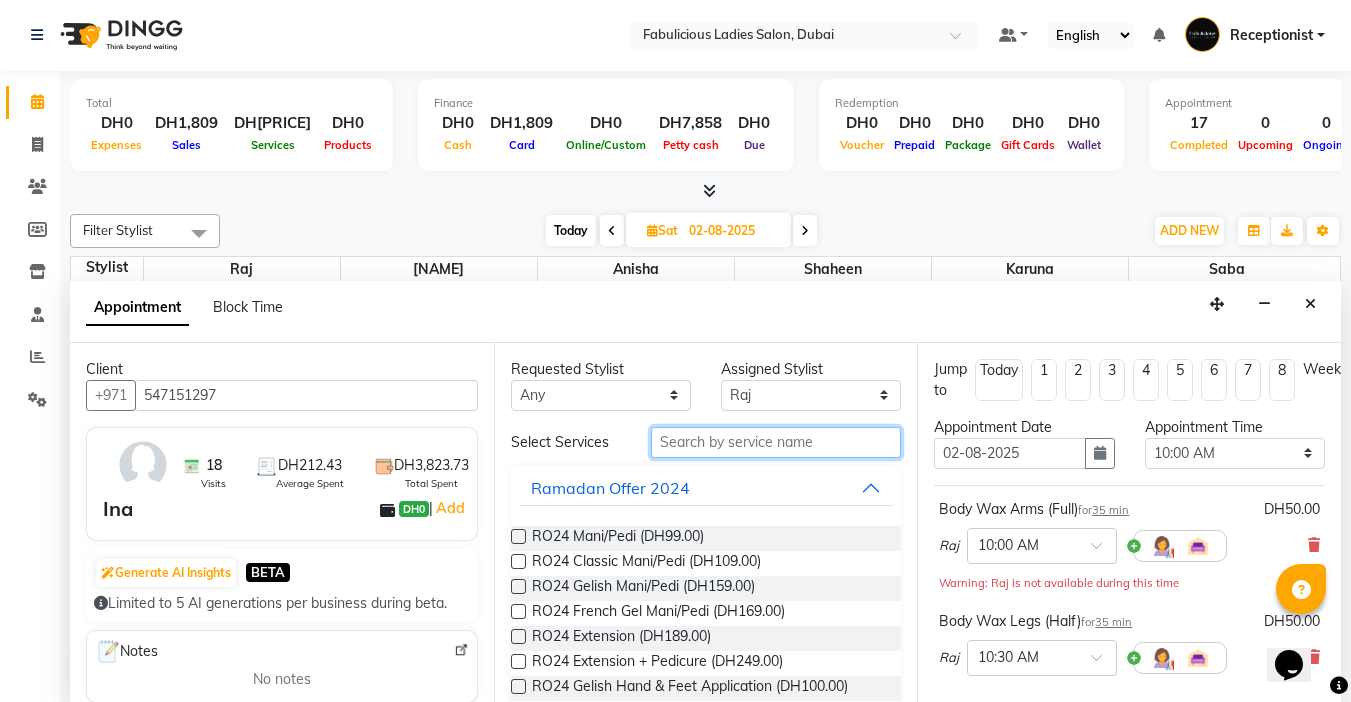 click at bounding box center [776, 442] 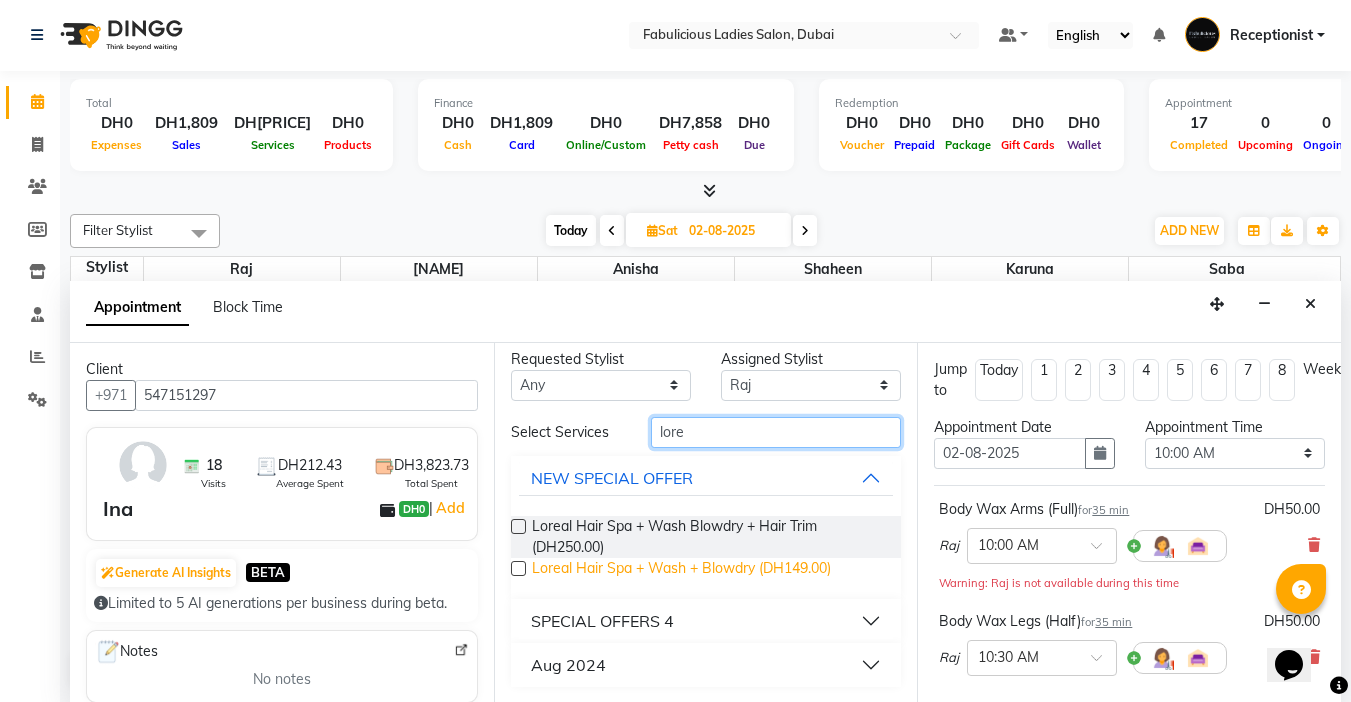 scroll, scrollTop: 11, scrollLeft: 0, axis: vertical 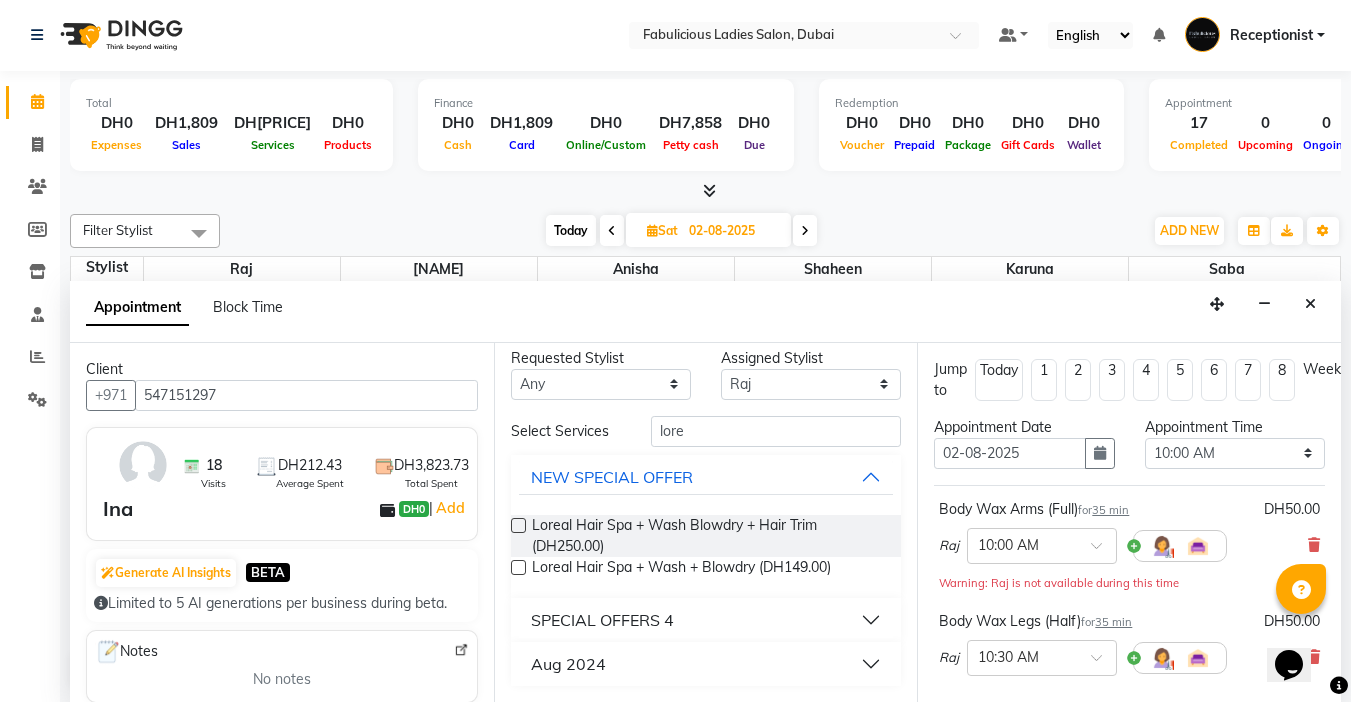 click on "SPECIAL OFFERS 4" at bounding box center (602, 620) 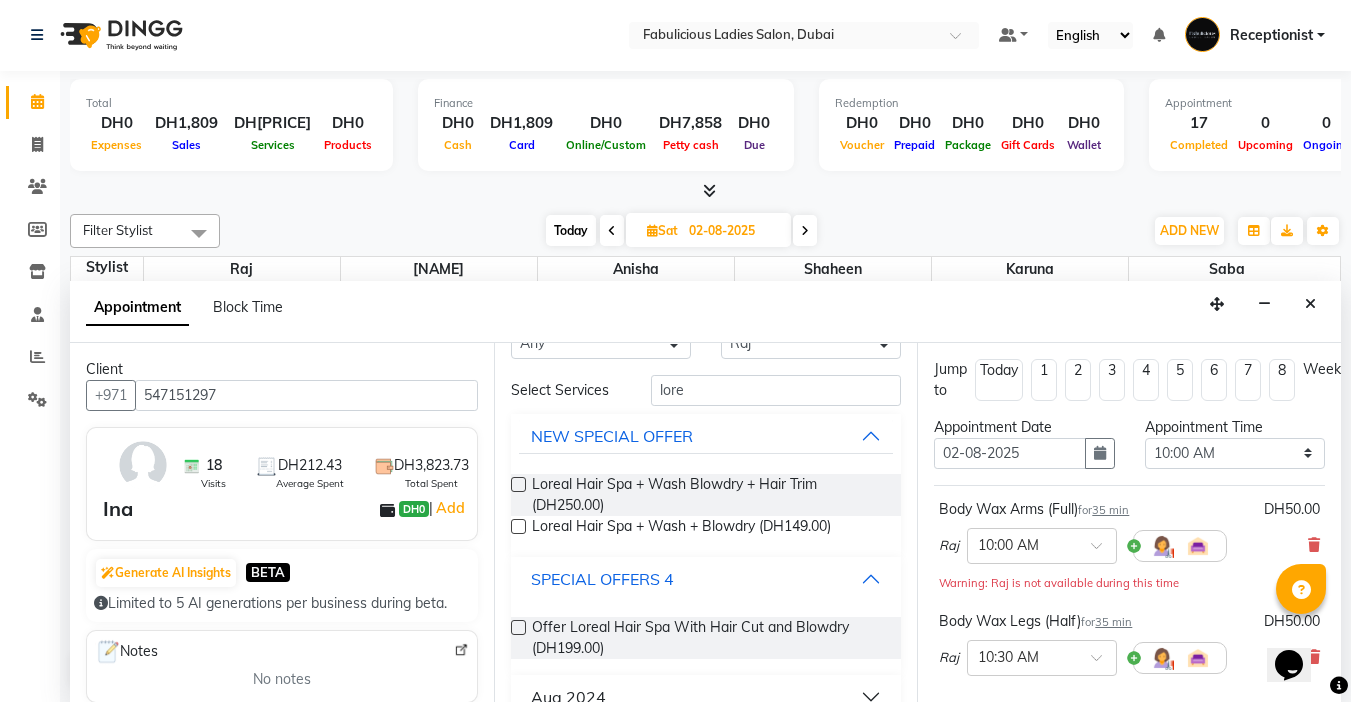 scroll, scrollTop: 85, scrollLeft: 0, axis: vertical 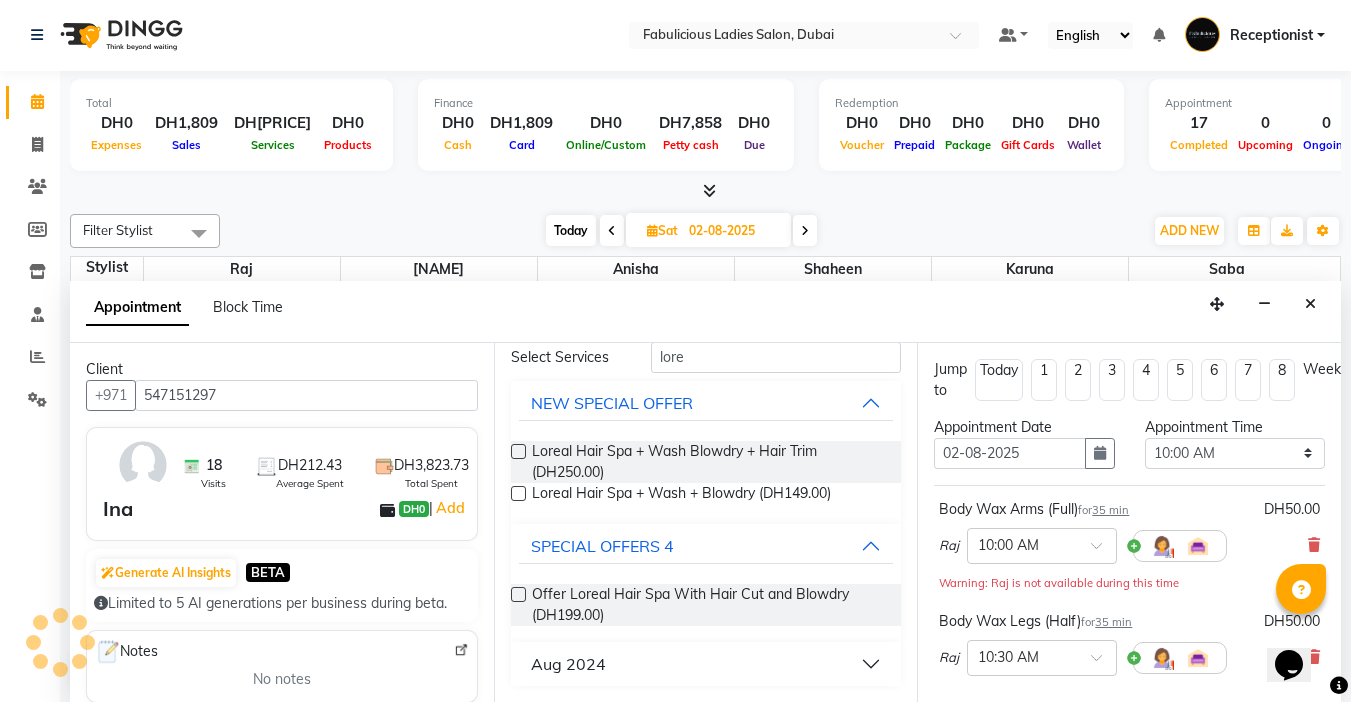 click at bounding box center (518, 493) 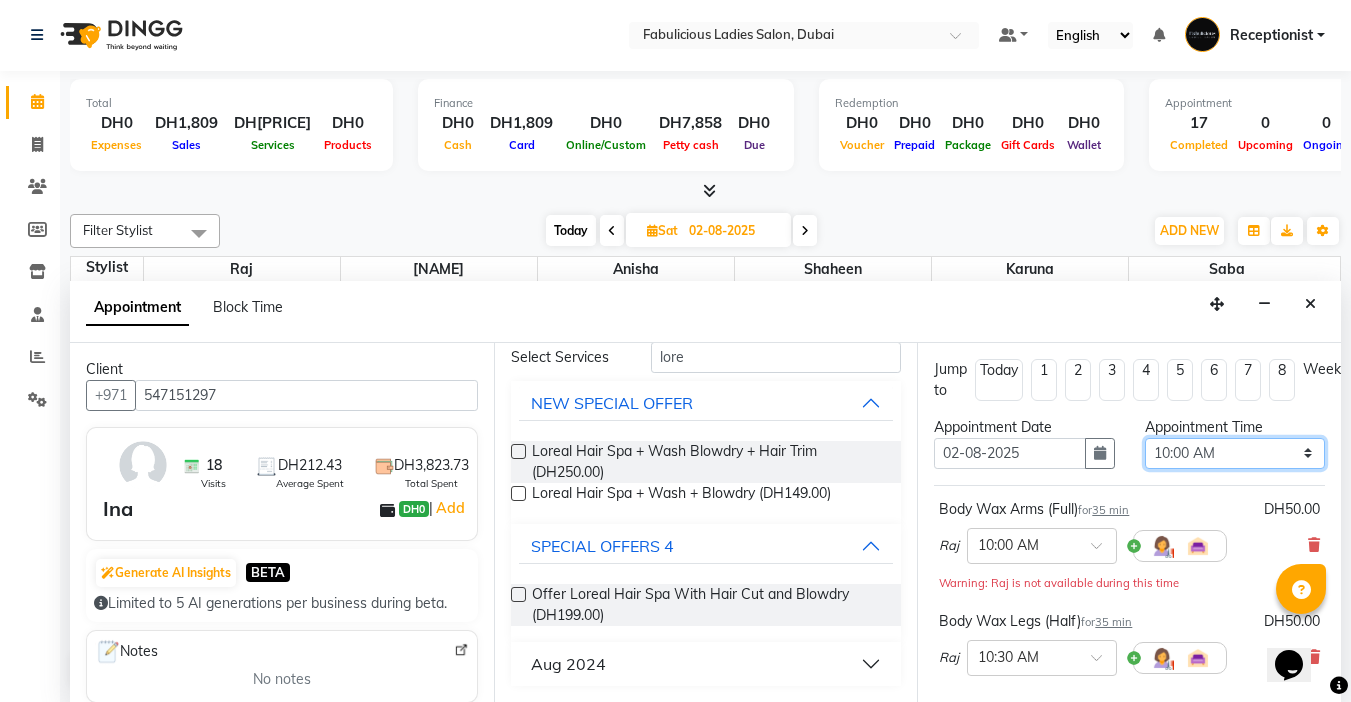 click on "Select 10:00 AM 10:15 AM 10:30 AM 10:45 AM 11:00 AM 11:15 AM 11:30 AM 11:45 AM 12:00 PM 12:15 PM 12:30 PM 12:45 PM 01:00 PM 01:15 PM 01:30 PM 01:45 PM 02:00 PM 02:15 PM 02:30 PM 02:45 PM 03:00 PM 03:15 PM 03:30 PM 03:45 PM 04:00 PM 04:15 PM 04:30 PM 04:45 PM 05:00 PM 05:15 PM 05:30 PM 05:45 PM 06:00 PM 06:15 PM 06:30 PM 06:45 PM 07:00 PM 07:15 PM 07:30 PM 07:45 PM 08:00 PM 08:15 PM 08:30 PM 08:45 PM 09:00 PM 09:15 PM 09:30 PM 09:45 PM 10:00 PM 10:15 PM 10:30 PM 10:45 PM 11:00 PM 11:15 PM 11:30 PM 11:45 PM" at bounding box center (1235, 453) 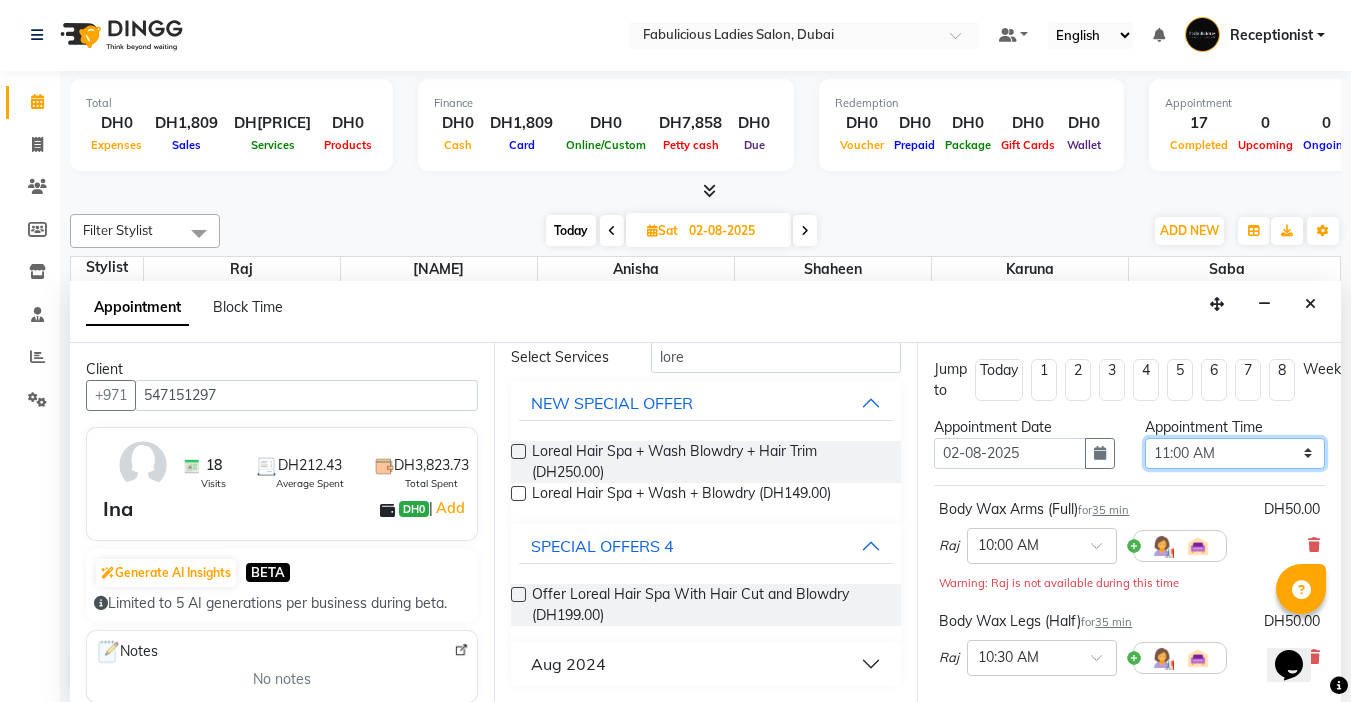 click on "Select 10:00 AM 10:15 AM 10:30 AM 10:45 AM 11:00 AM 11:15 AM 11:30 AM 11:45 AM 12:00 PM 12:15 PM 12:30 PM 12:45 PM 01:00 PM 01:15 PM 01:30 PM 01:45 PM 02:00 PM 02:15 PM 02:30 PM 02:45 PM 03:00 PM 03:15 PM 03:30 PM 03:45 PM 04:00 PM 04:15 PM 04:30 PM 04:45 PM 05:00 PM 05:15 PM 05:30 PM 05:45 PM 06:00 PM 06:15 PM 06:30 PM 06:45 PM 07:00 PM 07:15 PM 07:30 PM 07:45 PM 08:00 PM 08:15 PM 08:30 PM 08:45 PM 09:00 PM 09:15 PM 09:30 PM 09:45 PM 10:00 PM 10:15 PM 10:30 PM 10:45 PM 11:00 PM 11:15 PM 11:30 PM 11:45 PM" at bounding box center [1235, 453] 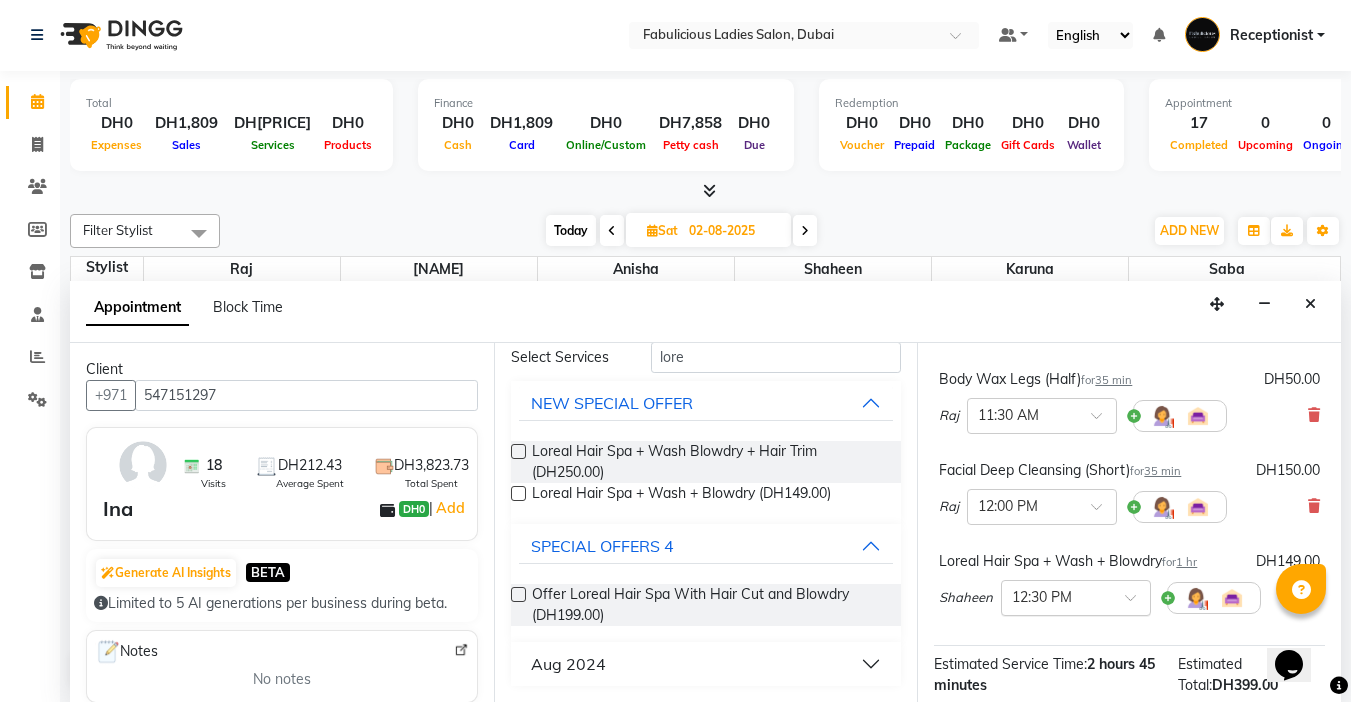 scroll, scrollTop: 476, scrollLeft: 0, axis: vertical 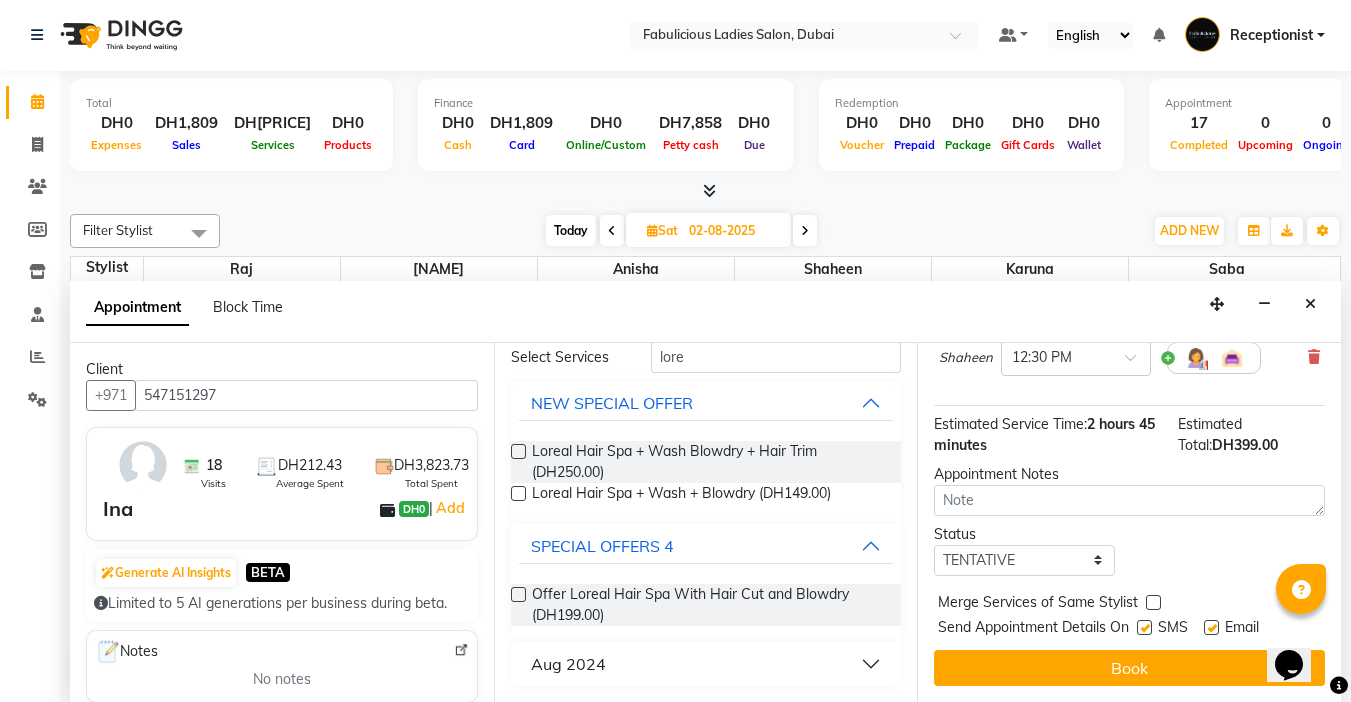 click at bounding box center [1153, 602] 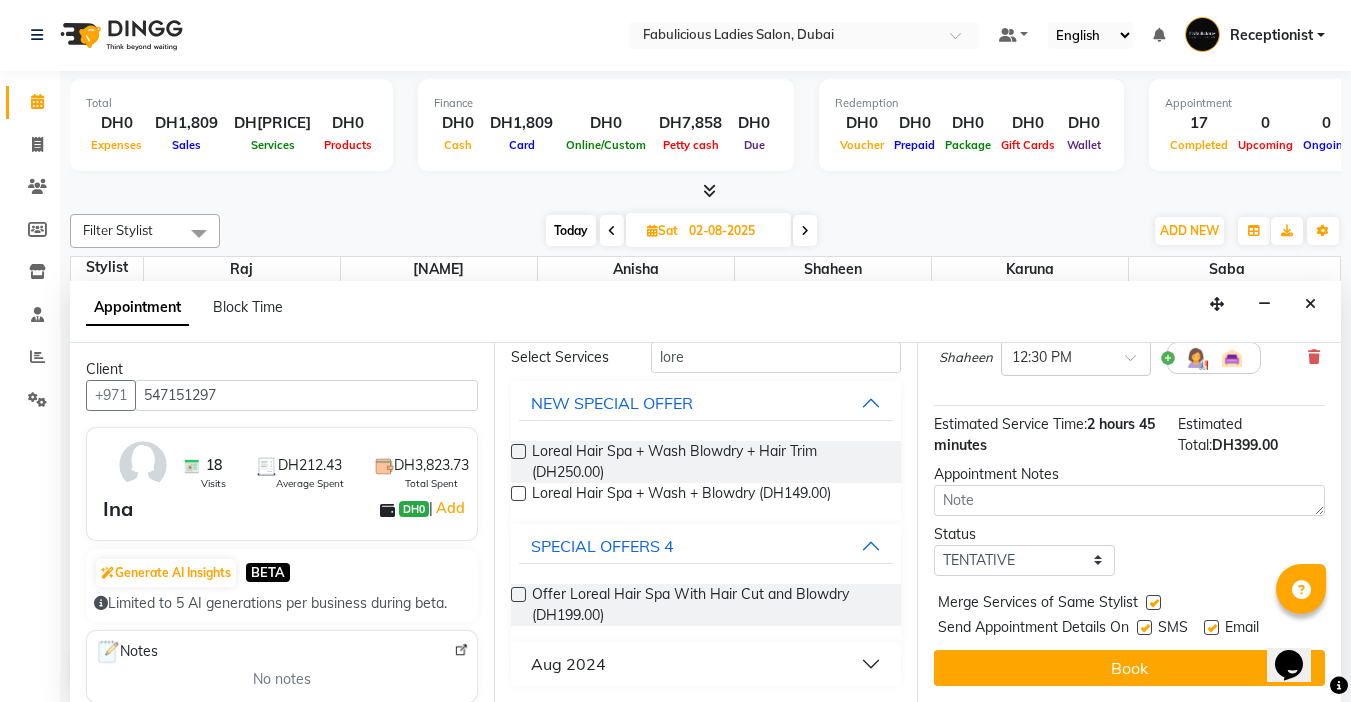 click on "Book" at bounding box center [1129, 668] 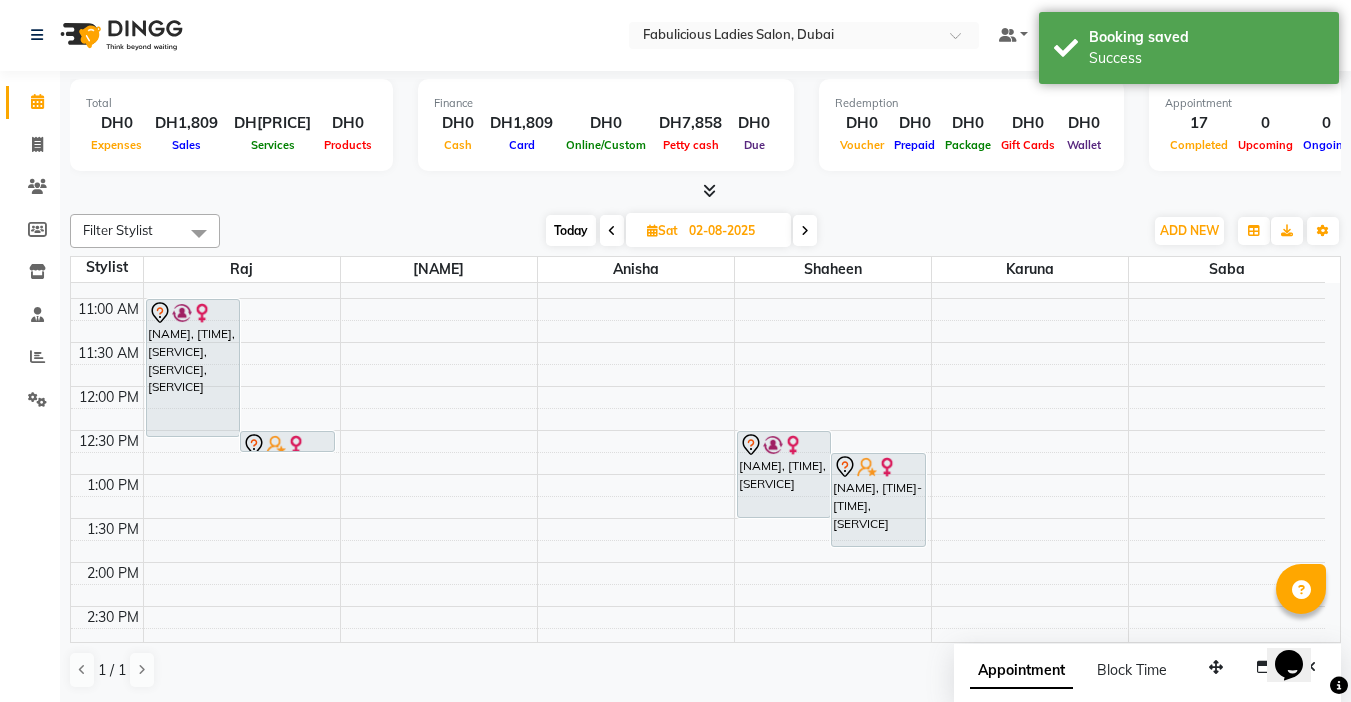 scroll, scrollTop: 0, scrollLeft: 0, axis: both 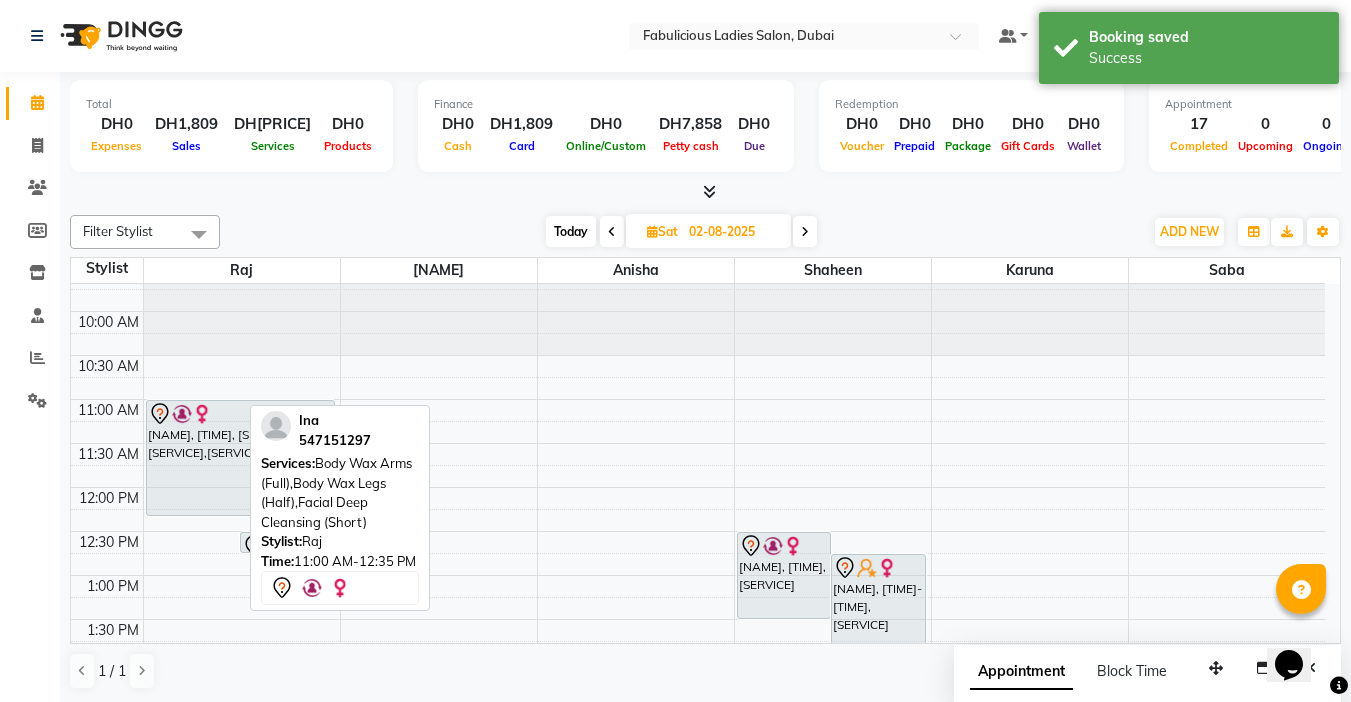 click on "[TIME] [TIME] [TIME] [TIME] [TIME] [TIME] [TIME] [TIME] [TIME] [TIME] [TIME] [TIME] [TIME] [TIME] [TIME] [TIME] [TIME] [TIME] [TIME] [TIME] [TIME] [TIME] [TIME] [TIME] [TIME] [TIME] [TIME] [TIME] [TIME] [TIME]             [NAME], [TIME]-[TIME], [SERVICE],[SERVICE],[SERVICE]             [NAME], [TIME]-[TIME], [SERVICE]             [NAME], [TIME]-[TIME], [SERVICE]             [NAME], [TIME]-[TIME], [SERVICE]" at bounding box center [698, 883] 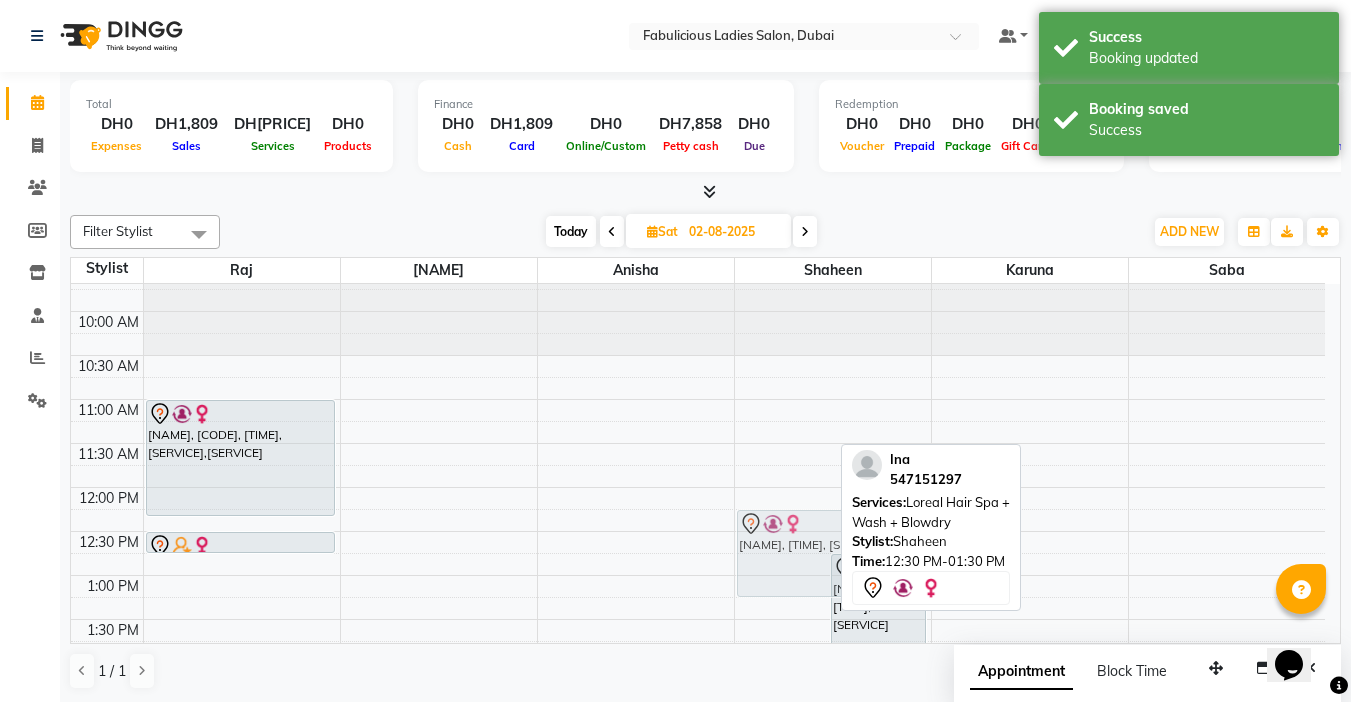 drag, startPoint x: 756, startPoint y: 554, endPoint x: 746, endPoint y: 539, distance: 18.027756 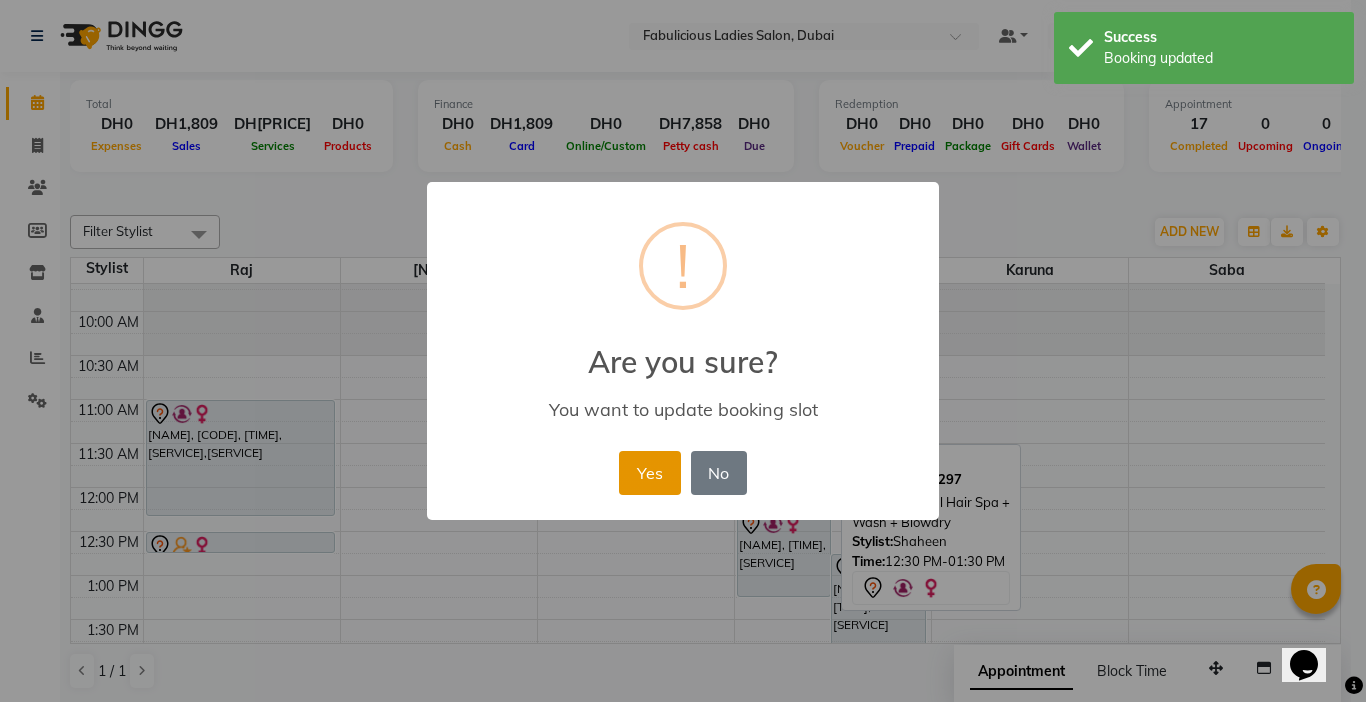 click on "Yes" at bounding box center [649, 473] 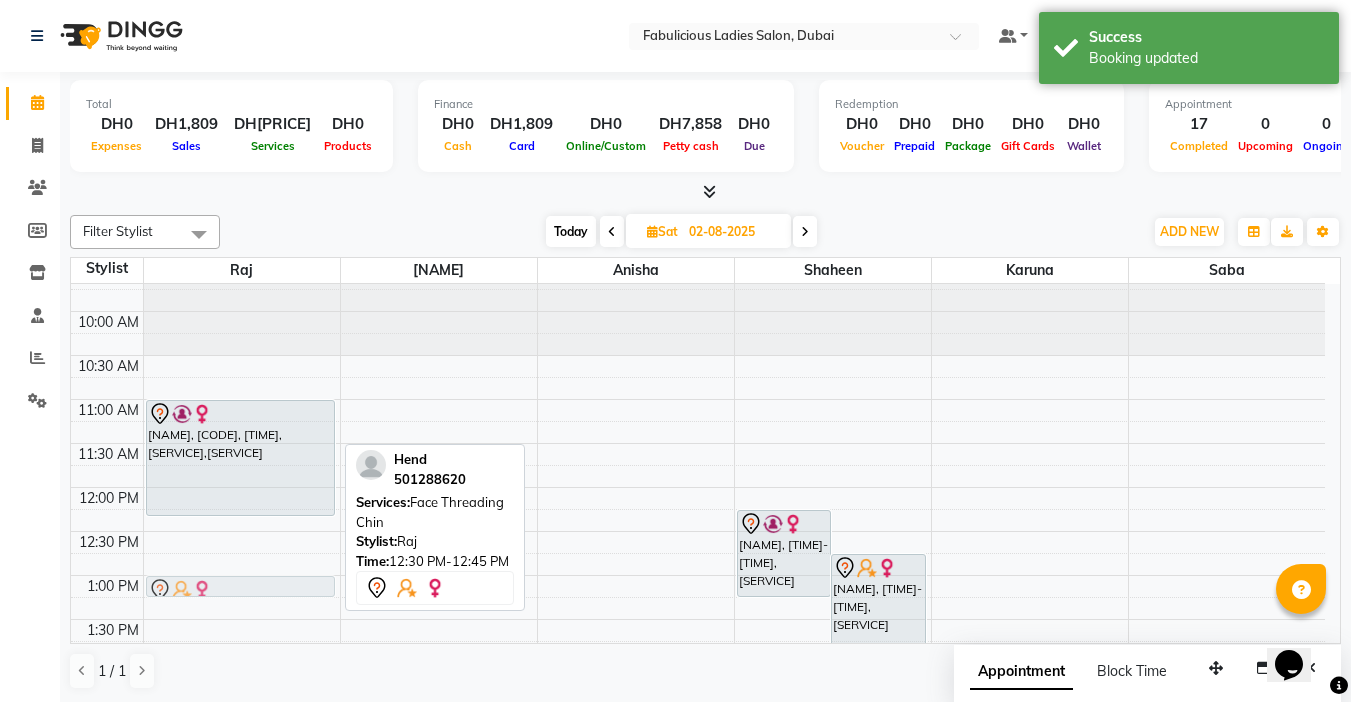 drag, startPoint x: 255, startPoint y: 536, endPoint x: 275, endPoint y: 581, distance: 49.24429 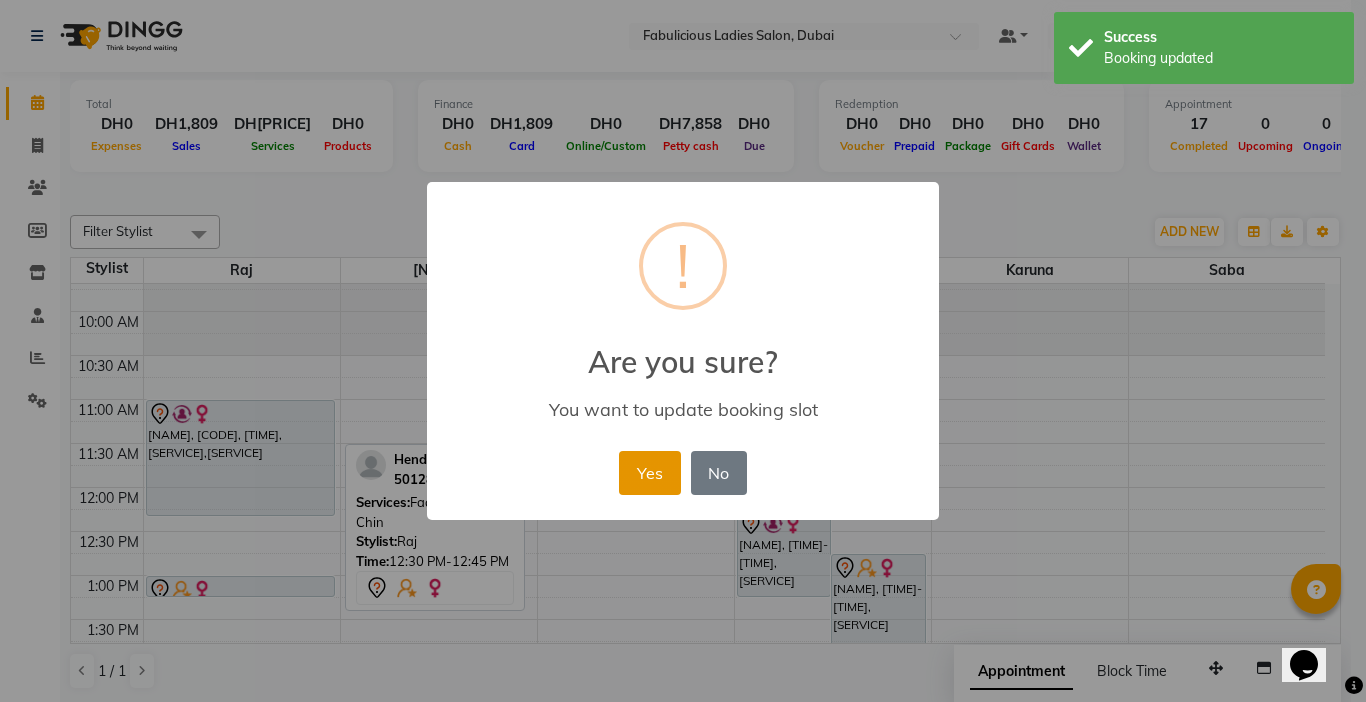 click on "Yes" at bounding box center (649, 473) 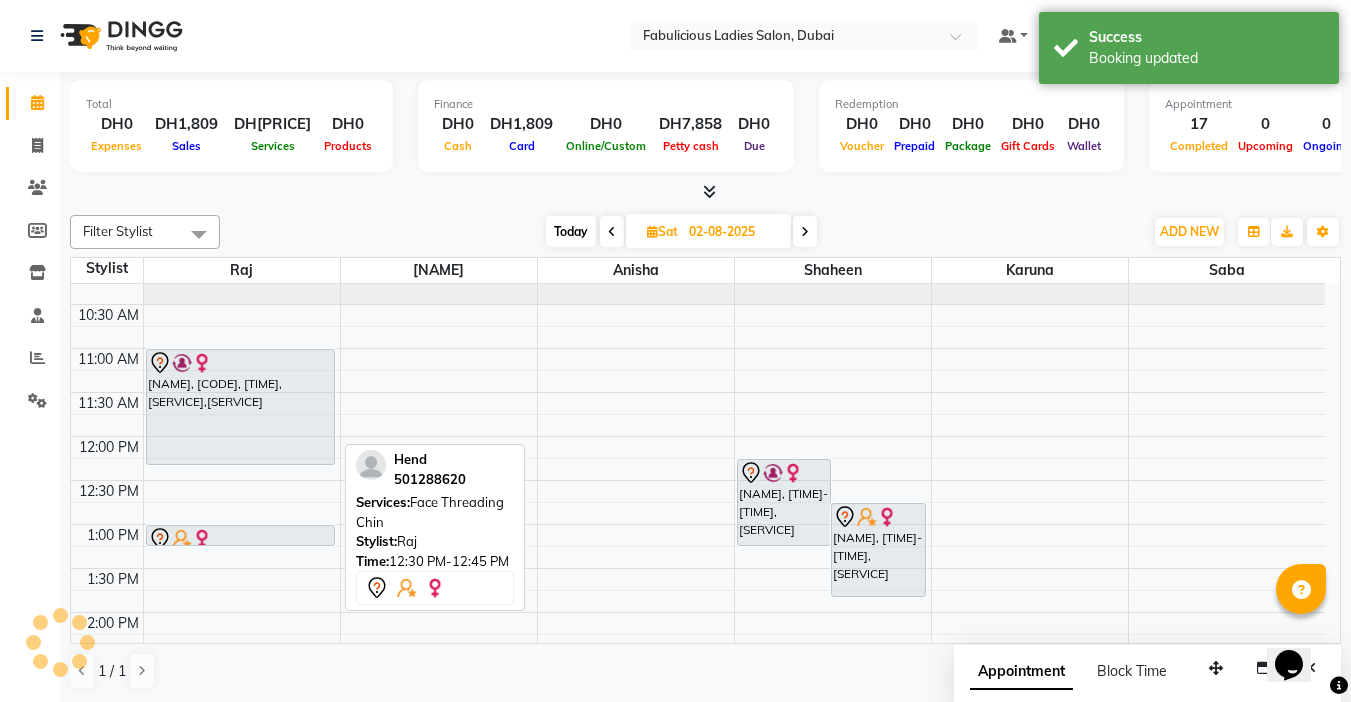 scroll, scrollTop: 160, scrollLeft: 0, axis: vertical 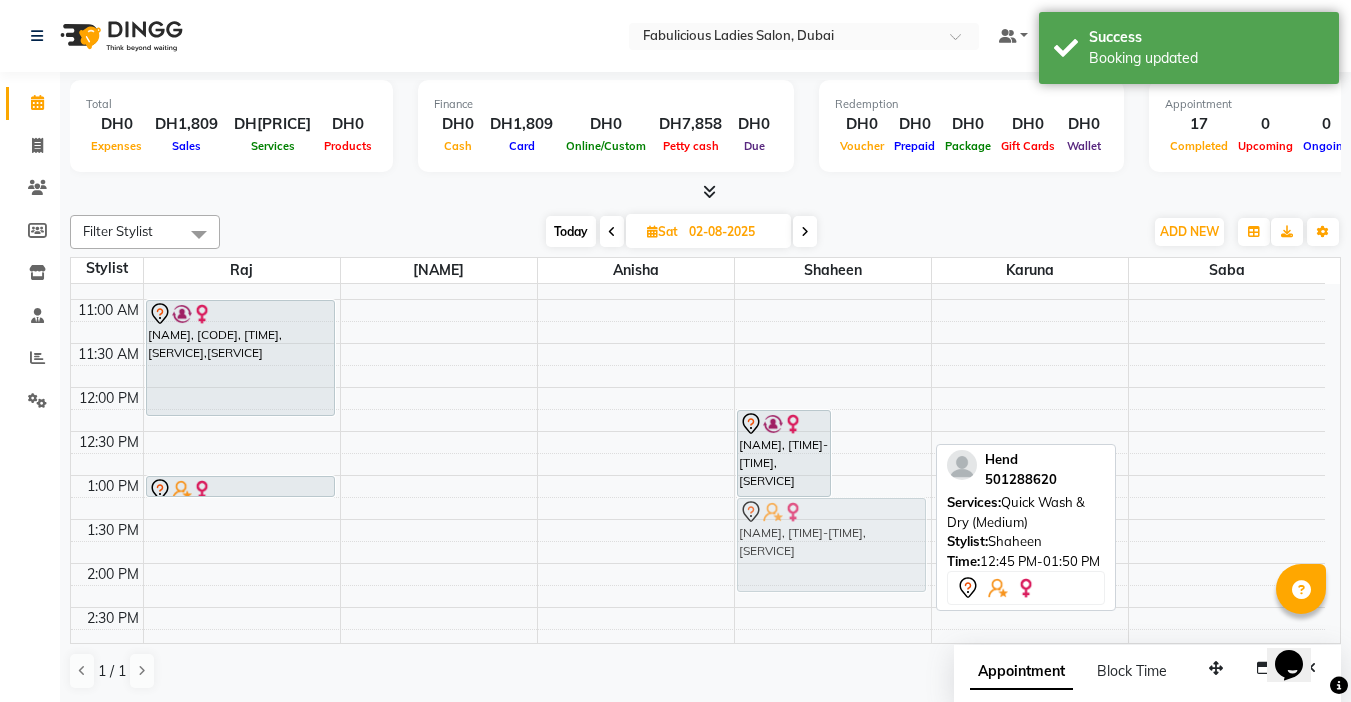 drag, startPoint x: 863, startPoint y: 473, endPoint x: 859, endPoint y: 512, distance: 39.20459 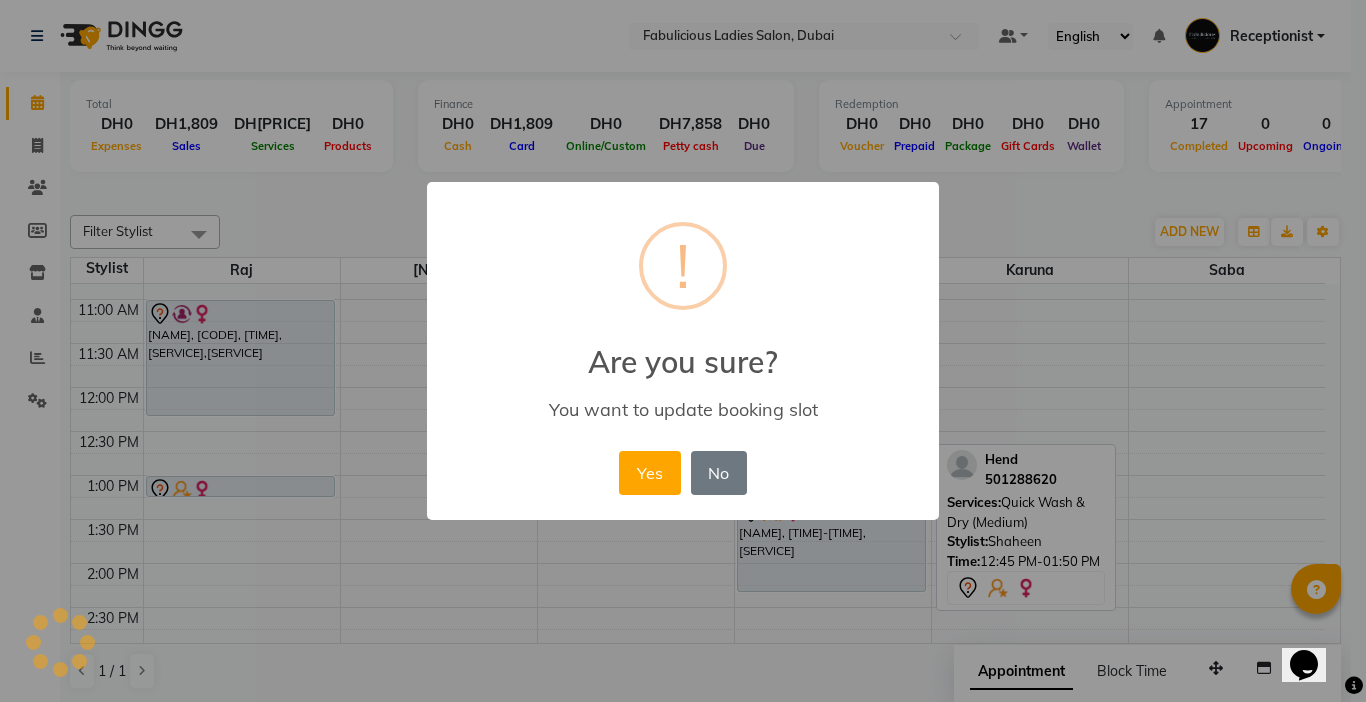 drag, startPoint x: 637, startPoint y: 463, endPoint x: 781, endPoint y: 473, distance: 144.3468 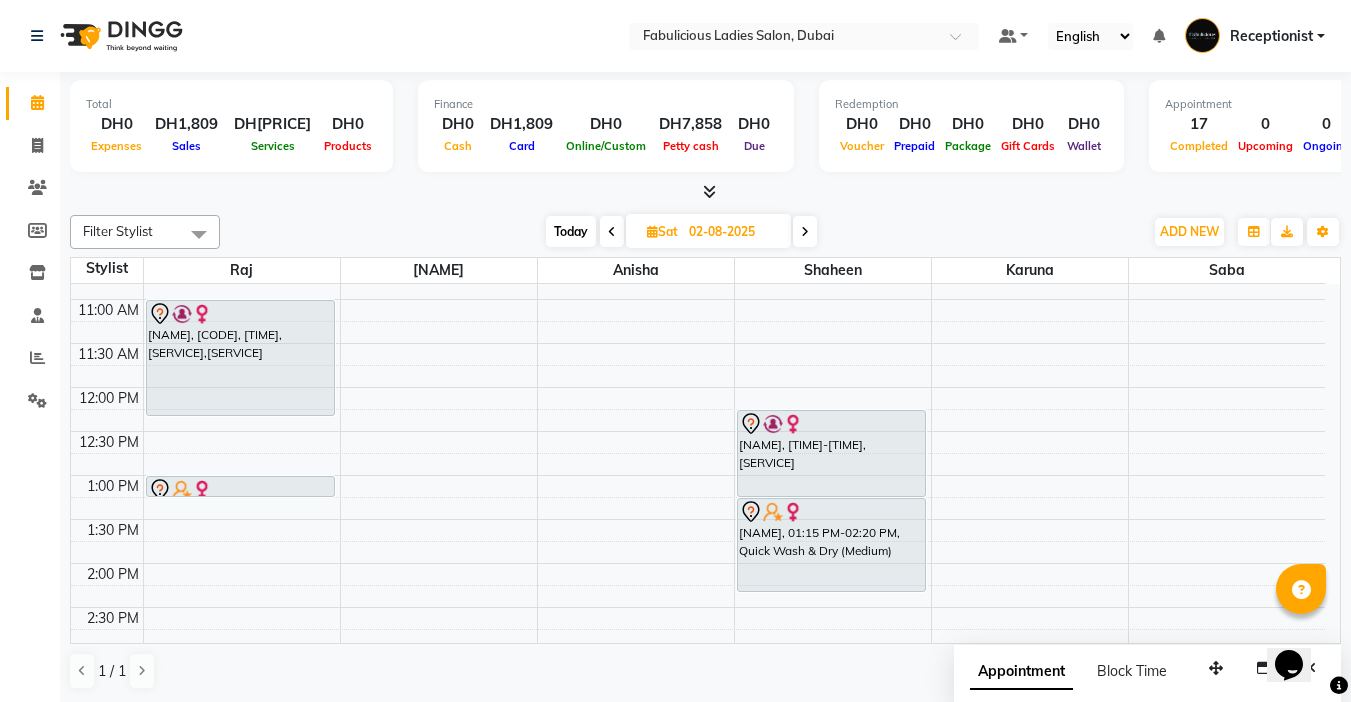 click at bounding box center (612, 232) 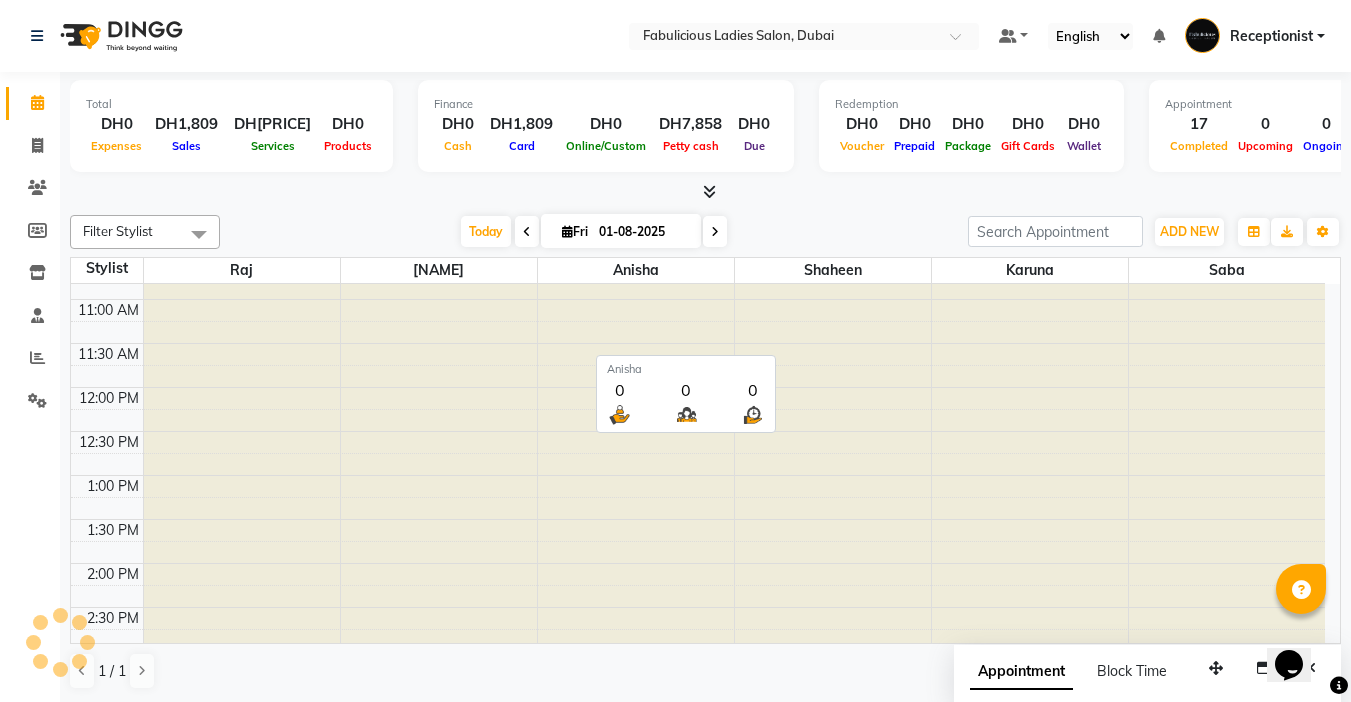 scroll, scrollTop: 960, scrollLeft: 0, axis: vertical 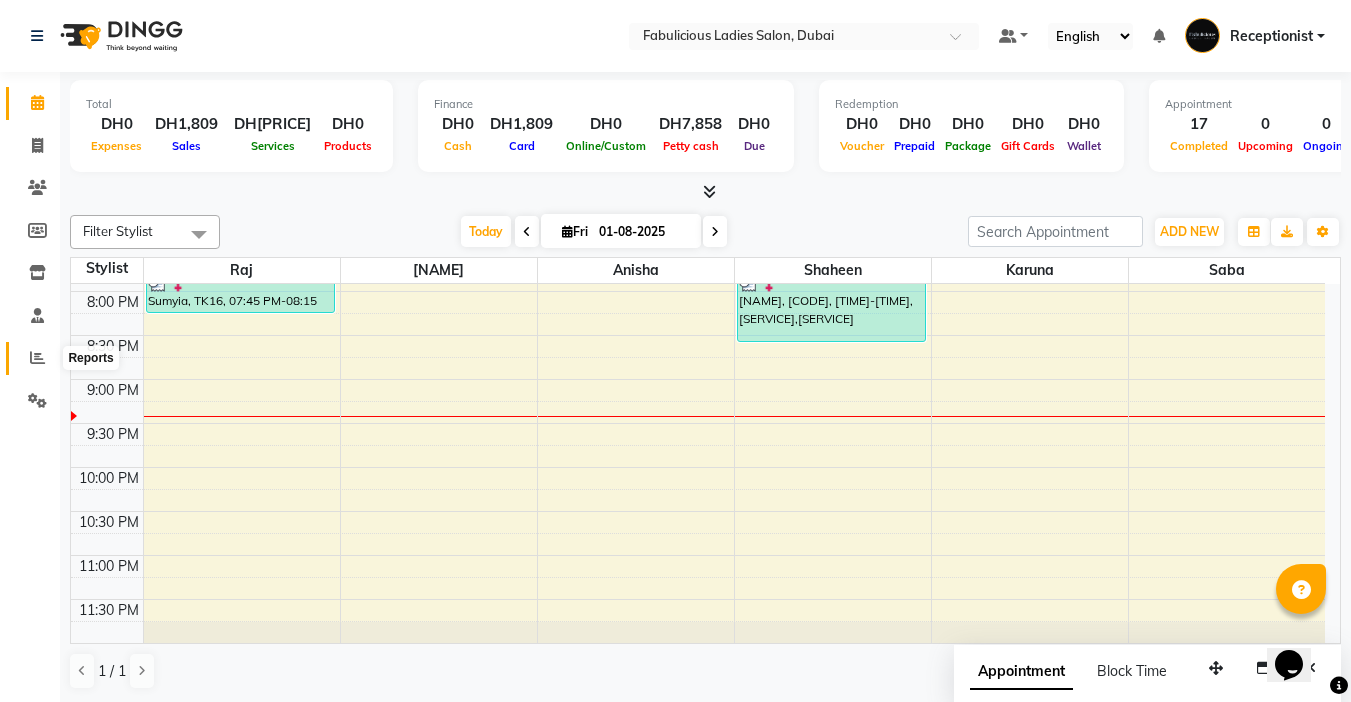 click 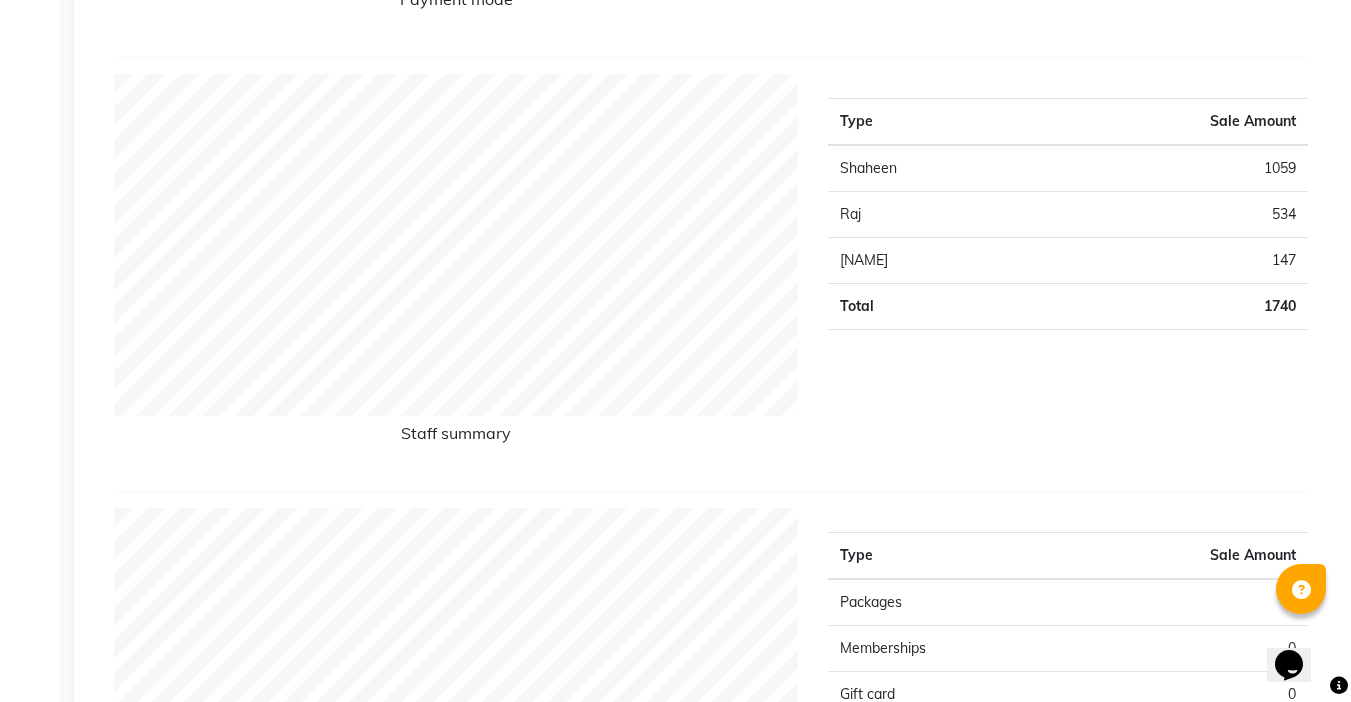 scroll, scrollTop: 0, scrollLeft: 0, axis: both 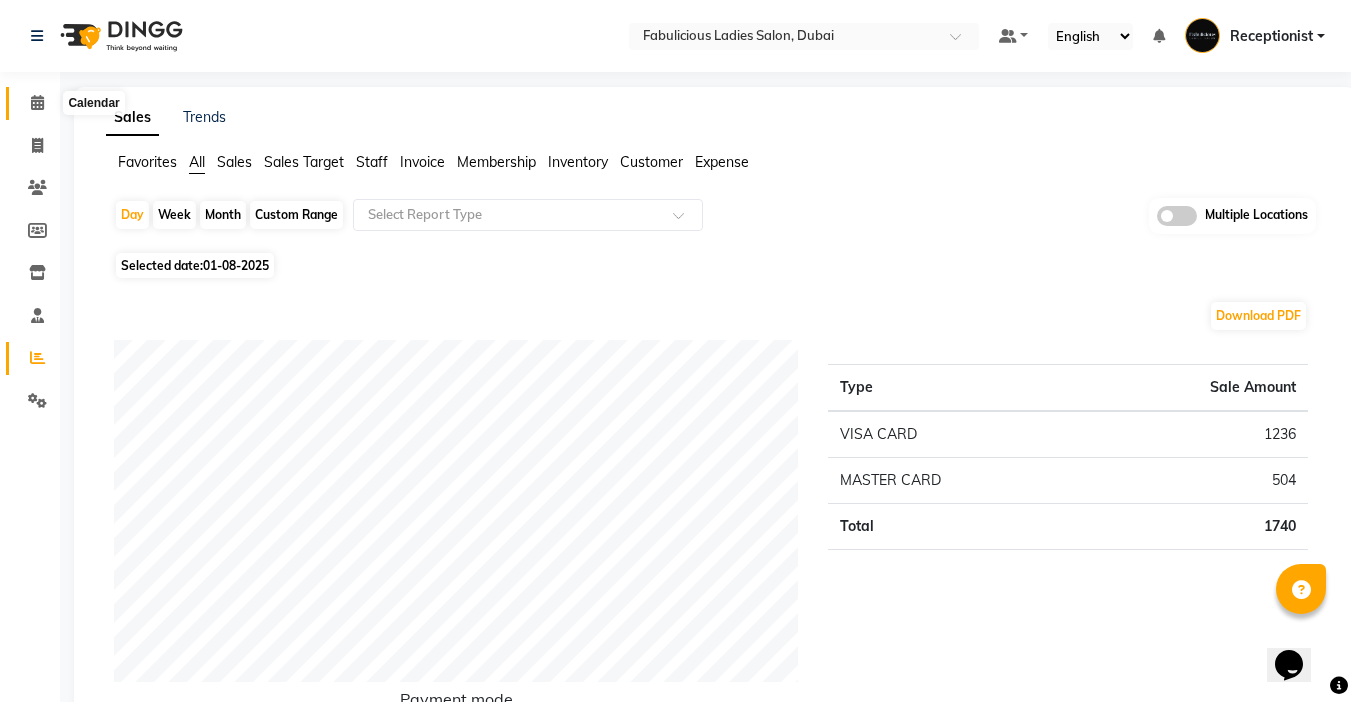 click 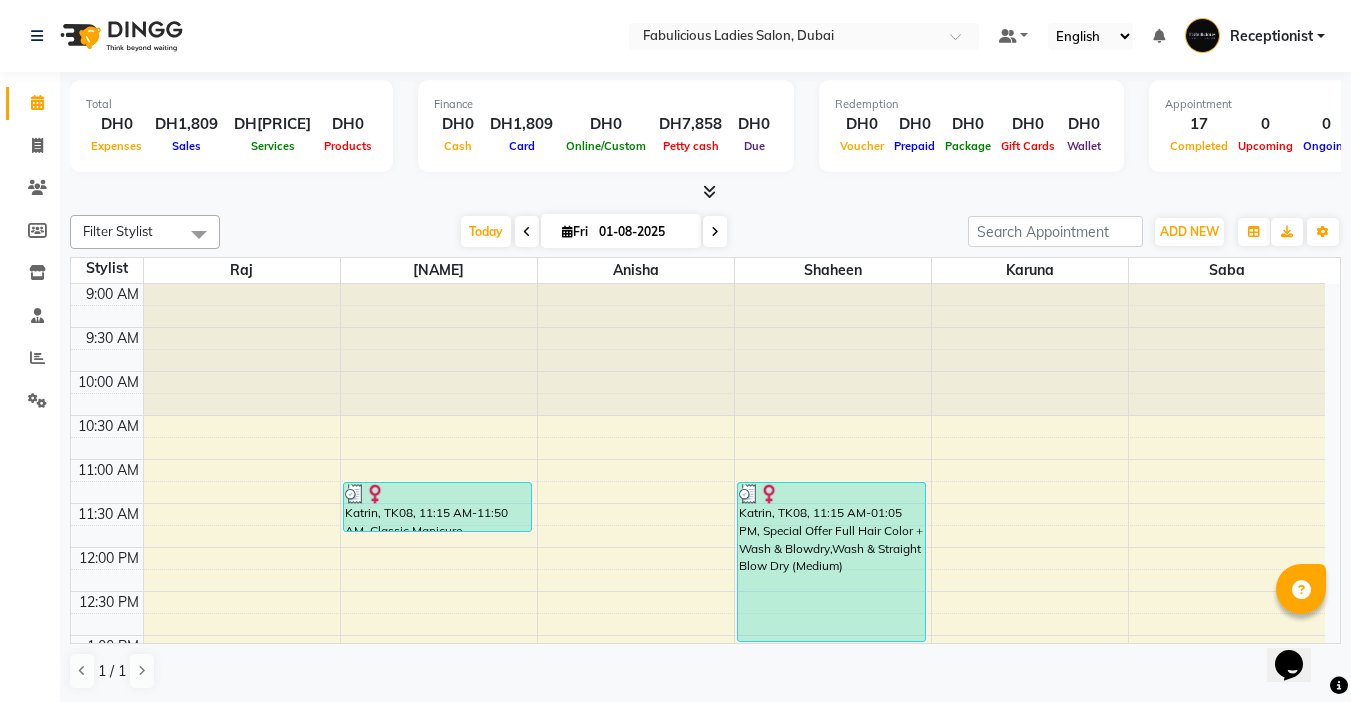 click at bounding box center [715, 232] 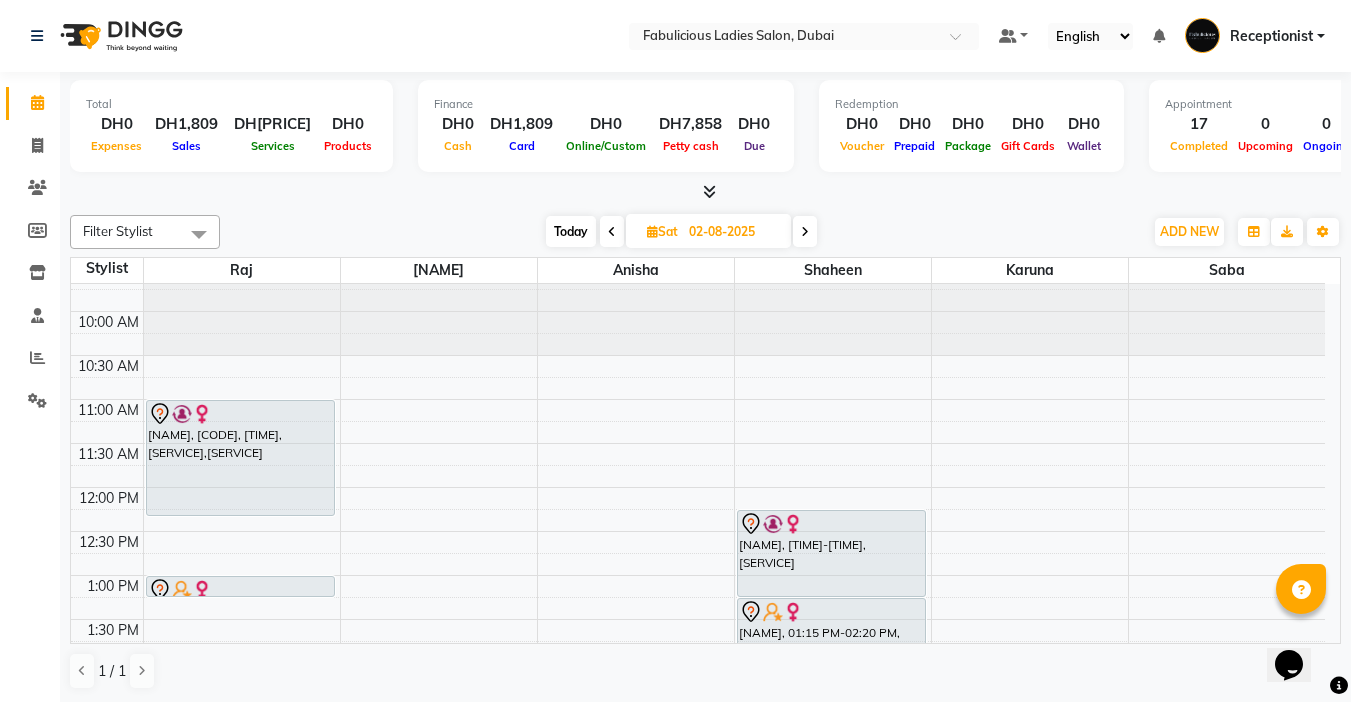 scroll, scrollTop: 160, scrollLeft: 0, axis: vertical 